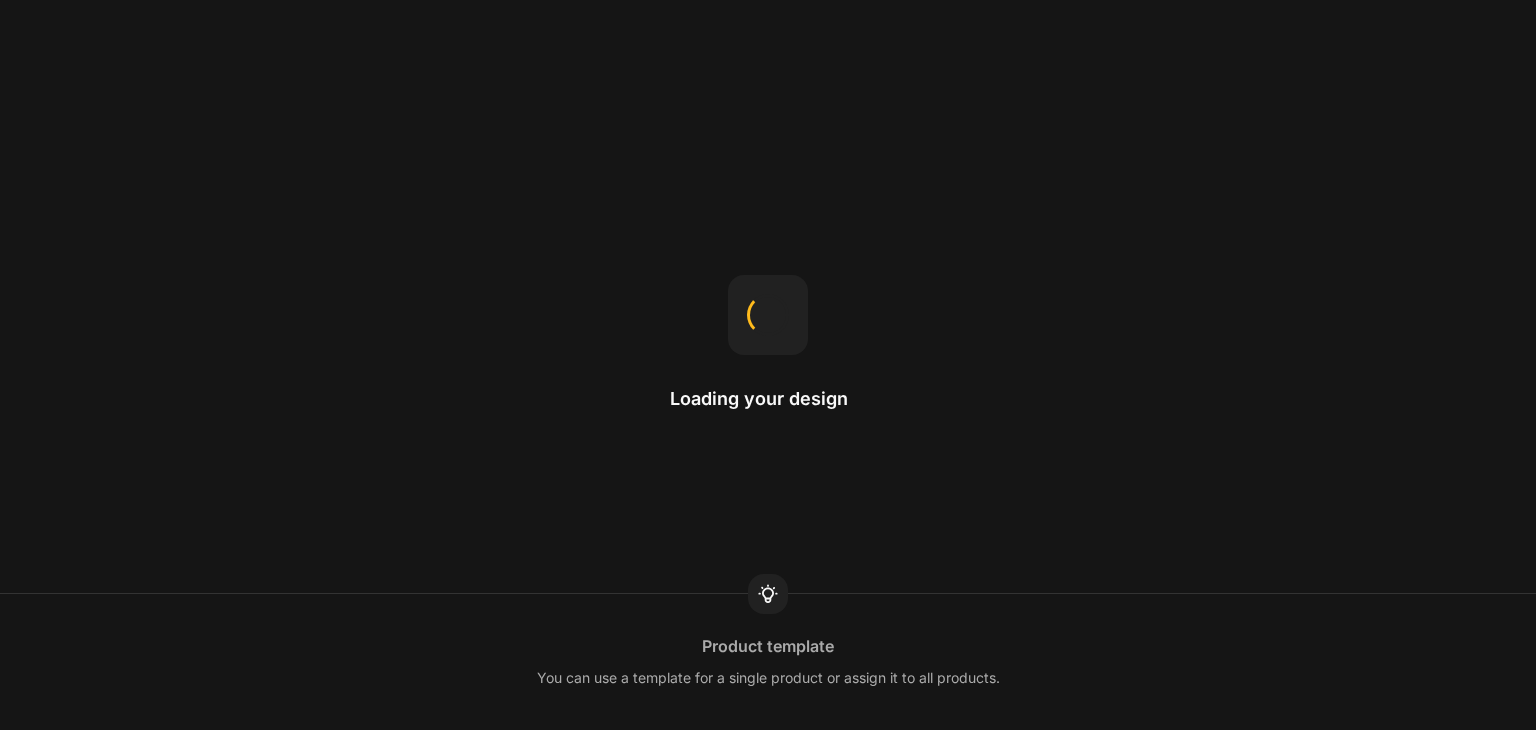 scroll, scrollTop: 0, scrollLeft: 0, axis: both 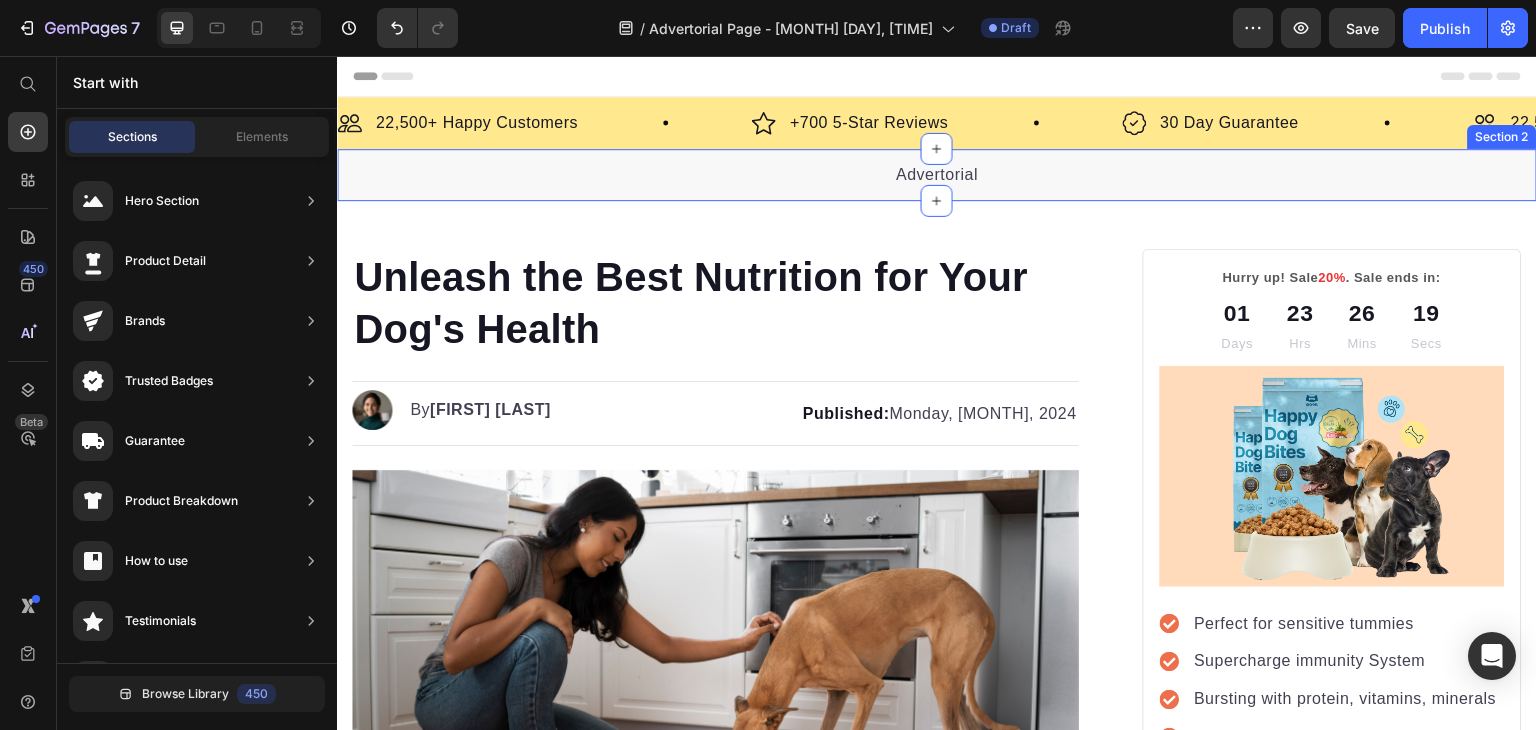 click on "Advertorial Text block Section 2" at bounding box center [937, 175] 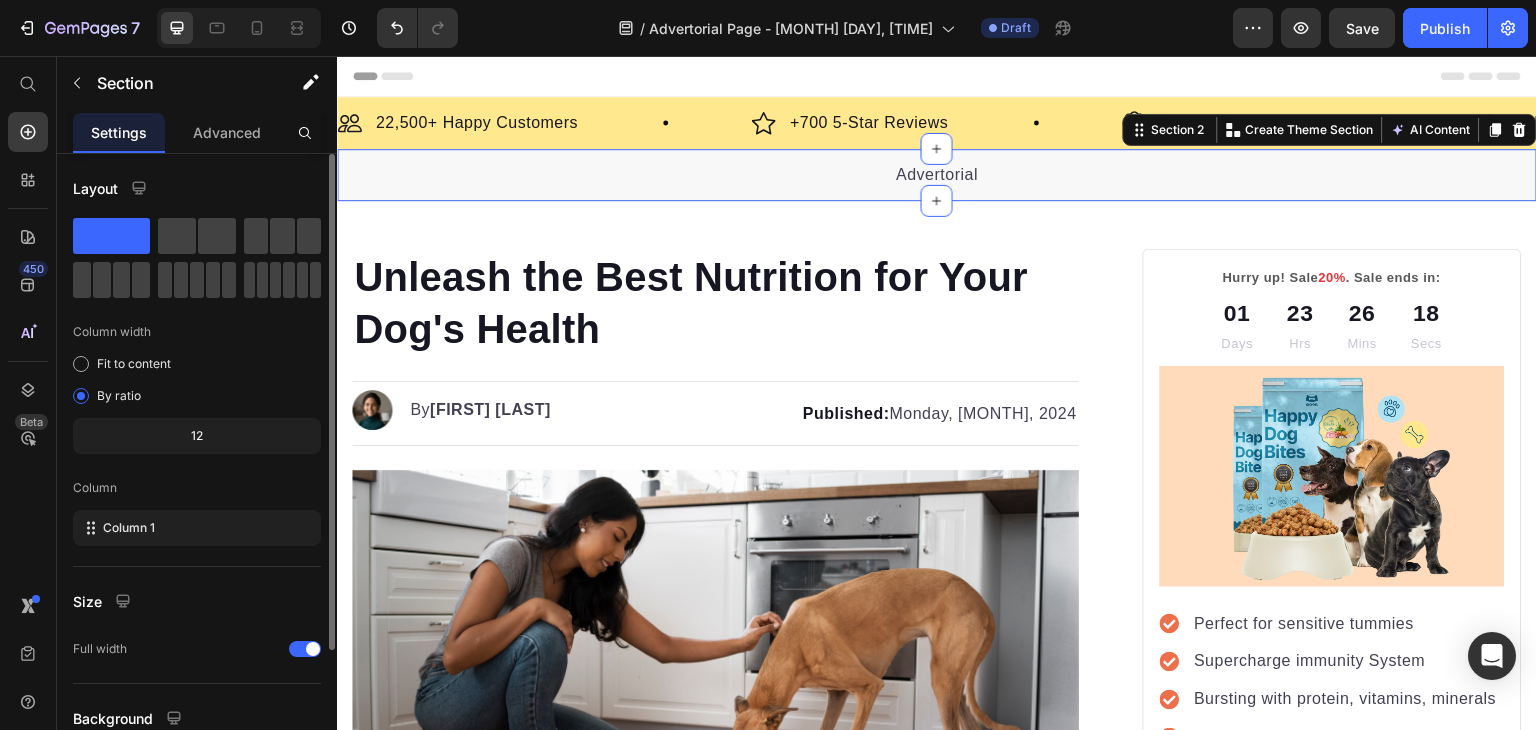 scroll, scrollTop: 173, scrollLeft: 0, axis: vertical 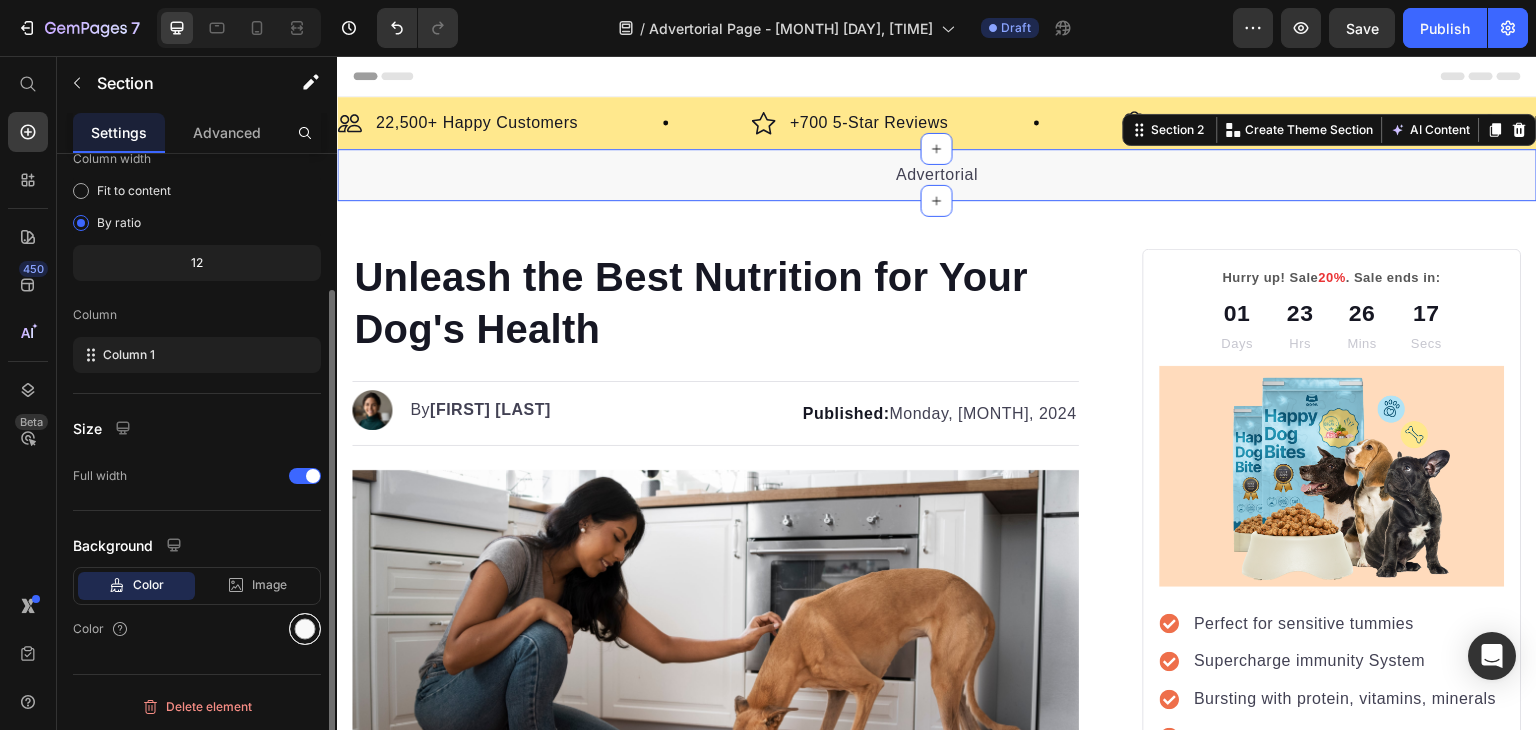 click at bounding box center [305, 629] 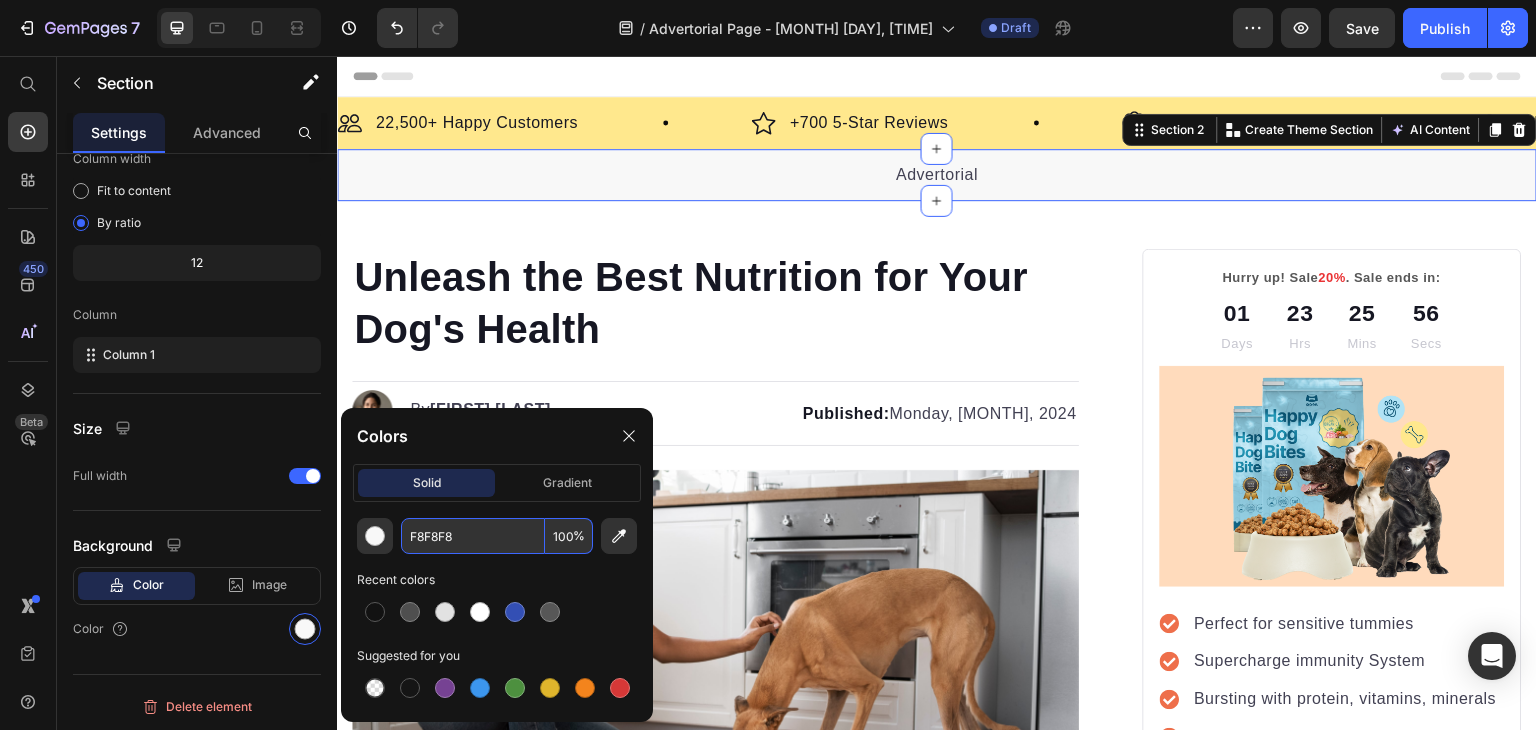 click on "F8F8F8" at bounding box center (473, 536) 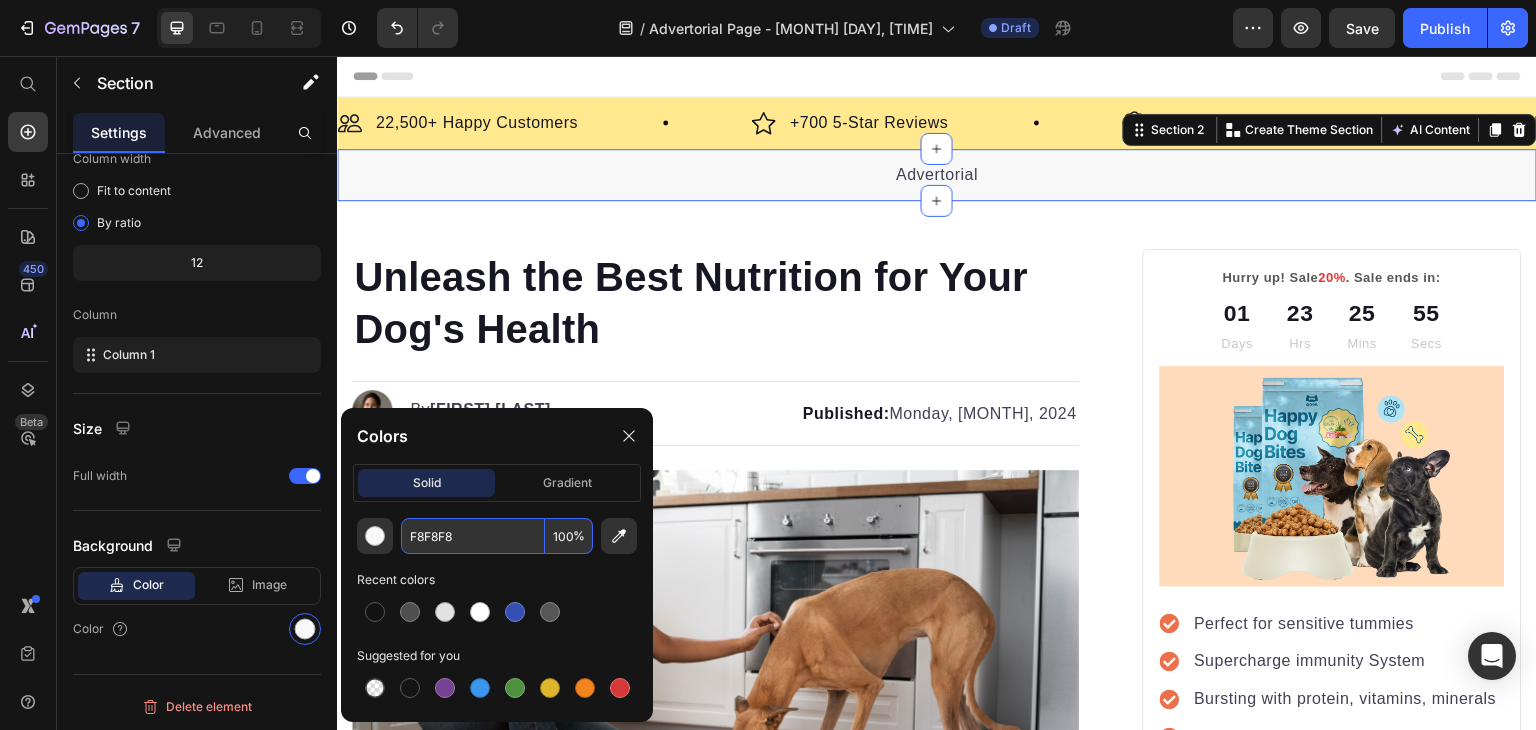 paste on "0A00B4" 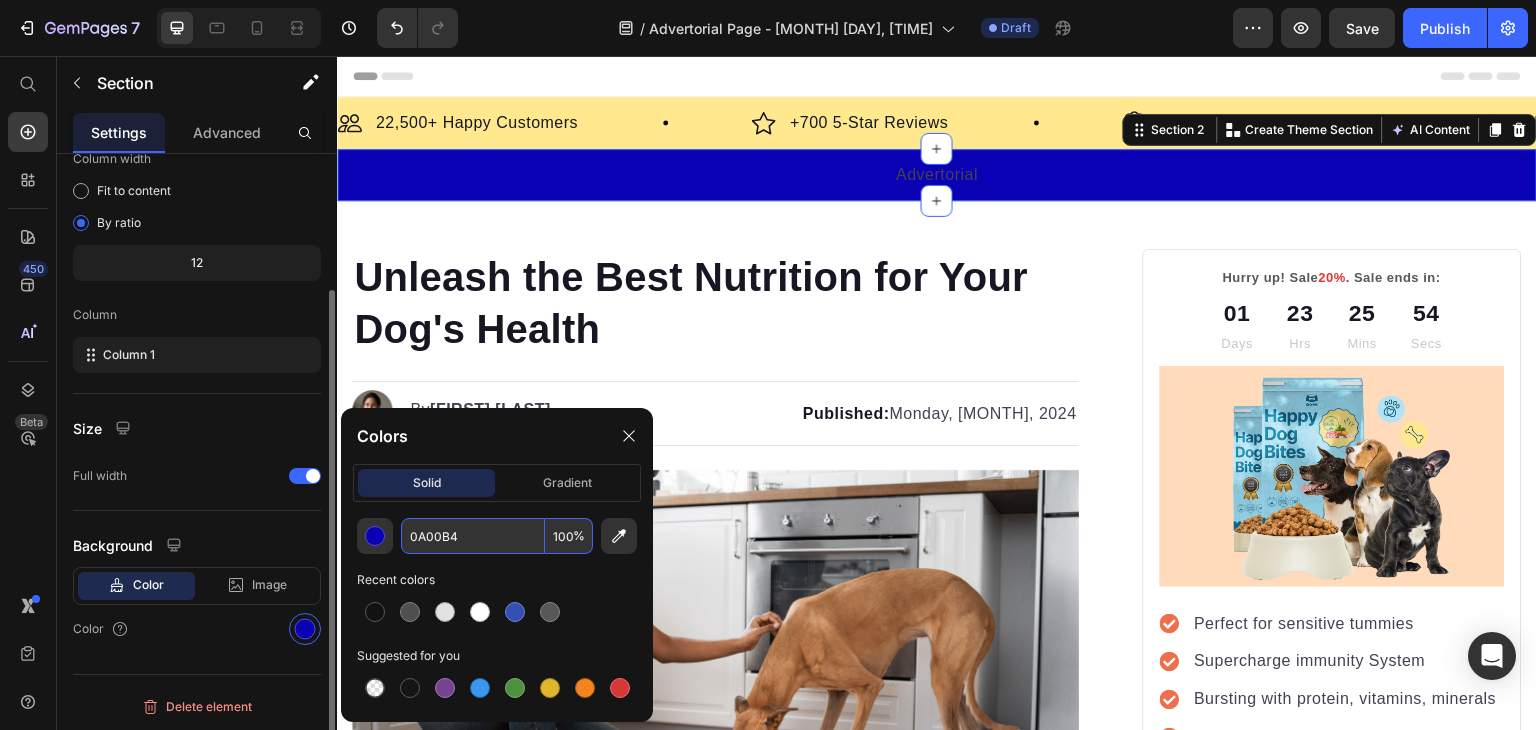type on "0A00B4" 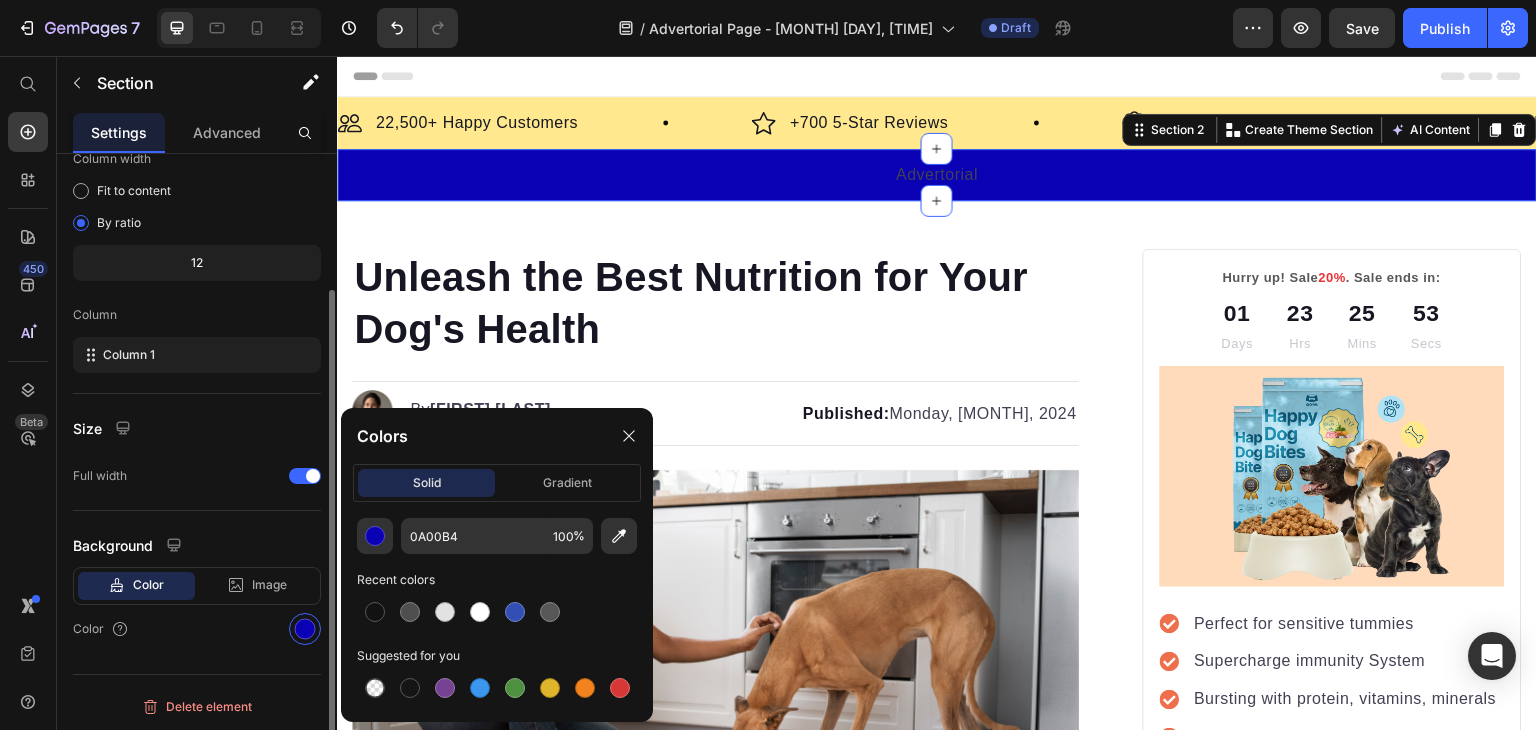 click on "Fit to content By ratio" at bounding box center (197, 207) 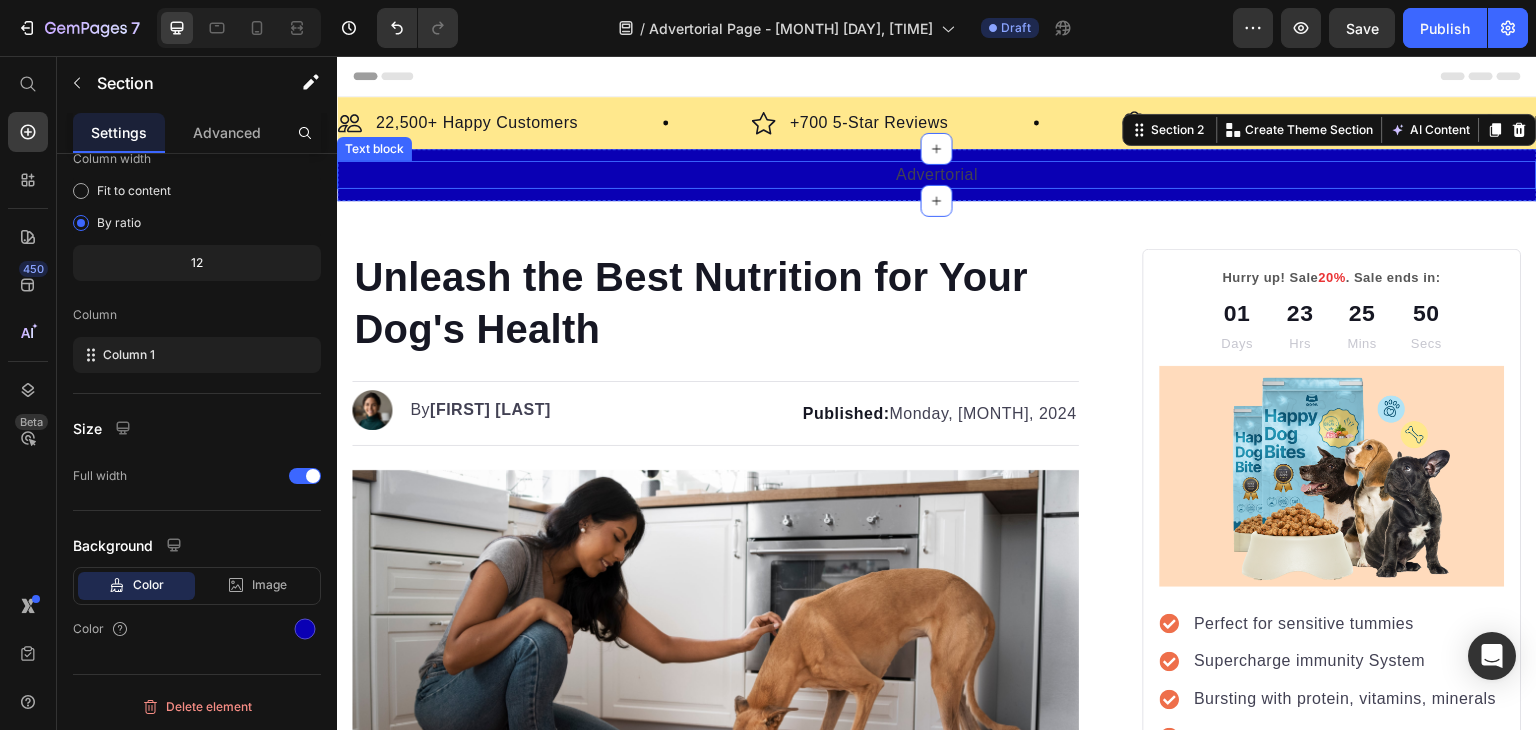 click on "Advertorial" at bounding box center [937, 175] 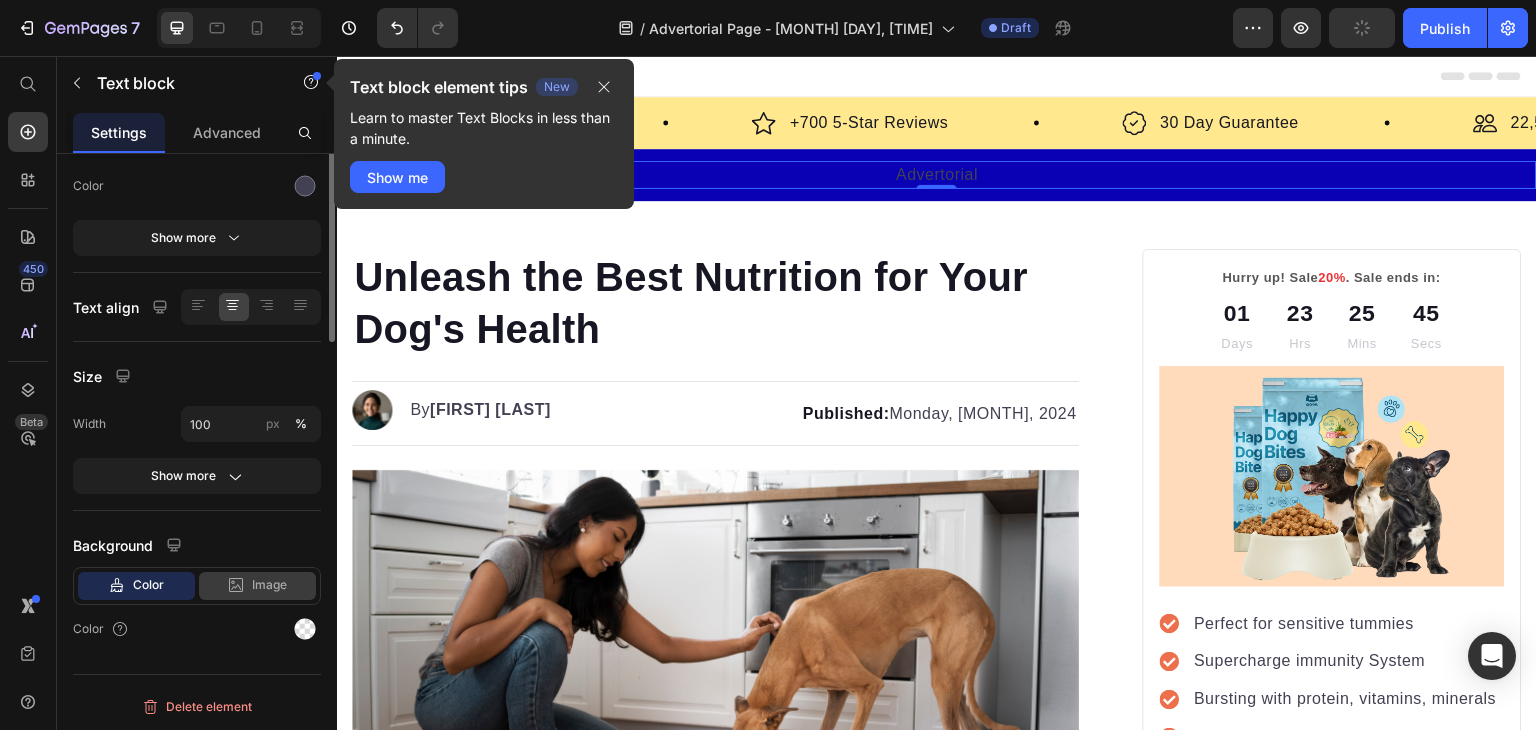 scroll, scrollTop: 0, scrollLeft: 0, axis: both 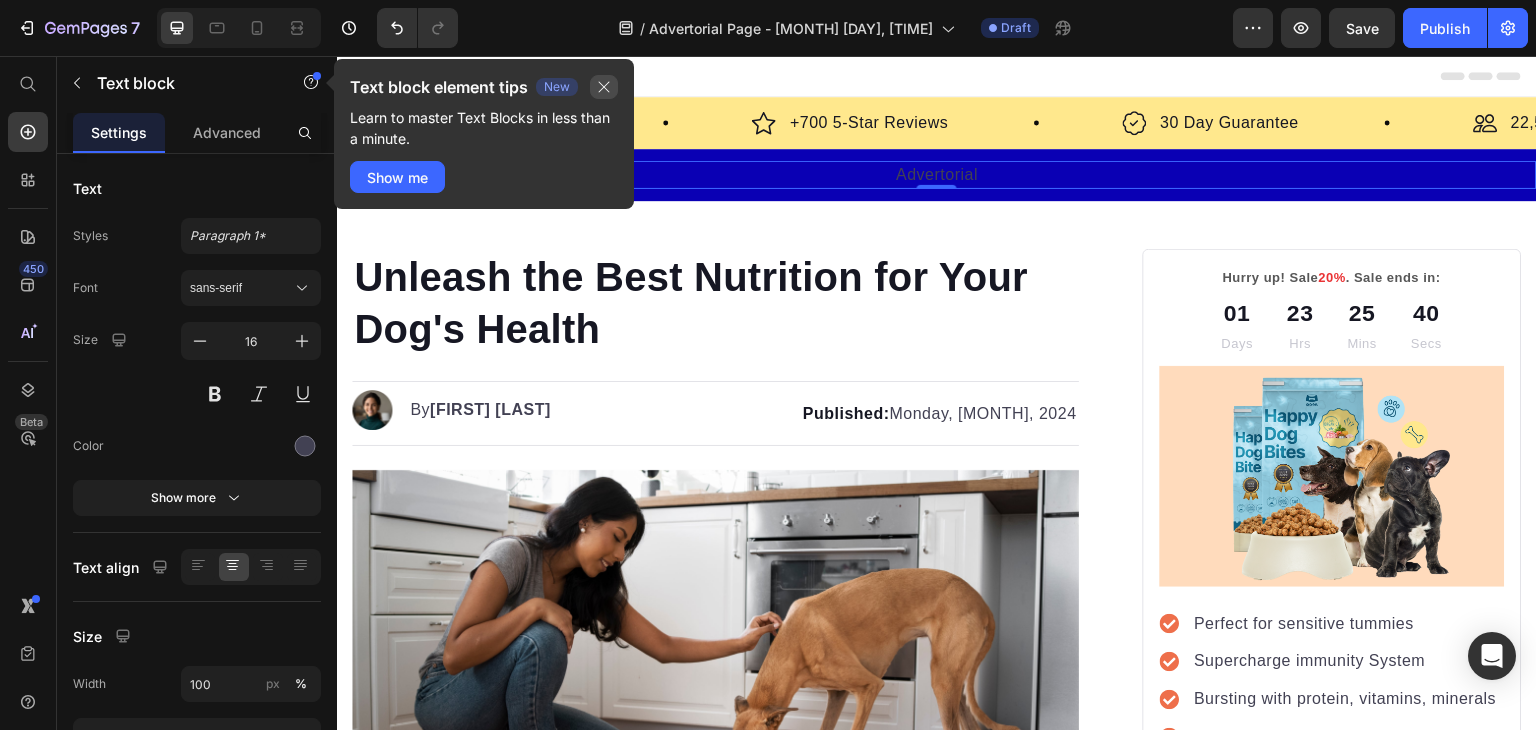 click 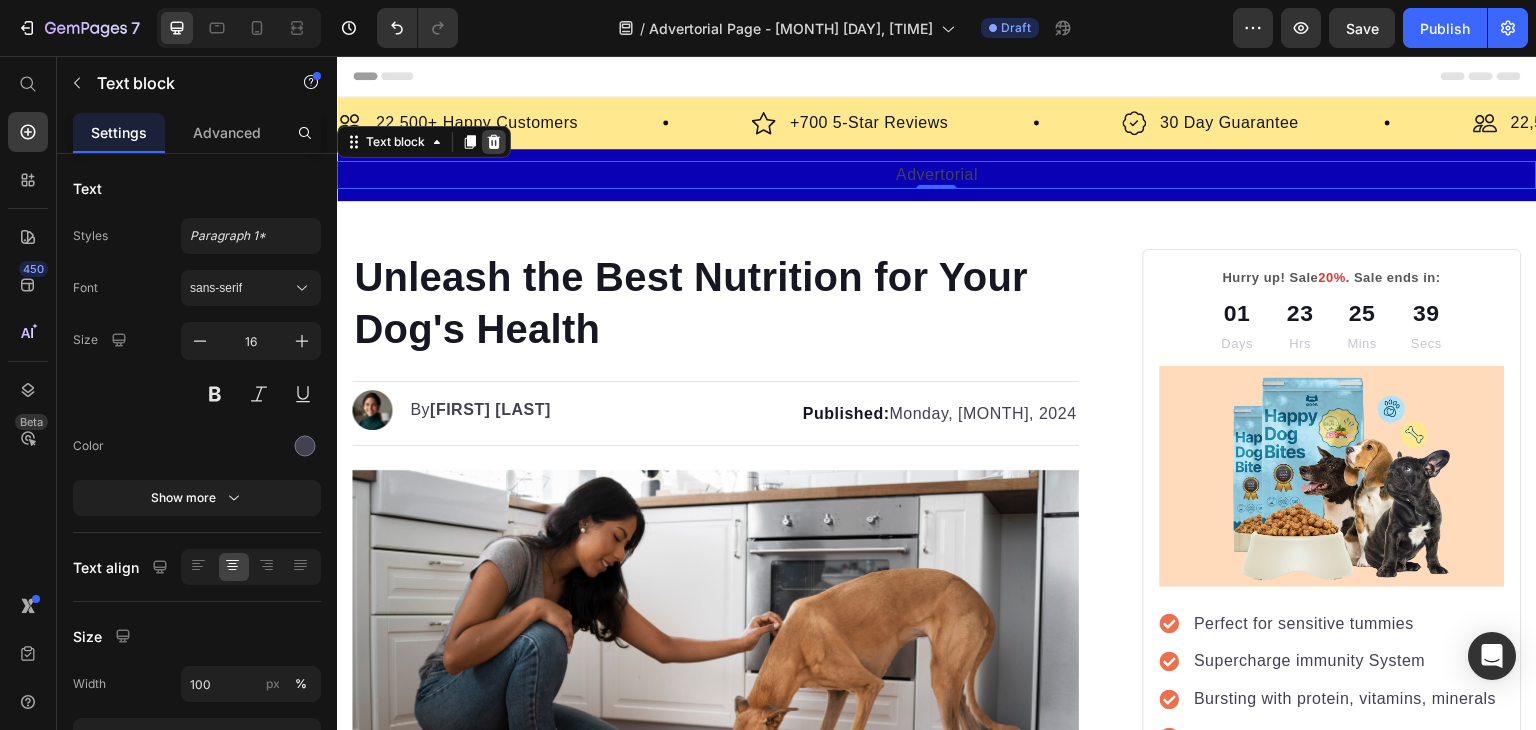 click 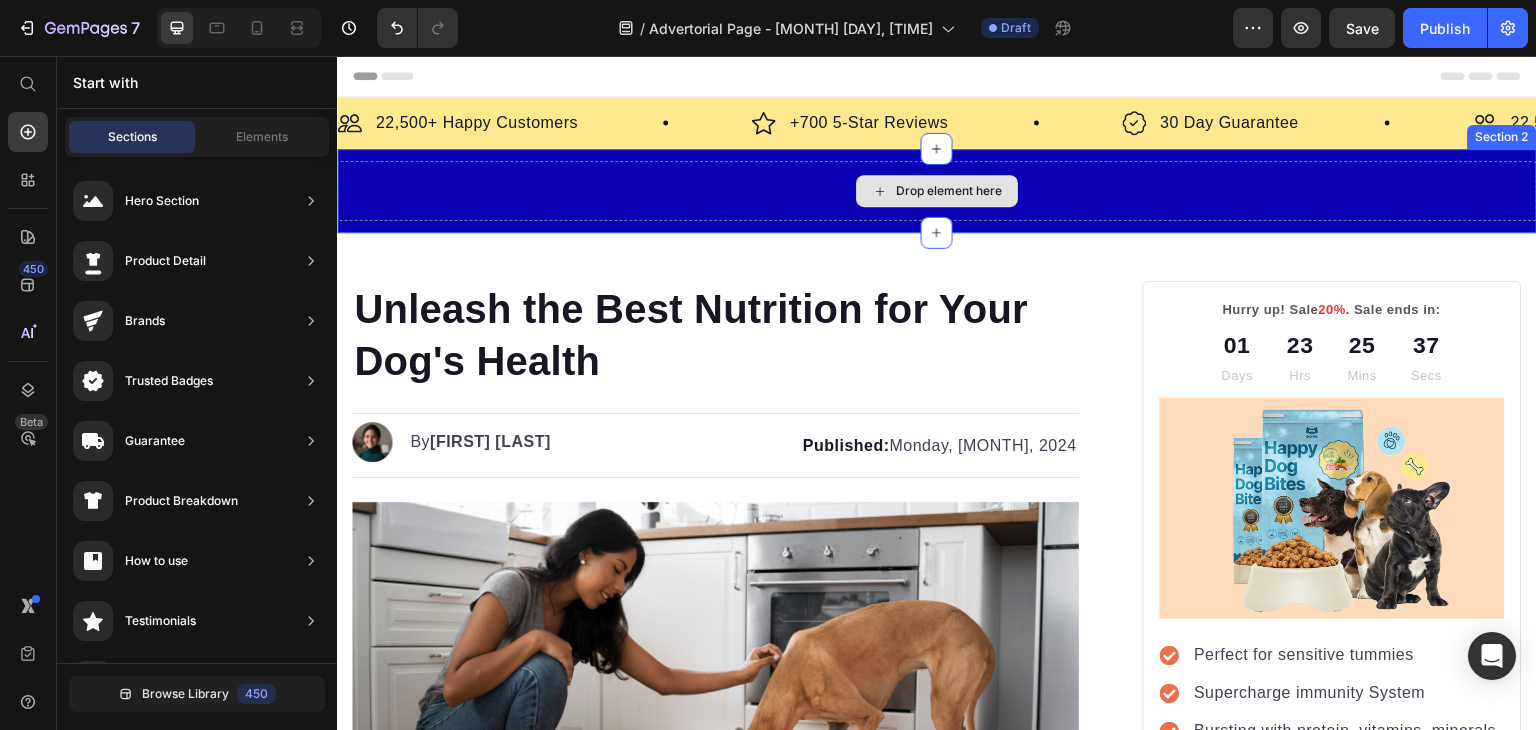 click on "Drop element here" at bounding box center [949, 191] 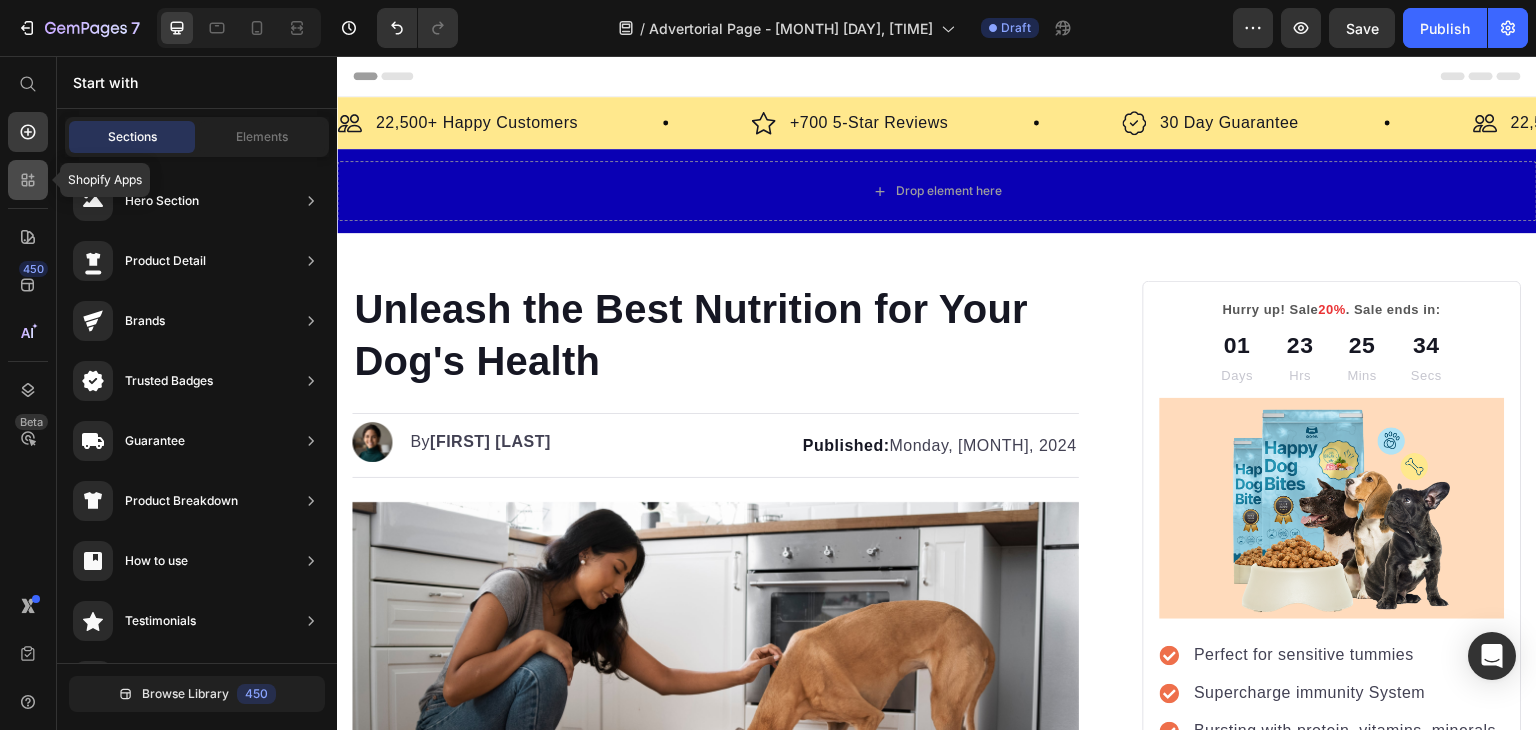 click 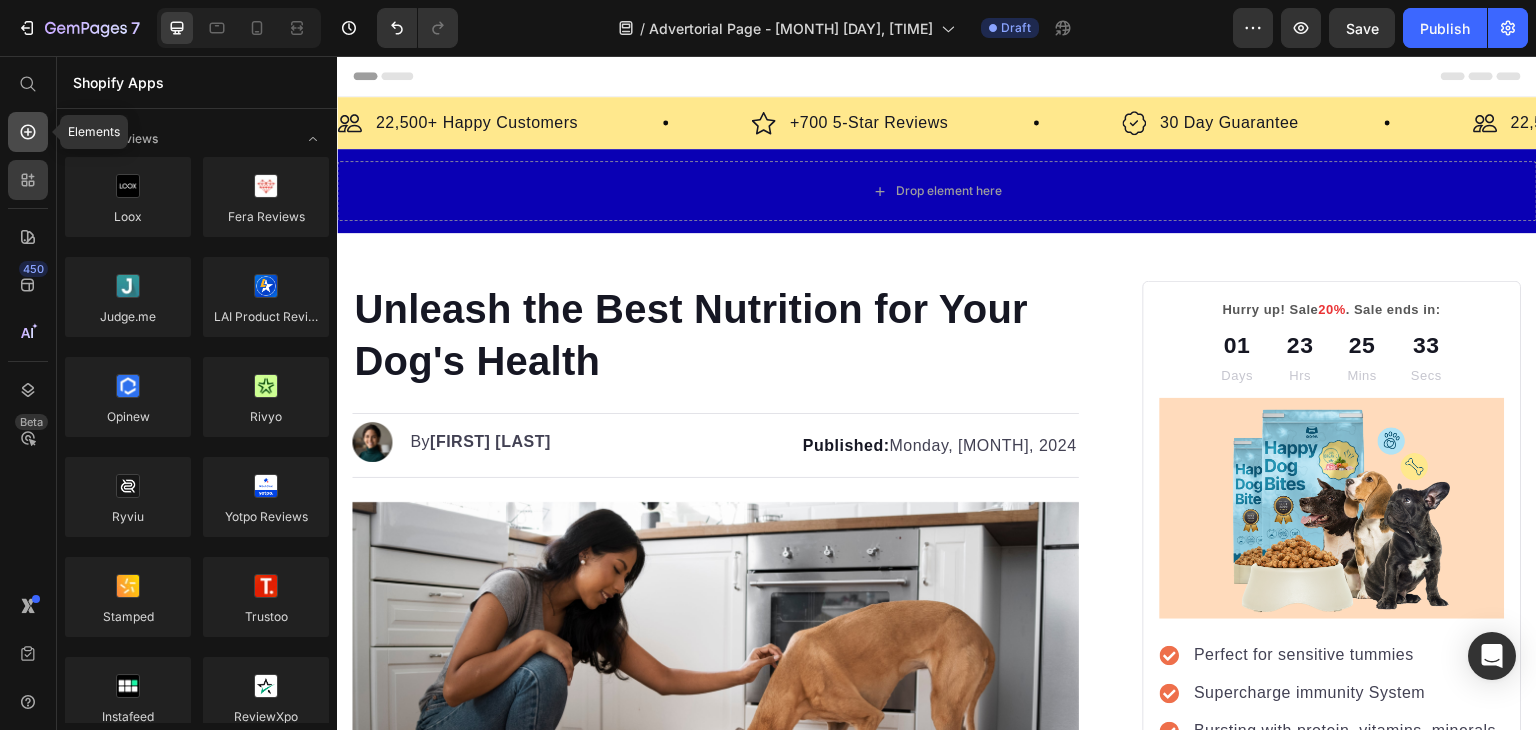 click 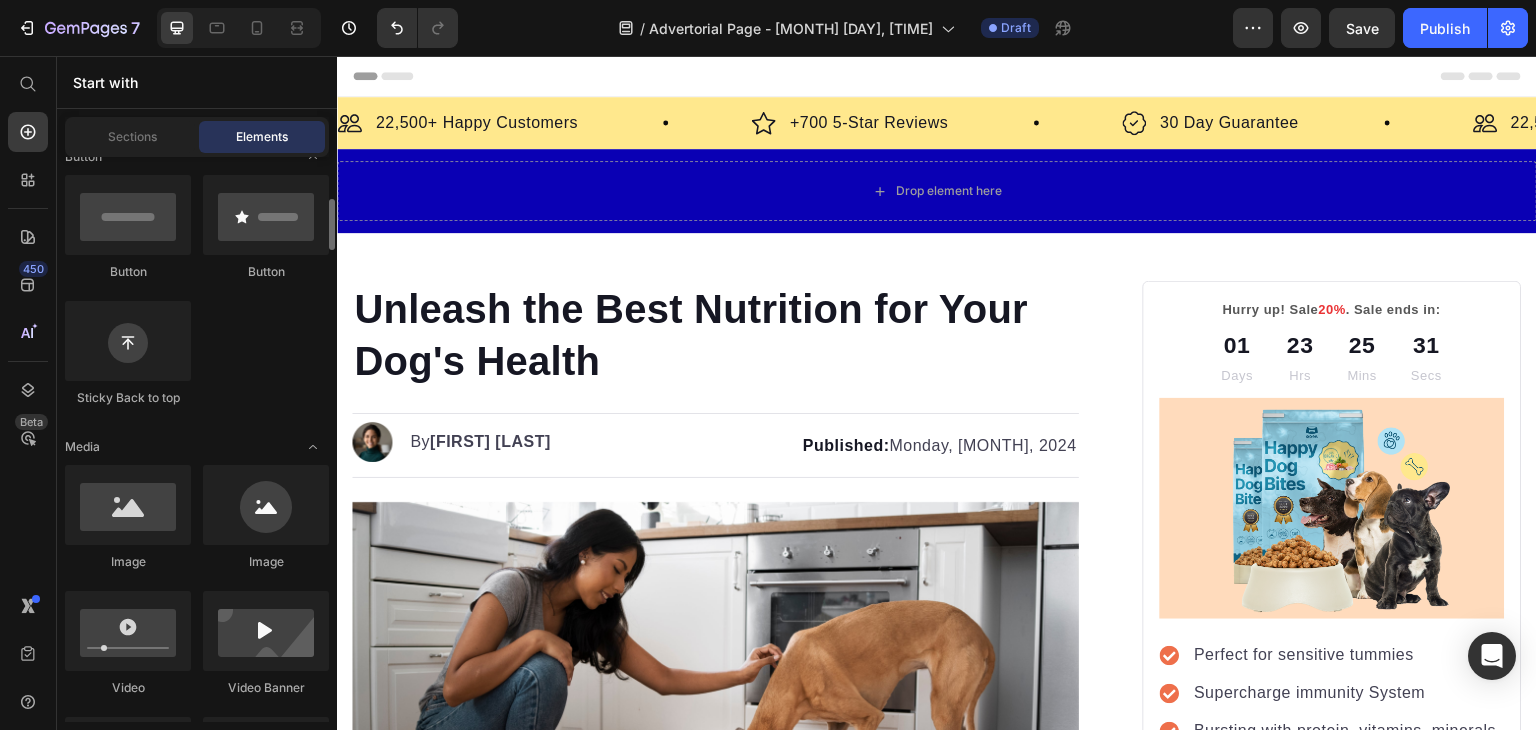 scroll, scrollTop: 483, scrollLeft: 0, axis: vertical 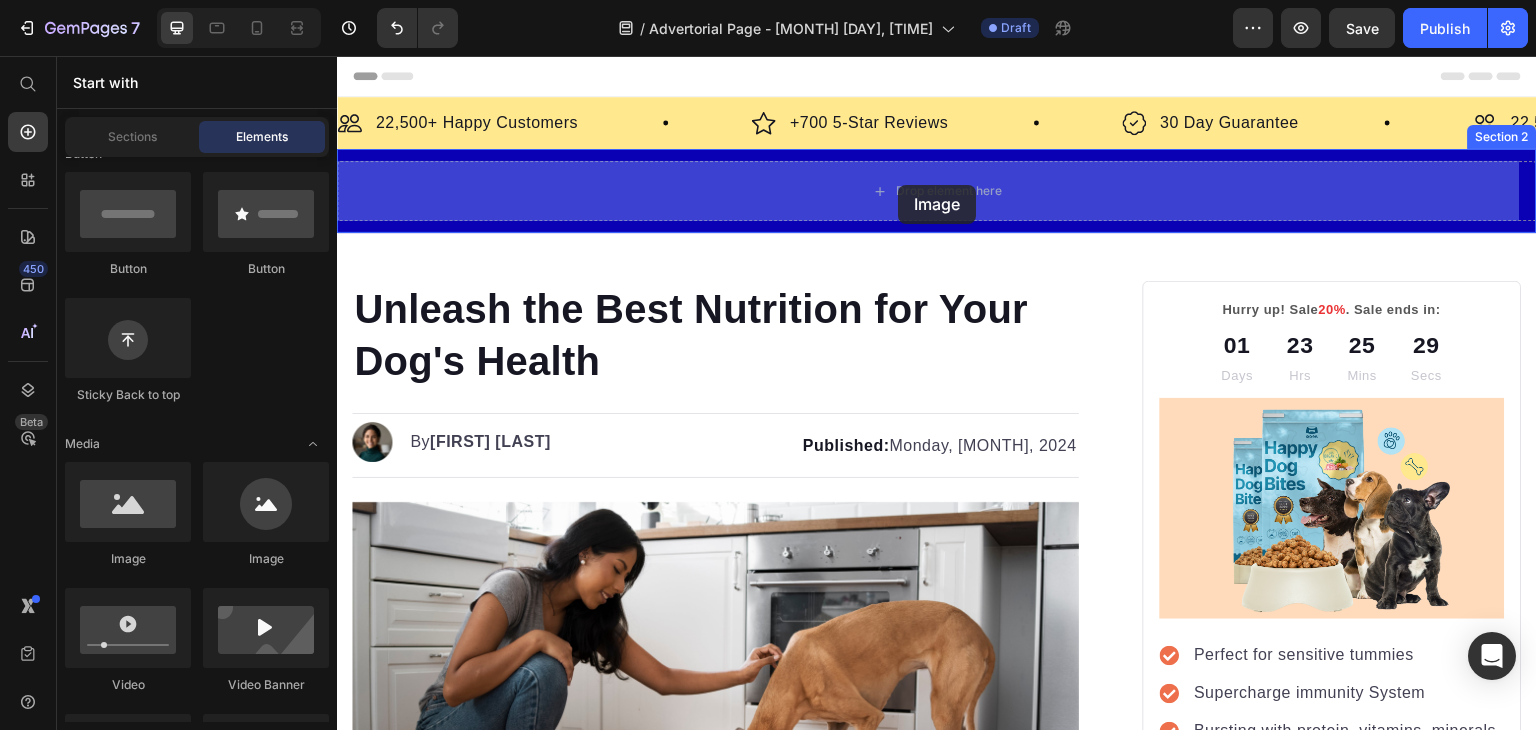 drag, startPoint x: 561, startPoint y: 344, endPoint x: 898, endPoint y: 185, distance: 372.62582 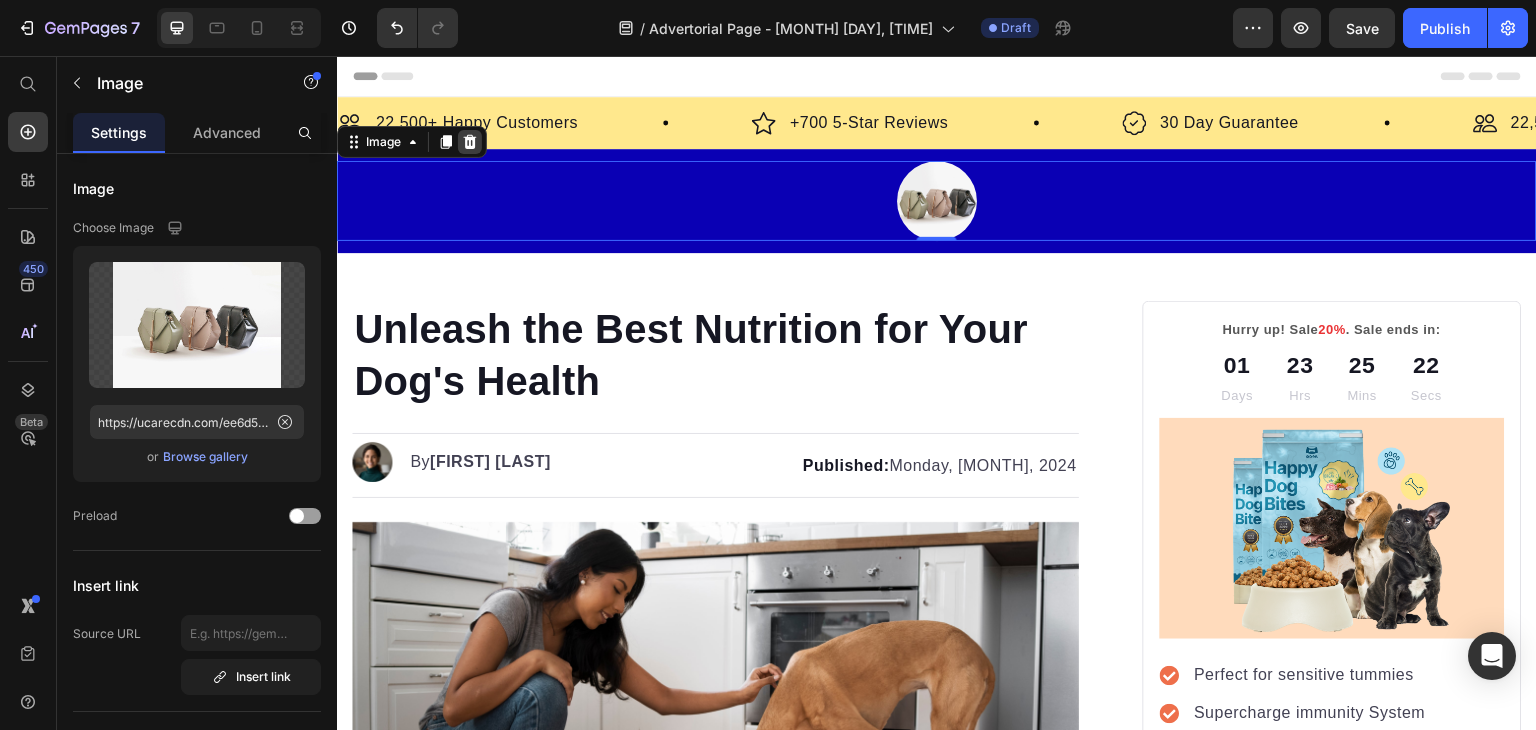 click 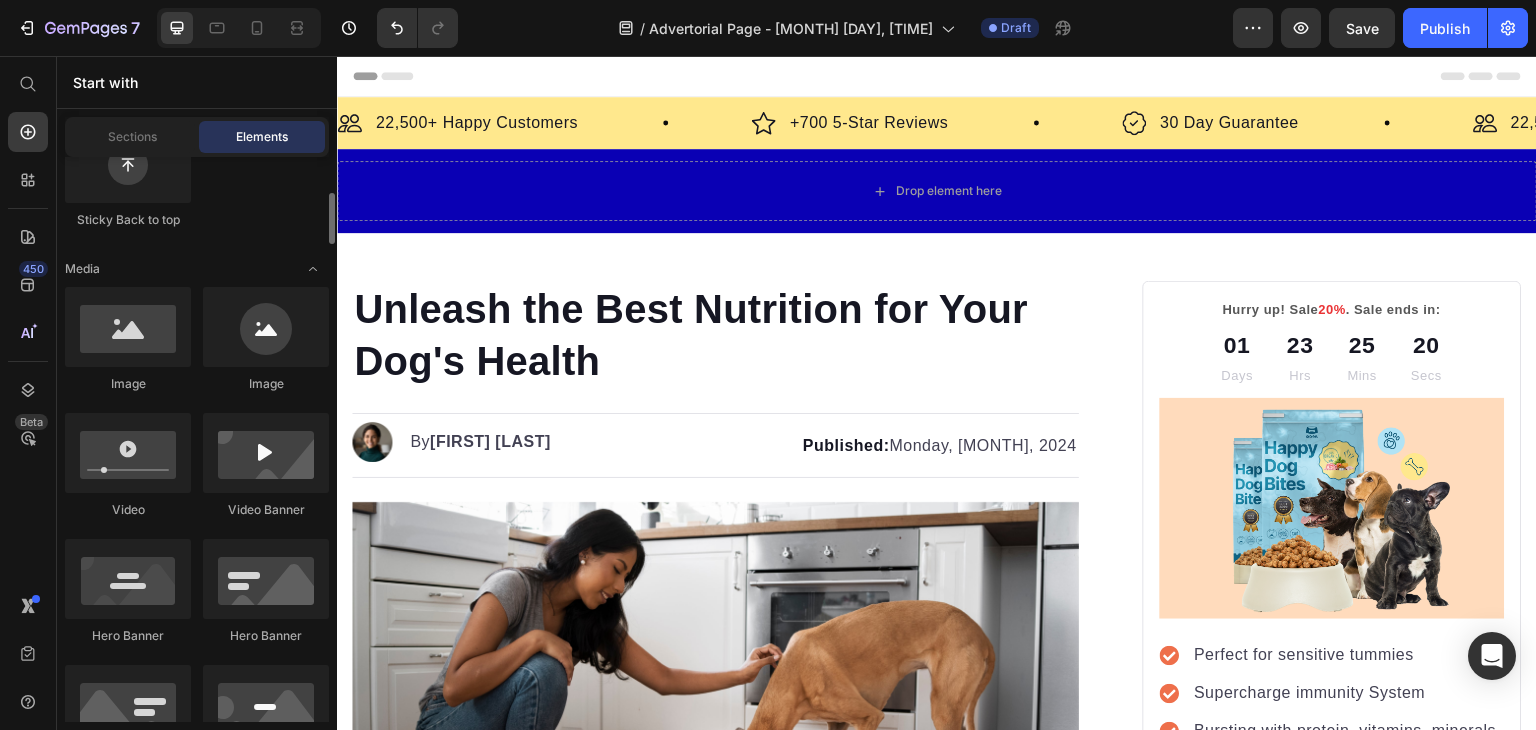 scroll, scrollTop: 668, scrollLeft: 0, axis: vertical 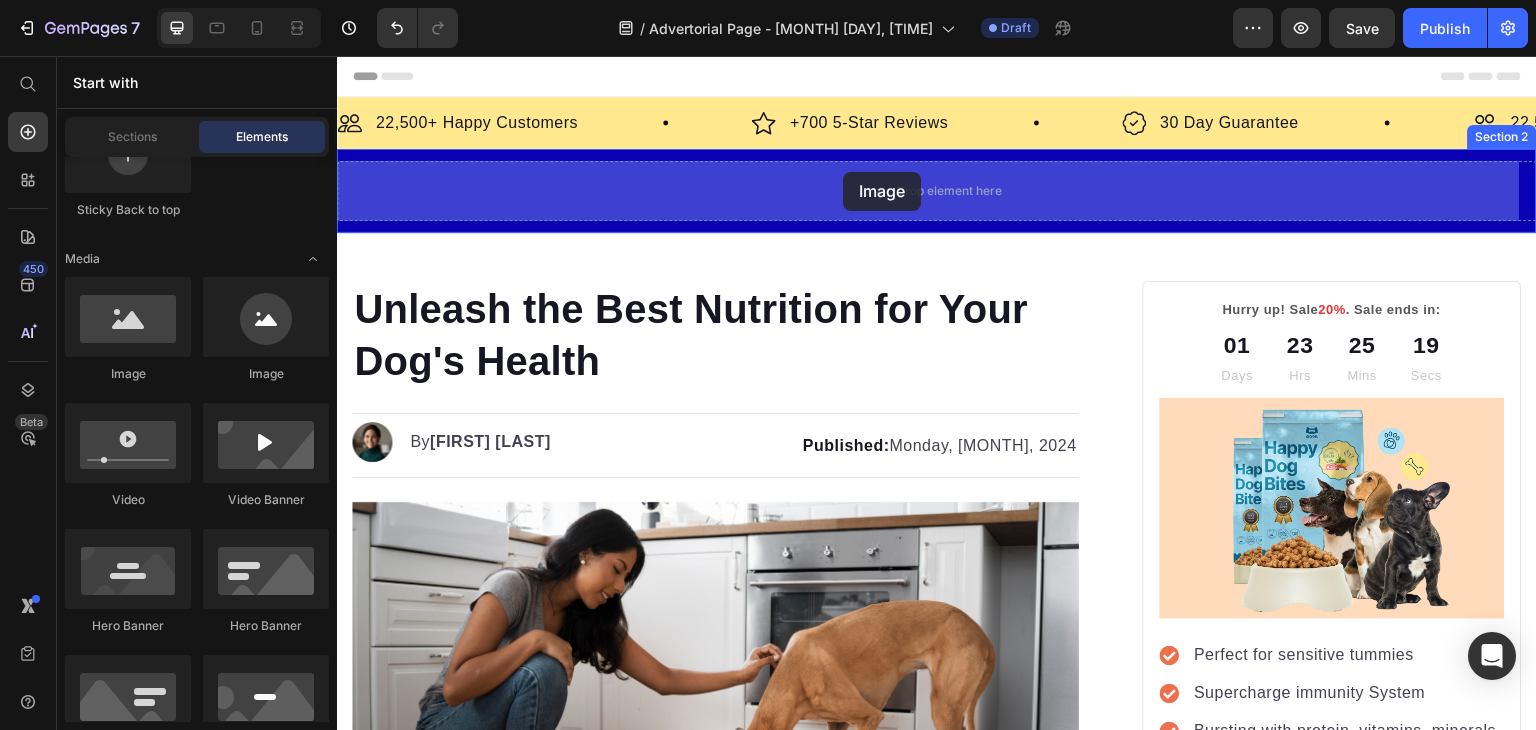 drag, startPoint x: 670, startPoint y: 169, endPoint x: 843, endPoint y: 172, distance: 173.02602 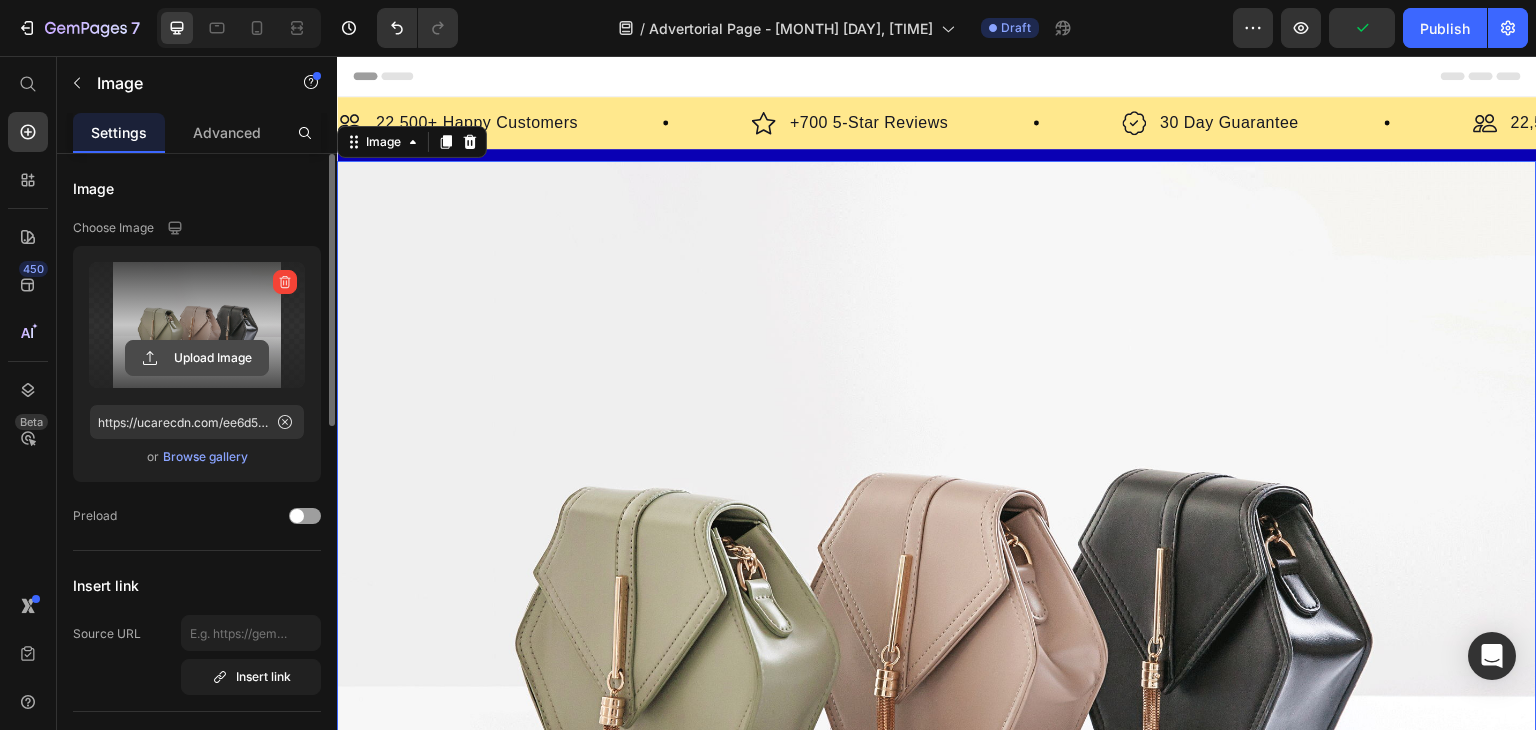 click 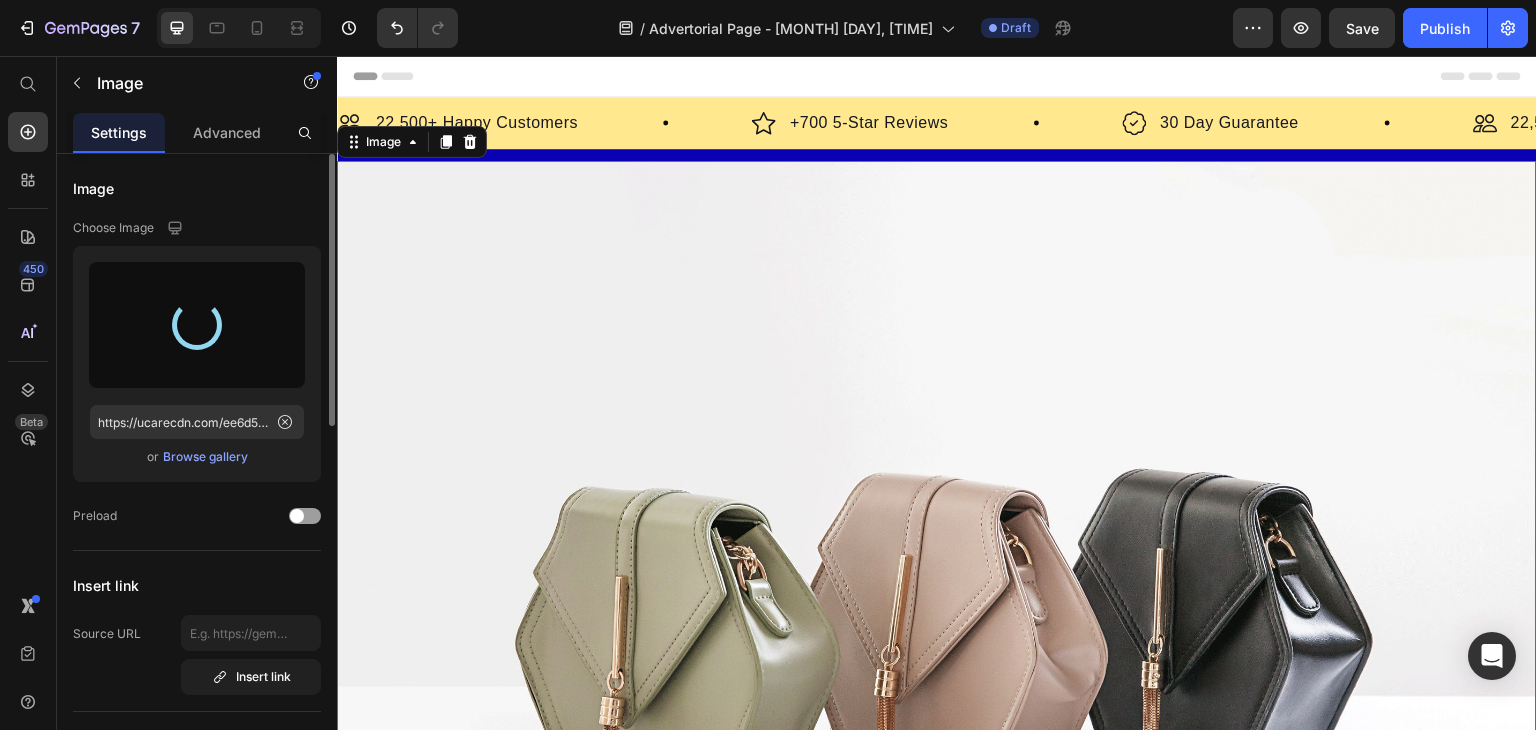 type on "https://cdn.shopify.com/s/files/1/0947/3277/9865/files/gempages_575377314339095491-bb88cf7b-5c21-4074-b1af-da997788e238.png" 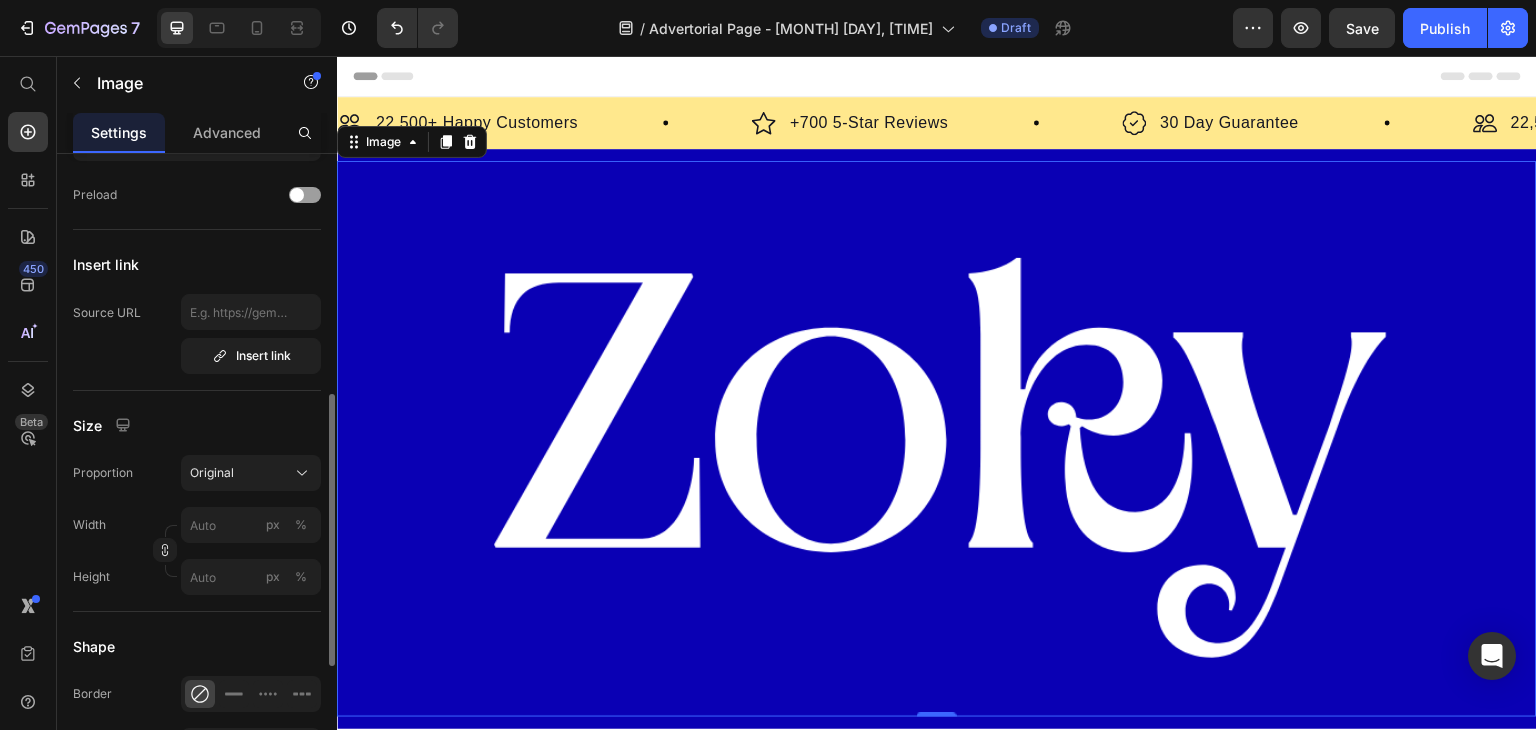 scroll, scrollTop: 438, scrollLeft: 0, axis: vertical 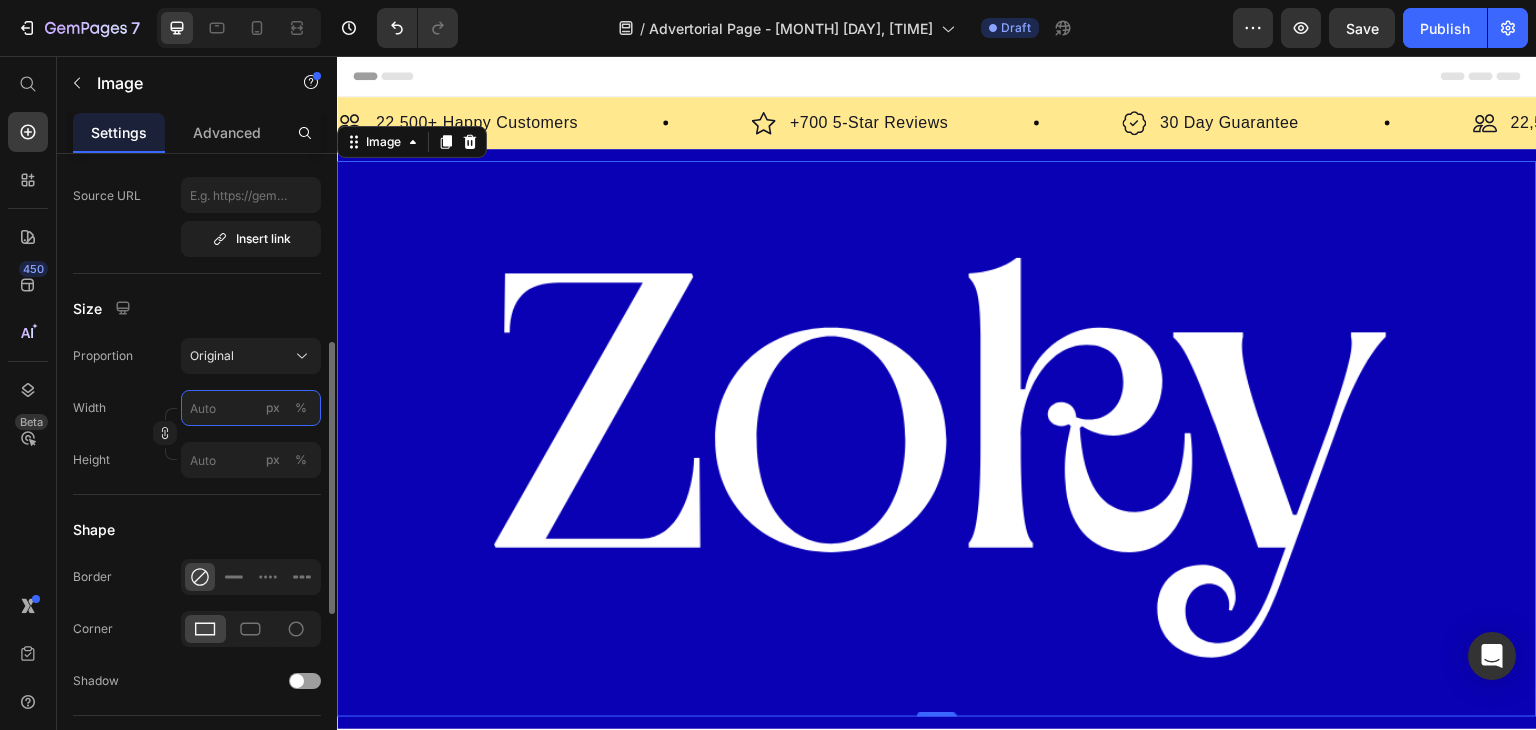 click on "px %" at bounding box center (251, 408) 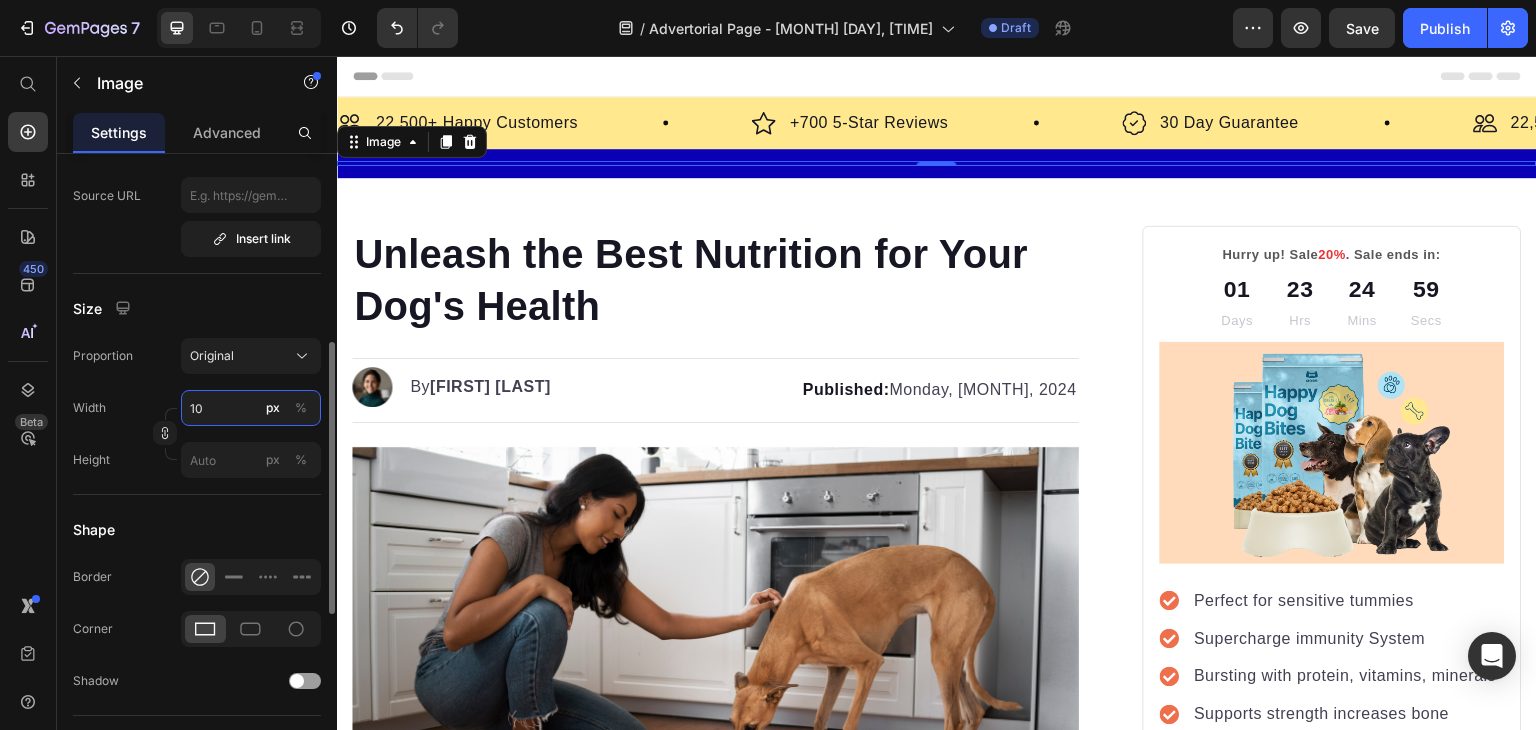 type on "100" 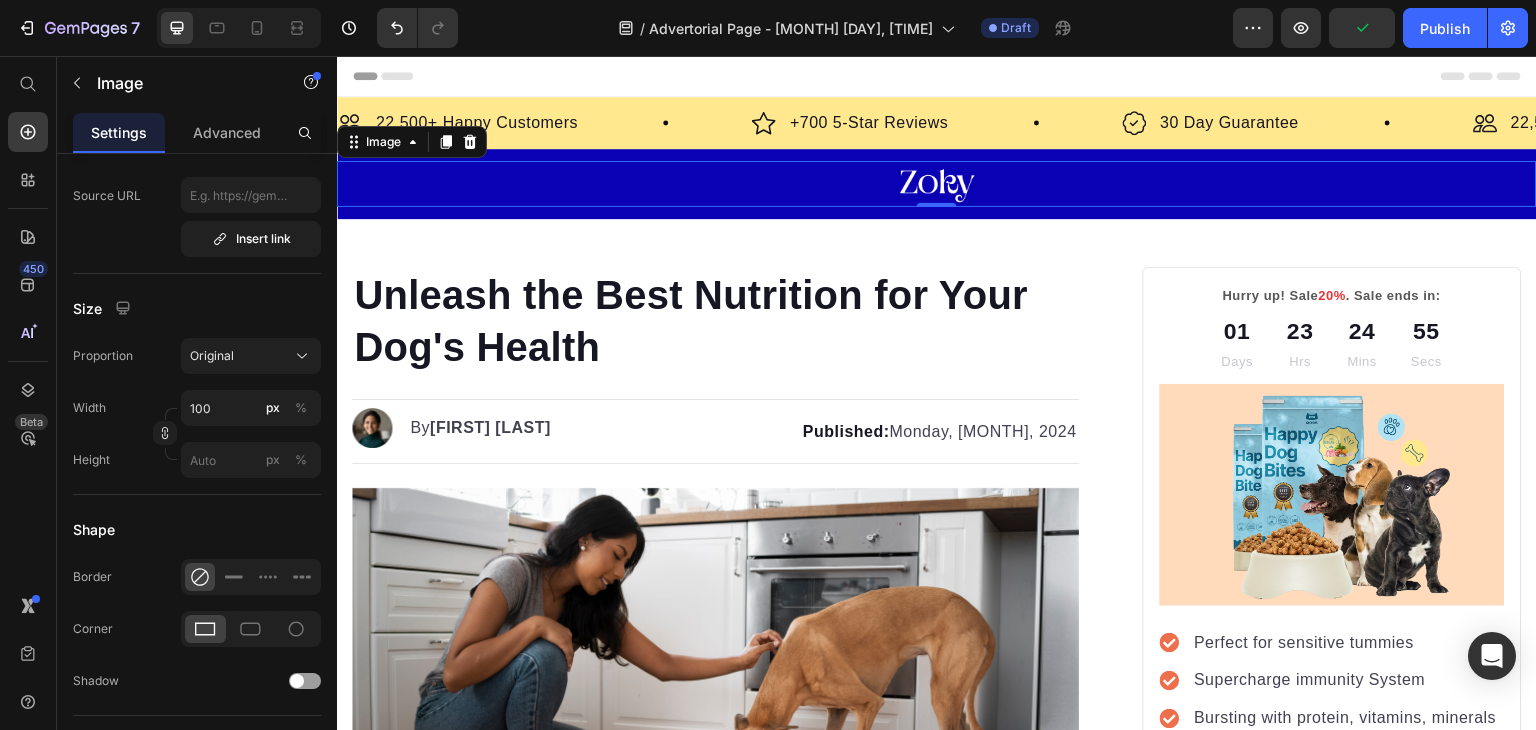 click on "Header" at bounding box center (937, 76) 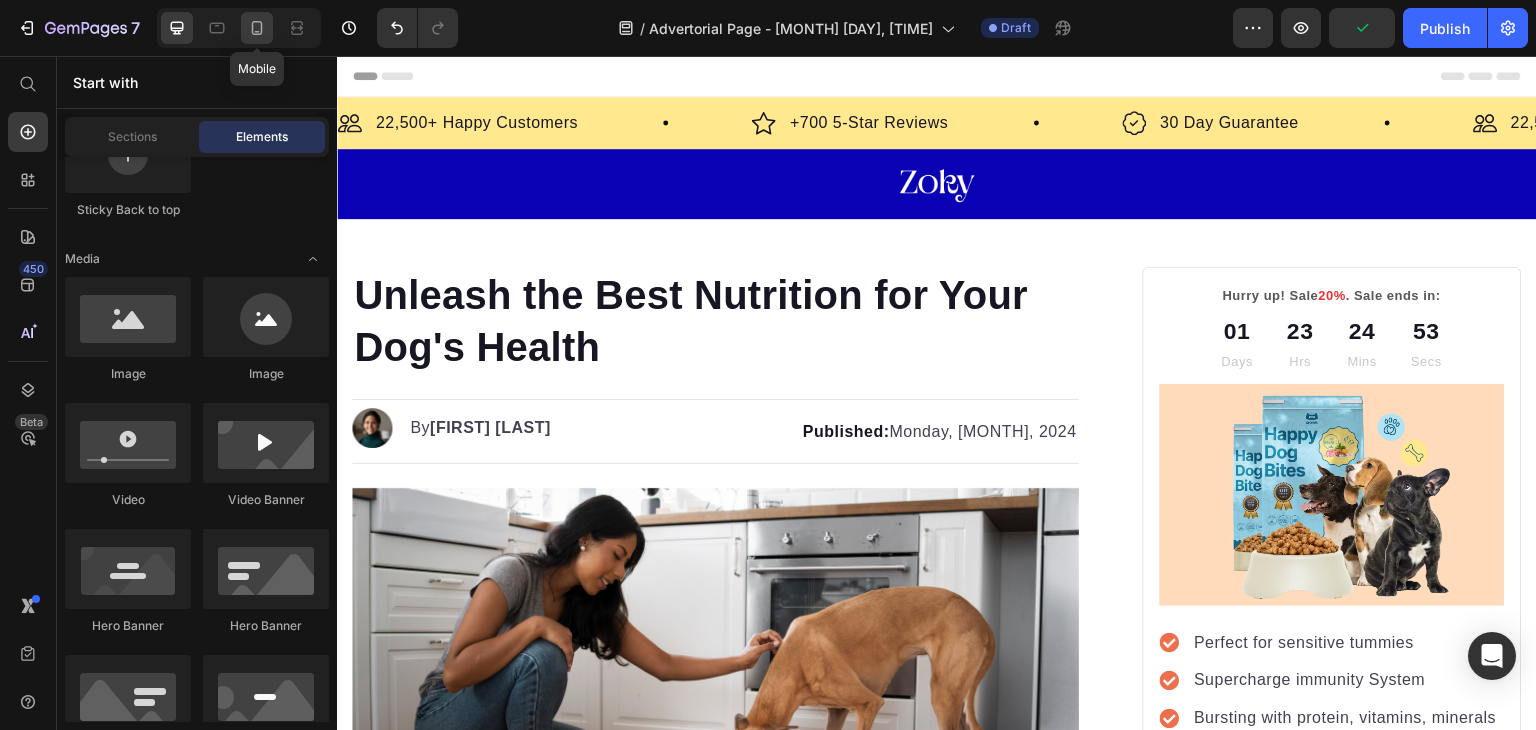 click 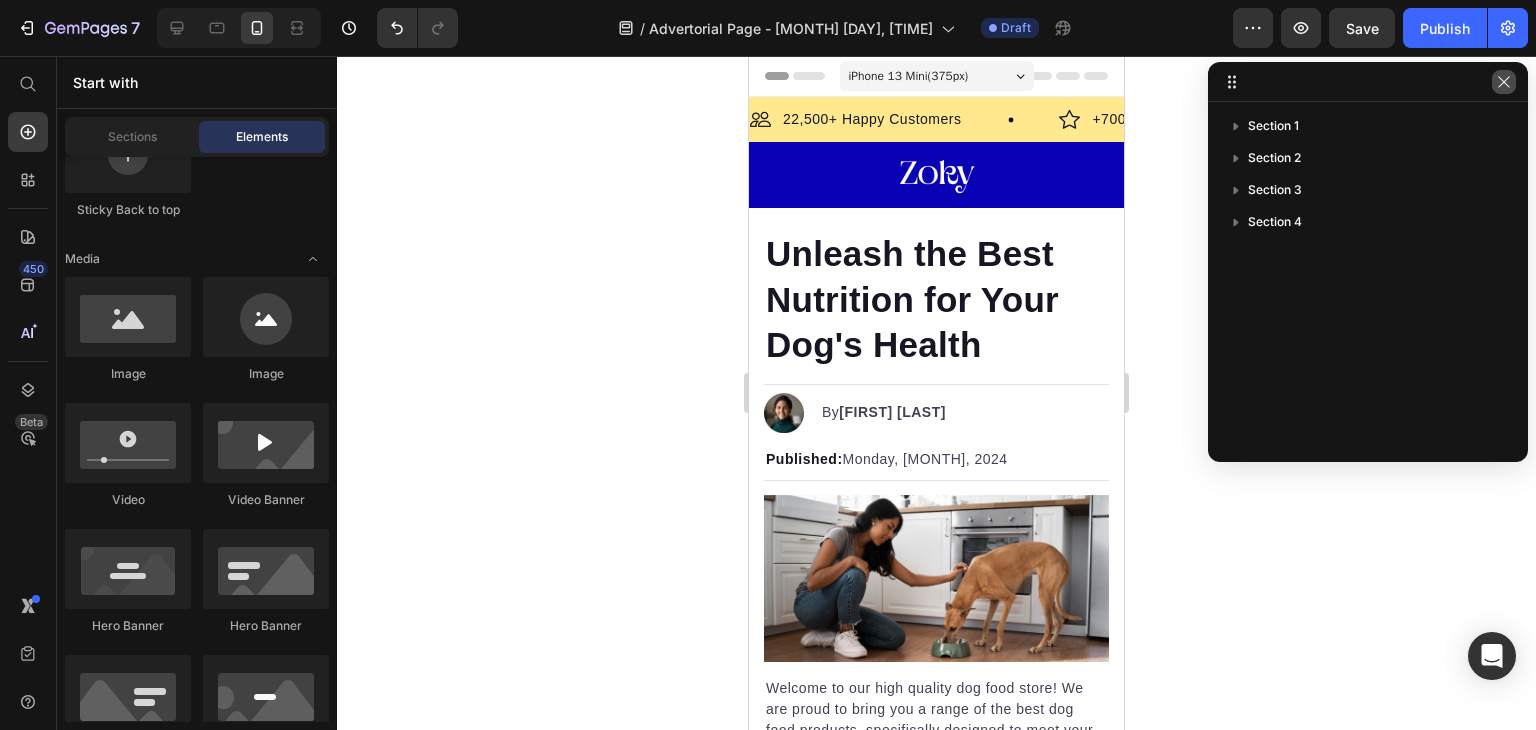 click 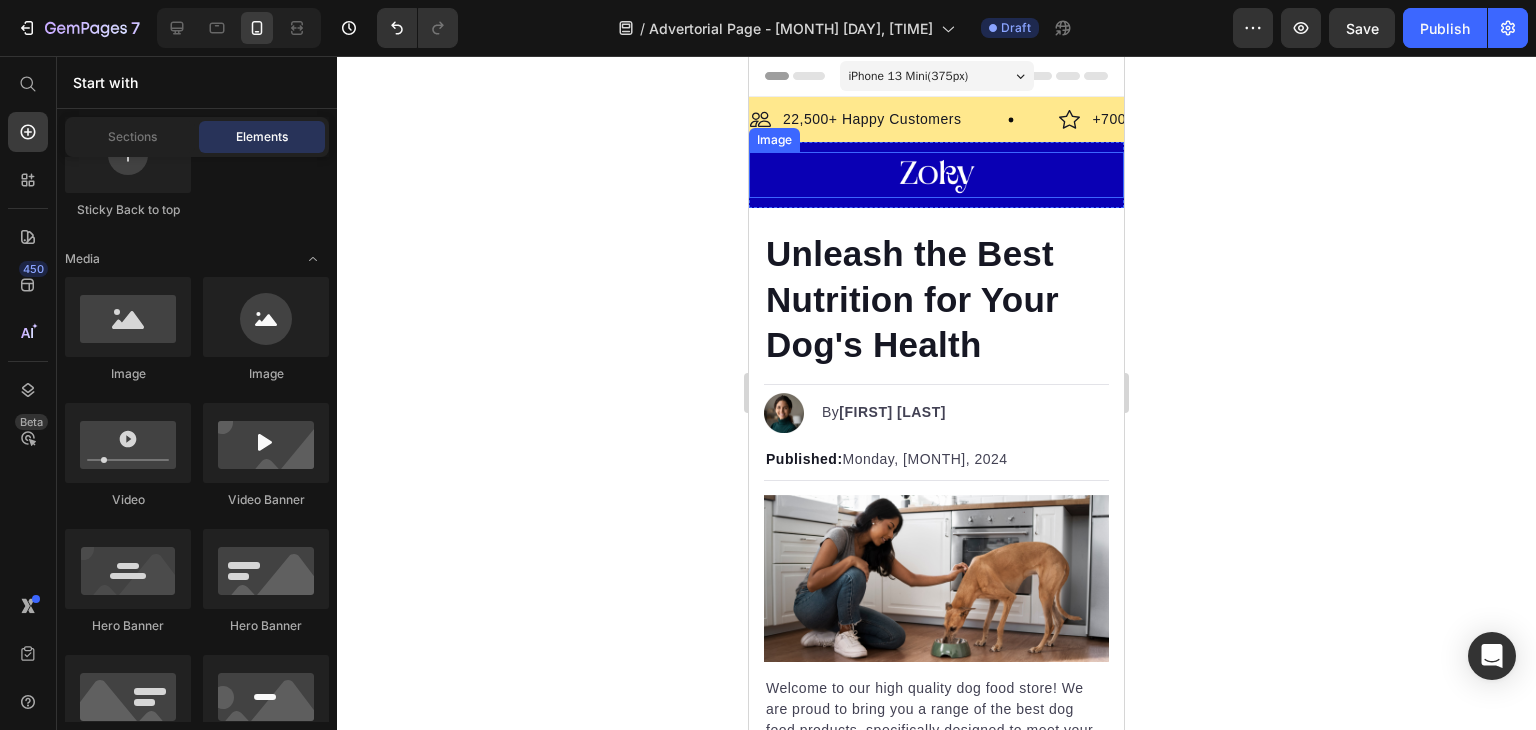 click at bounding box center [936, 175] 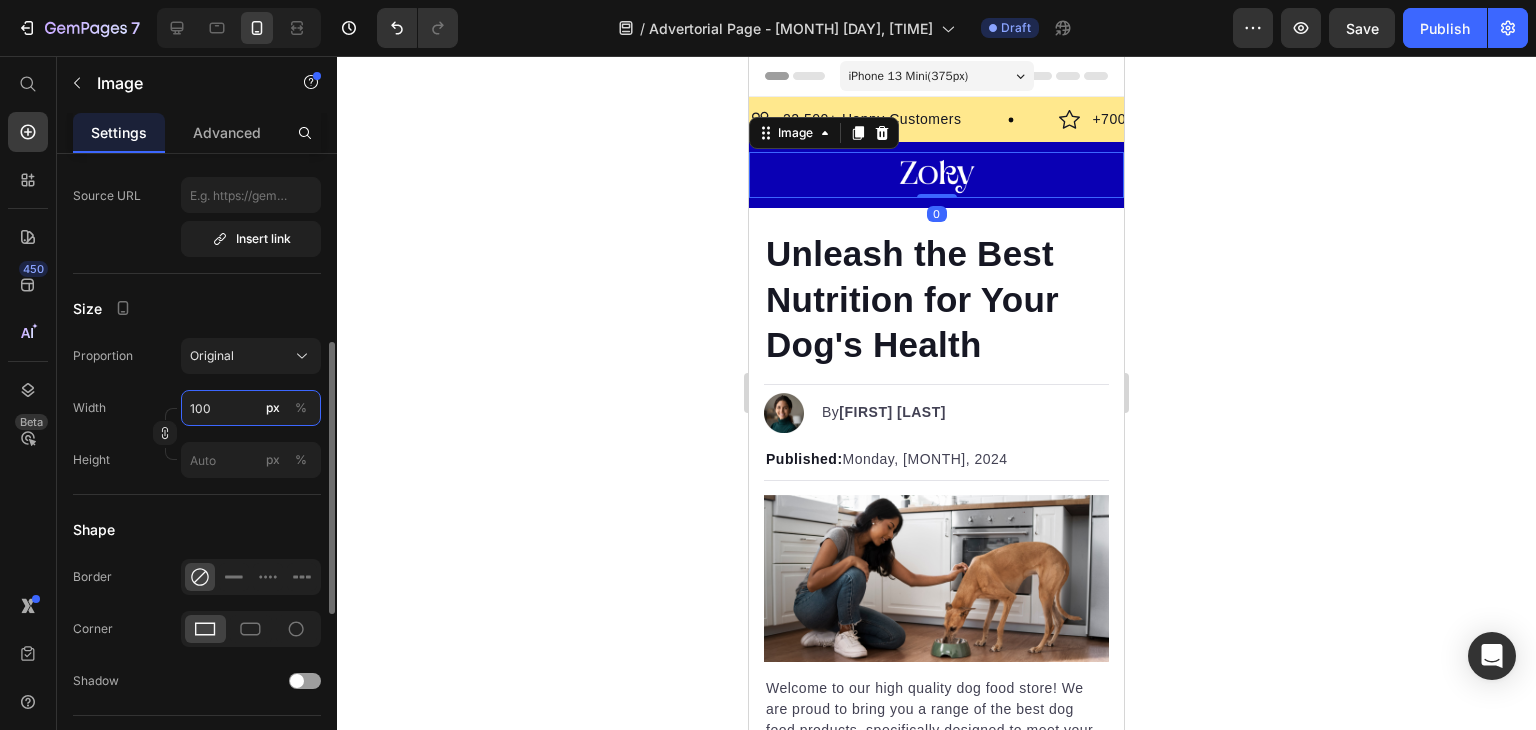 click on "100" at bounding box center [251, 408] 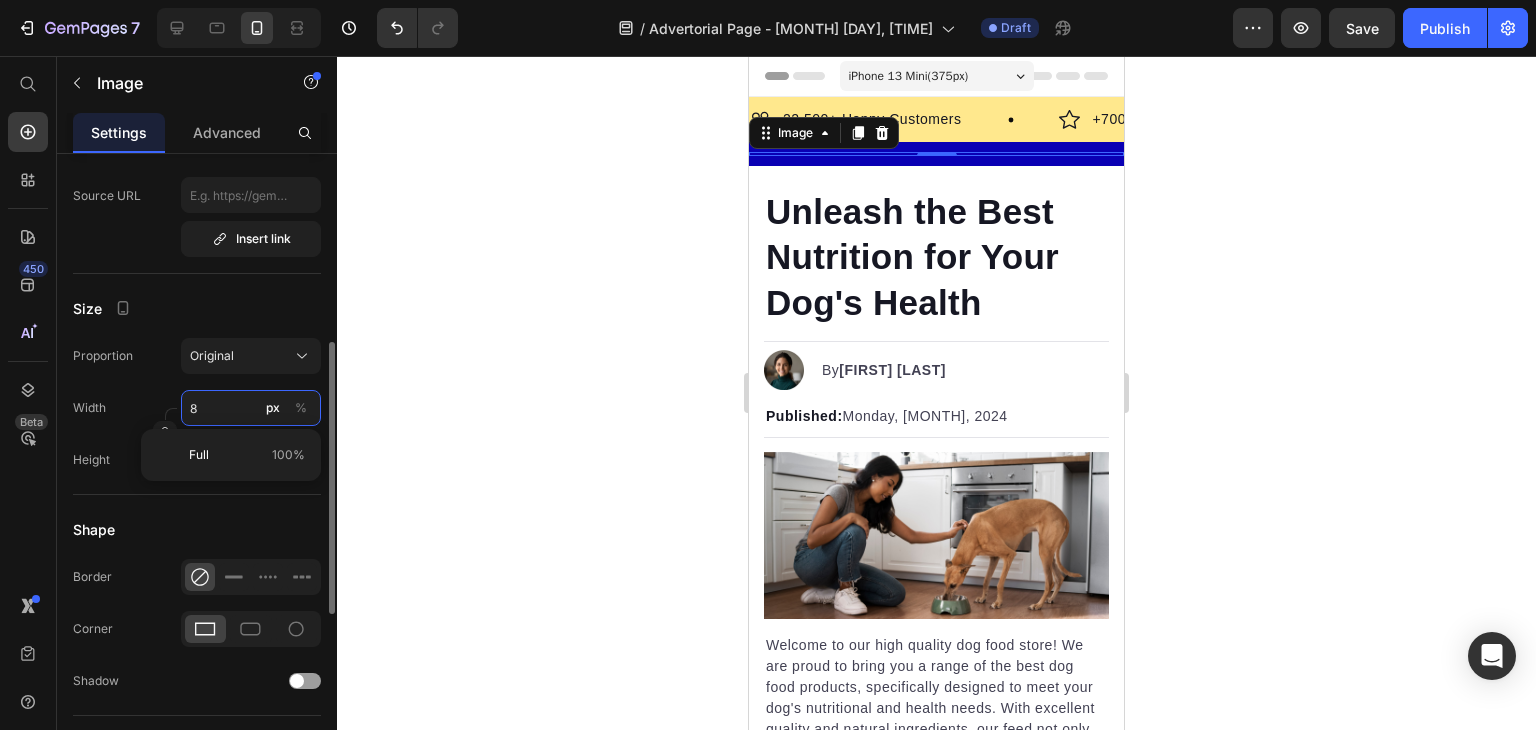 type on "80" 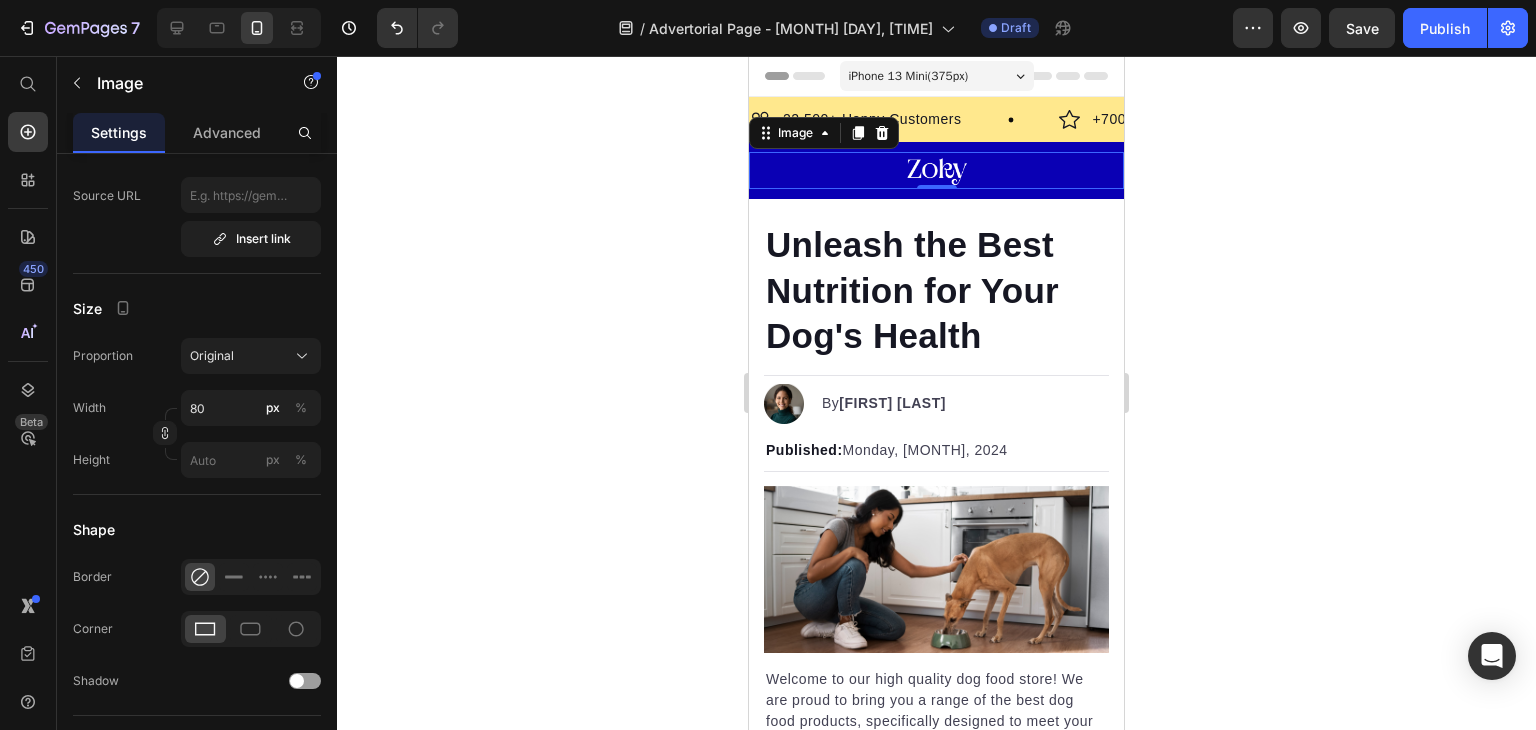 click 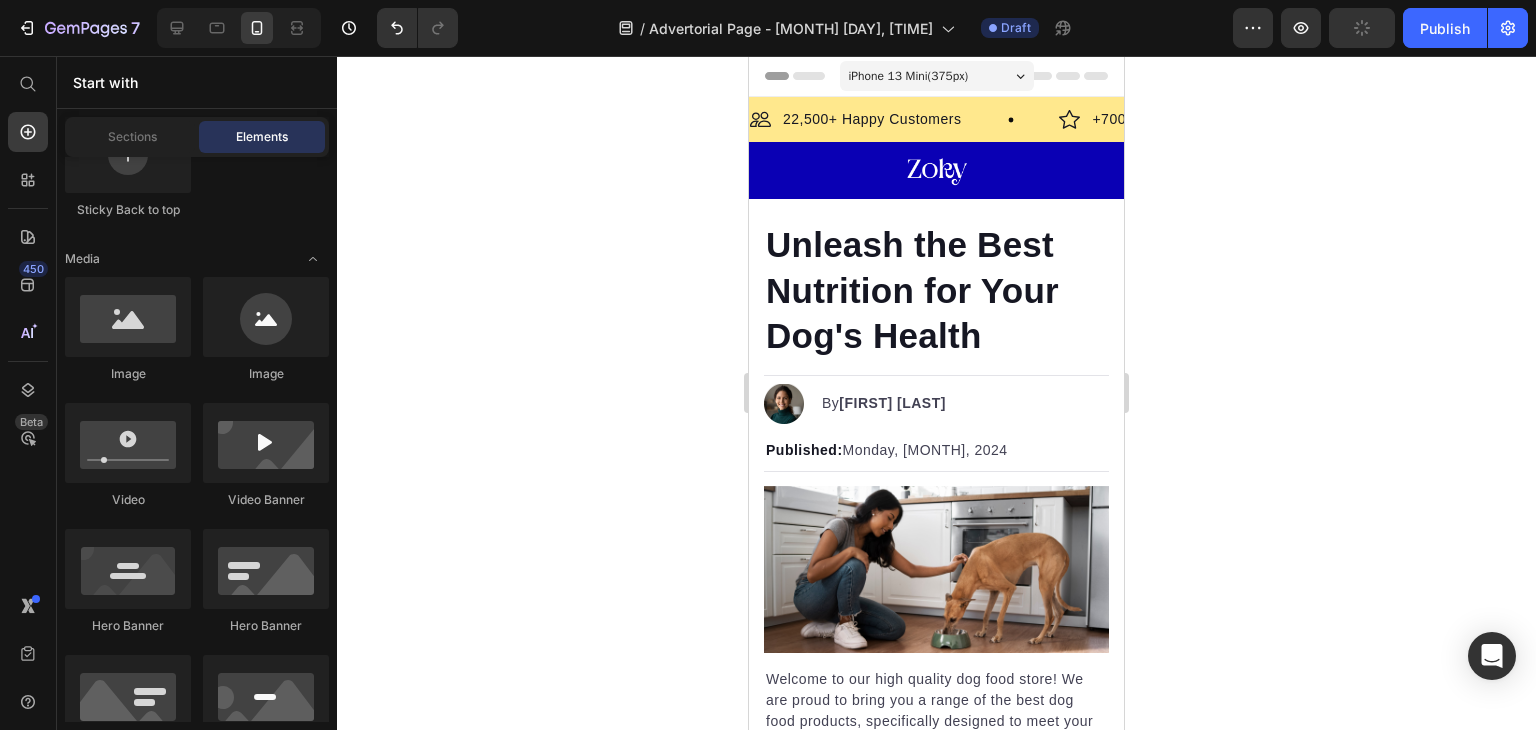 click on "Button
Button
Sticky Back to top" 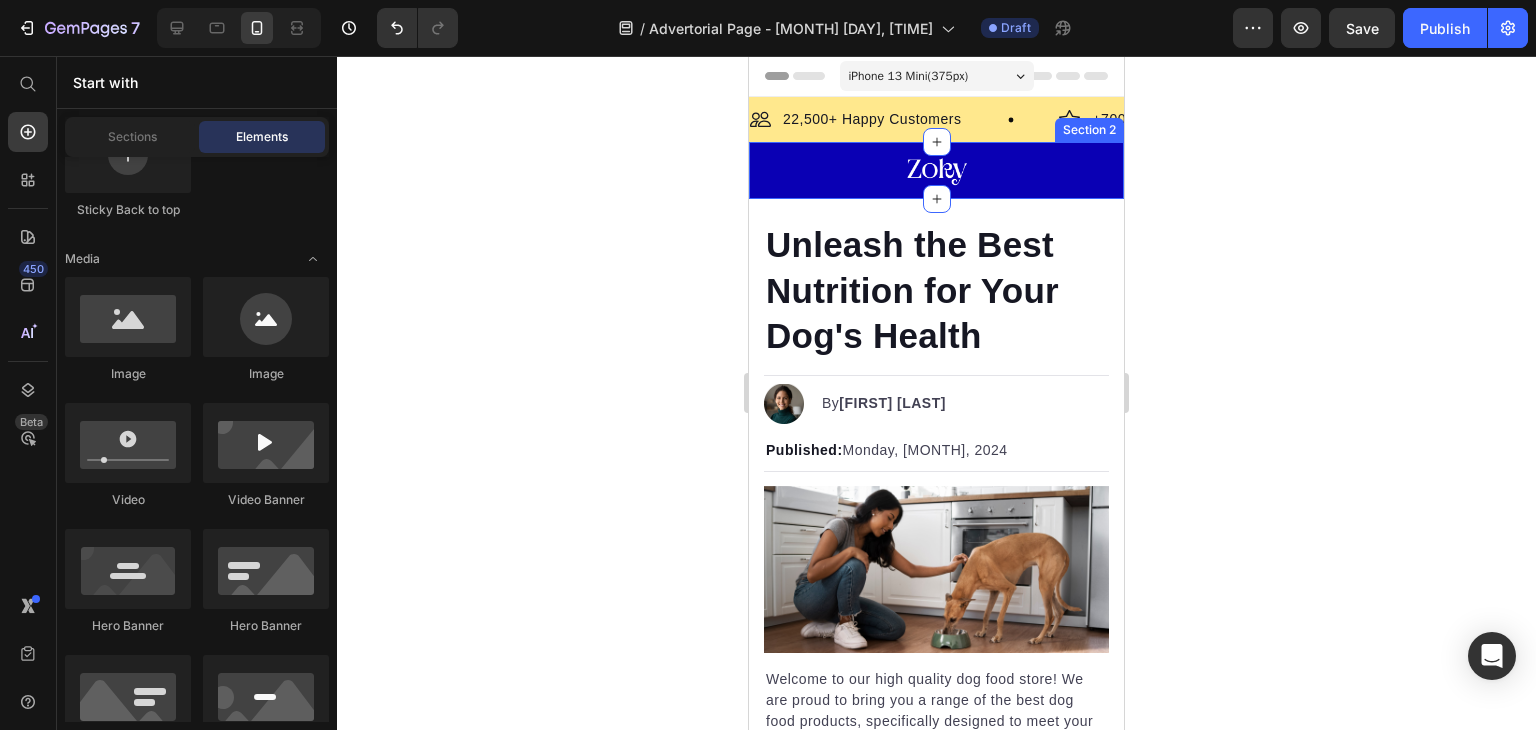 click on "Image Section 2" at bounding box center [936, 170] 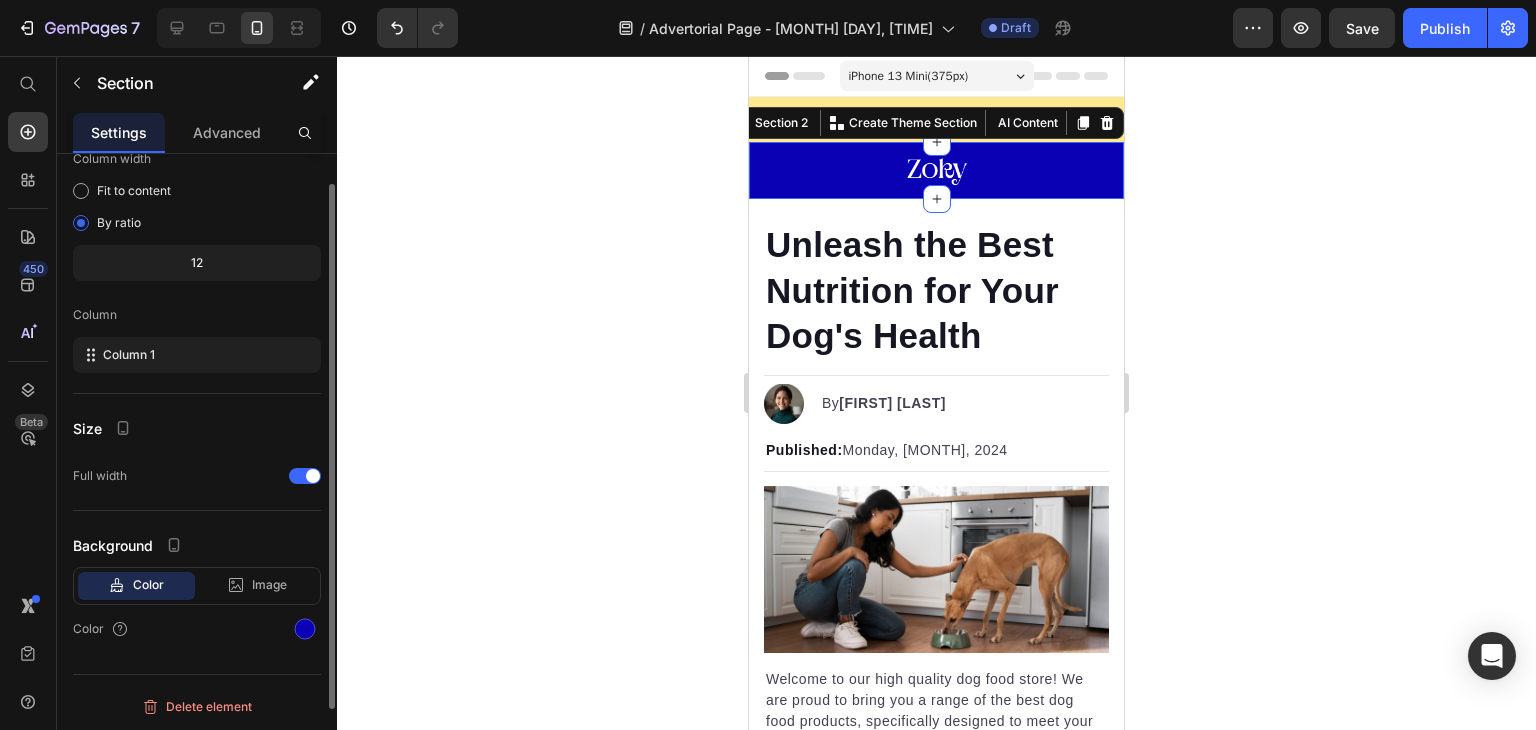 scroll, scrollTop: 0, scrollLeft: 0, axis: both 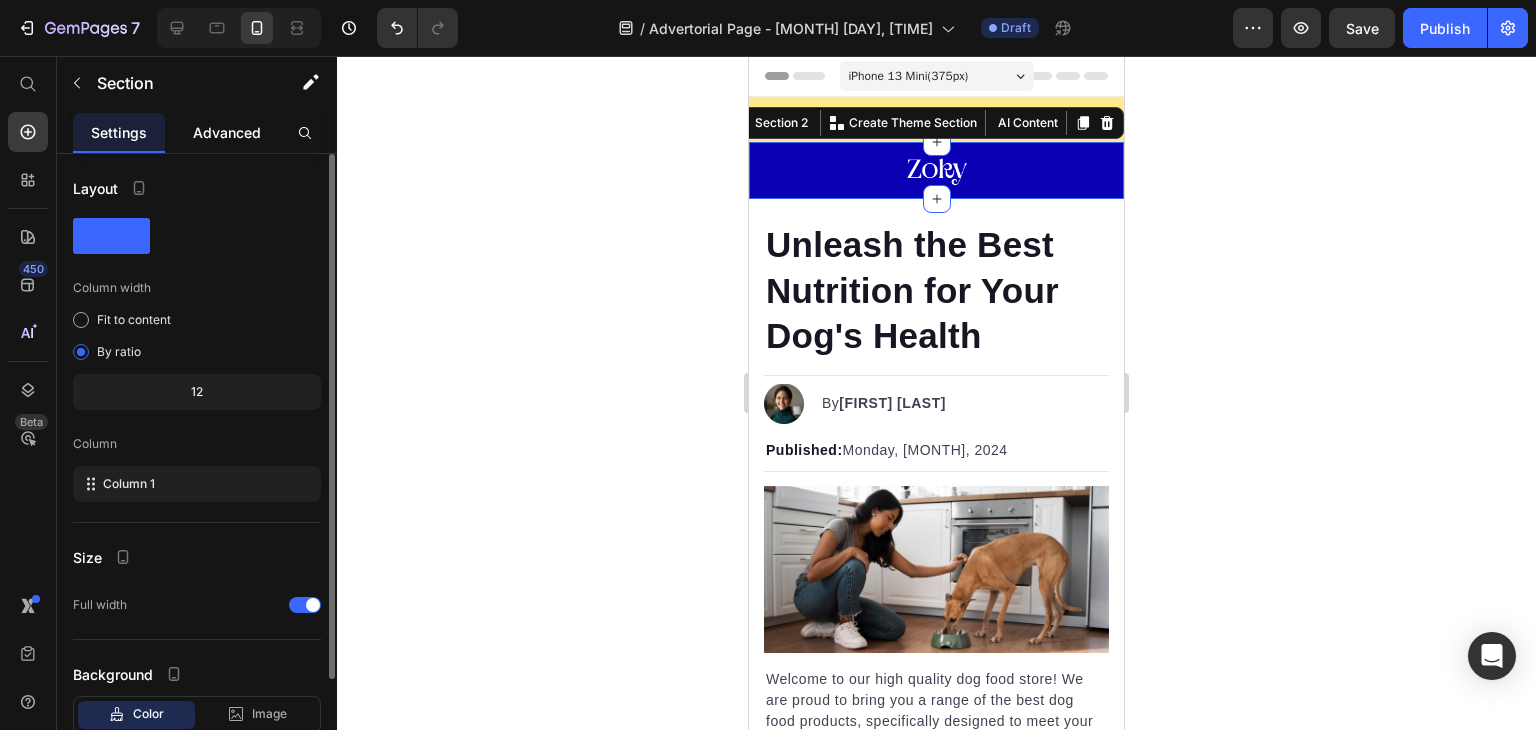 click on "Advanced" at bounding box center (227, 132) 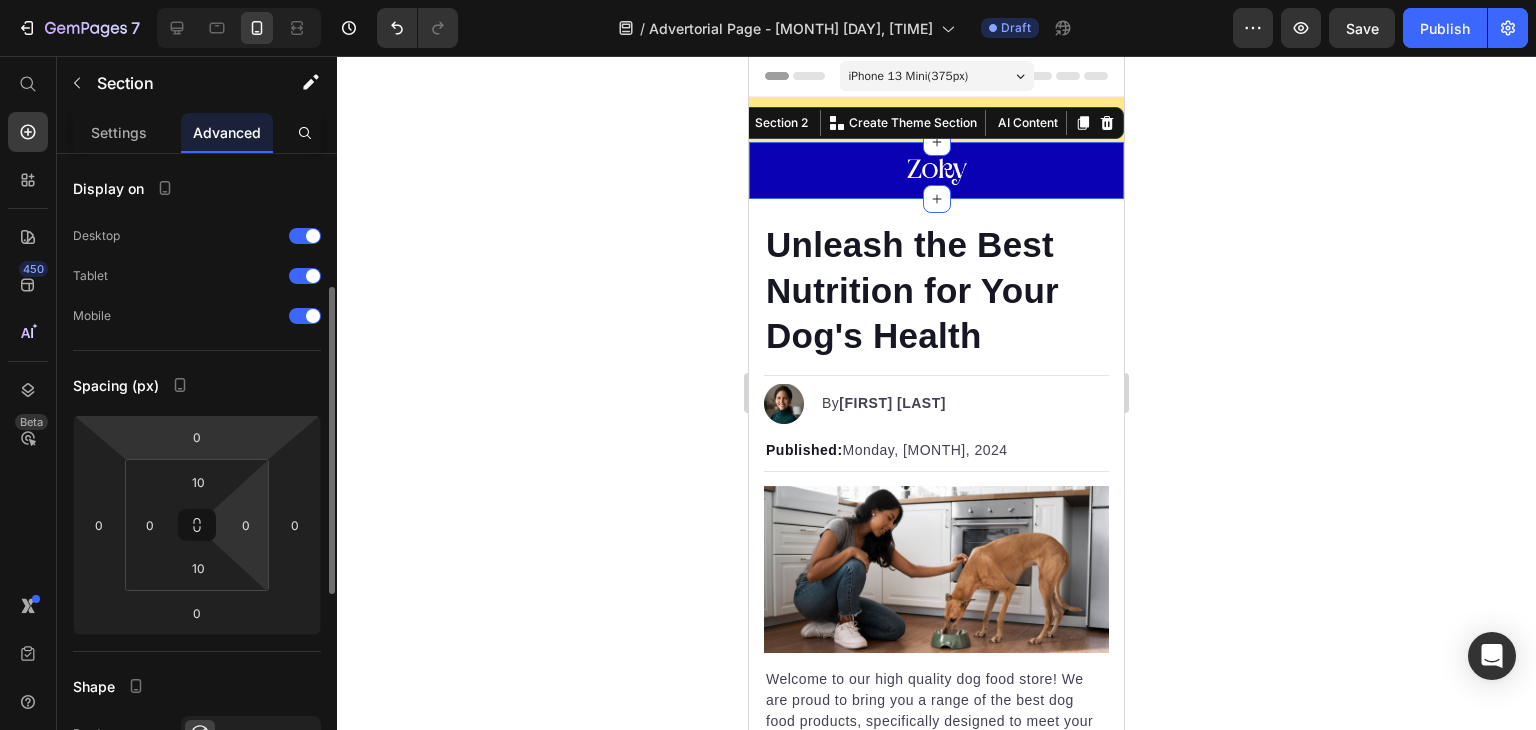 scroll, scrollTop: 104, scrollLeft: 0, axis: vertical 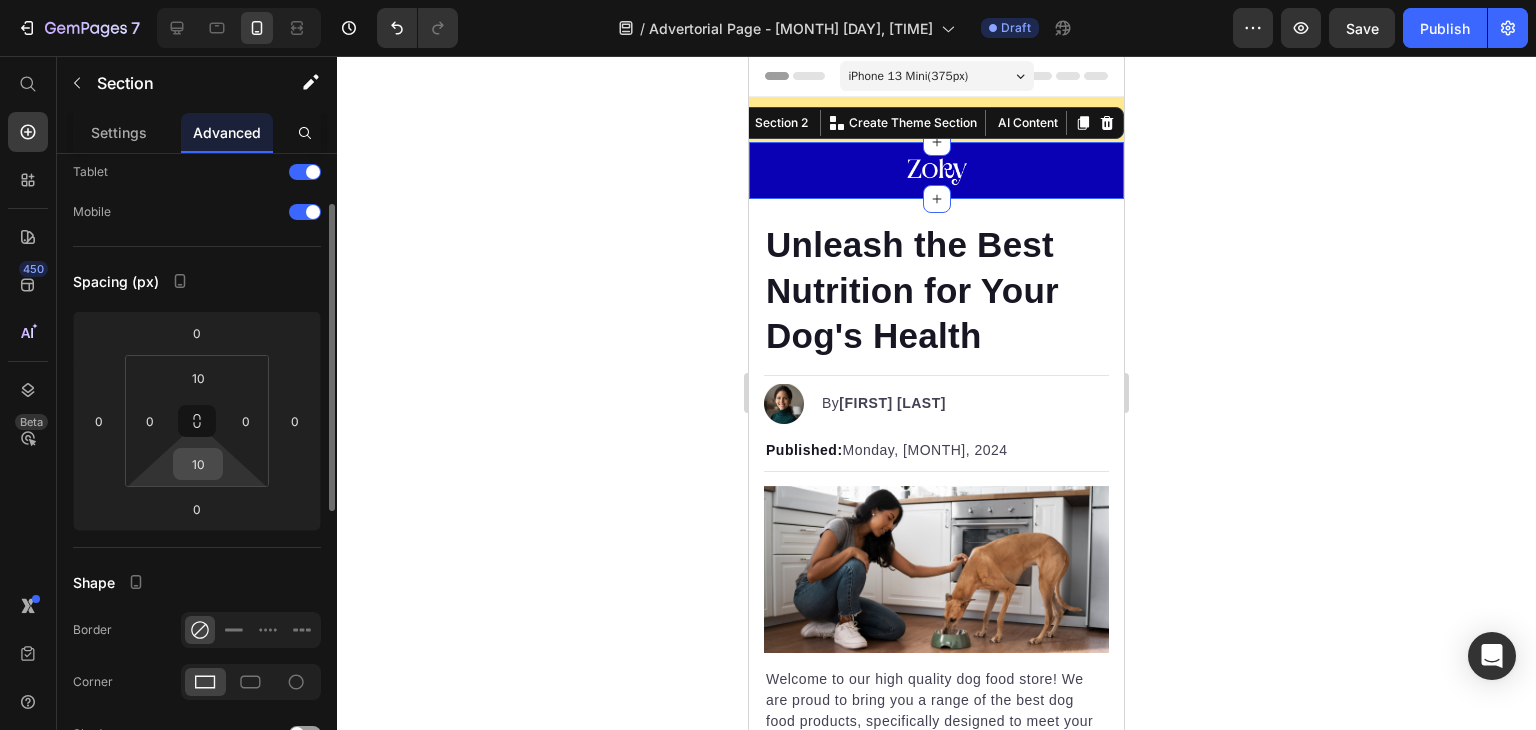 click on "10" at bounding box center [198, 464] 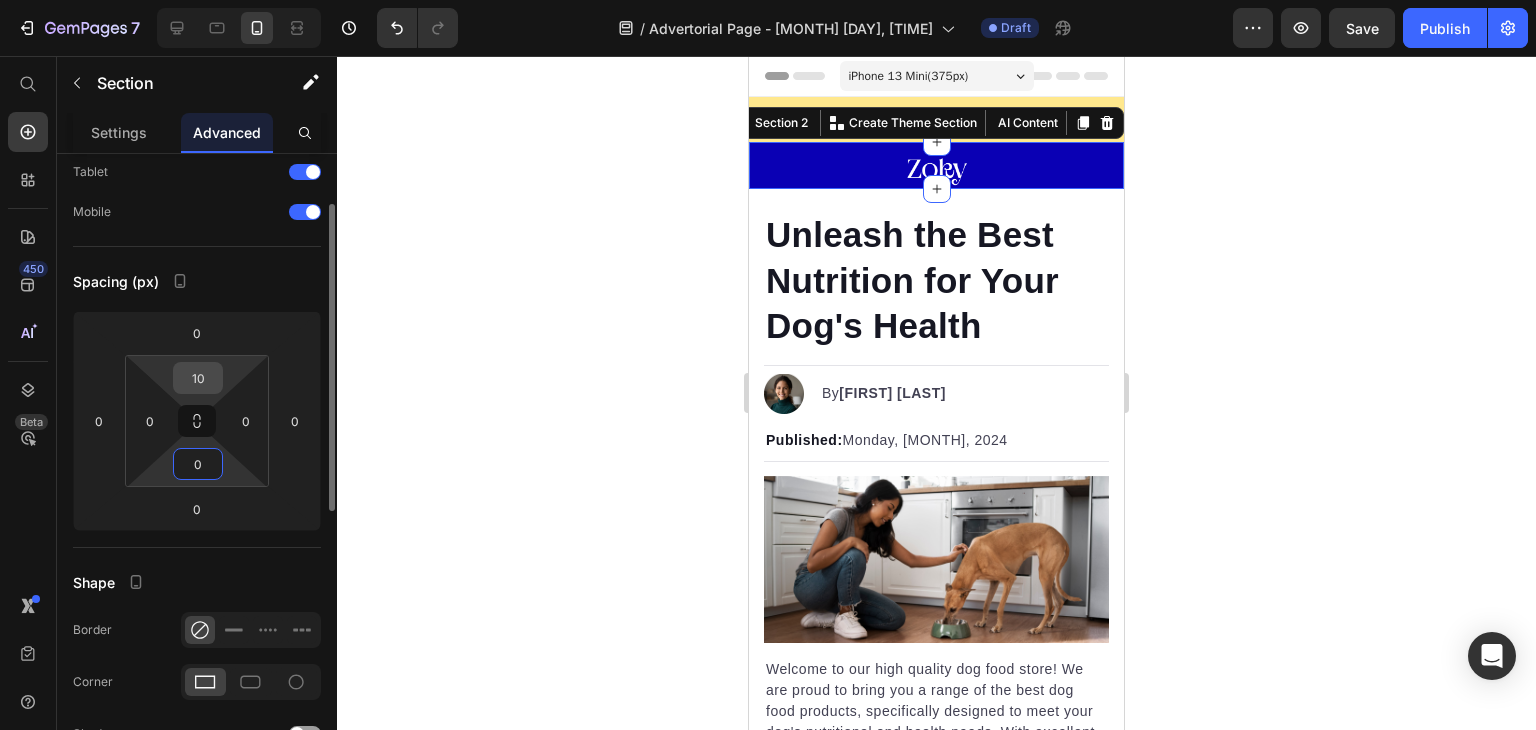 type on "0" 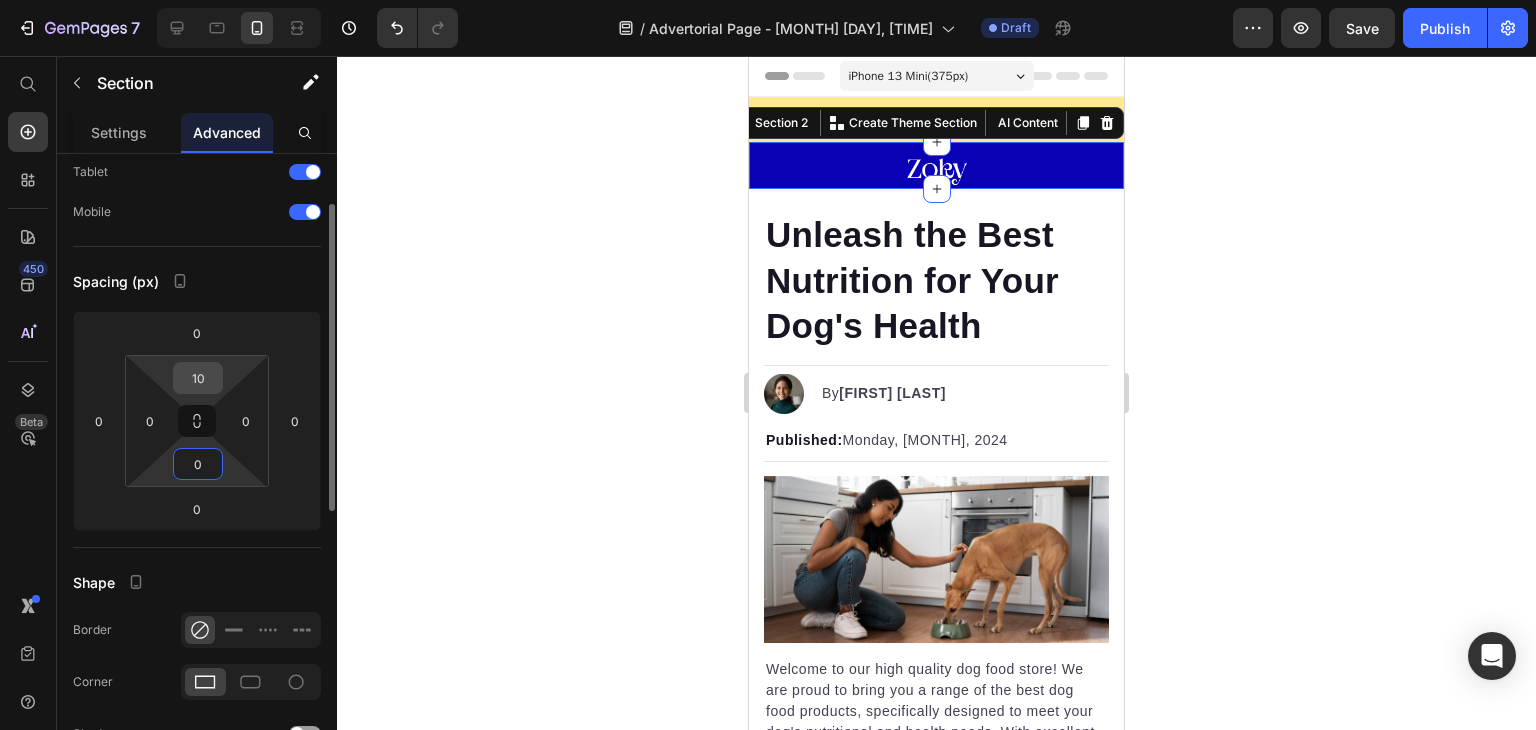 click on "10" at bounding box center [198, 378] 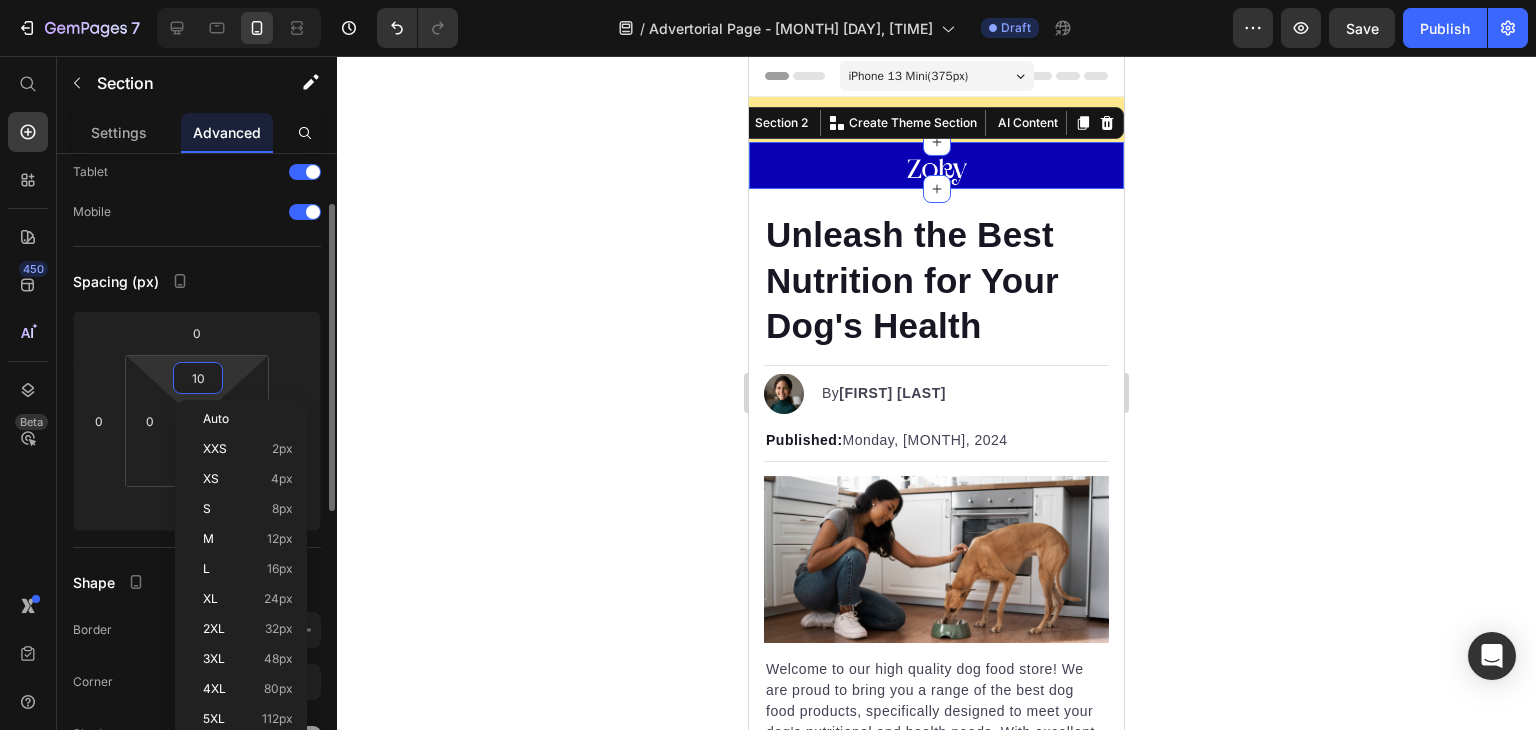 type on "0" 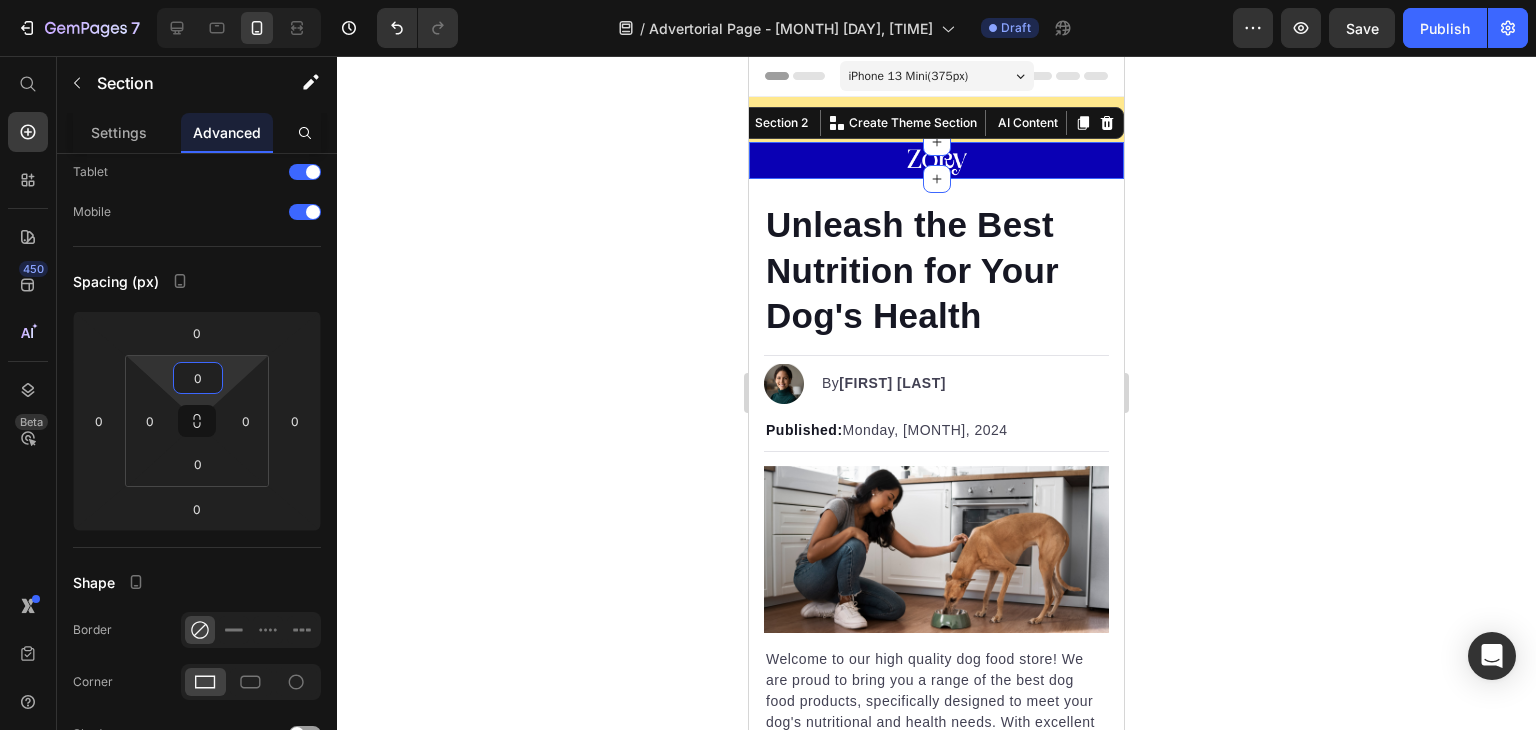 click 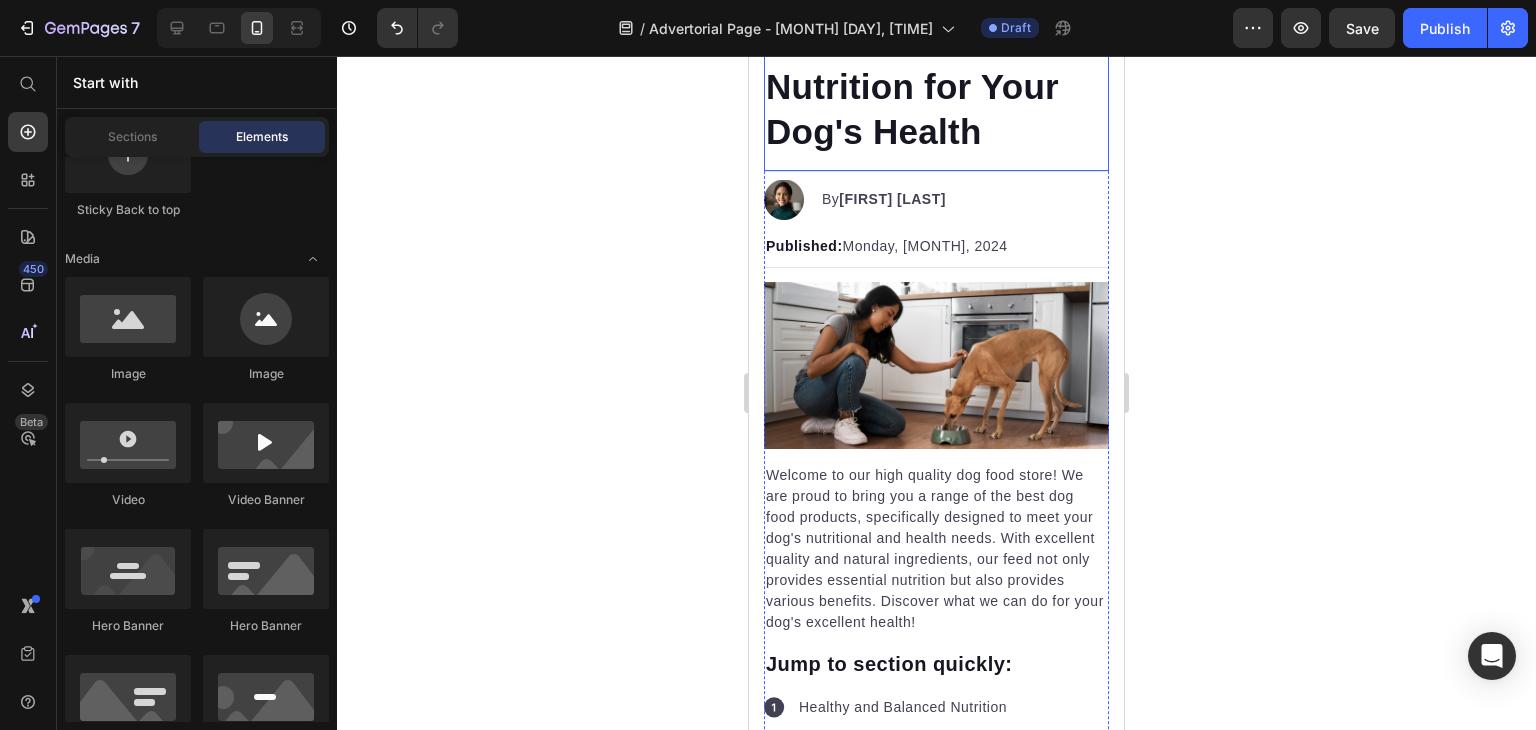 scroll, scrollTop: 0, scrollLeft: 0, axis: both 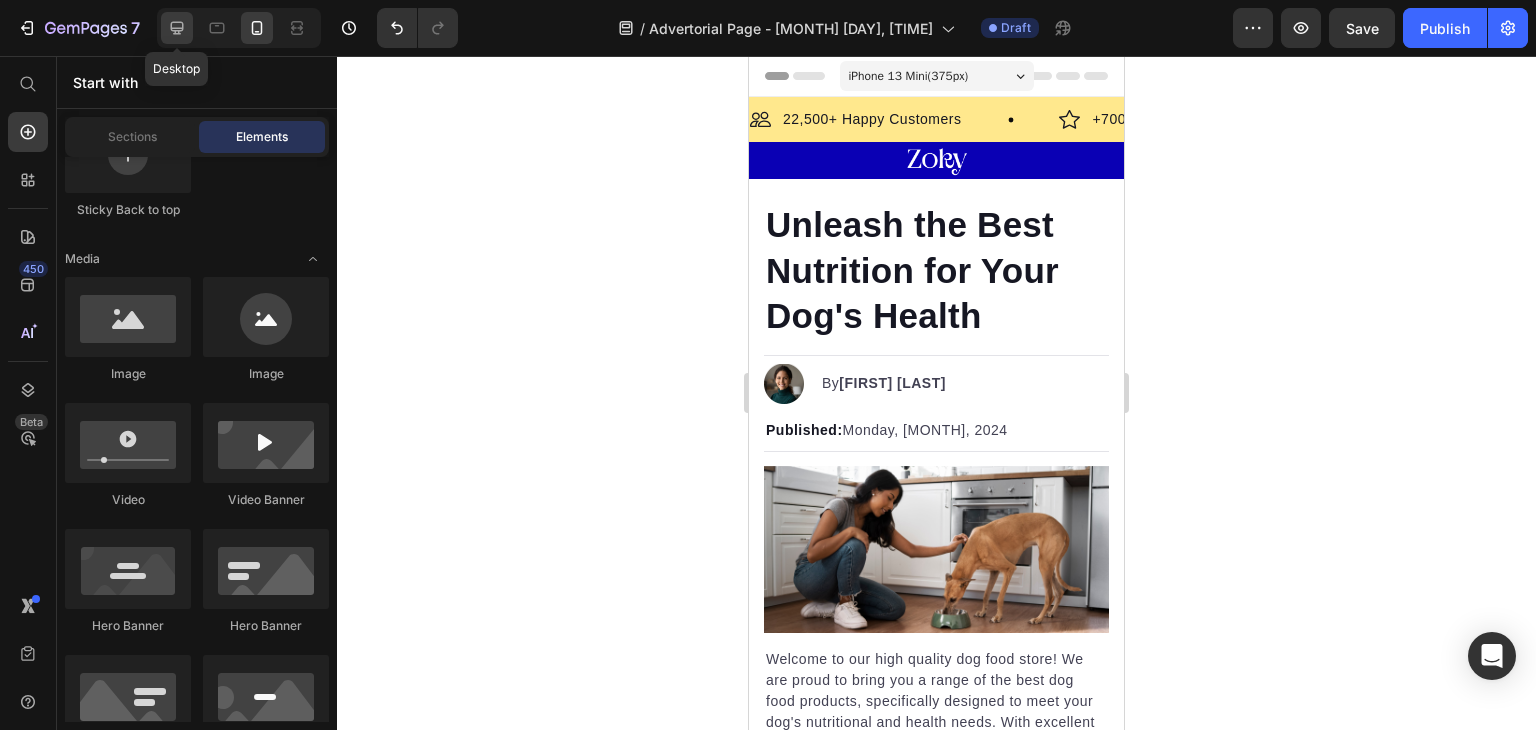 click 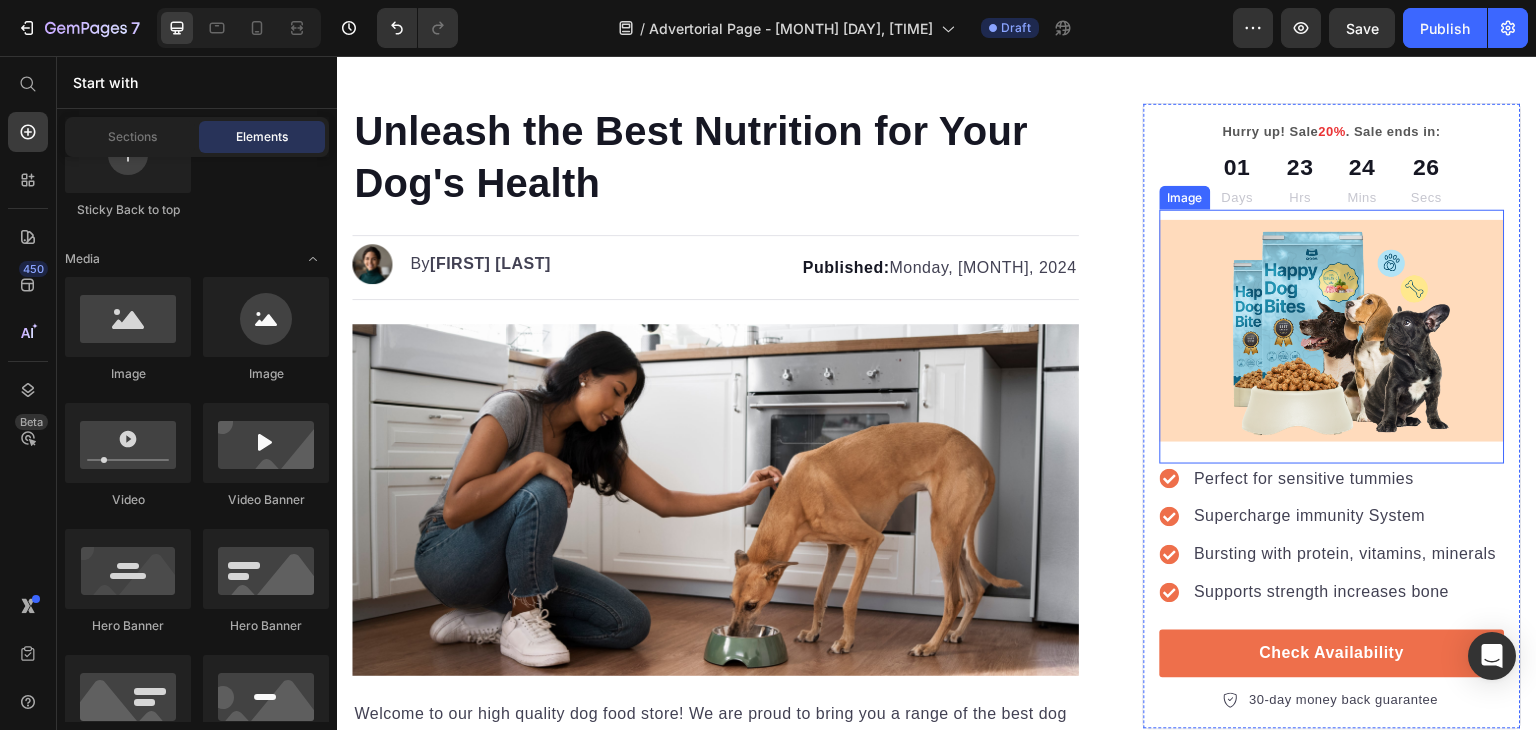 scroll, scrollTop: 0, scrollLeft: 0, axis: both 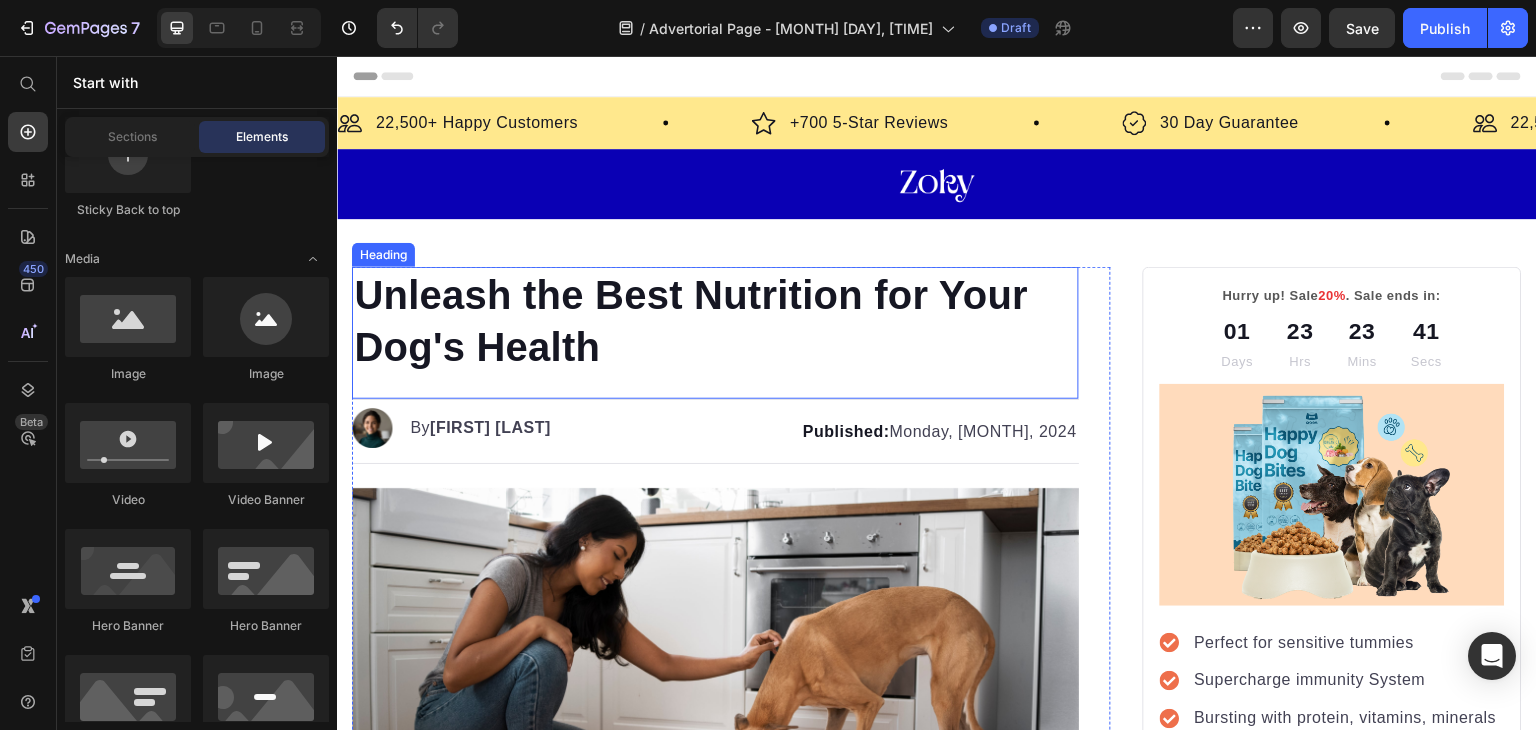 click on "Unleash the Best Nutrition for Your Dog's Health" at bounding box center [715, 321] 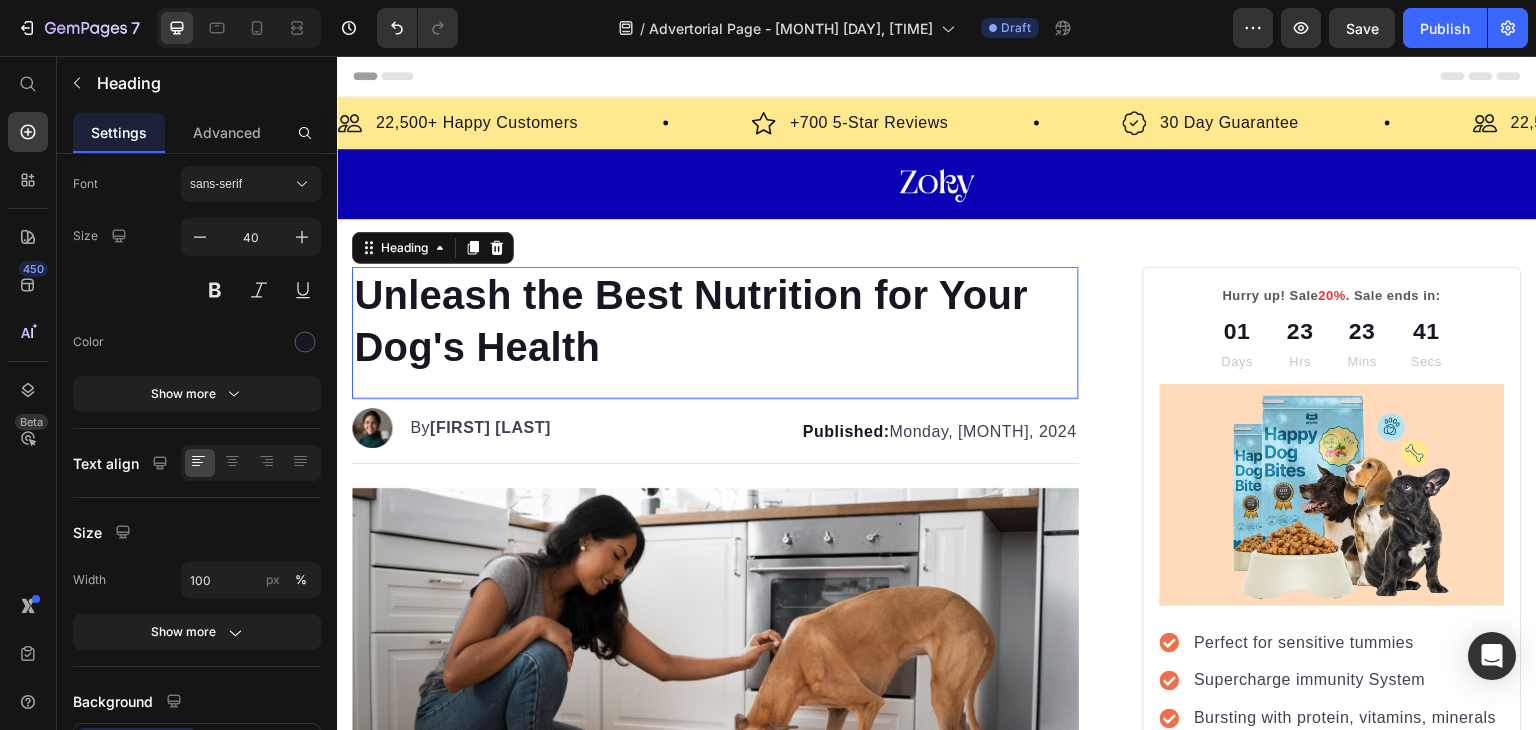 scroll, scrollTop: 0, scrollLeft: 0, axis: both 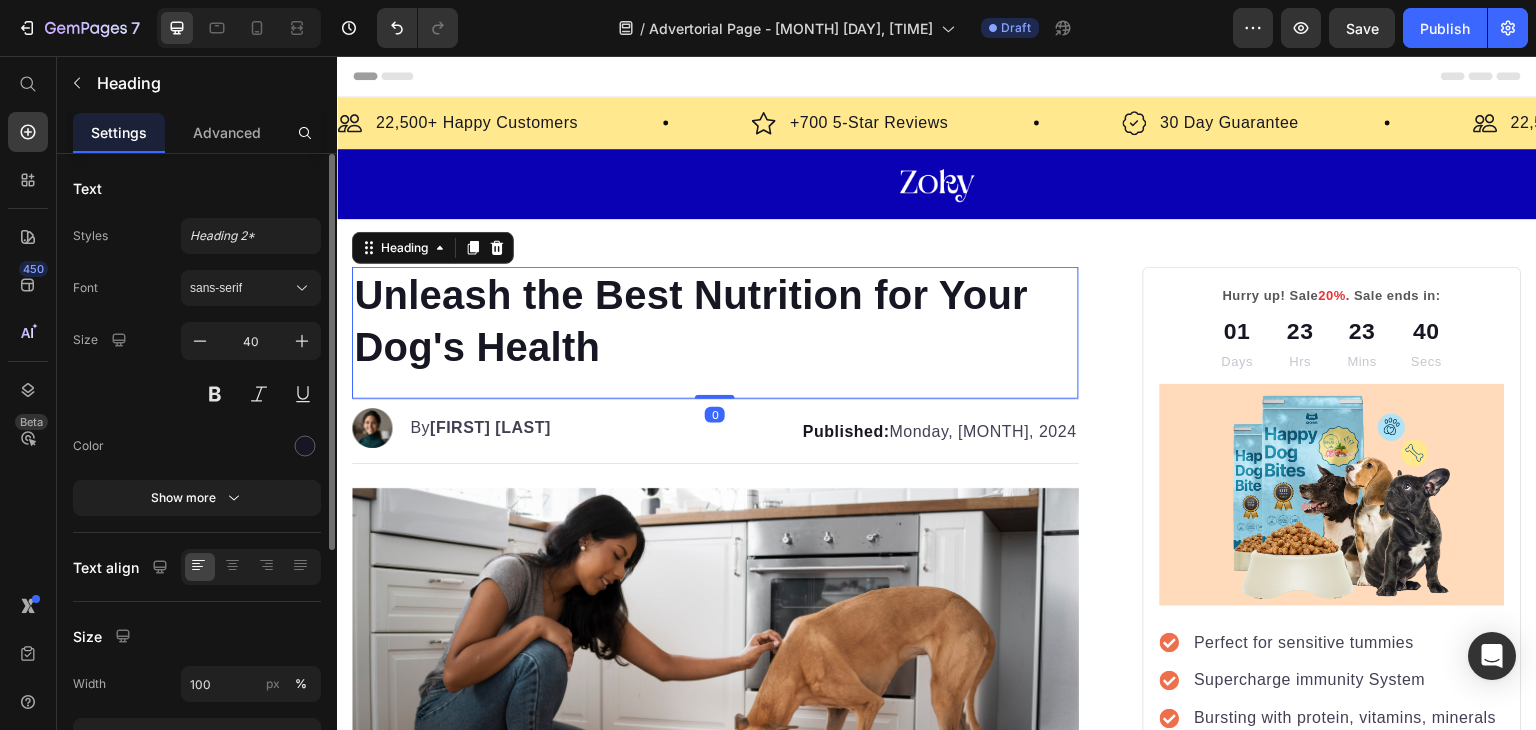 click on "Unleash the Best Nutrition for Your Dog's Health" at bounding box center [715, 321] 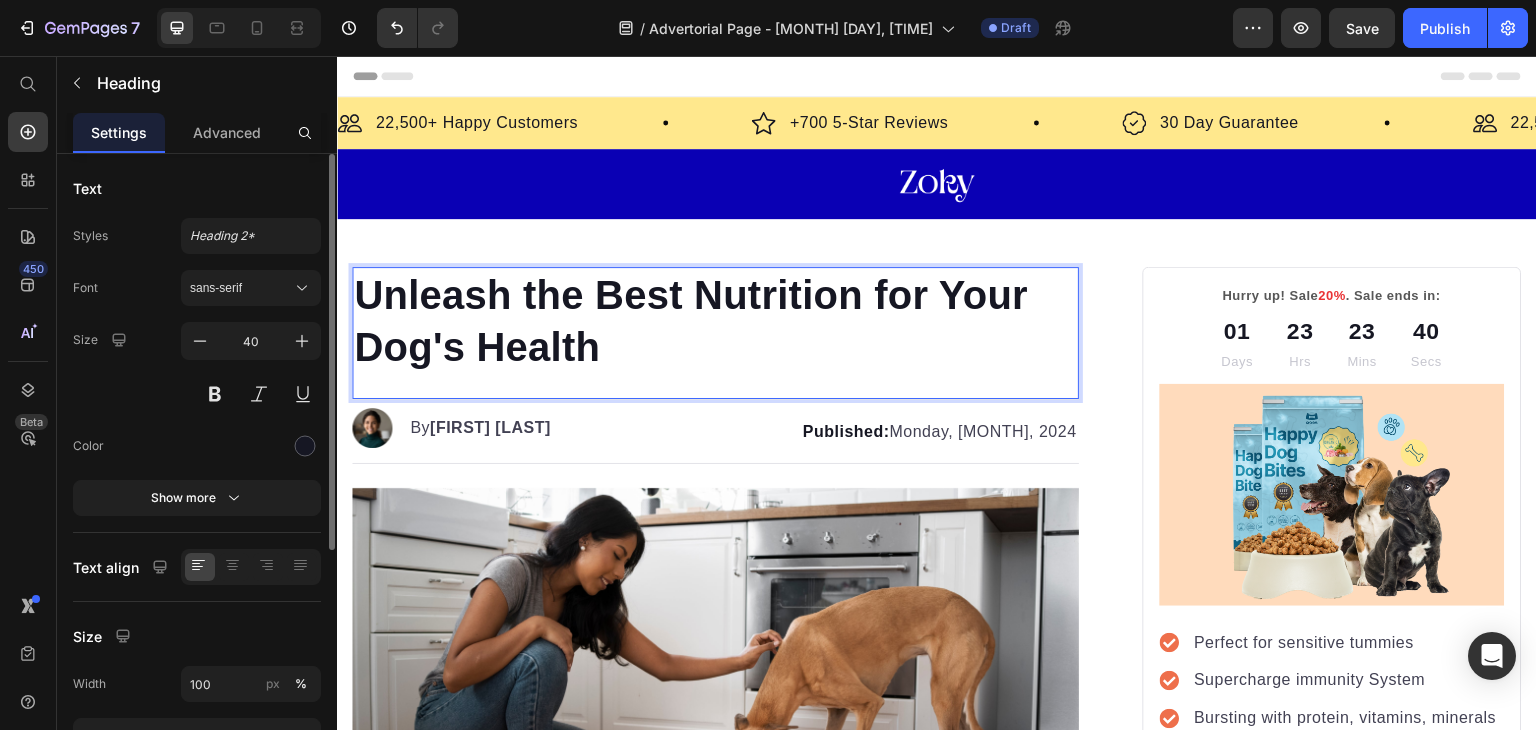 click on "Unleash the Best Nutrition for Your Dog's Health" at bounding box center [715, 321] 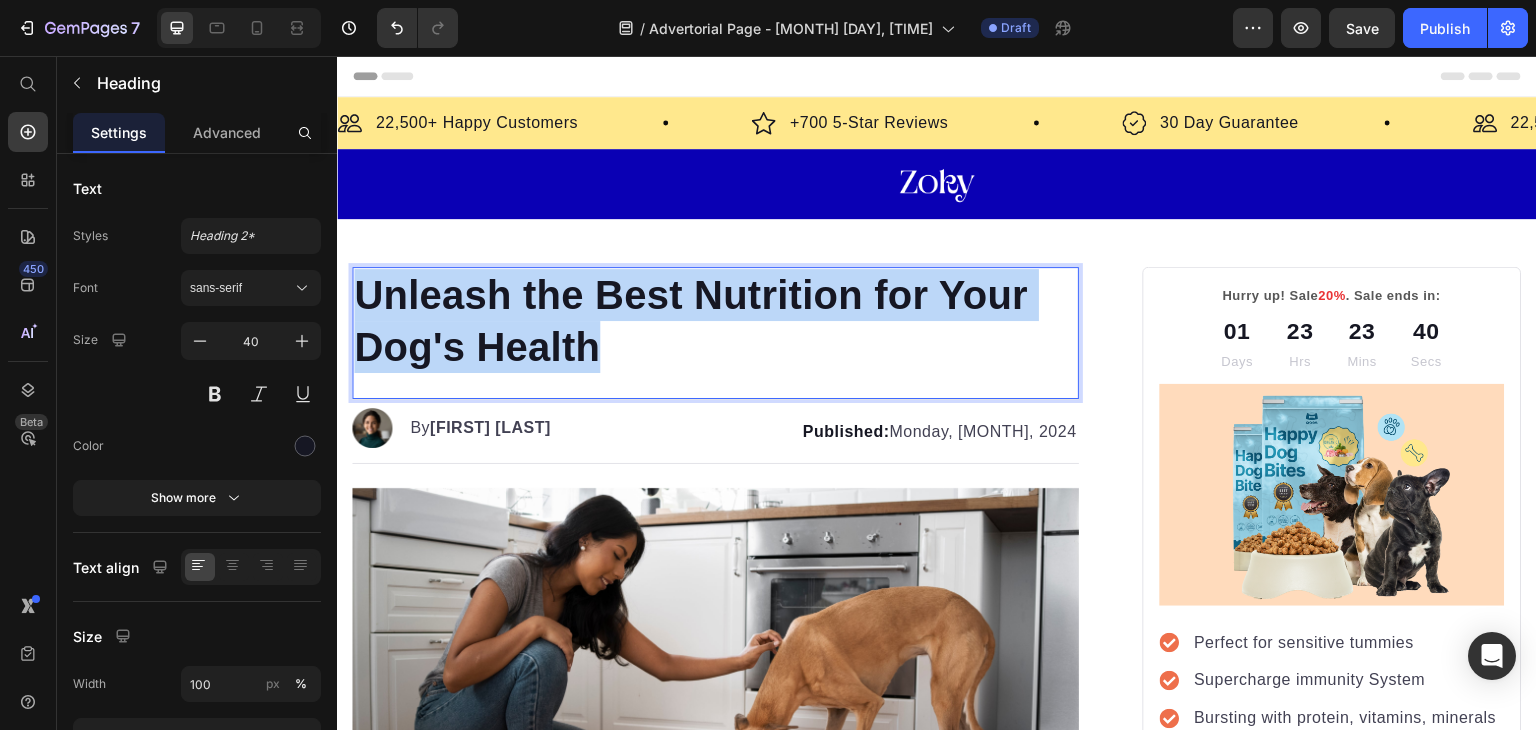 click on "Unleash the Best Nutrition for Your Dog's Health" at bounding box center (715, 321) 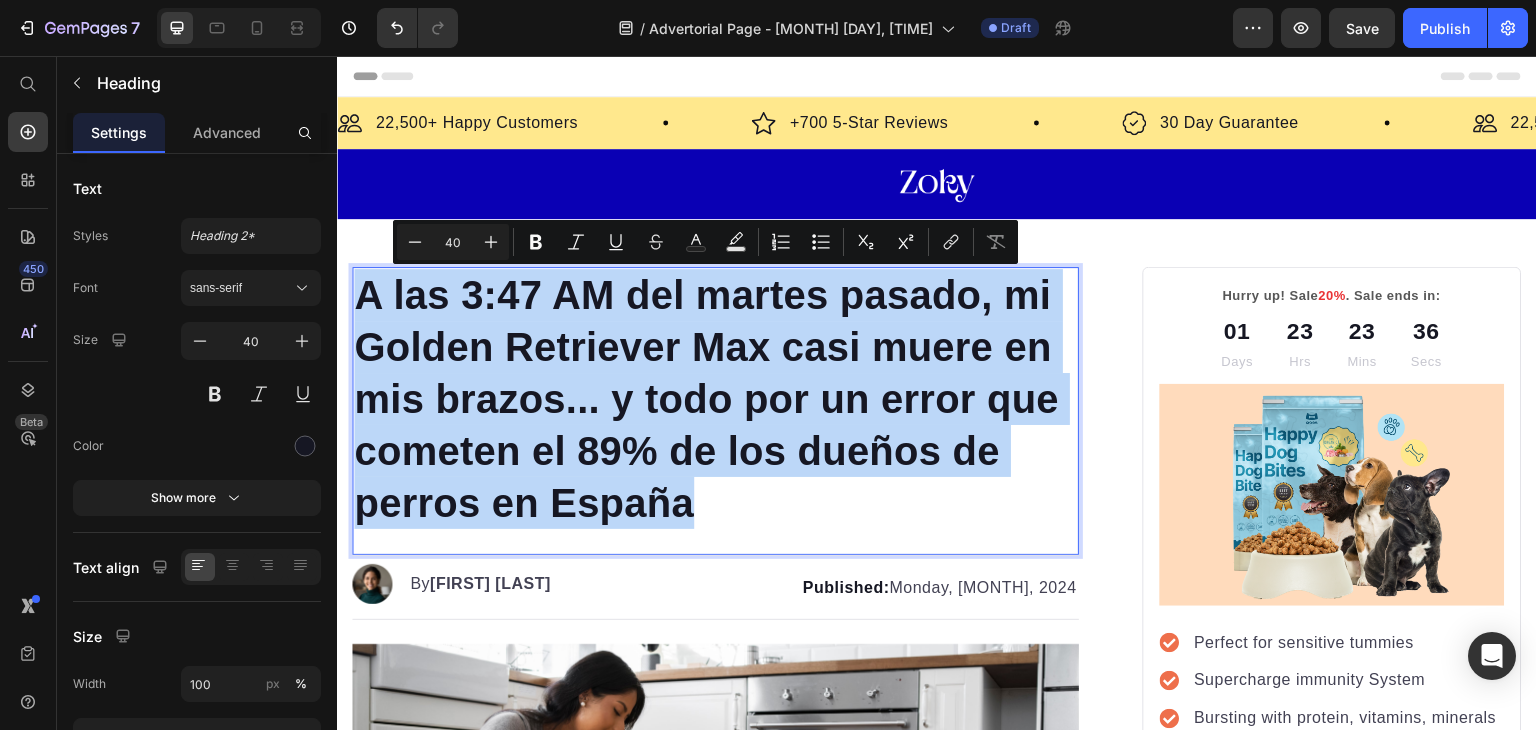 drag, startPoint x: 697, startPoint y: 510, endPoint x: 359, endPoint y: 294, distance: 401.1234 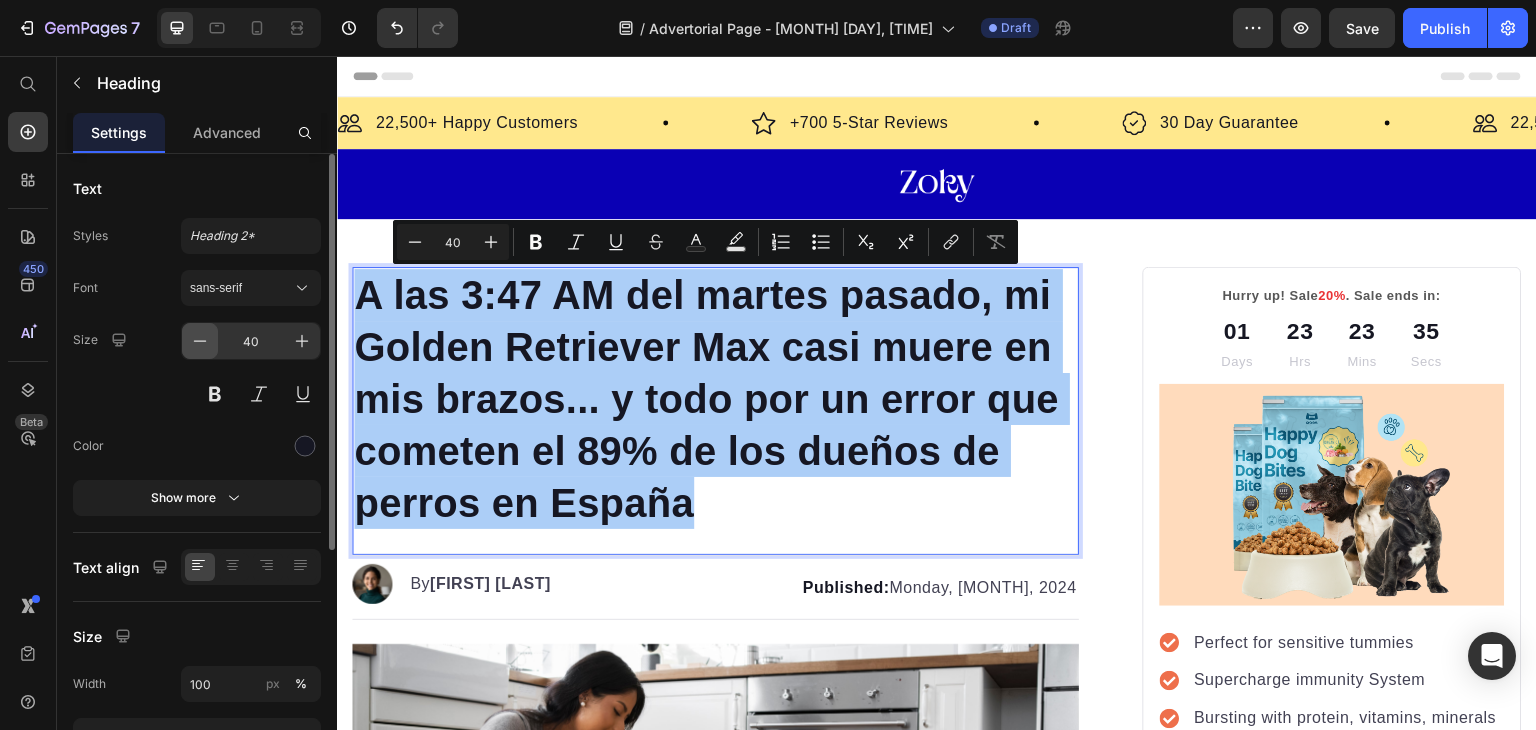 click 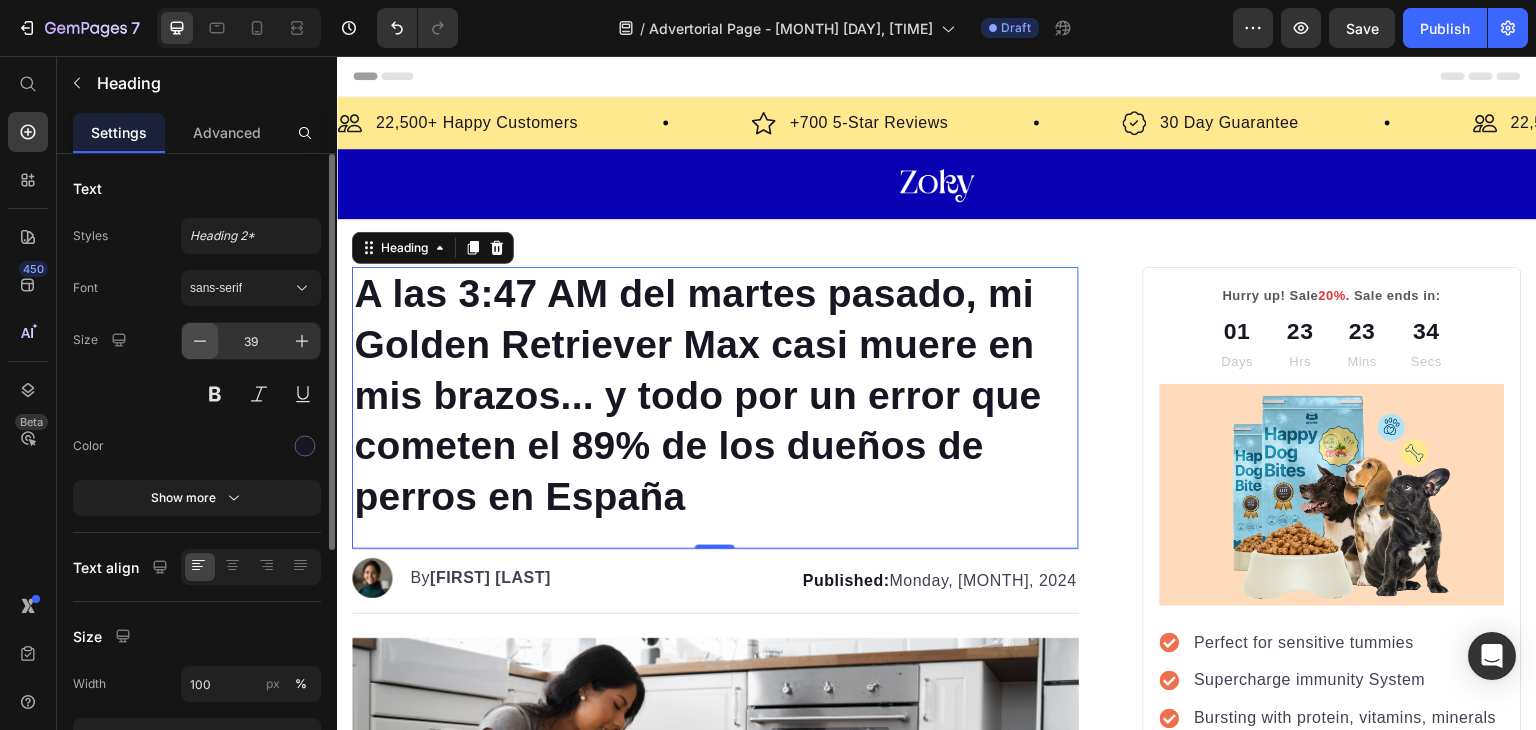 click 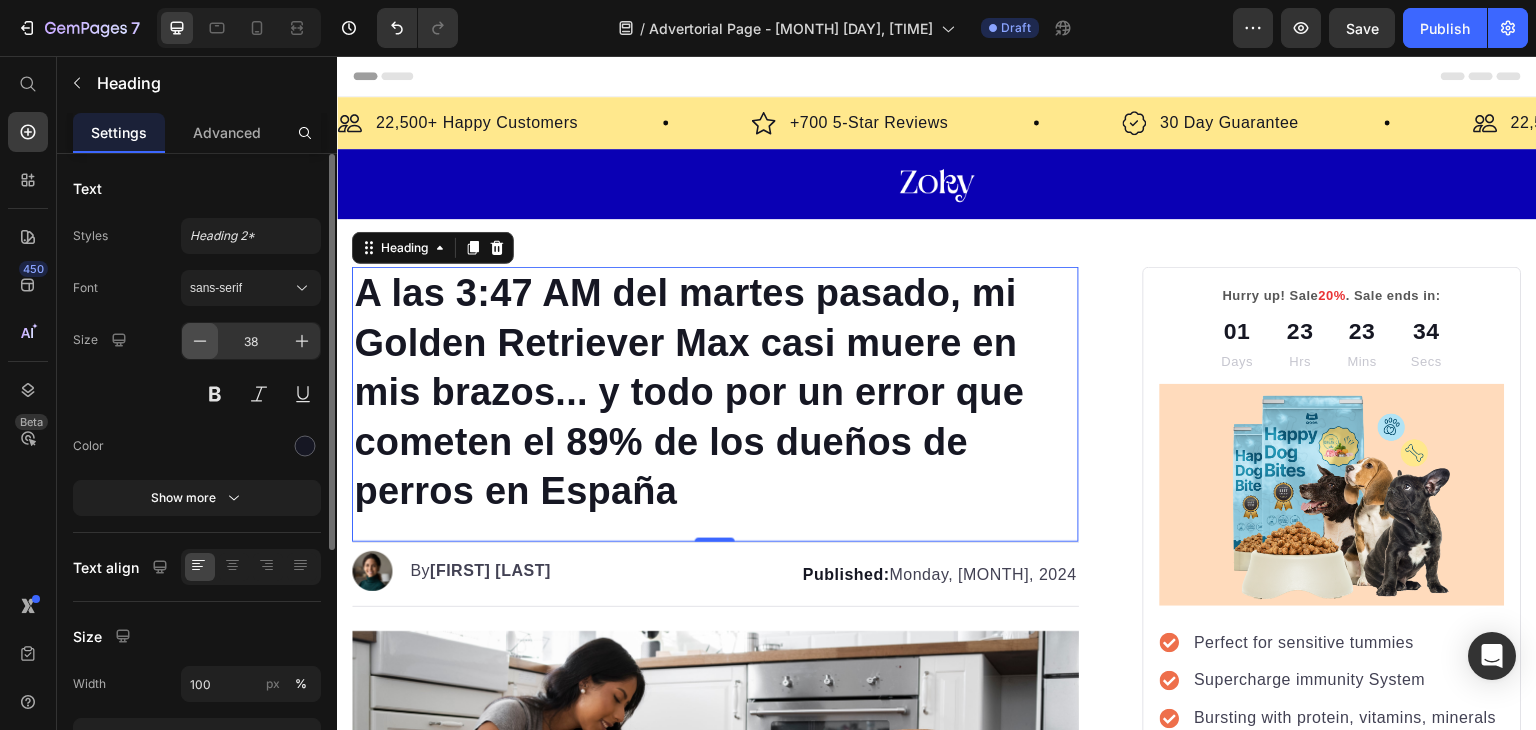 click 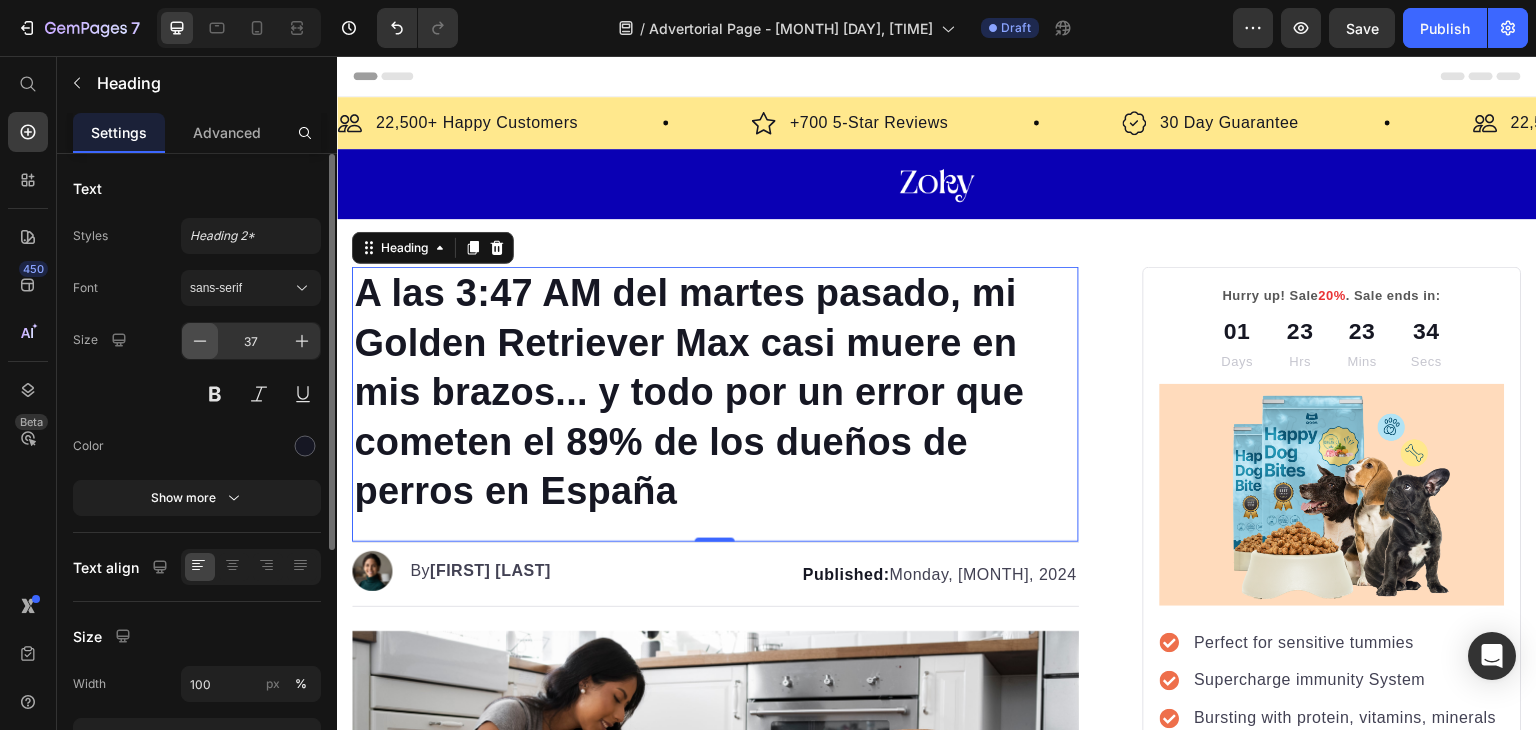 click 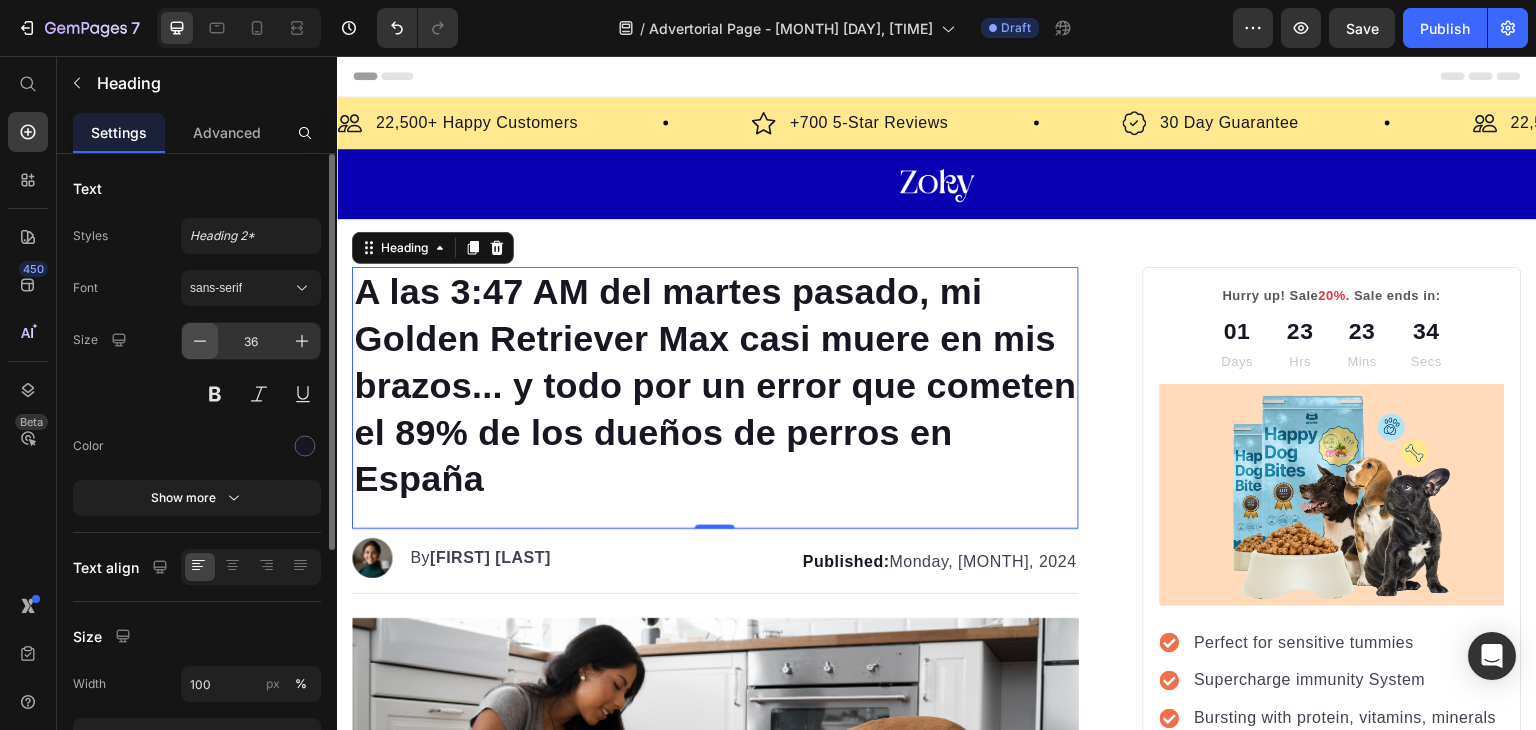 click 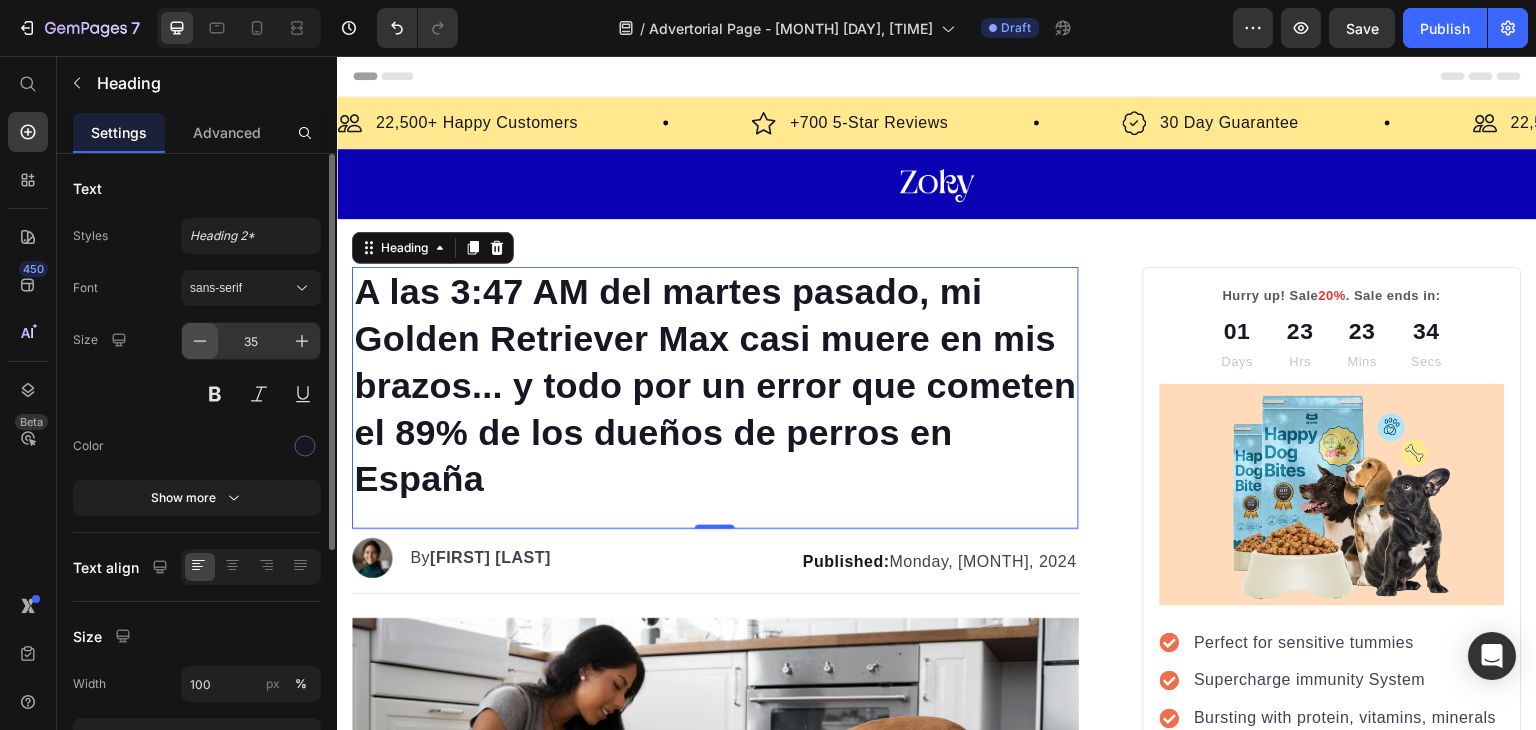 click 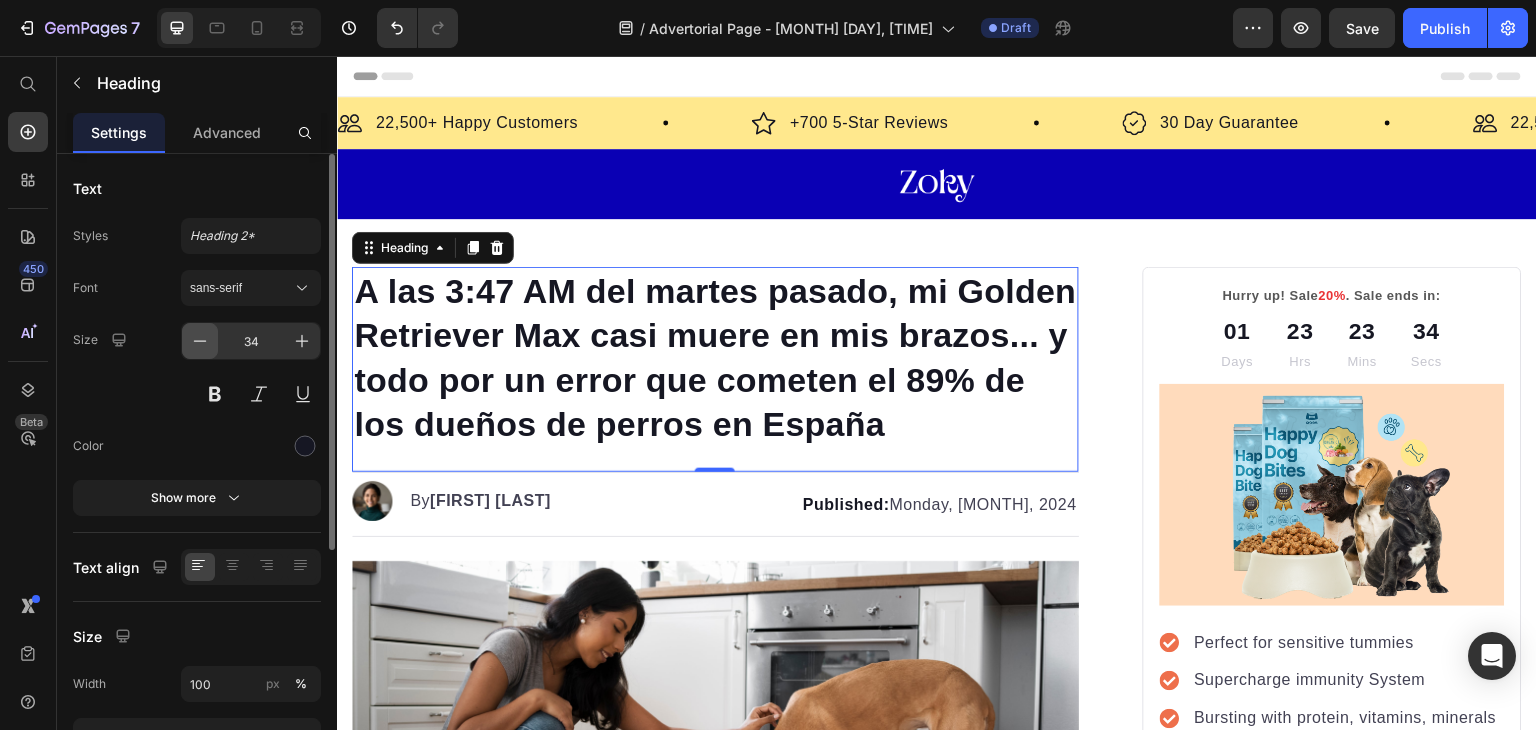 click 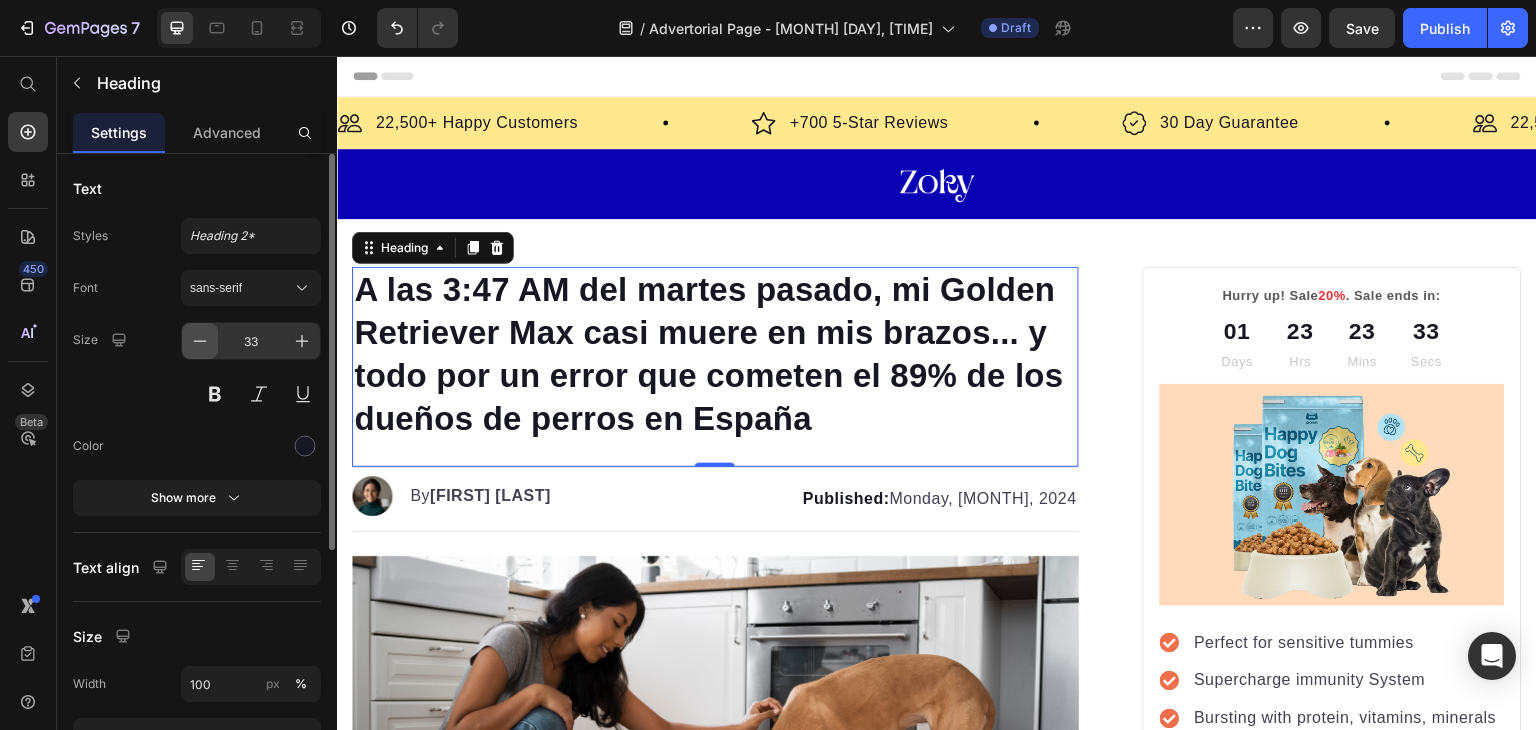 click 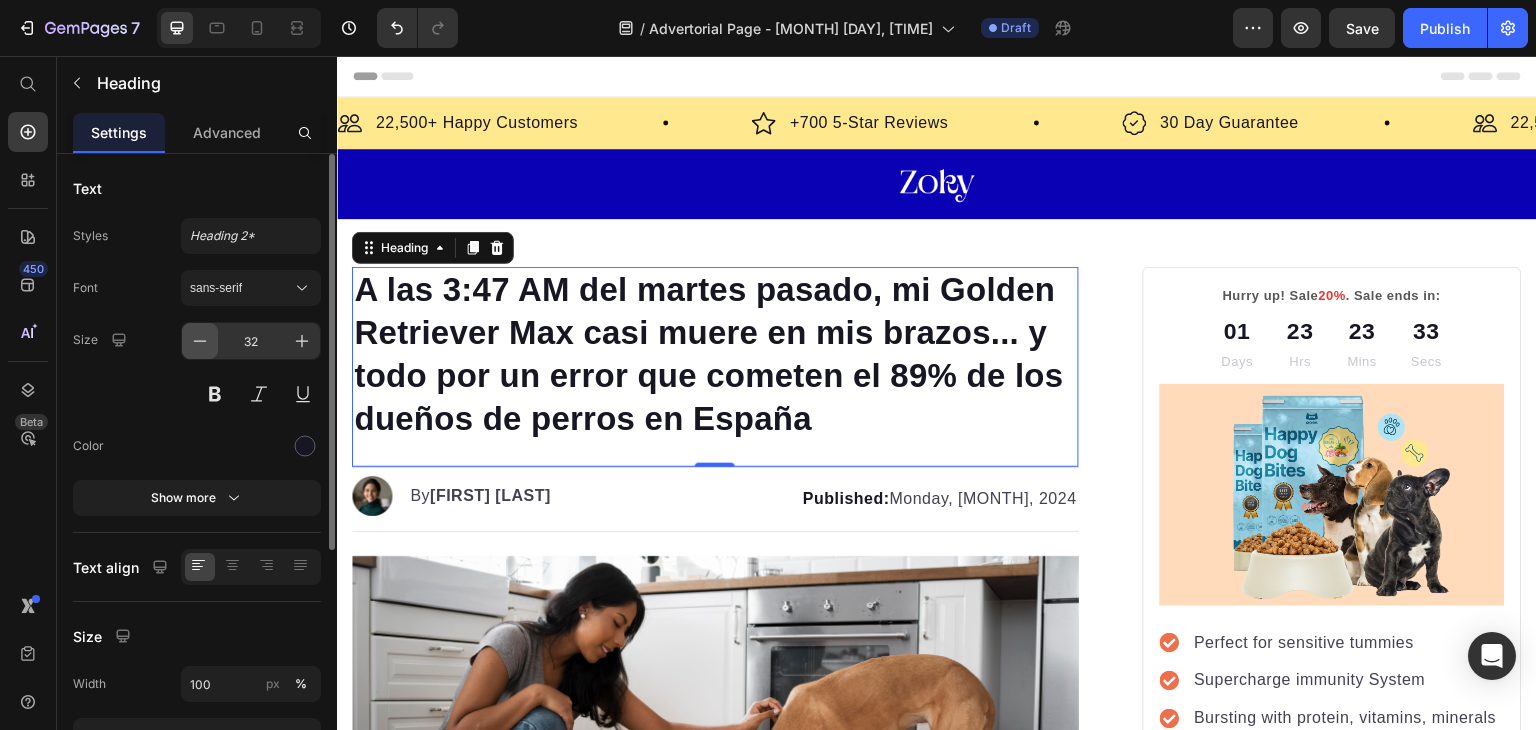 click 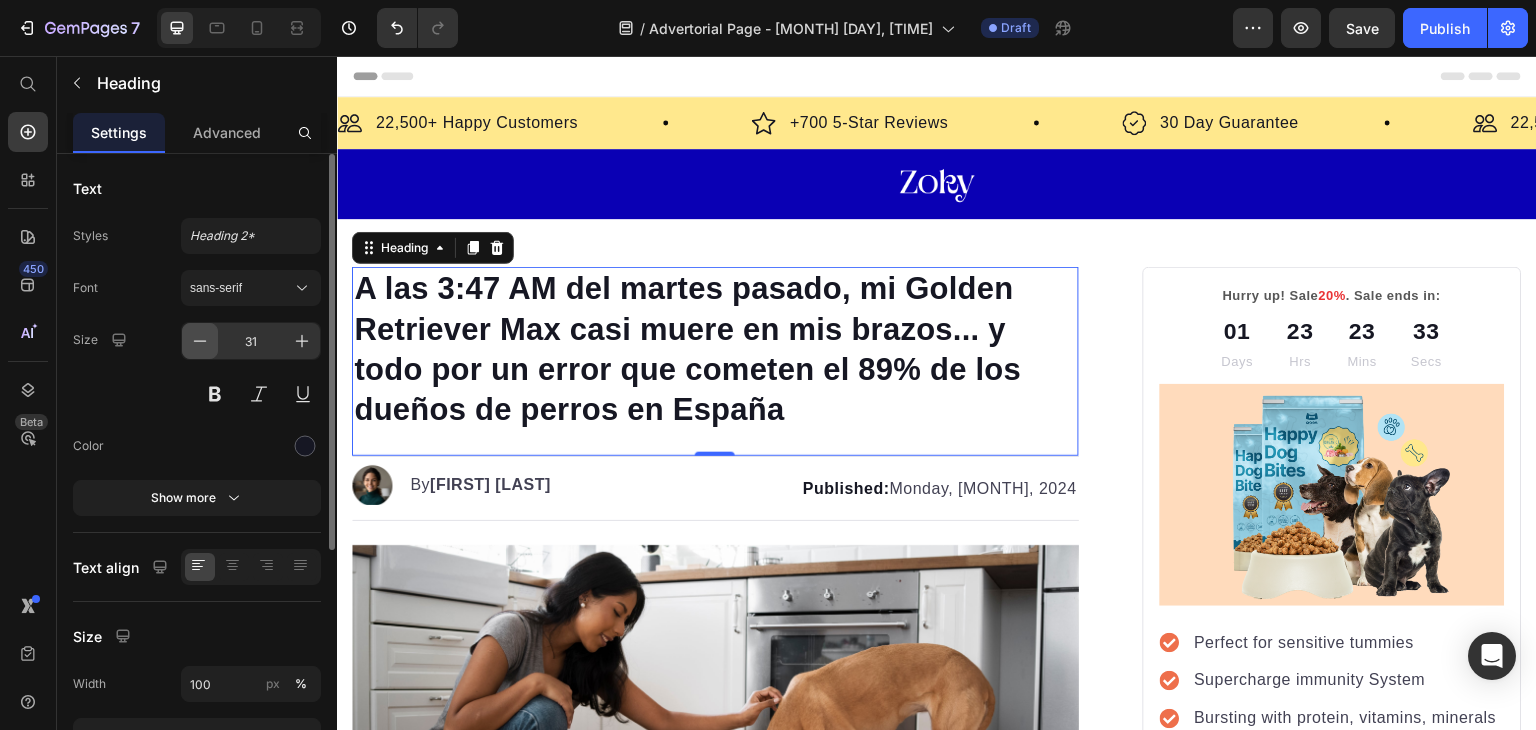click 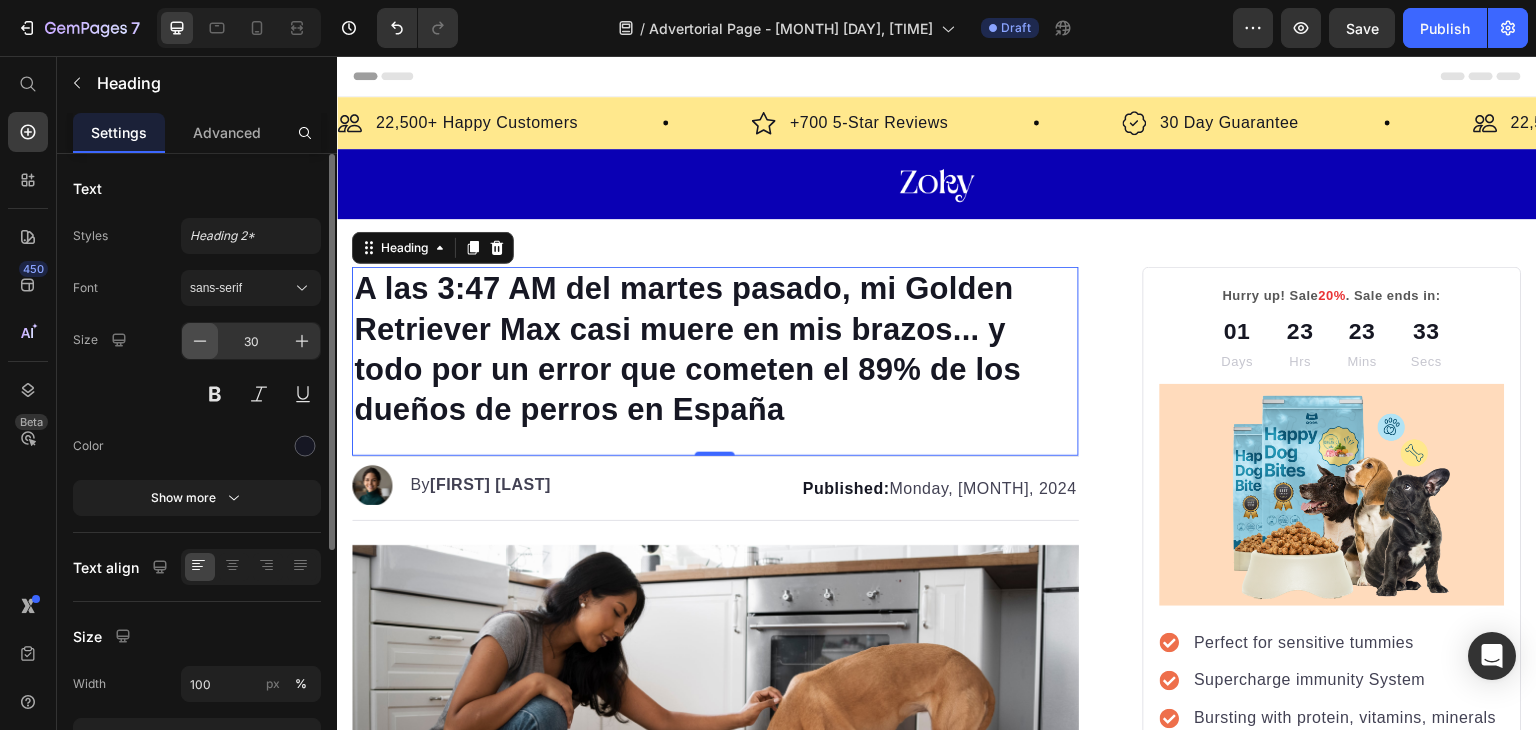 click 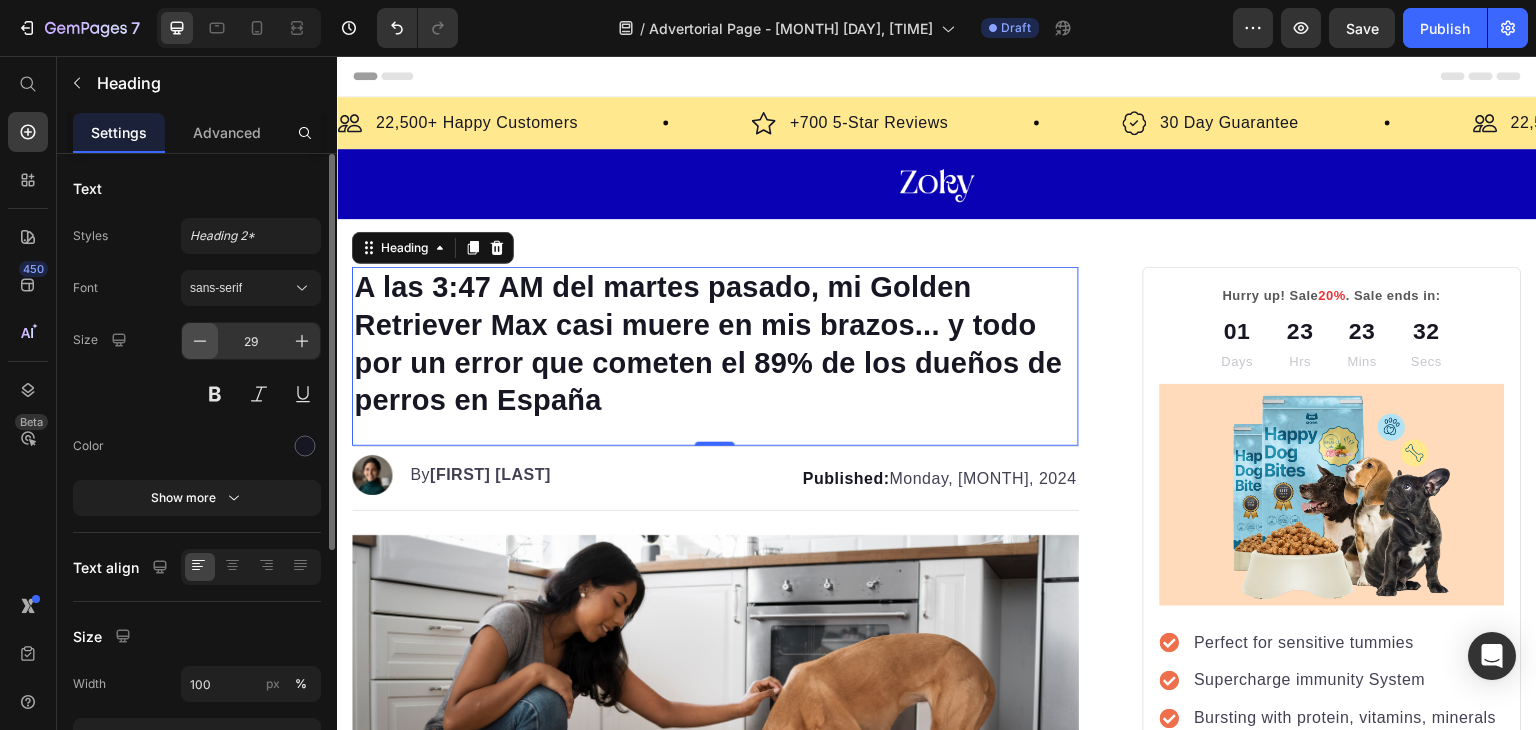 click 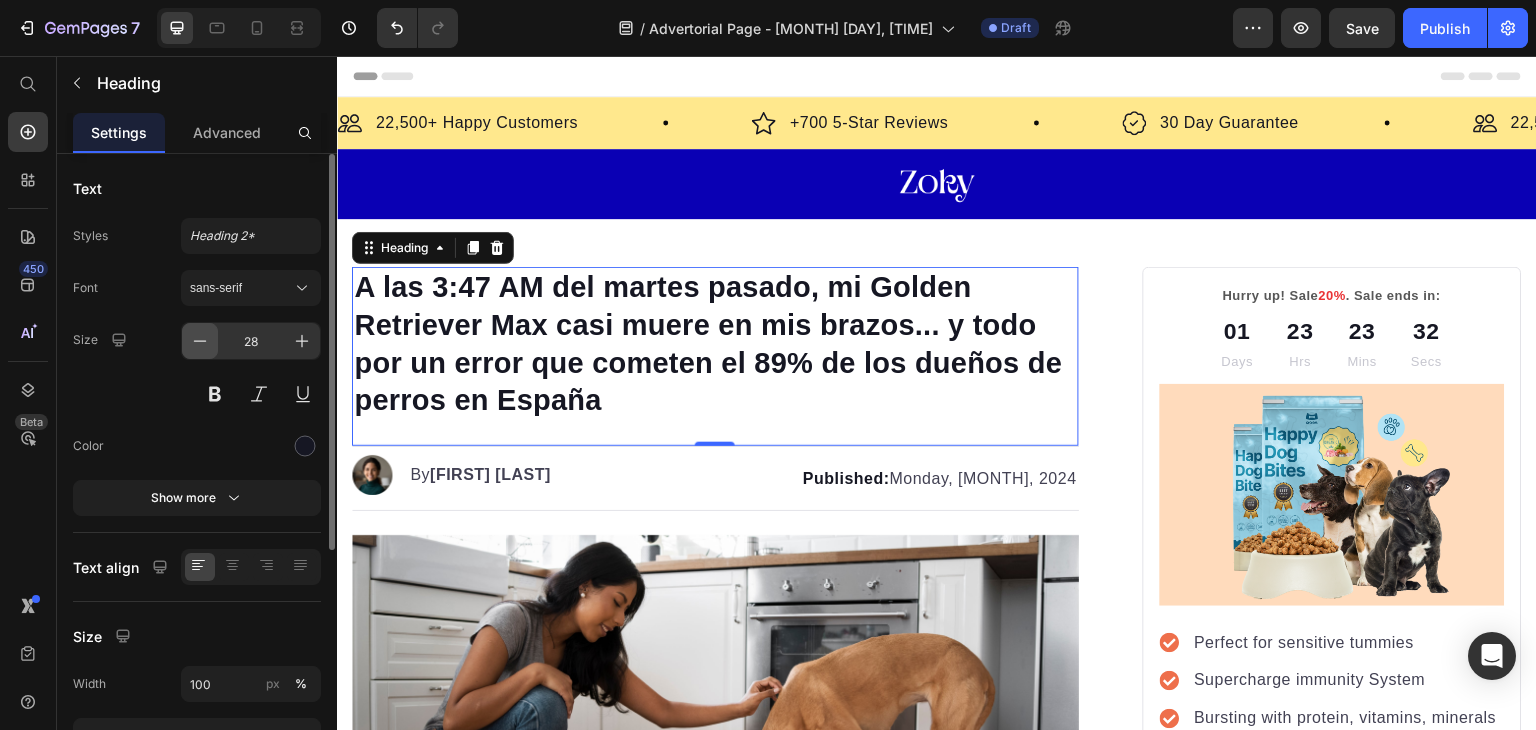 click 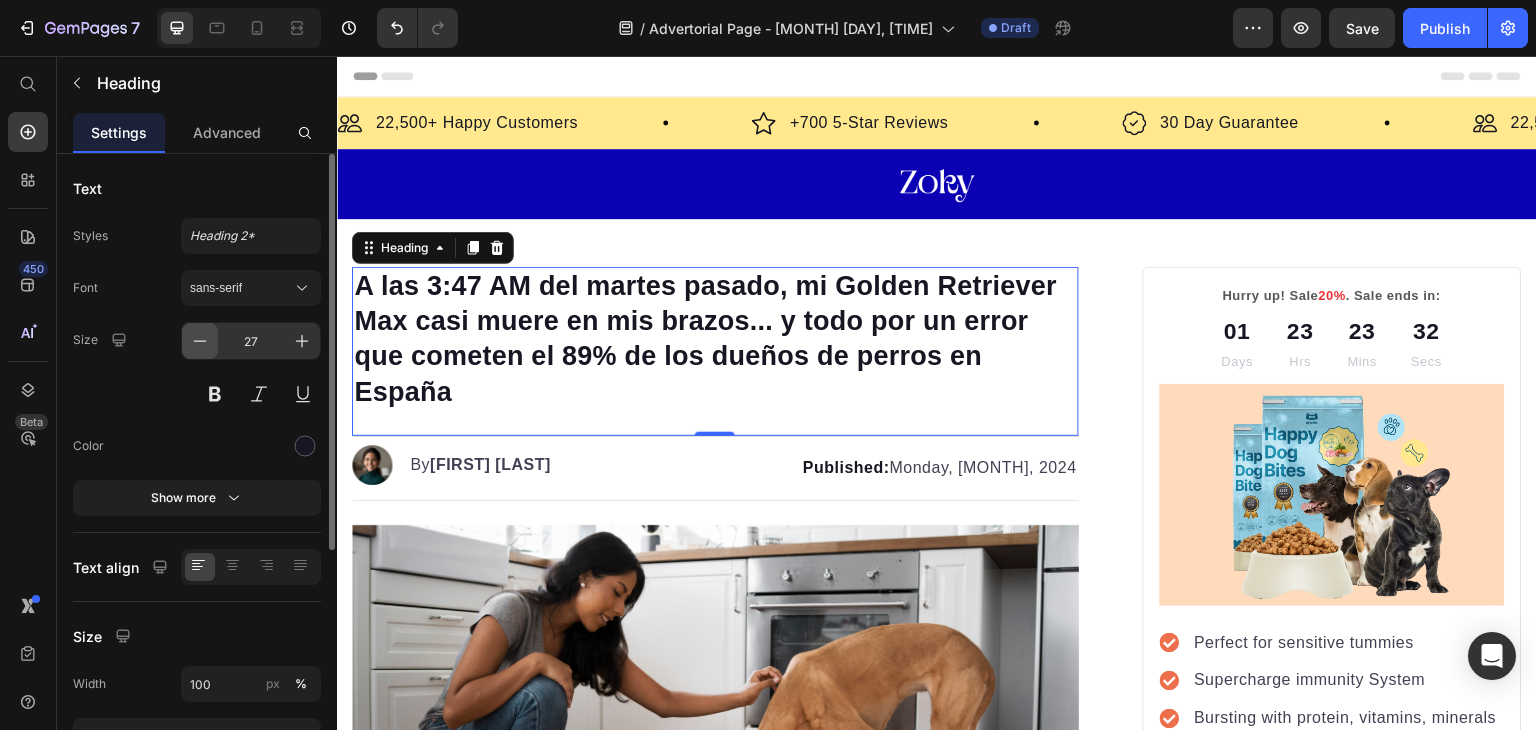 click 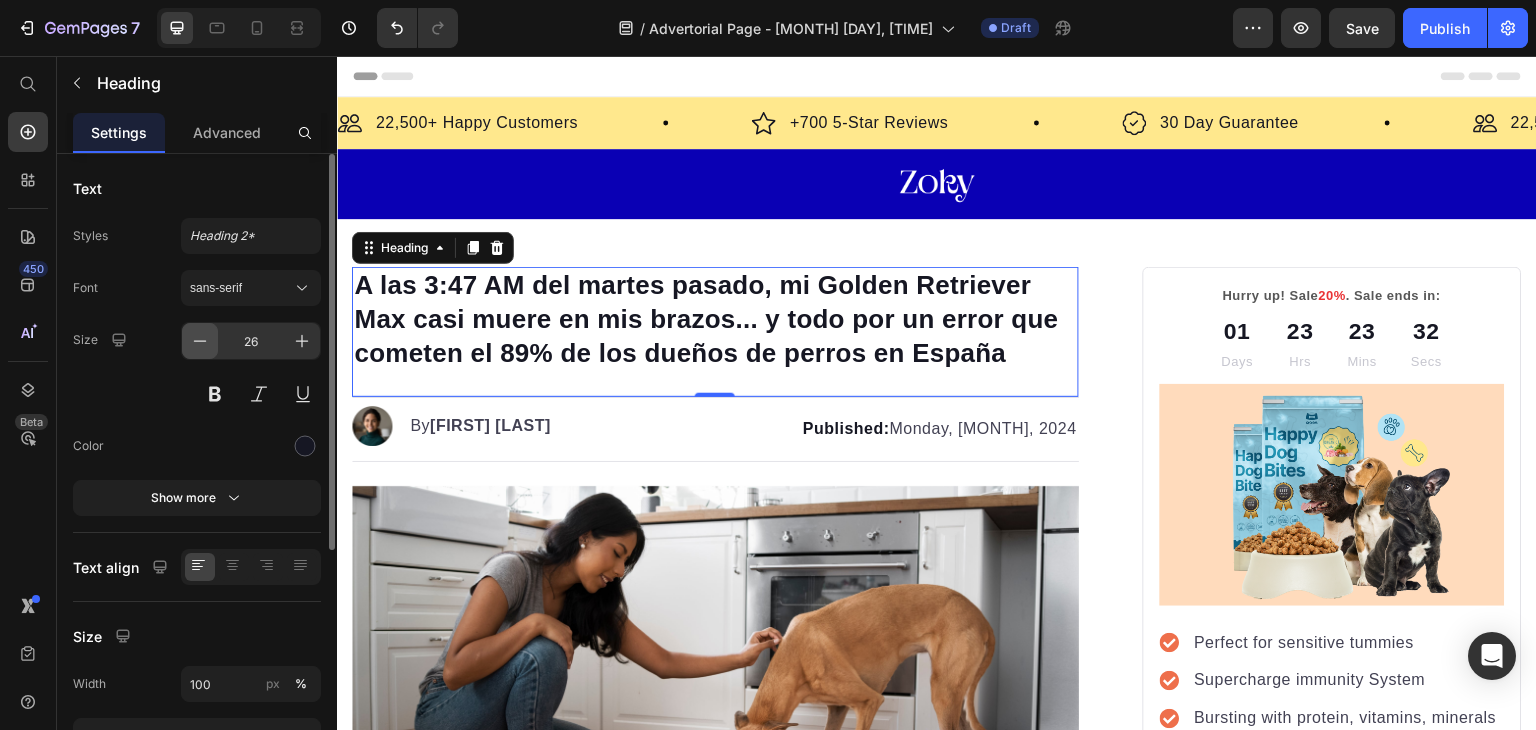 click 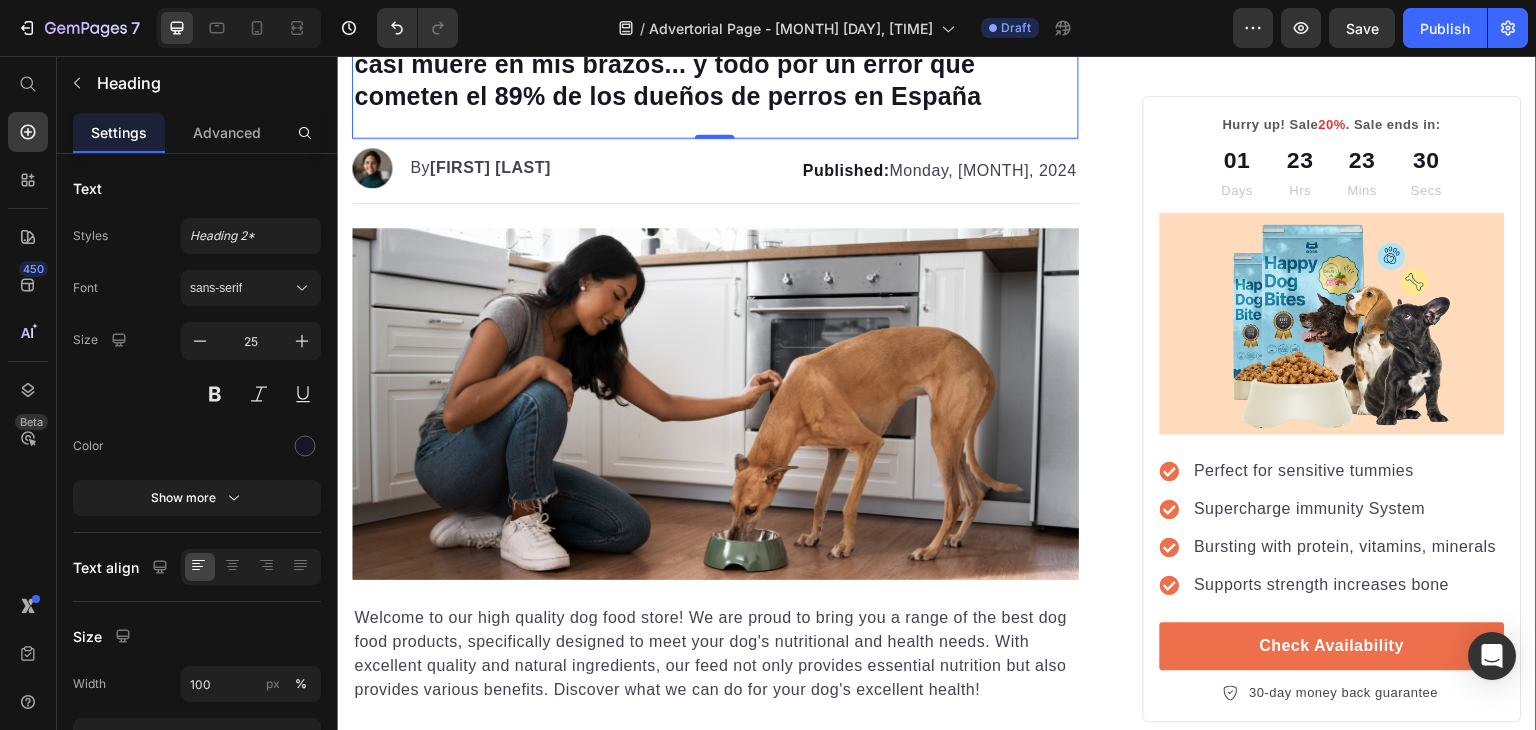 scroll, scrollTop: 0, scrollLeft: 0, axis: both 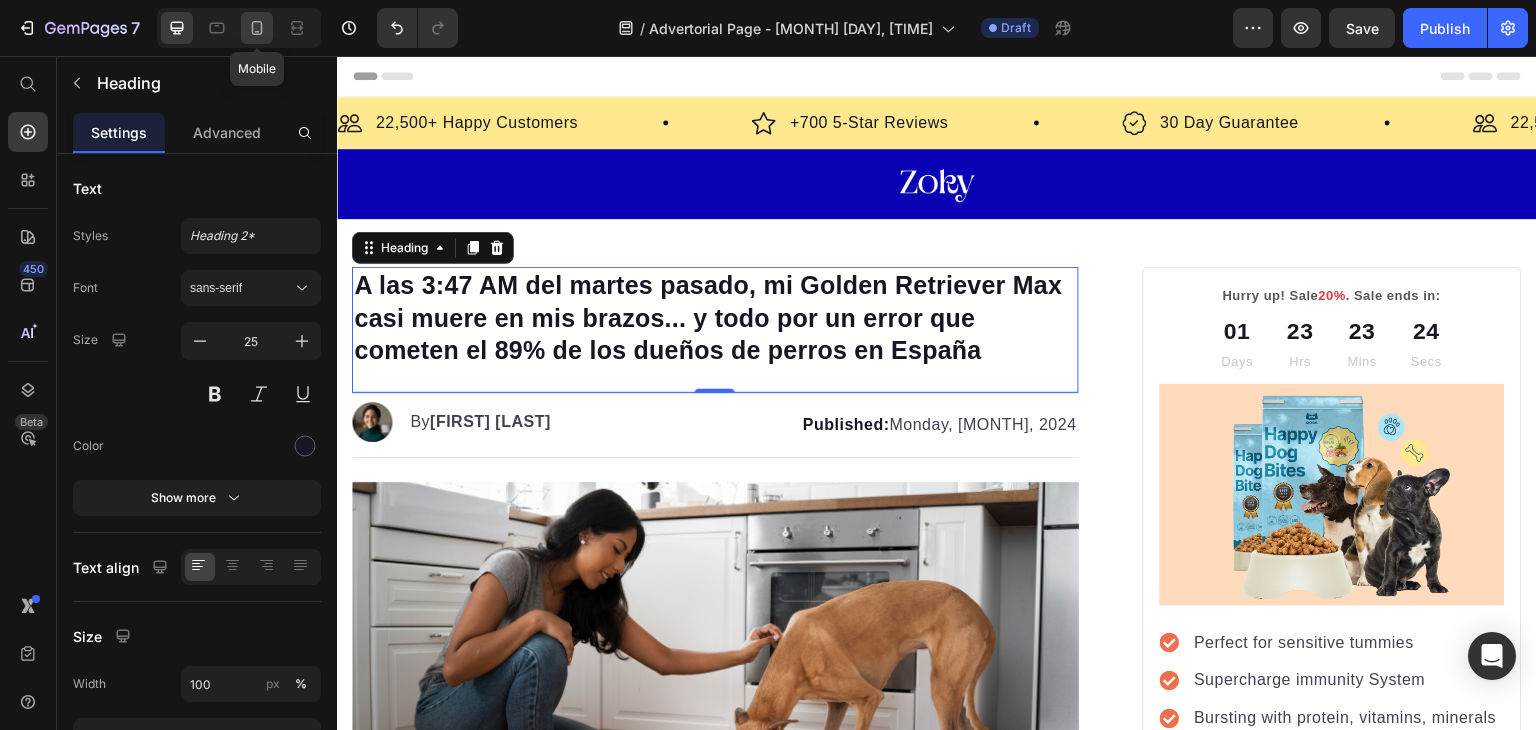 click 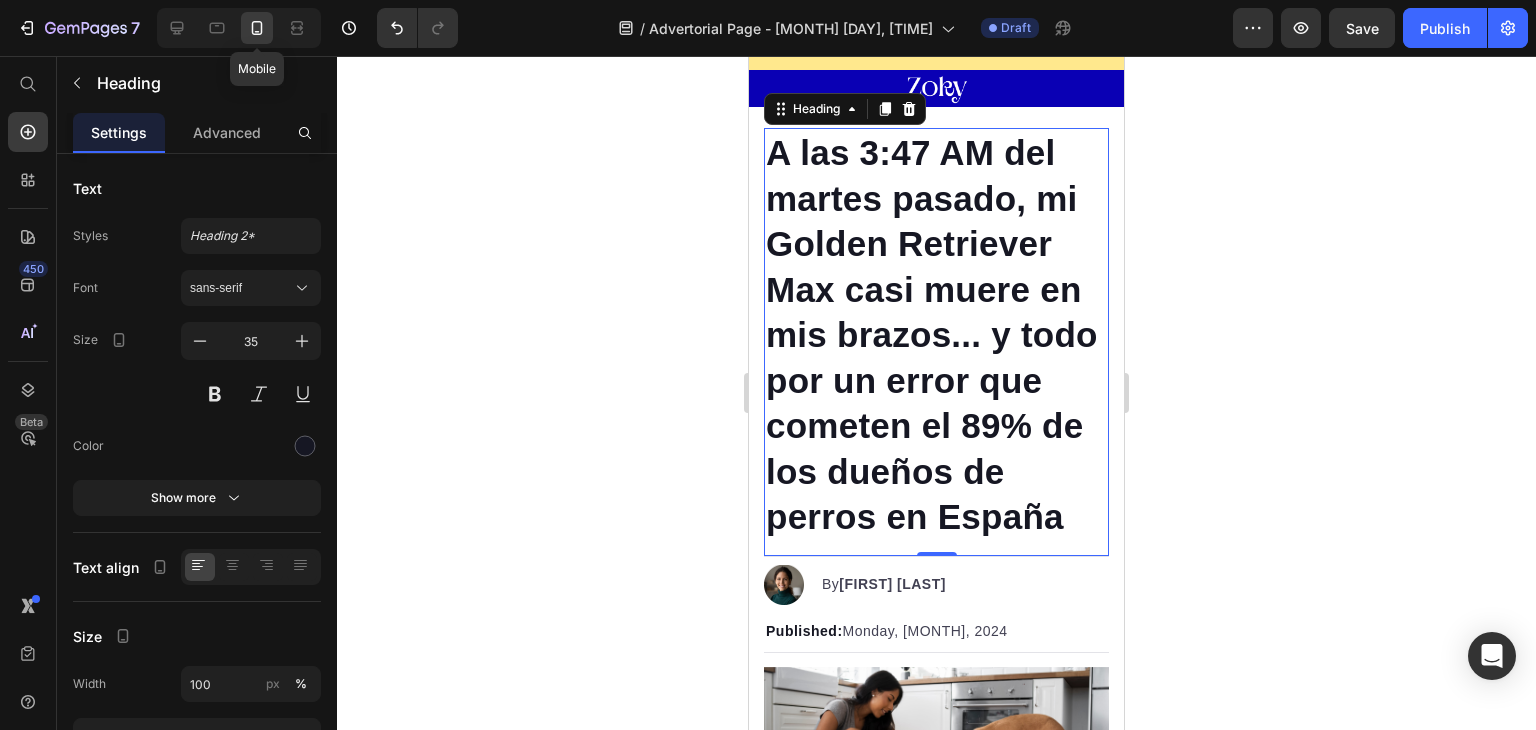 scroll, scrollTop: 73, scrollLeft: 0, axis: vertical 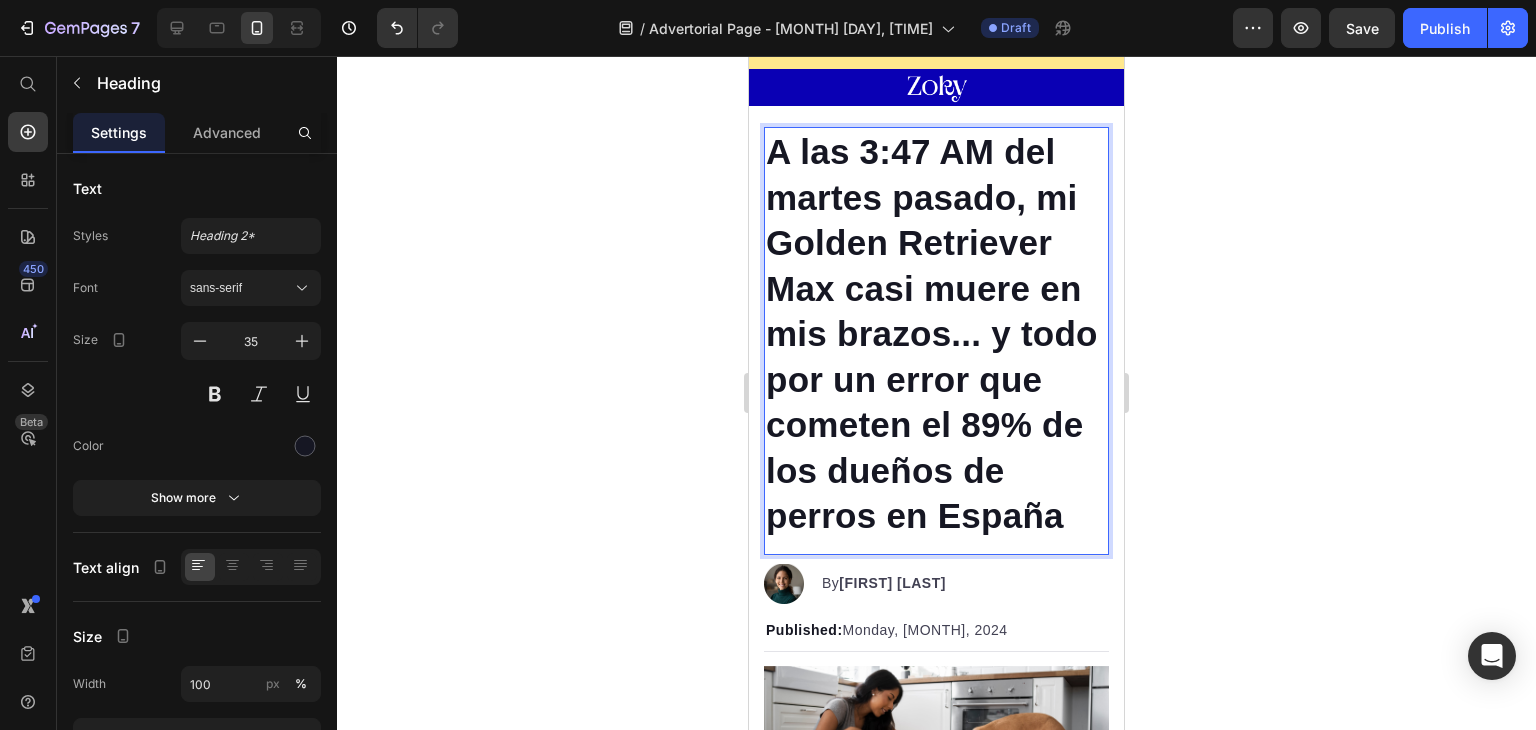click on "A las 3:47 AM del martes pasado, mi Golden Retriever Max casi muere en mis brazos... y todo por un error que cometen el 89% de los dueños de perros en España" at bounding box center (936, 334) 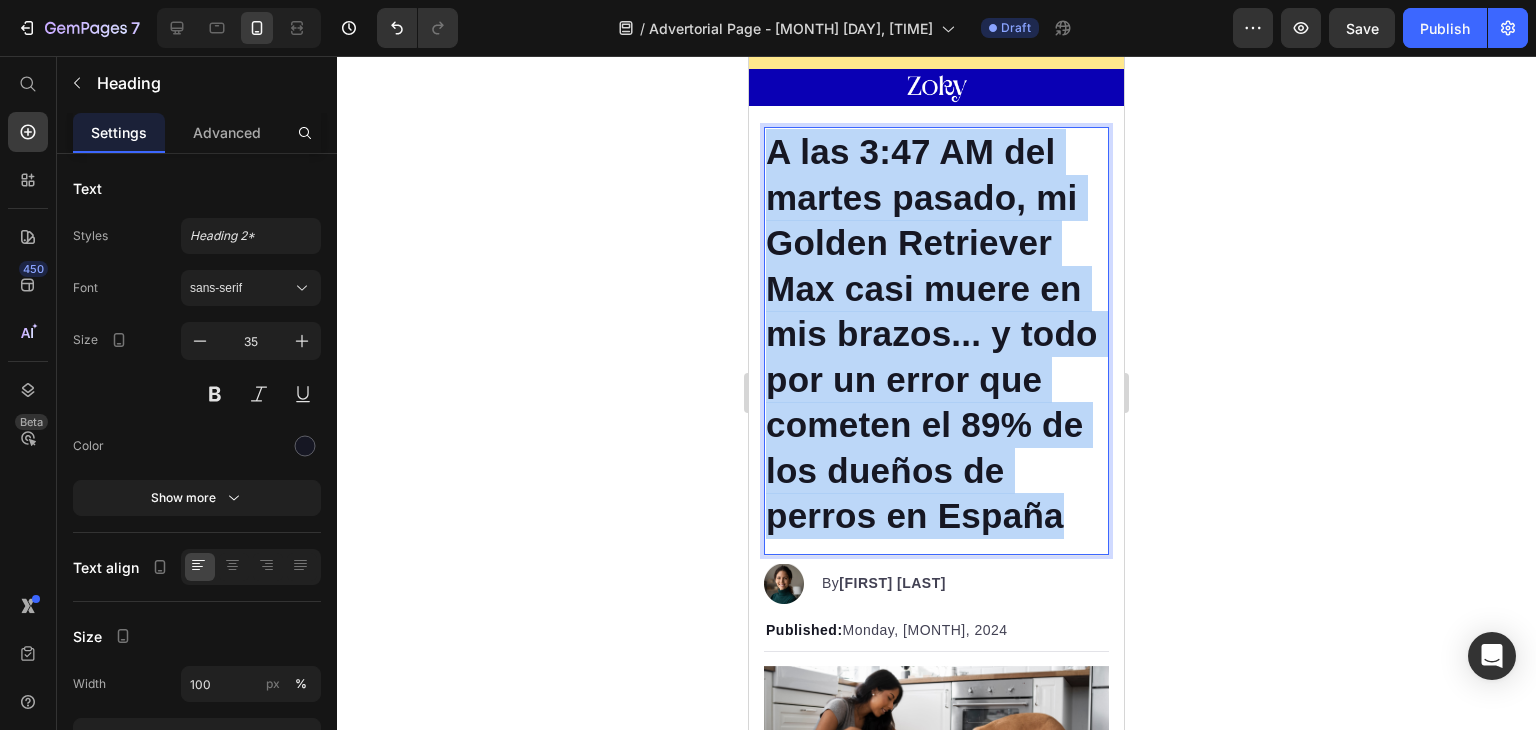 click on "A las 3:47 AM del martes pasado, mi Golden Retriever Max casi muere en mis brazos... y todo por un error que cometen el 89% de los dueños de perros en España" at bounding box center [936, 334] 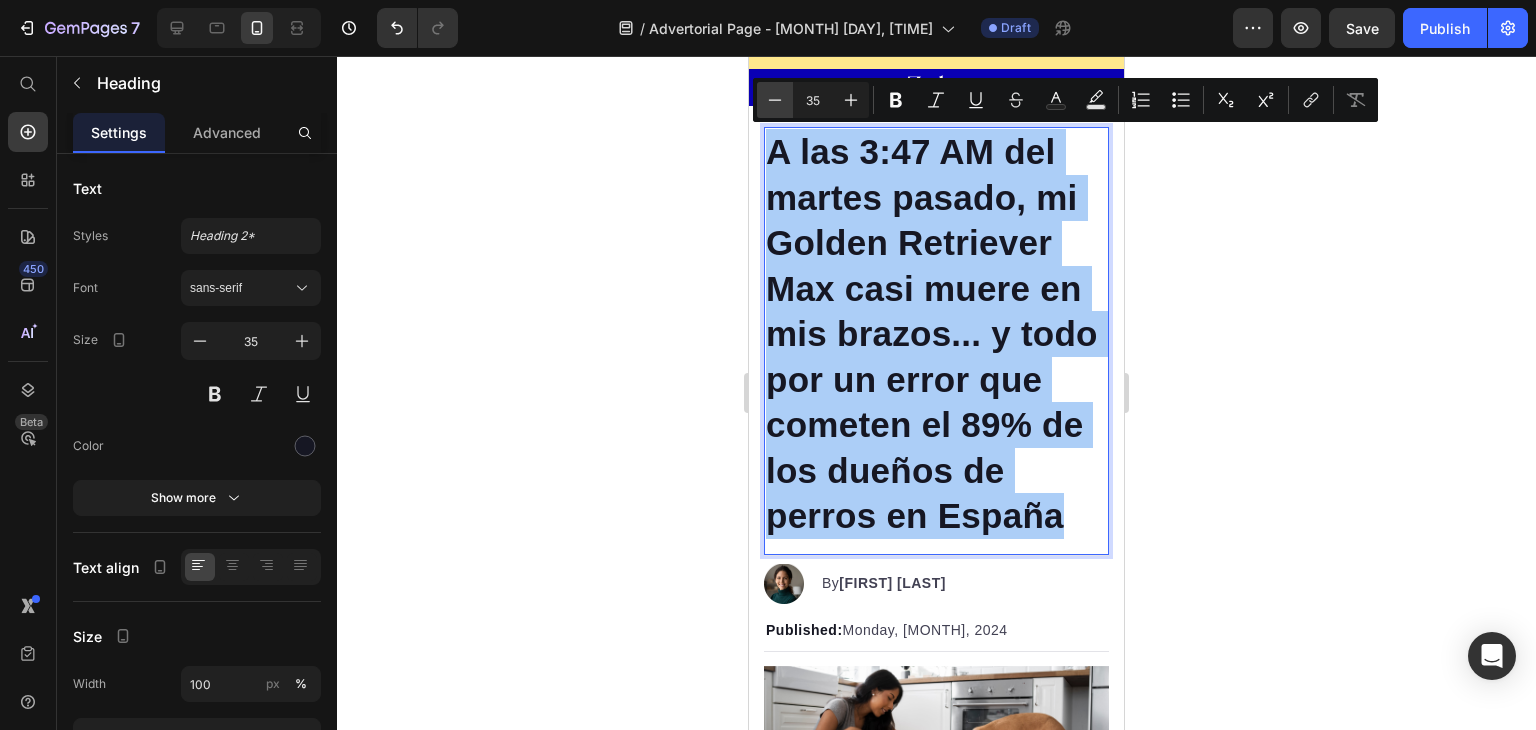 click 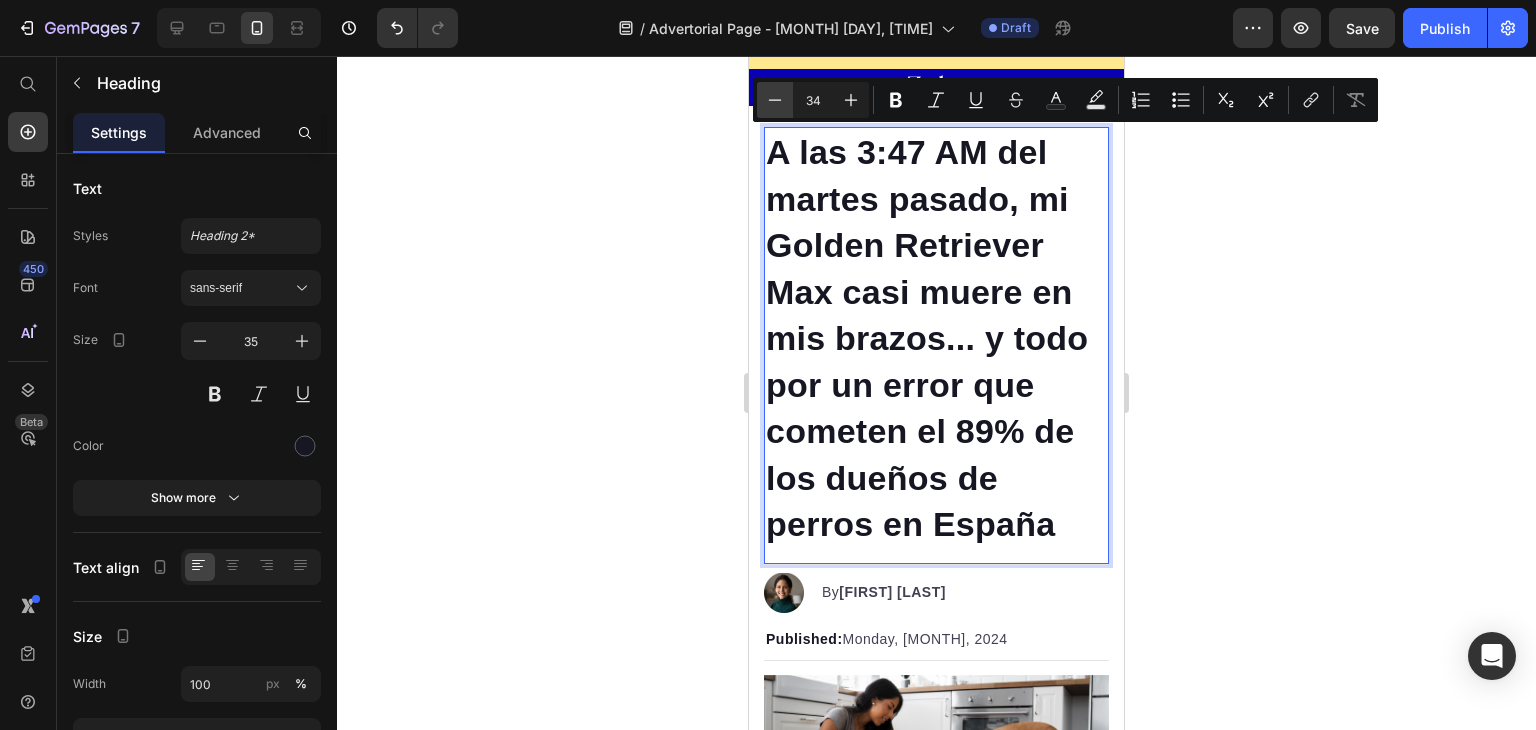 click 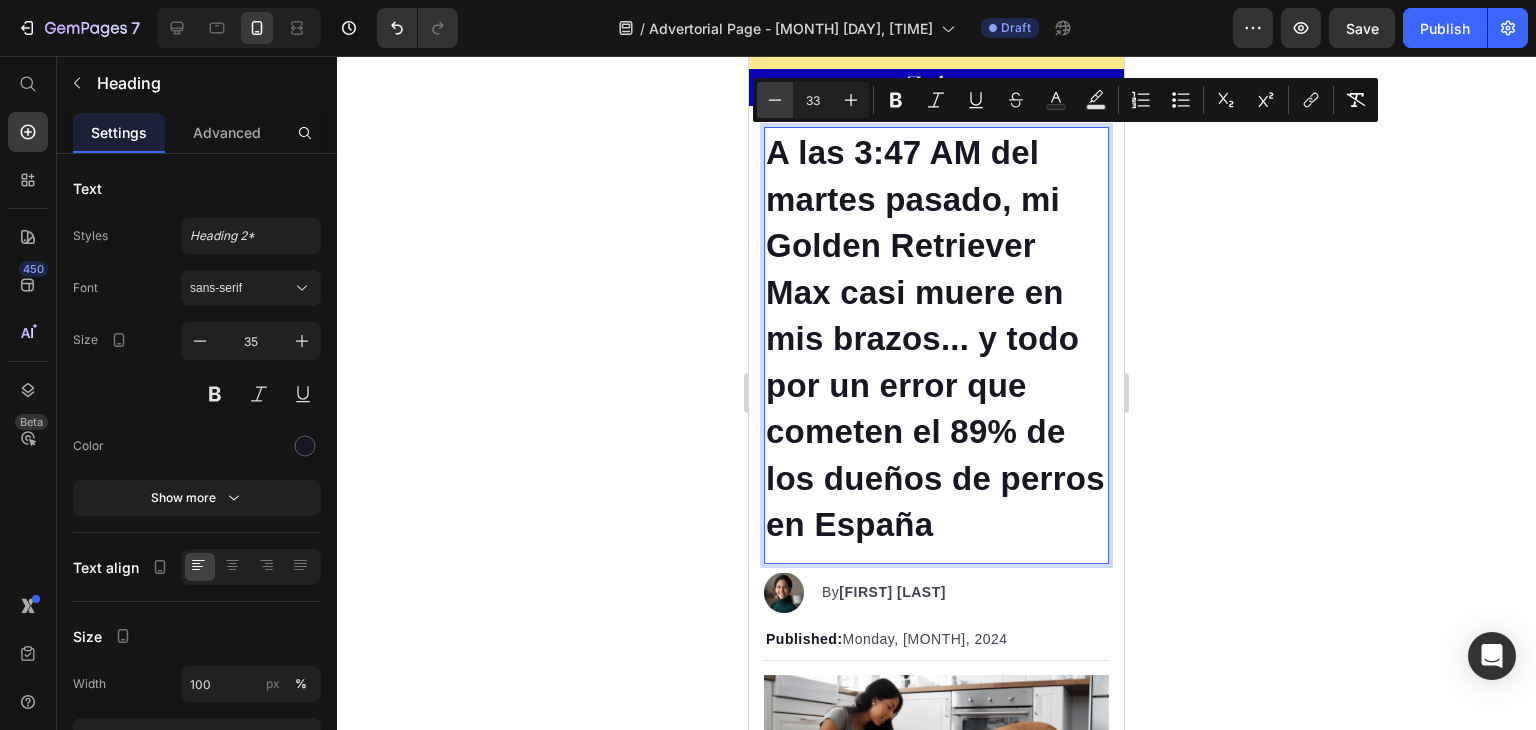 click 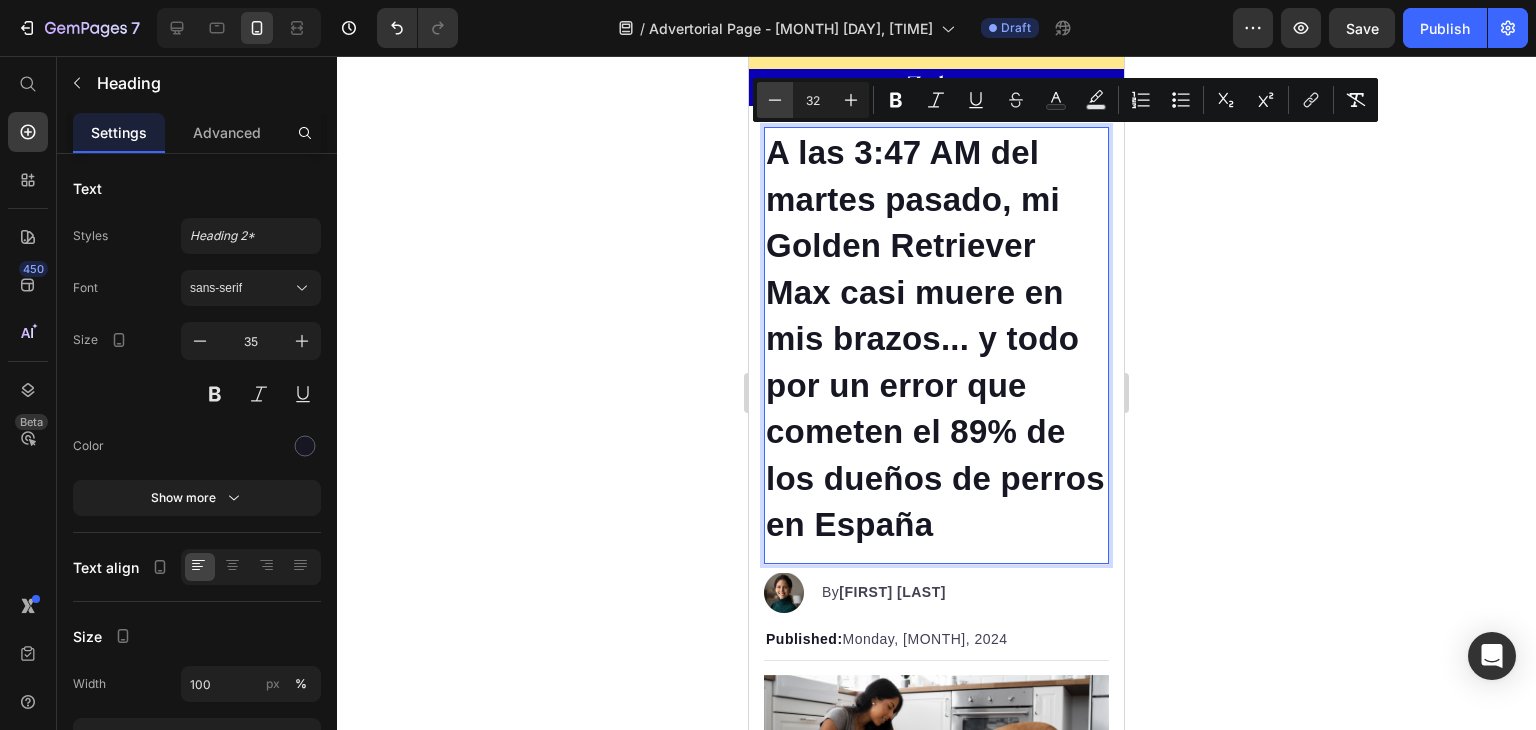 click 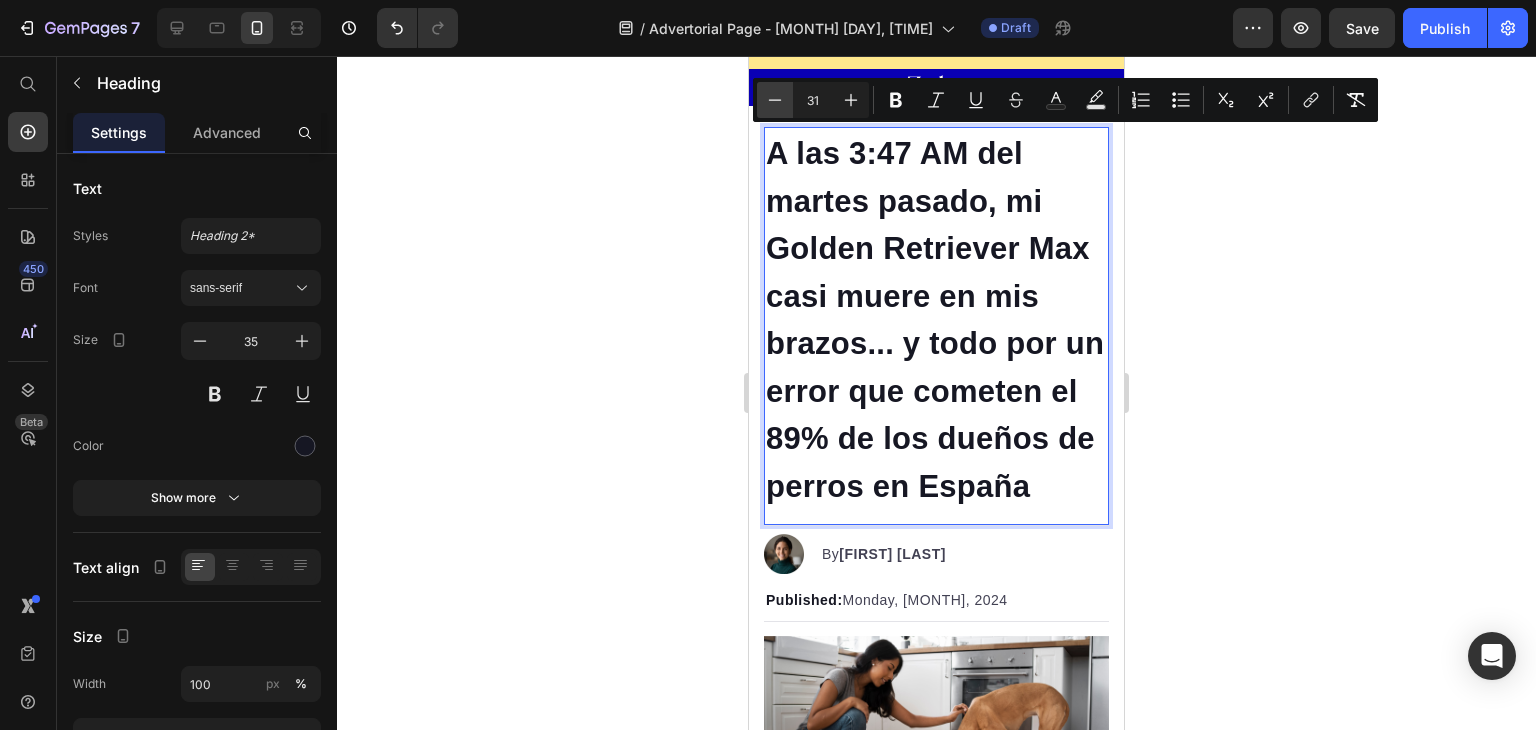 click 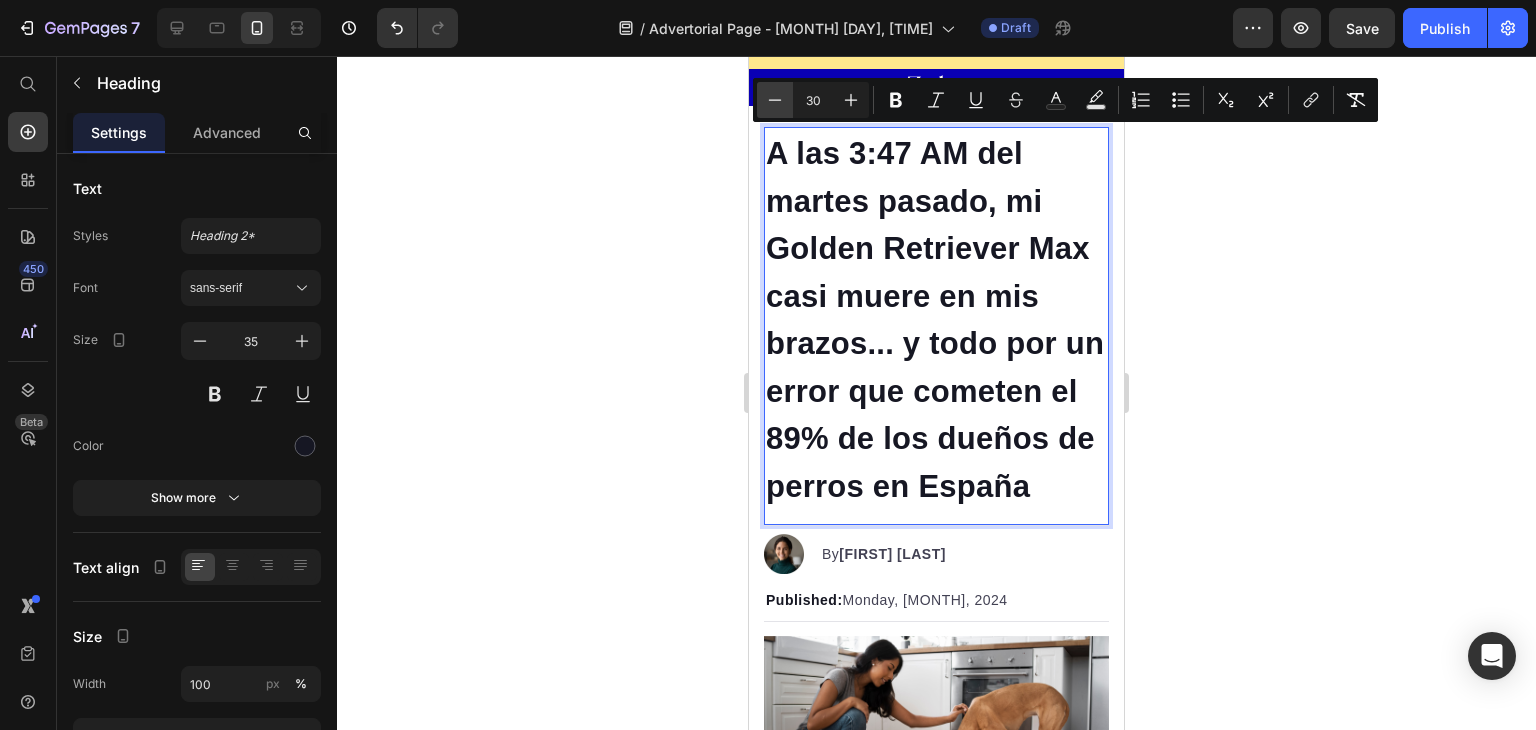 click 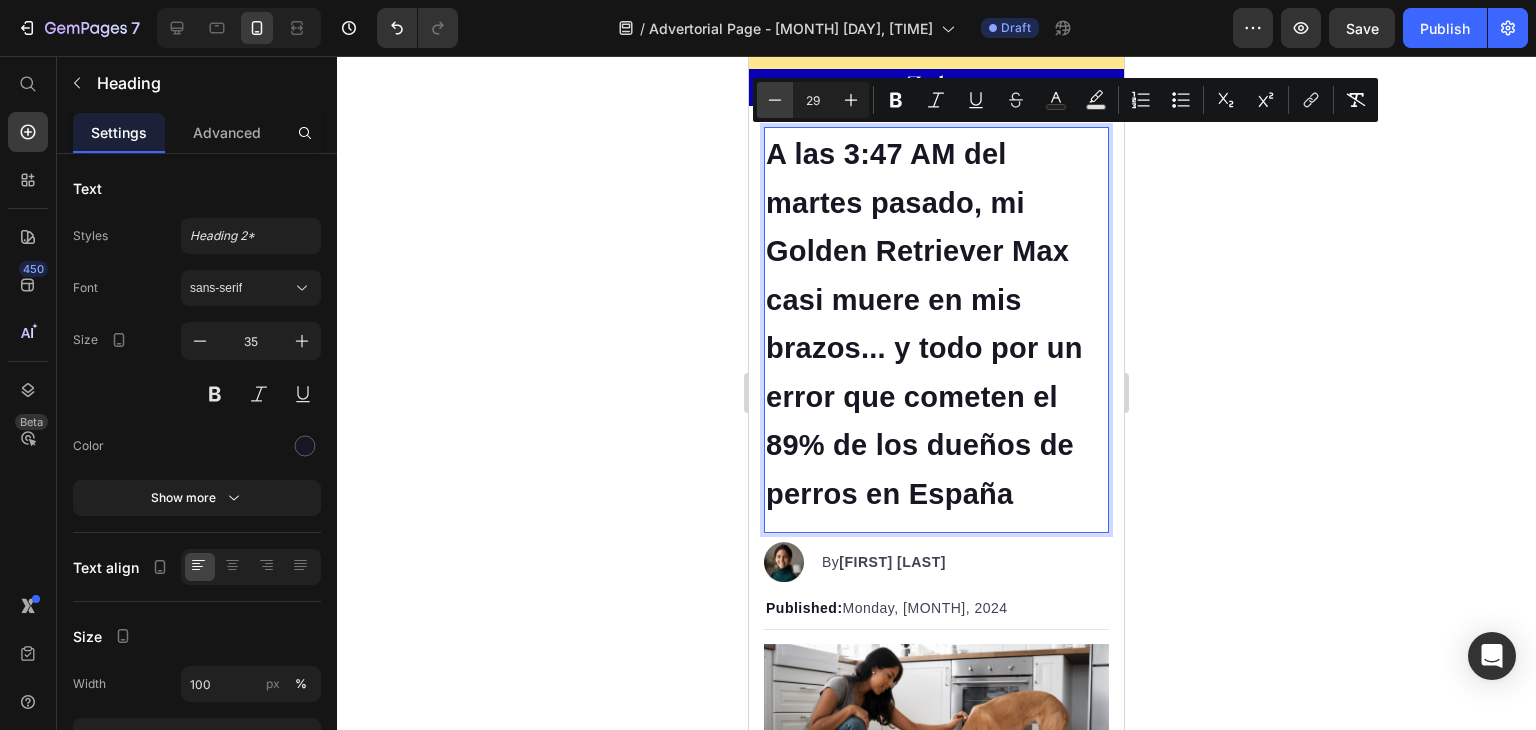 click 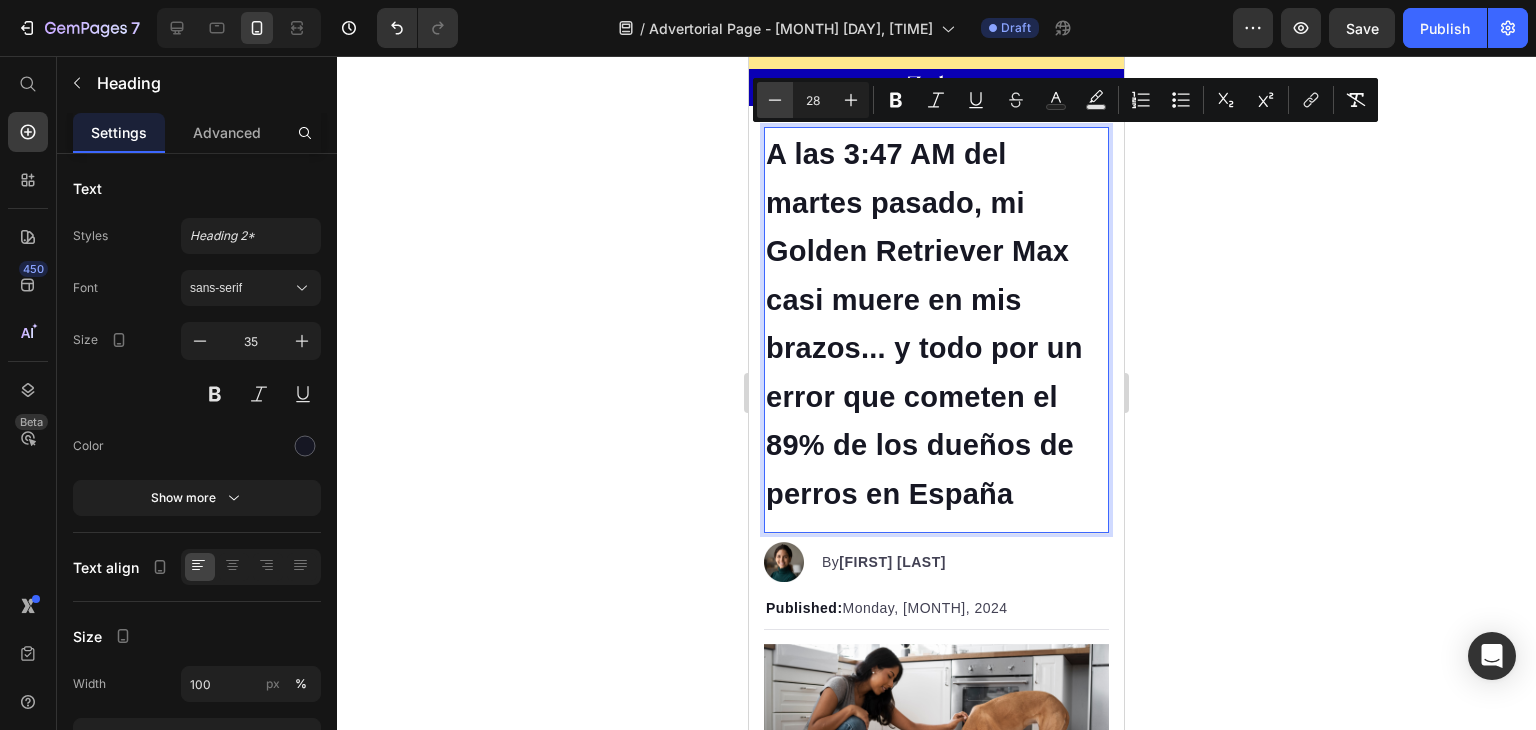 click 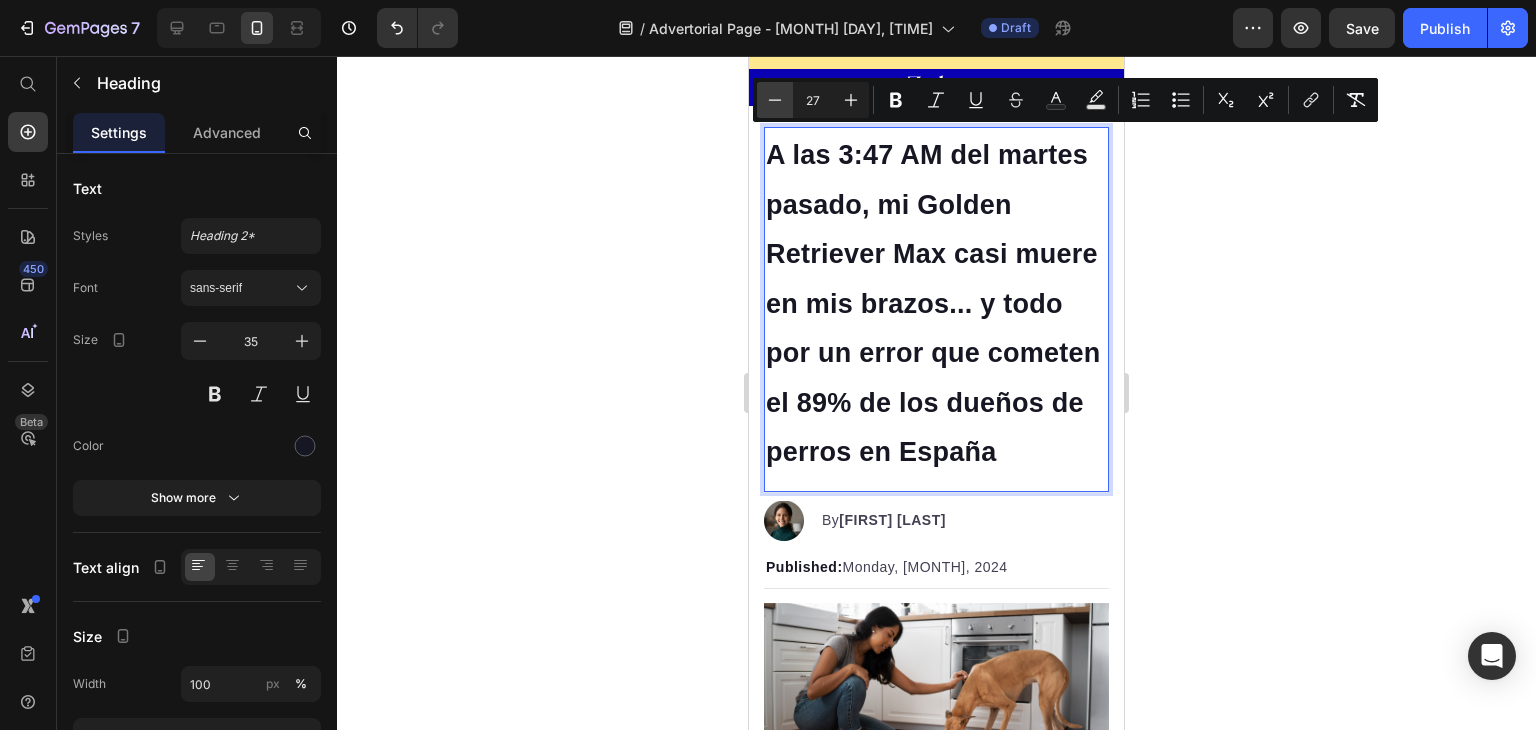 click 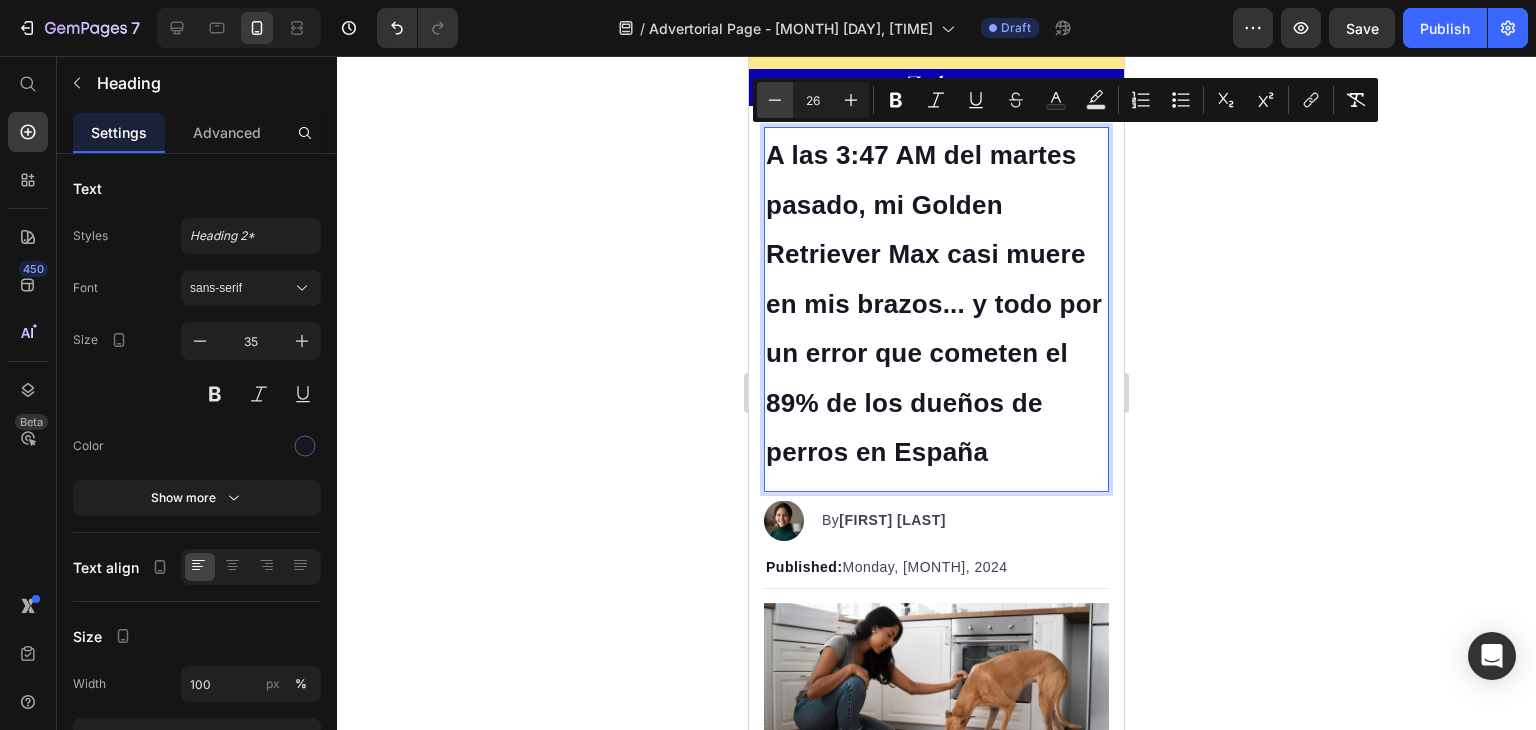 click 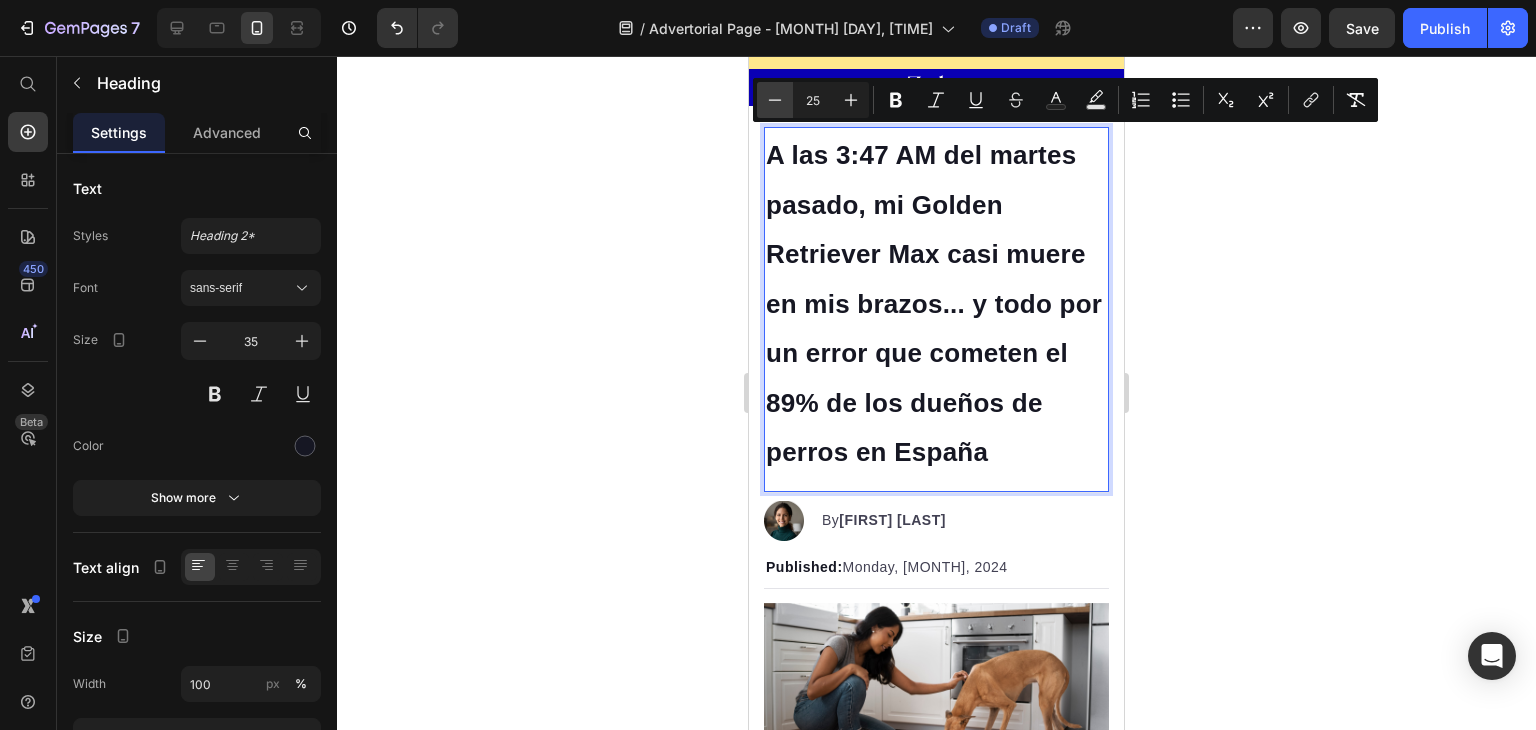 click 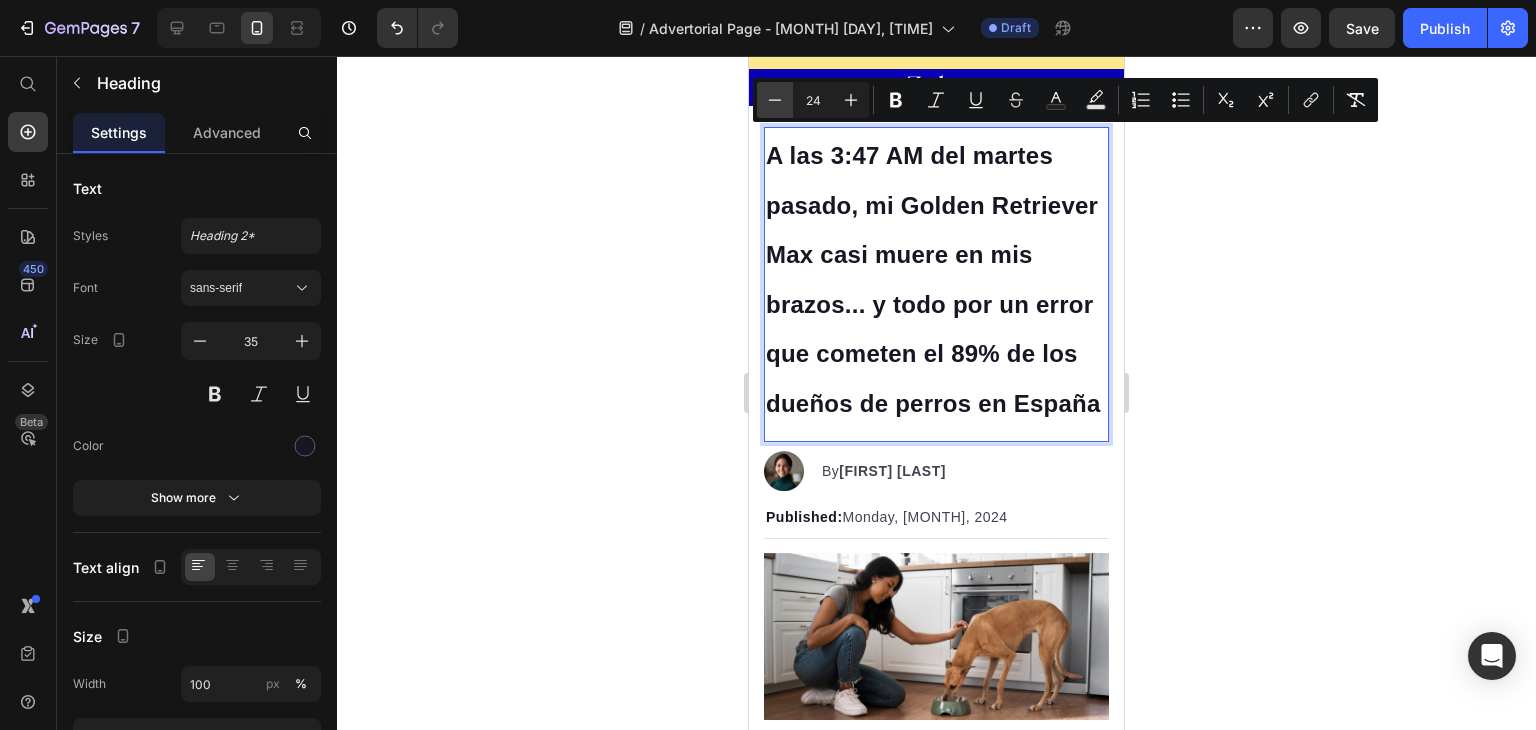 click 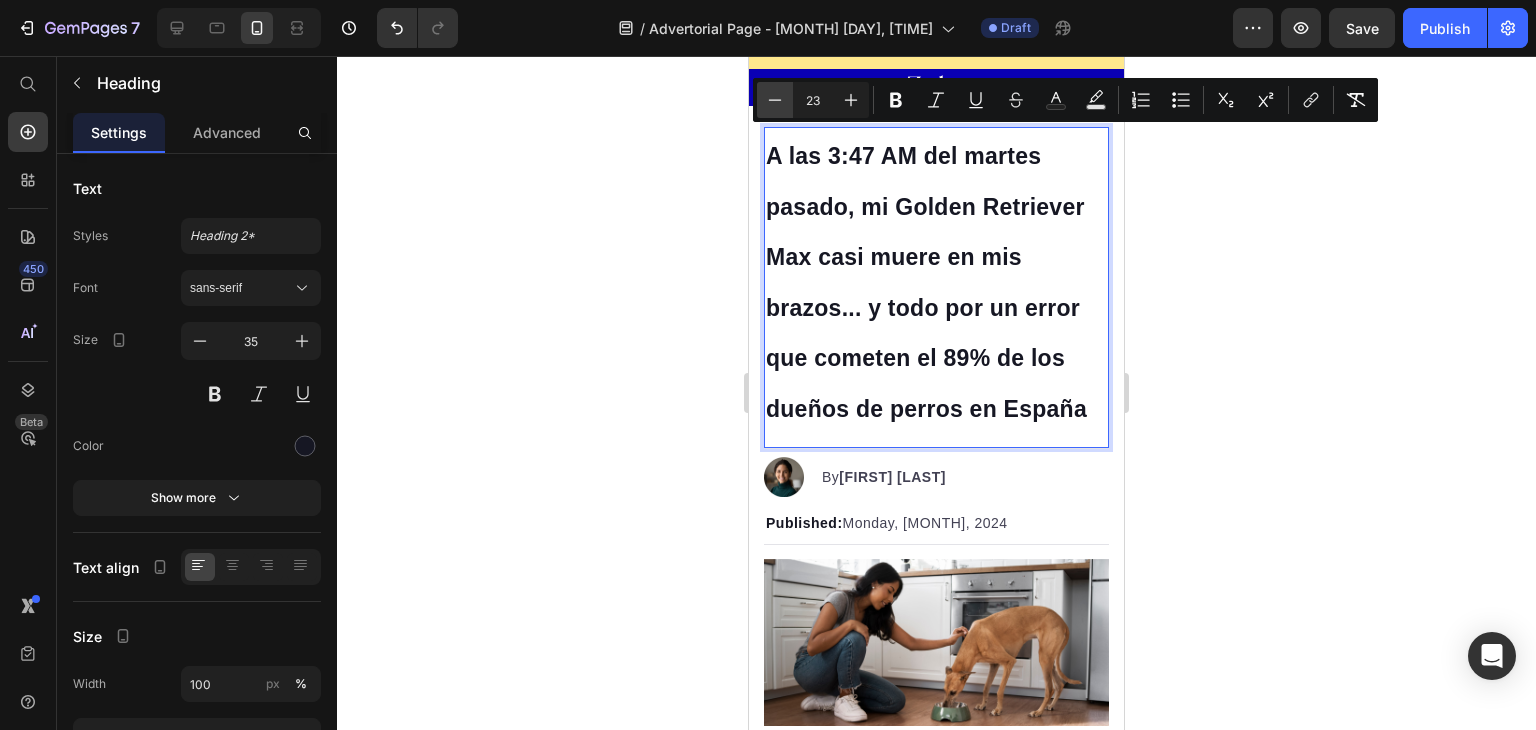 click 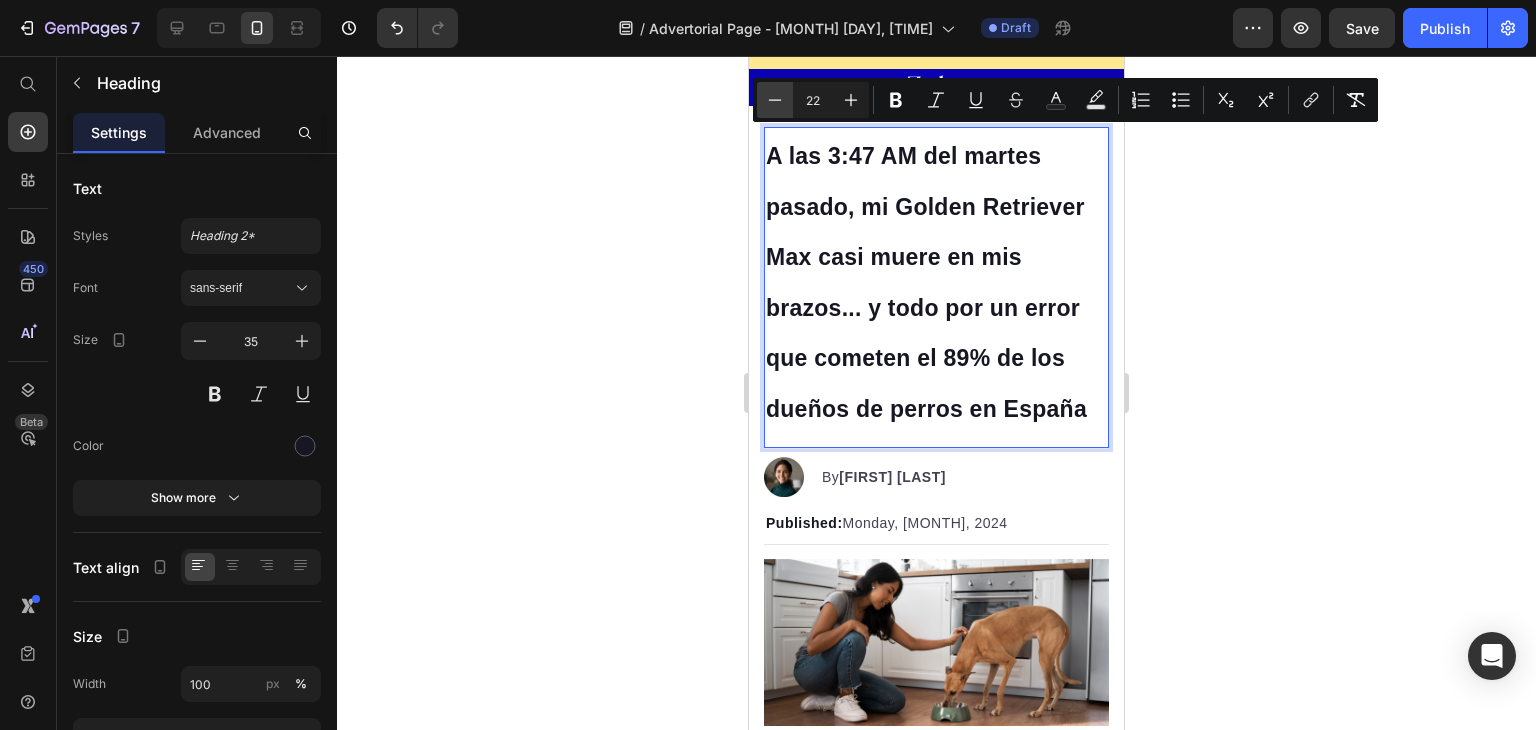 click 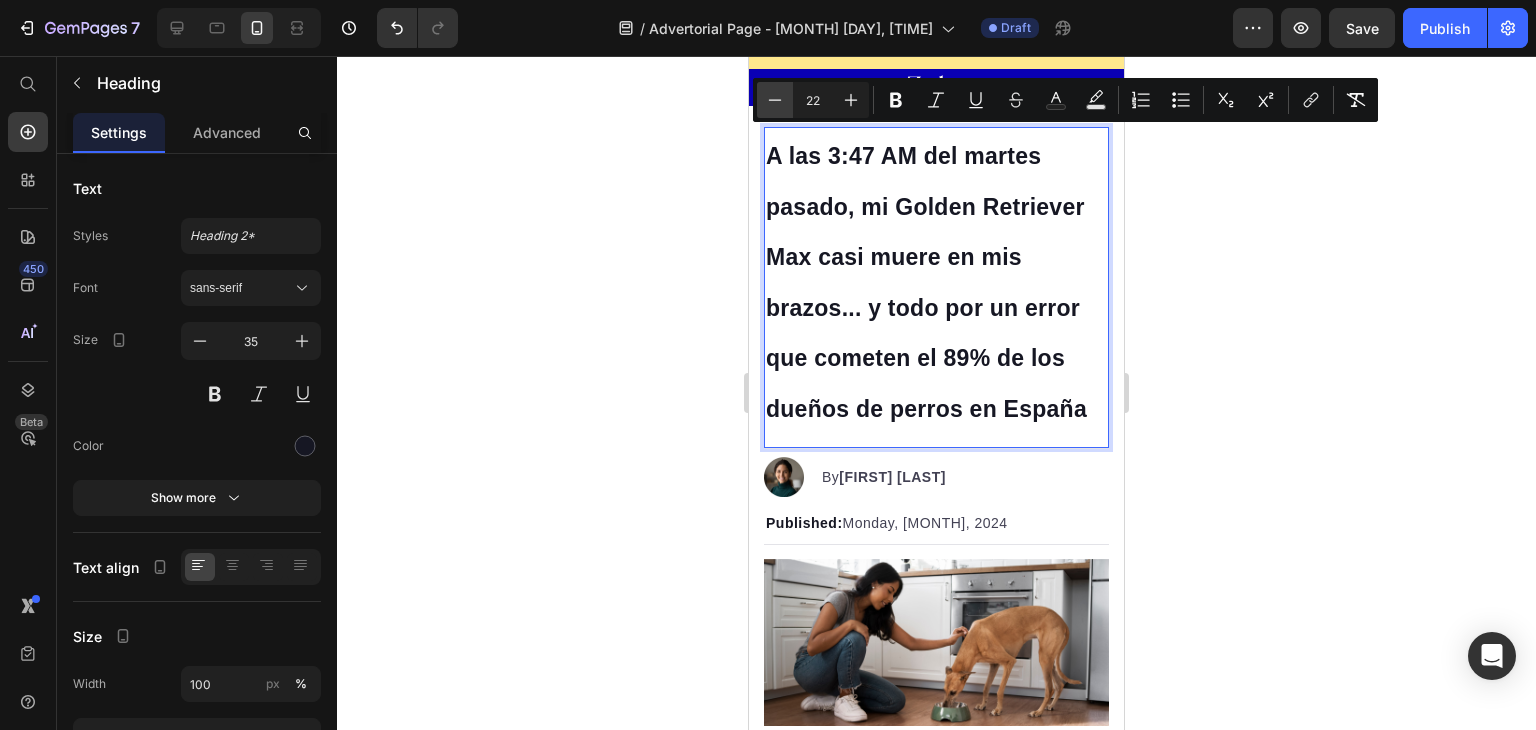 click 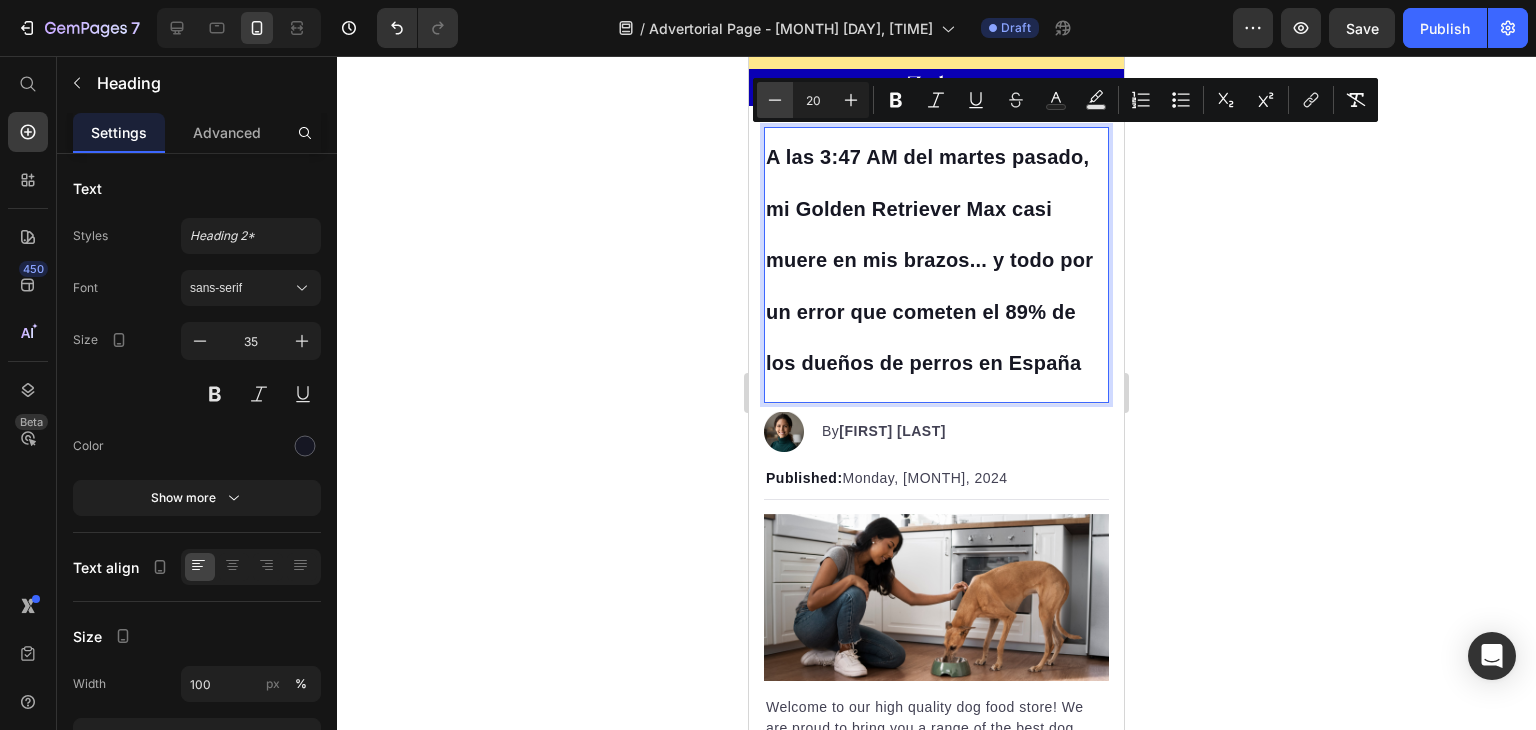 click 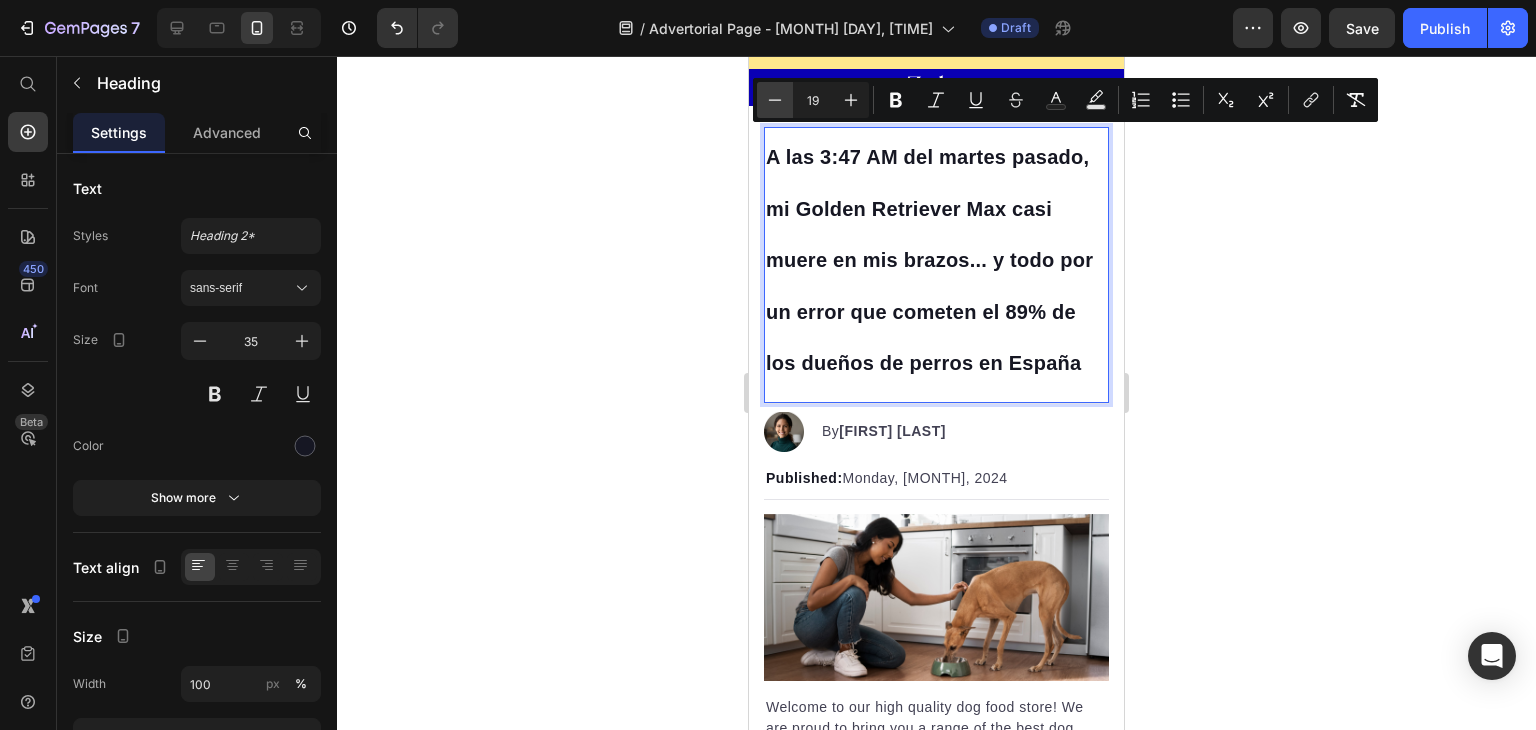 click 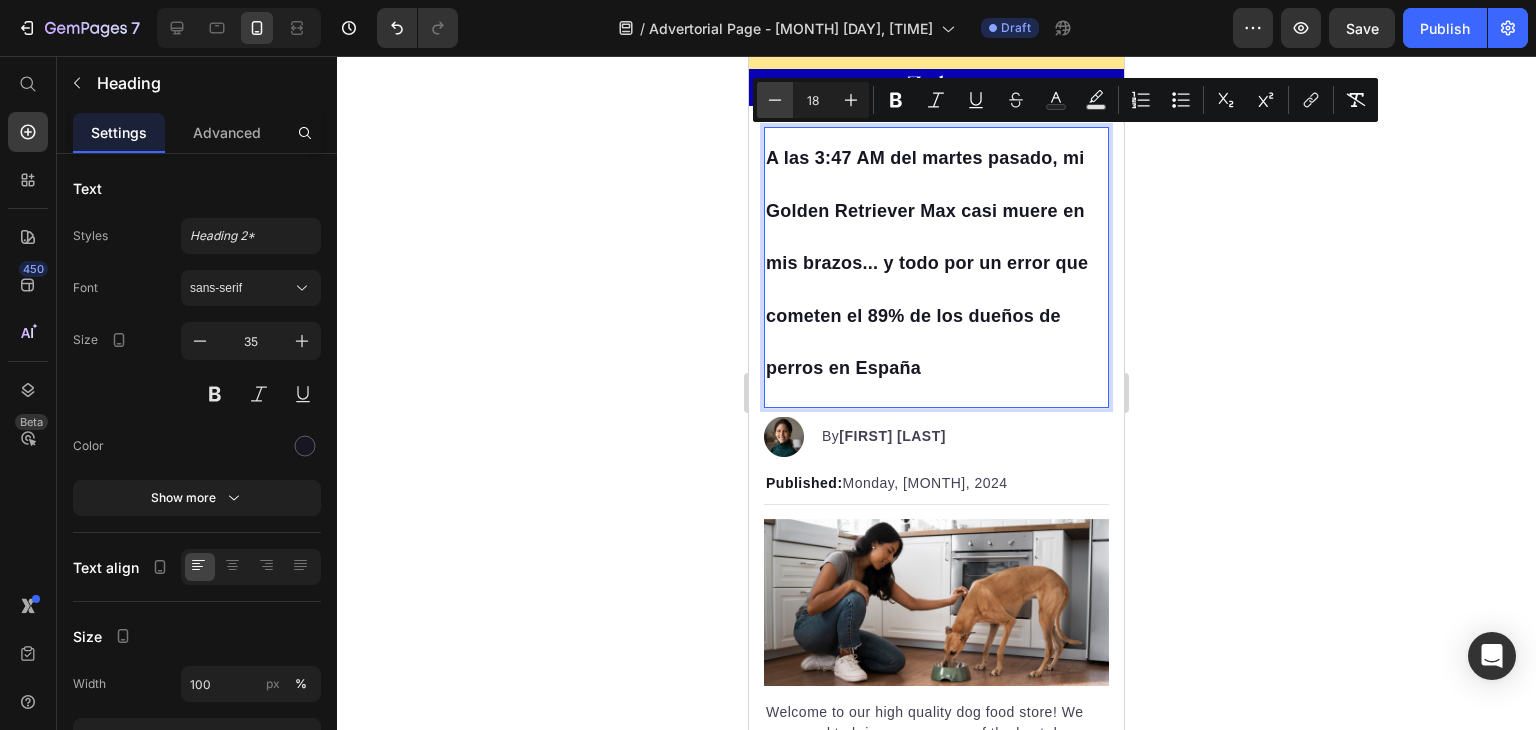 click 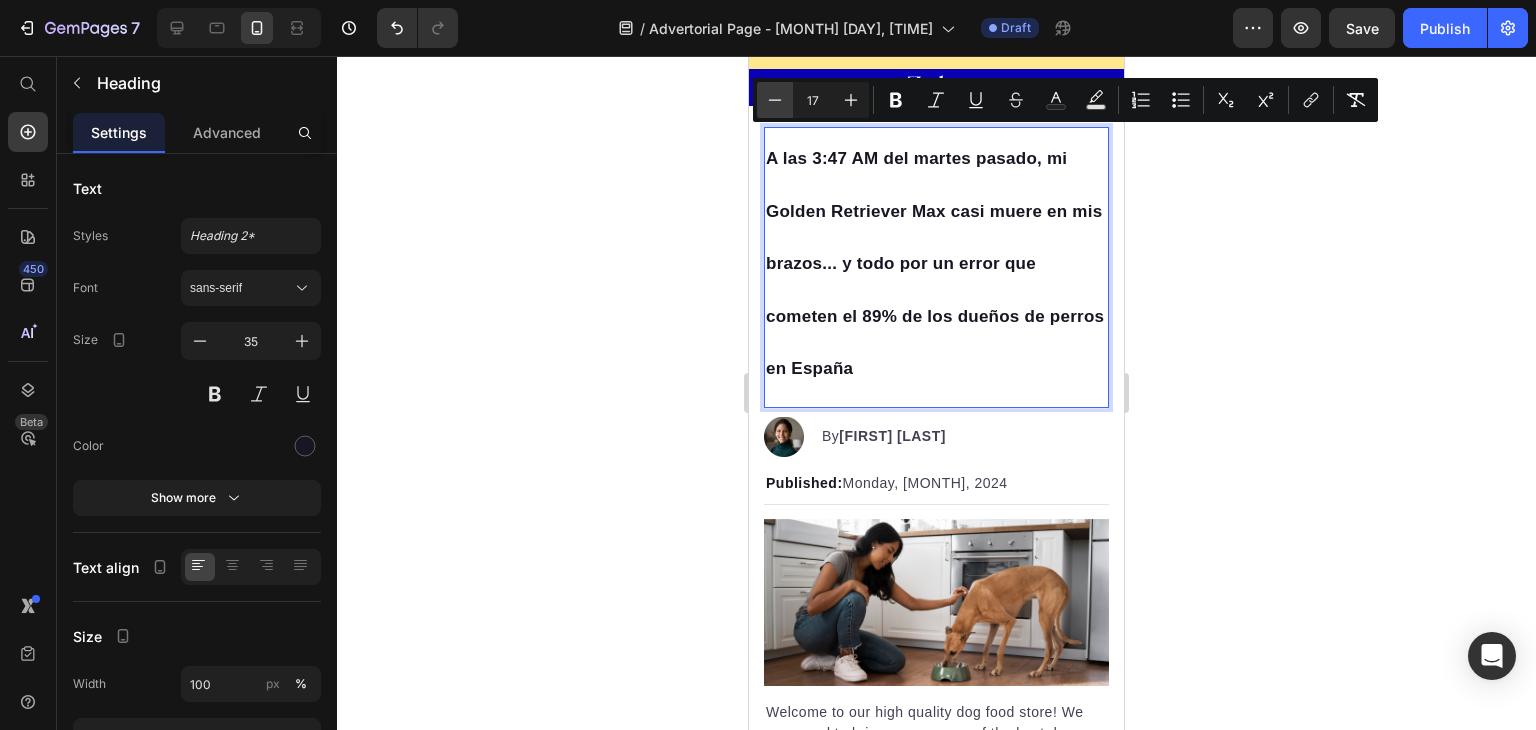 click 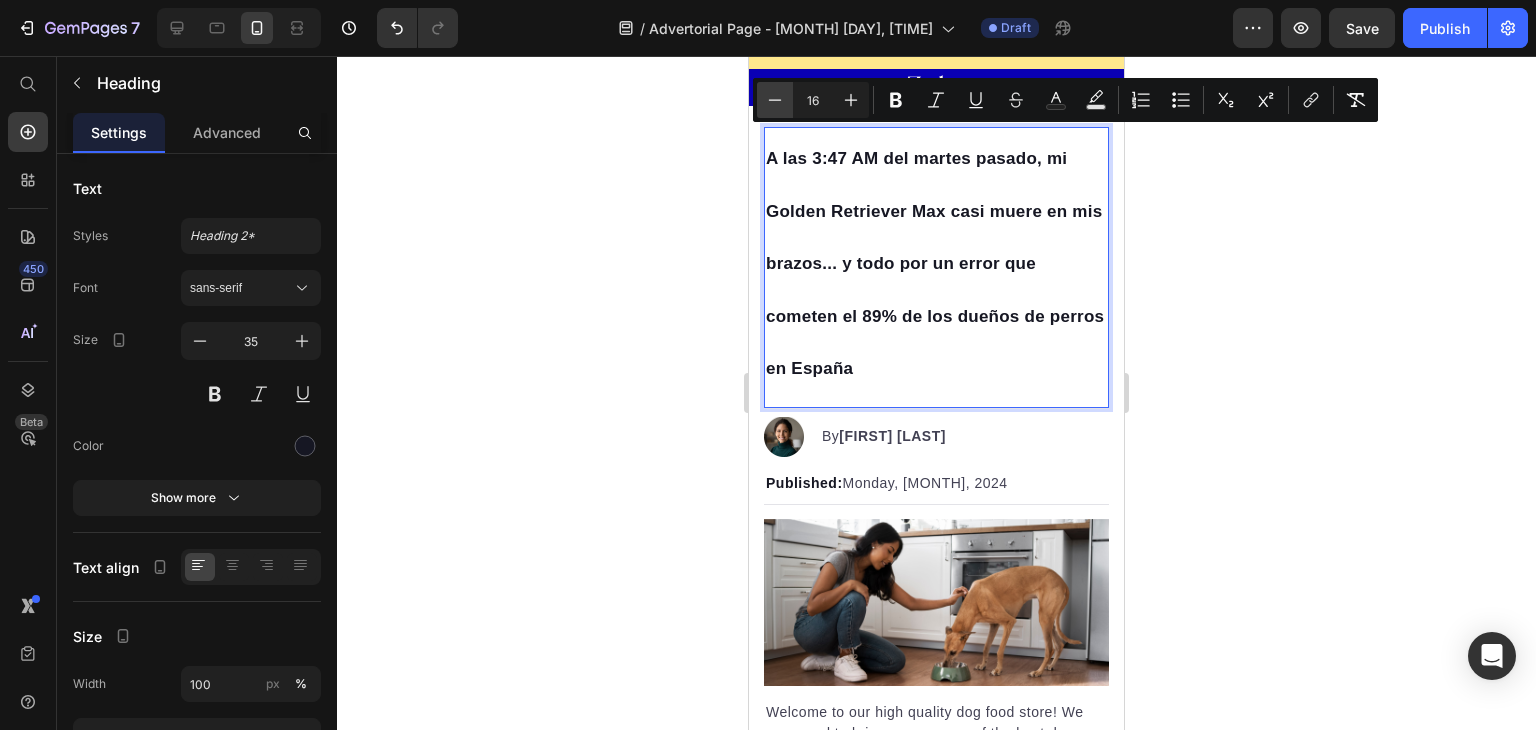 click 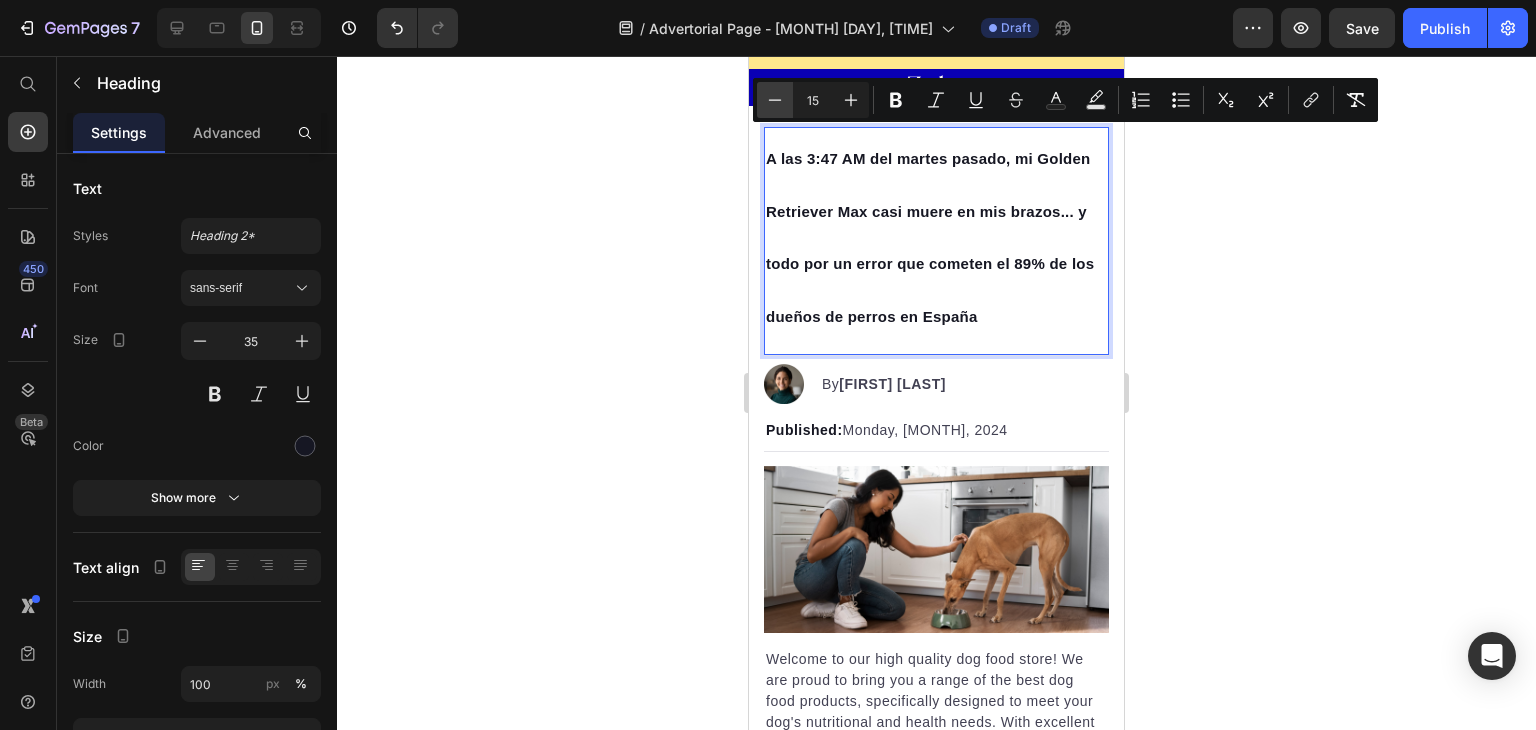 click 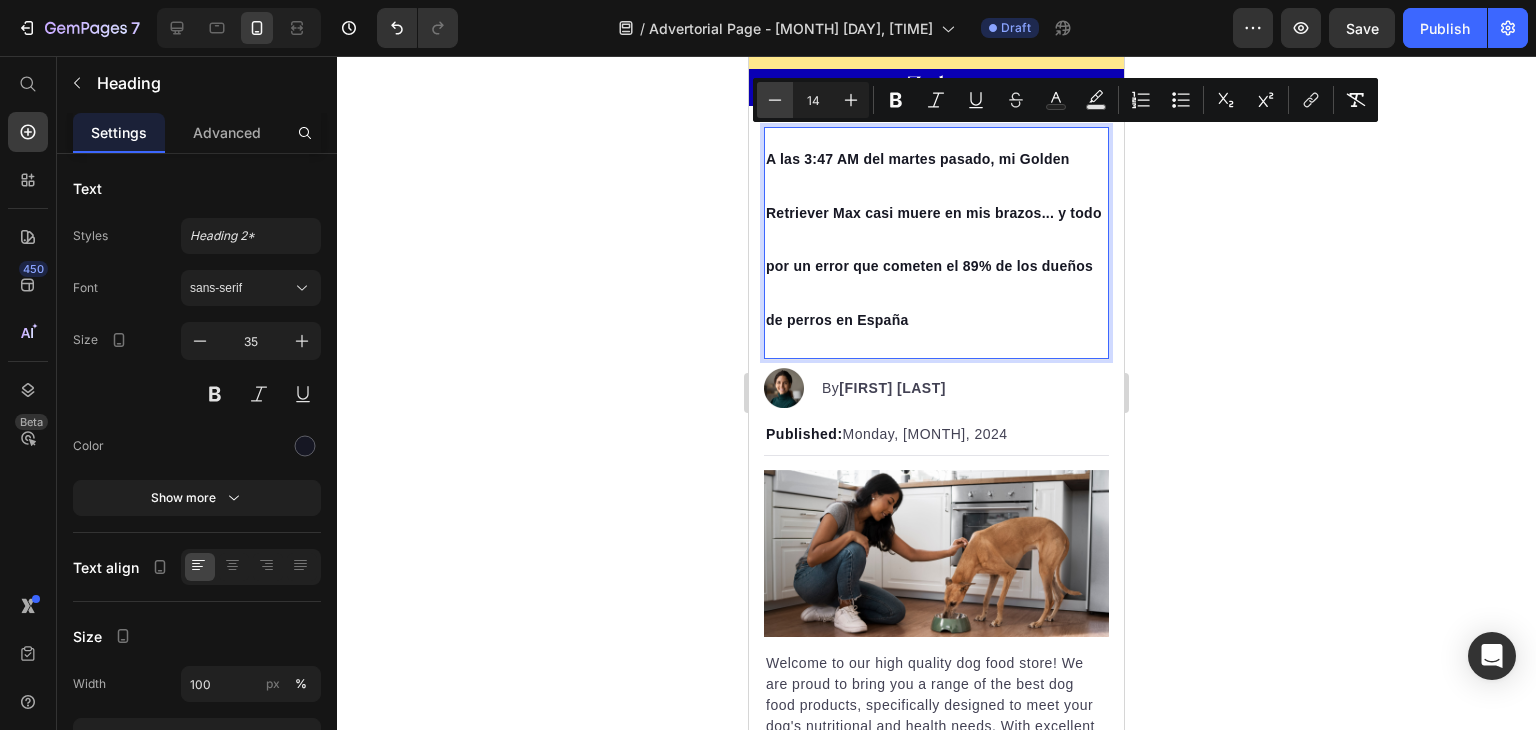 click 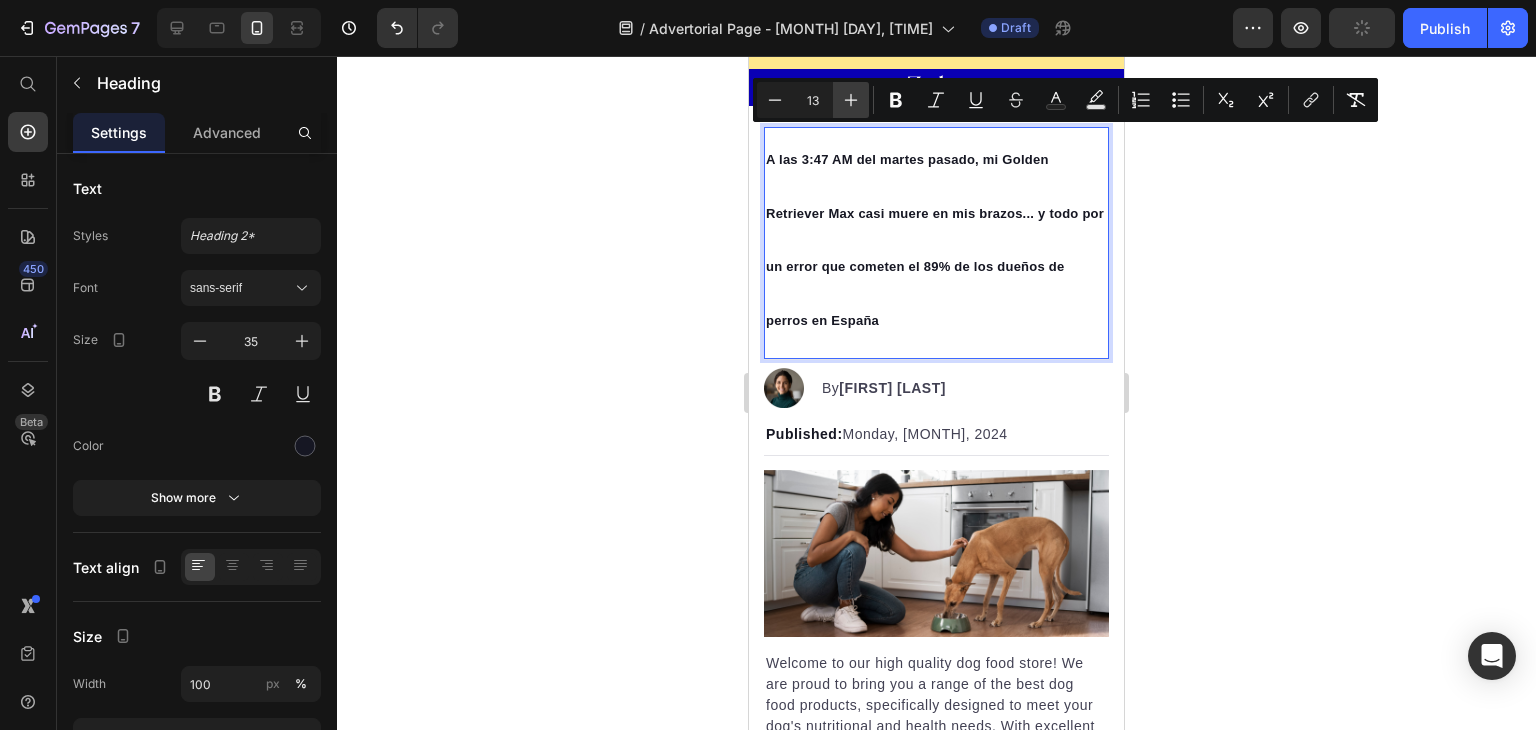 click 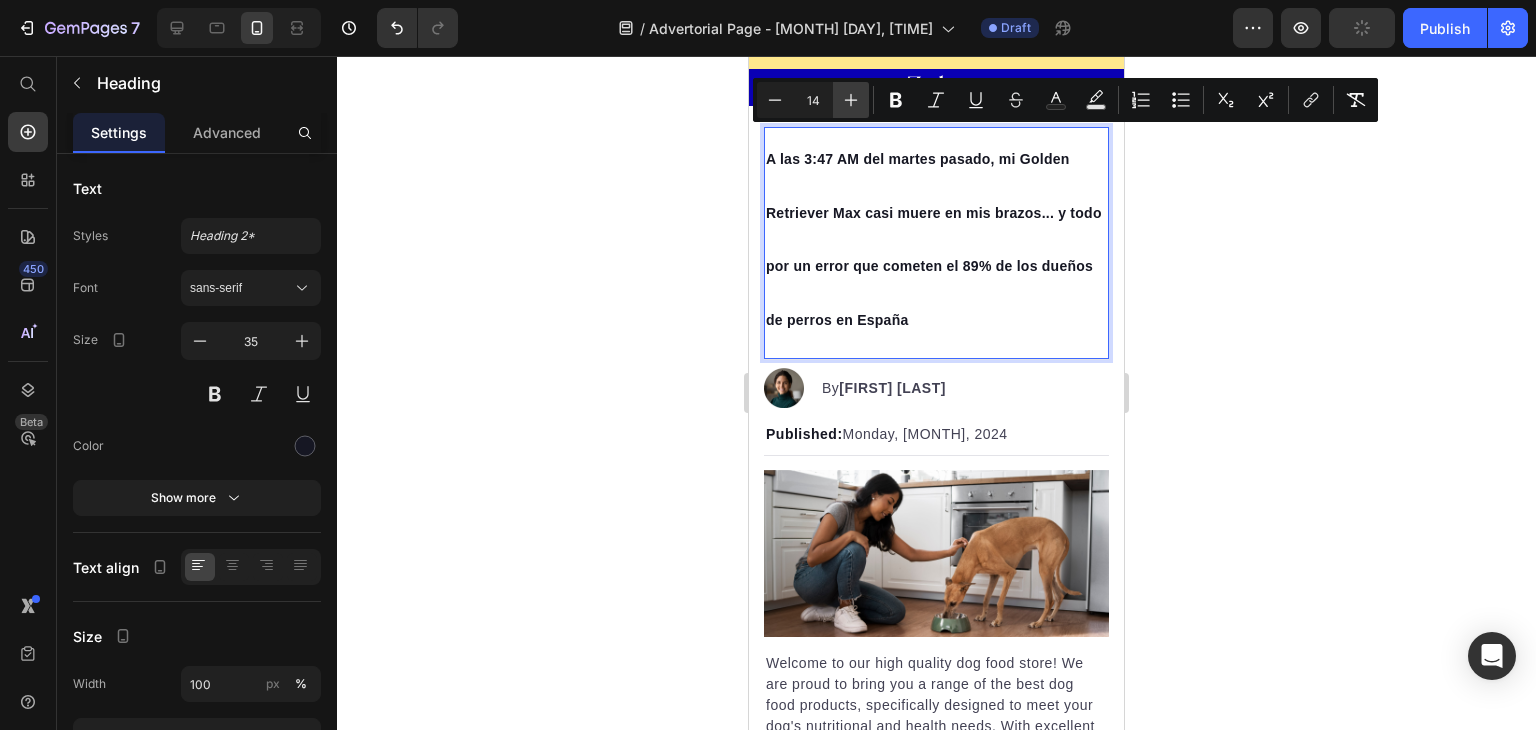 click 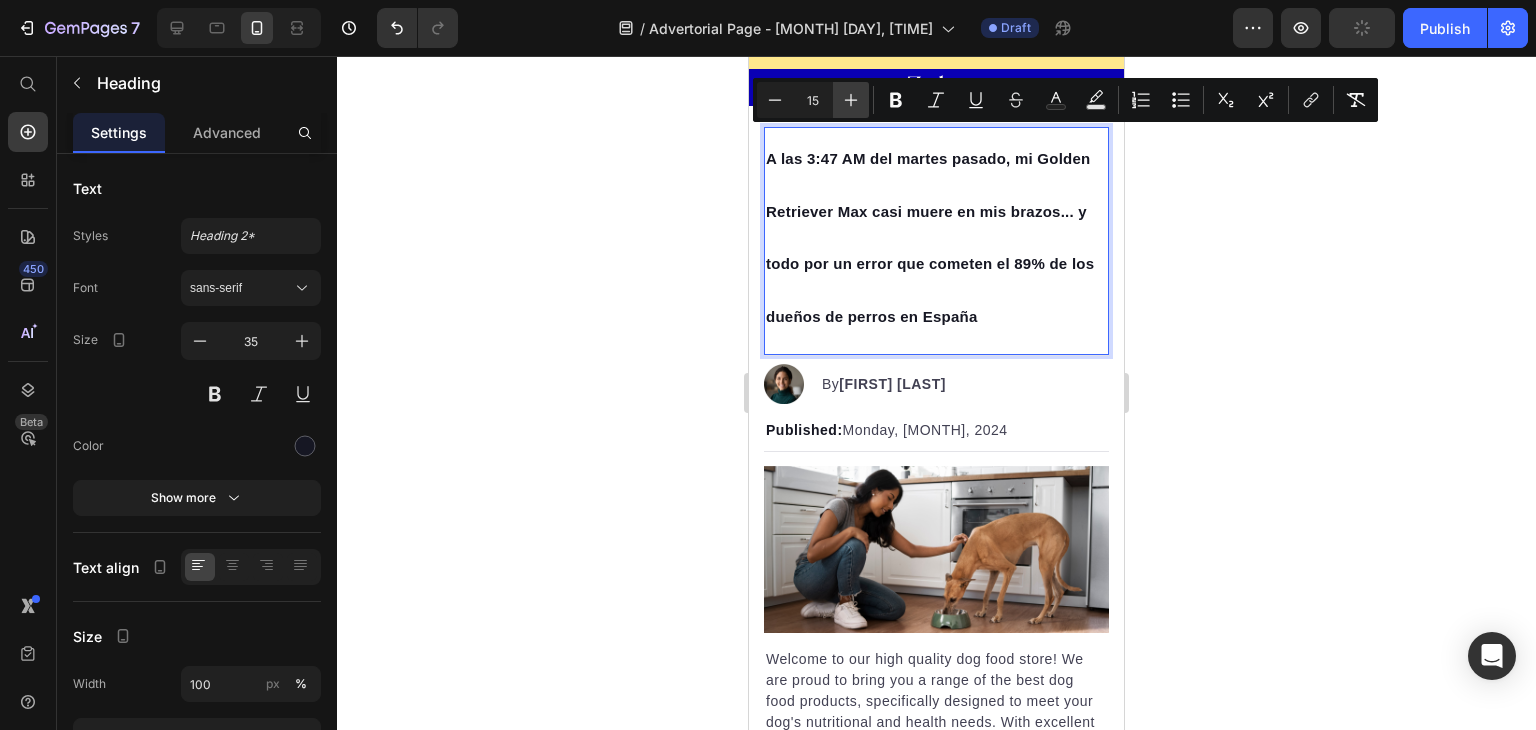 click 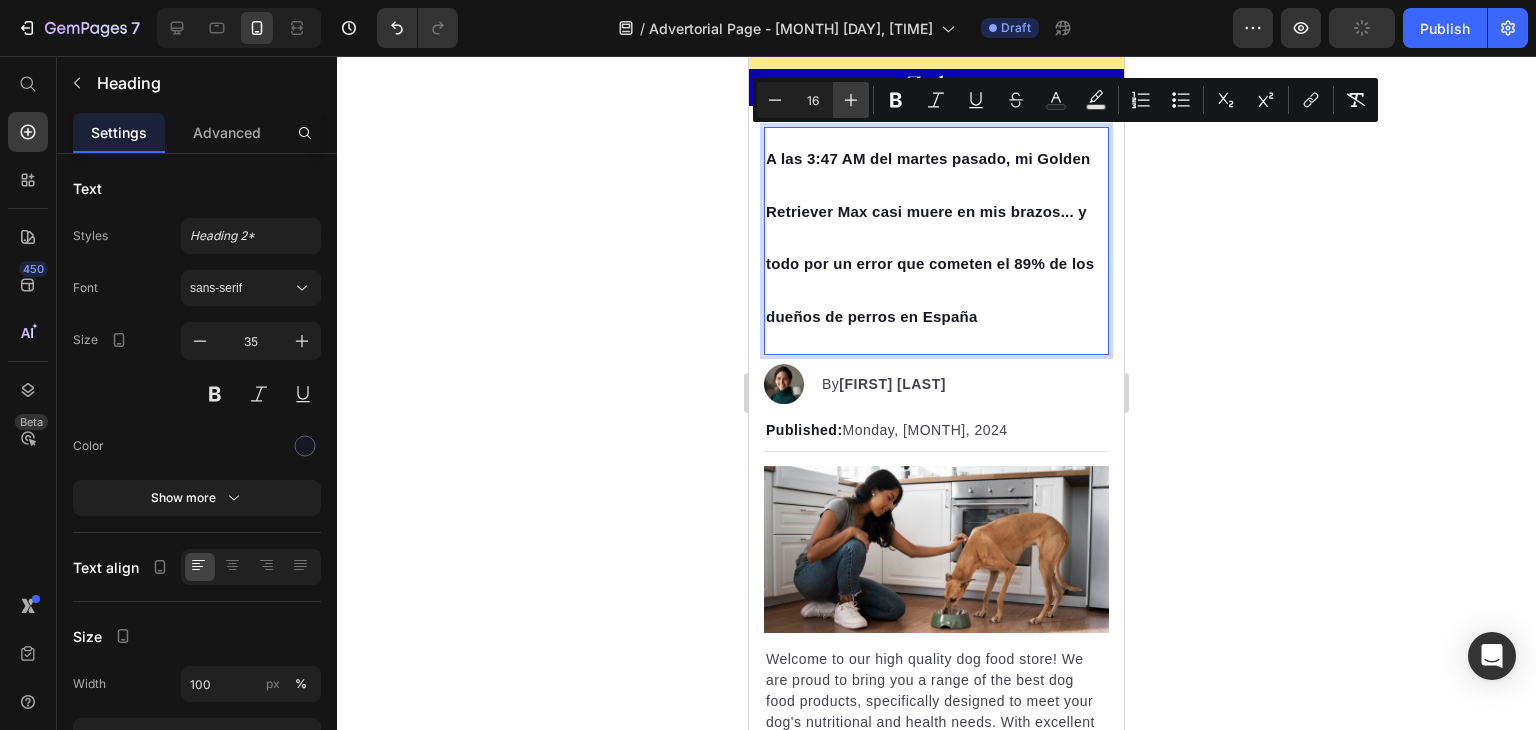 click 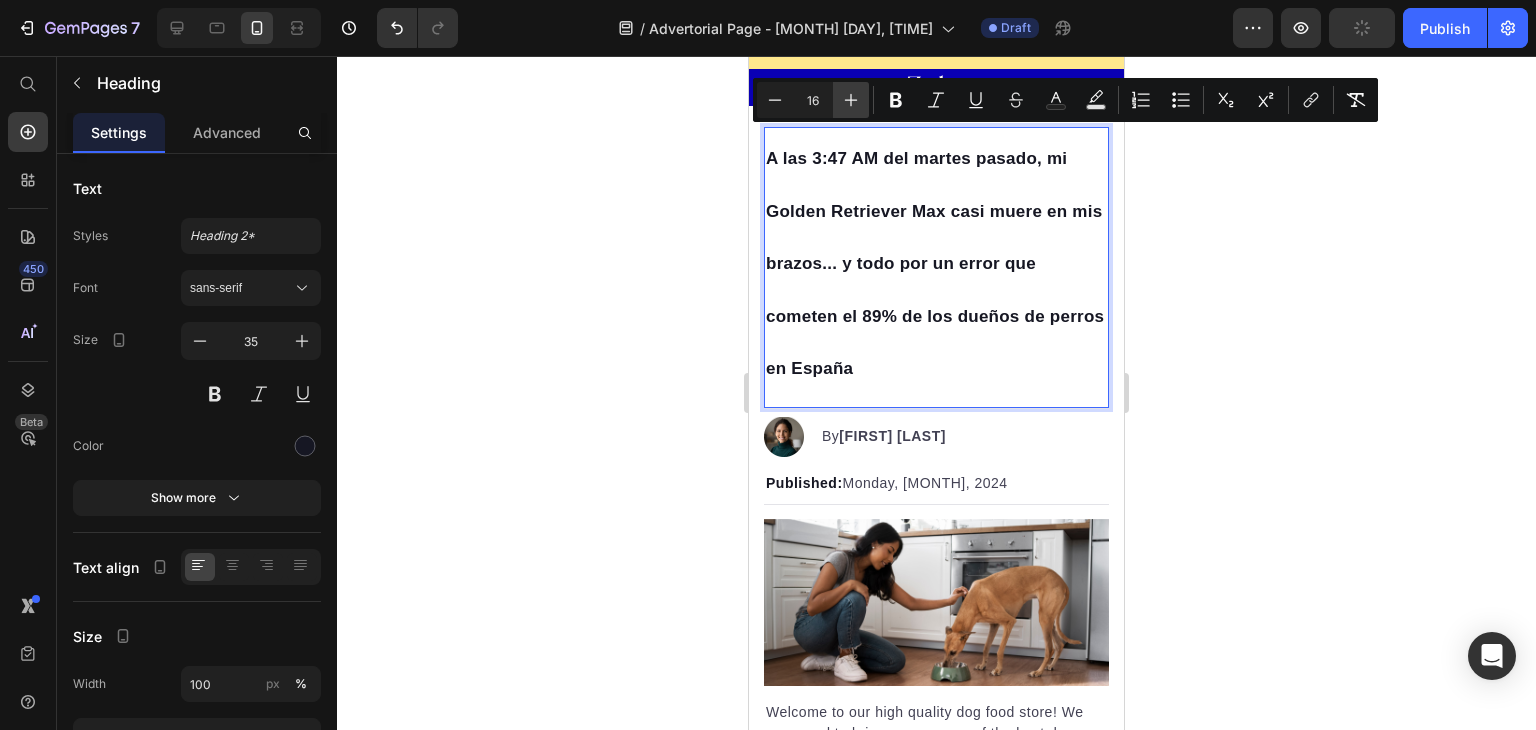 type on "17" 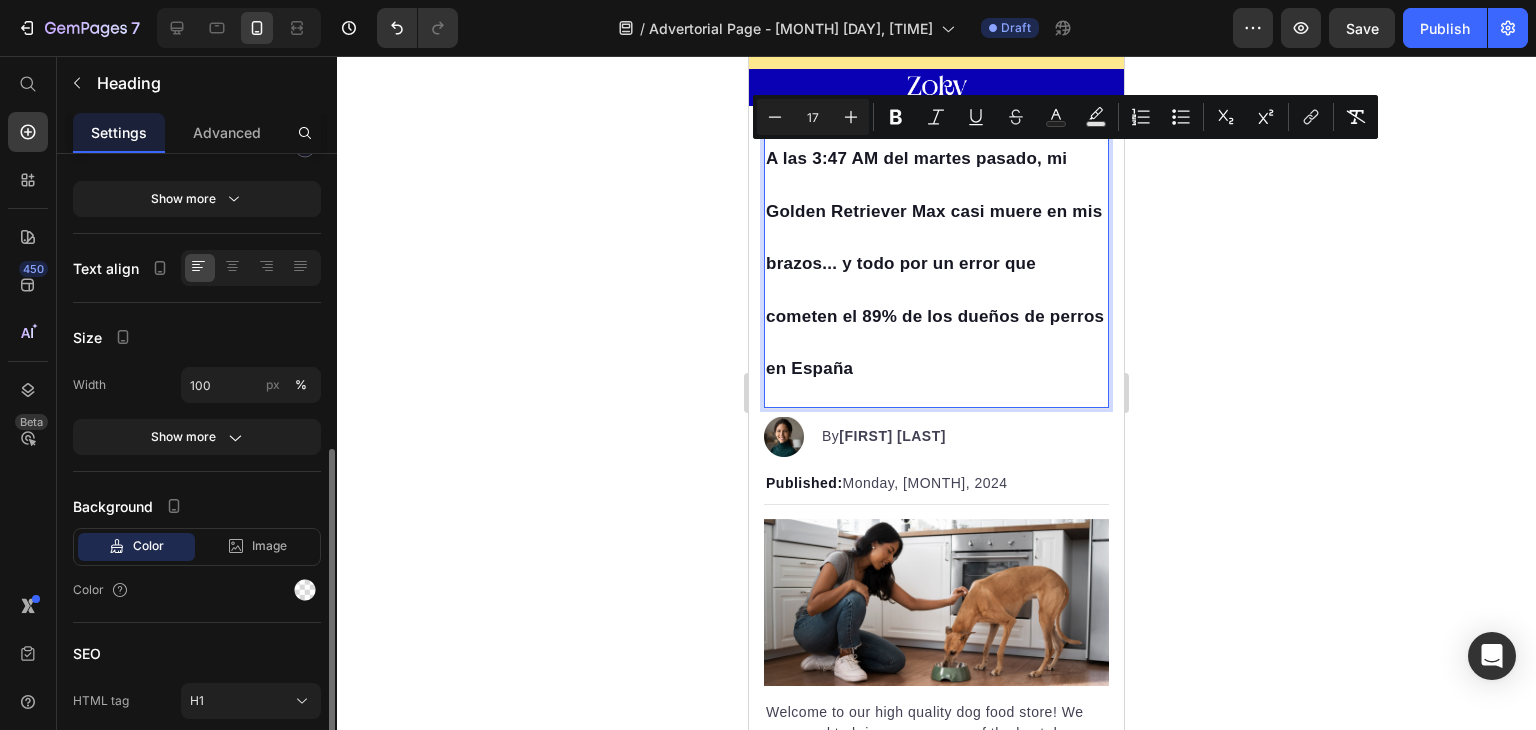 scroll, scrollTop: 376, scrollLeft: 0, axis: vertical 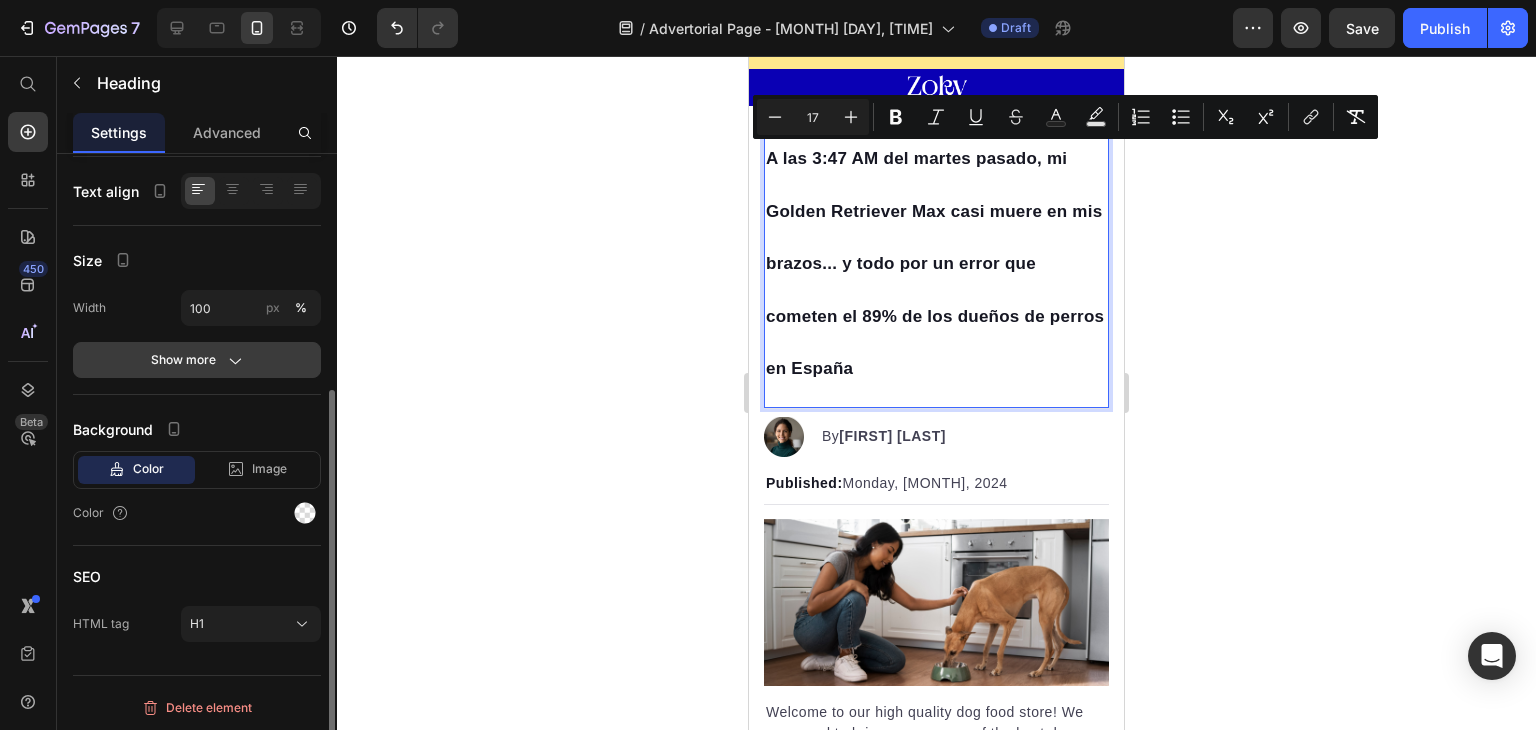 click on "Show more" 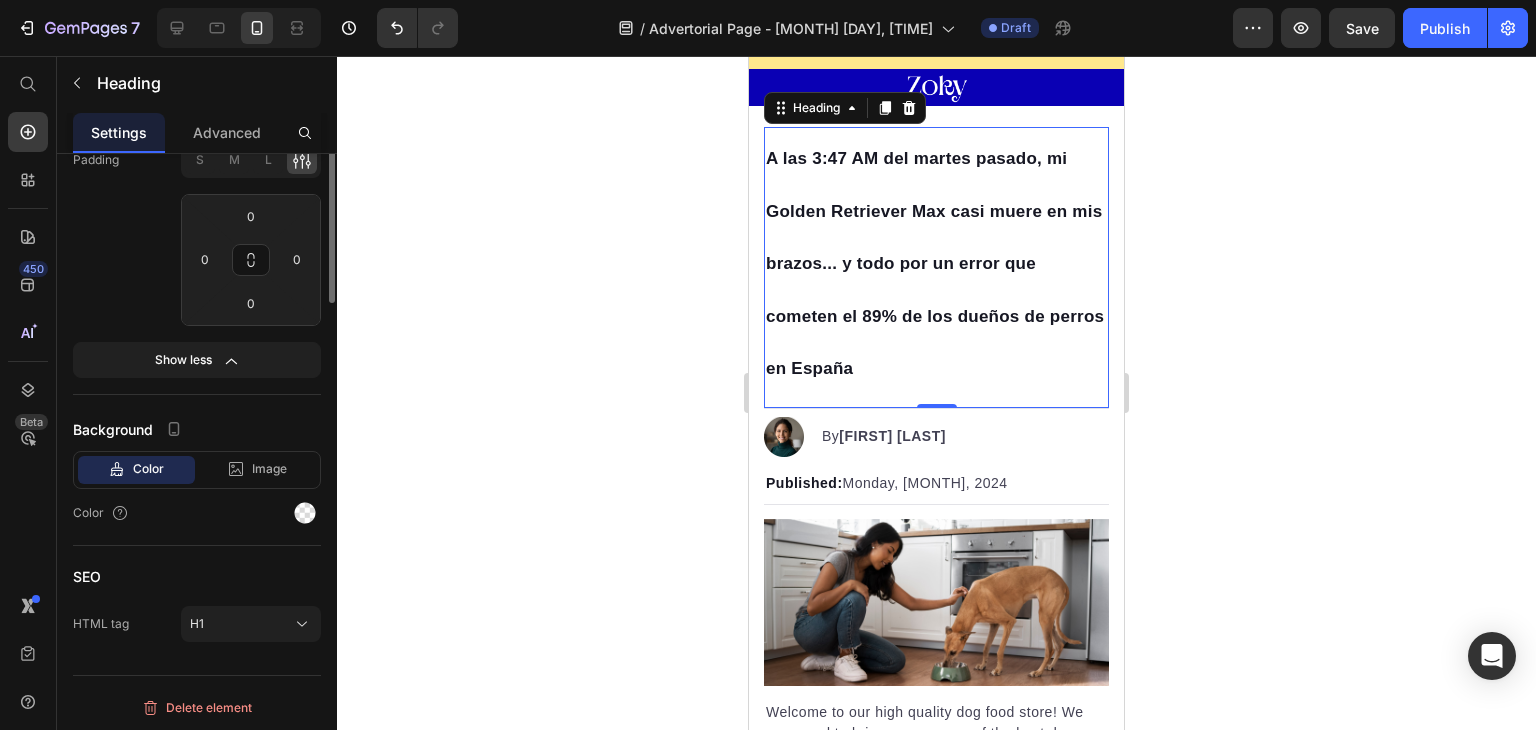 scroll, scrollTop: 0, scrollLeft: 0, axis: both 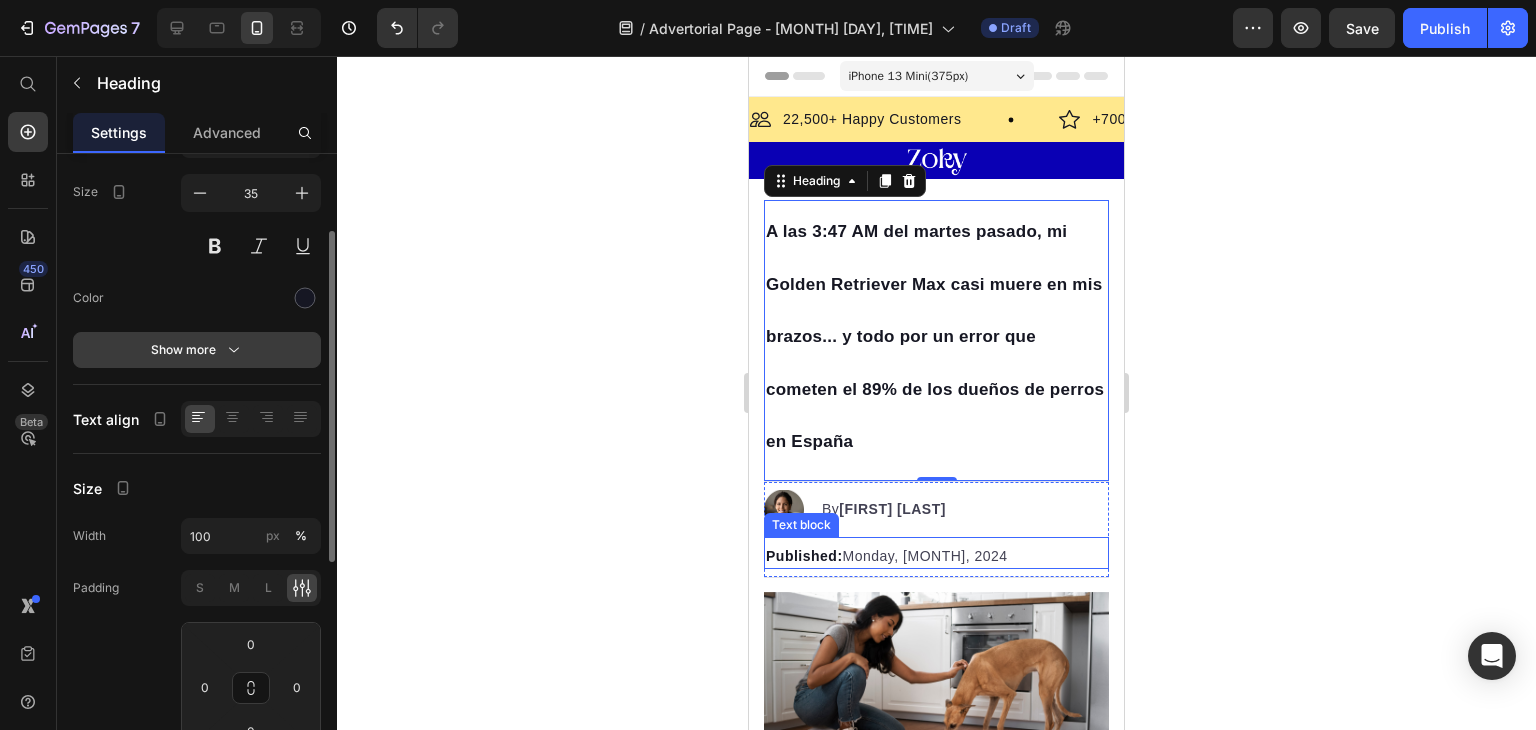 click on "Show more" at bounding box center (197, 350) 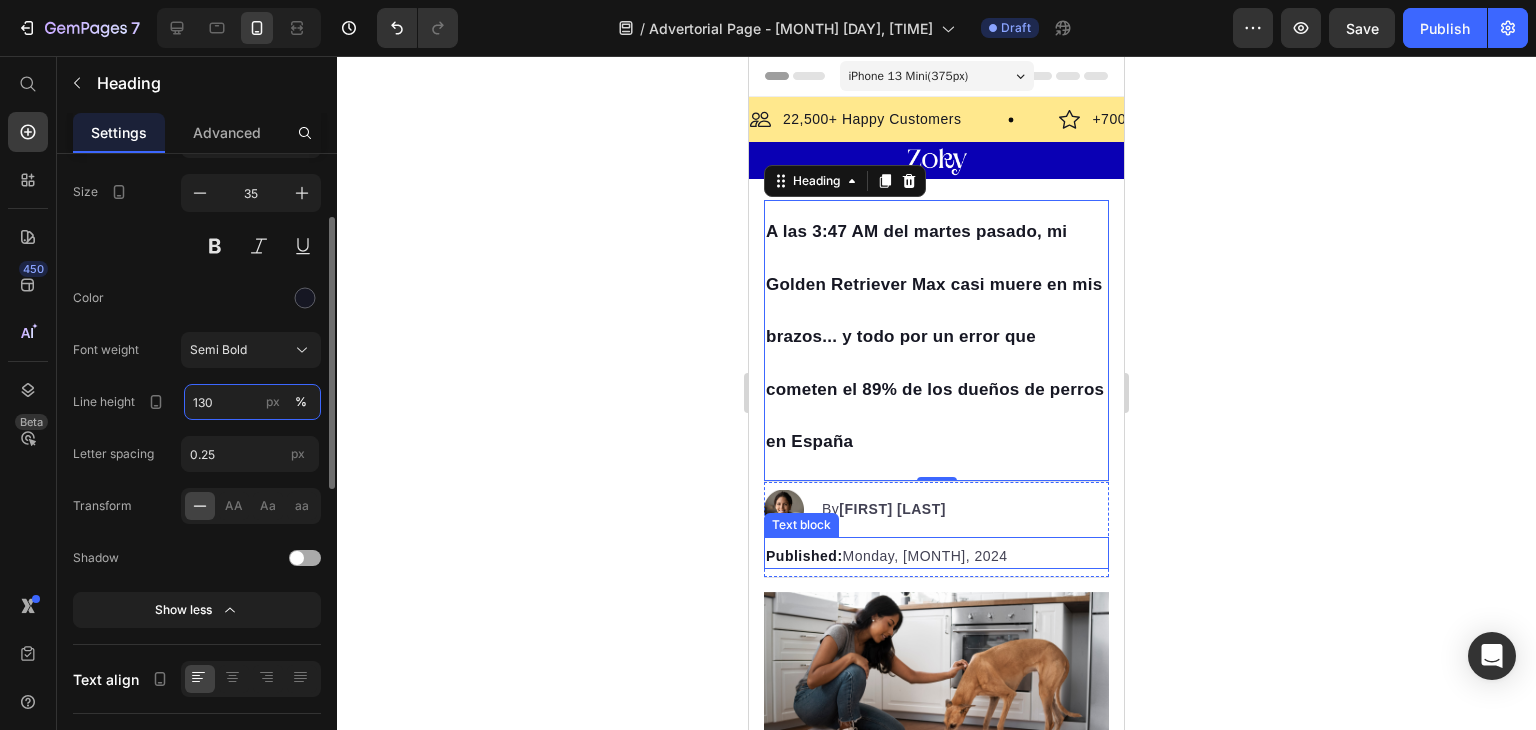 click on "130" at bounding box center [252, 402] 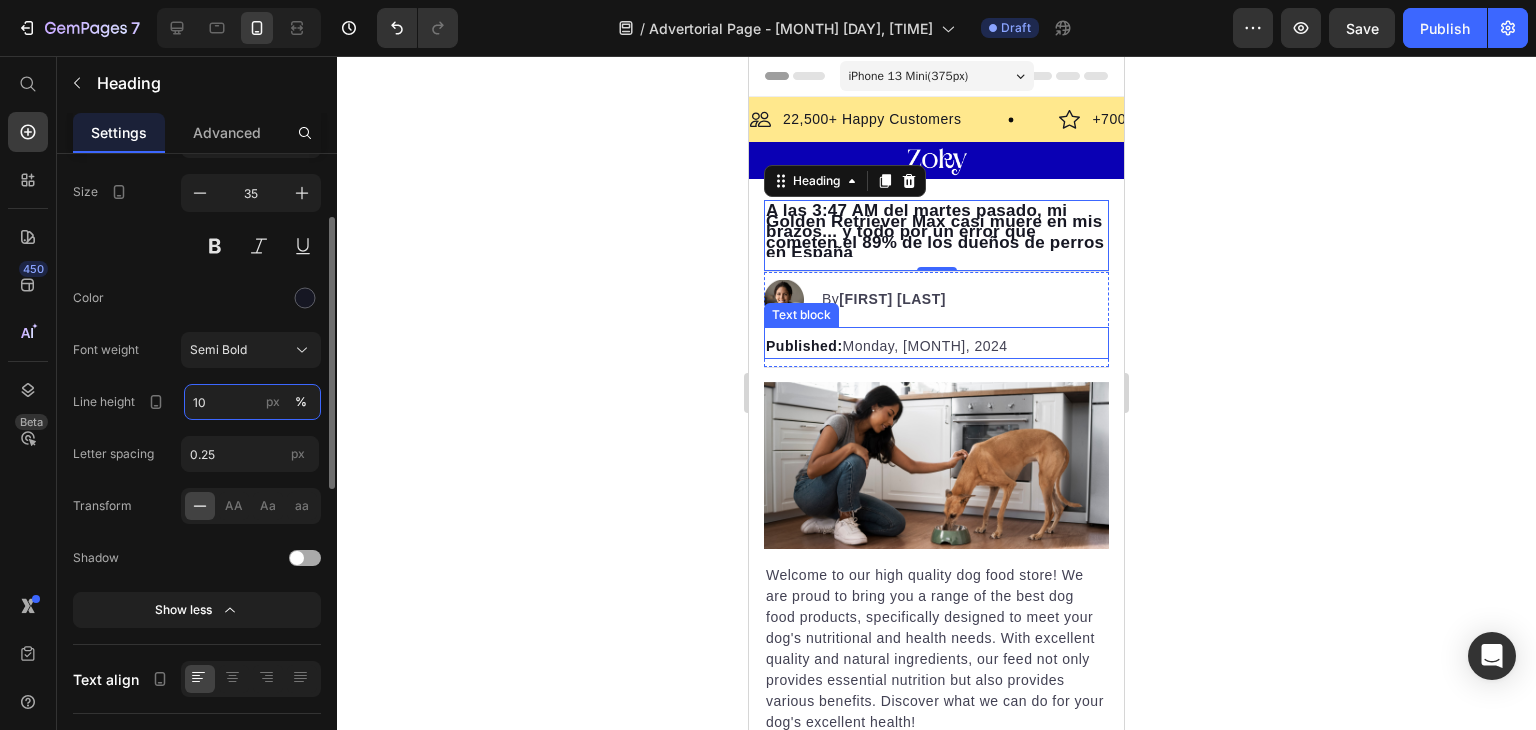 type on "1" 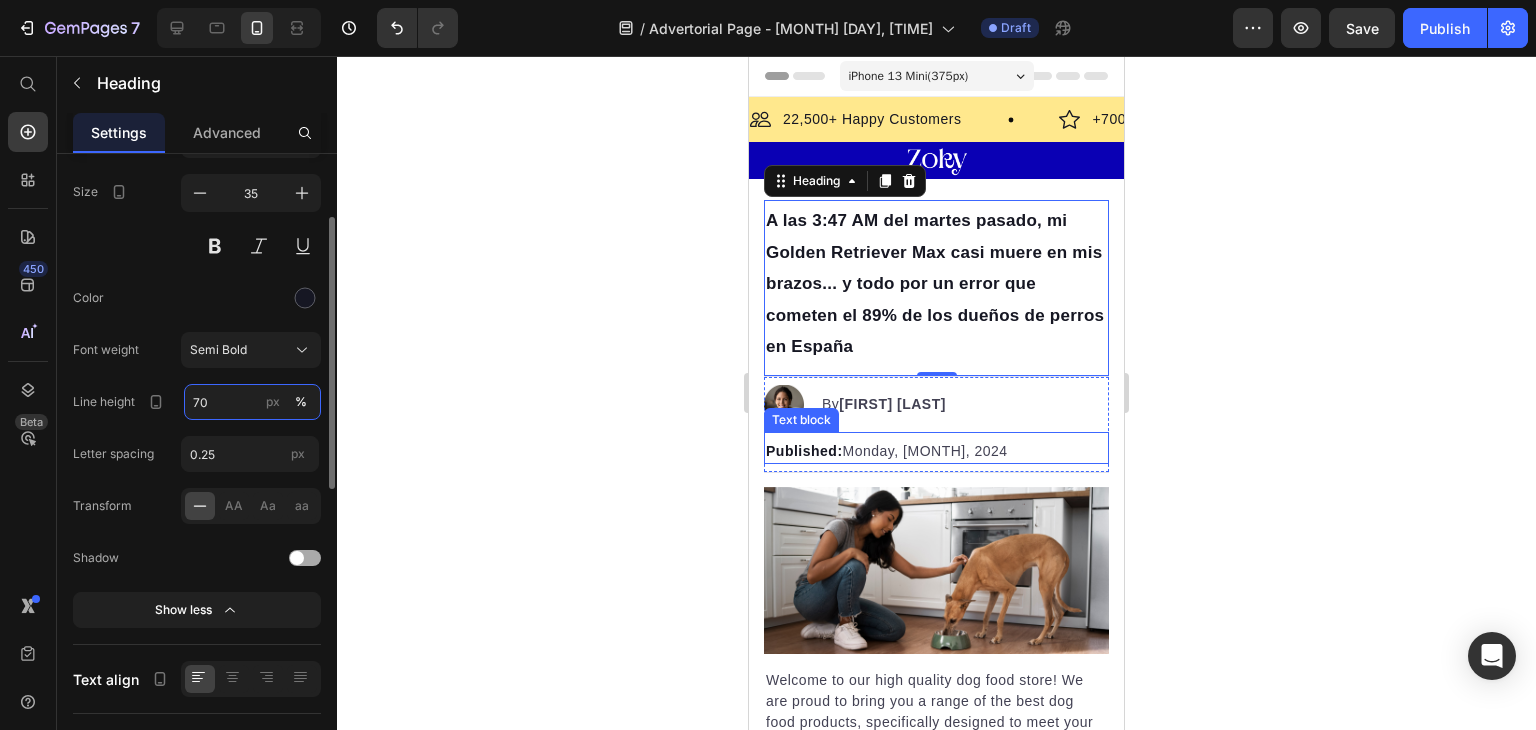 type on "7" 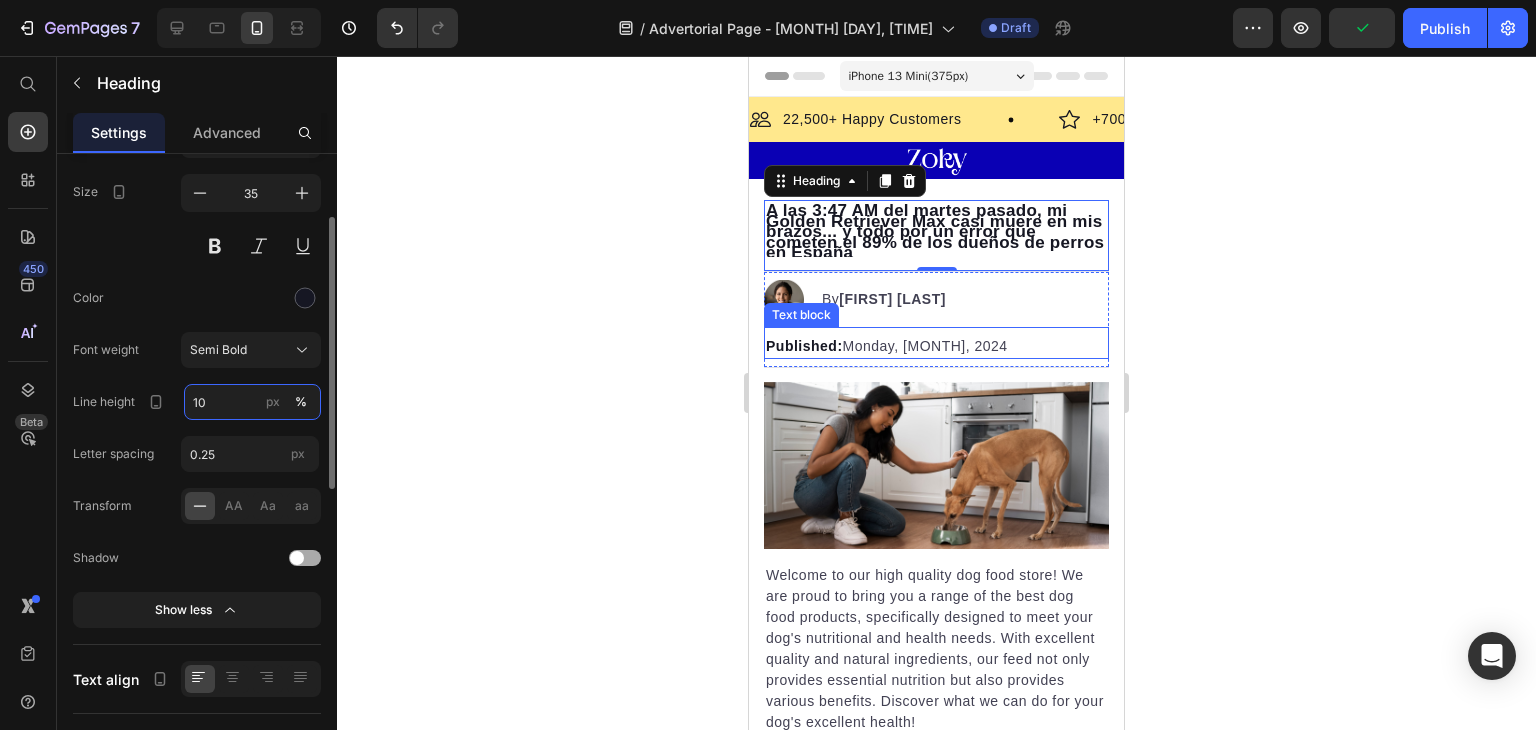 type on "1" 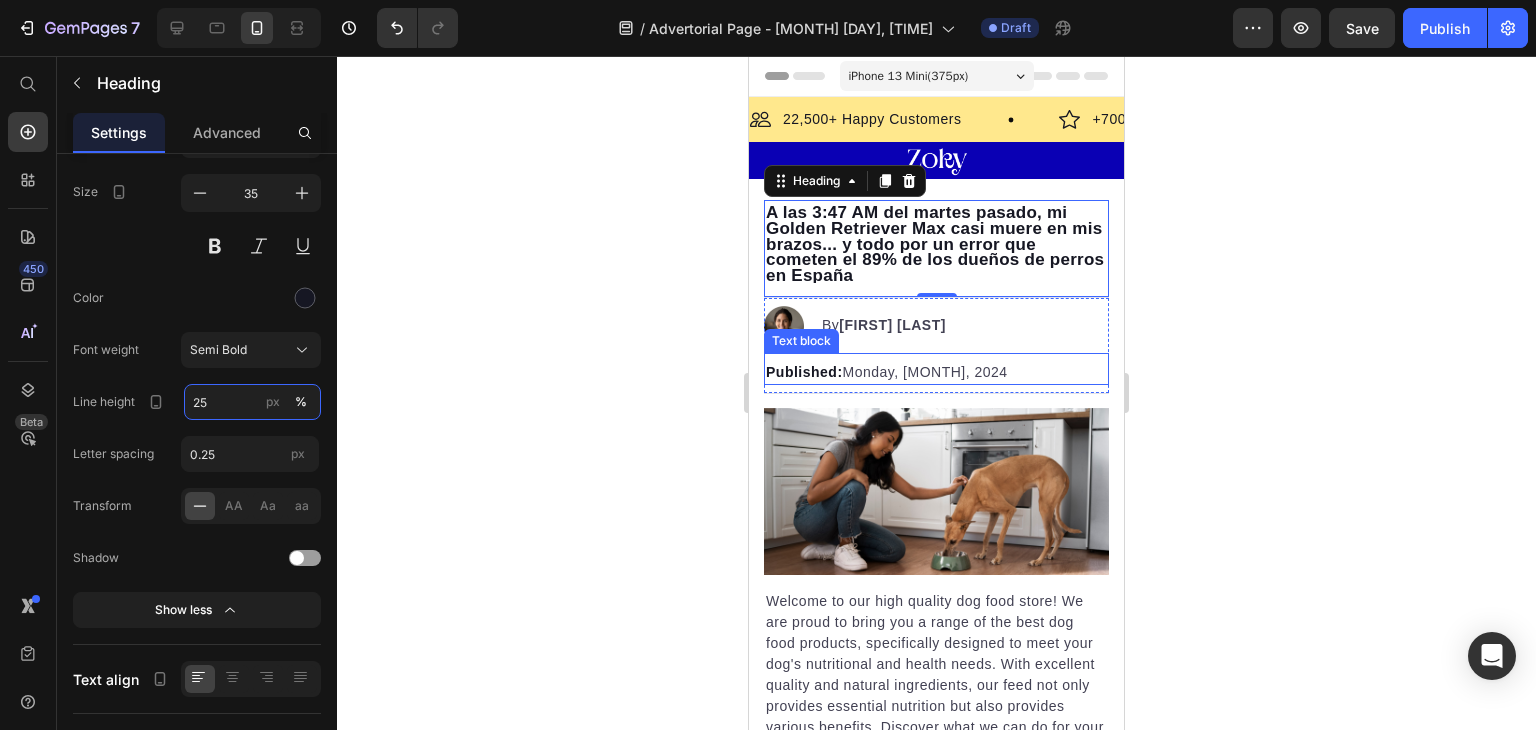 type on "25" 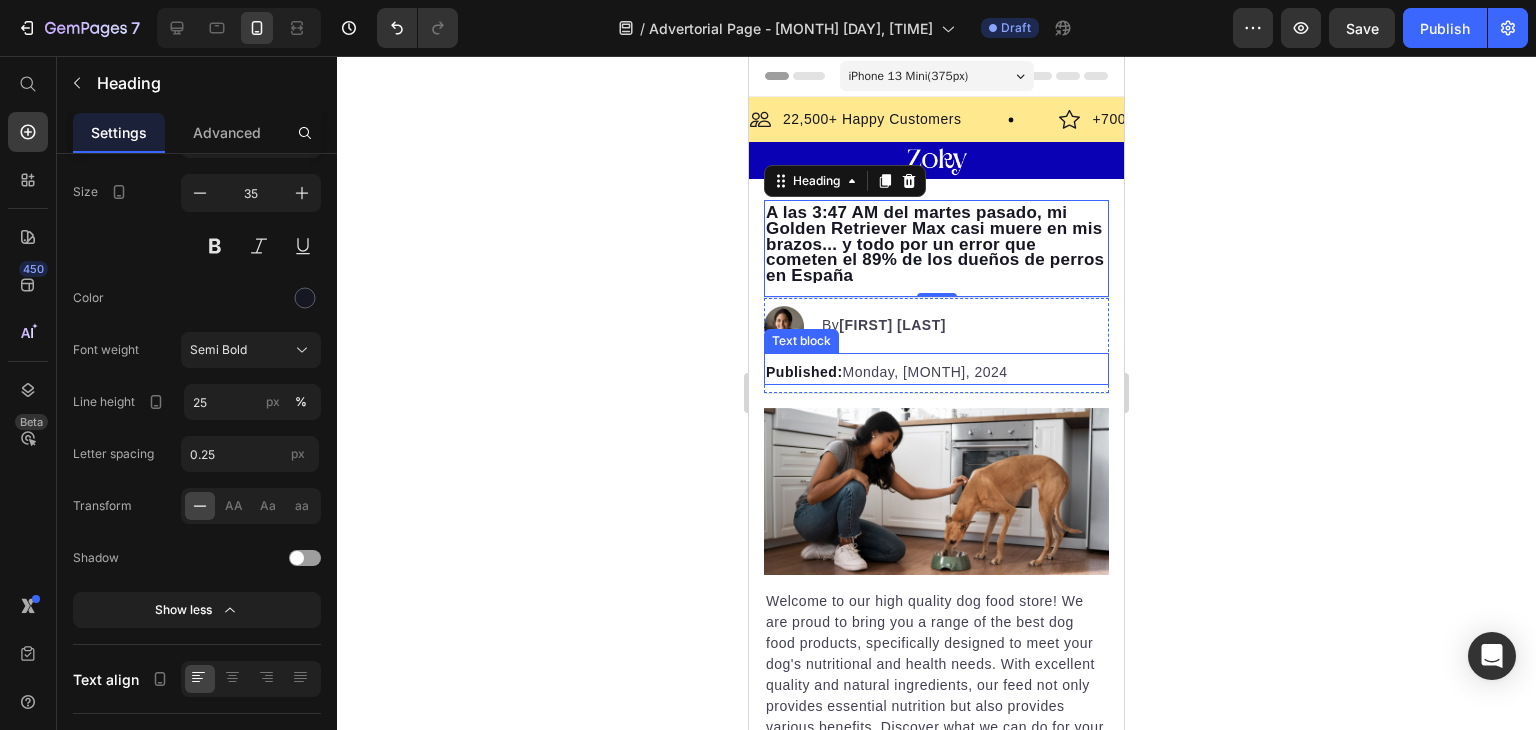 drag, startPoint x: 585, startPoint y: 343, endPoint x: 604, endPoint y: 513, distance: 171.05847 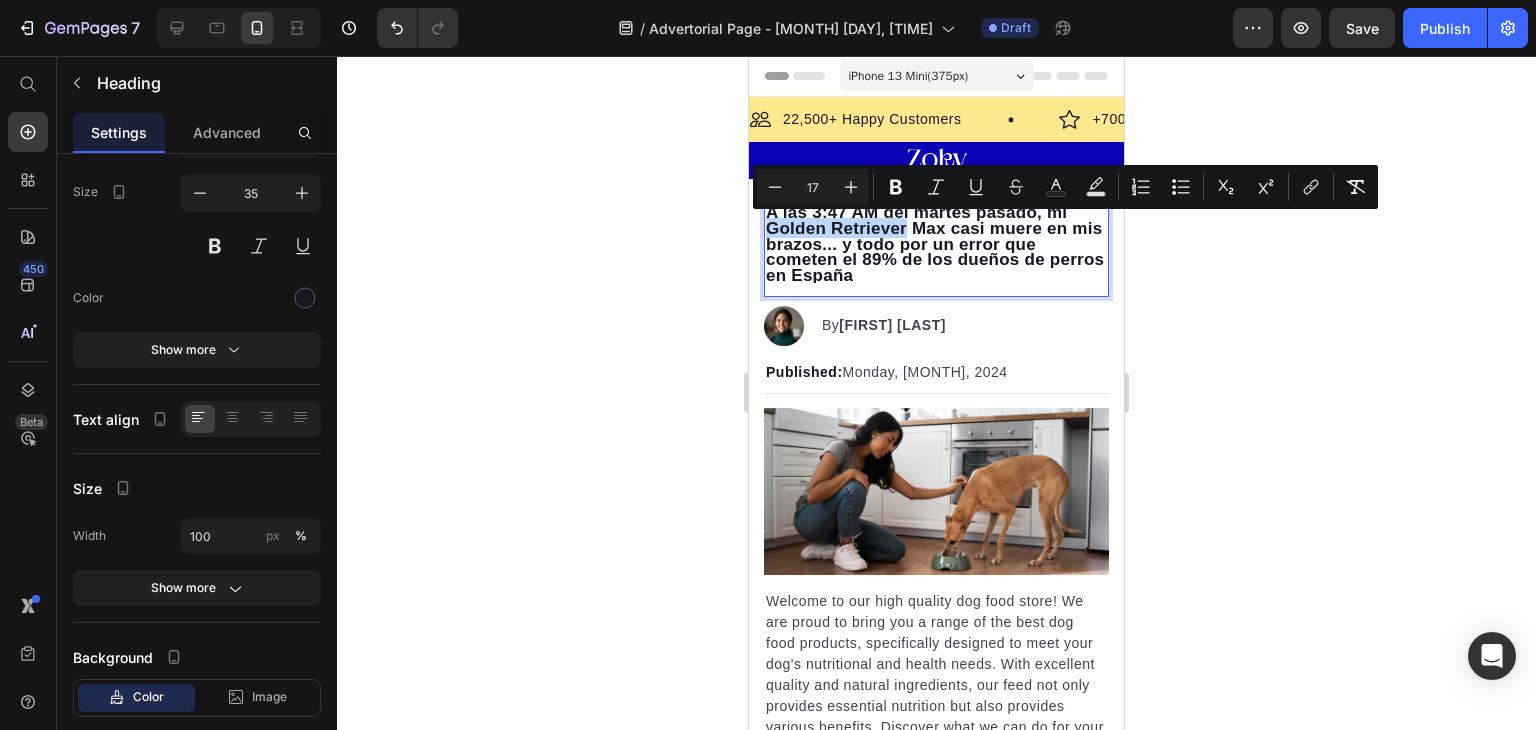 drag, startPoint x: 769, startPoint y: 227, endPoint x: 904, endPoint y: 233, distance: 135.13327 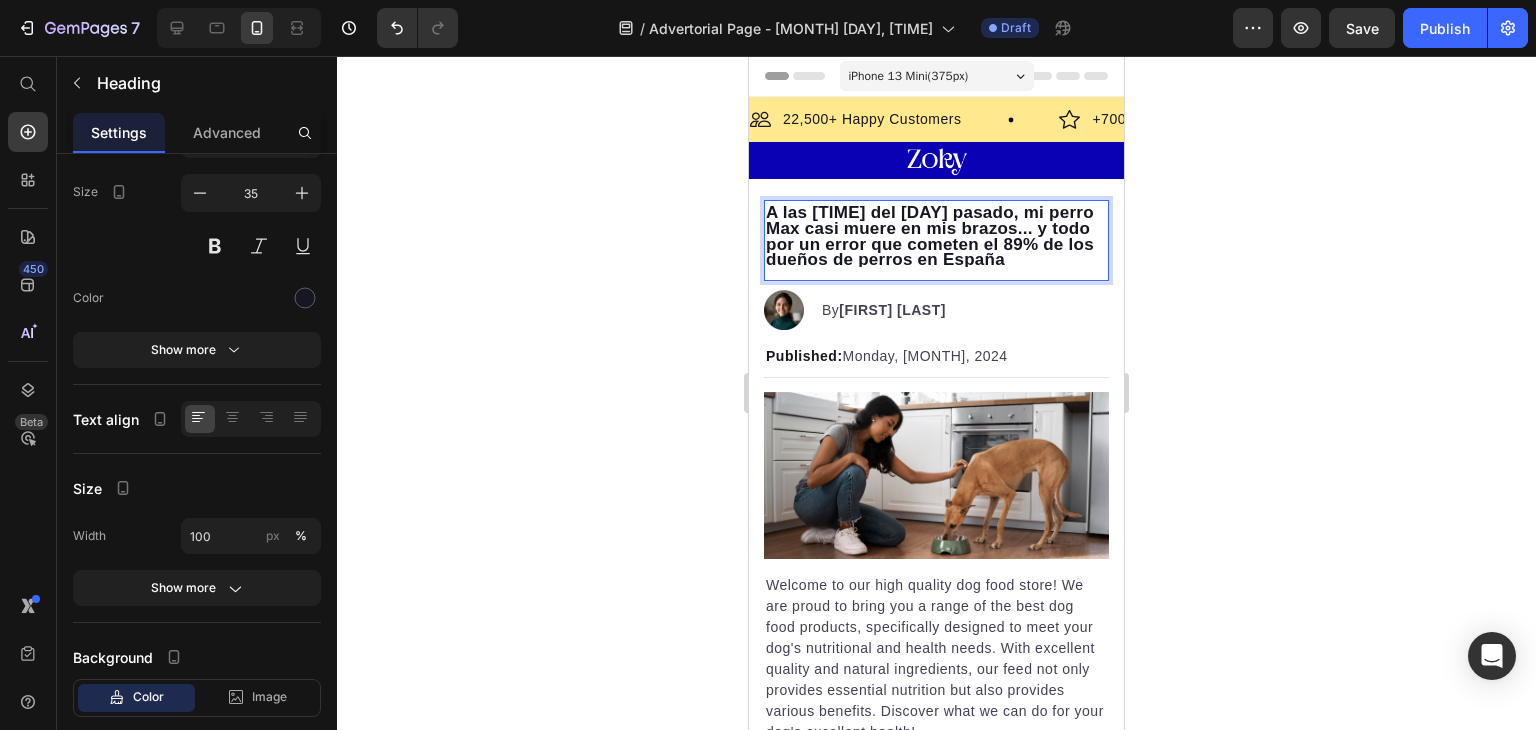 click on "A las [TIME] del [DAY] pasado, mi perro Max casi muere en mis brazos... y todo por un error que cometen el 89% de los dueños de perros en España" at bounding box center [930, 236] 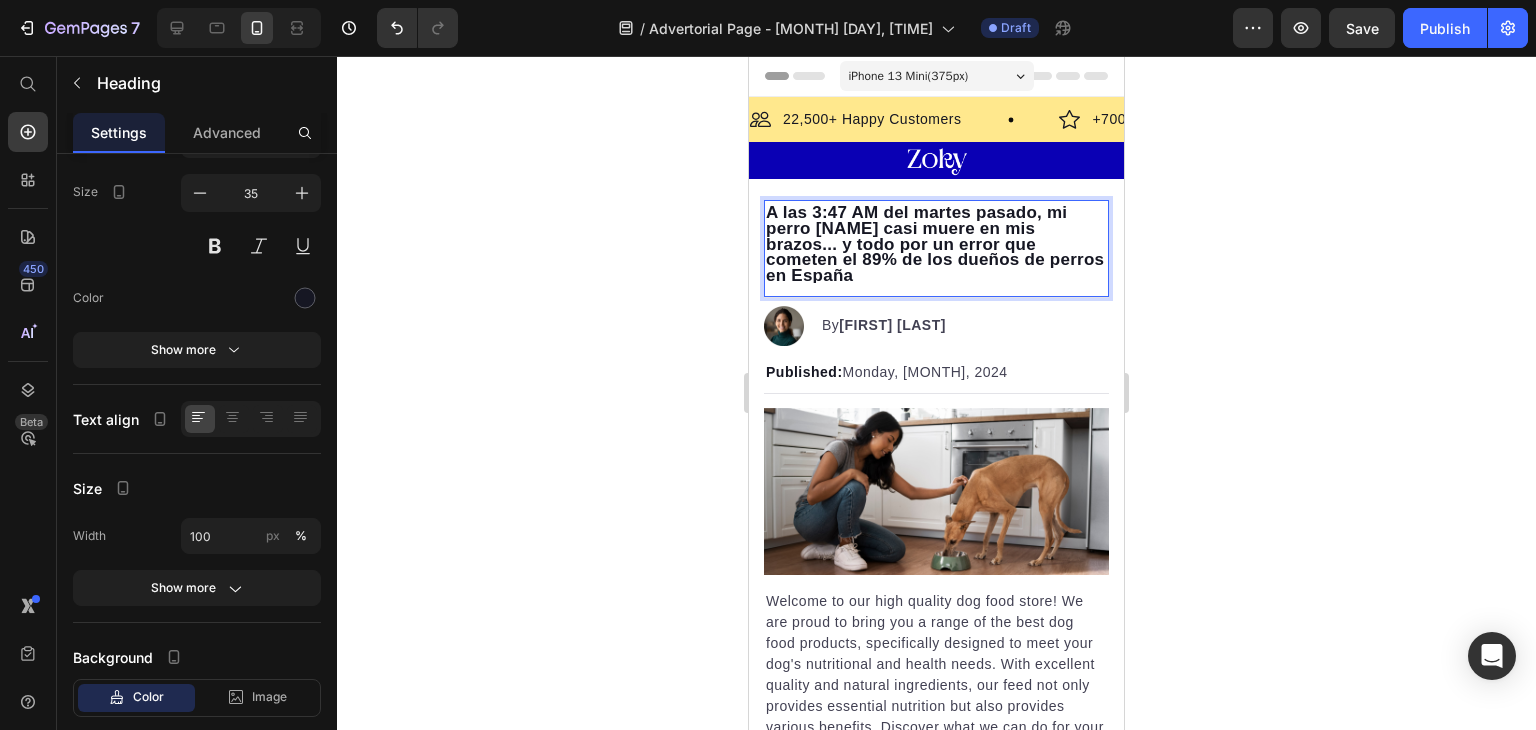 scroll, scrollTop: 2, scrollLeft: 0, axis: vertical 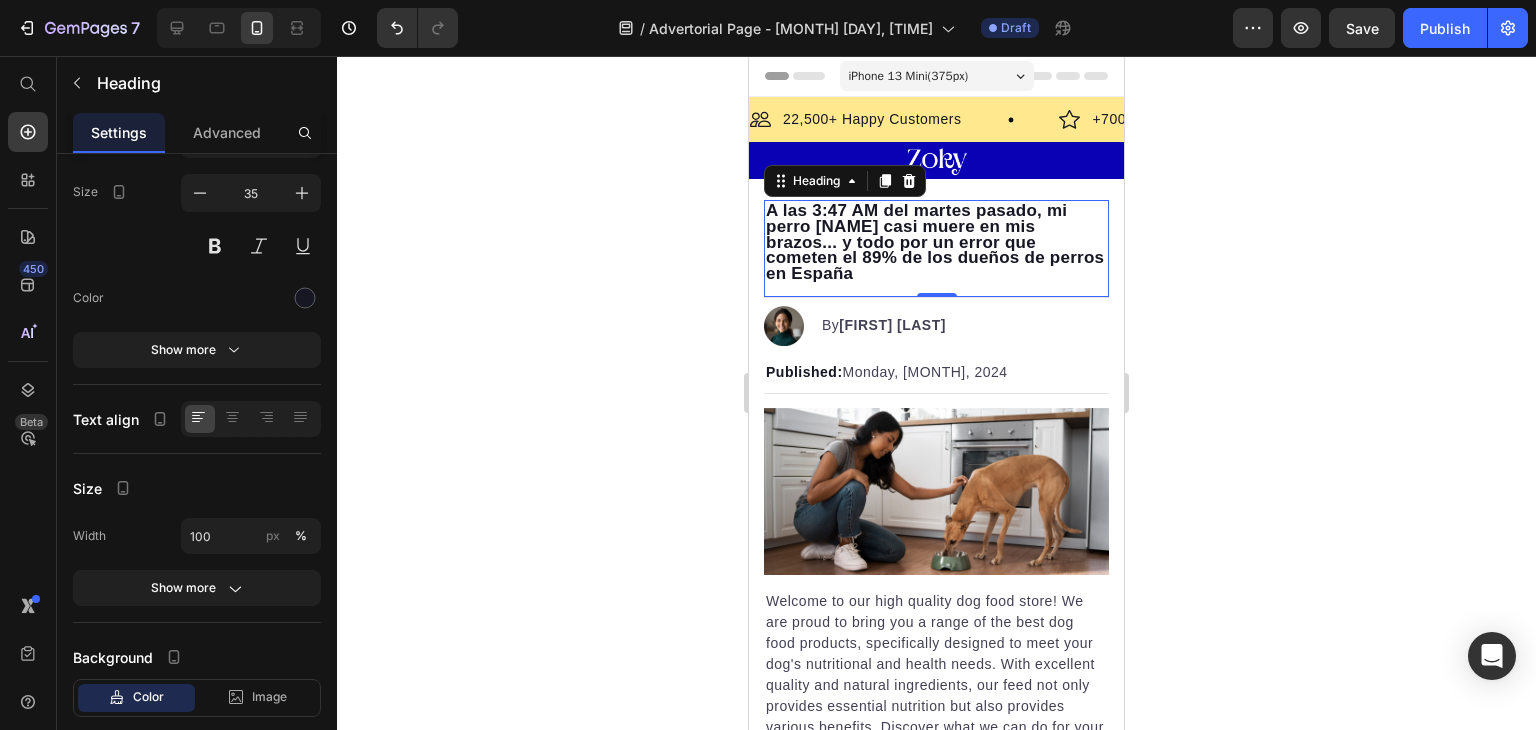 click on "A las 3:47 AM del martes pasado, mi perro [NAME] casi muere en mis brazos... y todo por un error que cometen el 89% de los dueños de perros en España" at bounding box center [936, 241] 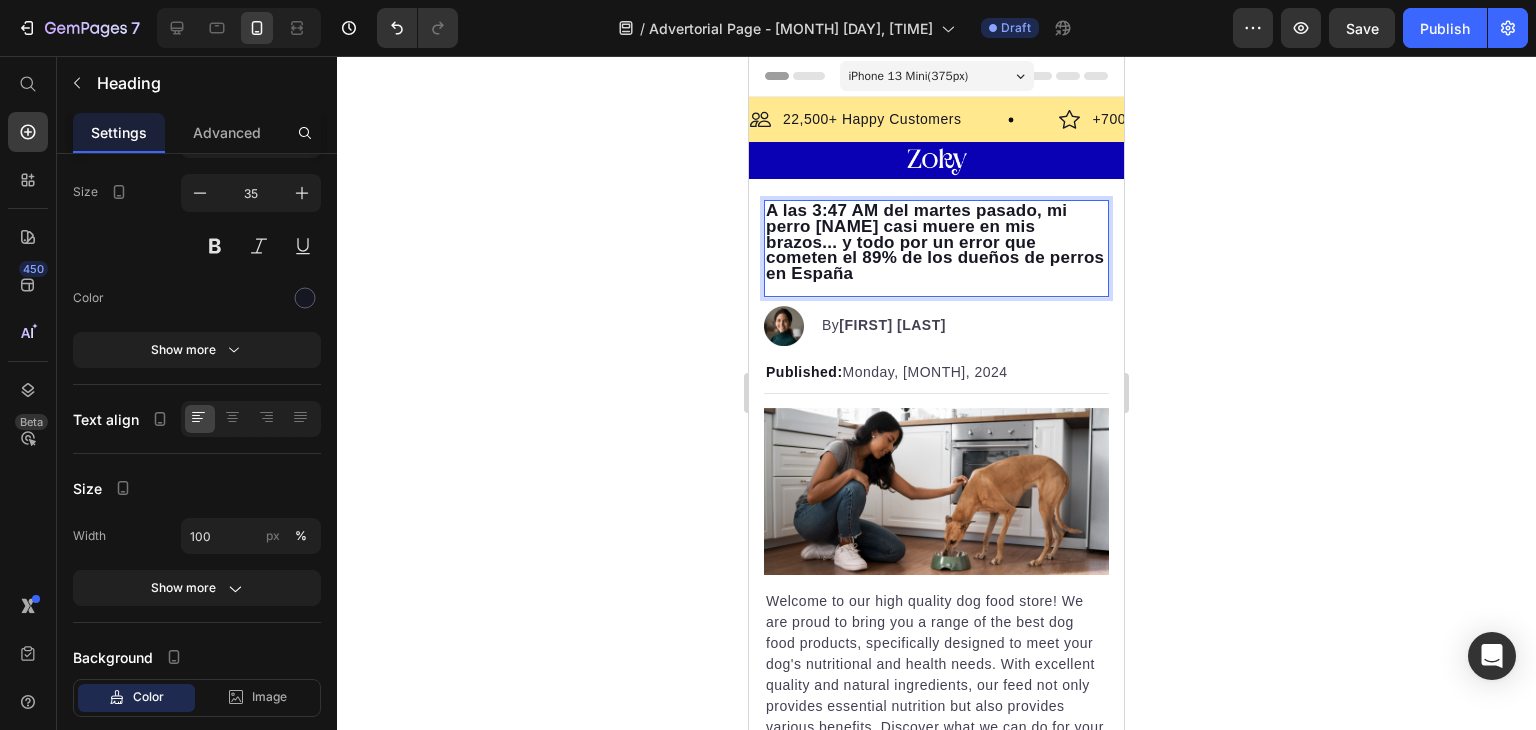 click 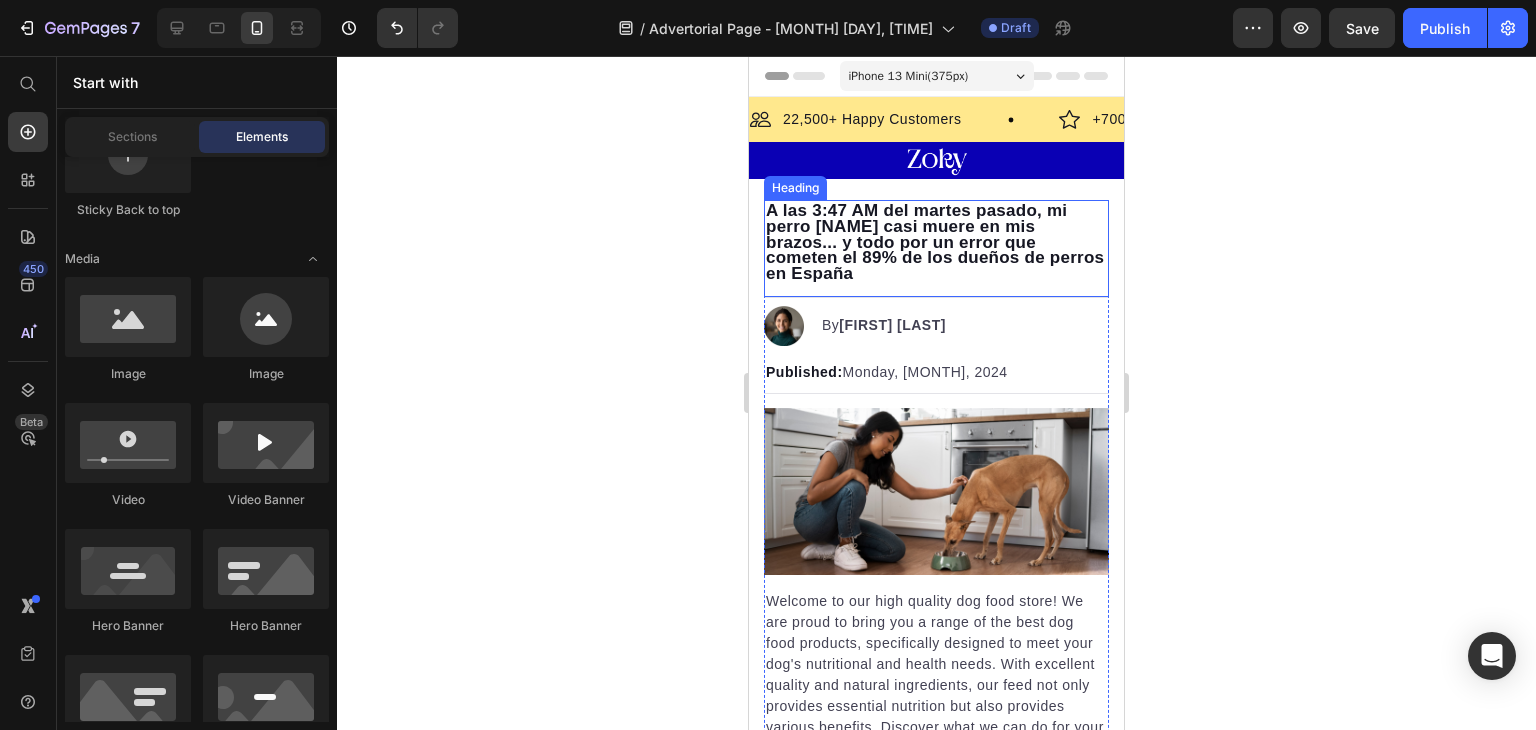 click on "A las 3:47 AM del martes pasado, mi perro [NAME] casi muere en mis brazos... y todo por un error que cometen el 89% de los dueños de perros en España" at bounding box center [935, 242] 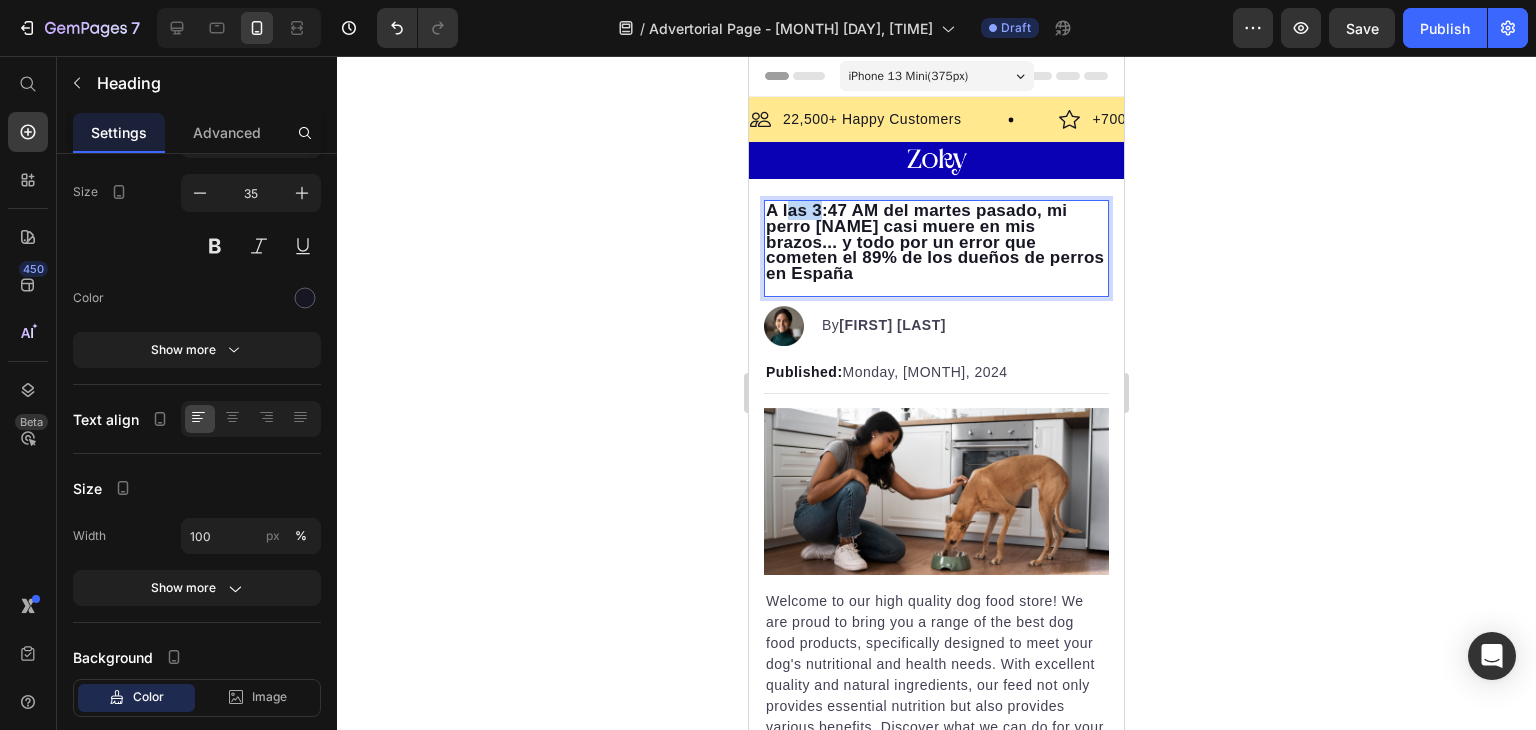 click on "A las 3:47 AM del martes pasado, mi perro [NAME] casi muere en mis brazos... y todo por un error que cometen el 89% de los dueños de perros en España" at bounding box center [935, 242] 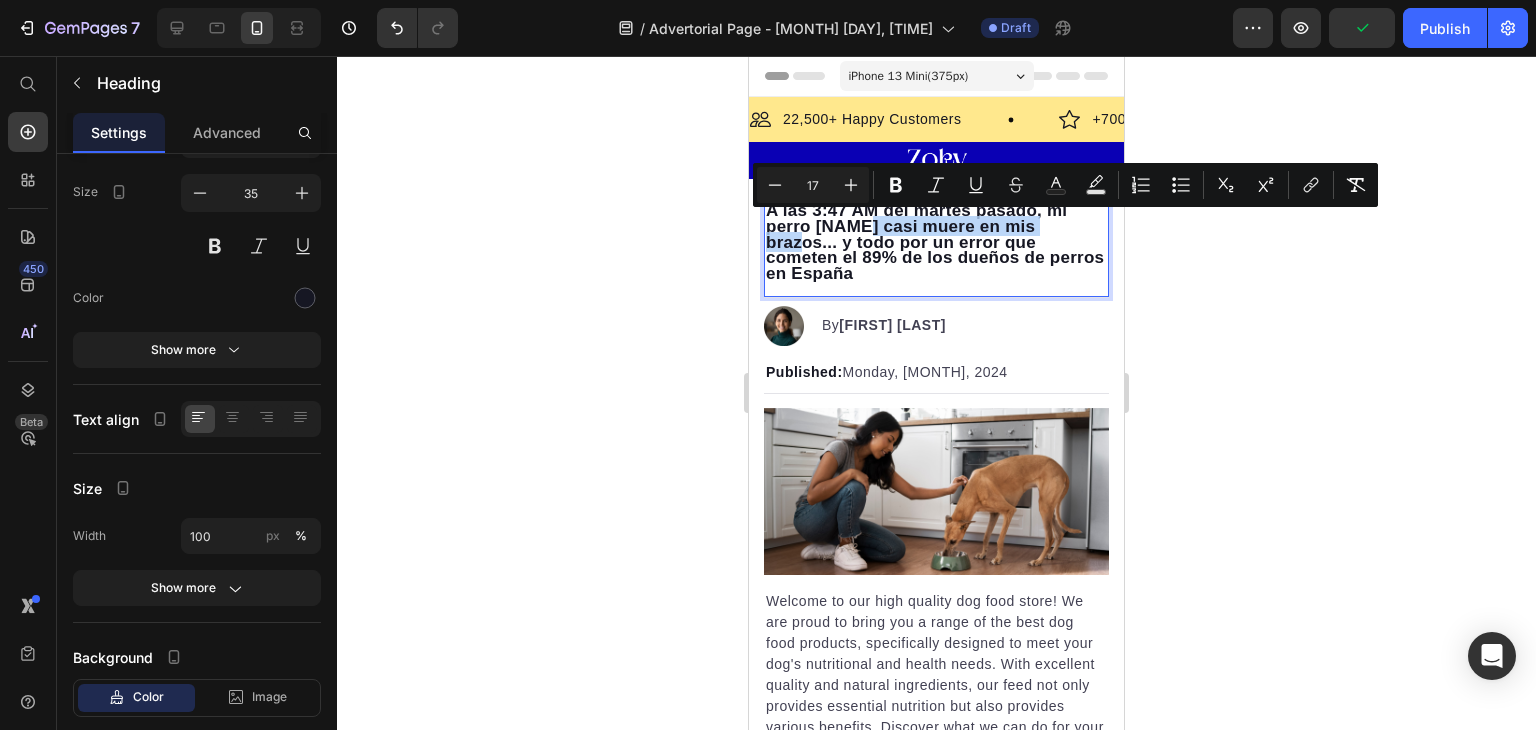 drag, startPoint x: 856, startPoint y: 225, endPoint x: 1068, endPoint y: 229, distance: 212.03773 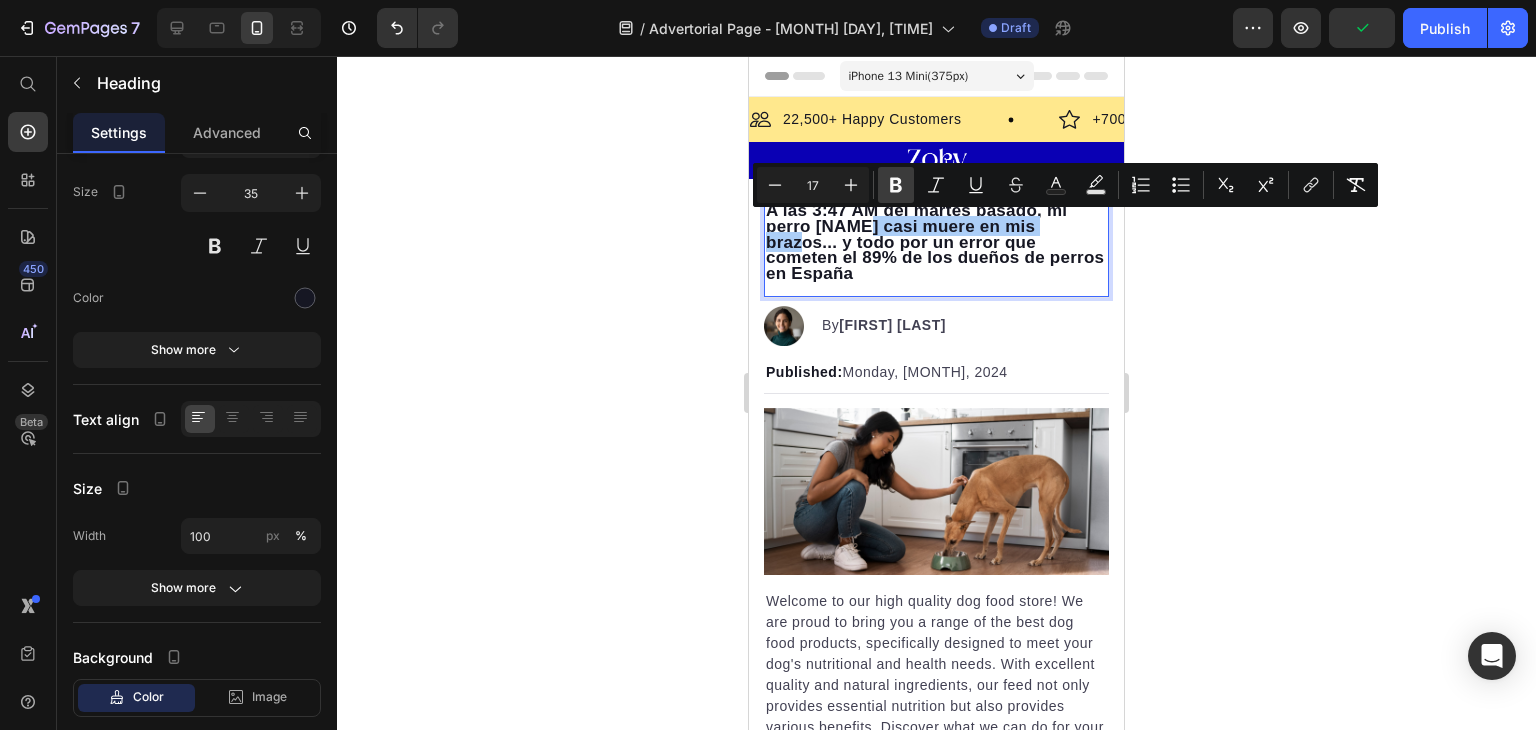 click 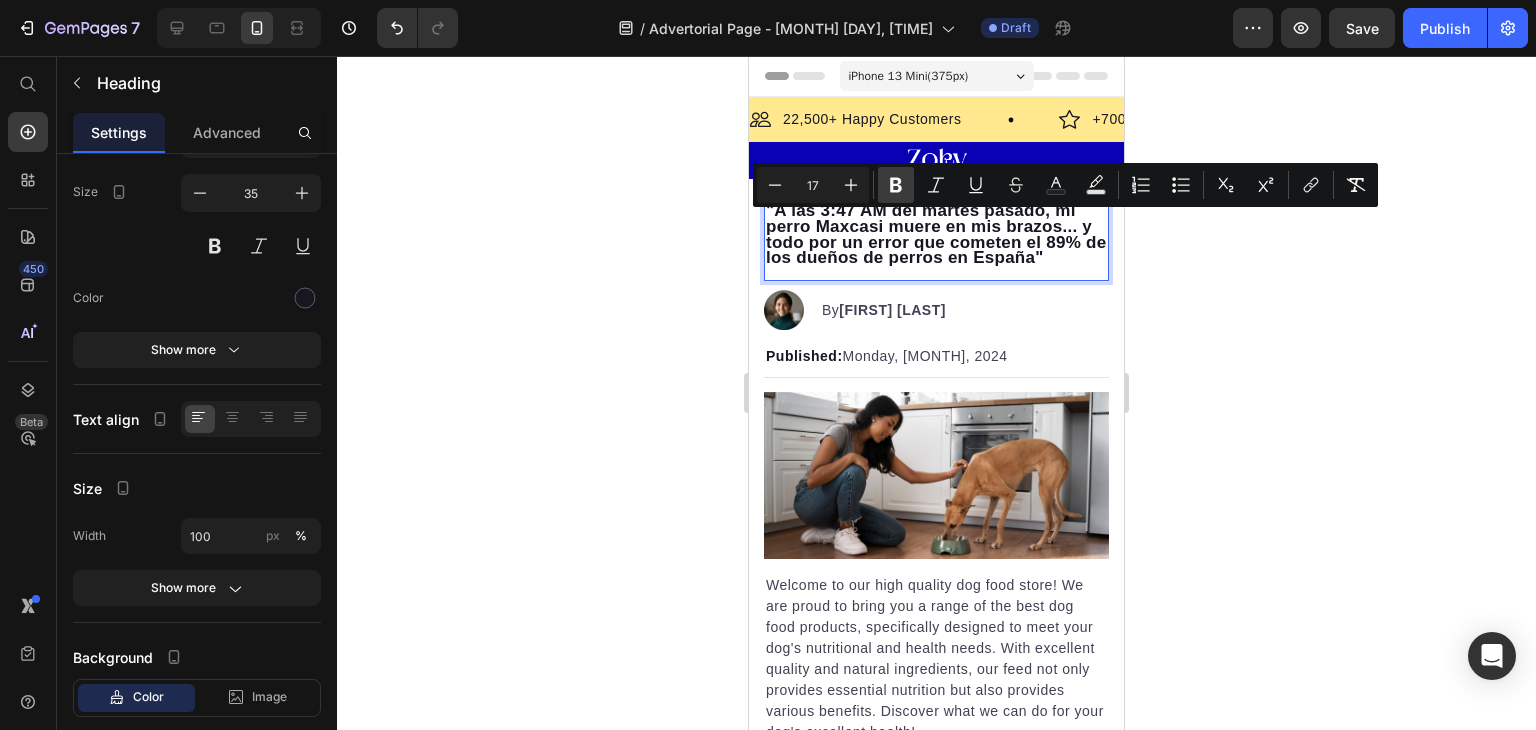 click 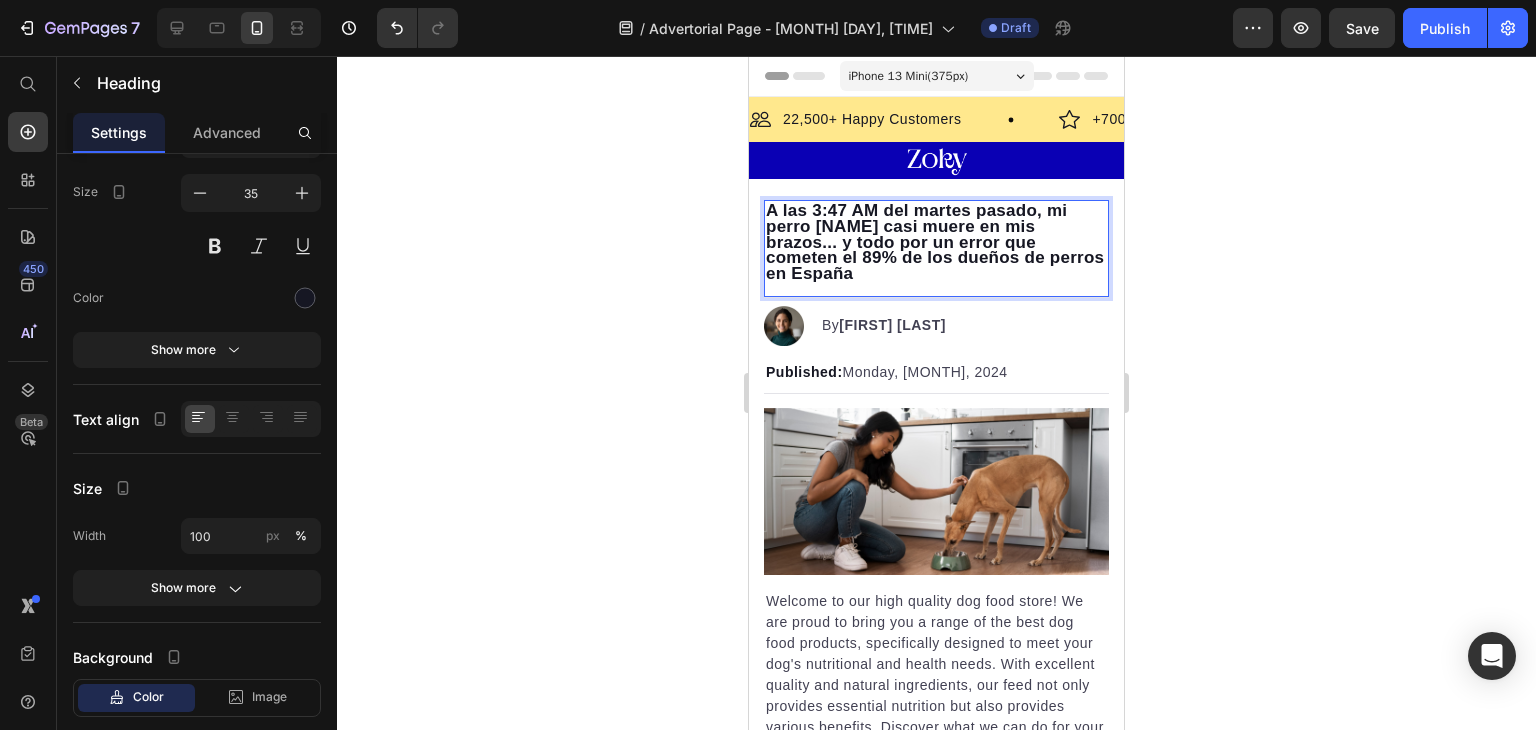 click on "A las 3:47 AM del martes pasado, mi perro [NAME] casi muere en mis brazos... y todo por un error que cometen el 89% de los dueños de perros en España" at bounding box center (936, 239) 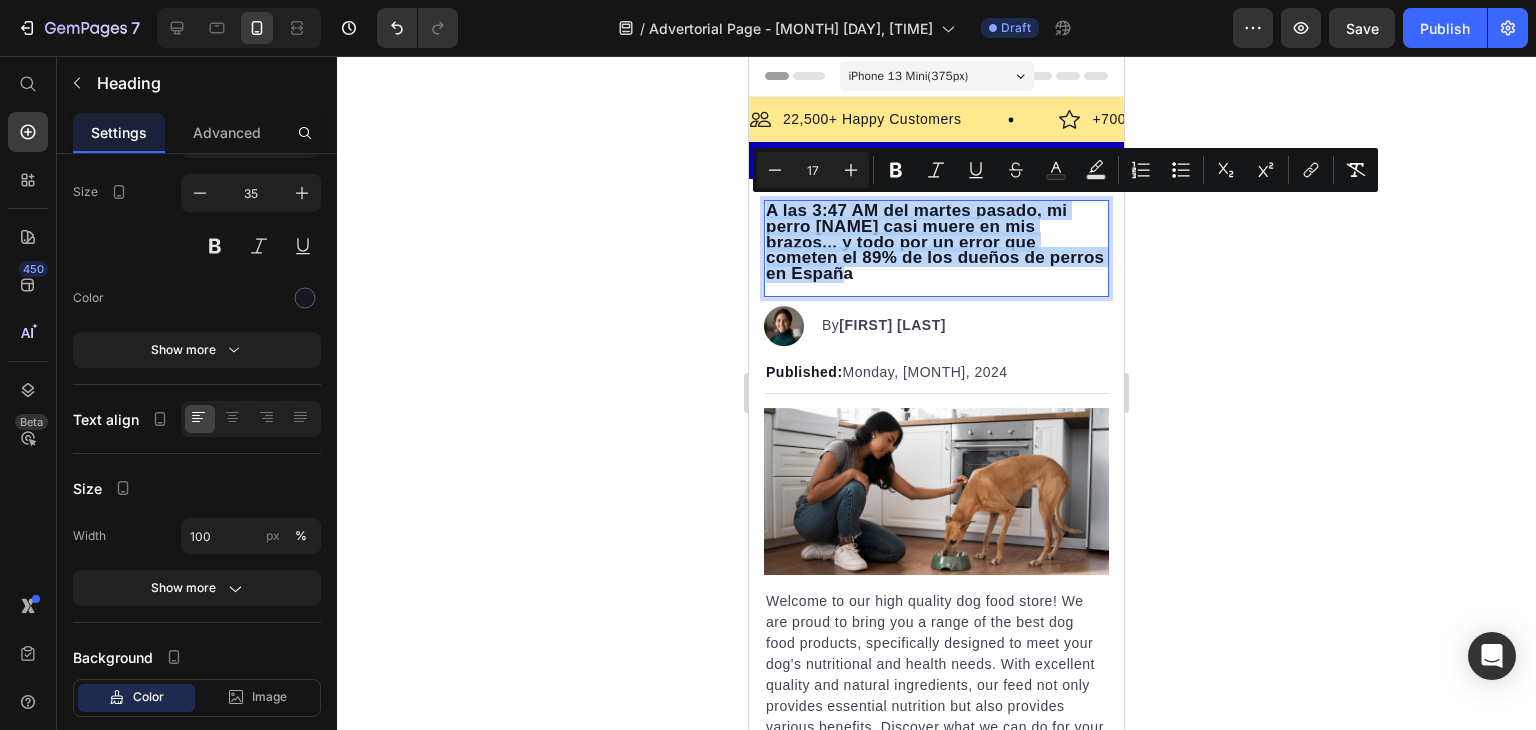 drag, startPoint x: 839, startPoint y: 270, endPoint x: 767, endPoint y: 209, distance: 94.36631 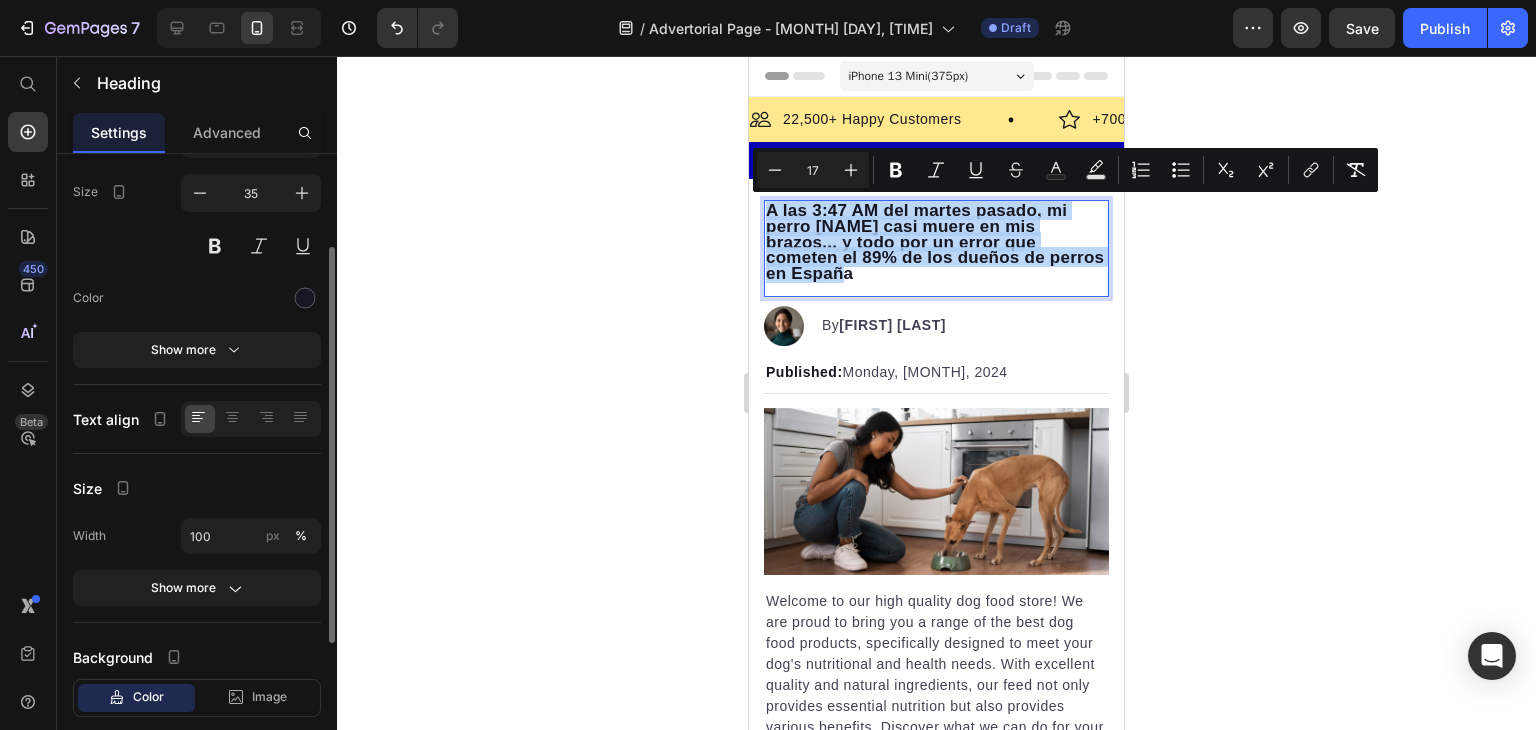 scroll, scrollTop: 376, scrollLeft: 0, axis: vertical 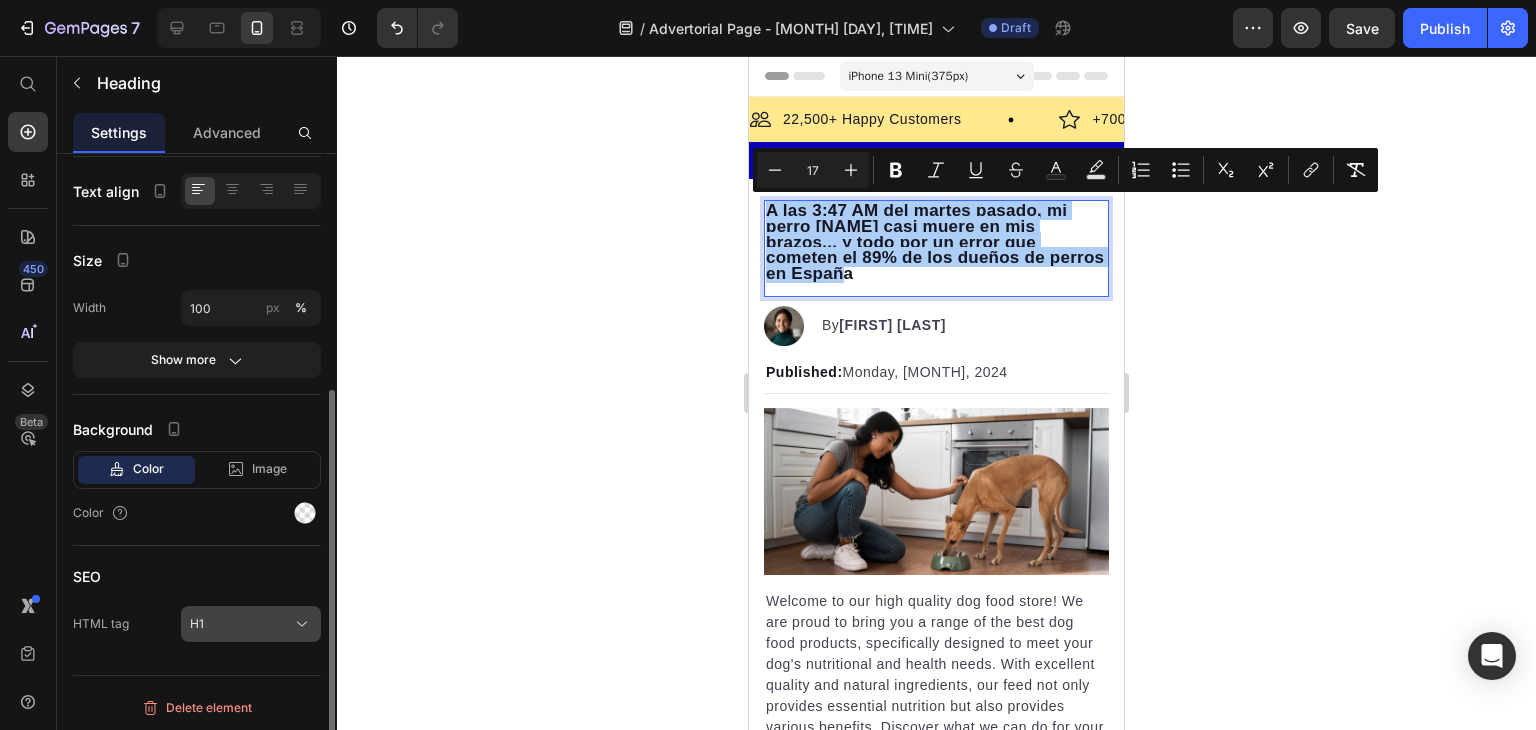 click on "H1" 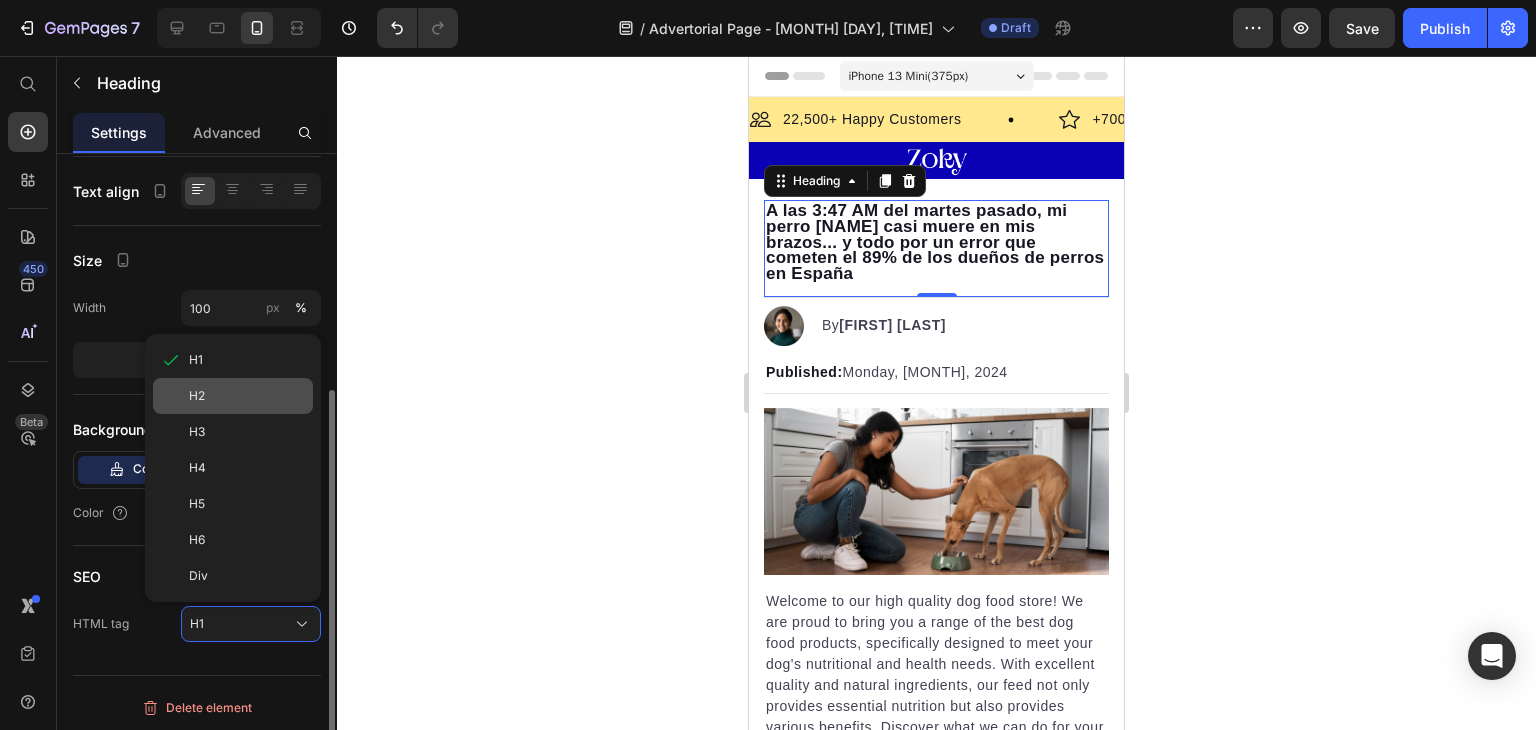 click on "H2" at bounding box center (247, 396) 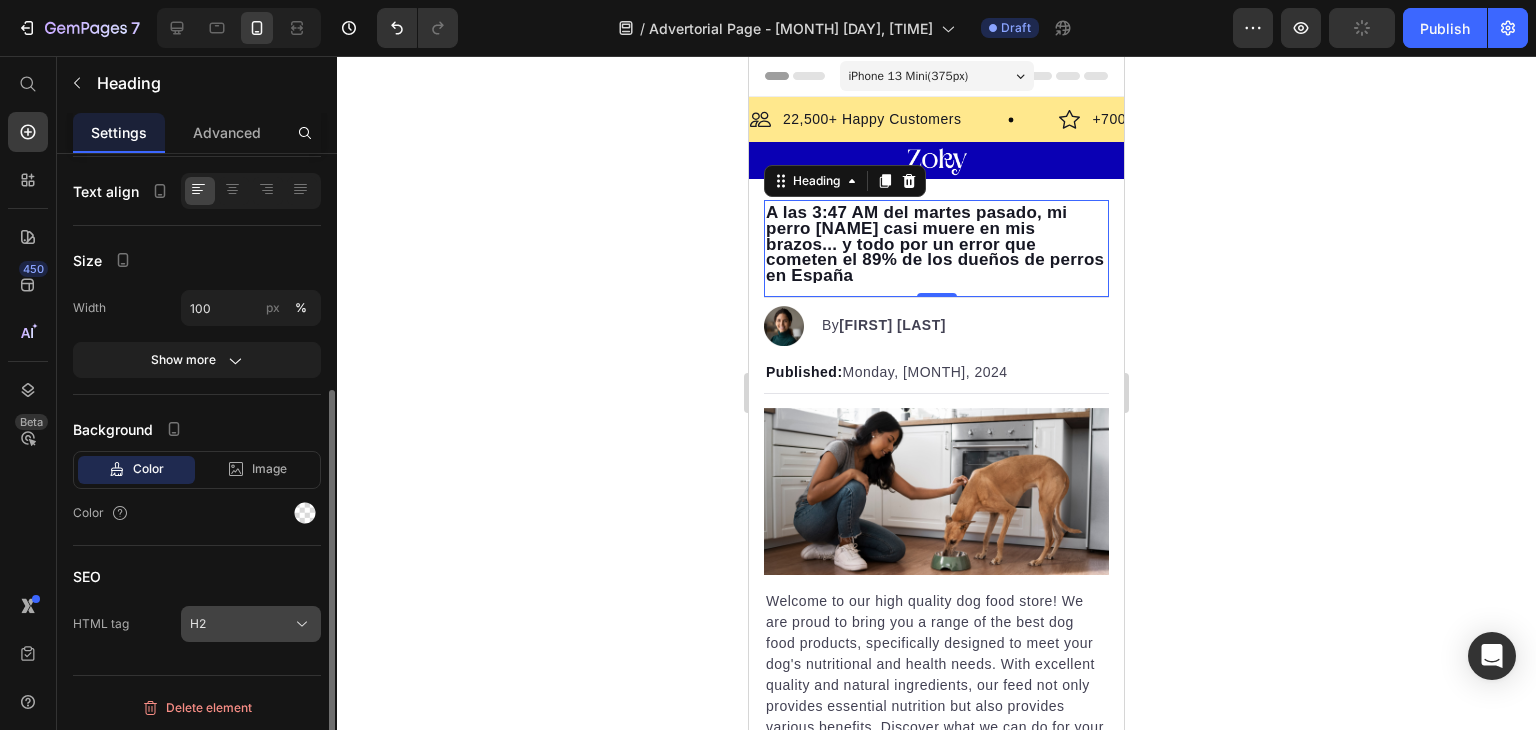 click on "H2" 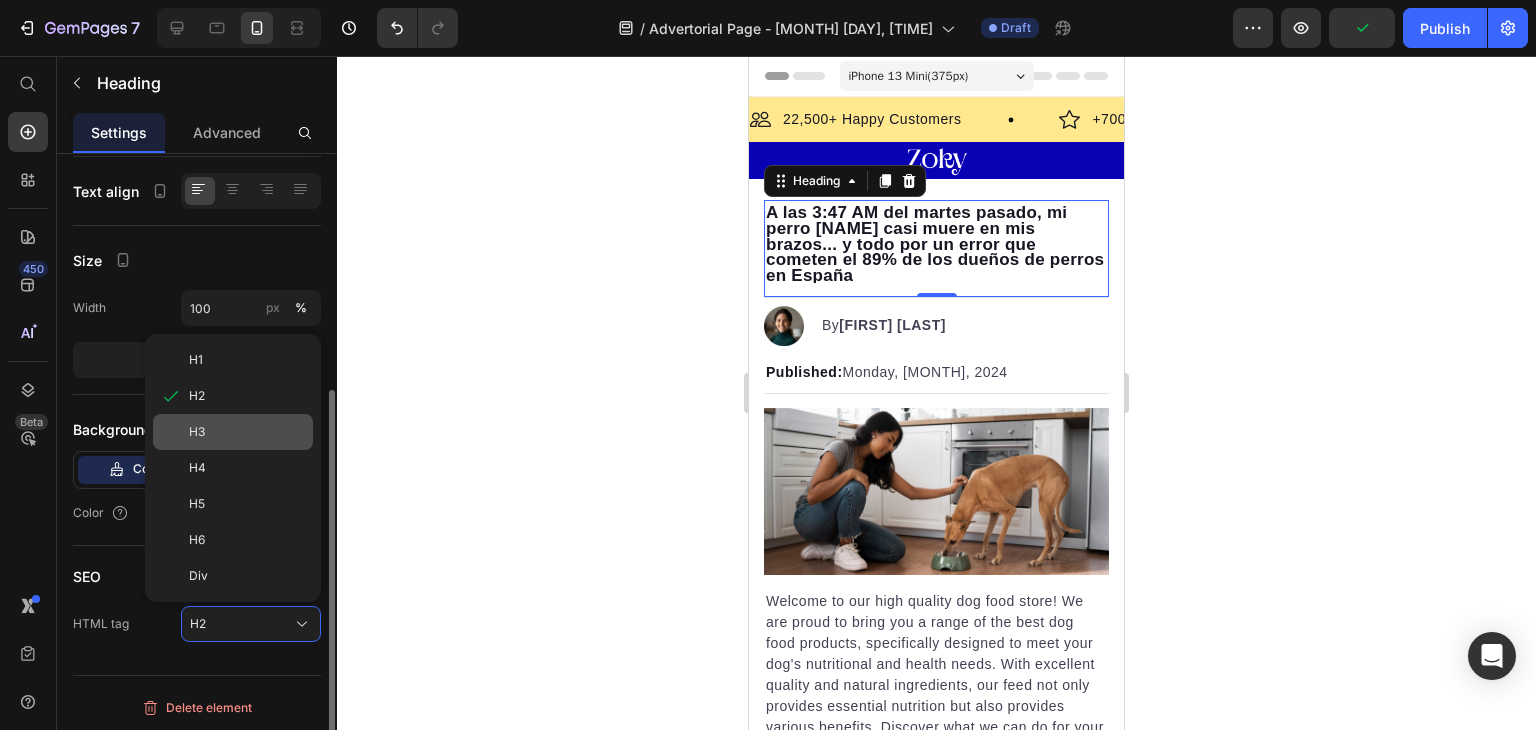 click on "H3" at bounding box center [247, 432] 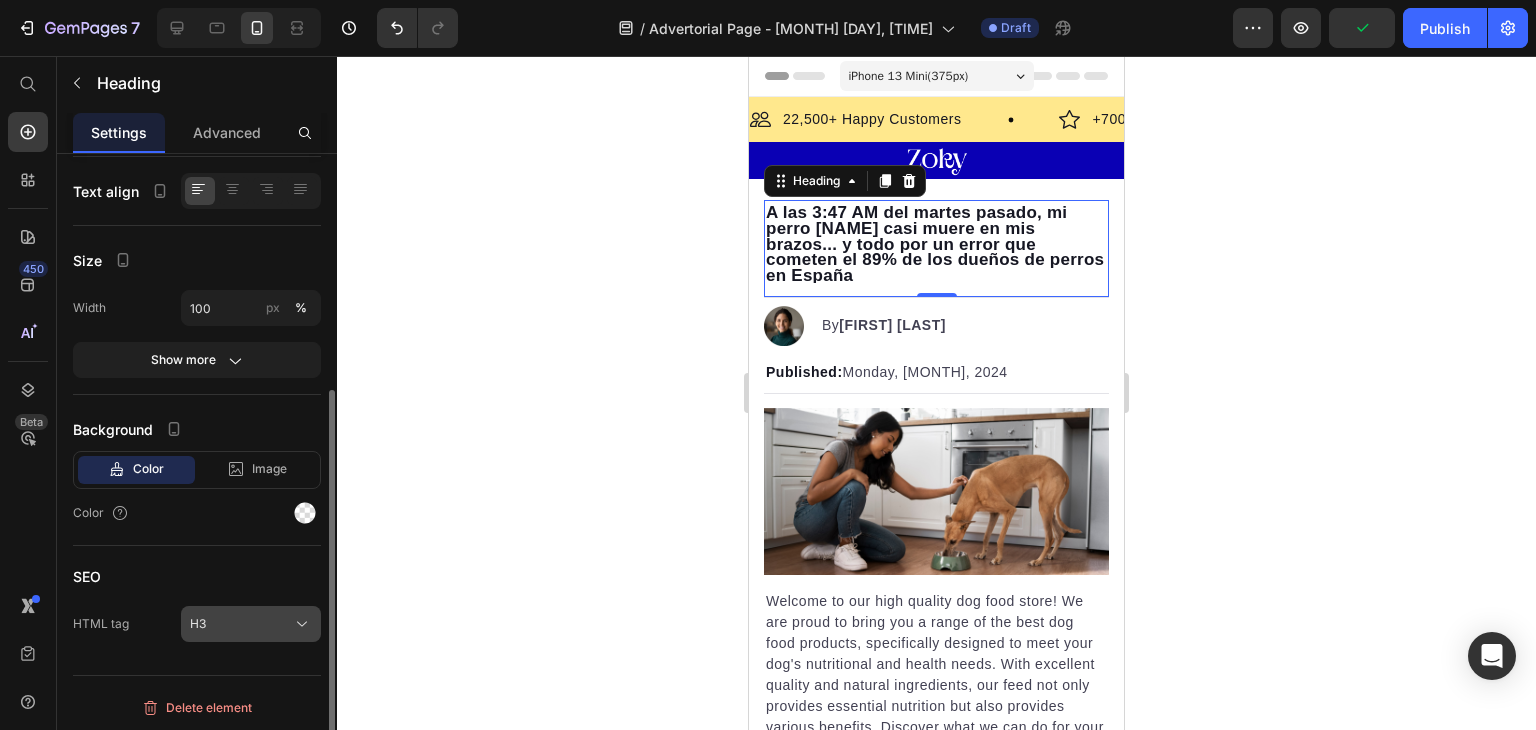 click on "H3" 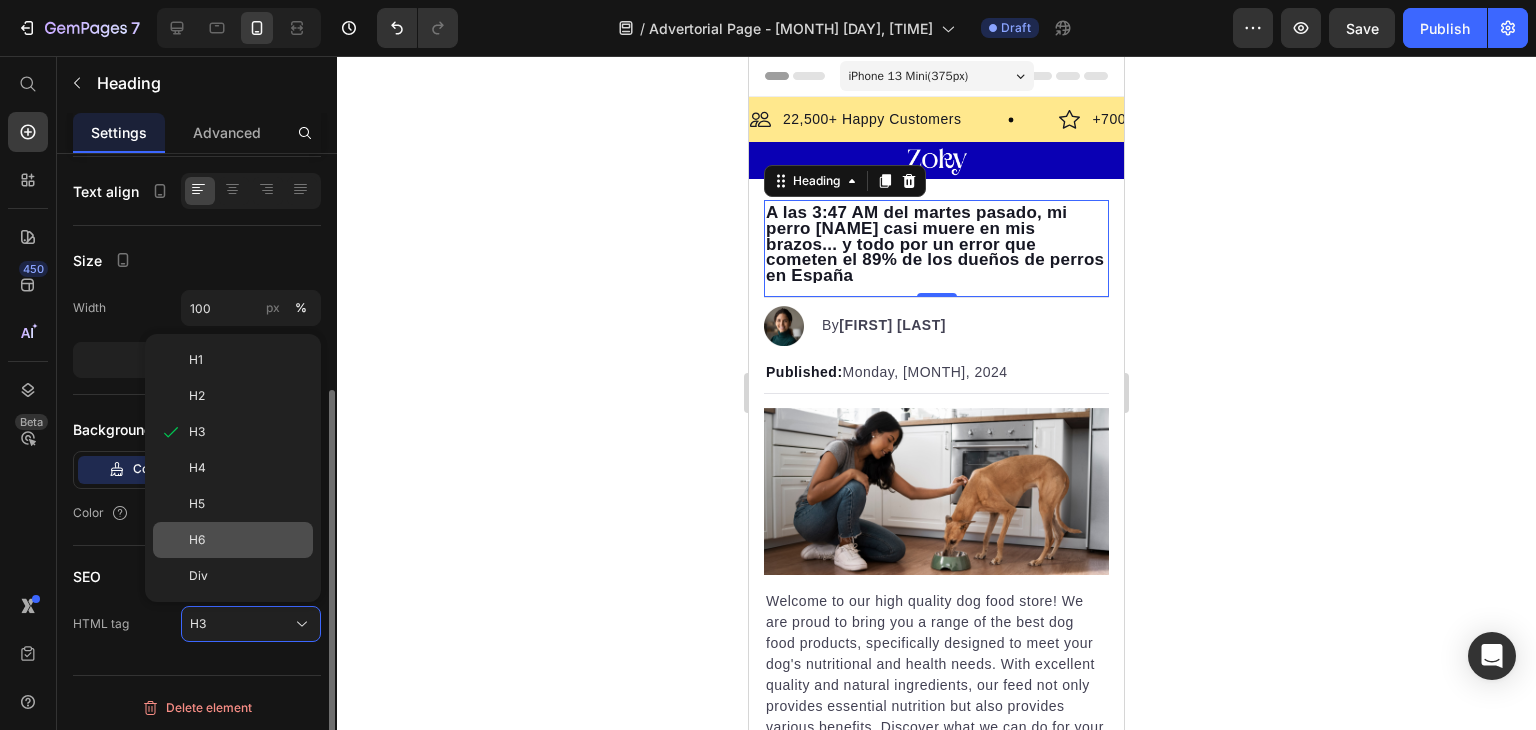 click on "H6" 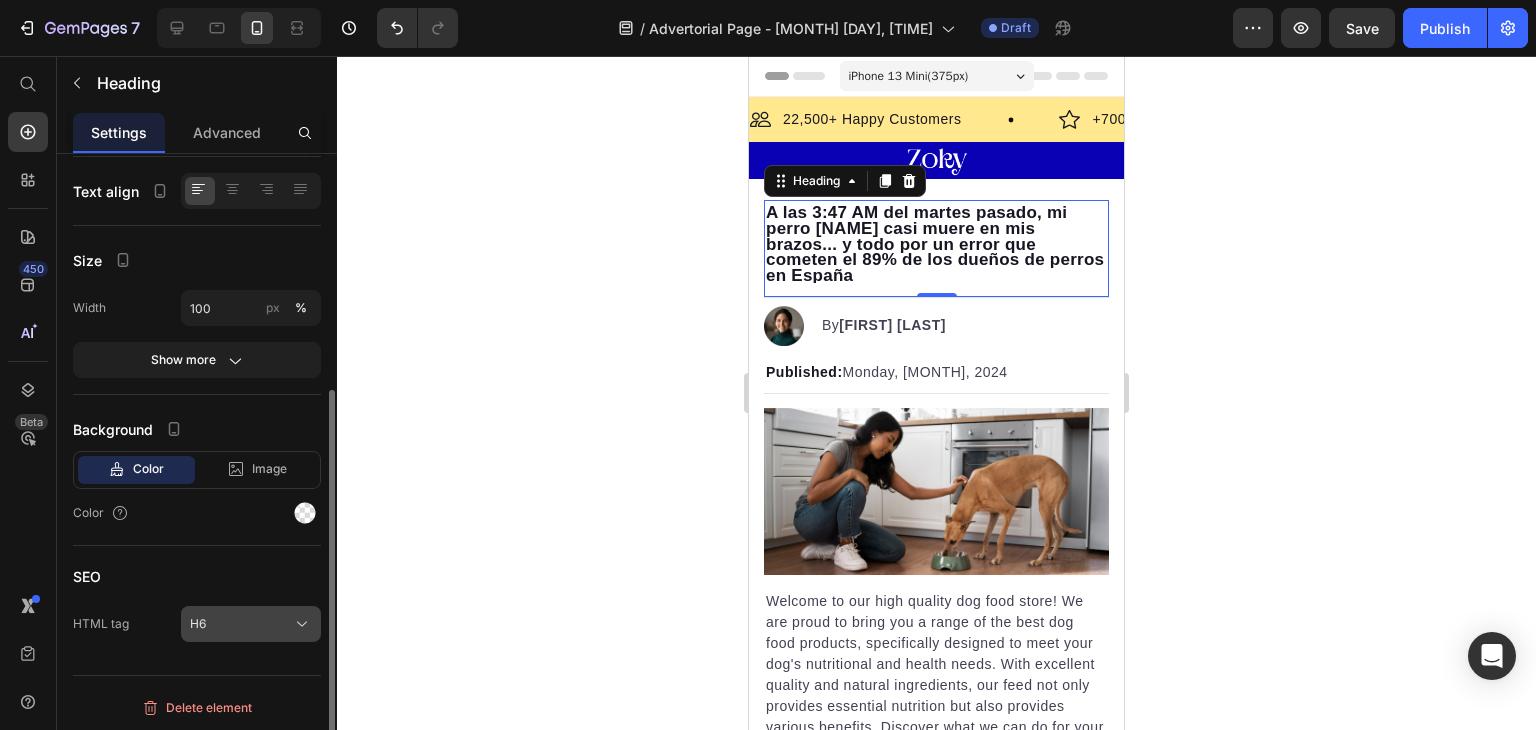click on "H6" 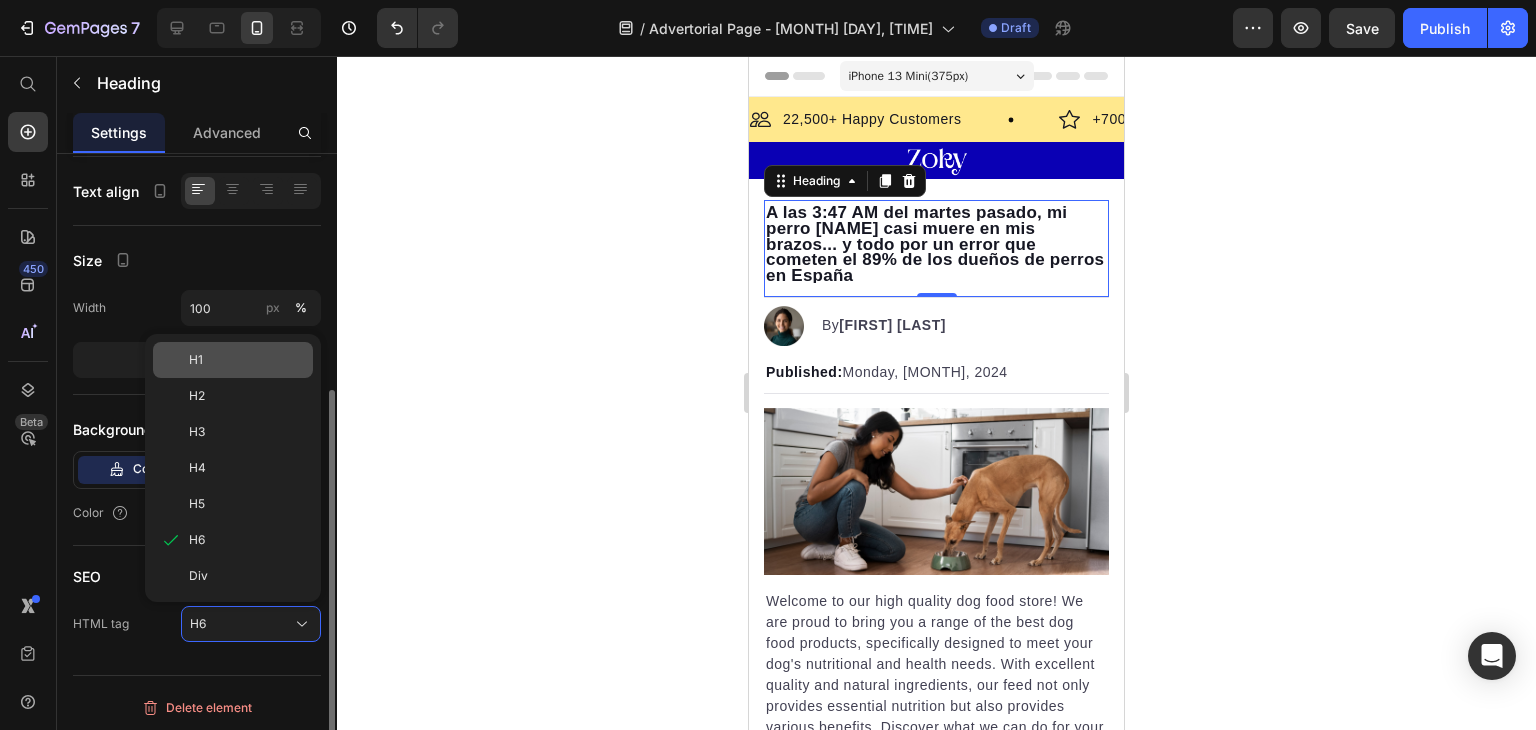 click on "H1" at bounding box center [247, 360] 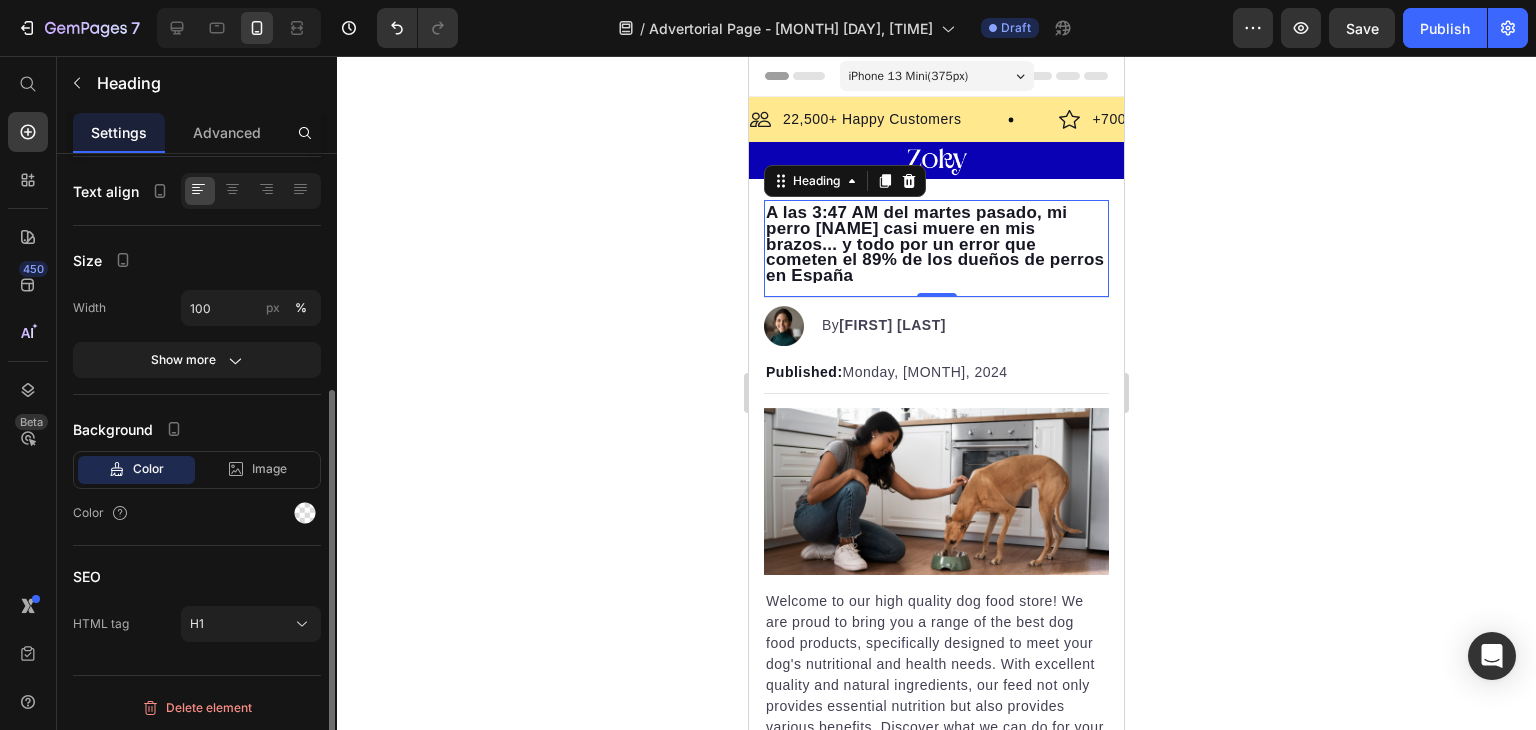 click 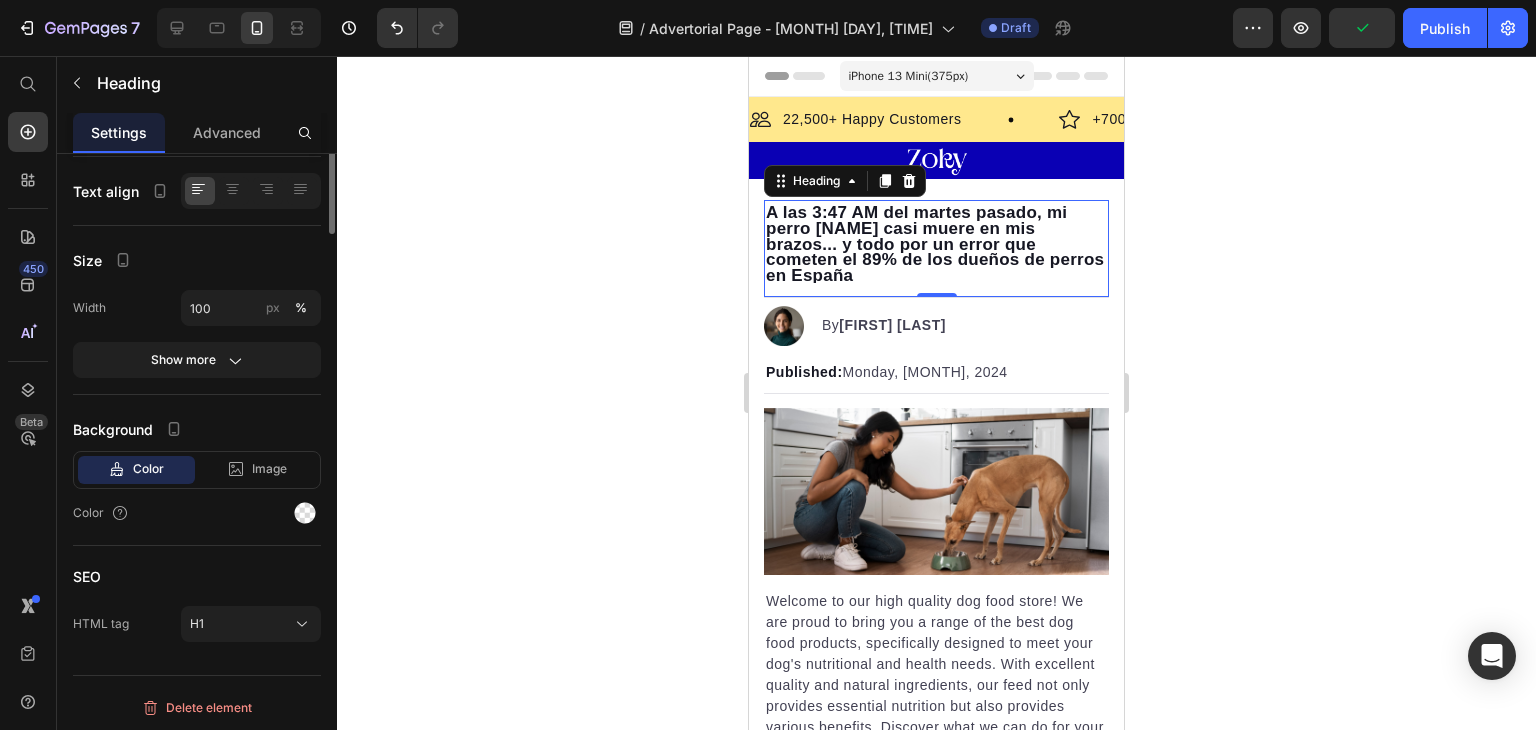 scroll, scrollTop: 0, scrollLeft: 0, axis: both 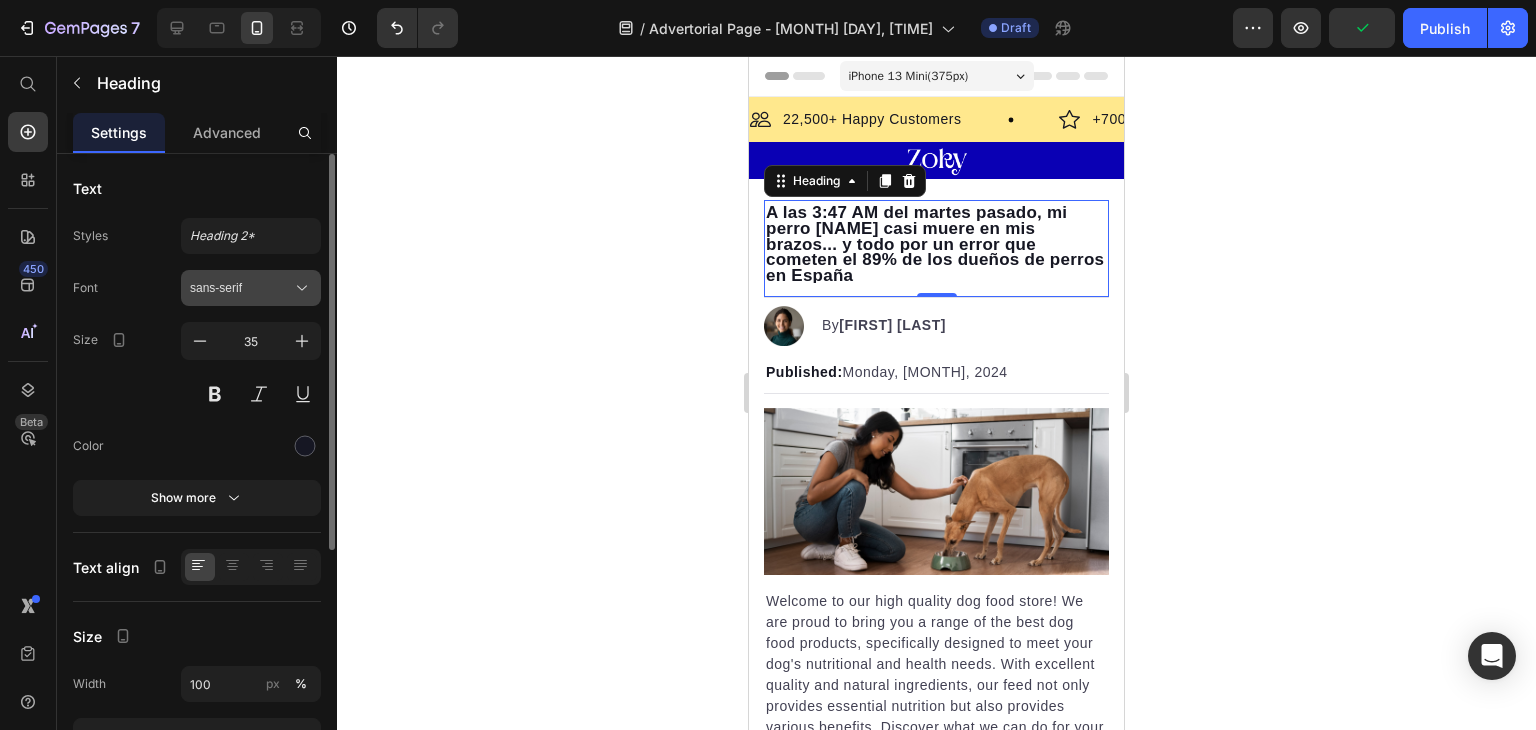 click on "sans-serif" at bounding box center (241, 288) 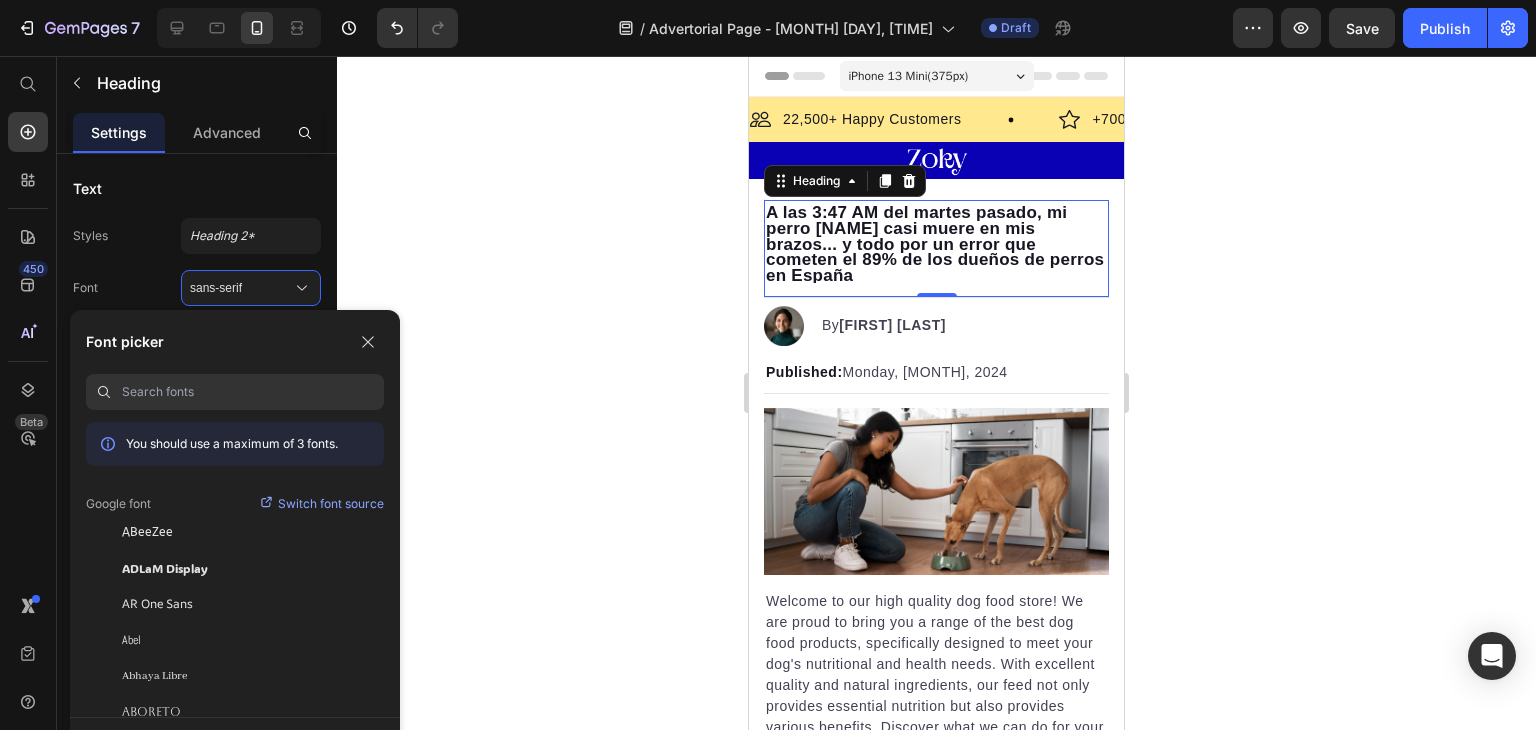 click at bounding box center [253, 392] 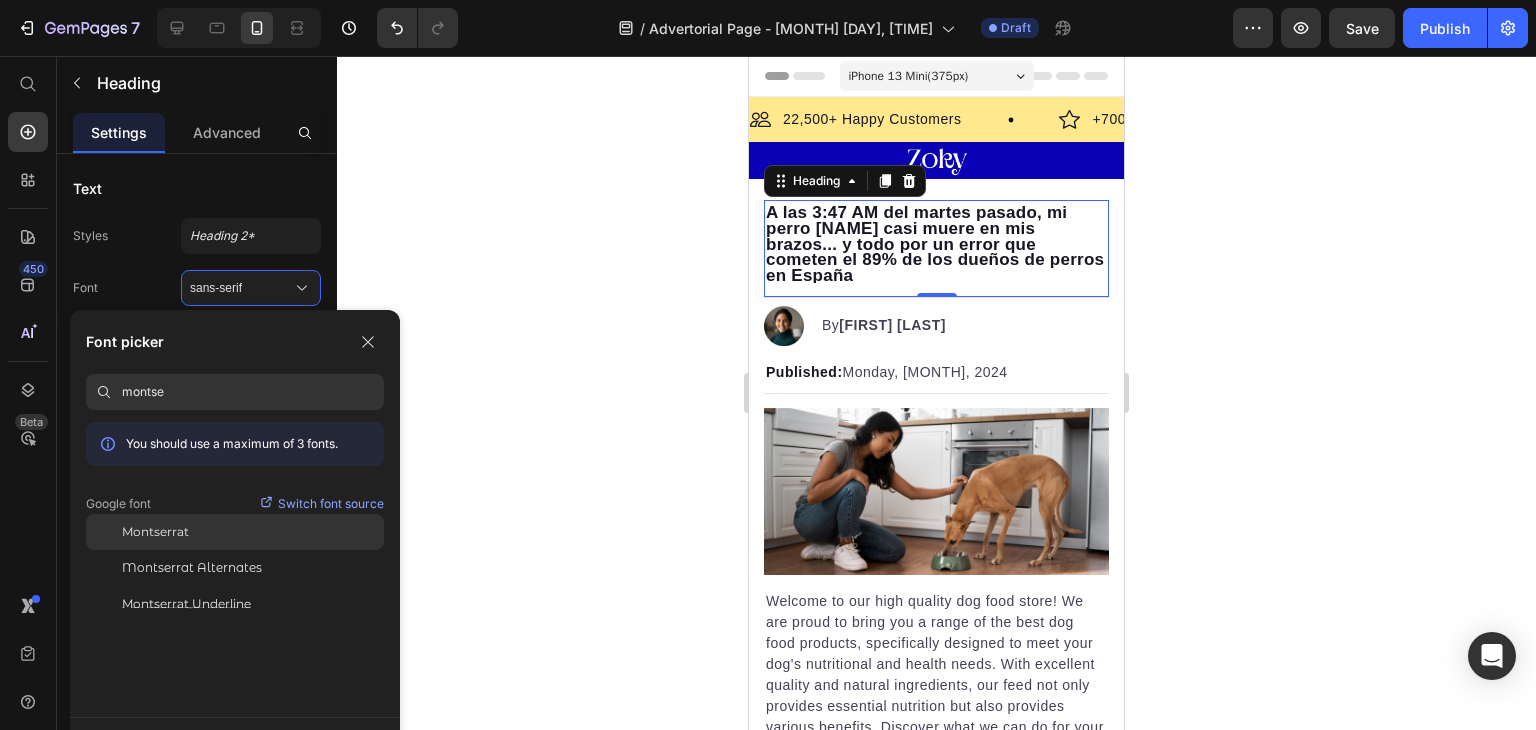 type on "montse" 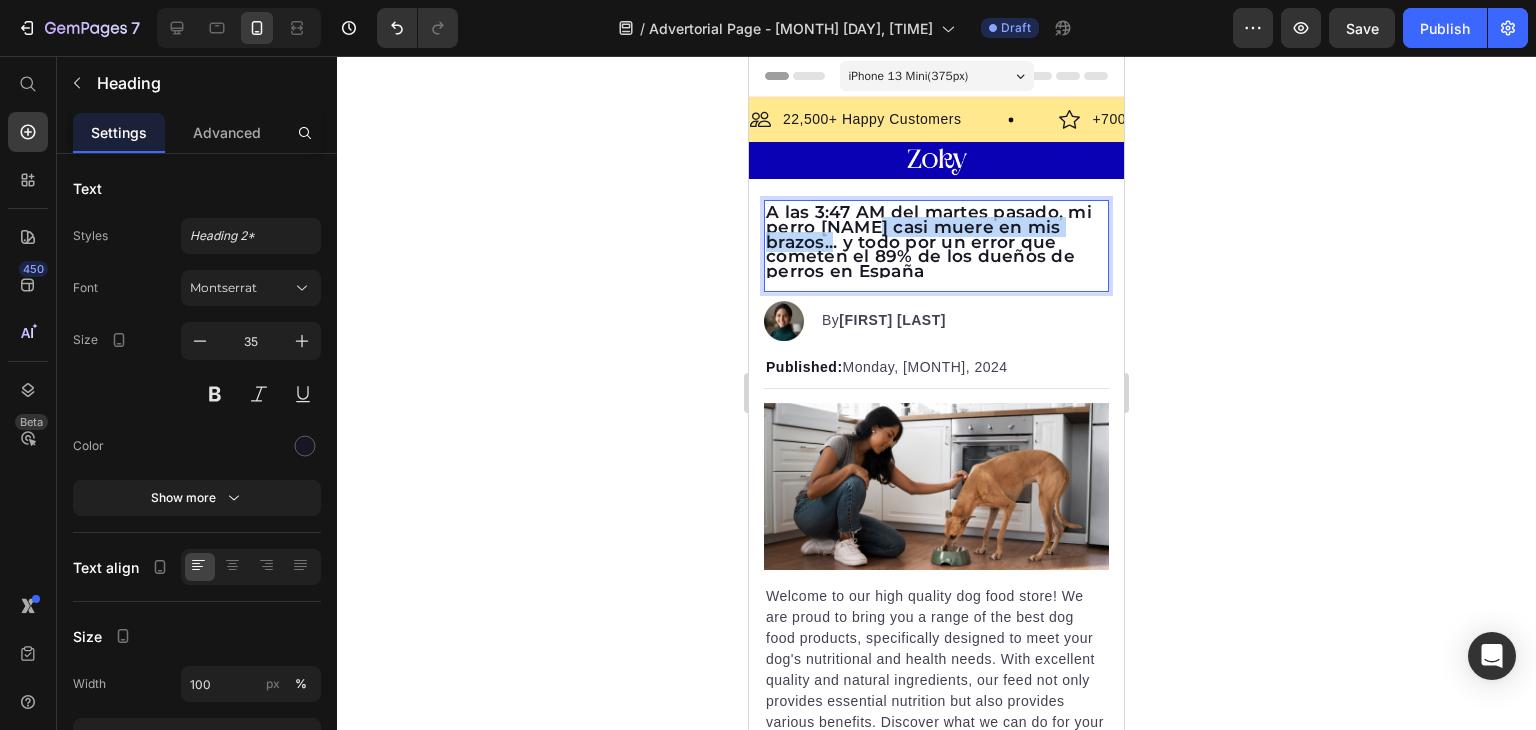 drag, startPoint x: 892, startPoint y: 228, endPoint x: 840, endPoint y: 247, distance: 55.362442 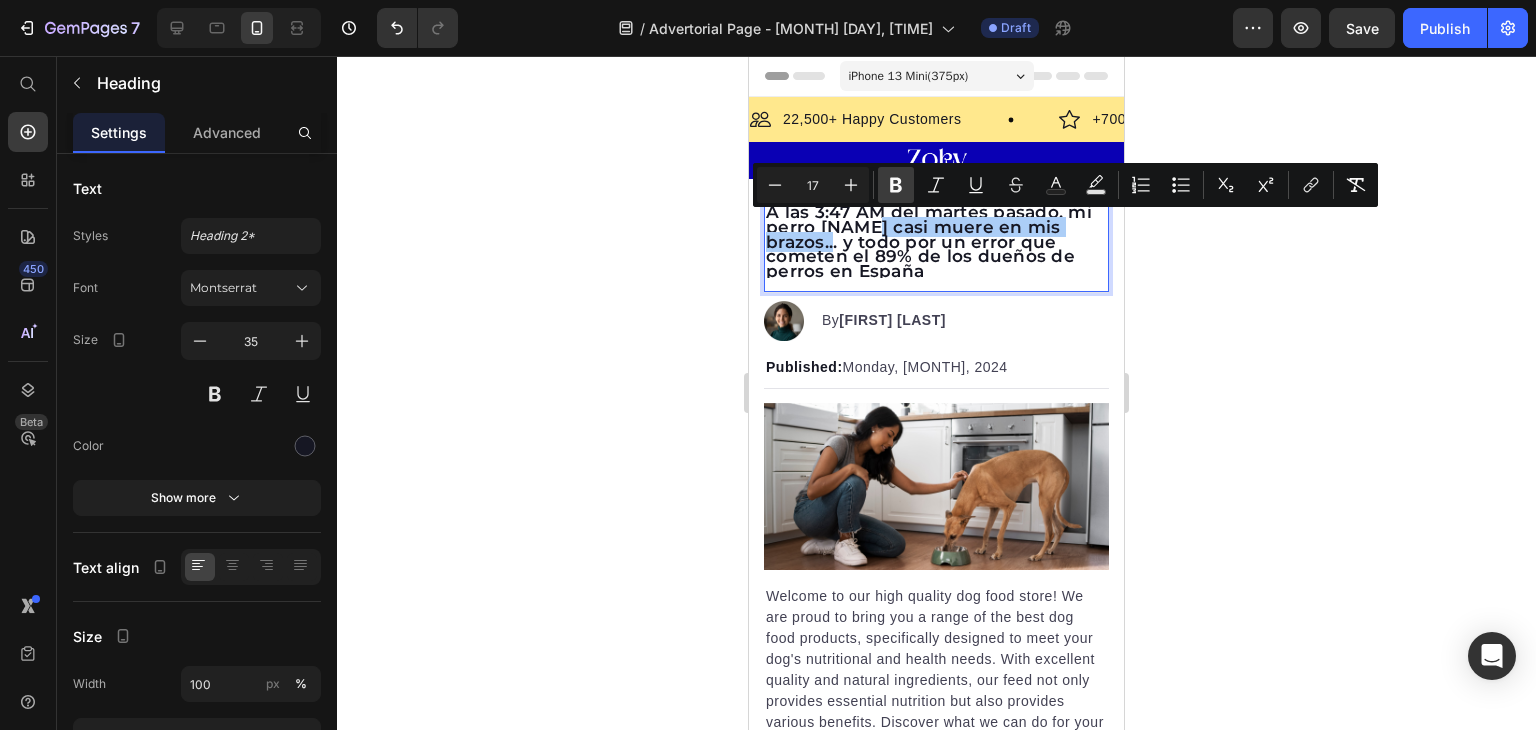 click 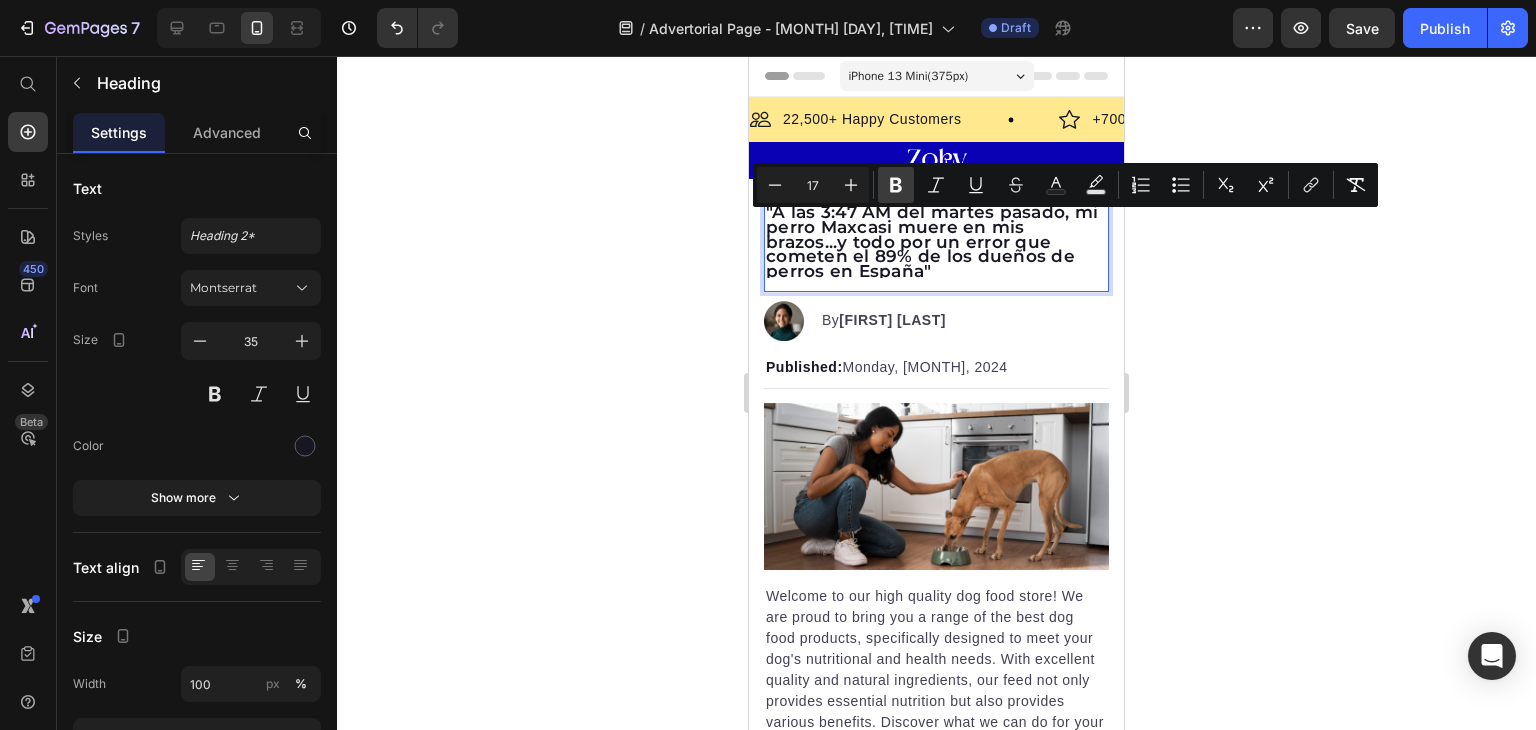 click 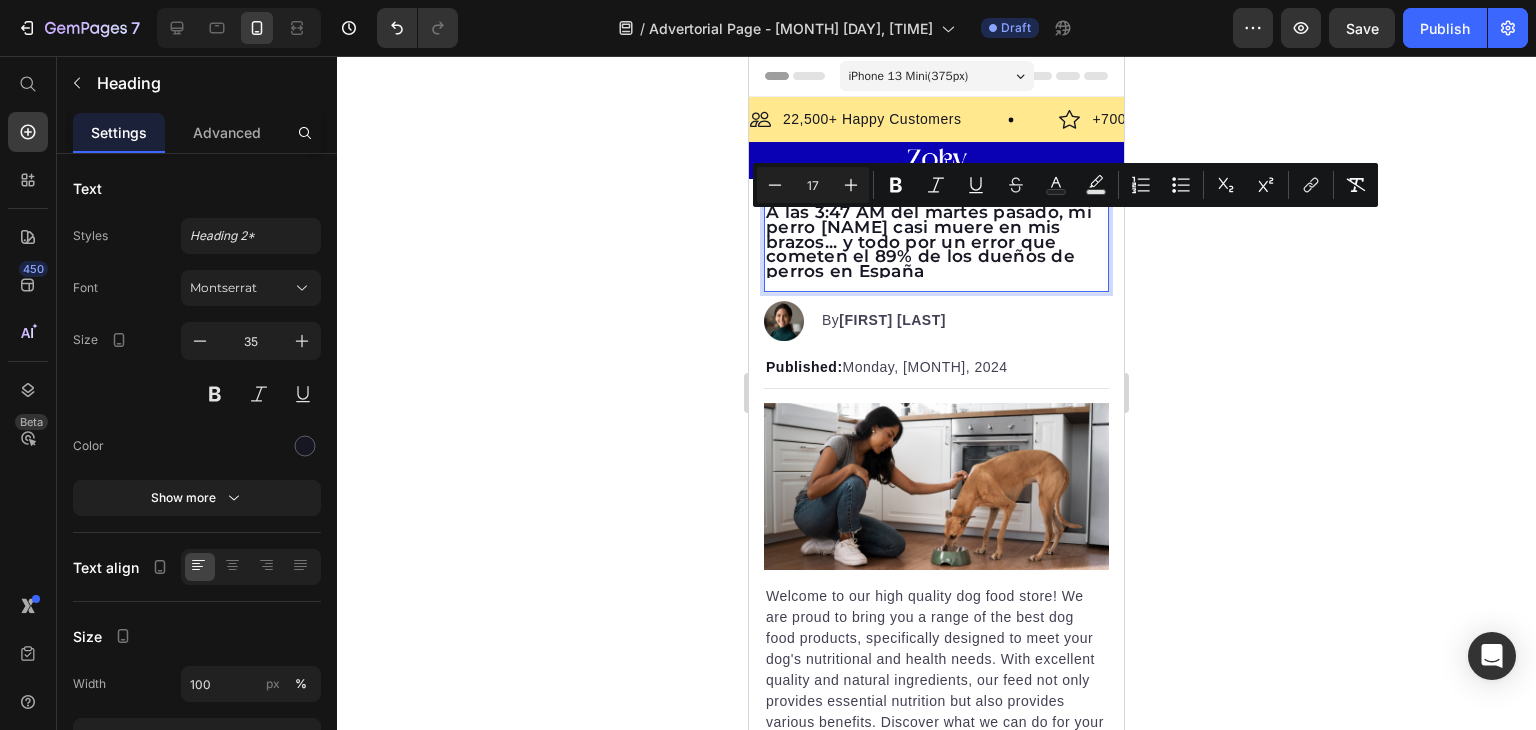 click 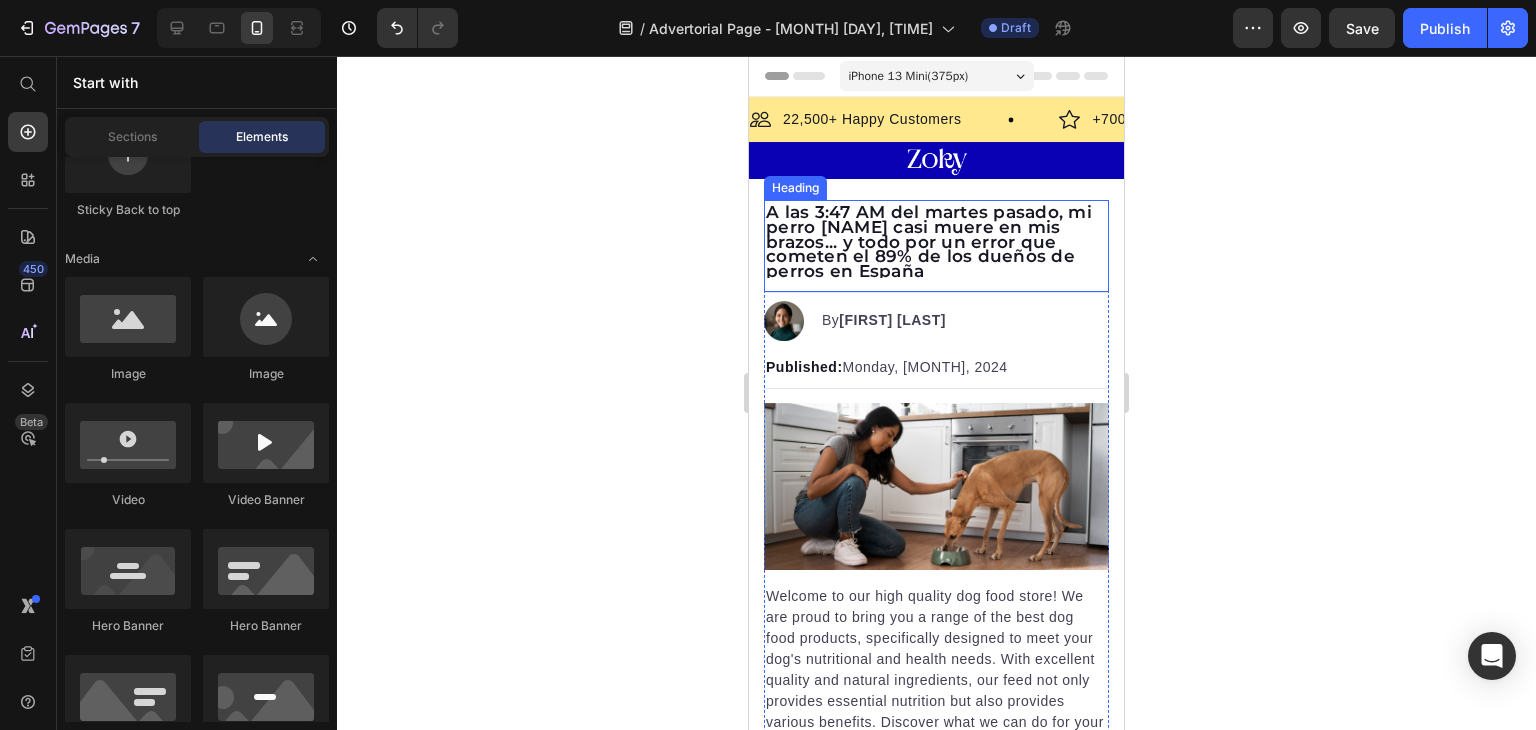 click on "A las 3:47 AM del martes pasado, mi perro [NAME] casi muere en mis brazos... y todo por un error que cometen el 89% de los dueños de perros en España" at bounding box center (929, 241) 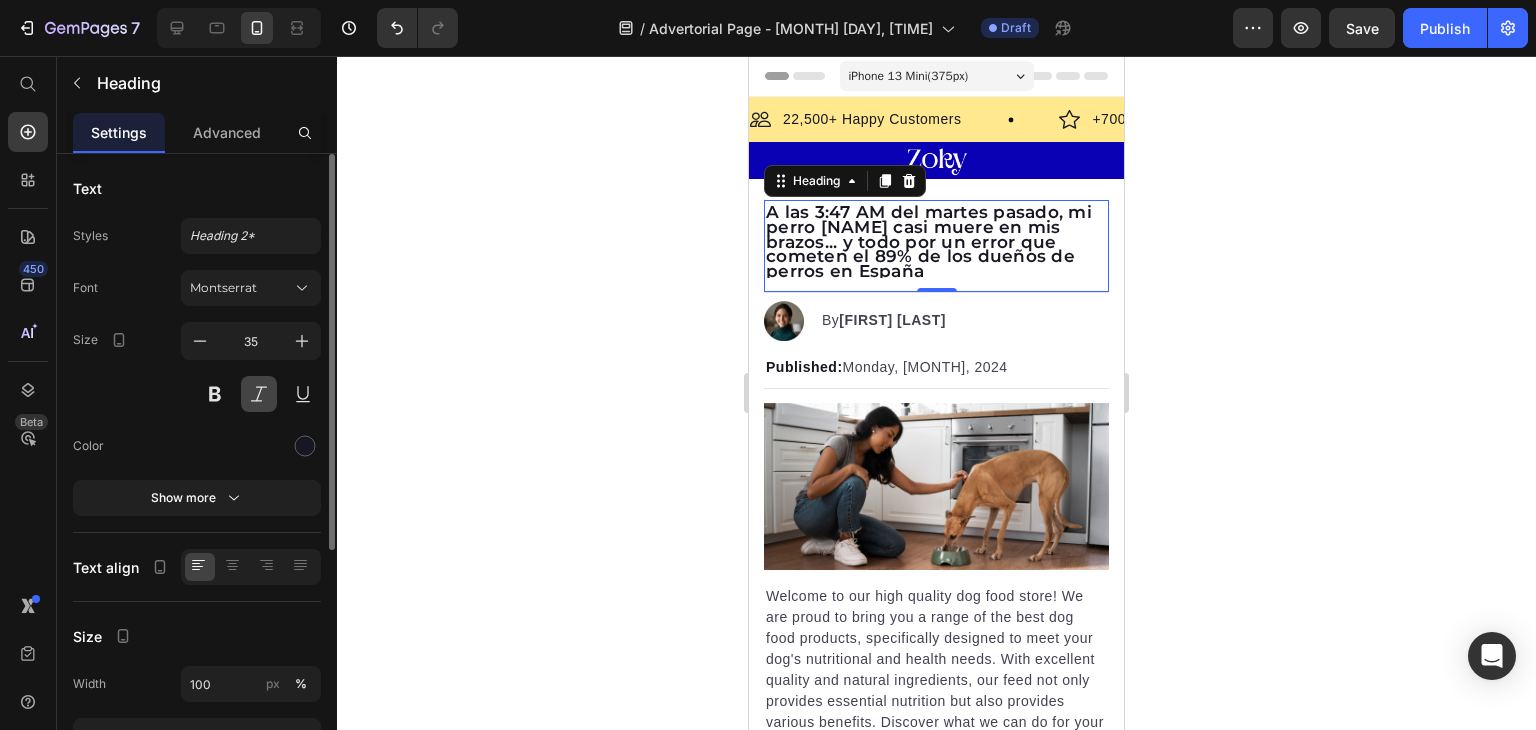 click at bounding box center (259, 394) 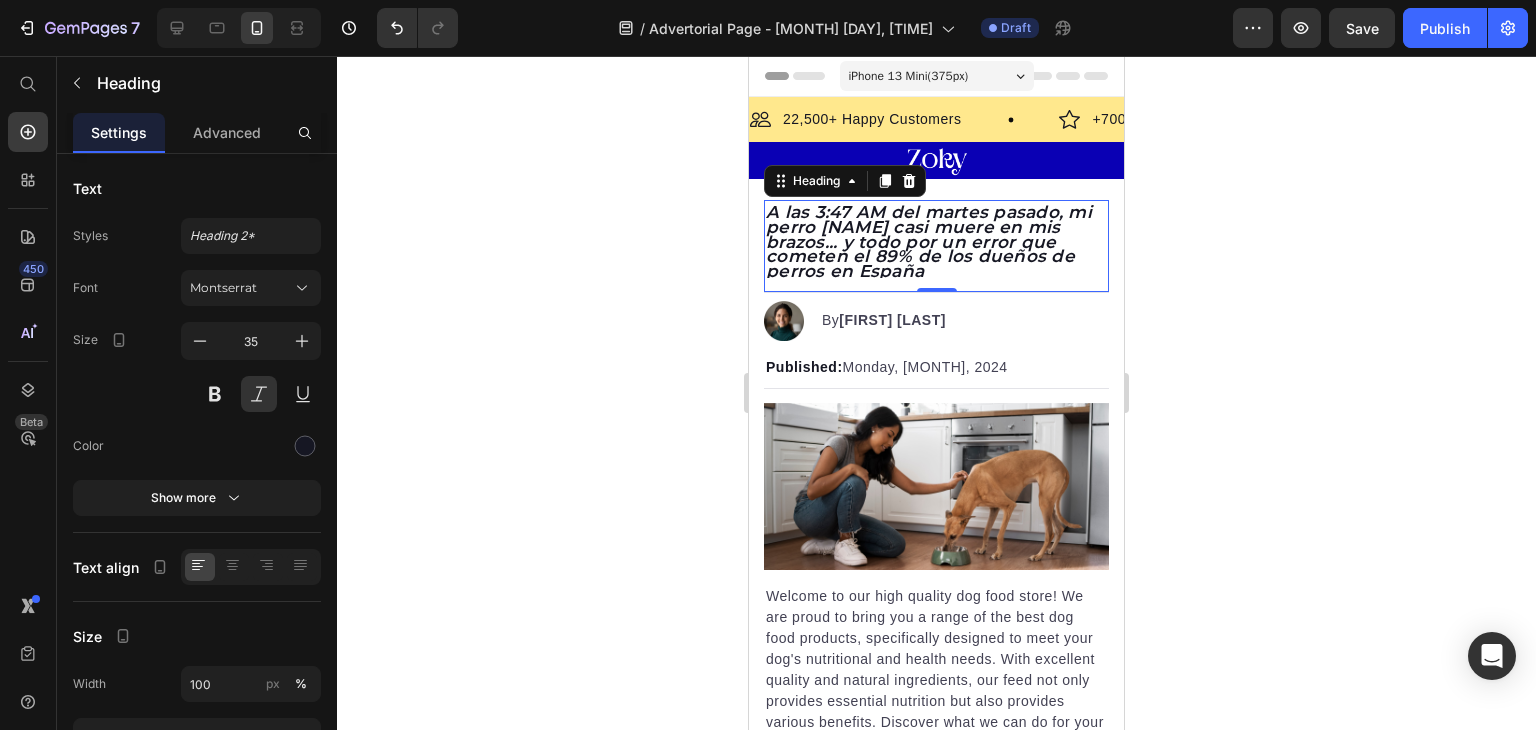 click 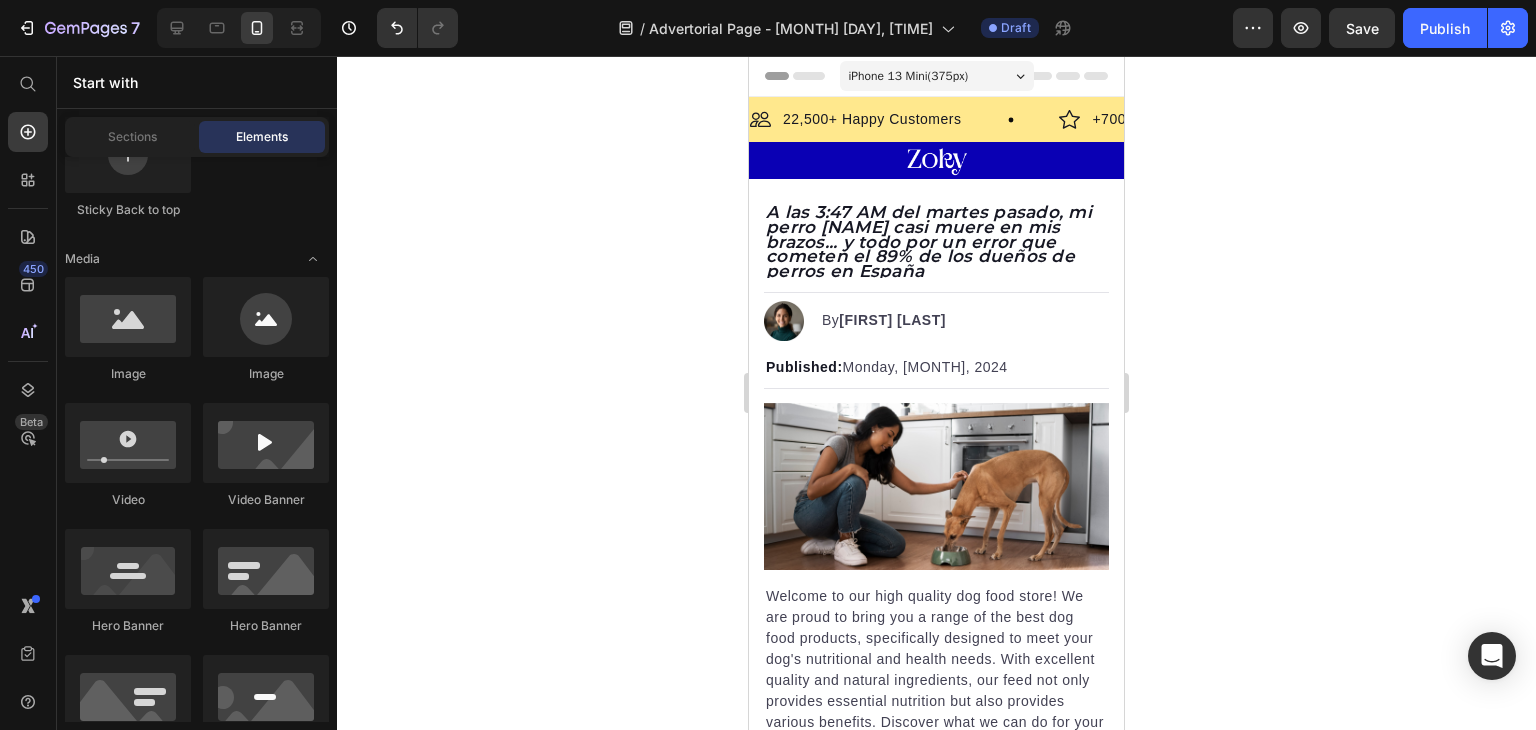 click 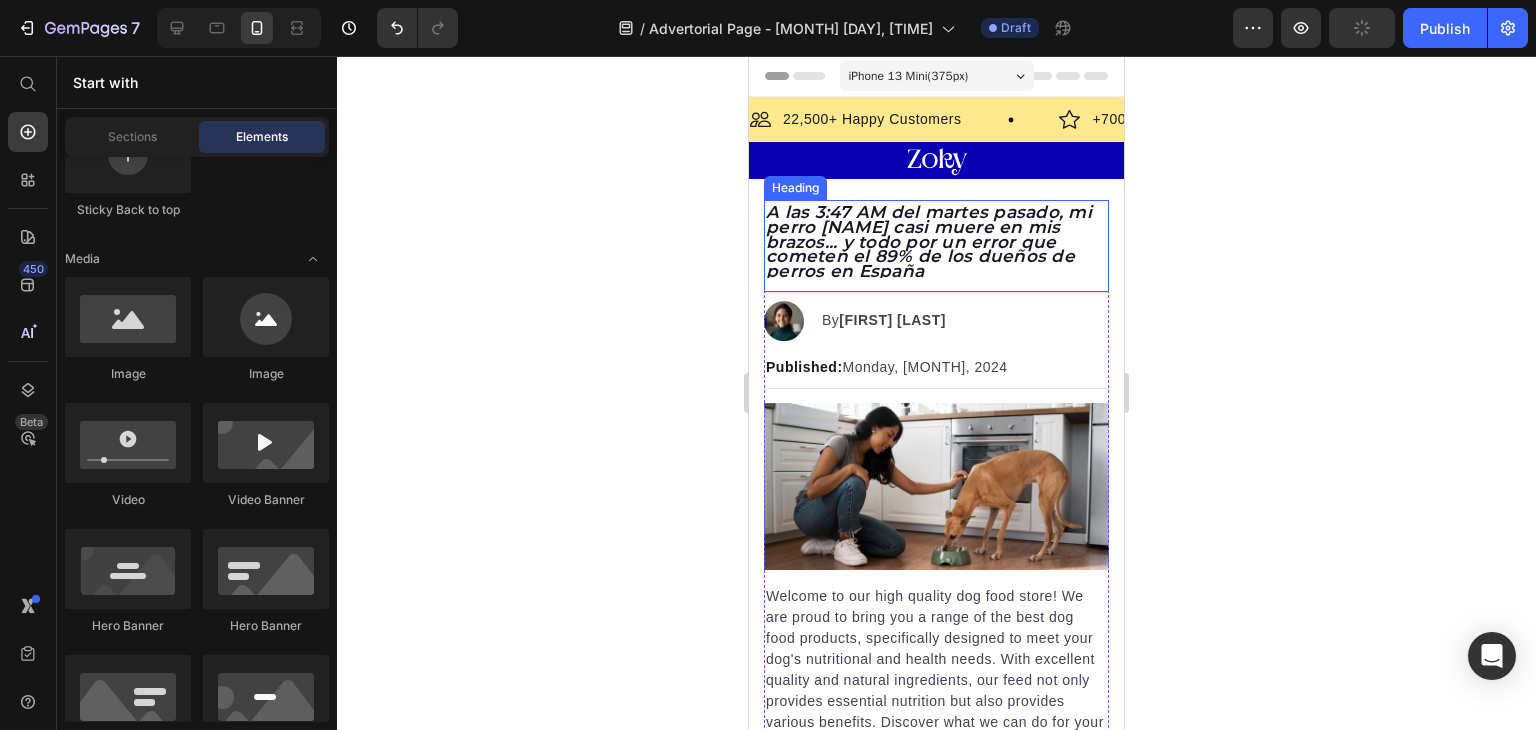 click on "A las 3:47 AM del martes pasado, mi perro [NAME] casi muere en mis brazos... y todo por un error que cometen el 89% de los dueños de perros en España" at bounding box center (929, 241) 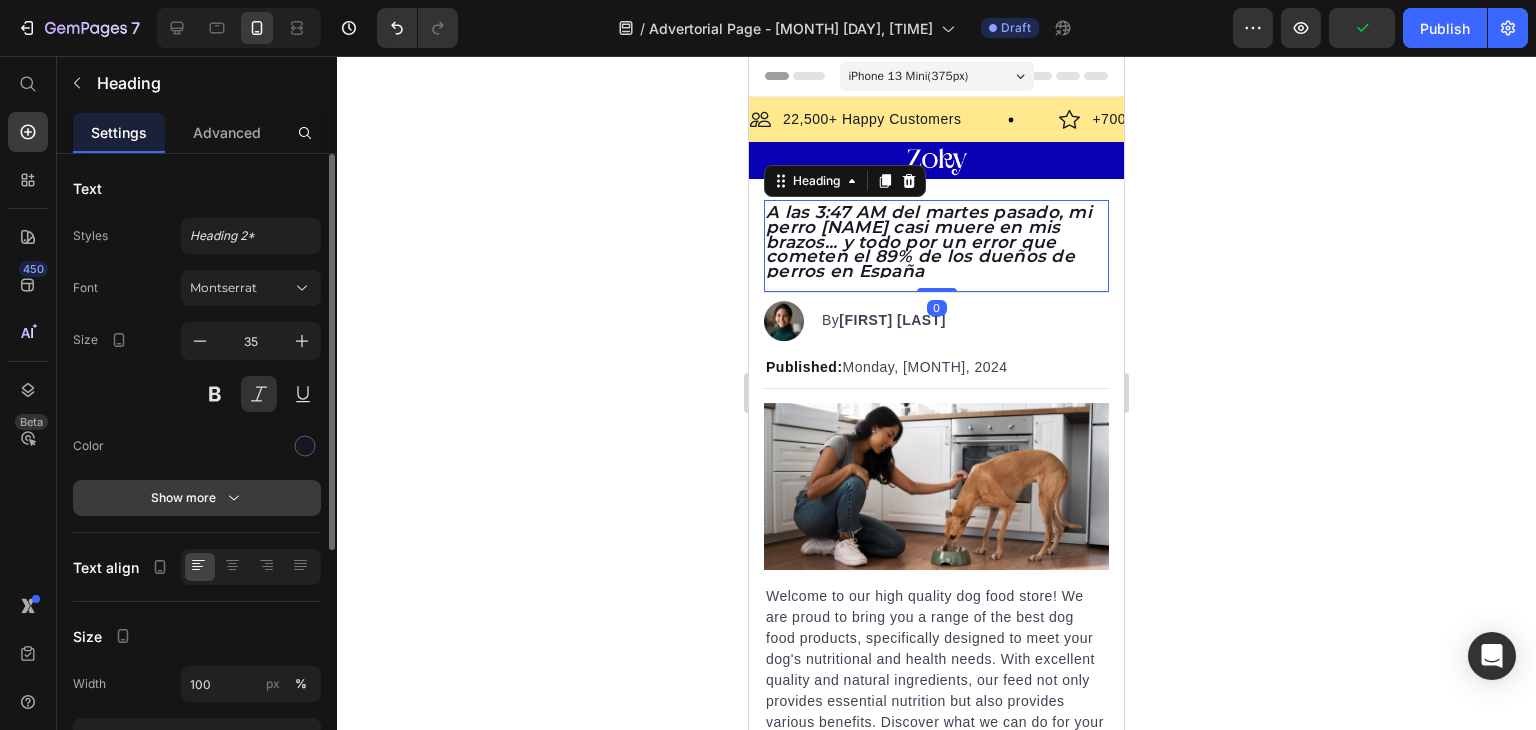 click 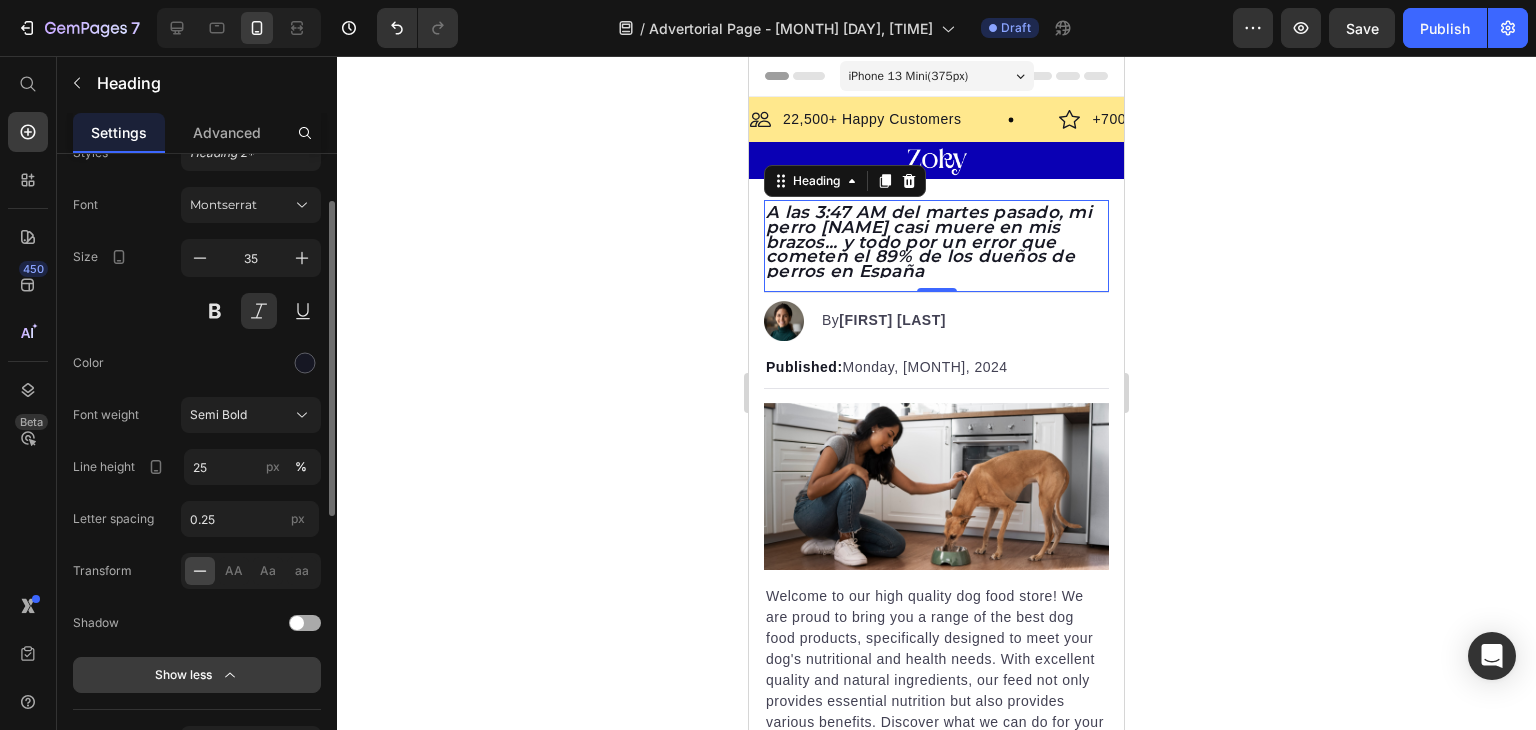 scroll, scrollTop: 87, scrollLeft: 0, axis: vertical 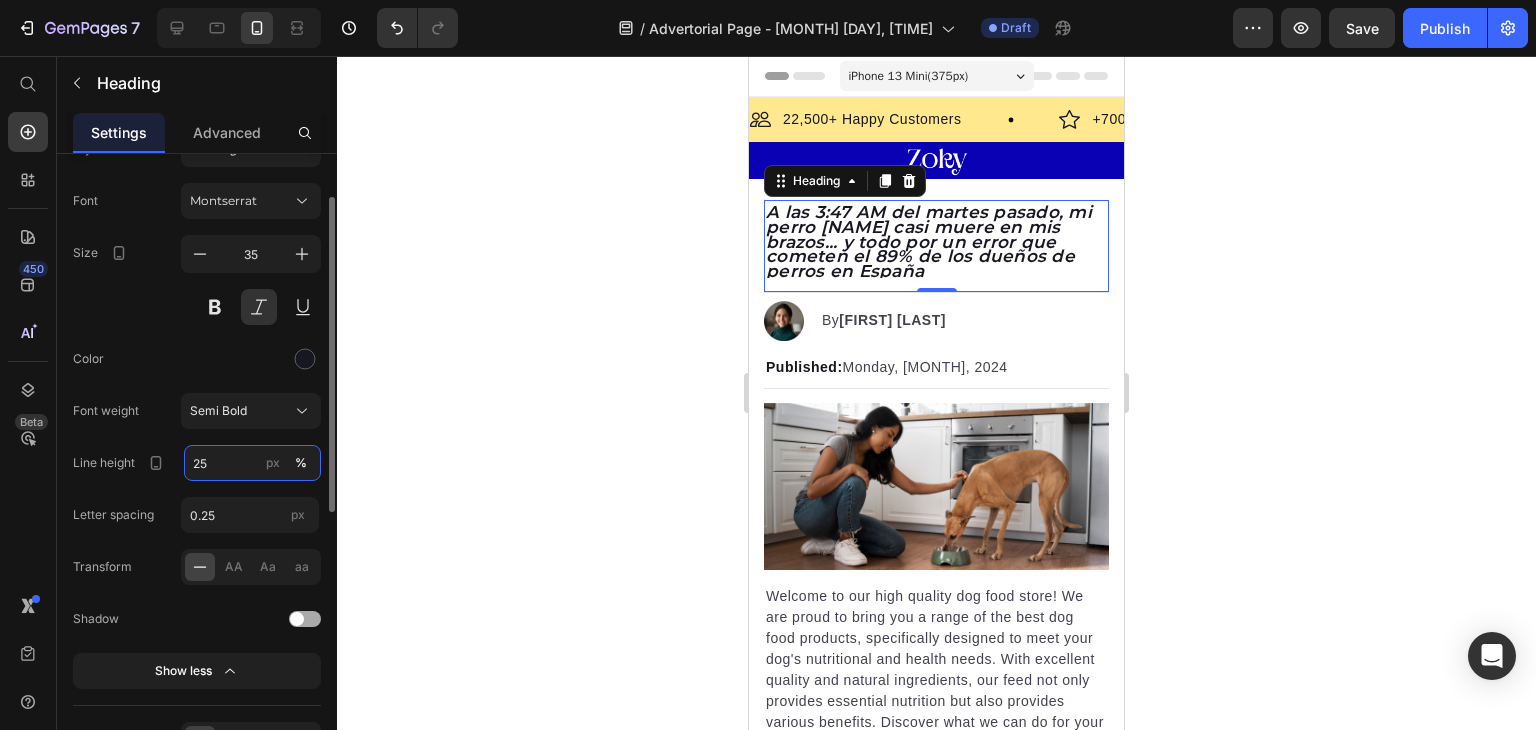 click on "25" at bounding box center (252, 463) 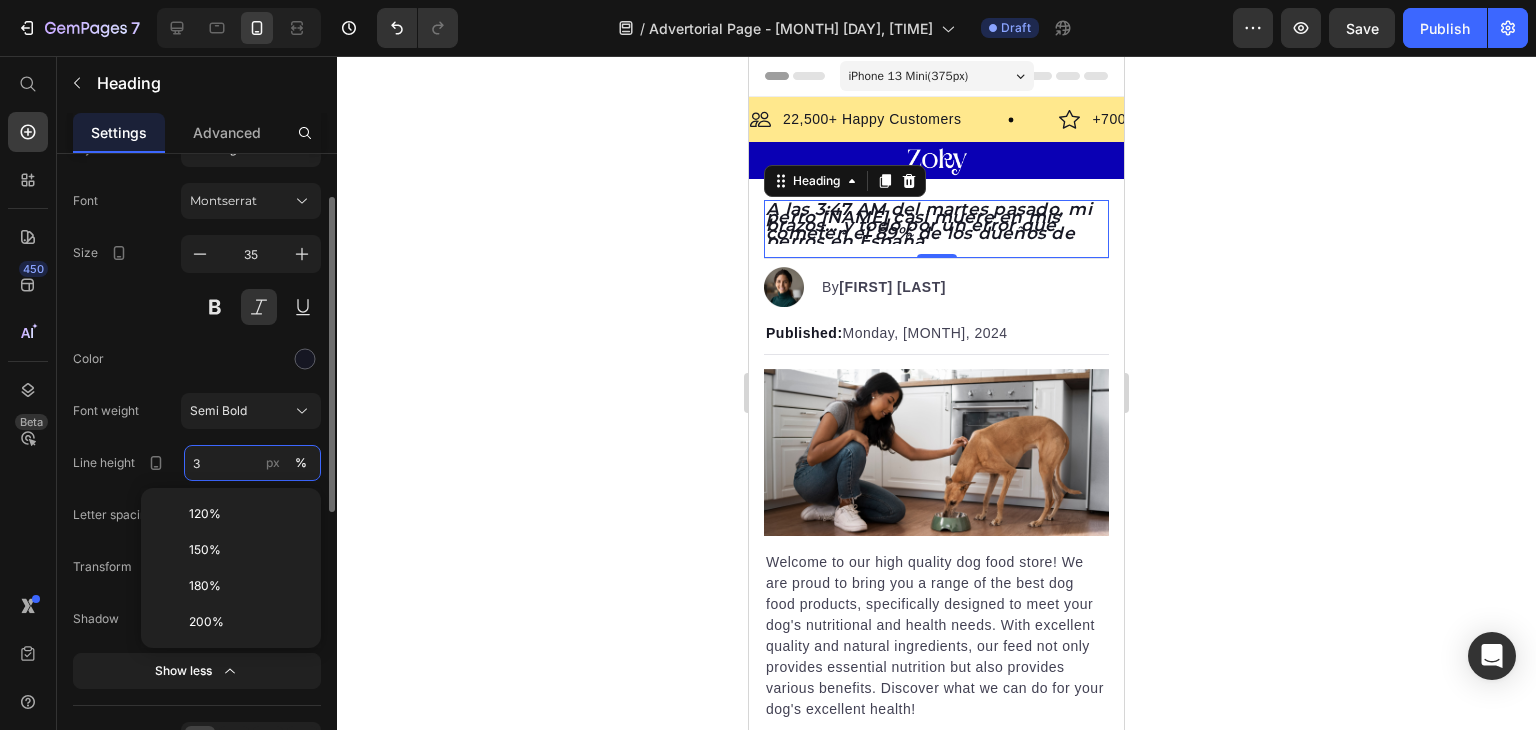 type on "30" 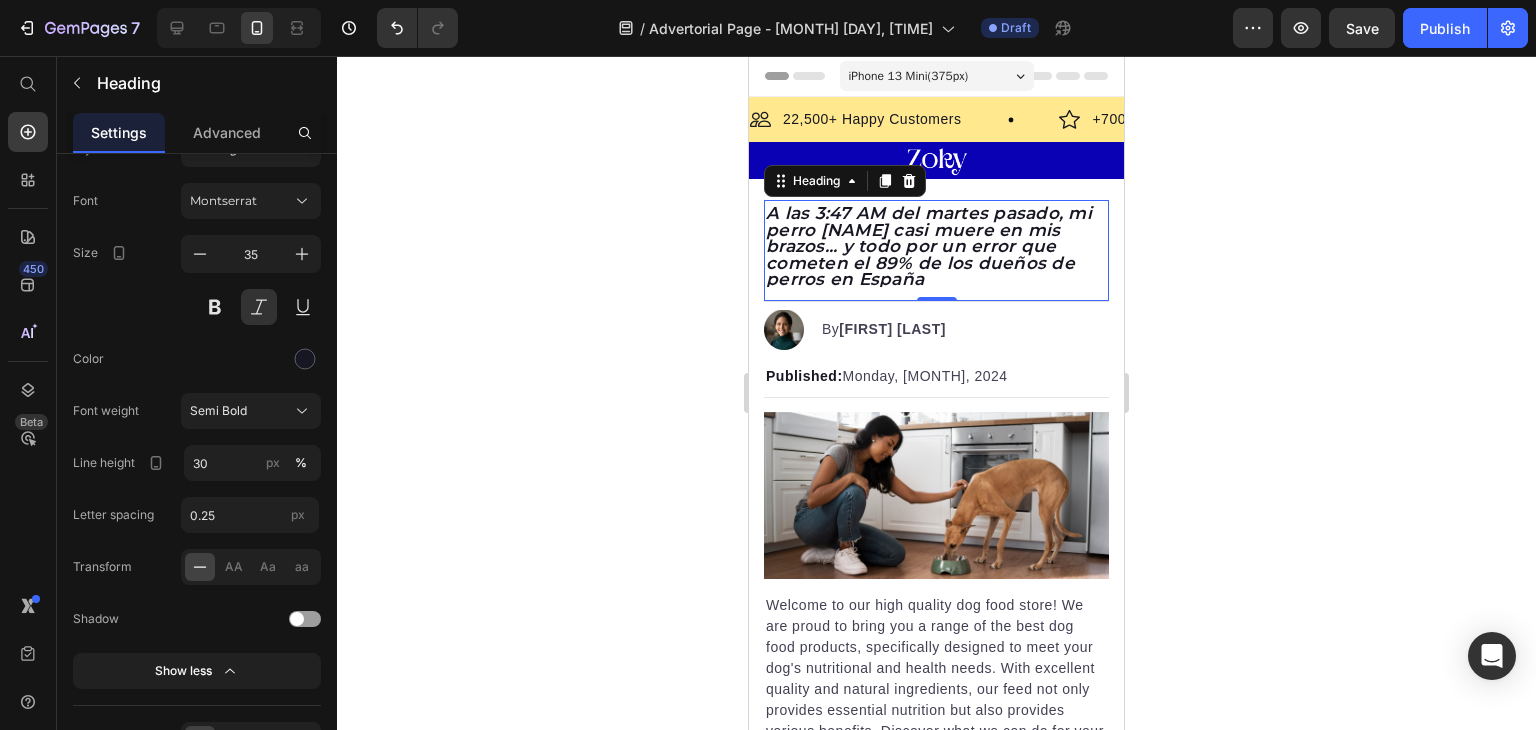 click 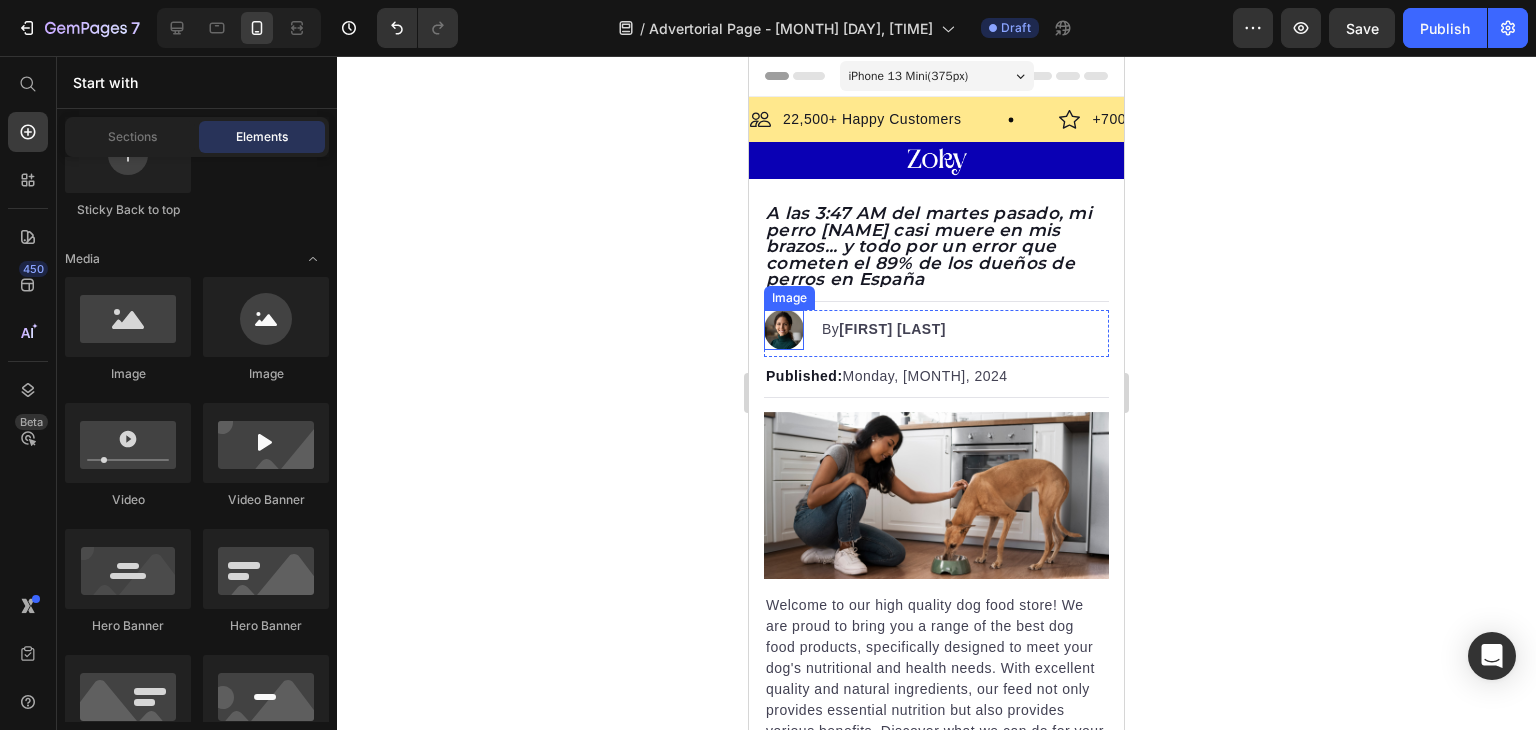click at bounding box center [784, 330] 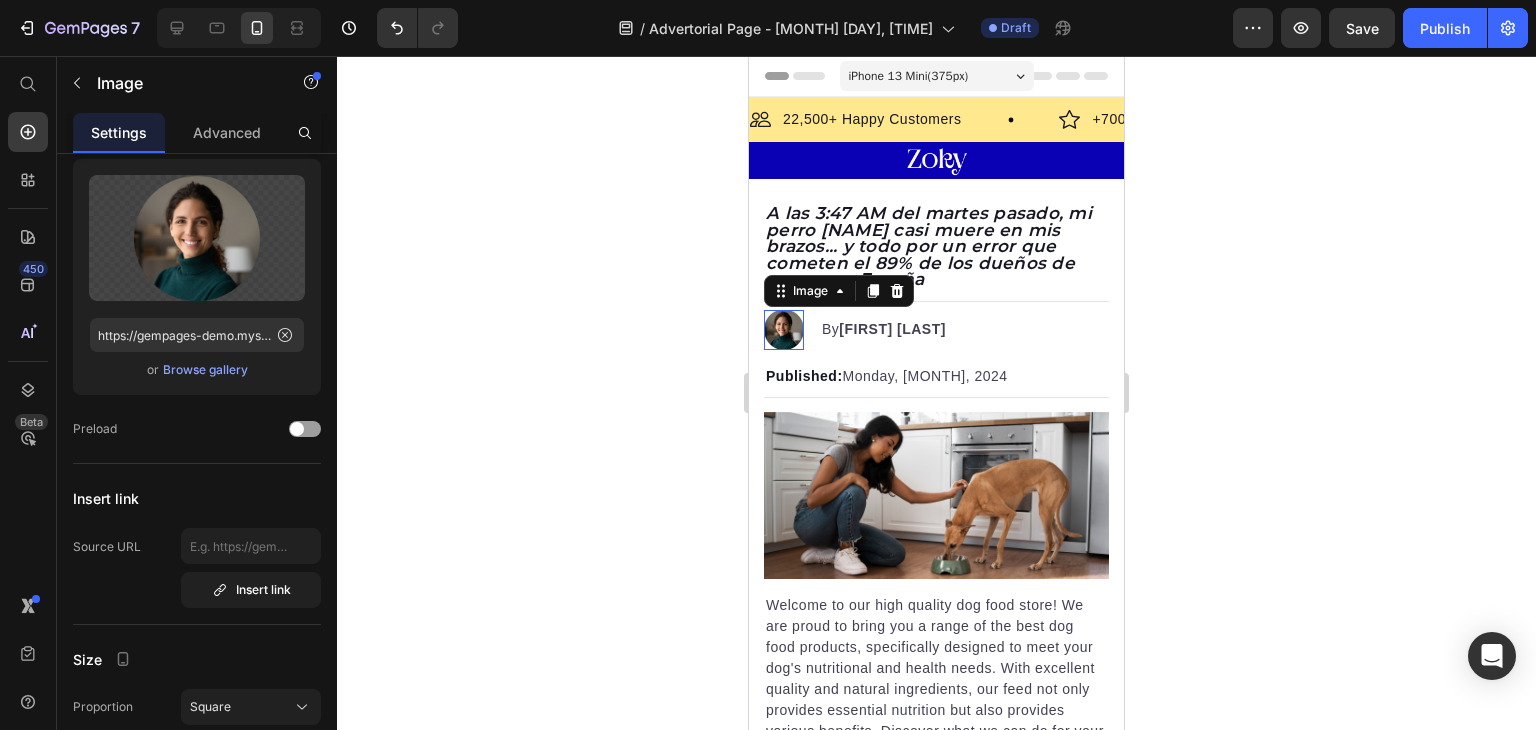 scroll, scrollTop: 0, scrollLeft: 0, axis: both 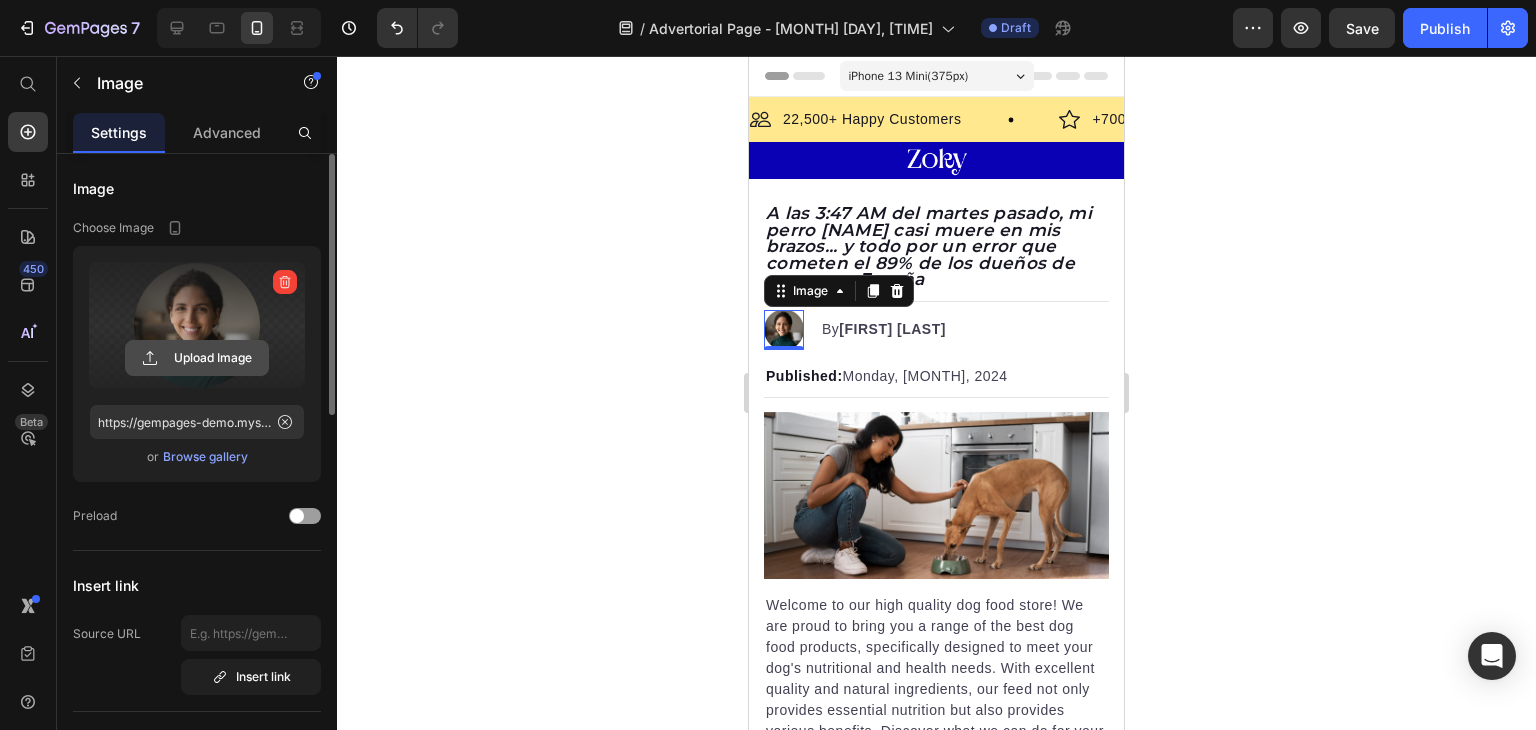 click 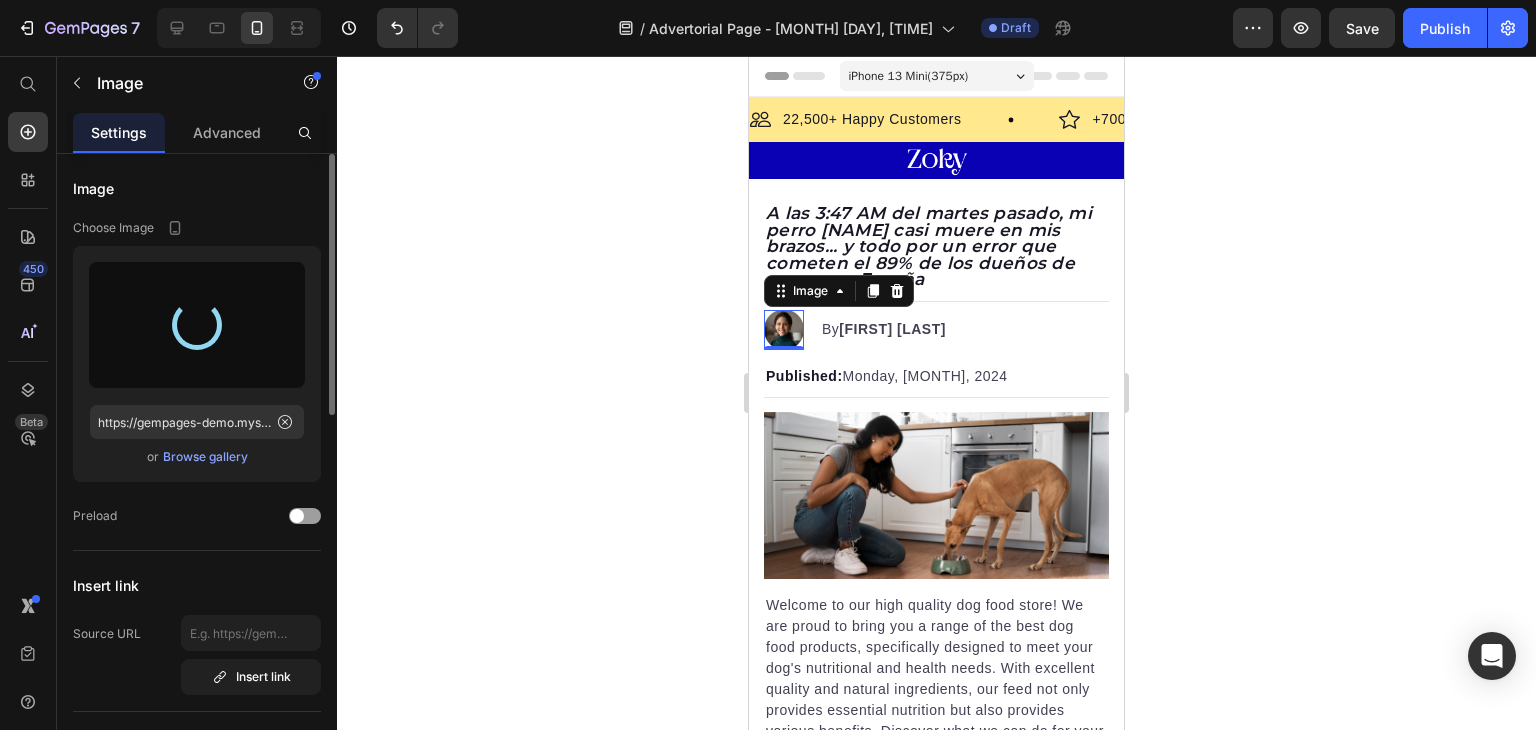 type on "https://cdn.shopify.com/s/files/1/0947/3277/9865/files/gempages_575377314339095491-51759213-1d29-4a51-9e77-d29940e9ff99.jpg" 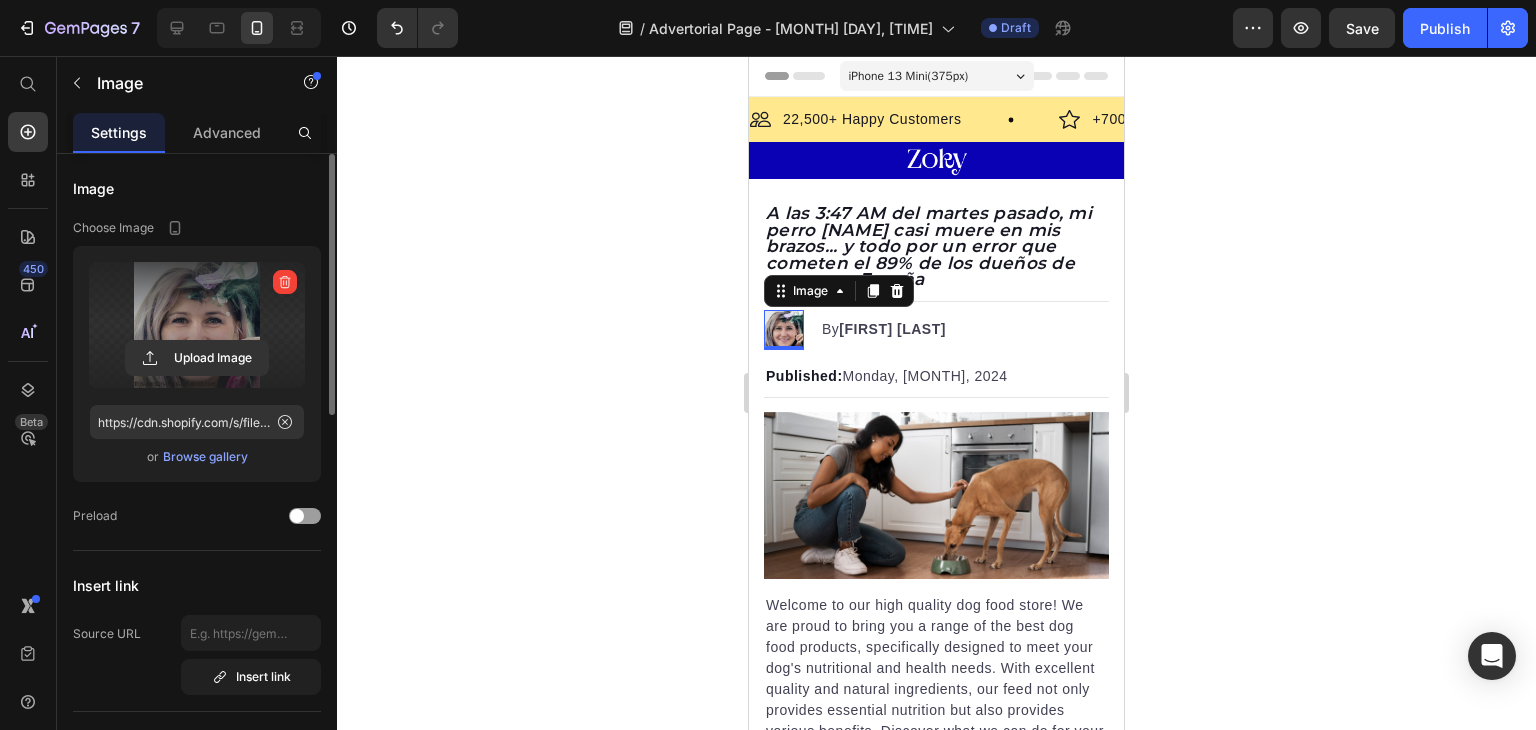 click 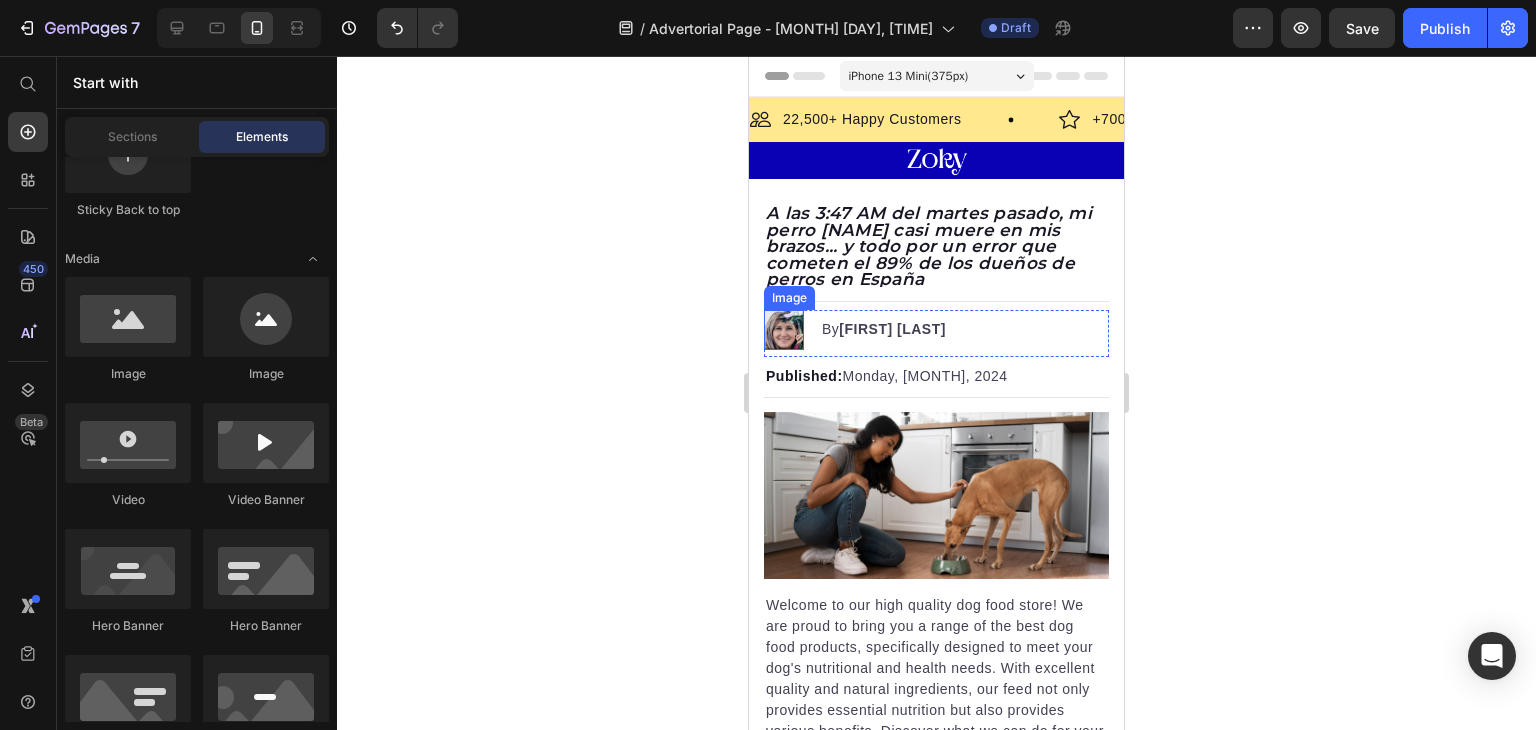 click at bounding box center [784, 330] 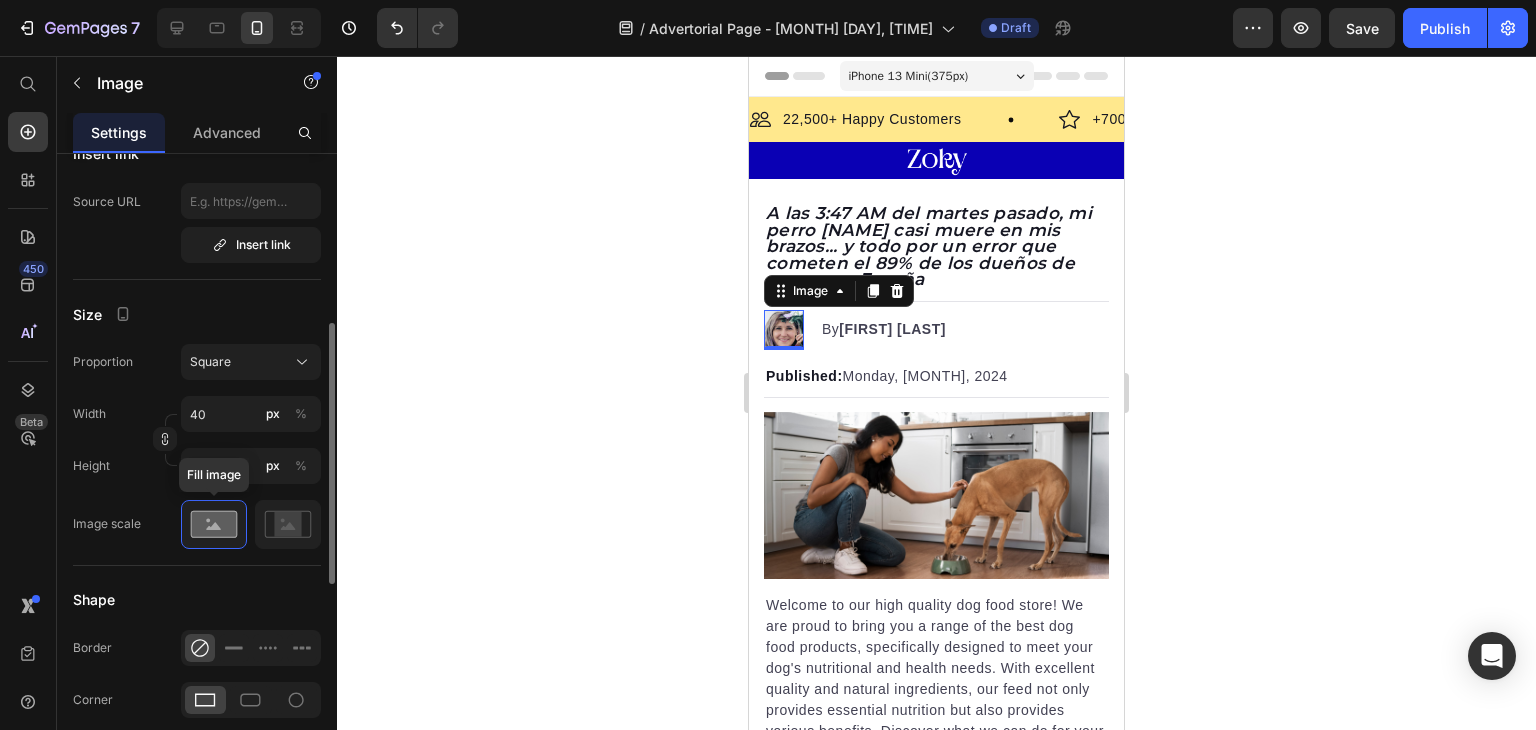 scroll, scrollTop: 440, scrollLeft: 0, axis: vertical 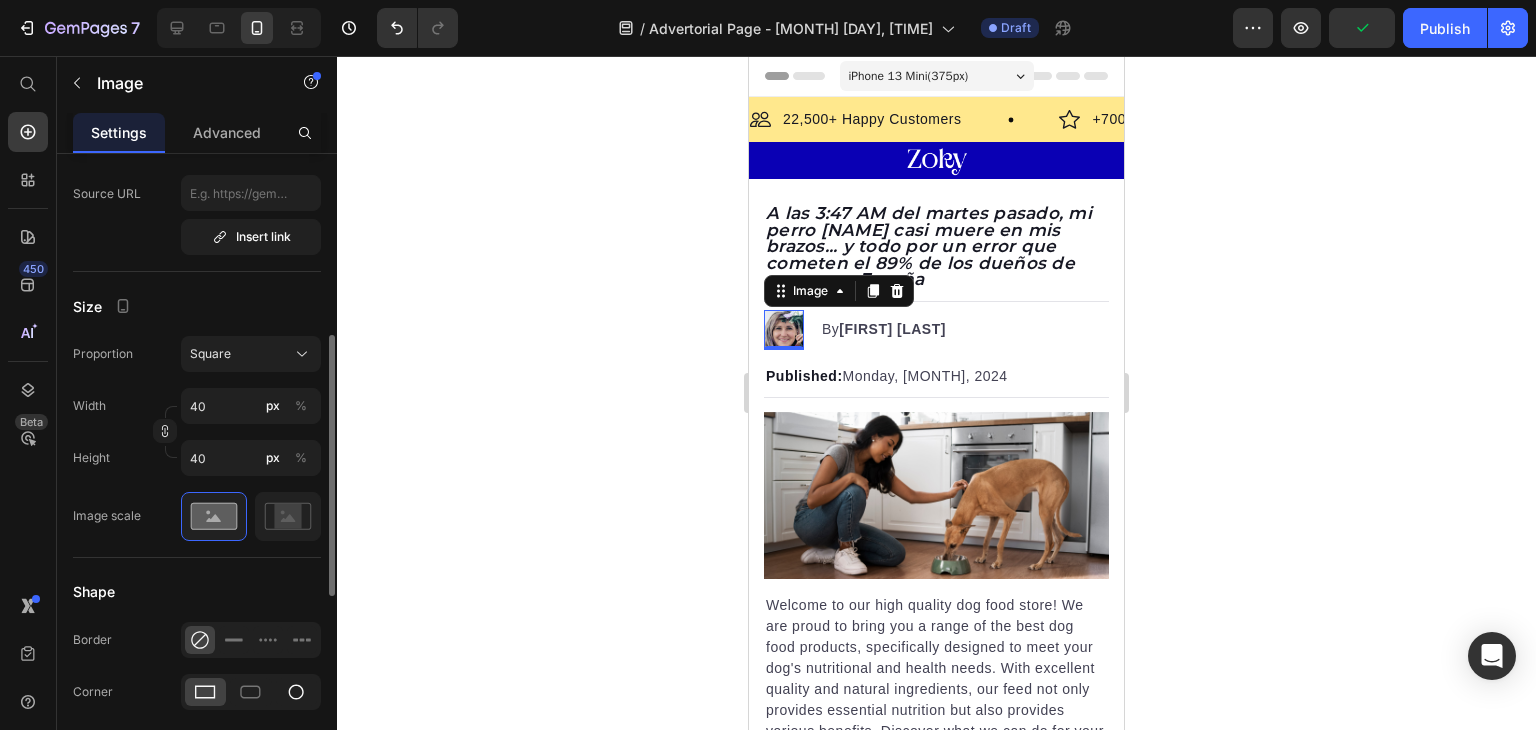click 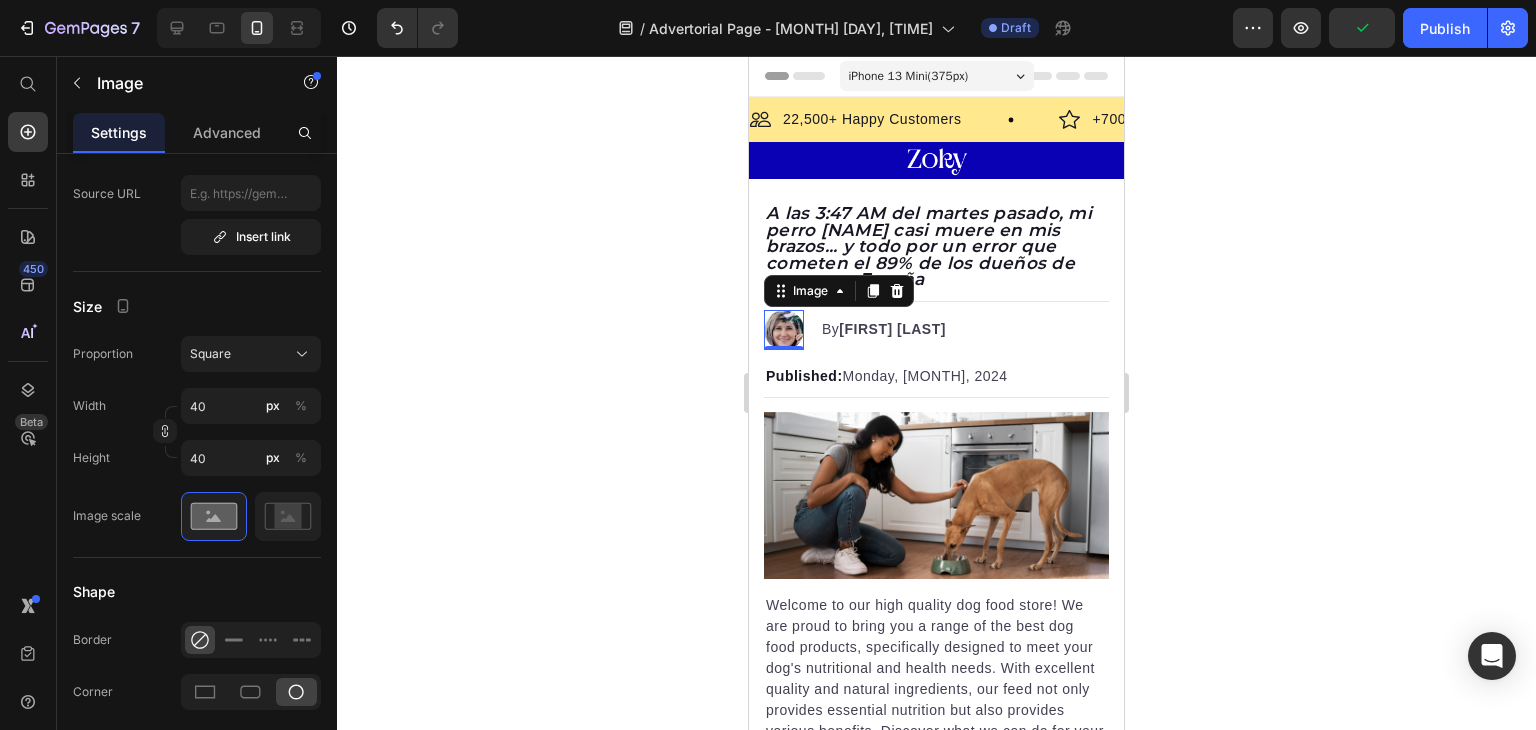 click 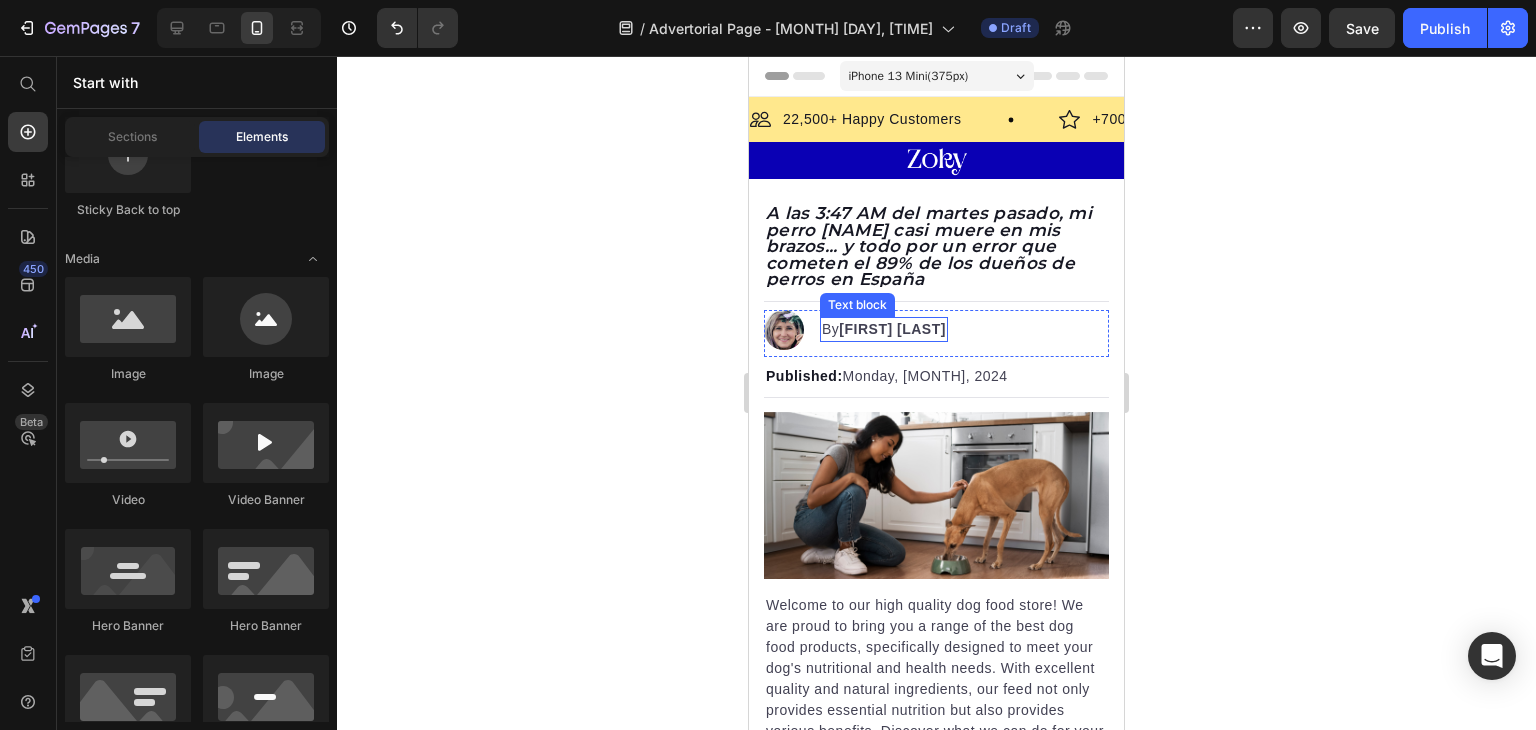 click on "By [NAME] [LAST]" at bounding box center (884, 329) 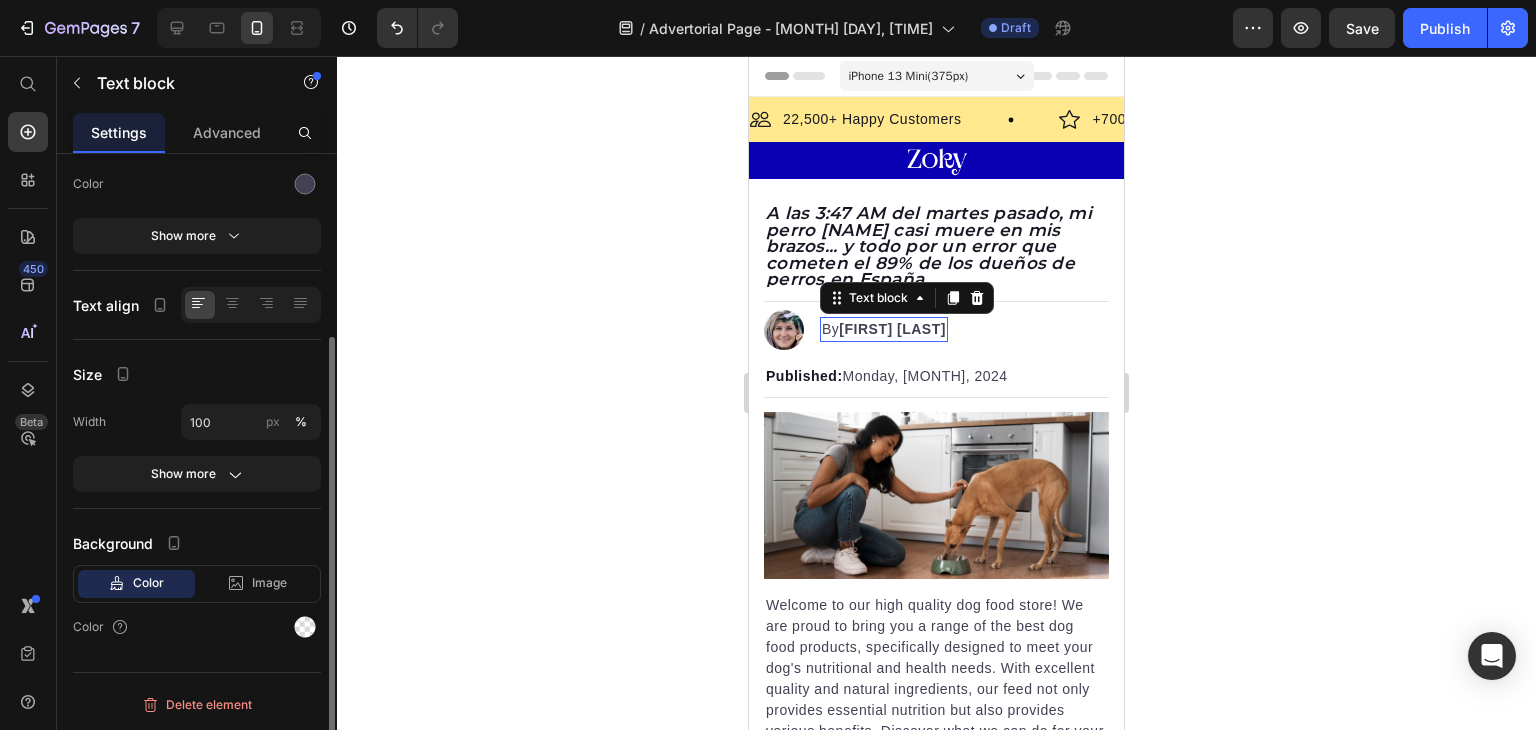 scroll, scrollTop: 0, scrollLeft: 0, axis: both 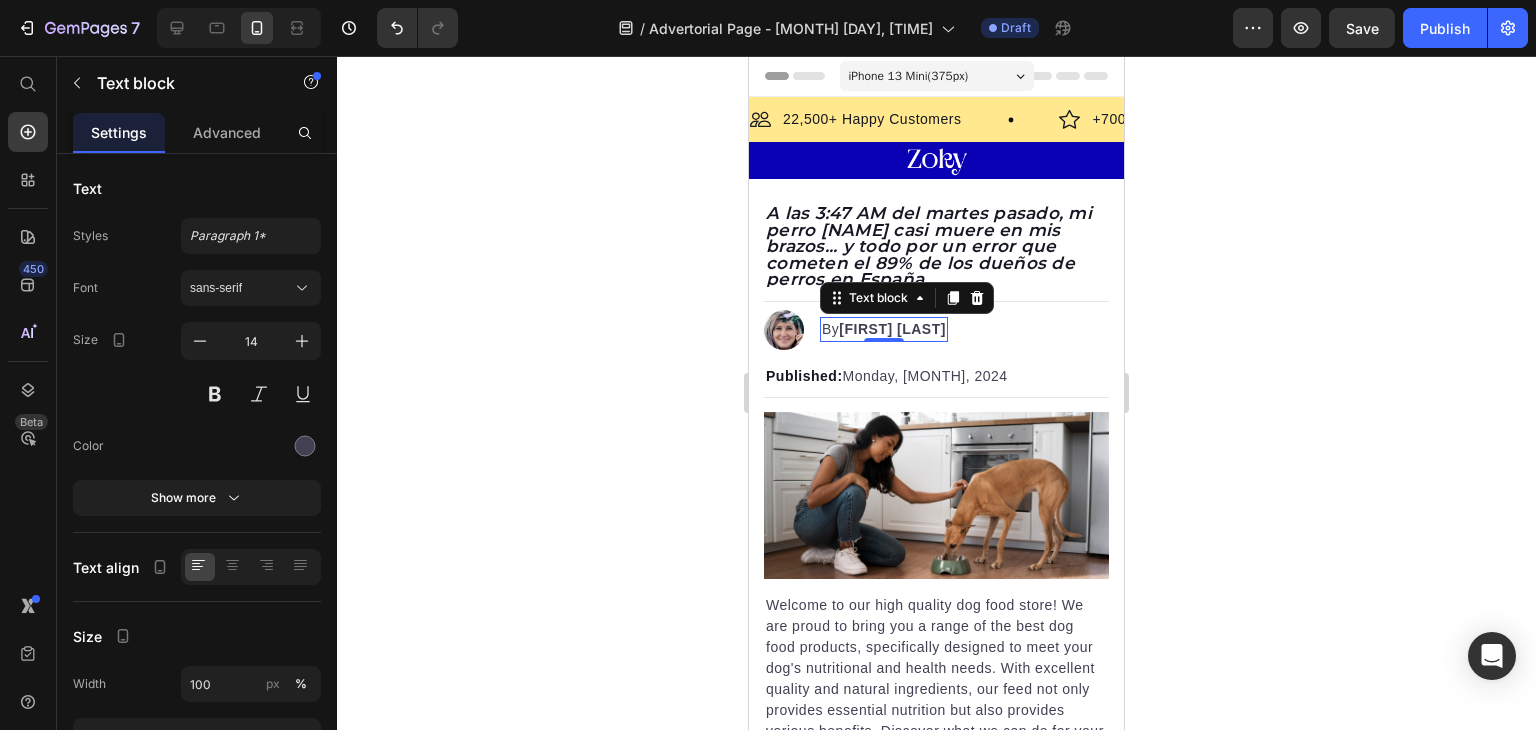 click on "By [NAME] [LAST]" at bounding box center (884, 329) 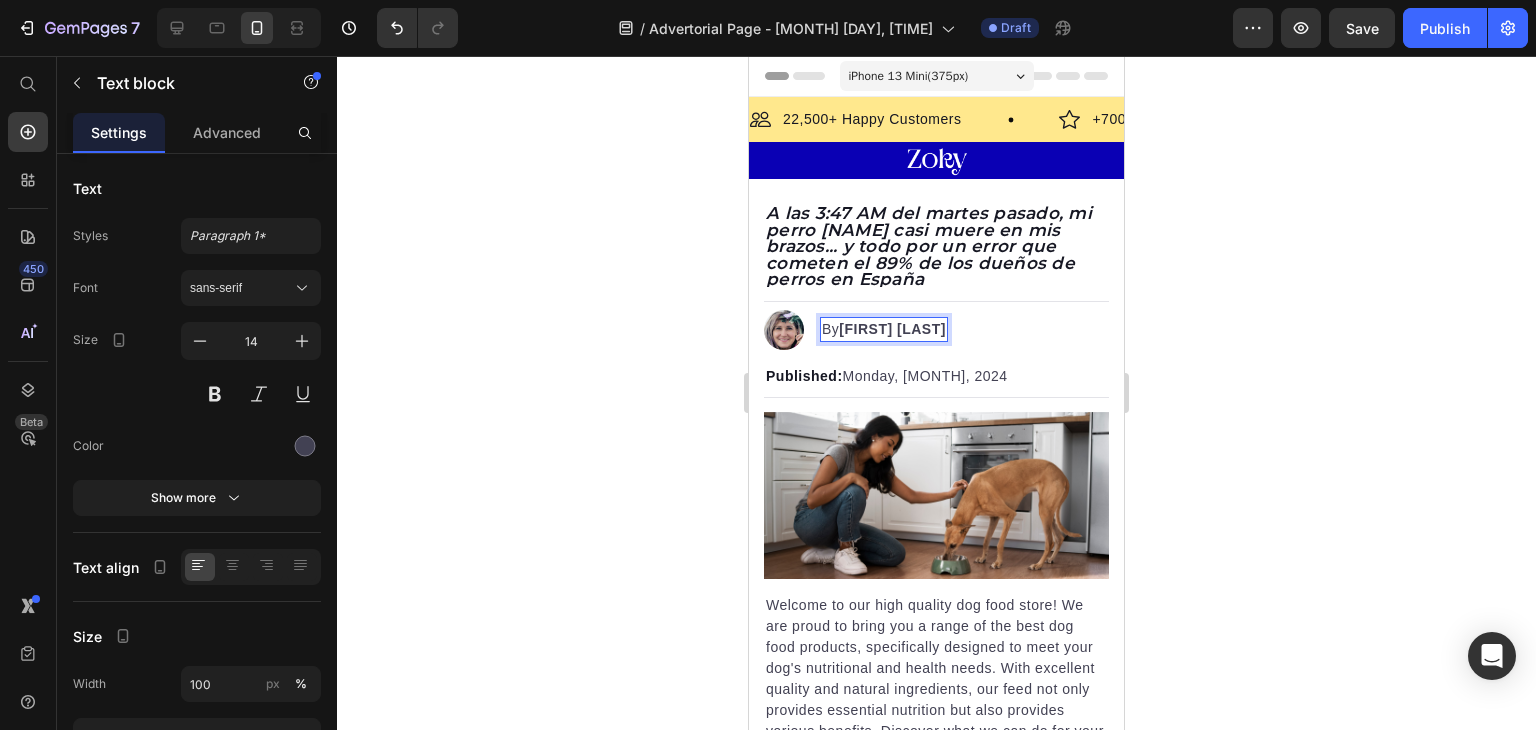 click on "By [NAME] [LAST]" at bounding box center [884, 329] 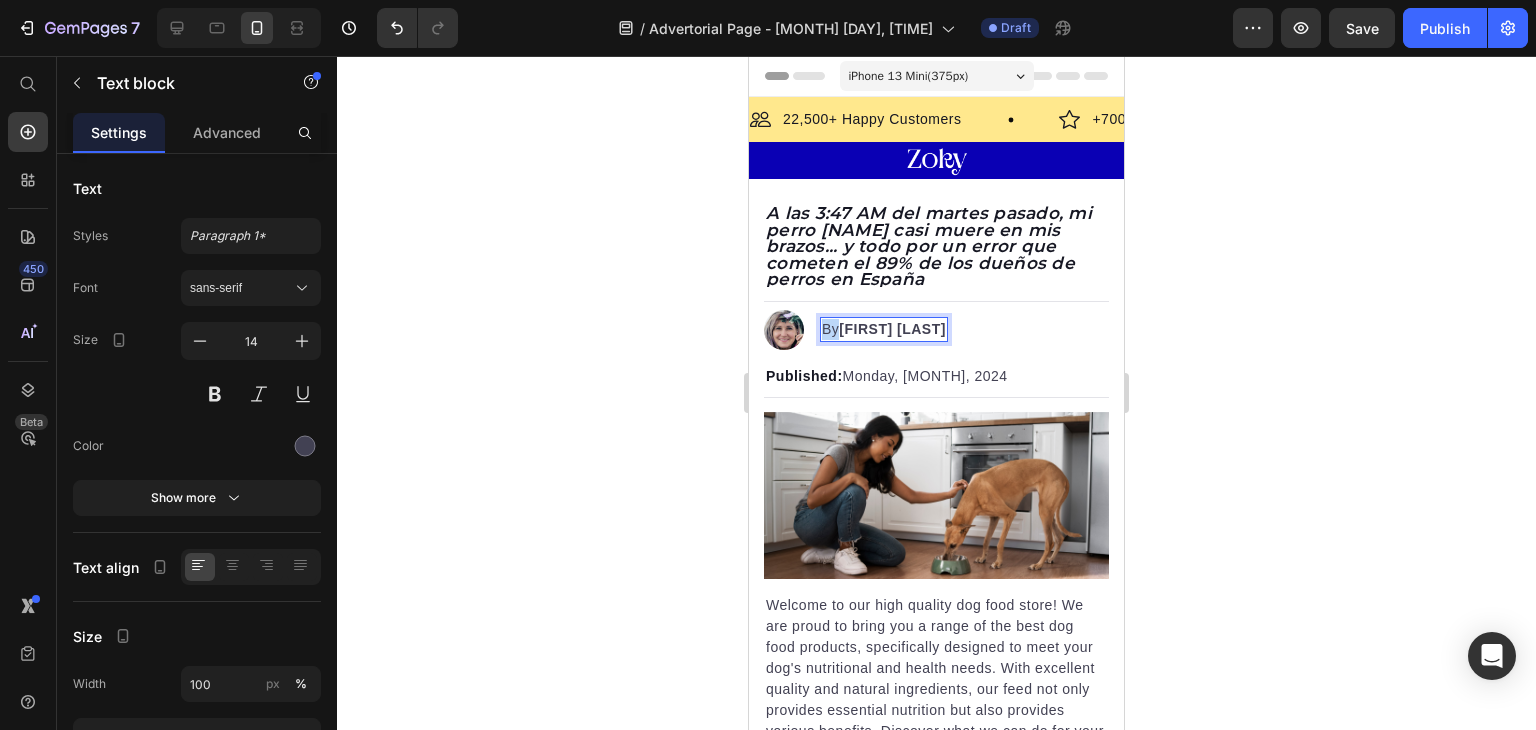 click on "By [NAME] [LAST]" at bounding box center [884, 329] 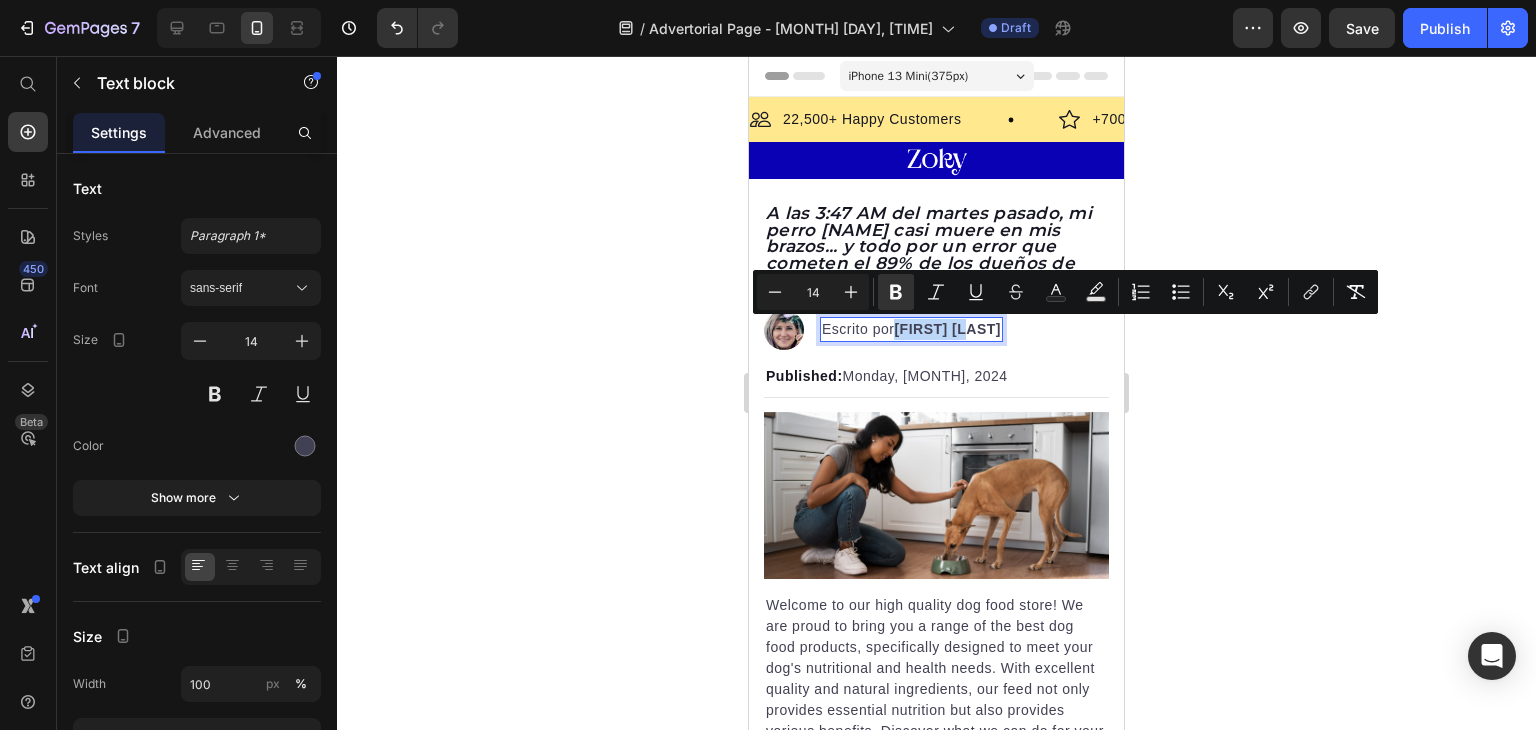 drag, startPoint x: 901, startPoint y: 333, endPoint x: 972, endPoint y: 334, distance: 71.00704 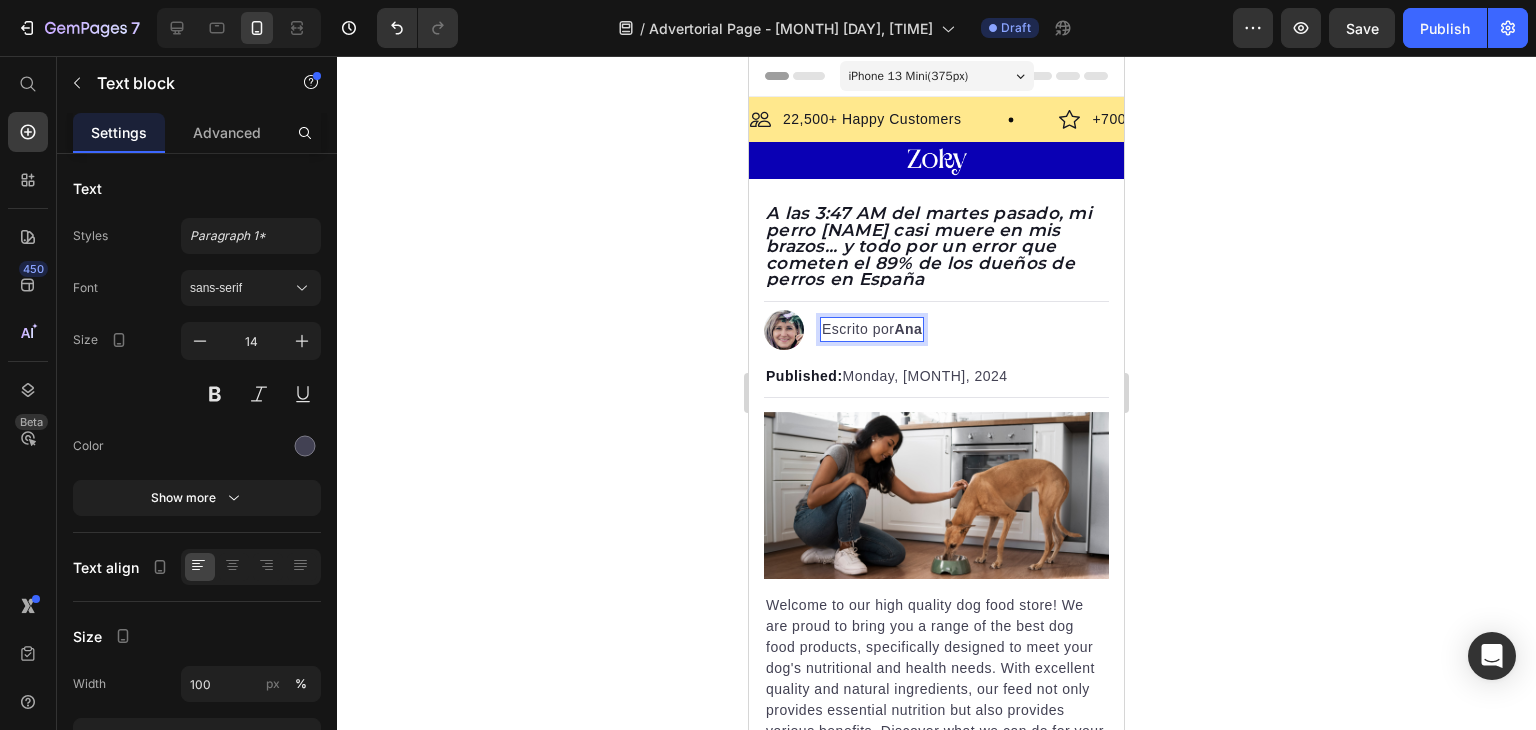 click on "Ana" at bounding box center (908, 329) 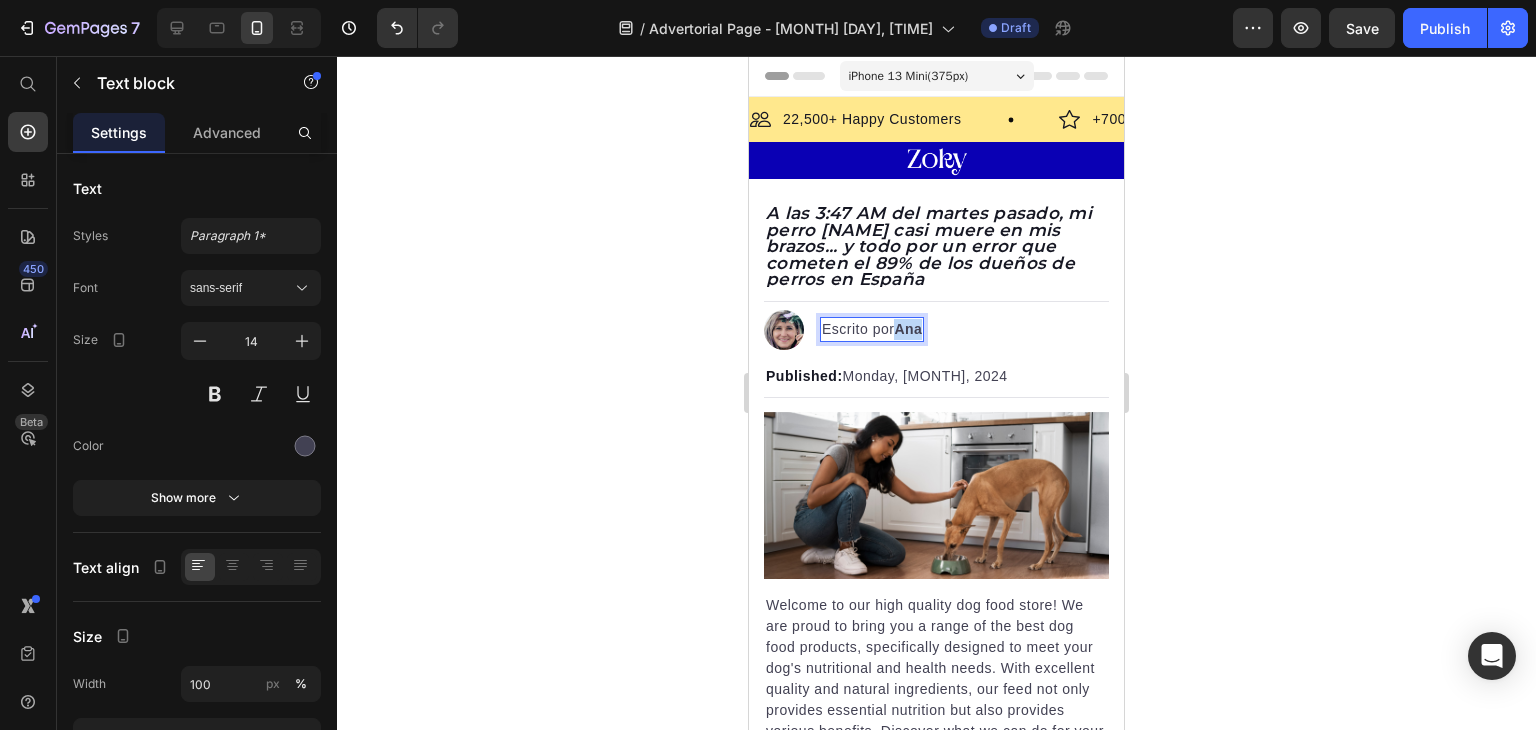 click on "Ana" at bounding box center (908, 329) 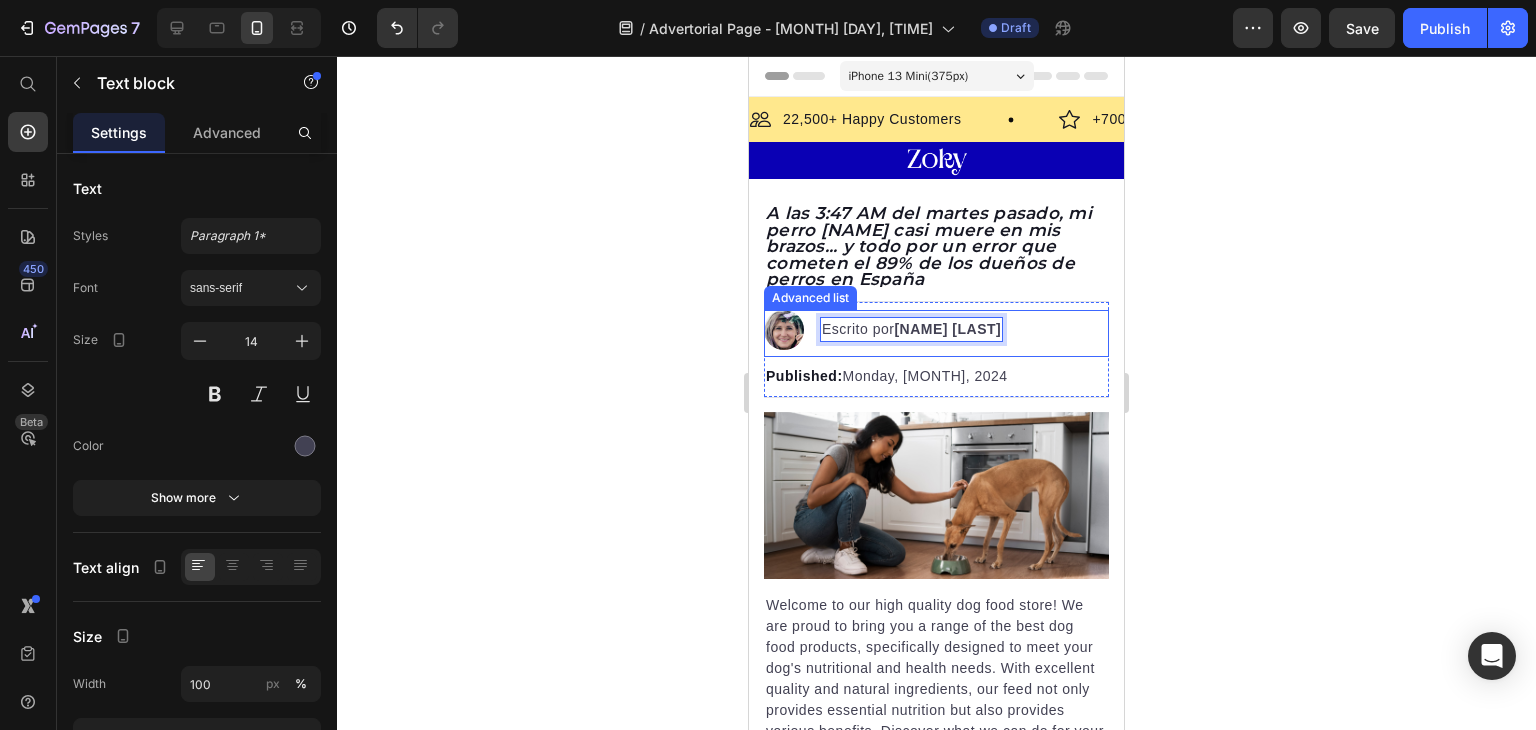 click 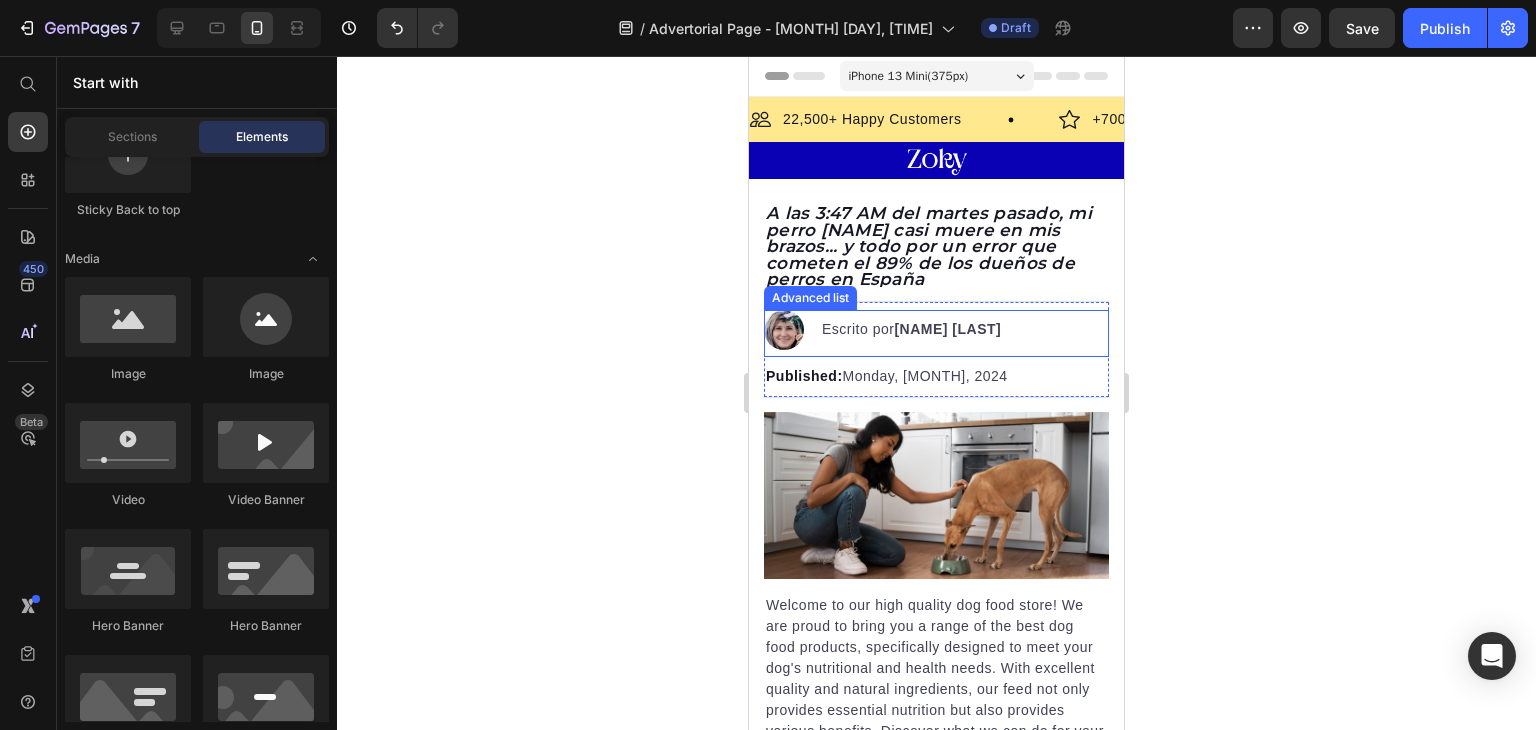 click 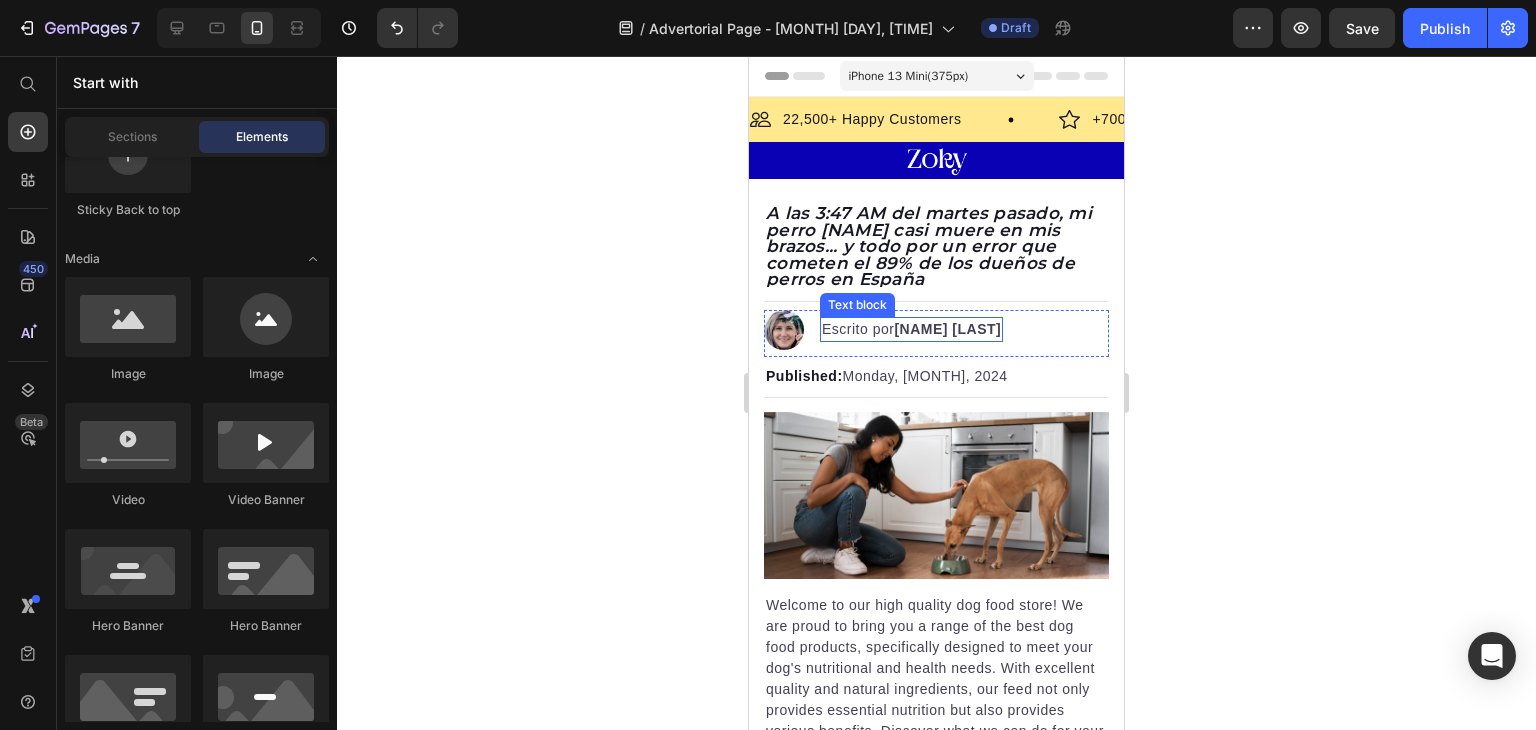 click on "[NAME] [LAST]" at bounding box center [947, 329] 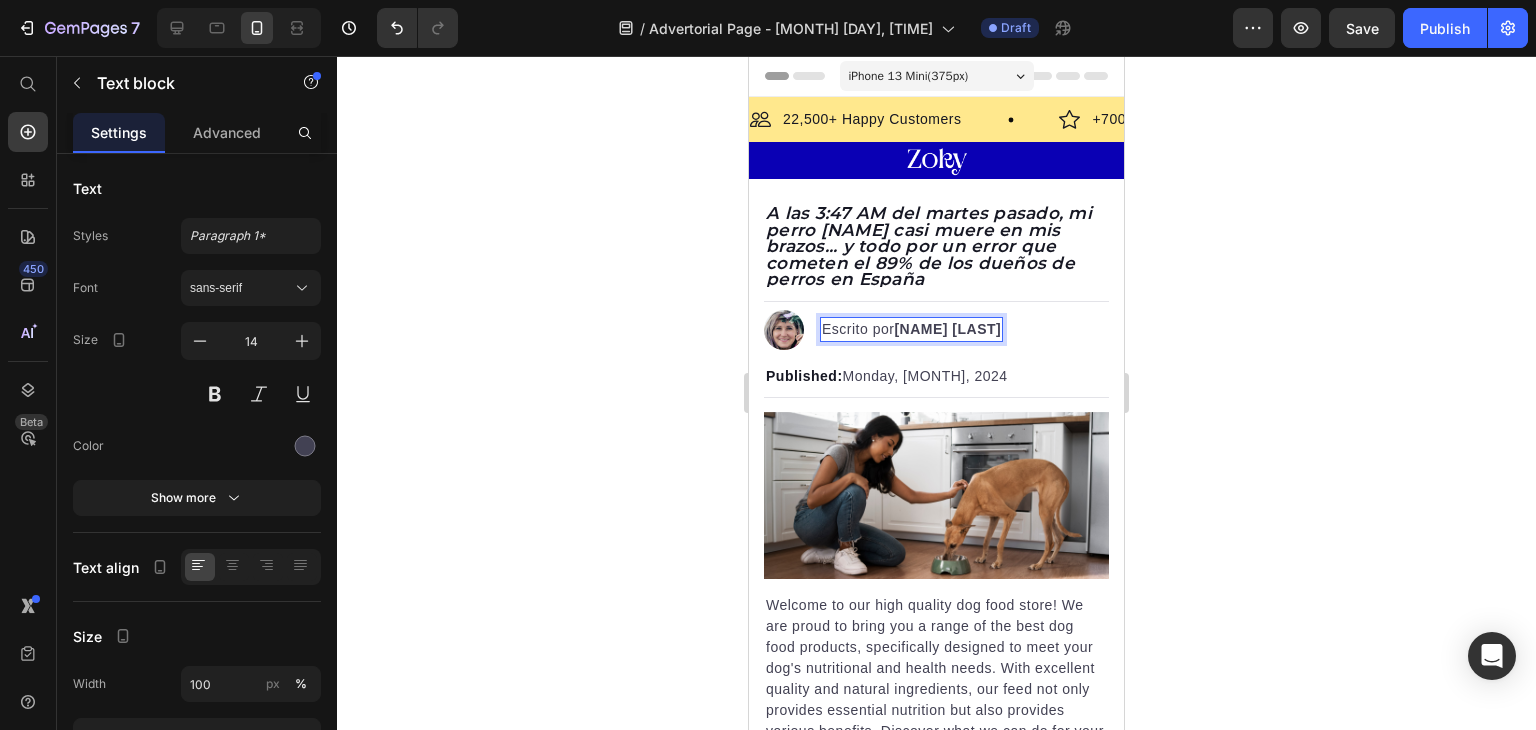 click on "[NAME] [LAST]" at bounding box center [947, 329] 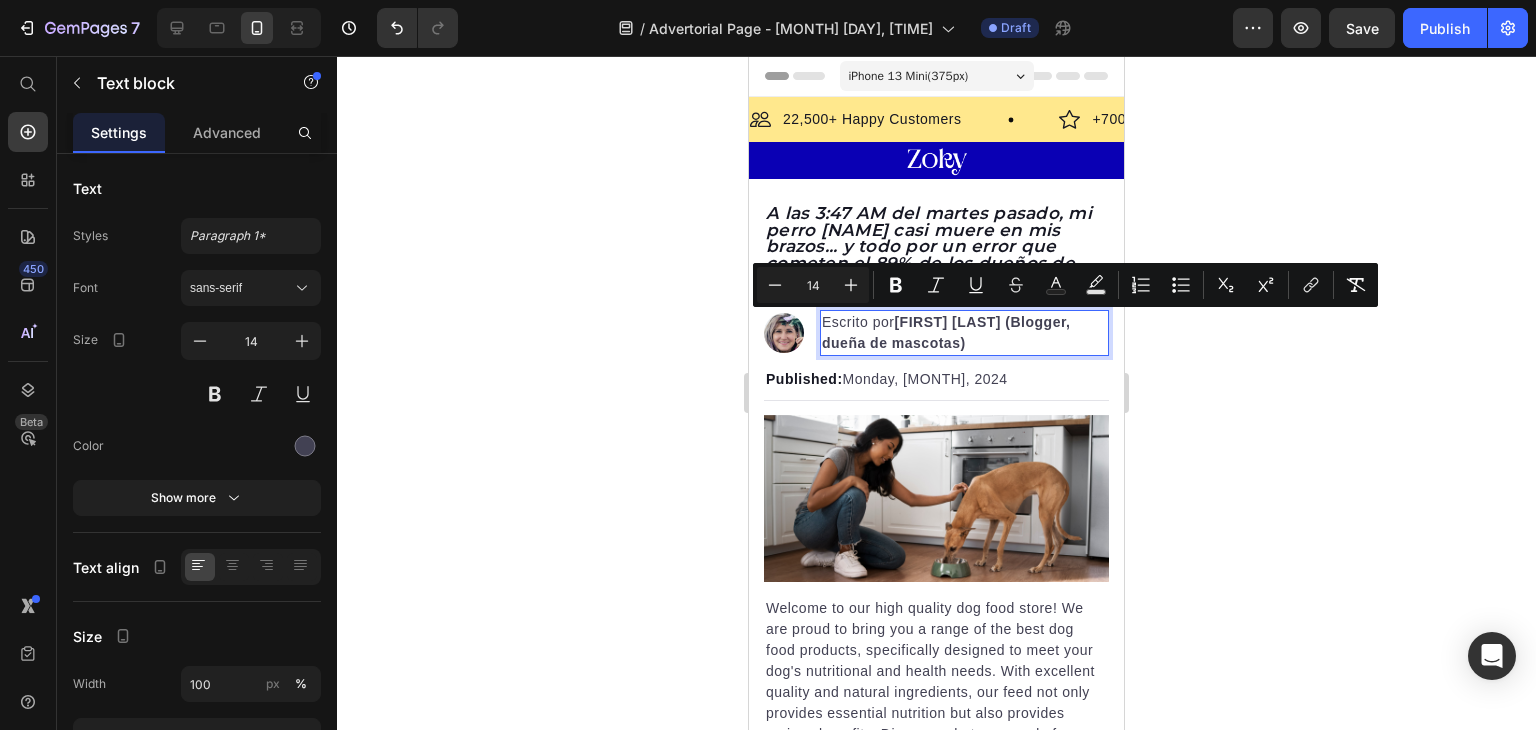 drag, startPoint x: 1043, startPoint y: 346, endPoint x: 820, endPoint y: 321, distance: 224.39697 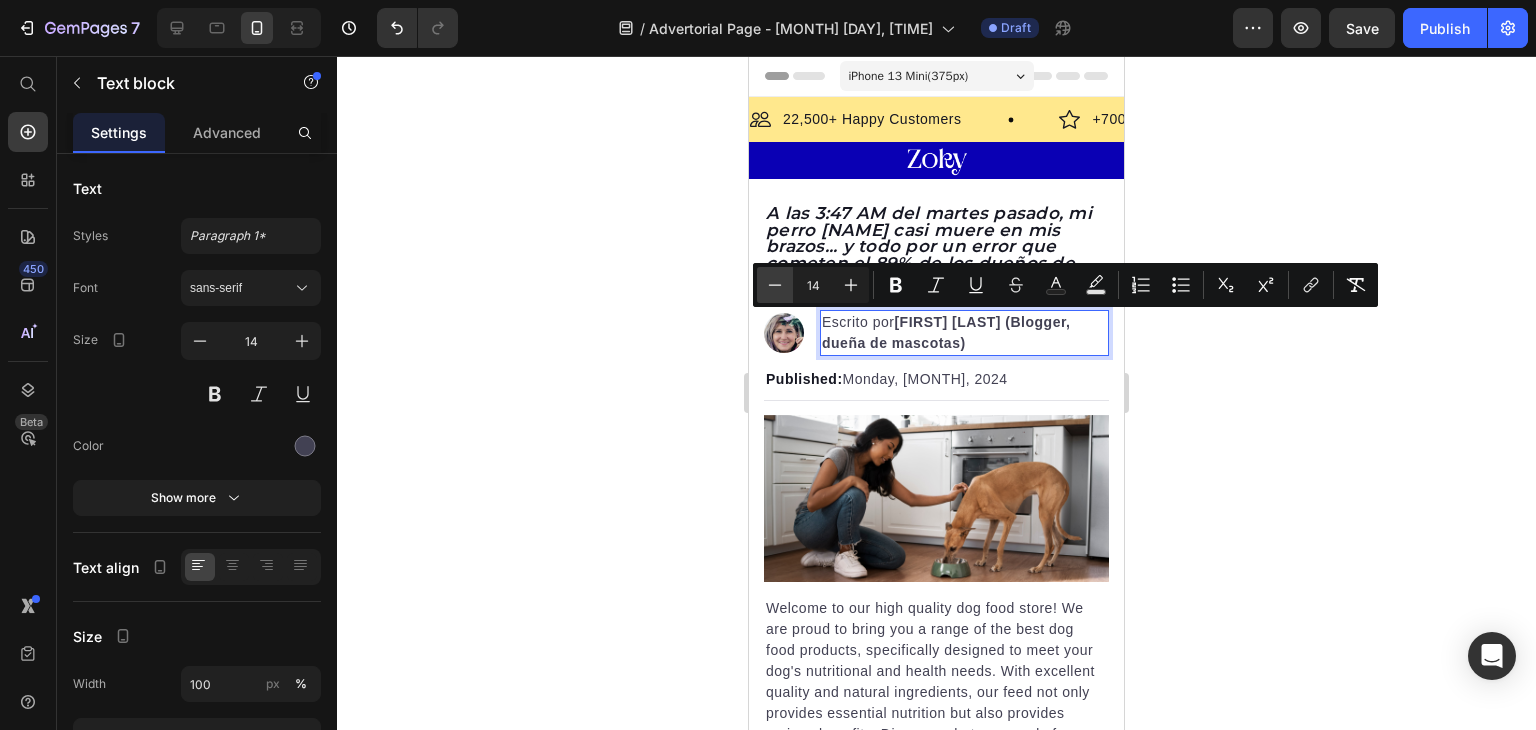 click 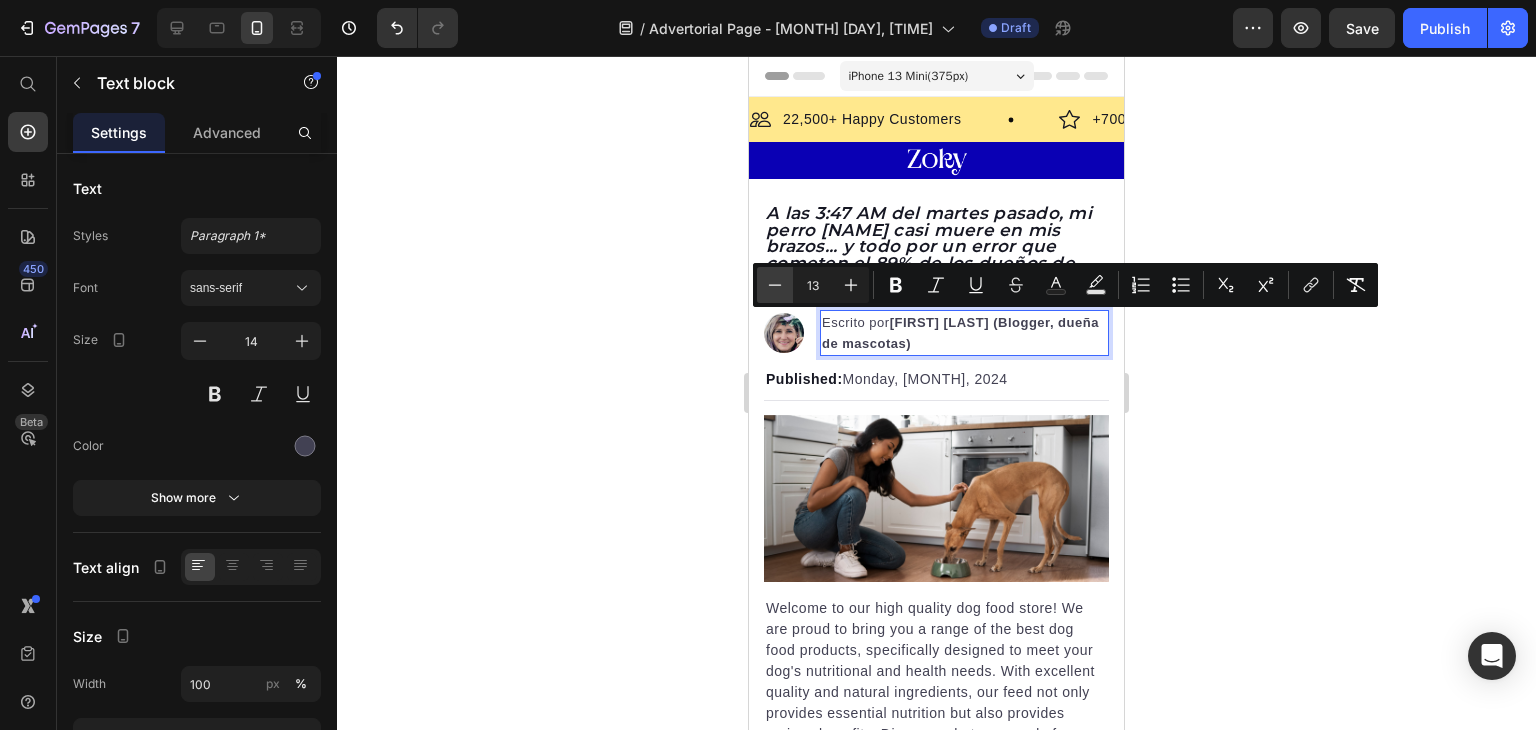 click 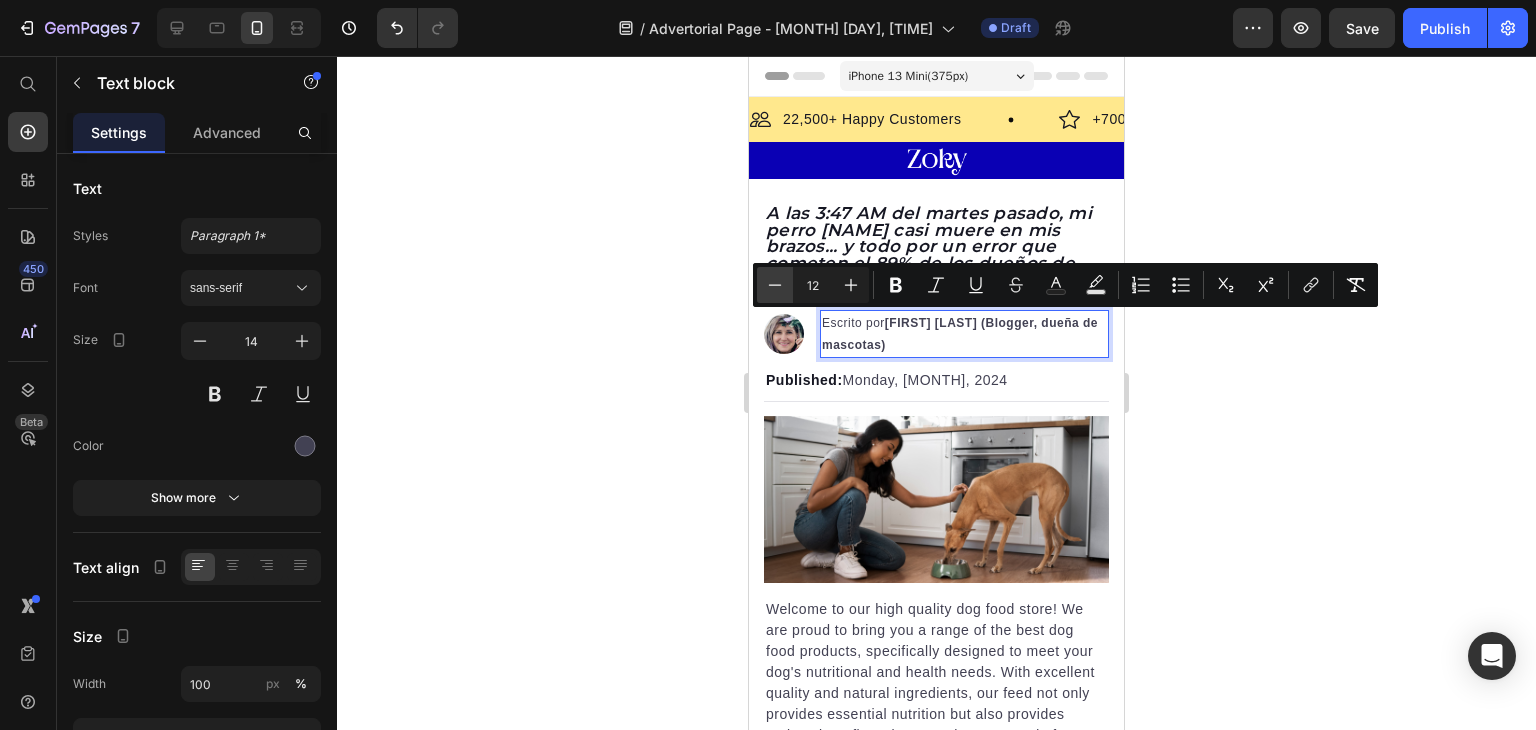 click 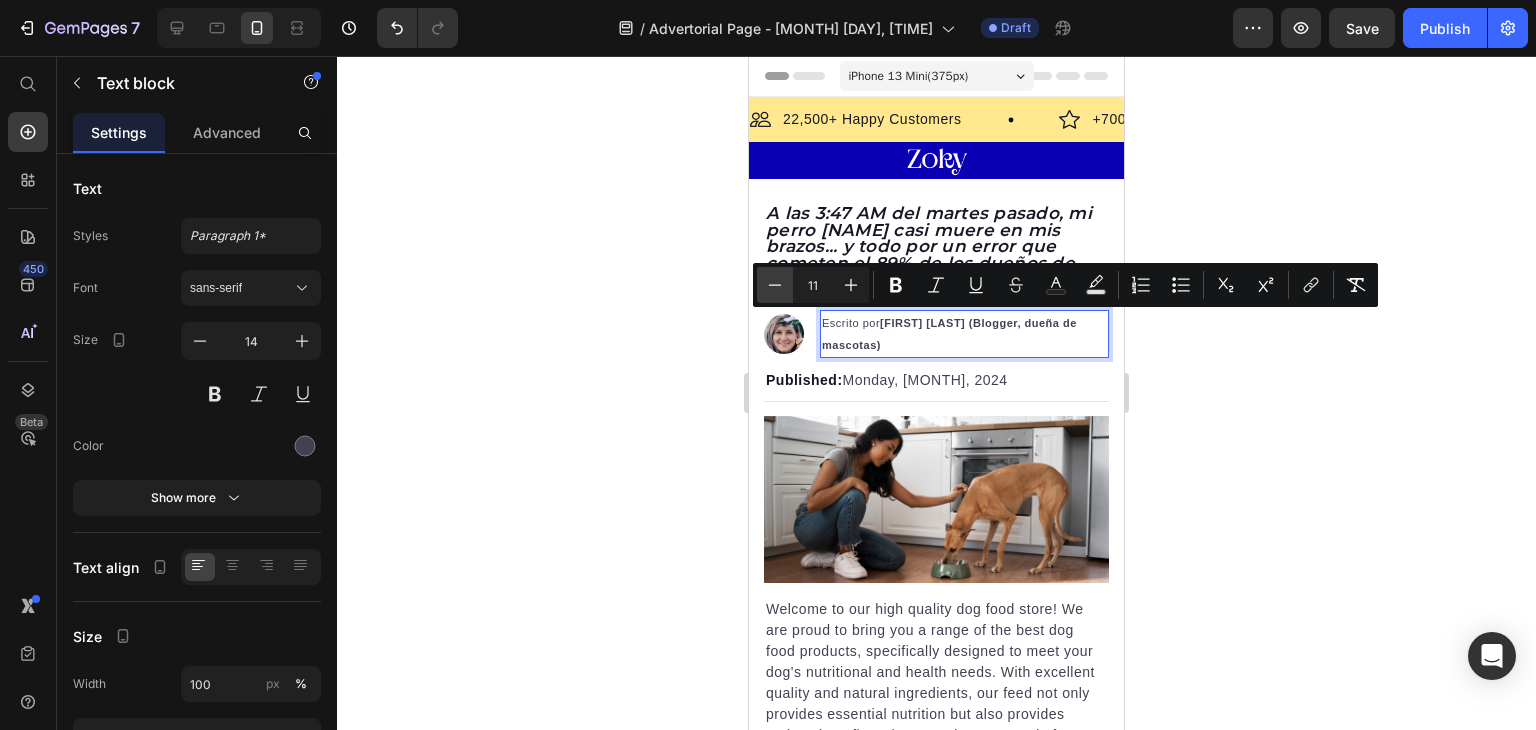 click 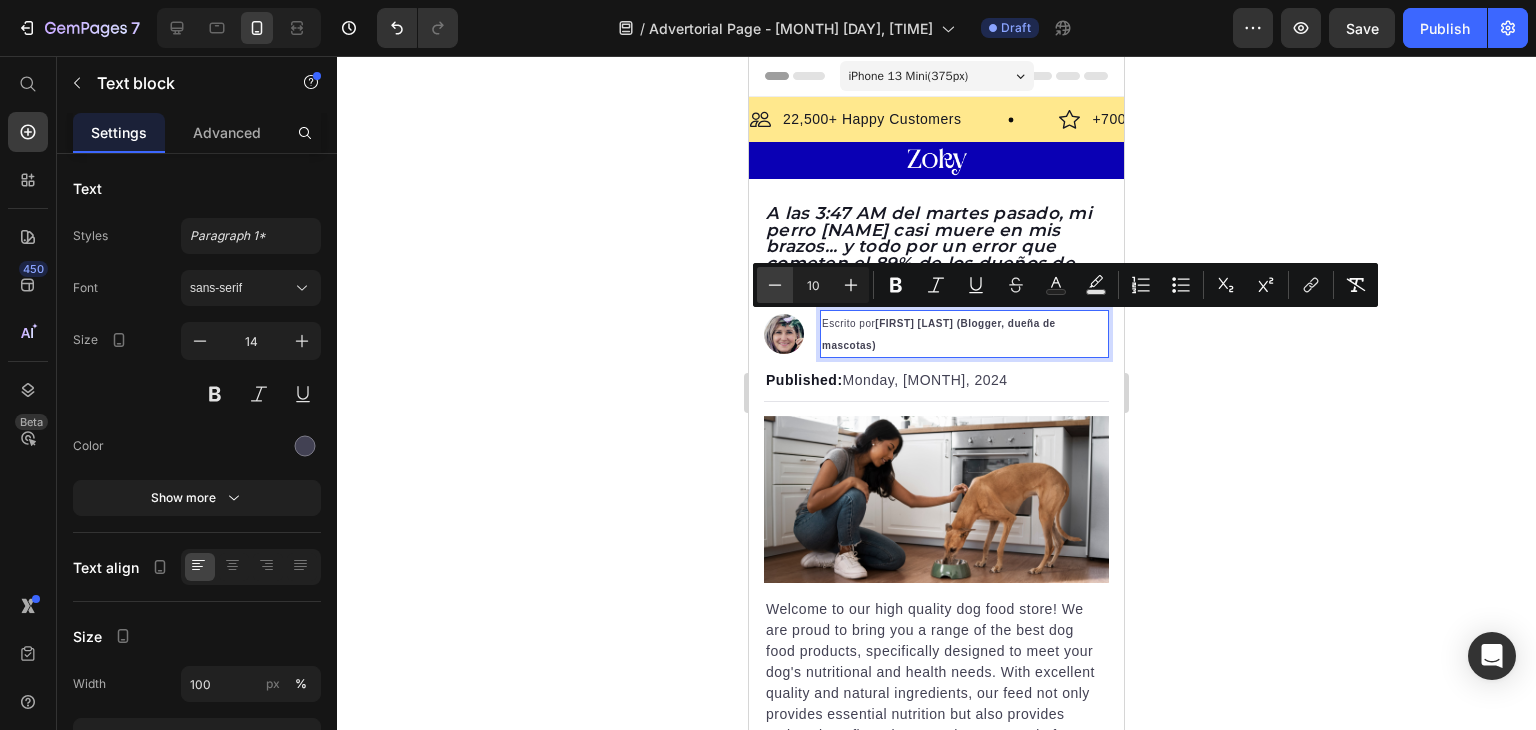 click 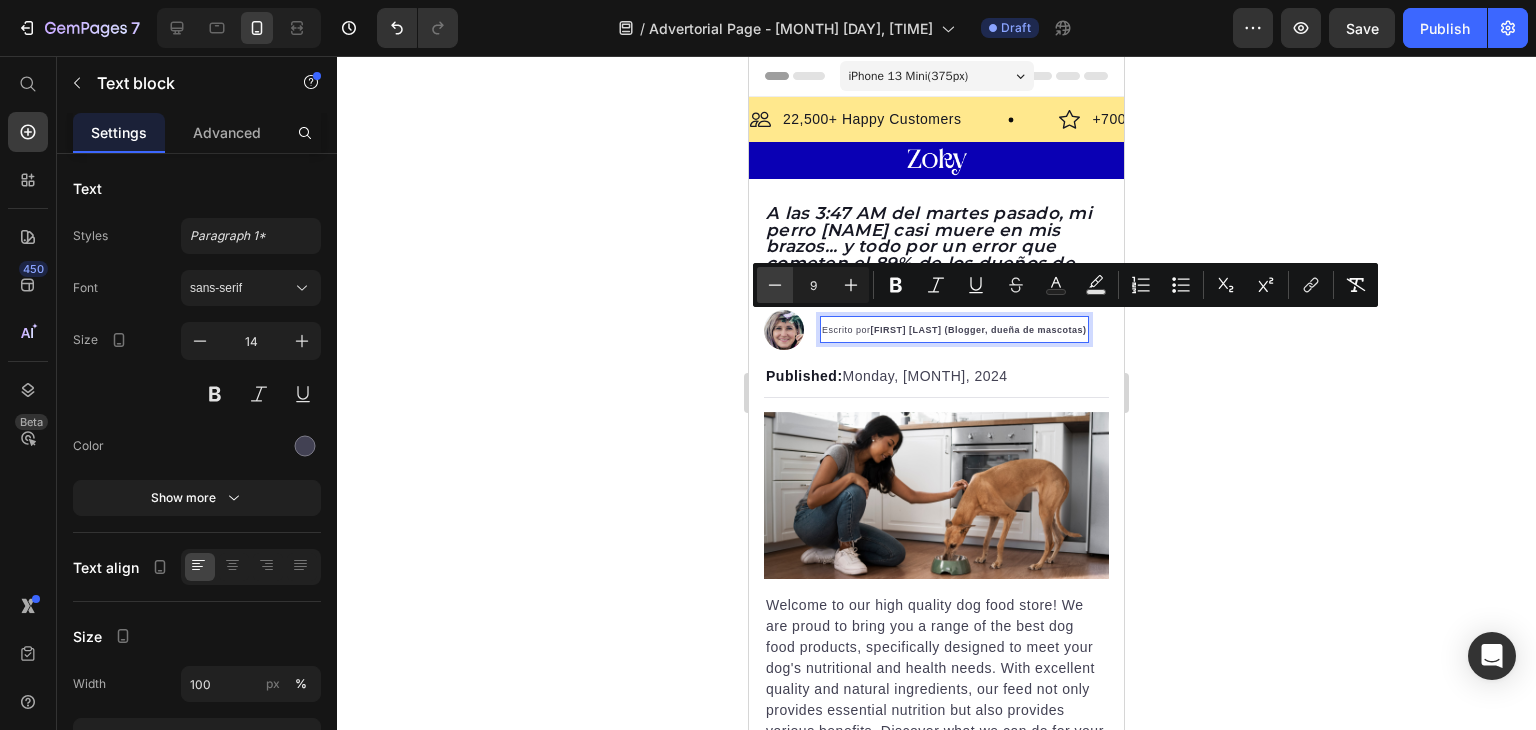 click 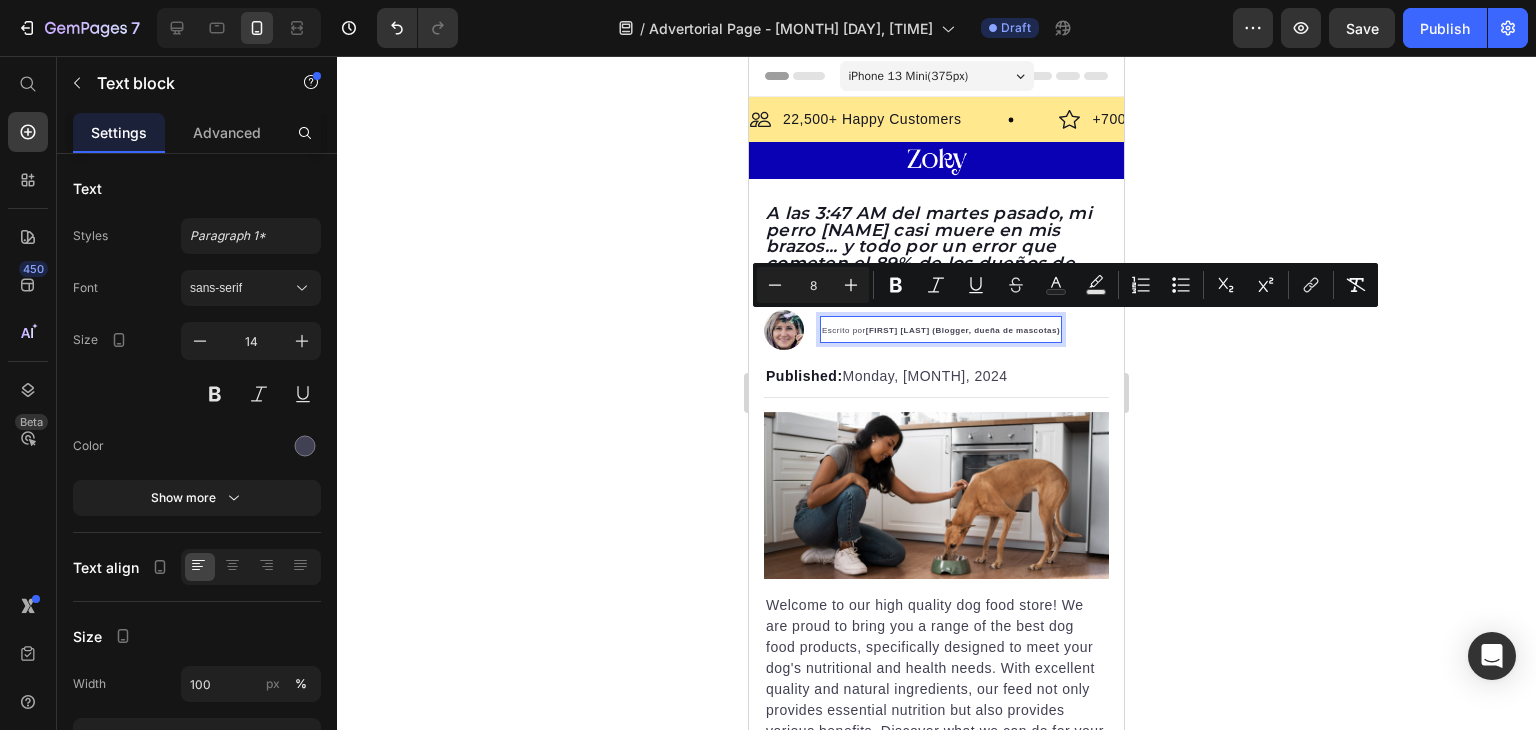 click 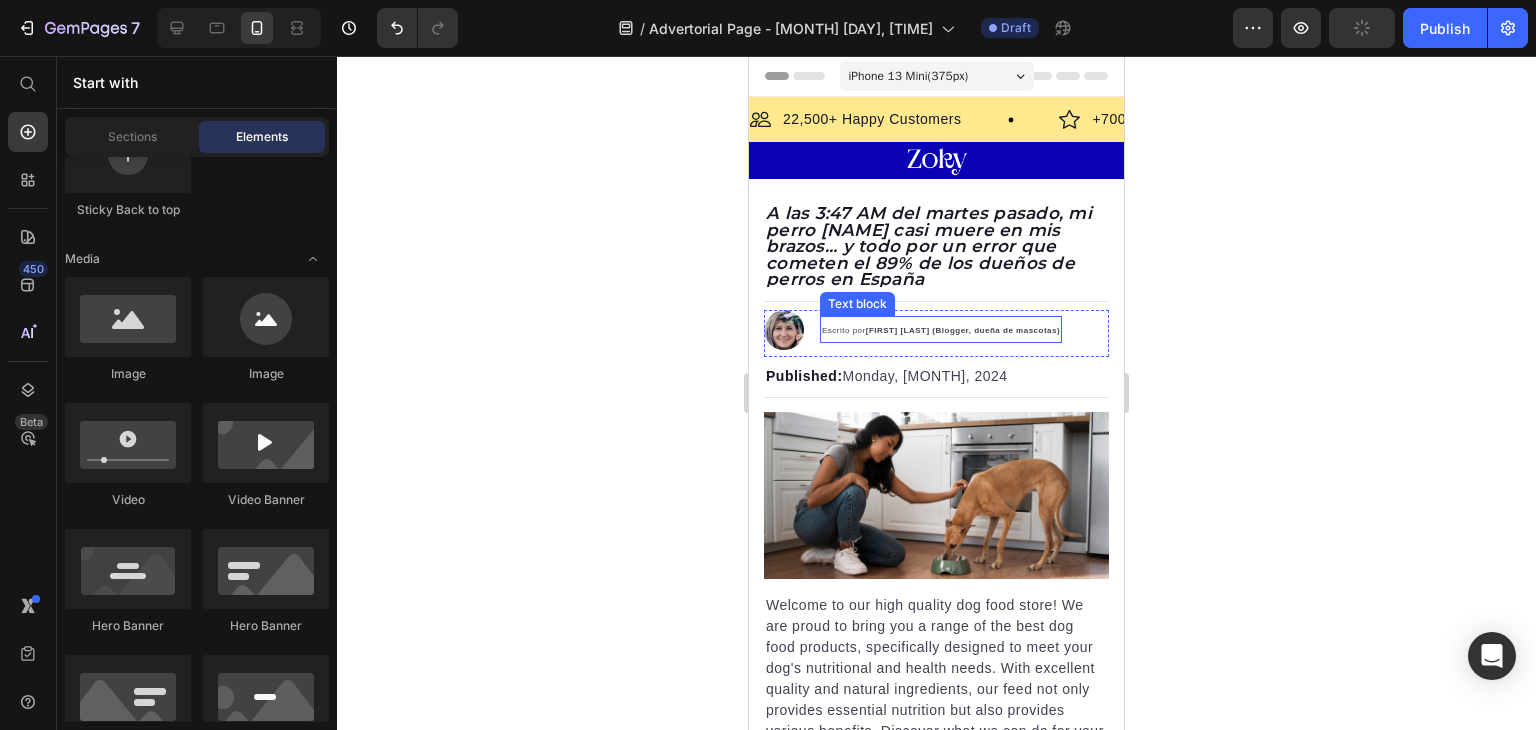 click on "[FIRST] [LAST] (Blogger, dueña de mascotas)" at bounding box center [963, 330] 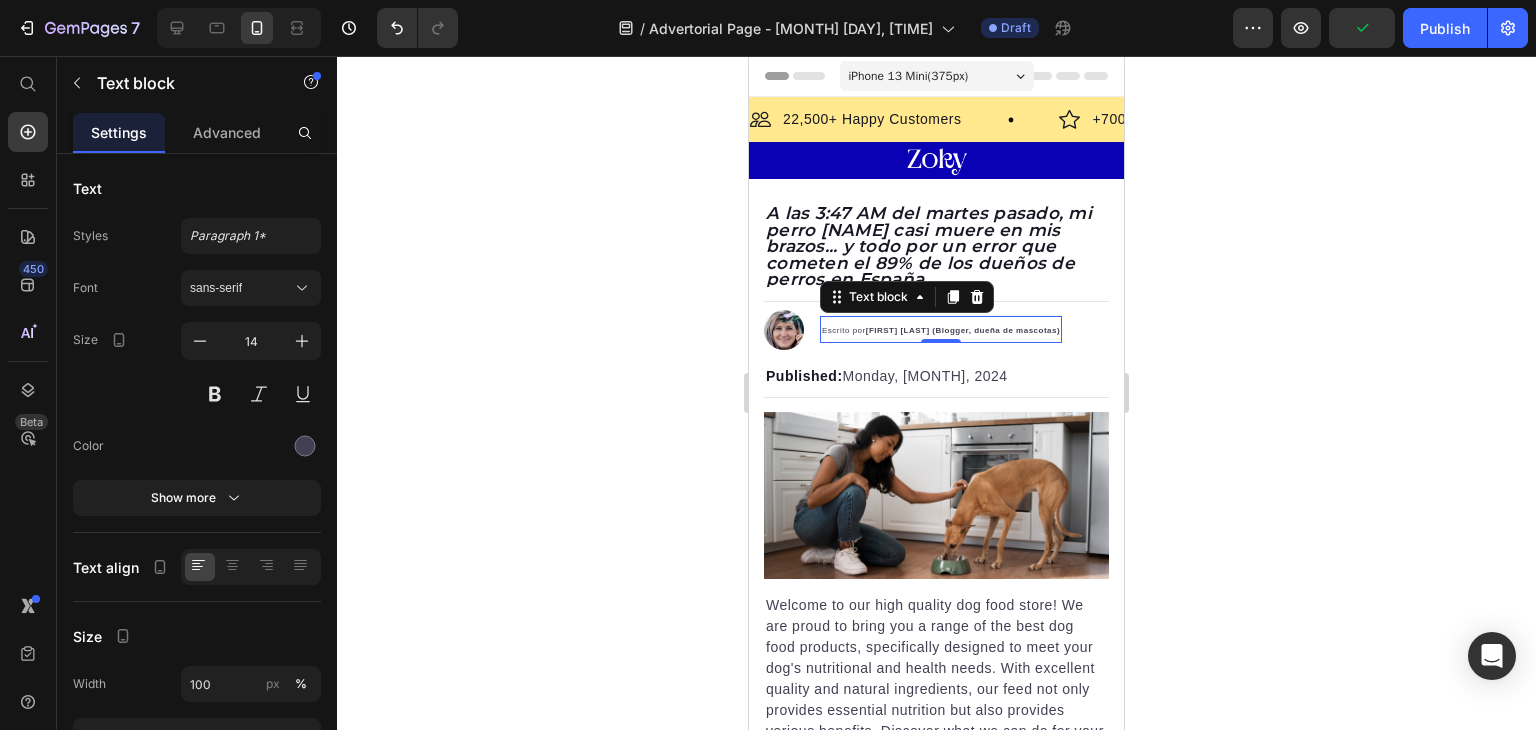 click on "Escrito por  [FIRST] [LAST] (Blogger, dueña de mascotas)" at bounding box center [941, 329] 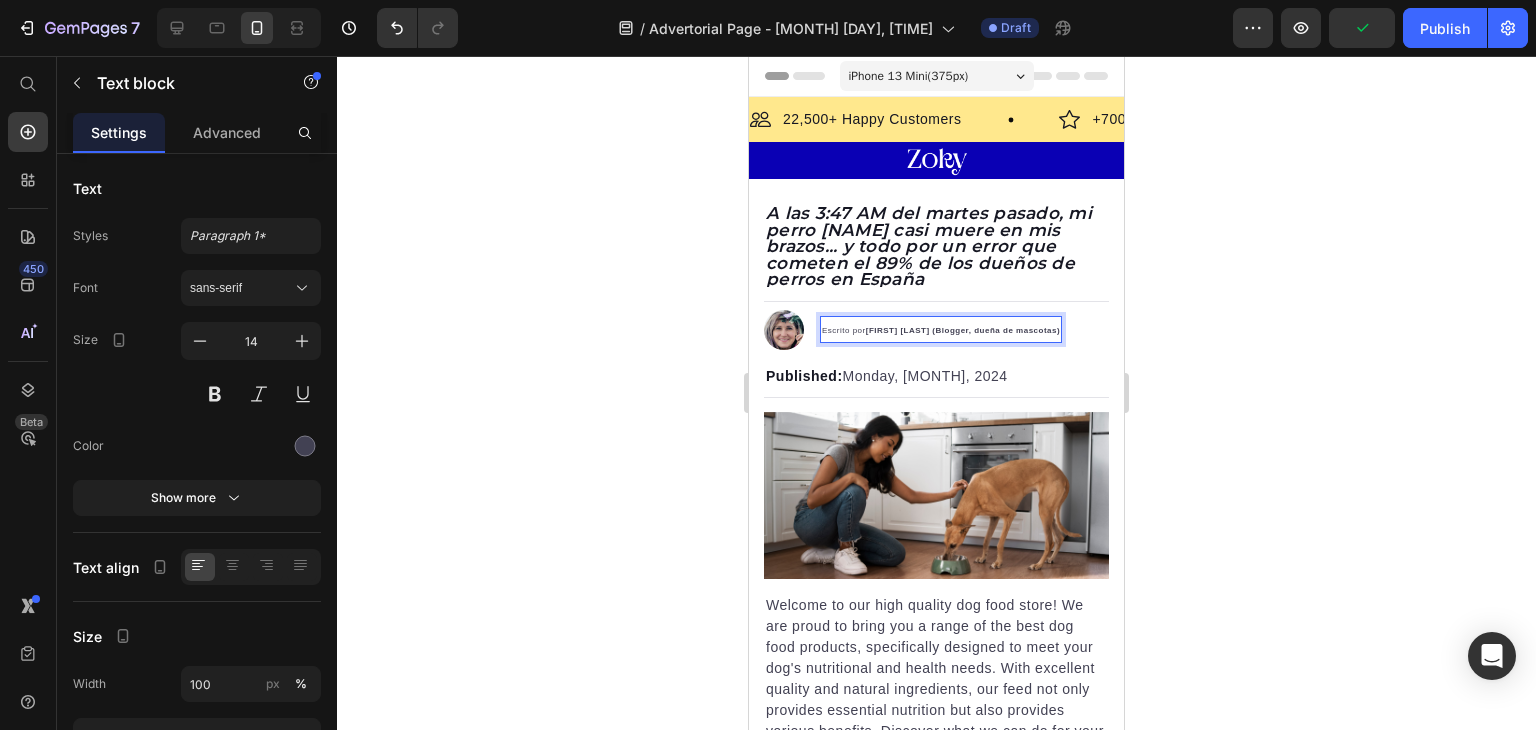 click on "Escrito por  [FIRST] [LAST] (Blogger, dueña de mascotas)" at bounding box center (941, 329) 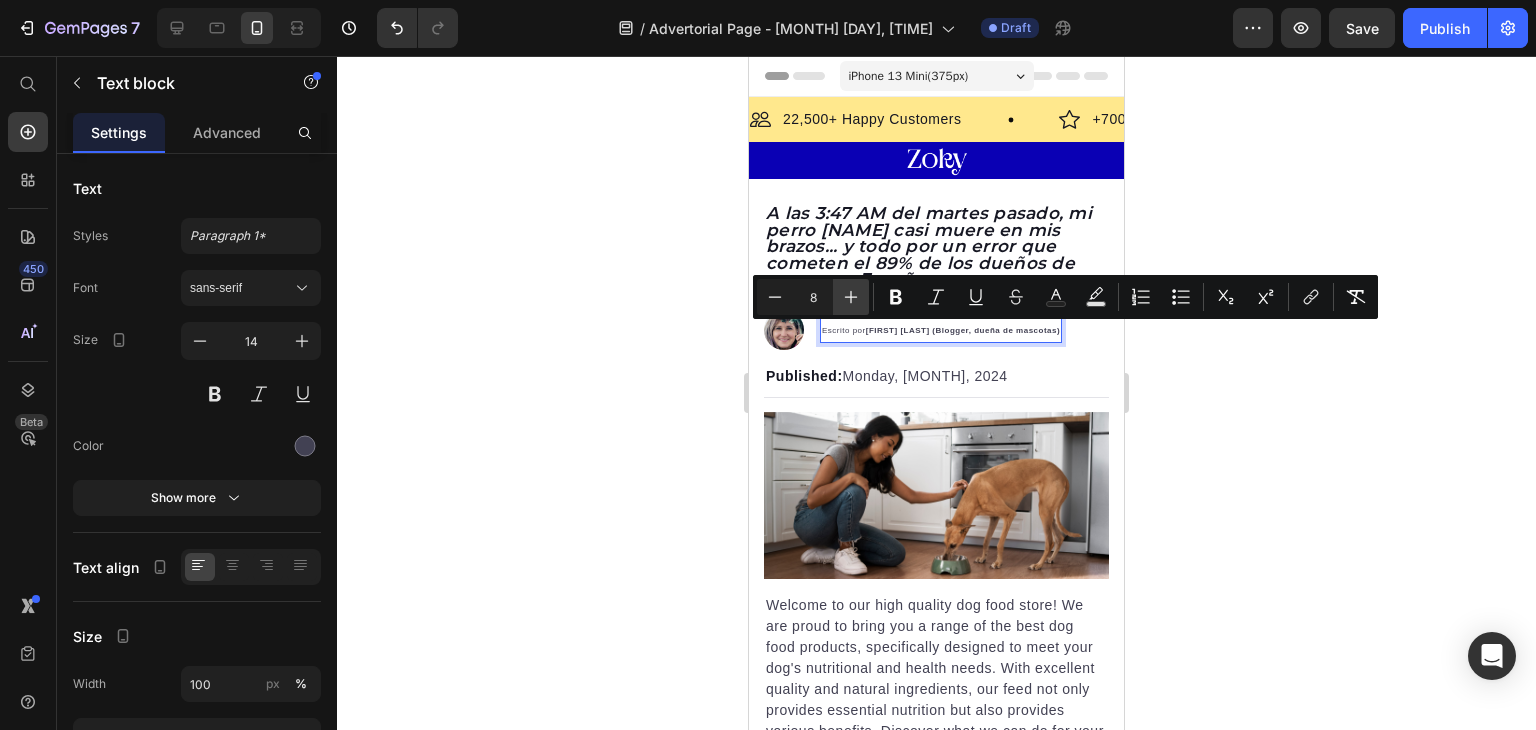 click 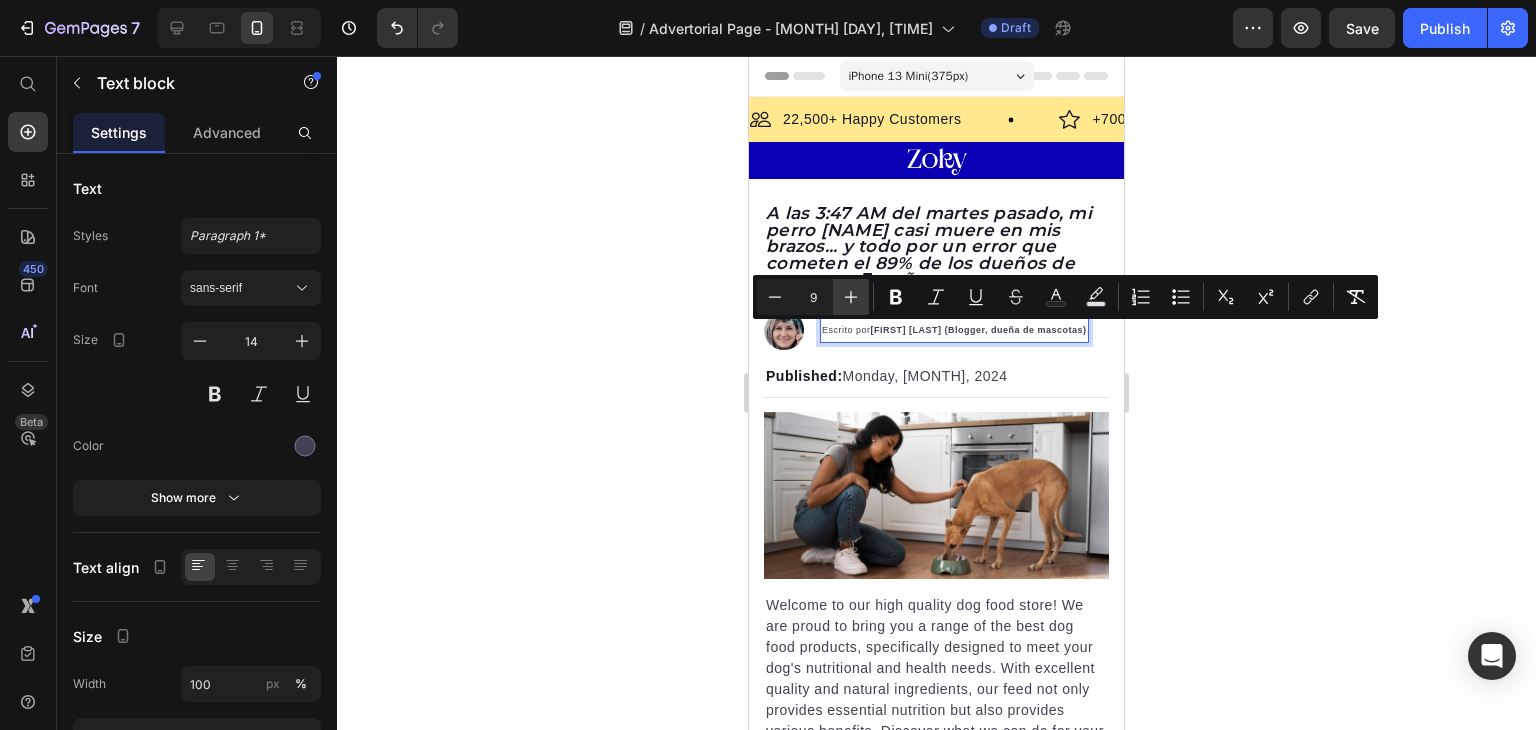 click 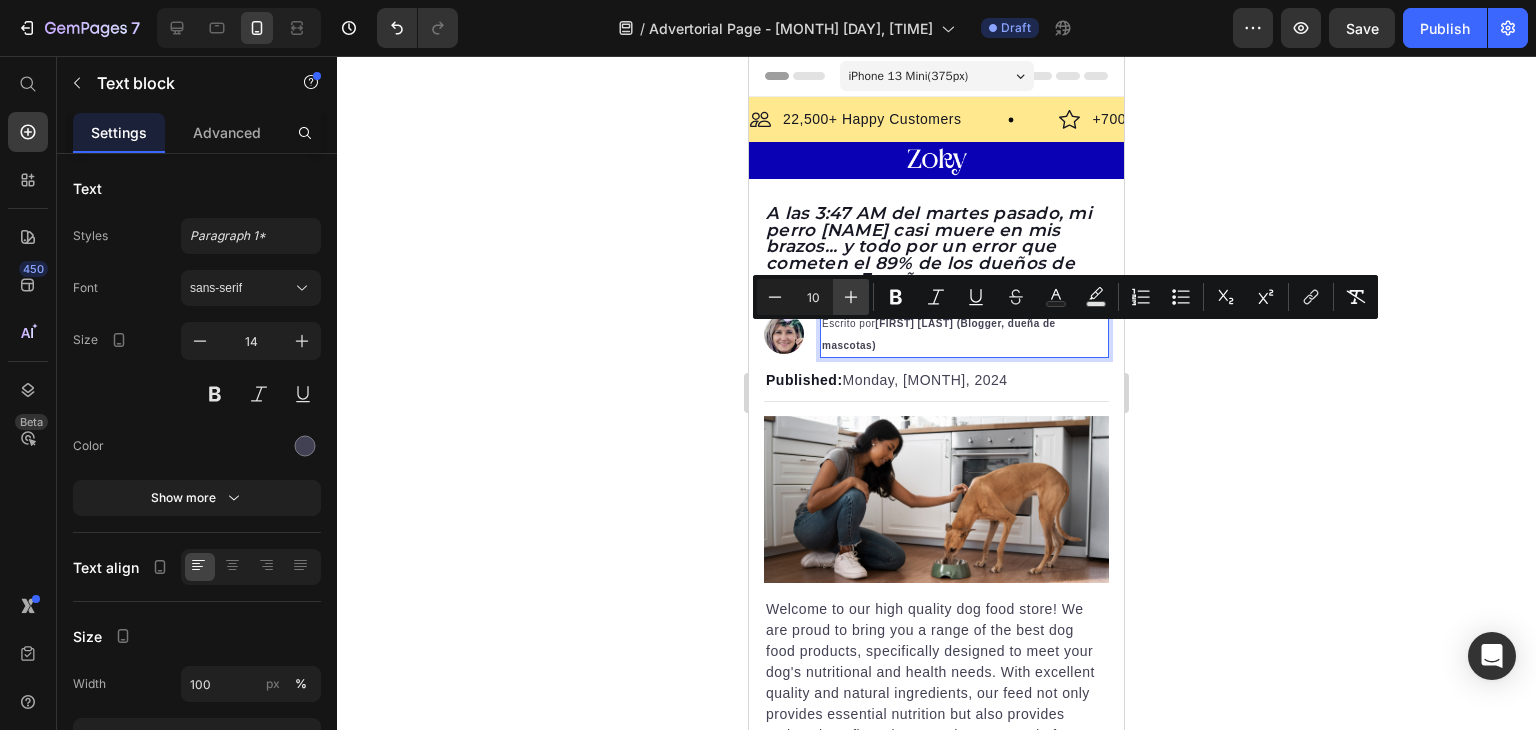 click 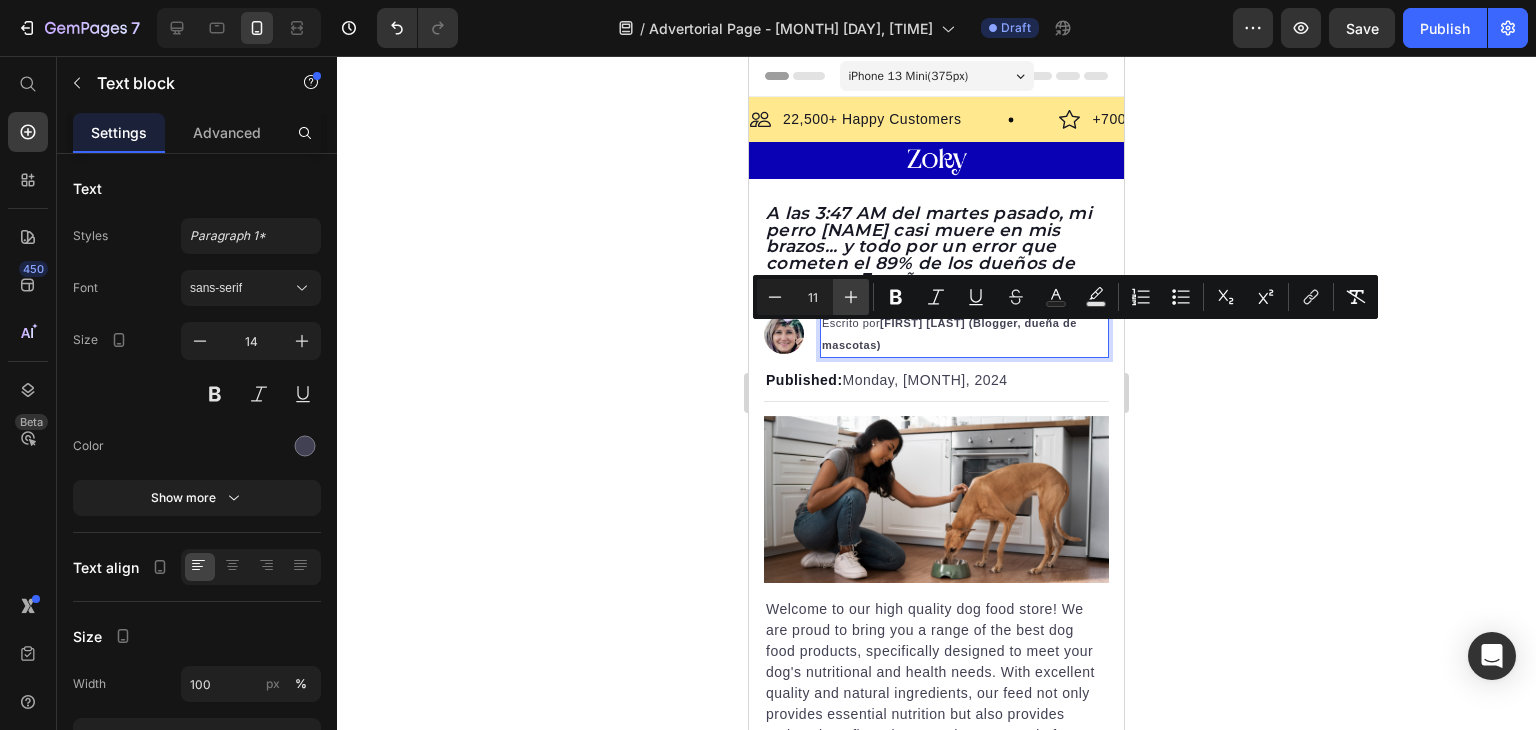 click 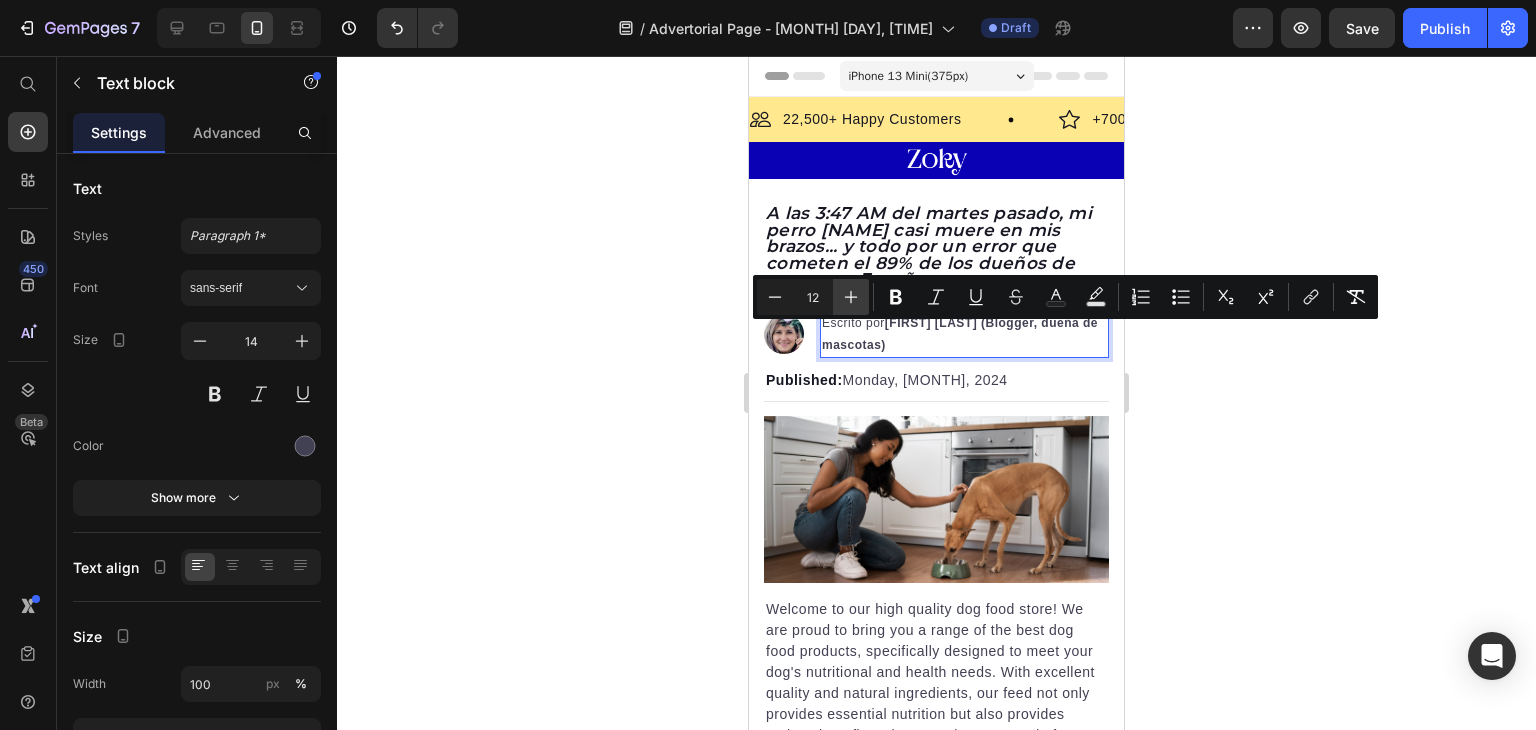 click 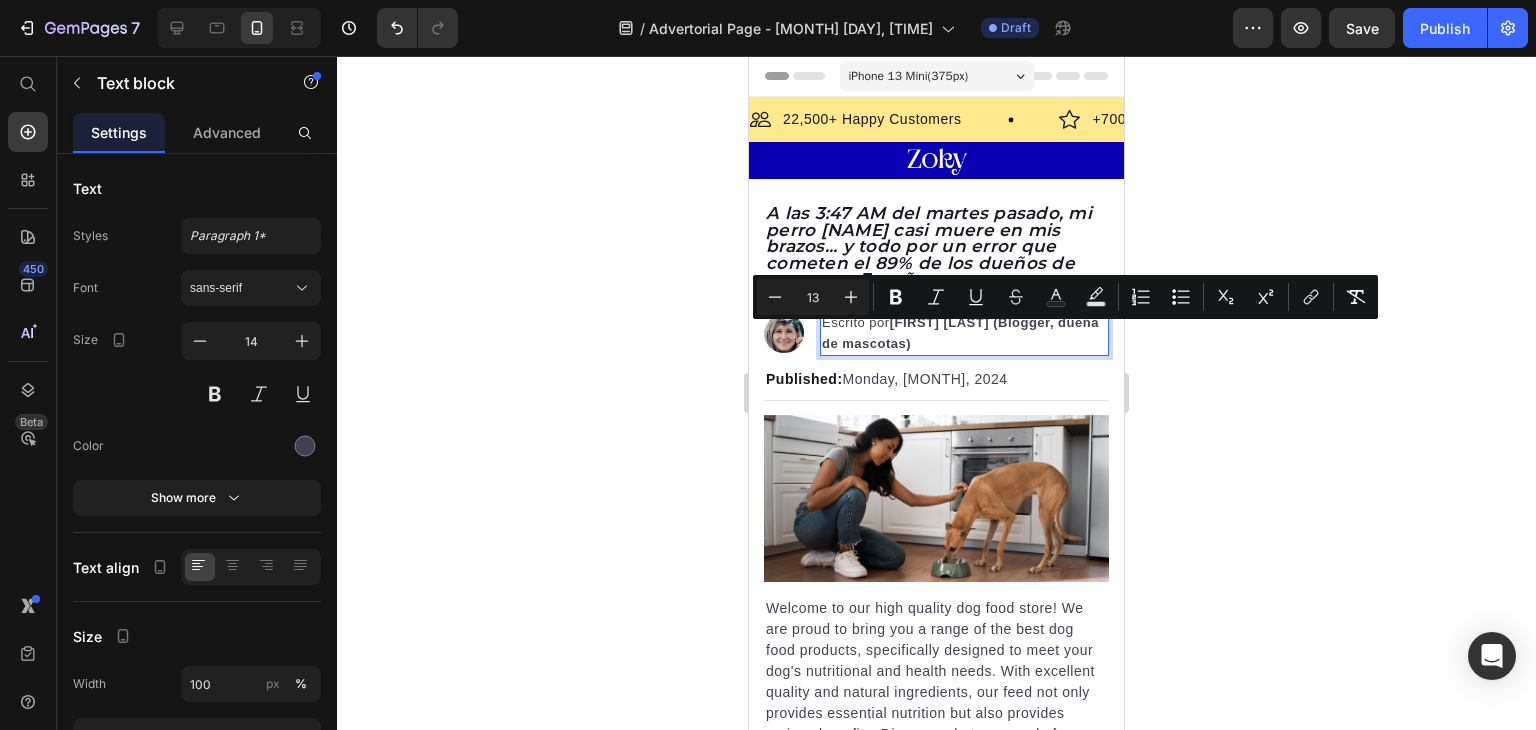 click 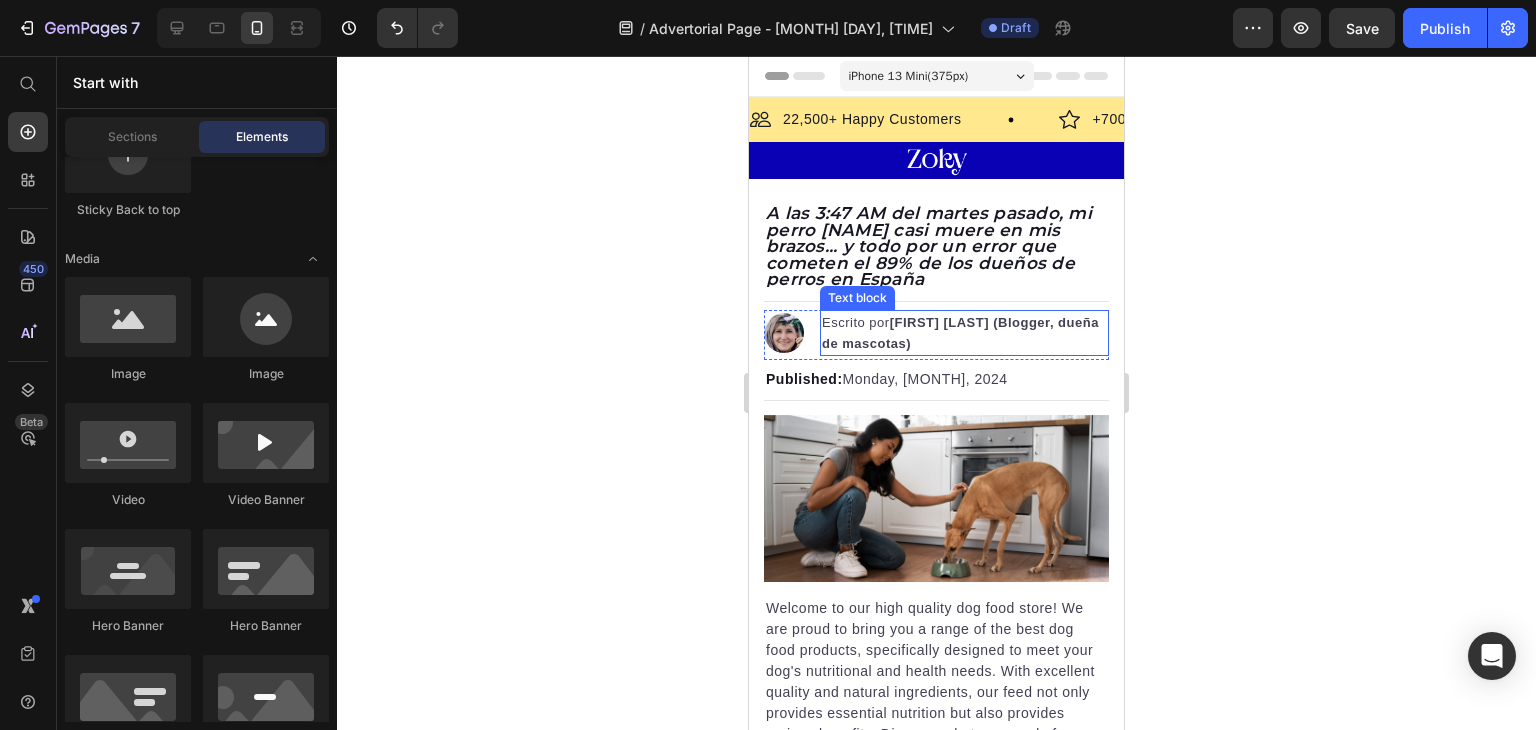 click on "[FIRST] [LAST] (Blogger, dueña de mascotas)" at bounding box center (960, 333) 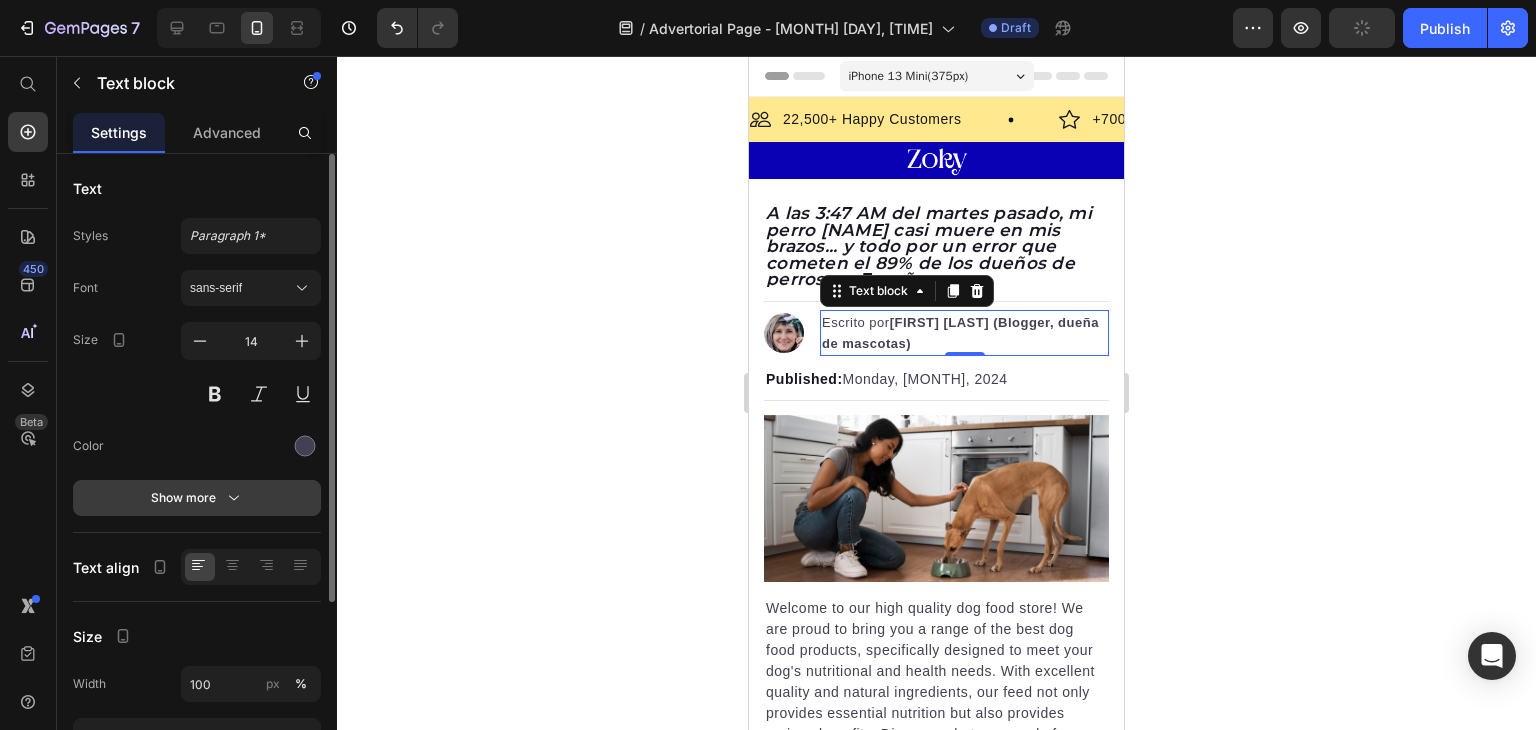 click on "Show more" at bounding box center (197, 498) 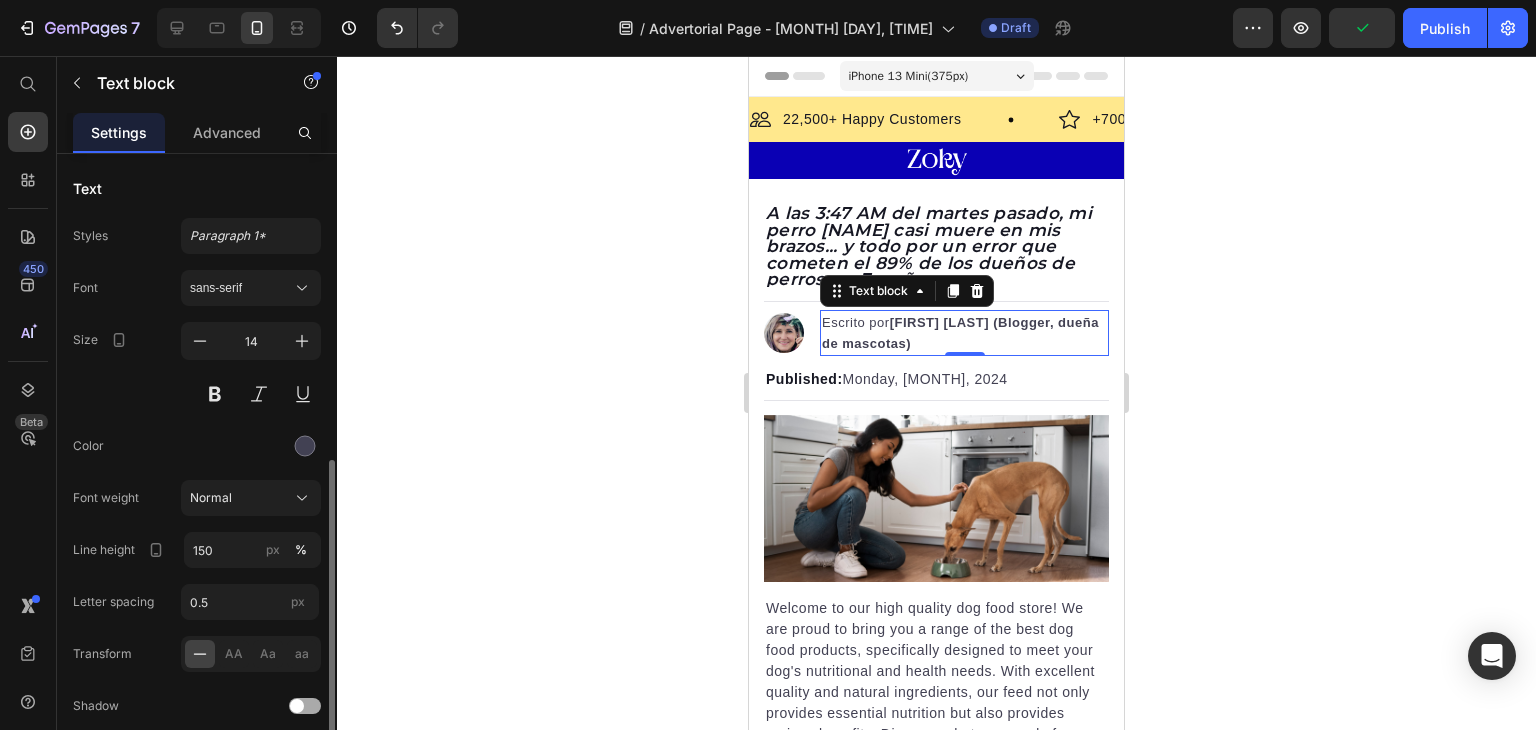 scroll, scrollTop: 198, scrollLeft: 0, axis: vertical 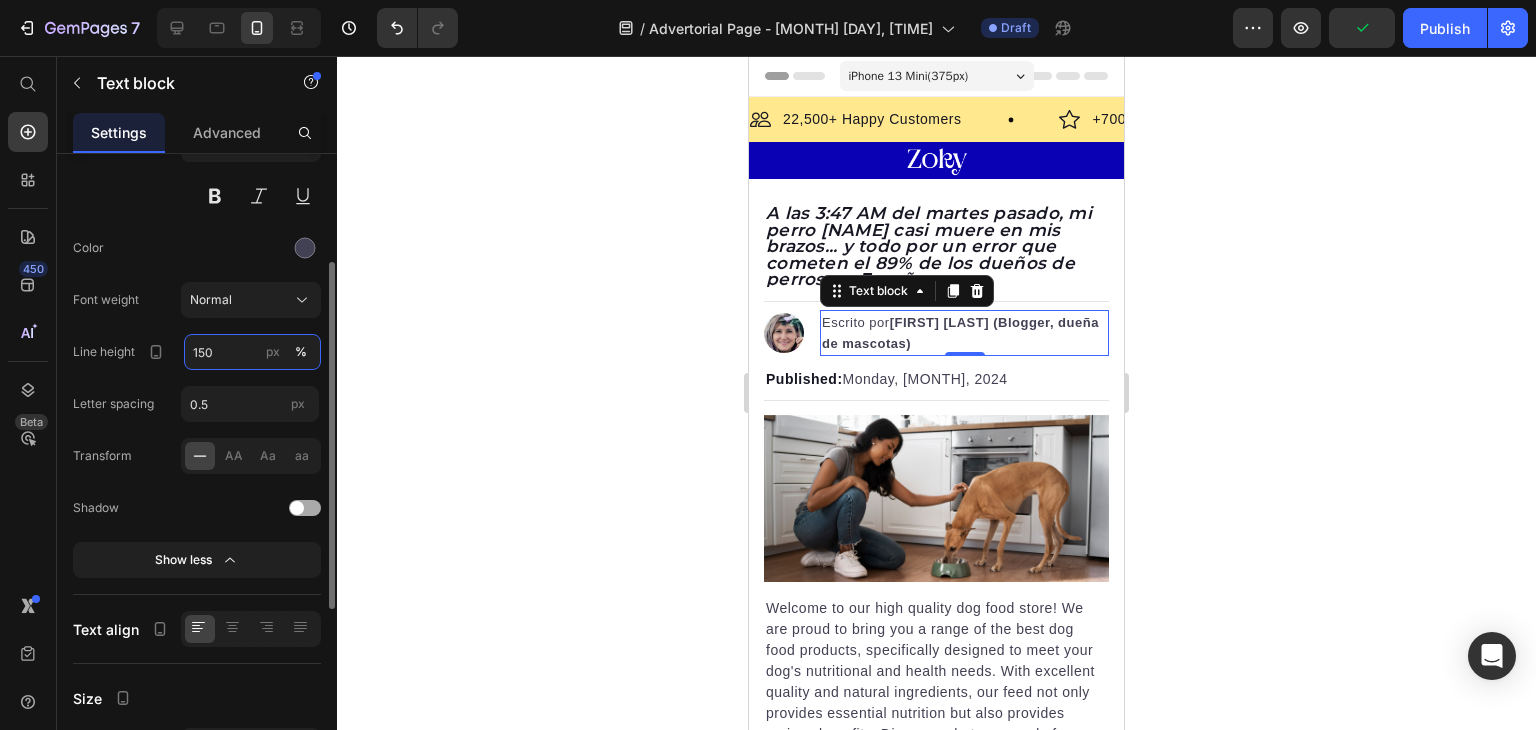 click on "150" at bounding box center (252, 352) 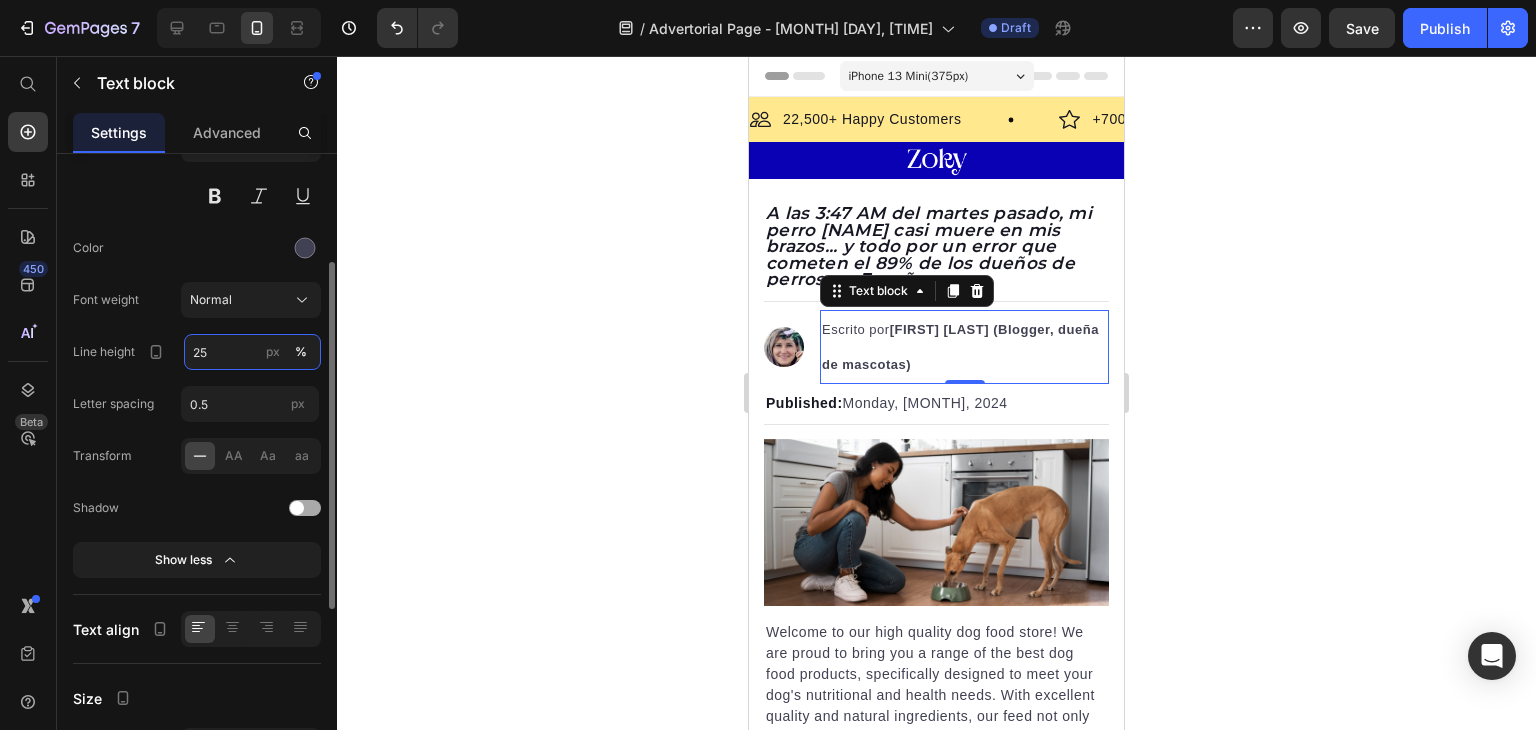 type on "2" 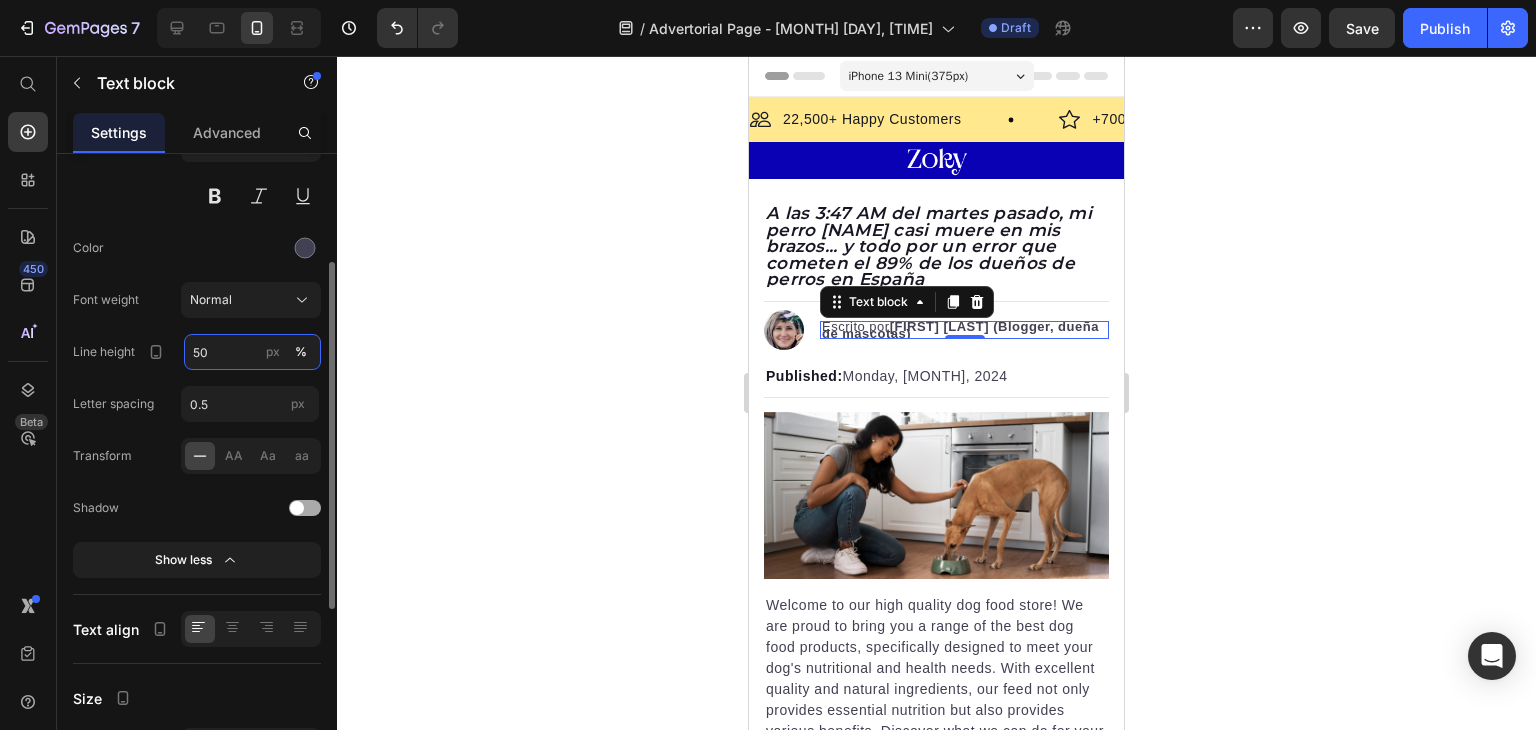 type on "5" 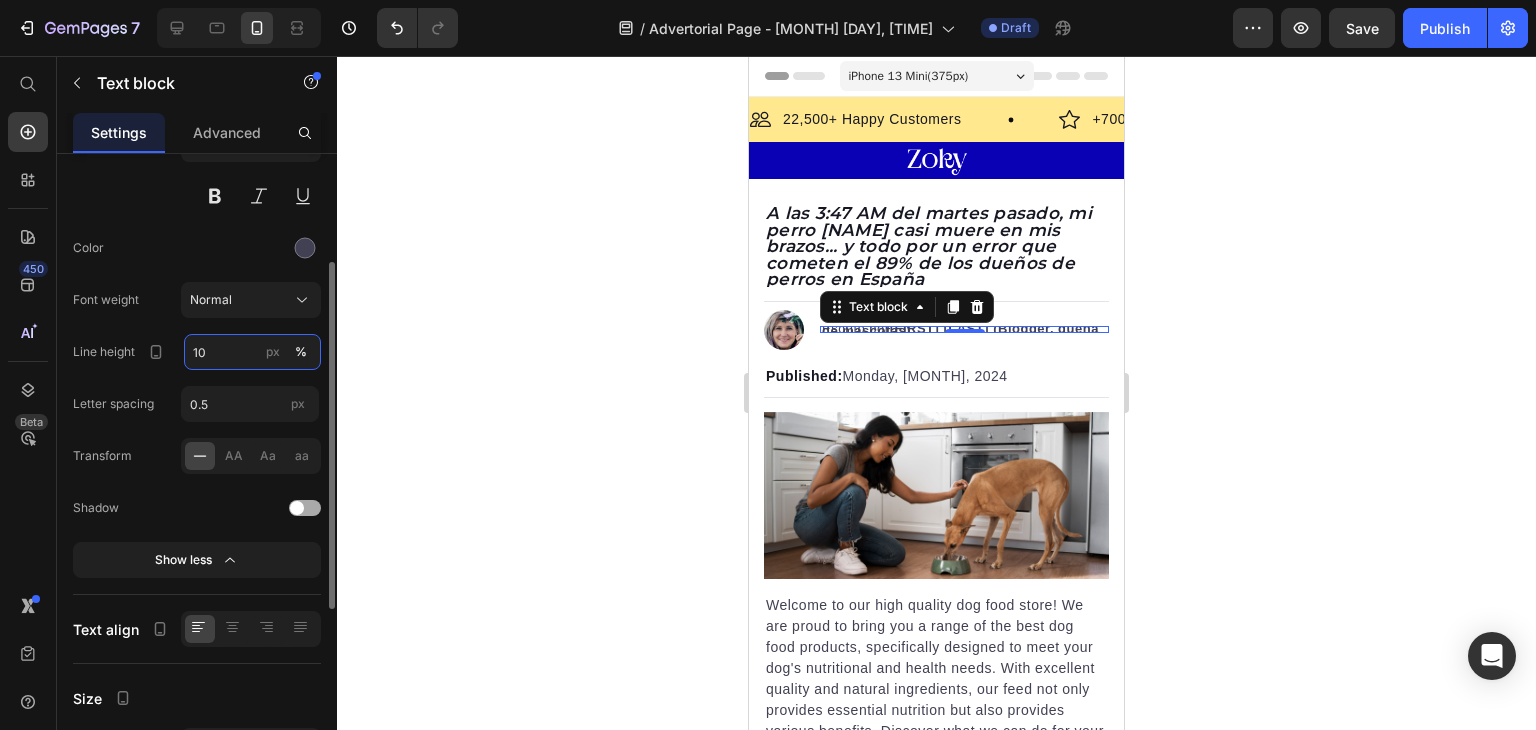 type on "100" 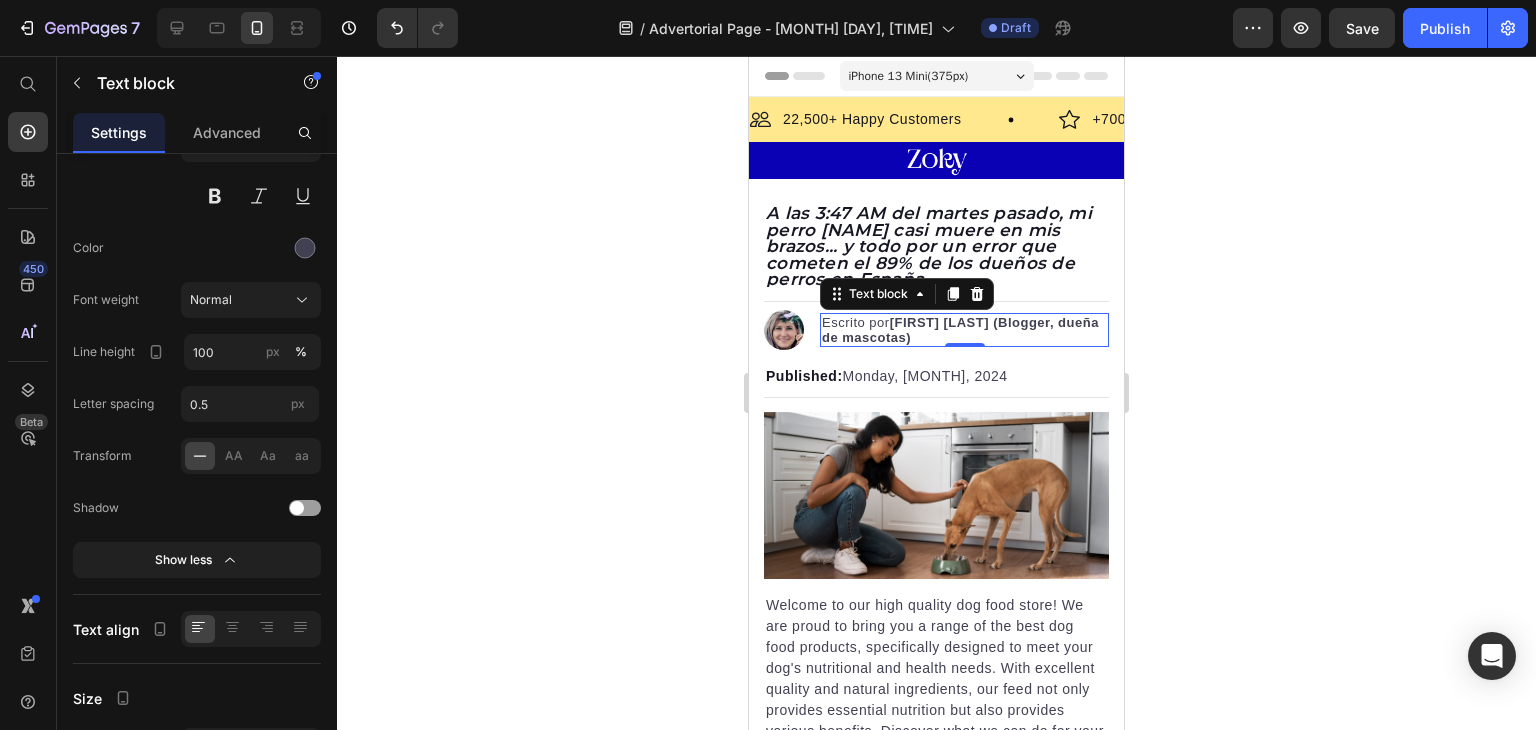 click 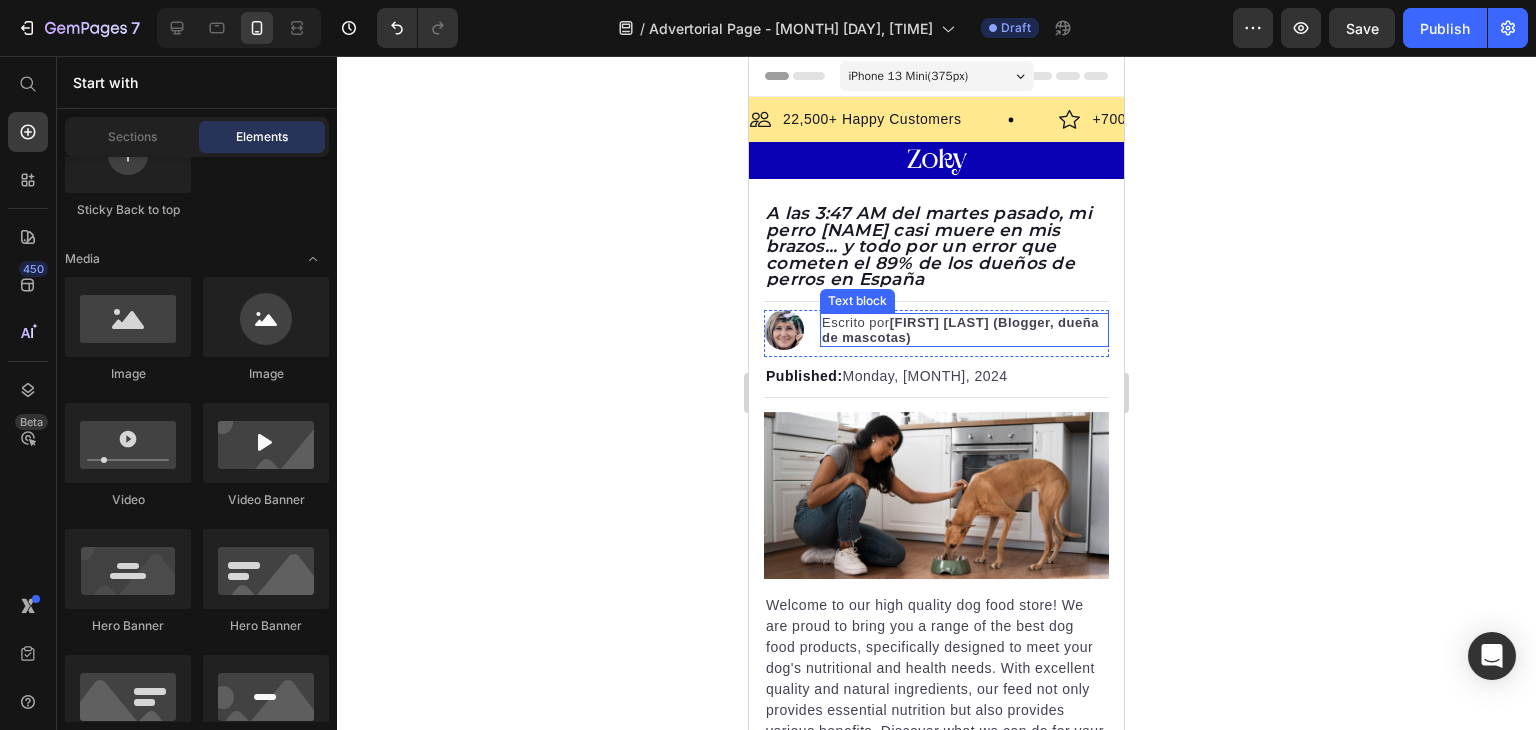 click on "Escrito por  [FIRST] [LAST] (Blogger, dueña de mascotas)" at bounding box center [964, 330] 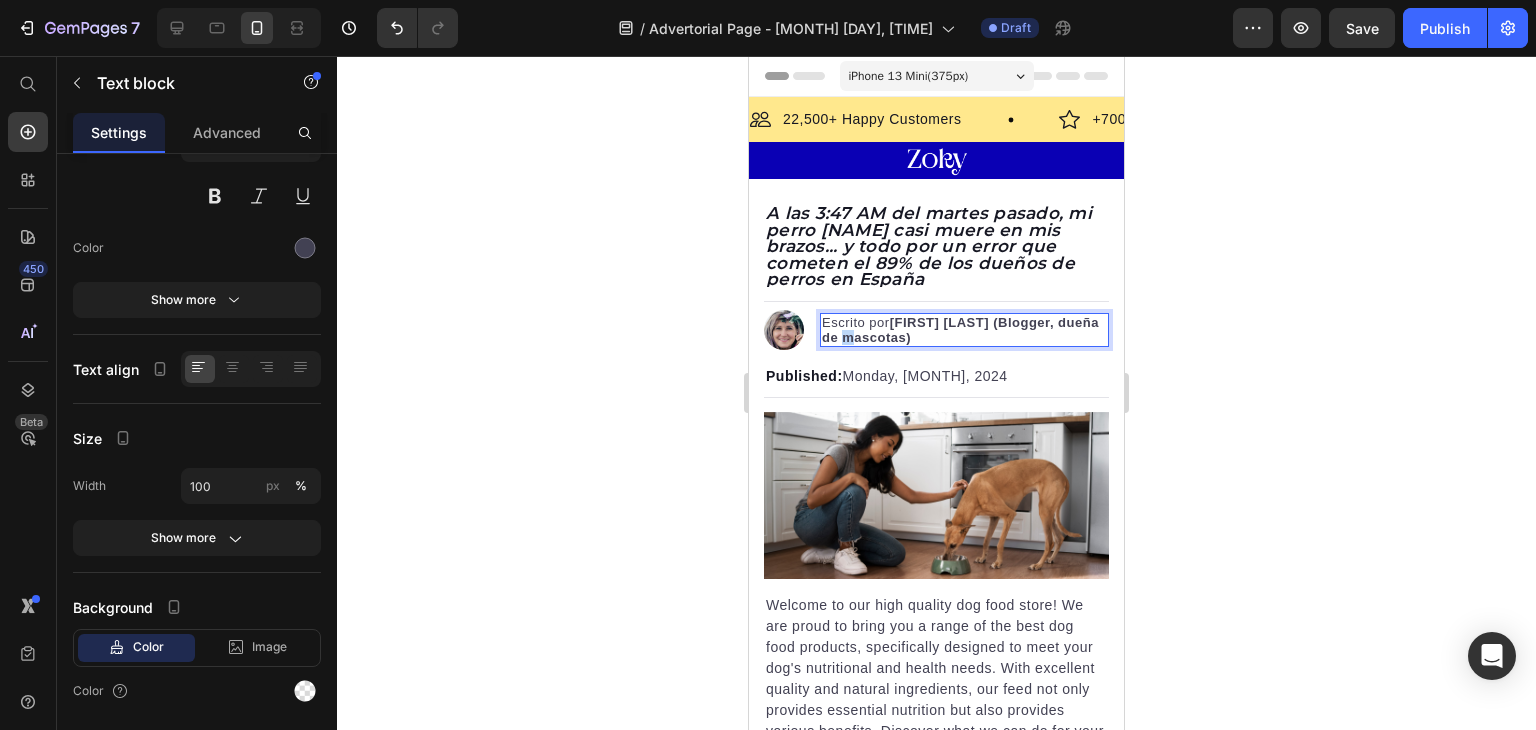 click on "[FIRST] [LAST] (Blogger, dueña de mascotas)" at bounding box center (960, 330) 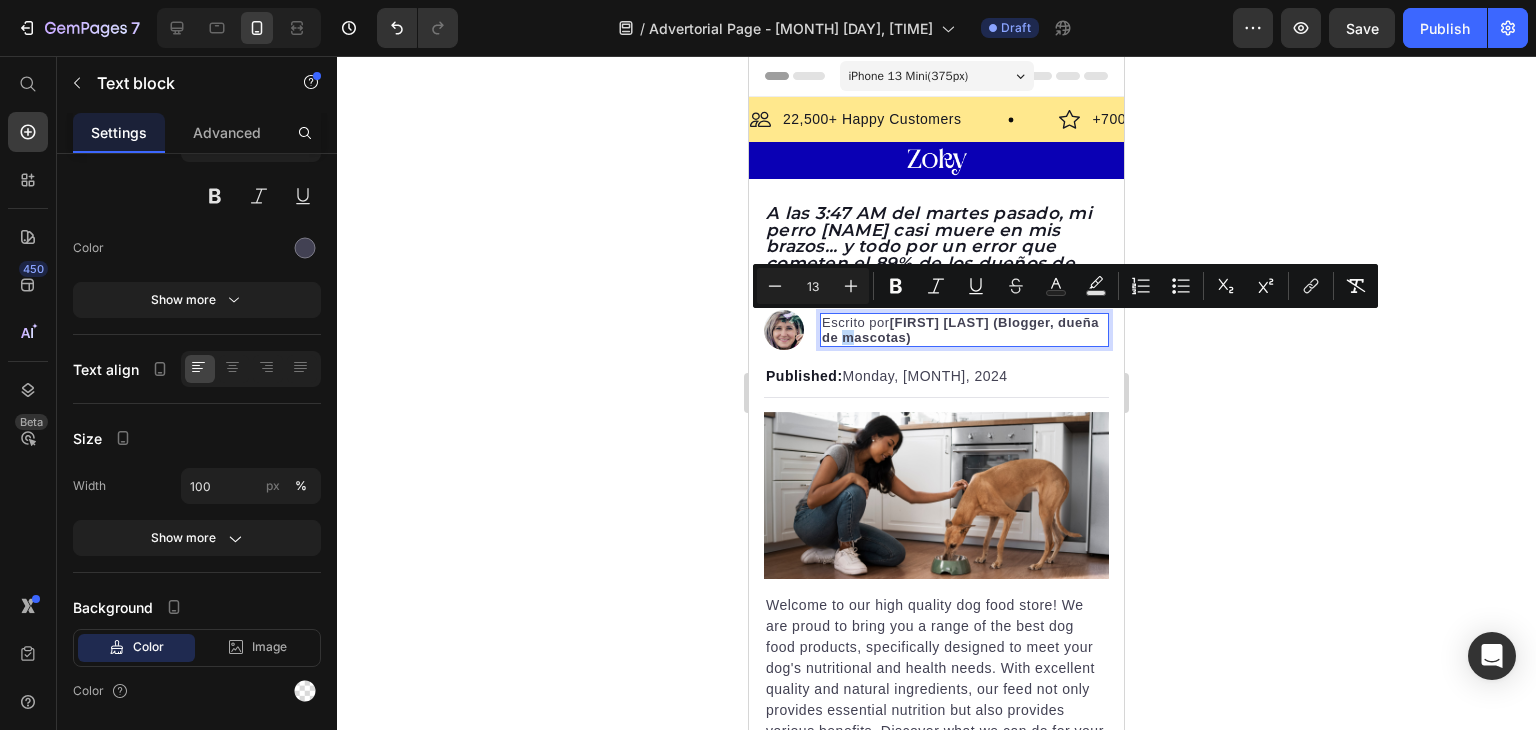 click on "[FIRST] [LAST] (Blogger, dueña de mascotas)" at bounding box center [960, 330] 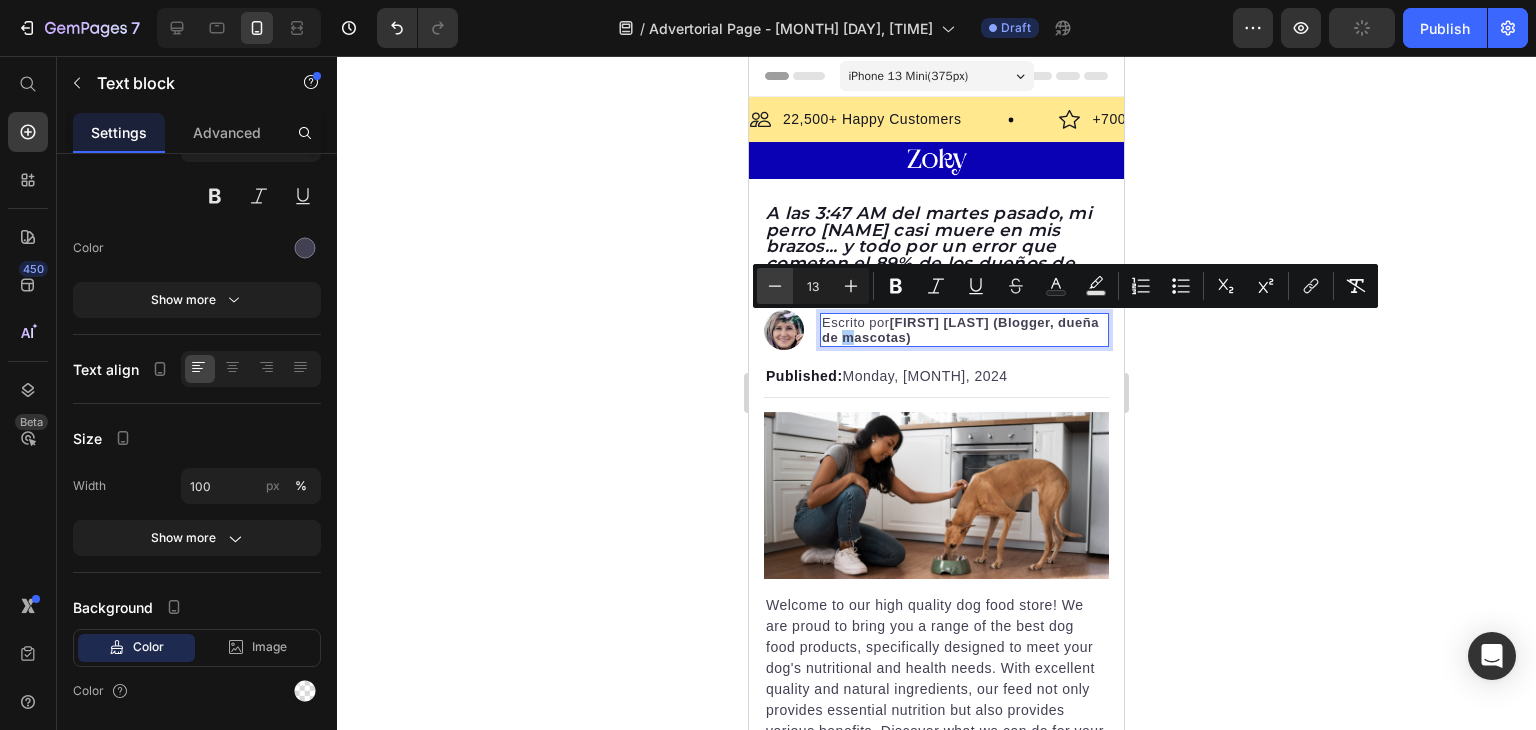 click 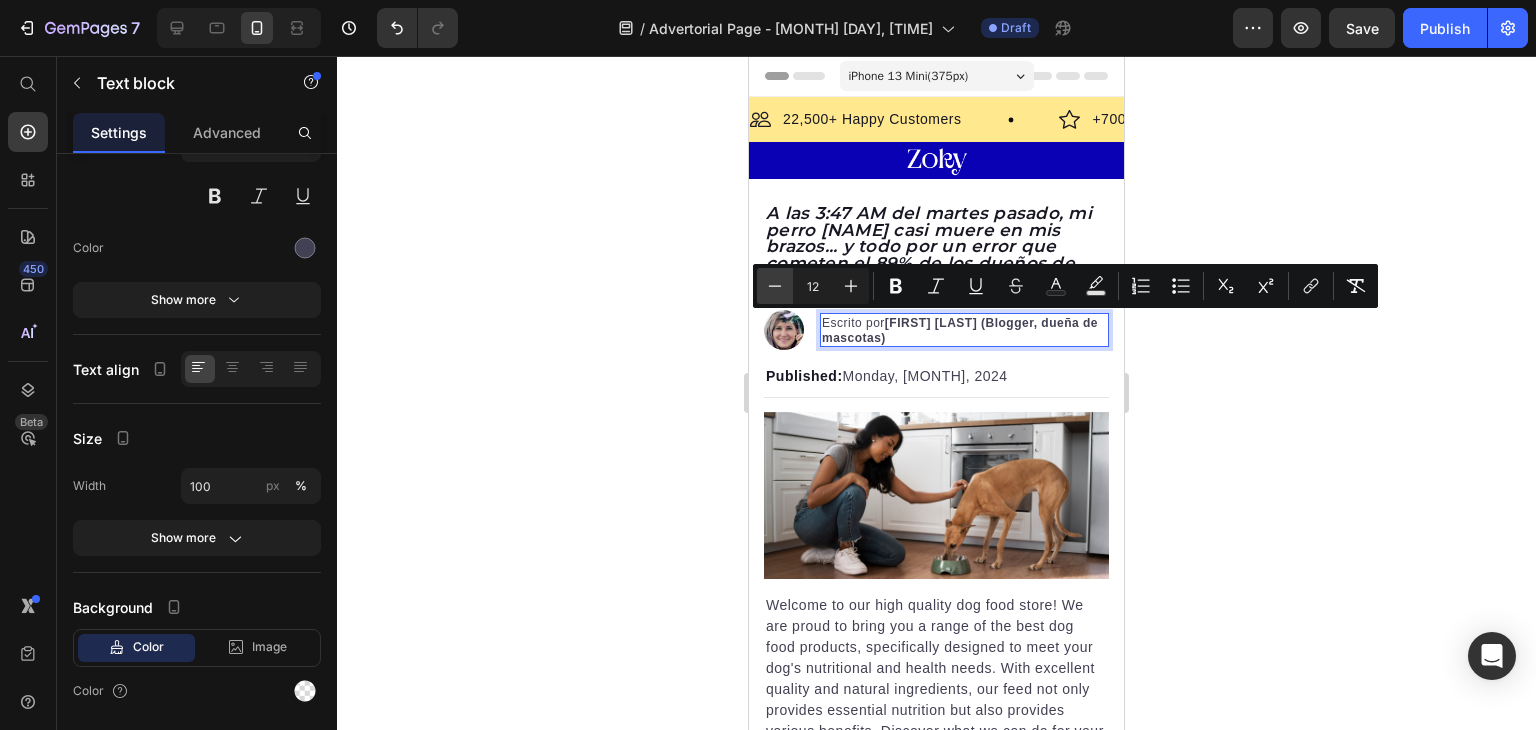 click 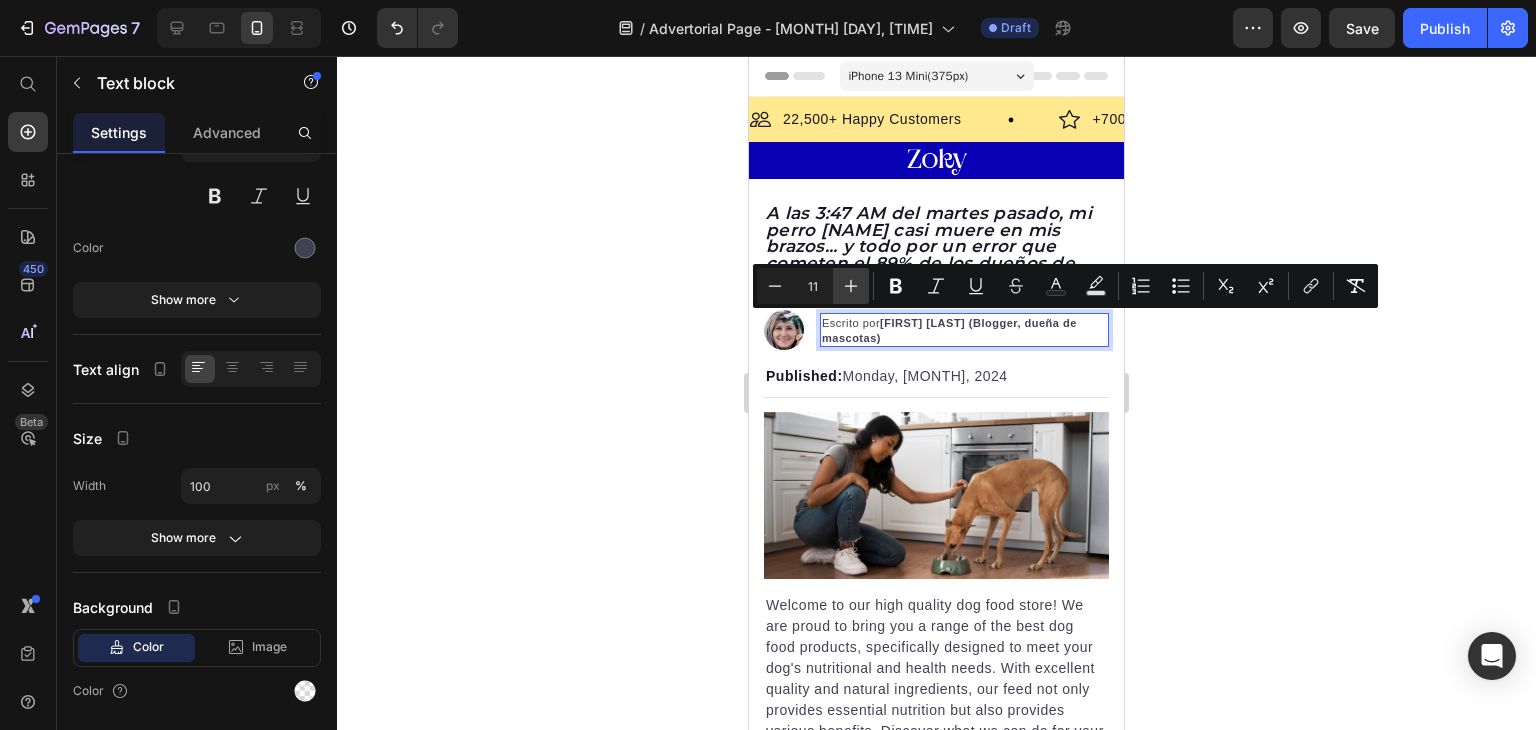 click 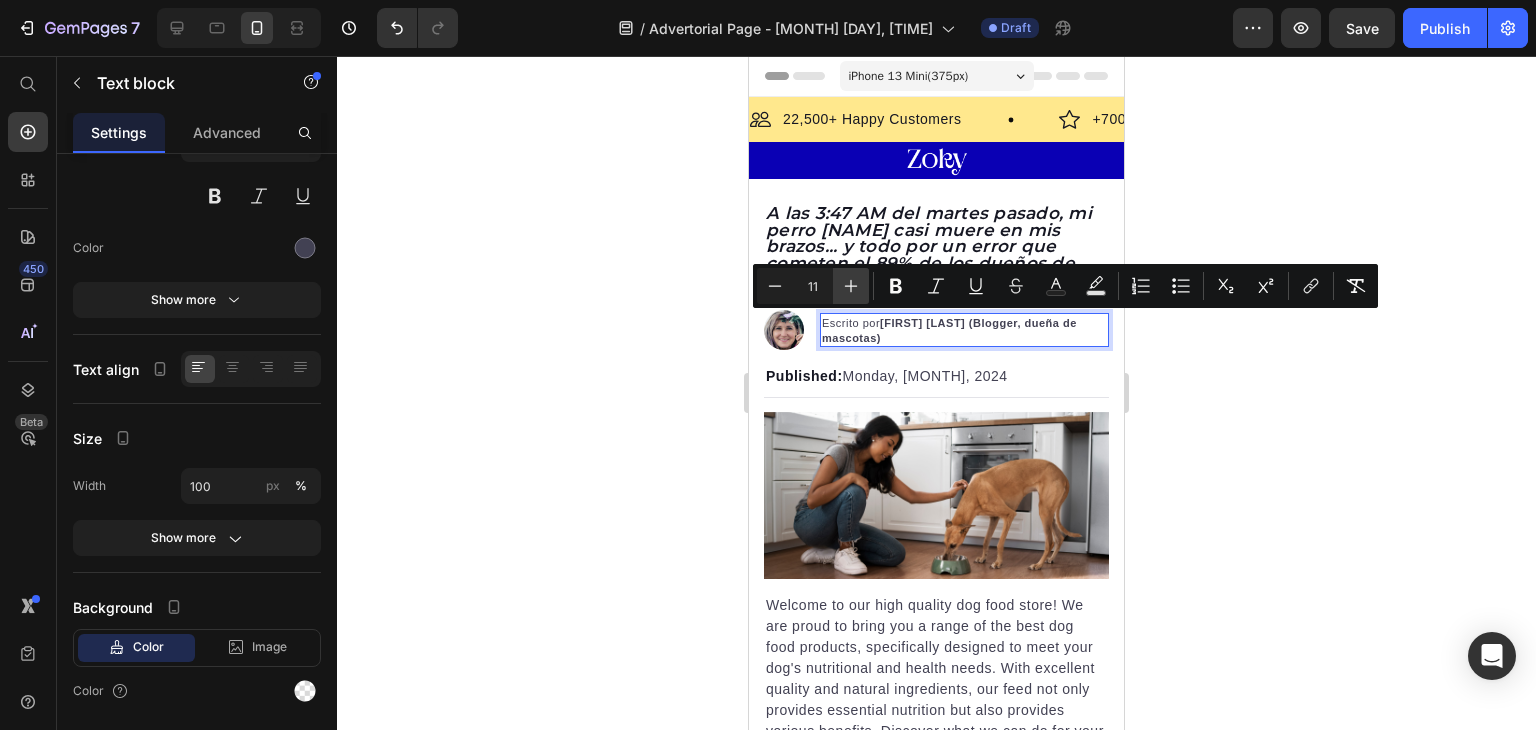 type on "12" 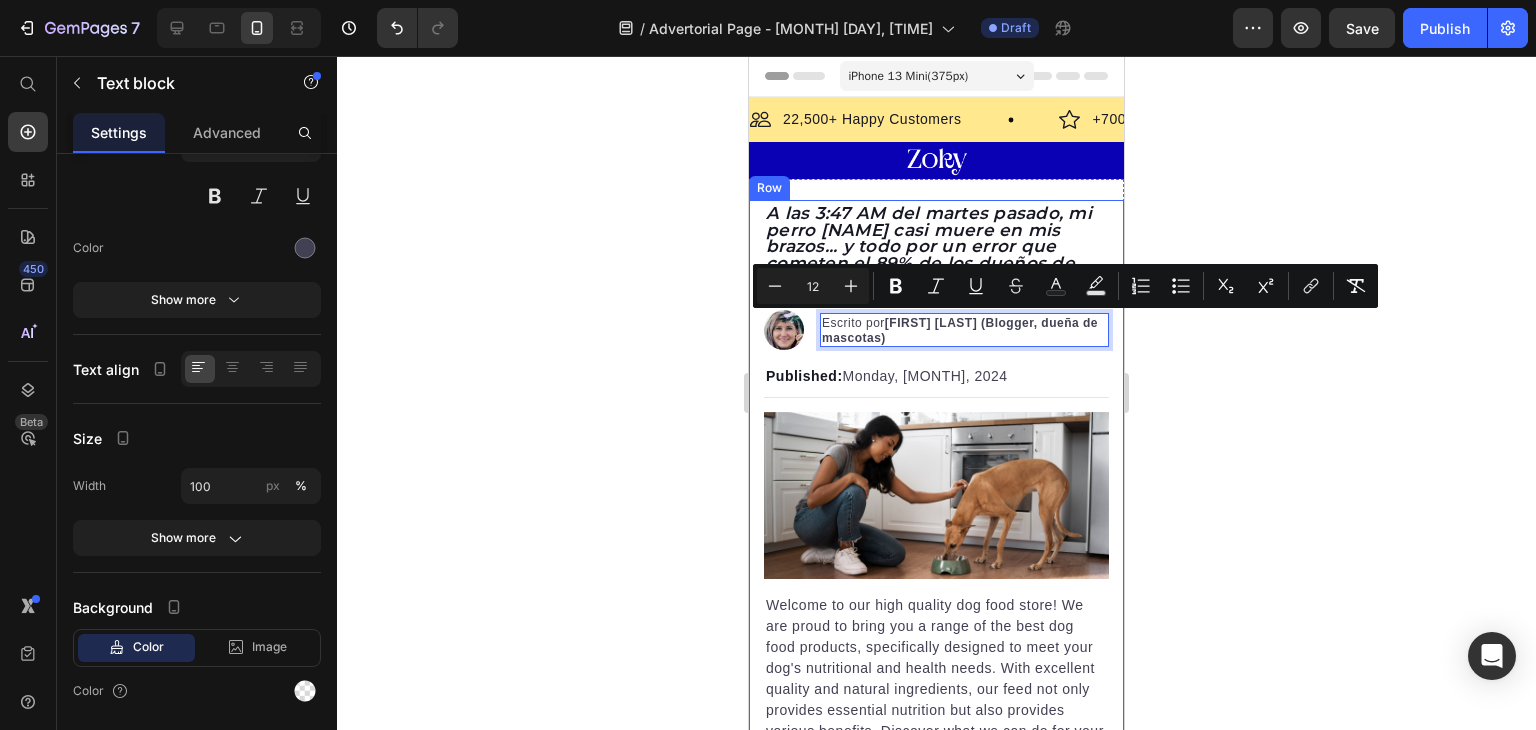 click 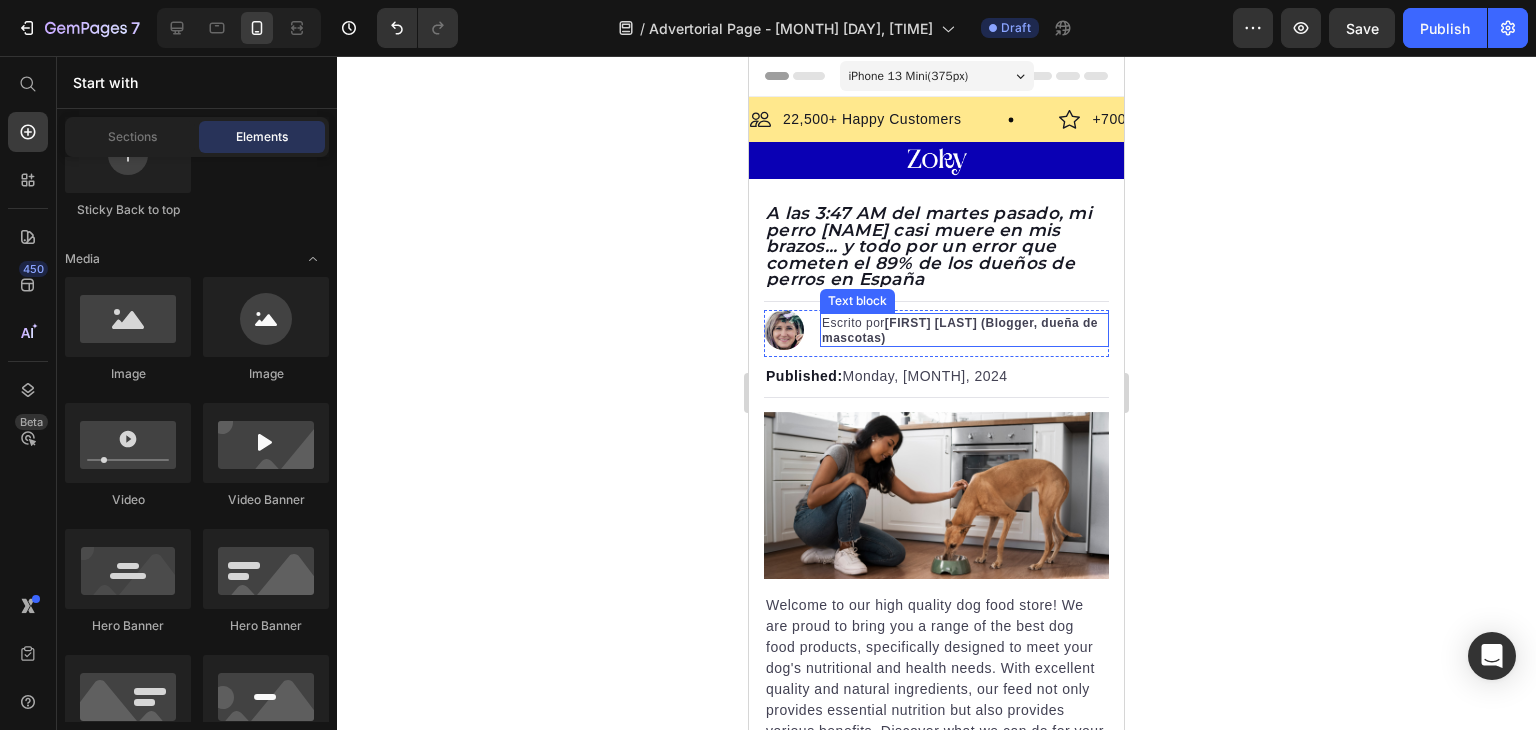 click on "[FIRST] [LAST] (Blogger, dueña de mascotas)" at bounding box center (960, 330) 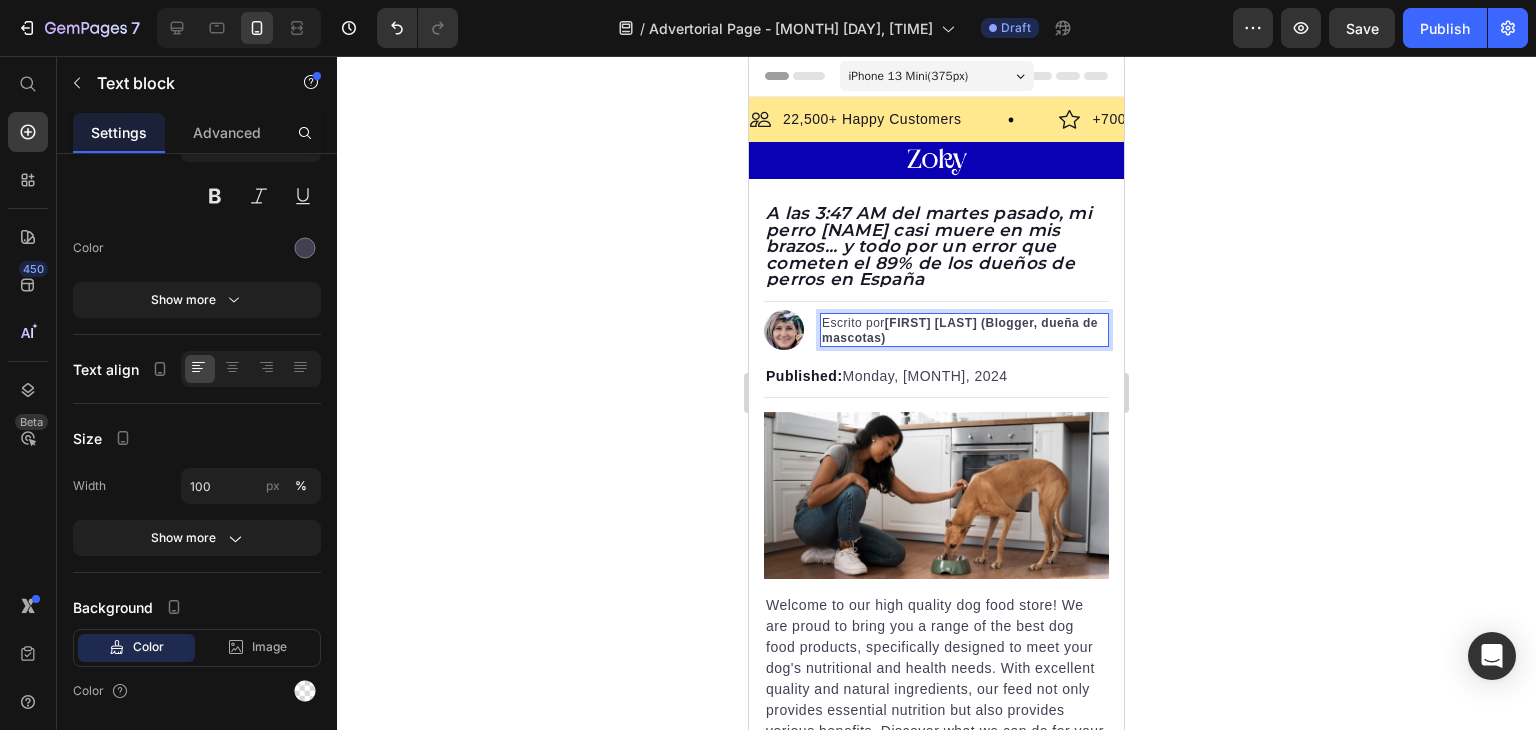 click on "[FIRST] [LAST] (Blogger, dueña de mascotas)" at bounding box center [960, 330] 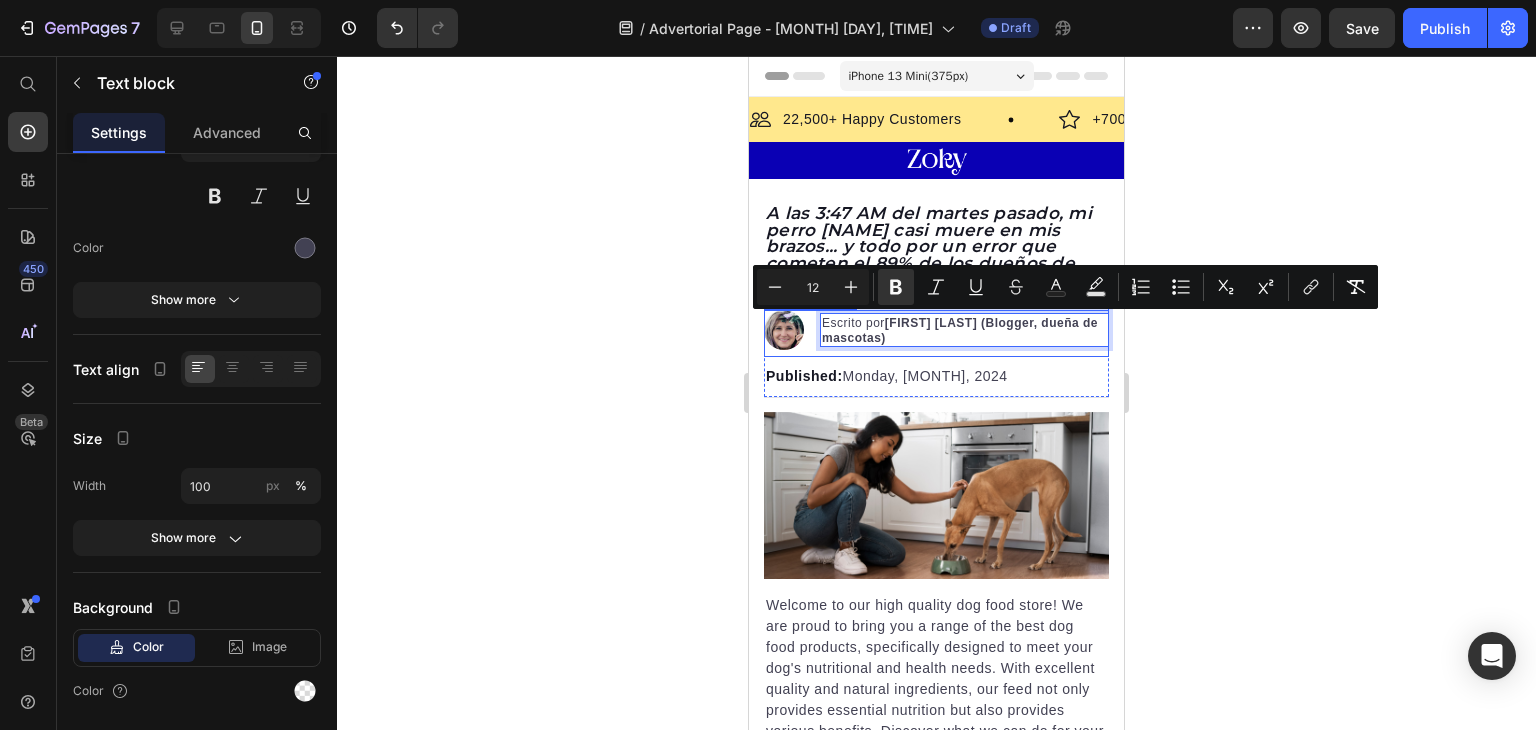 drag, startPoint x: 1006, startPoint y: 325, endPoint x: 1054, endPoint y: 352, distance: 55.072678 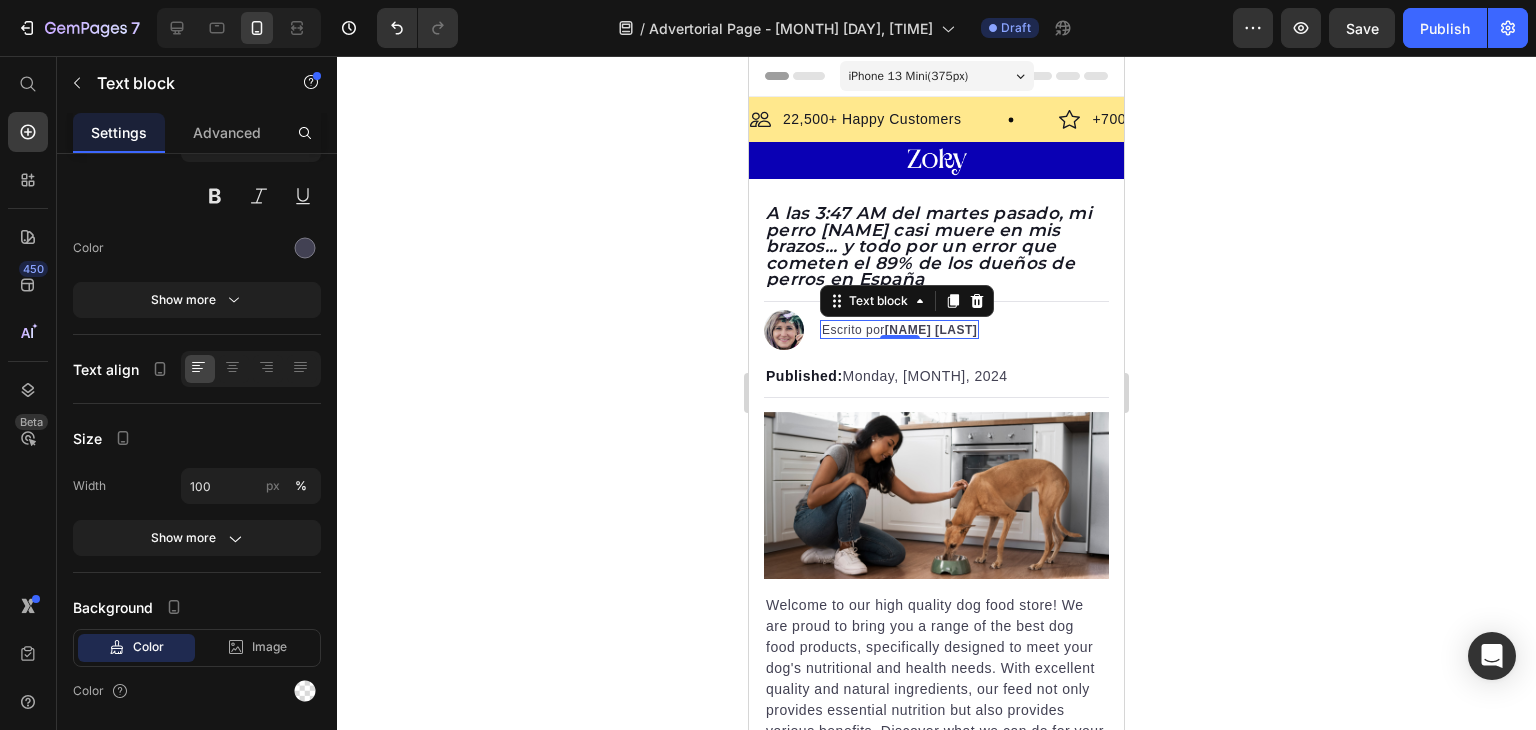 click 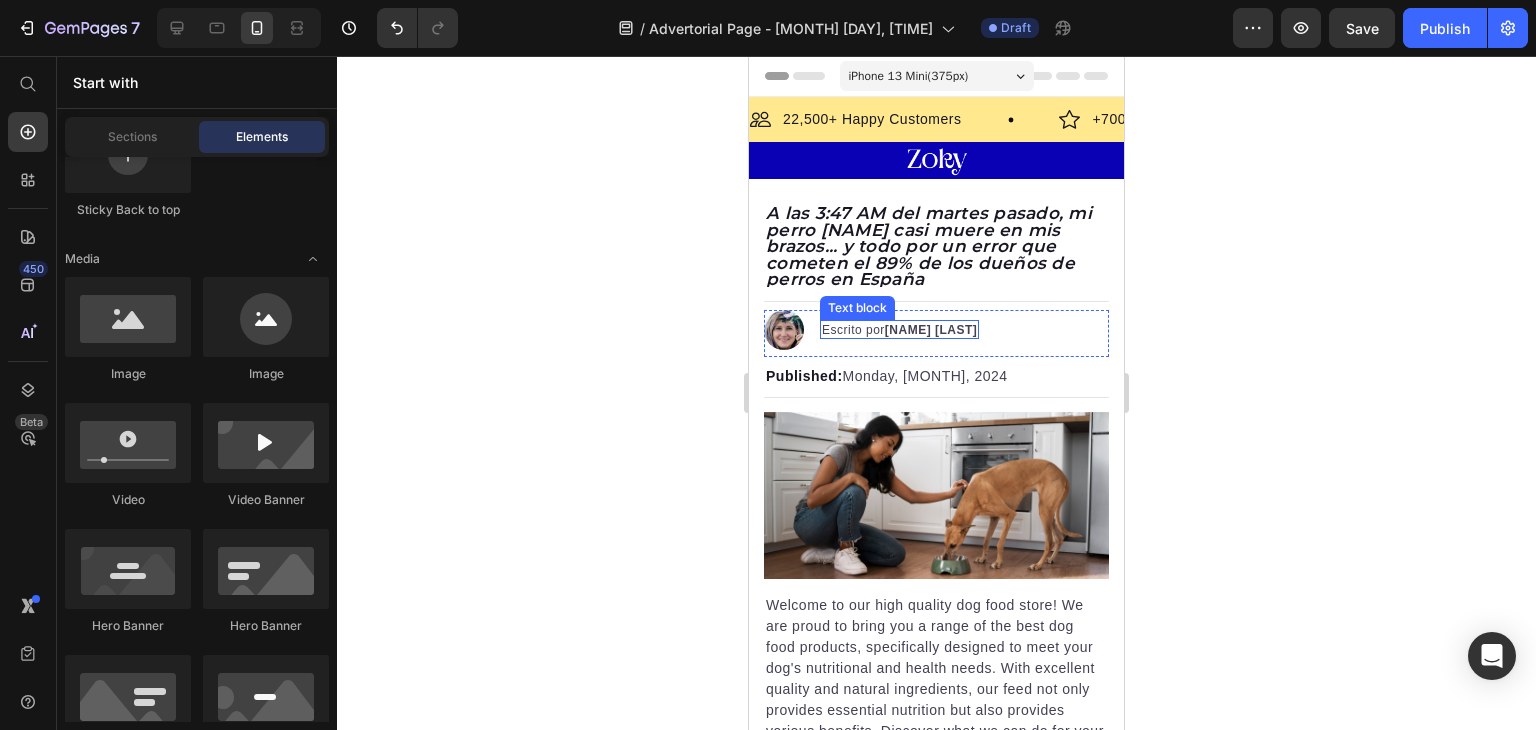 click on "[NAME] [LAST]" at bounding box center (931, 330) 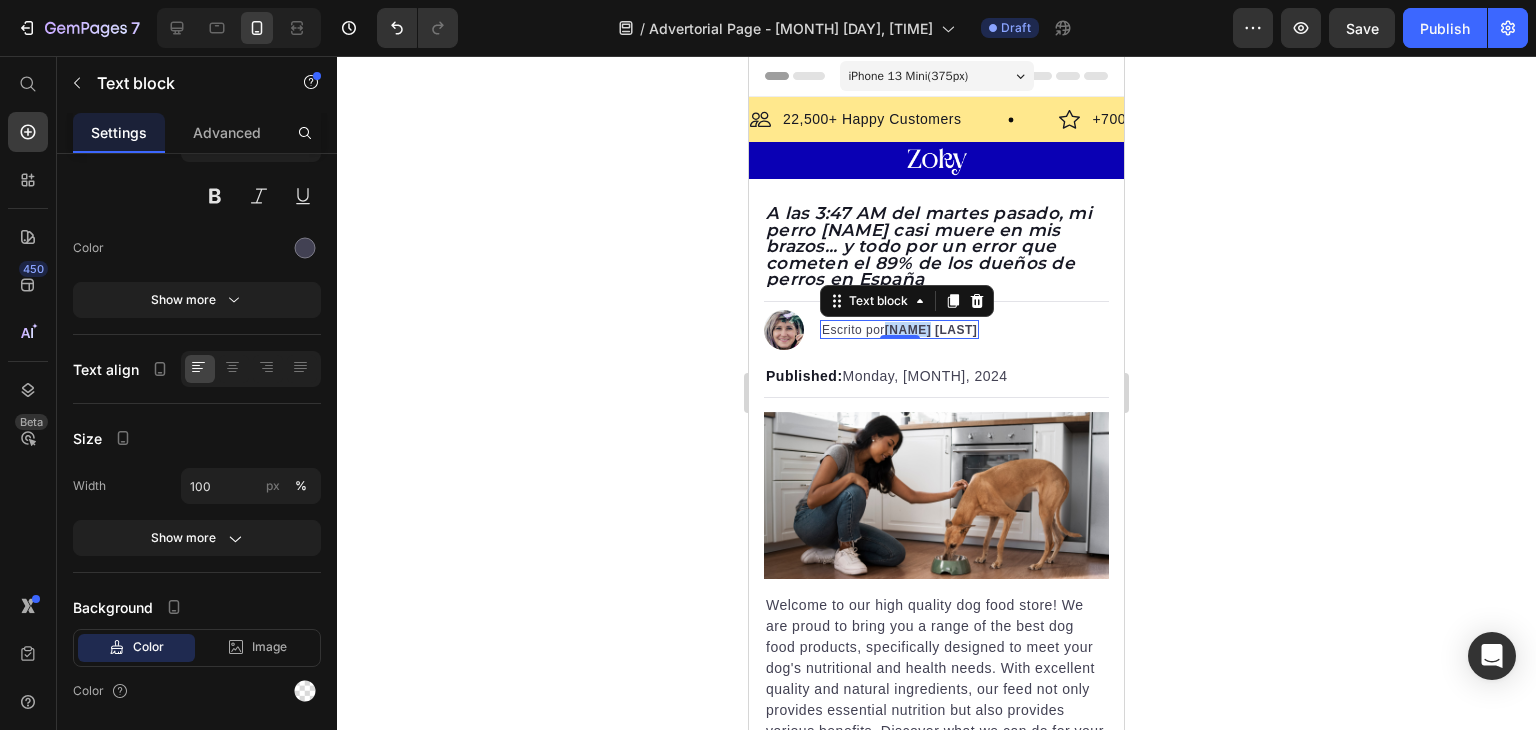 click on "[NAME] [LAST]" at bounding box center [931, 330] 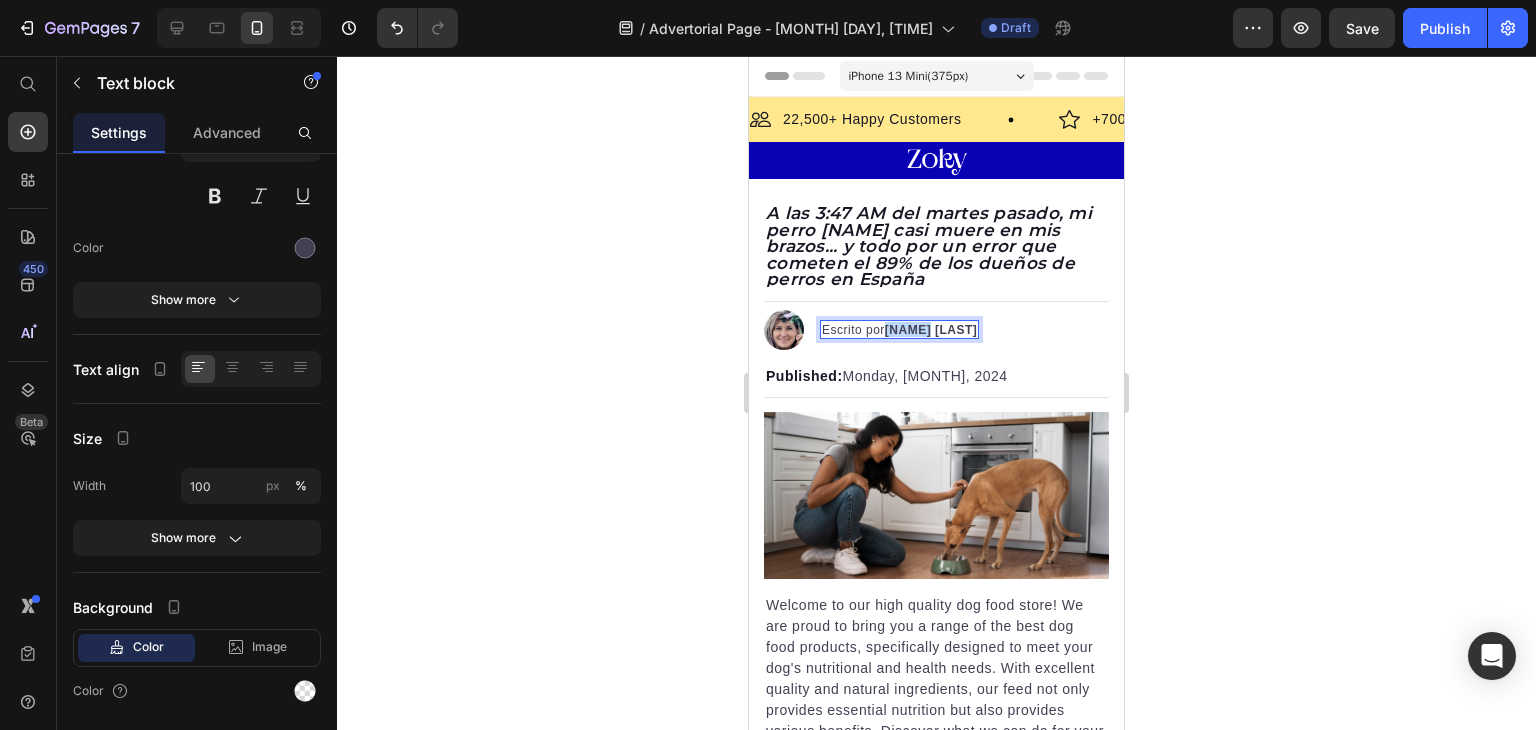 click on "[NAME] [LAST]" at bounding box center [931, 330] 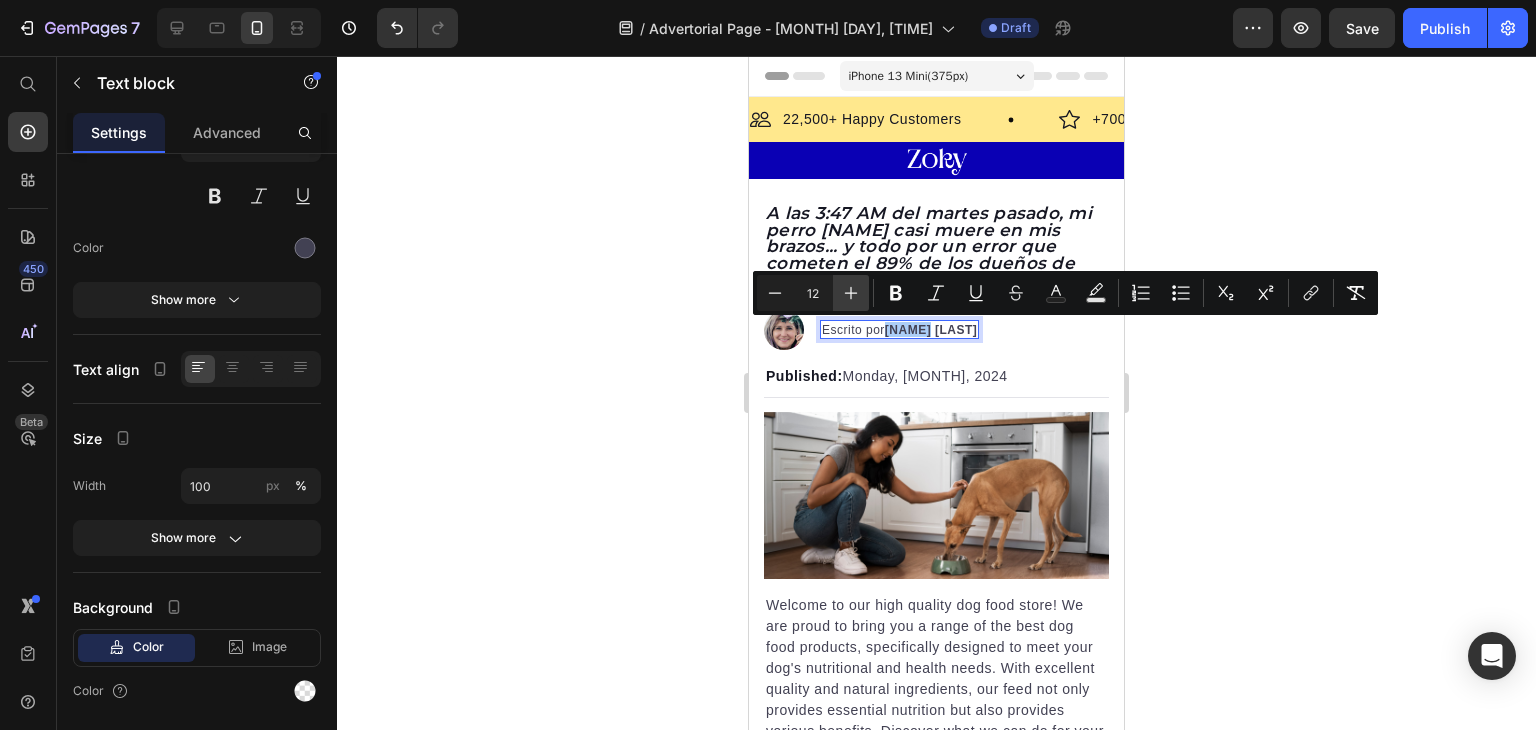 click 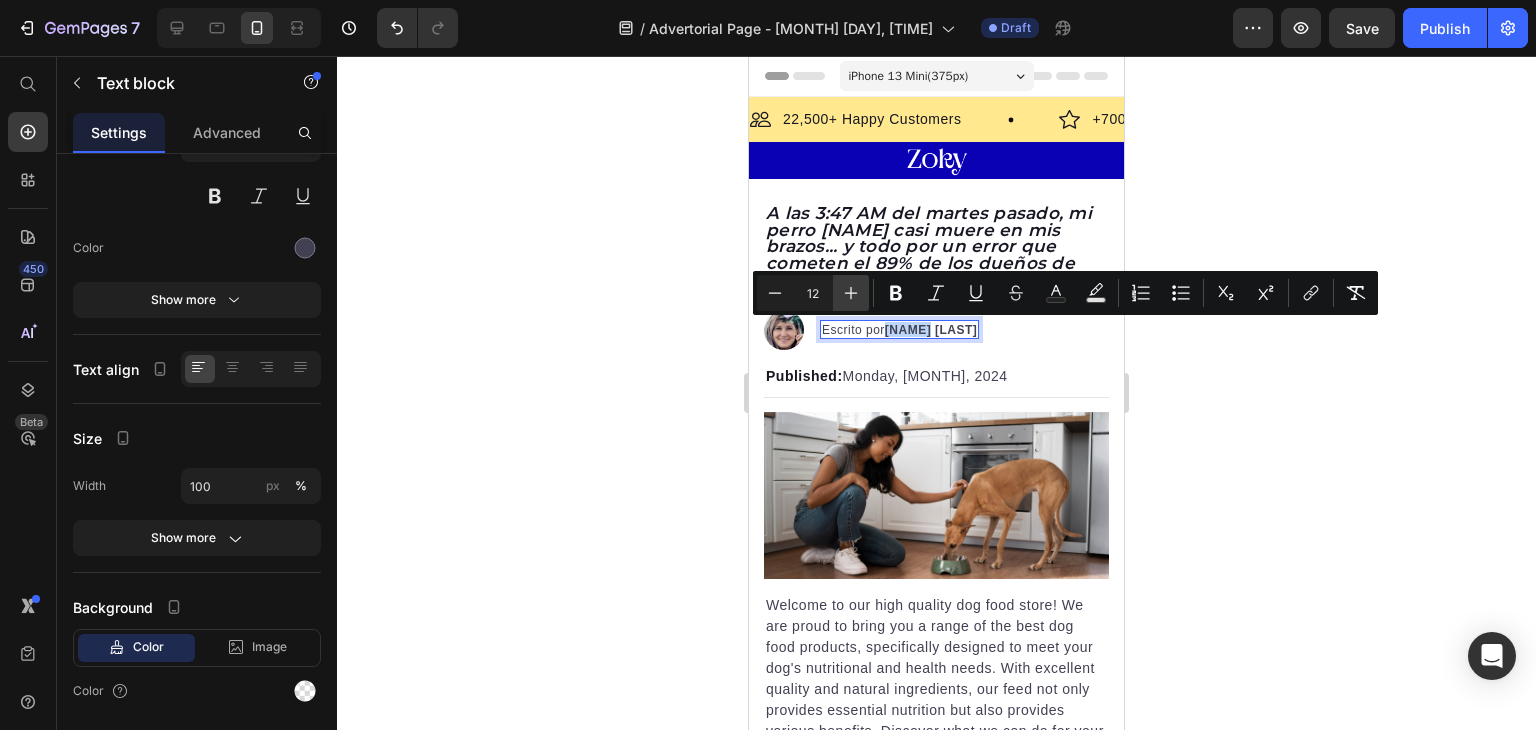 type on "13" 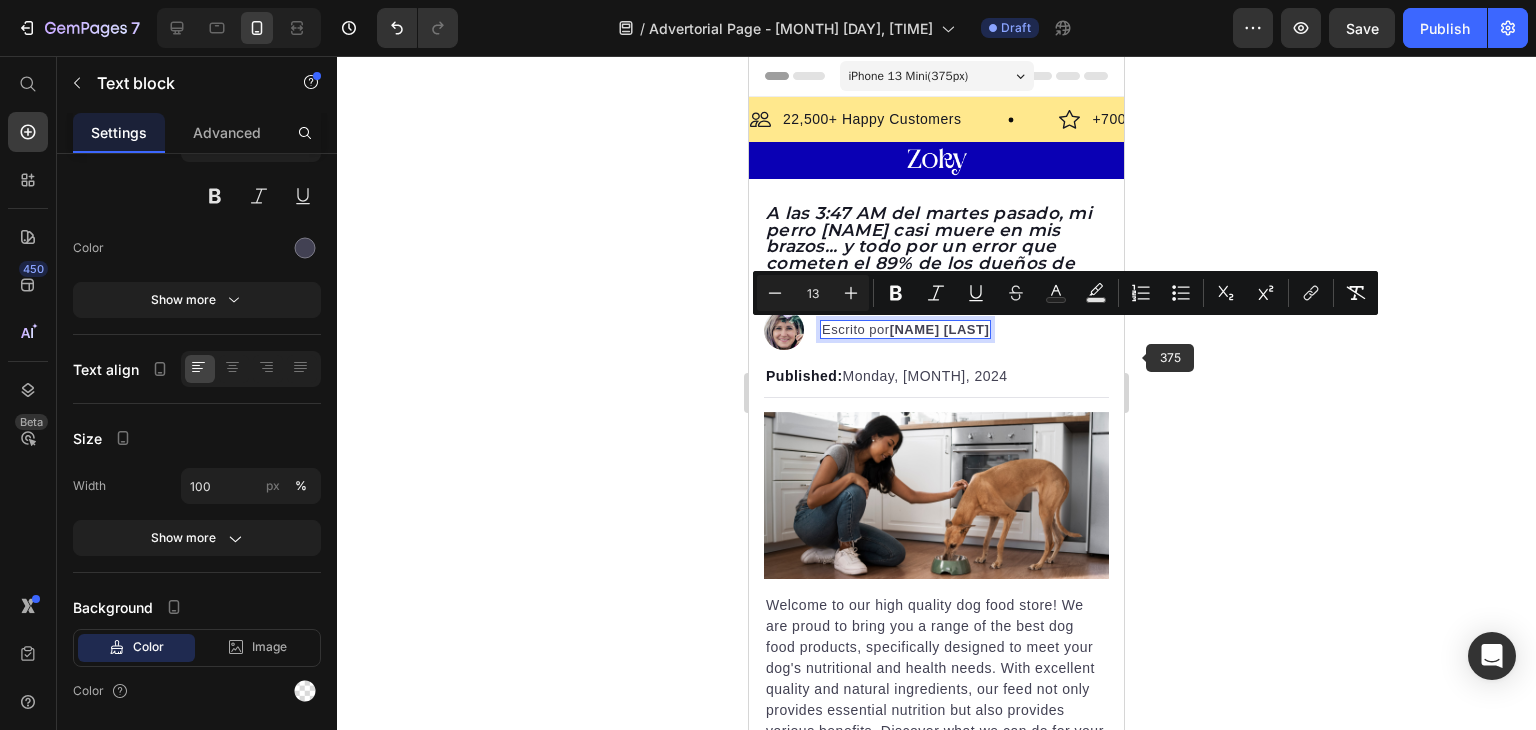 click 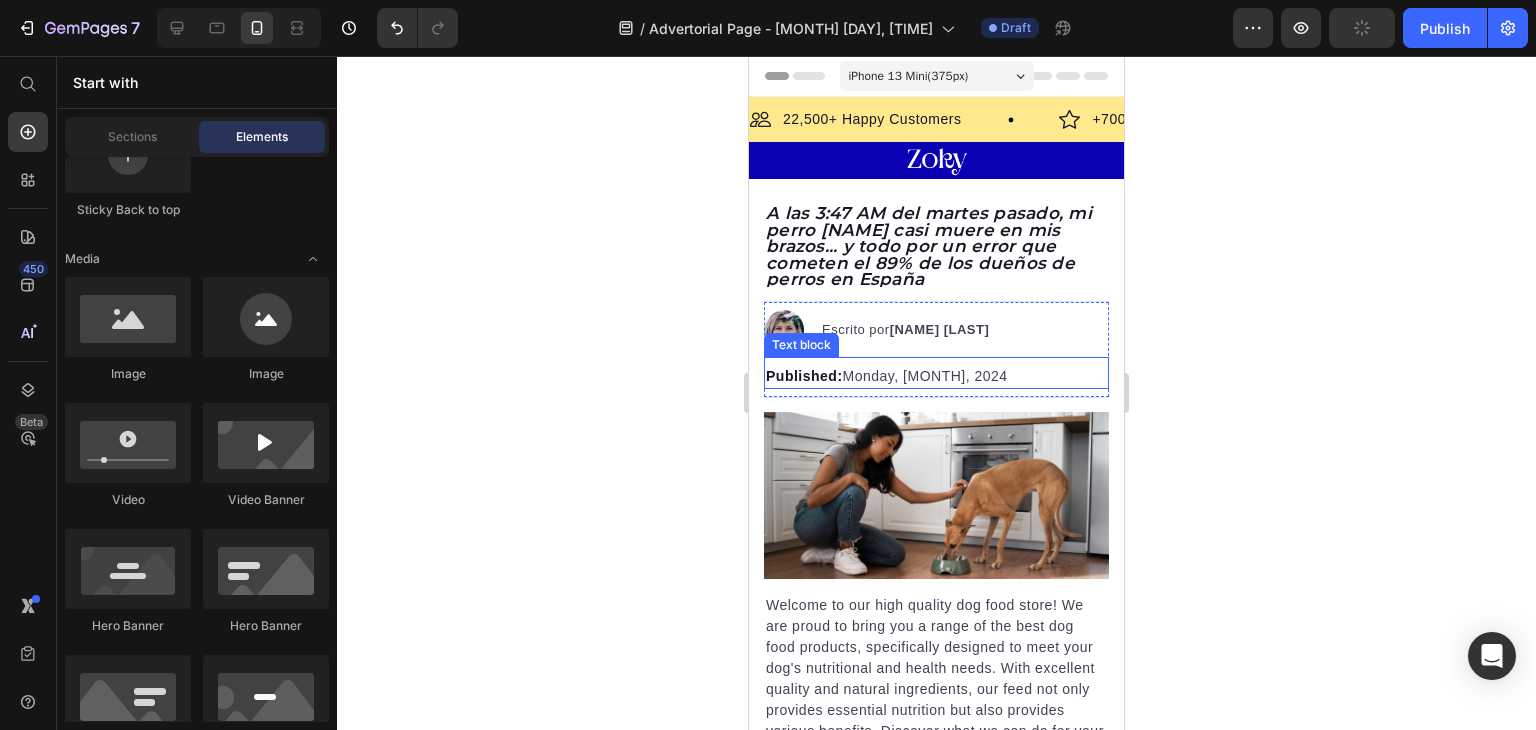 click on "Published:" at bounding box center (804, 376) 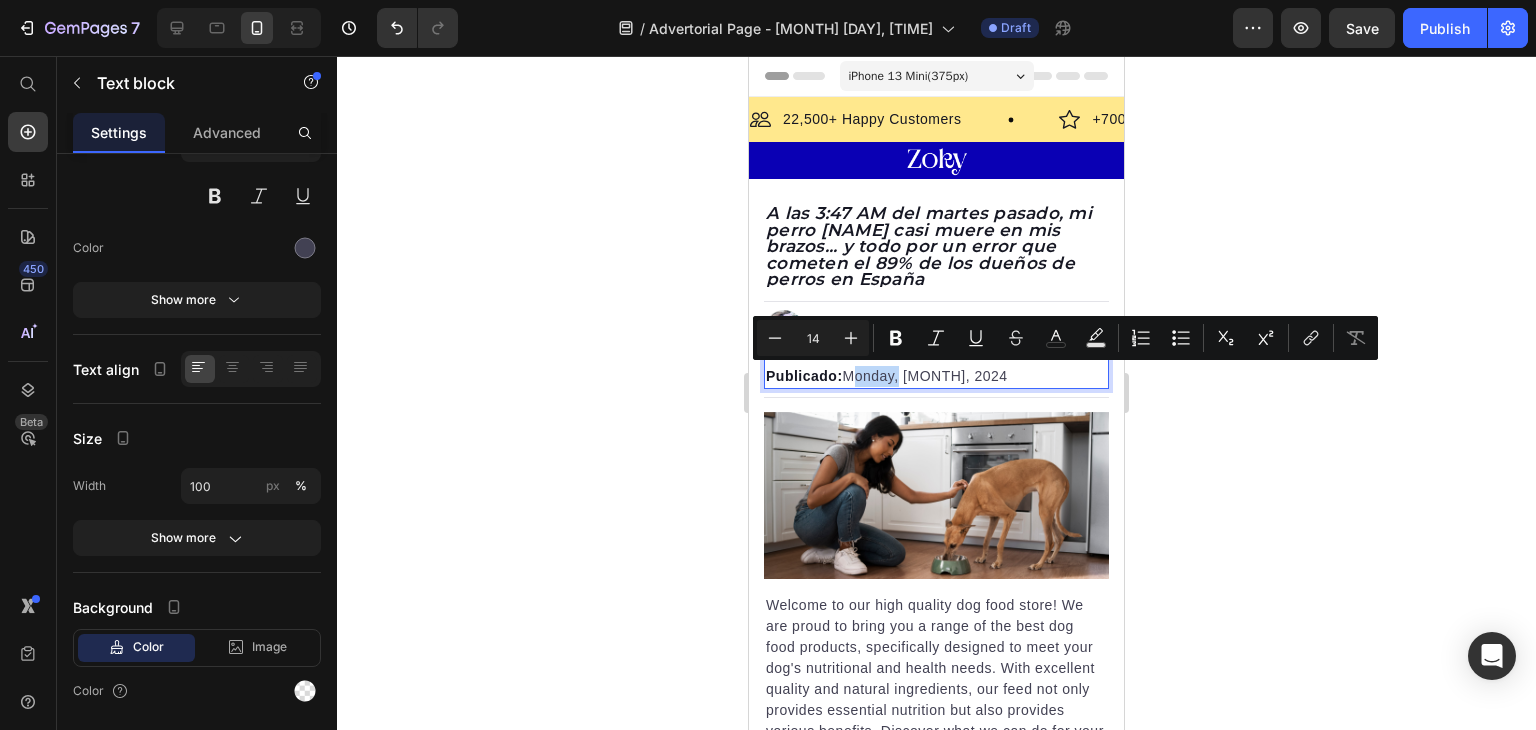drag, startPoint x: 845, startPoint y: 381, endPoint x: 897, endPoint y: 380, distance: 52.009613 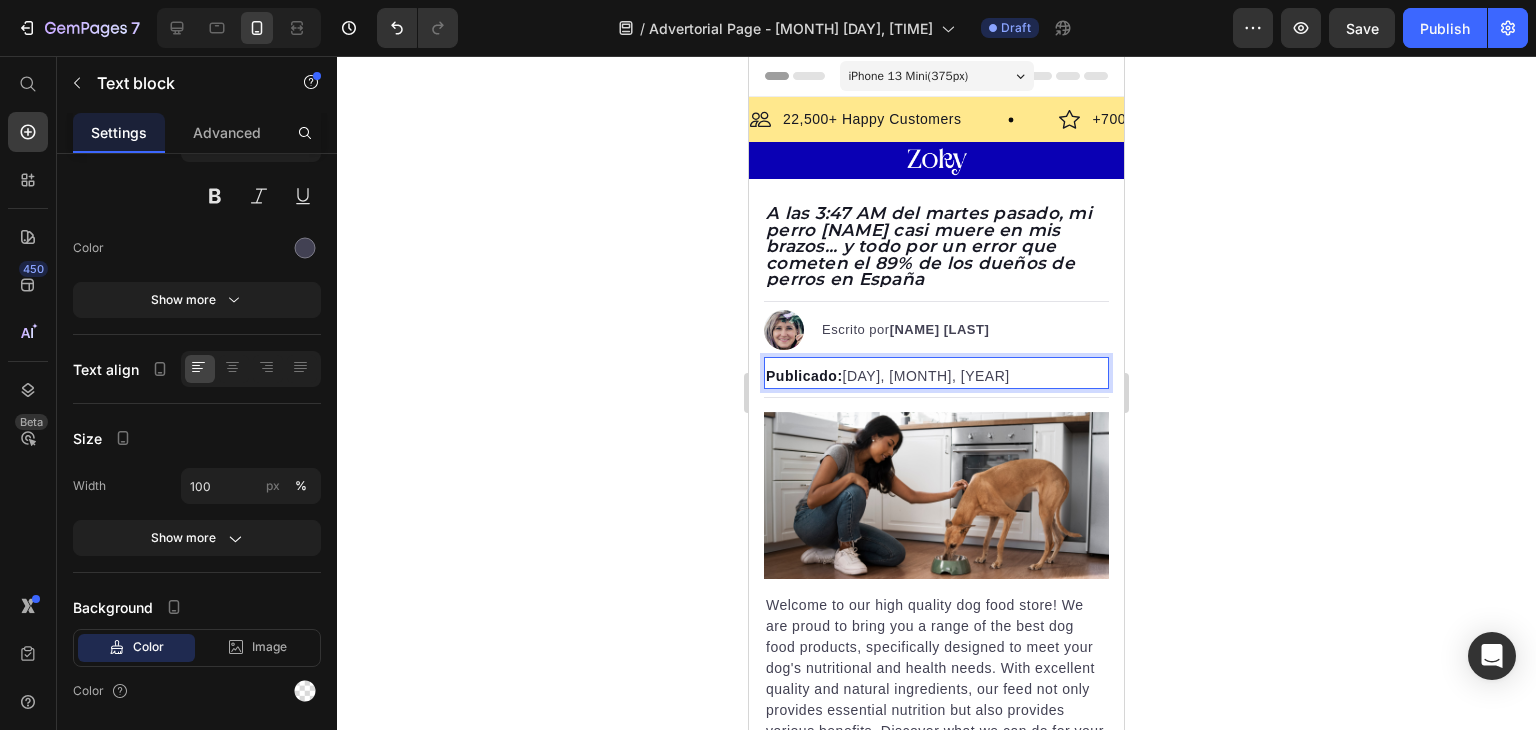 click on "Publicado: Viernes, [MONTH] 8, [YEAR]" at bounding box center (936, 376) 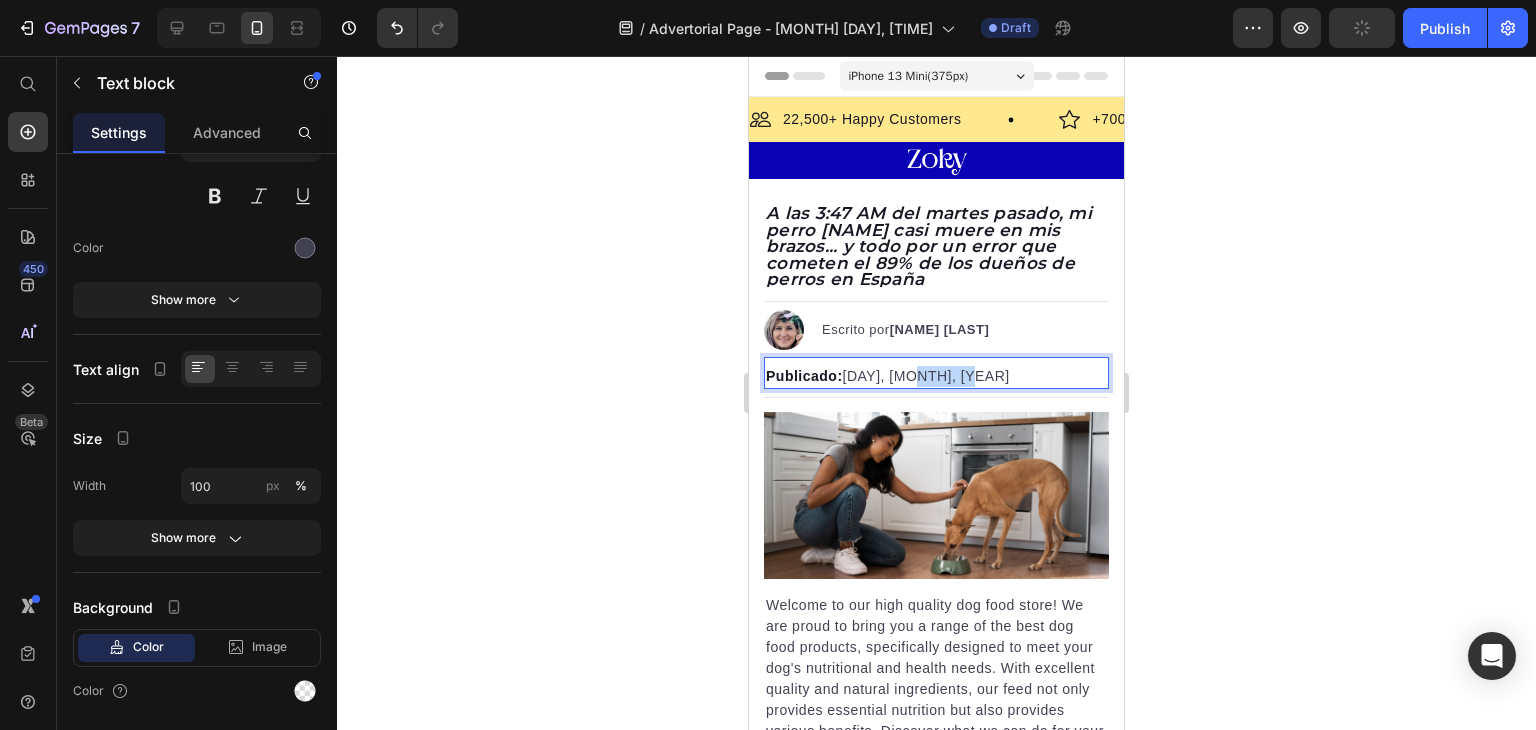 click on "Publicado: Viernes, [MONTH] 8, [YEAR]" at bounding box center [936, 376] 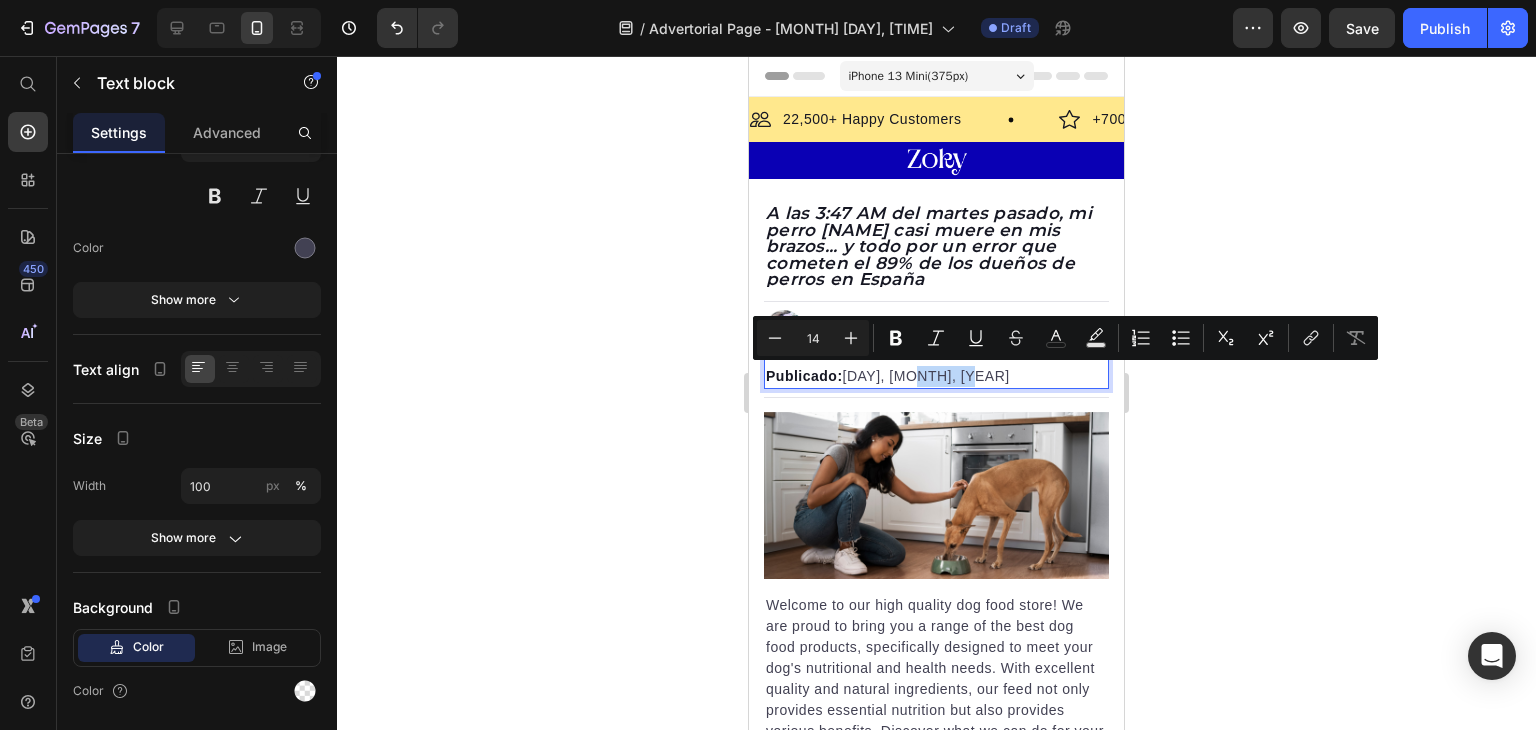 click on "Publicado: Viernes, [MONTH] 8, [YEAR]" at bounding box center [936, 376] 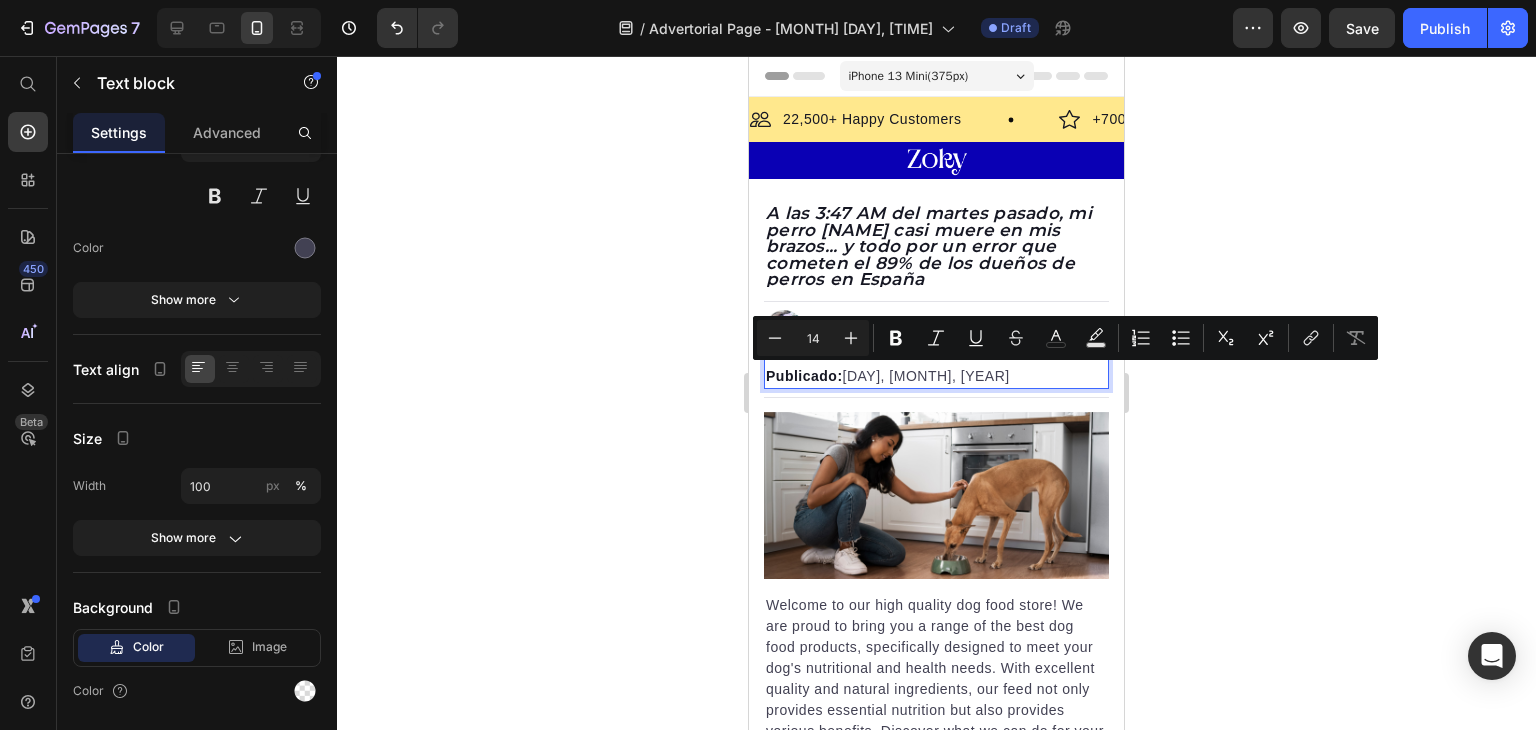 drag, startPoint x: 907, startPoint y: 381, endPoint x: 1011, endPoint y: 379, distance: 104.019226 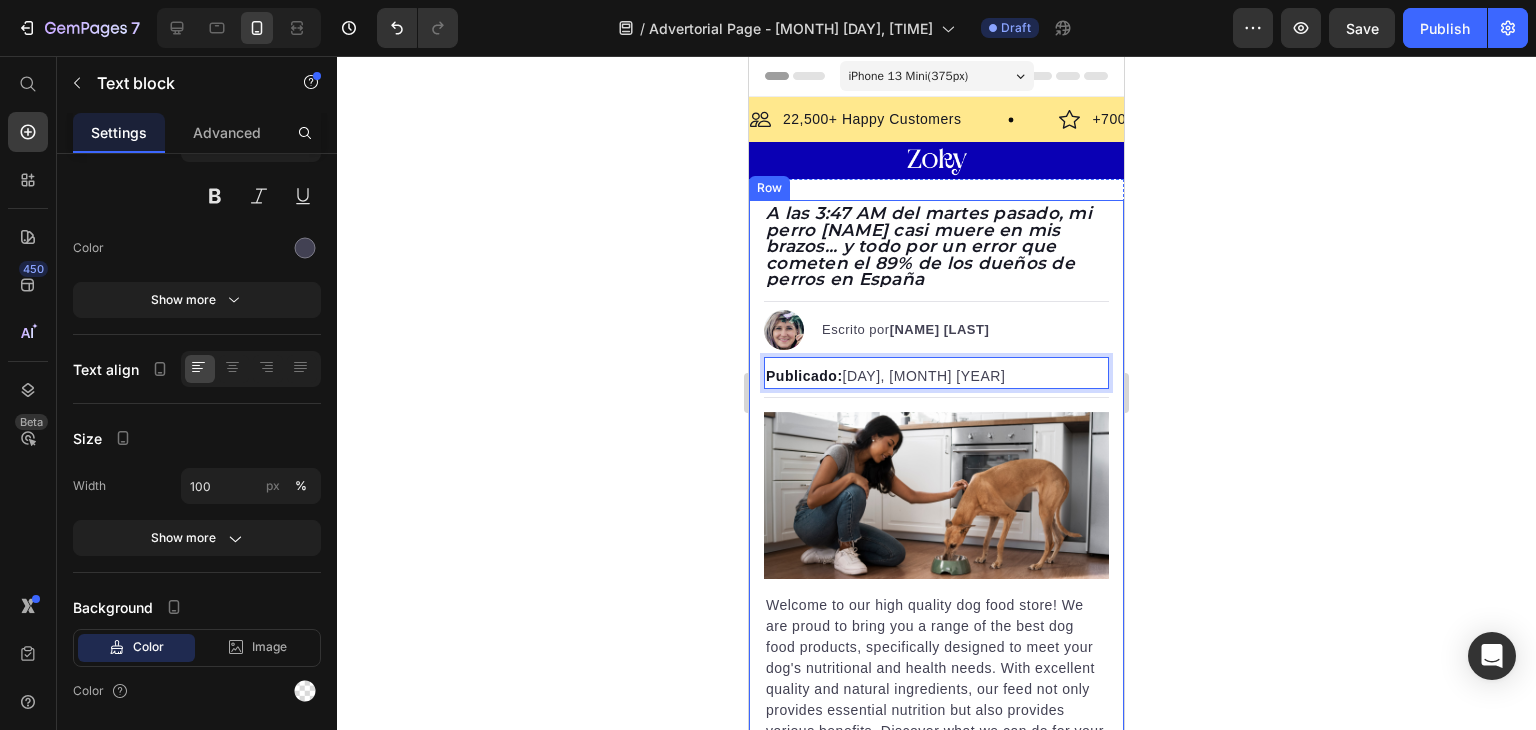 click 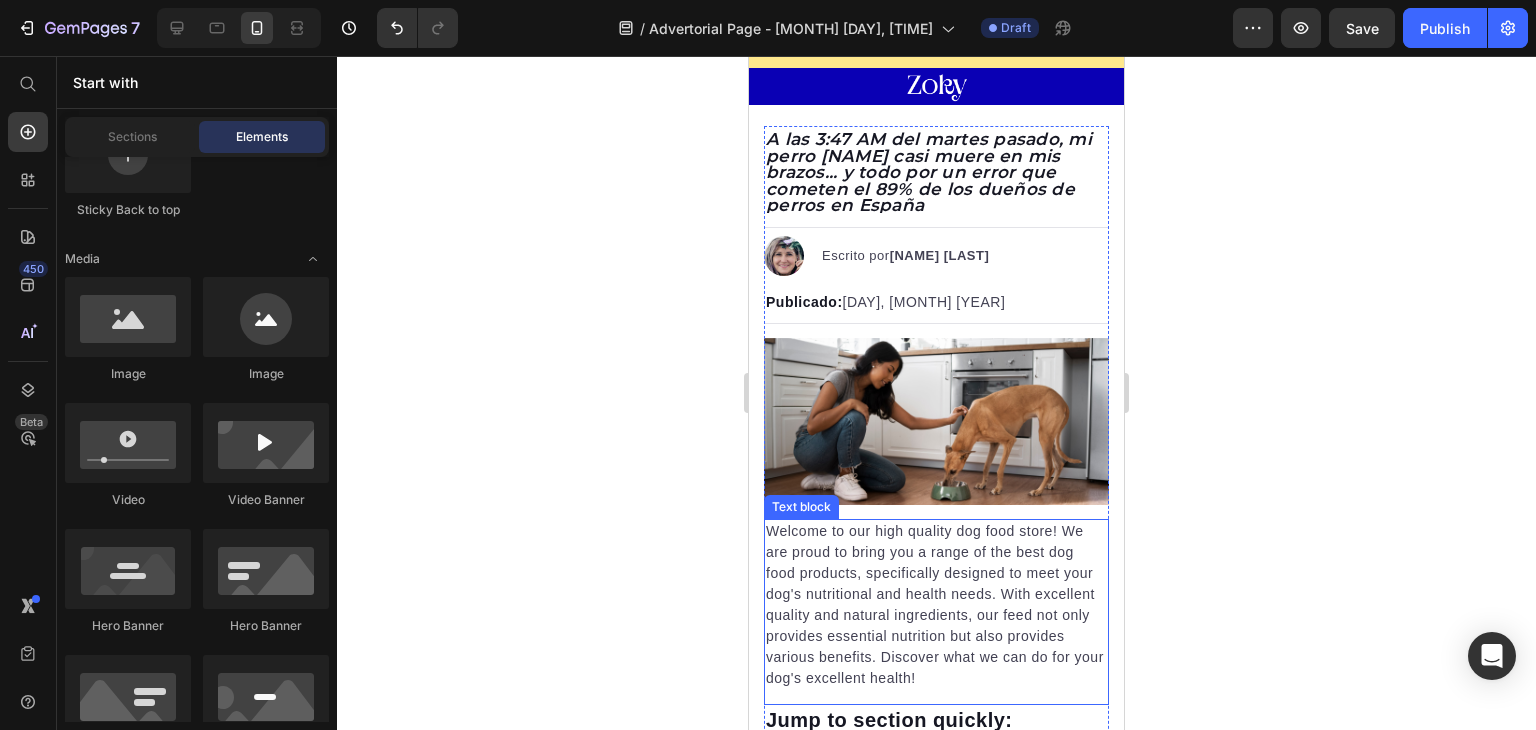 scroll, scrollTop: 71, scrollLeft: 0, axis: vertical 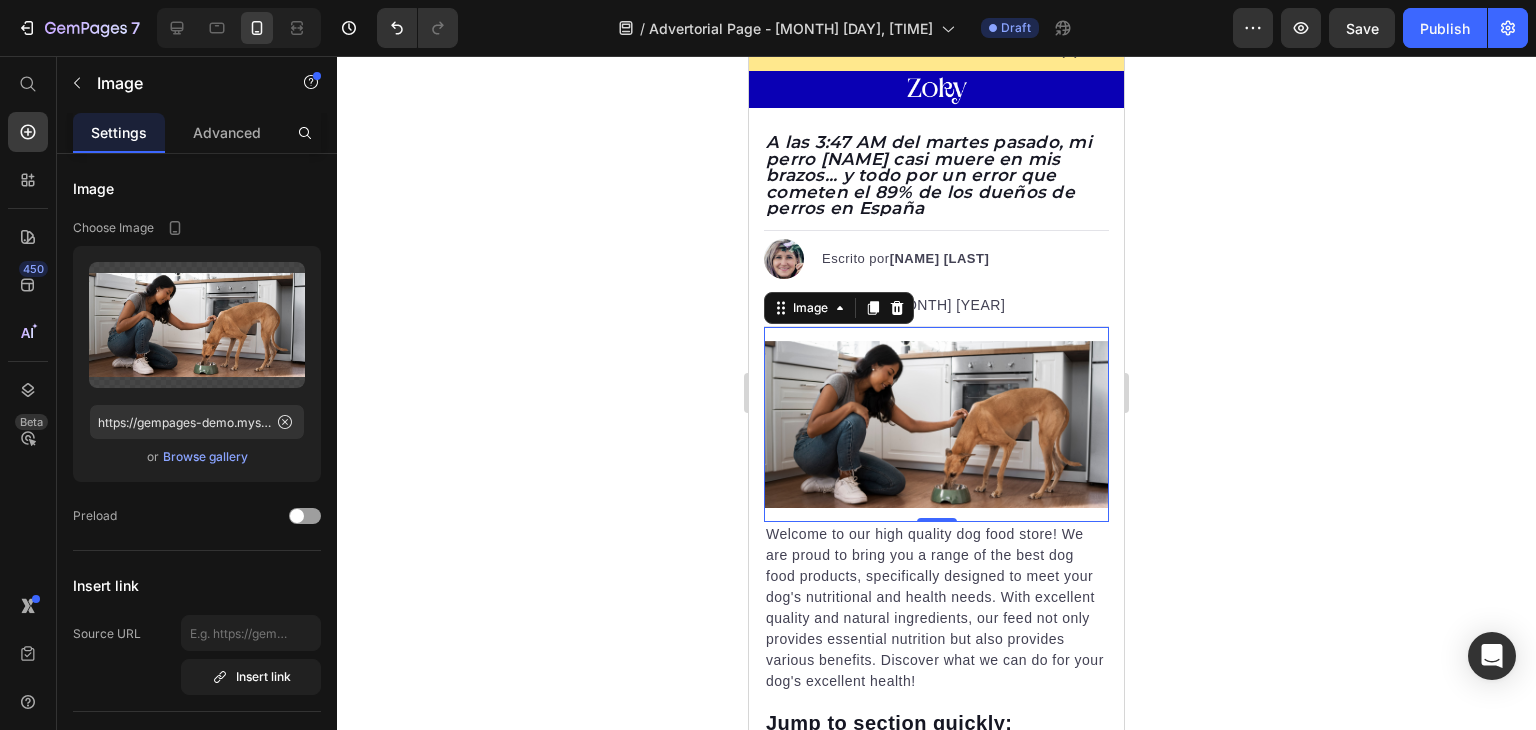 drag, startPoint x: 185, startPoint y: 313, endPoint x: 425, endPoint y: 288, distance: 241.29857 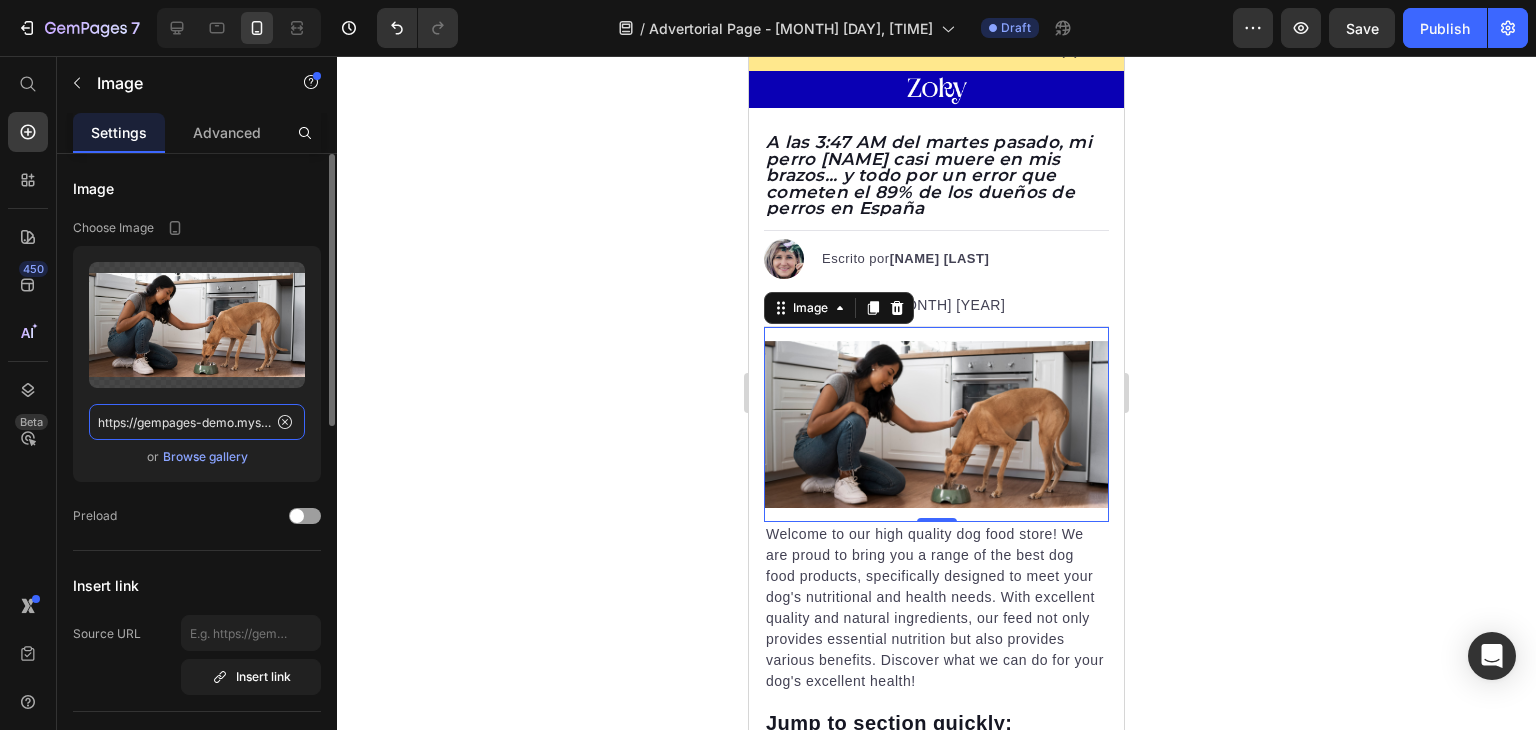 drag, startPoint x: 425, startPoint y: 288, endPoint x: 194, endPoint y: 416, distance: 264.09277 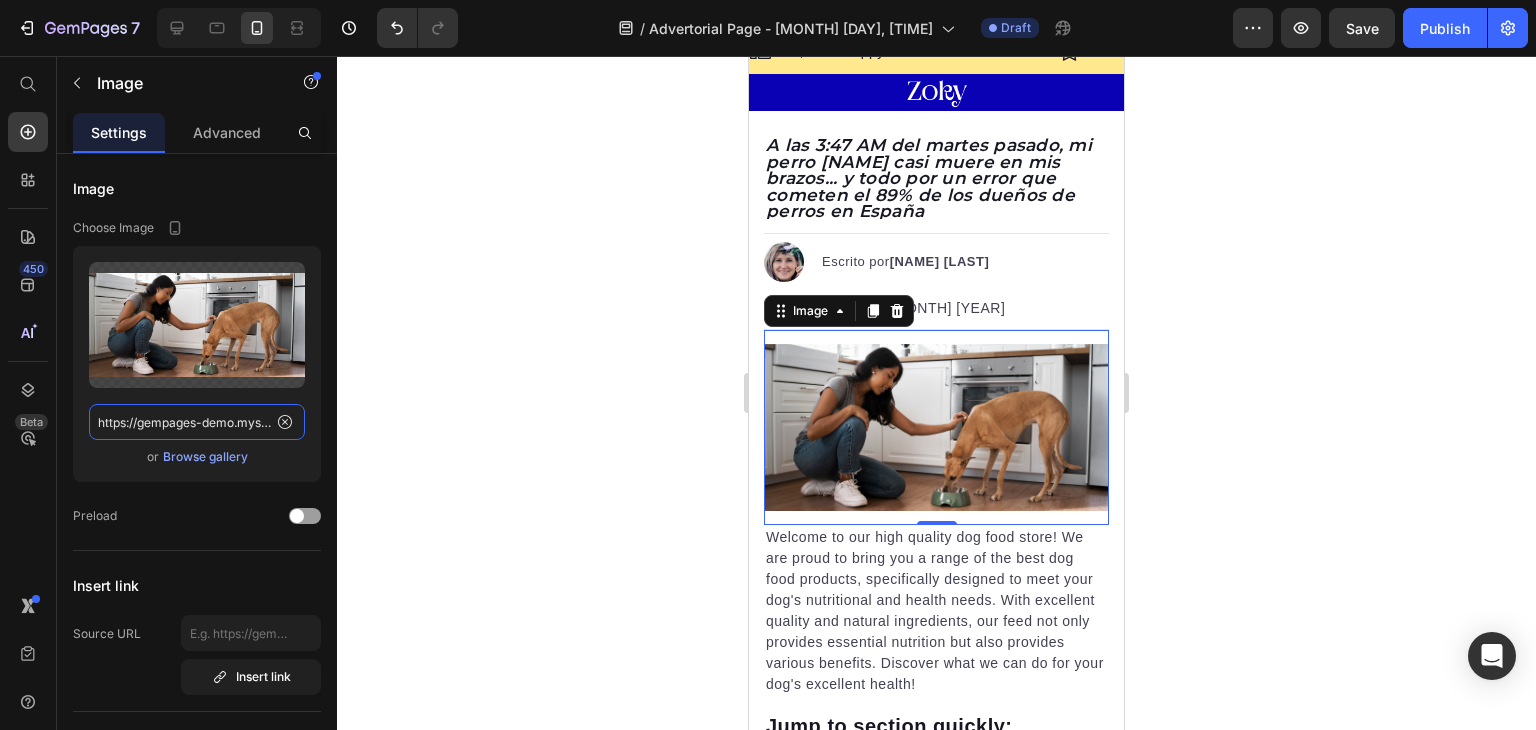 scroll, scrollTop: 0, scrollLeft: 0, axis: both 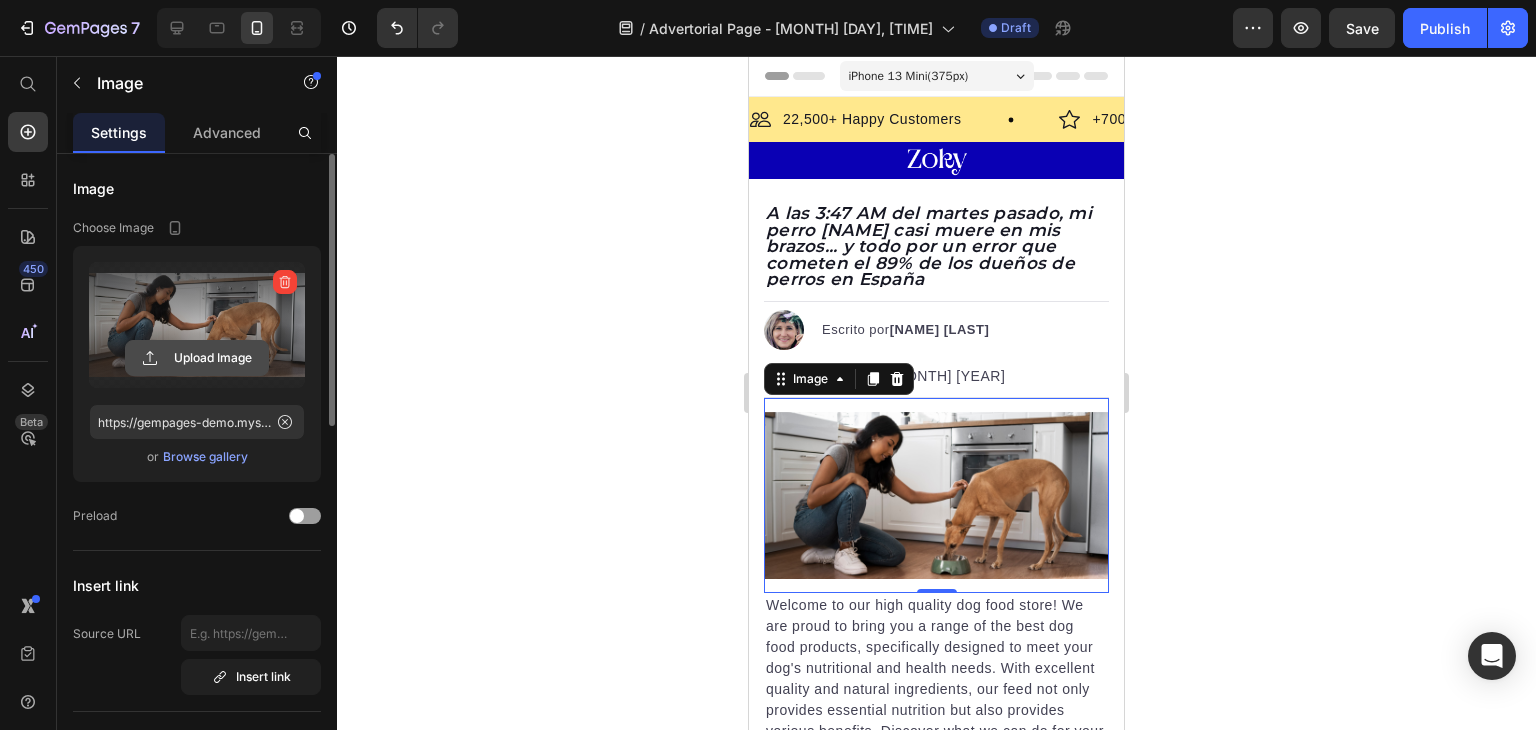click 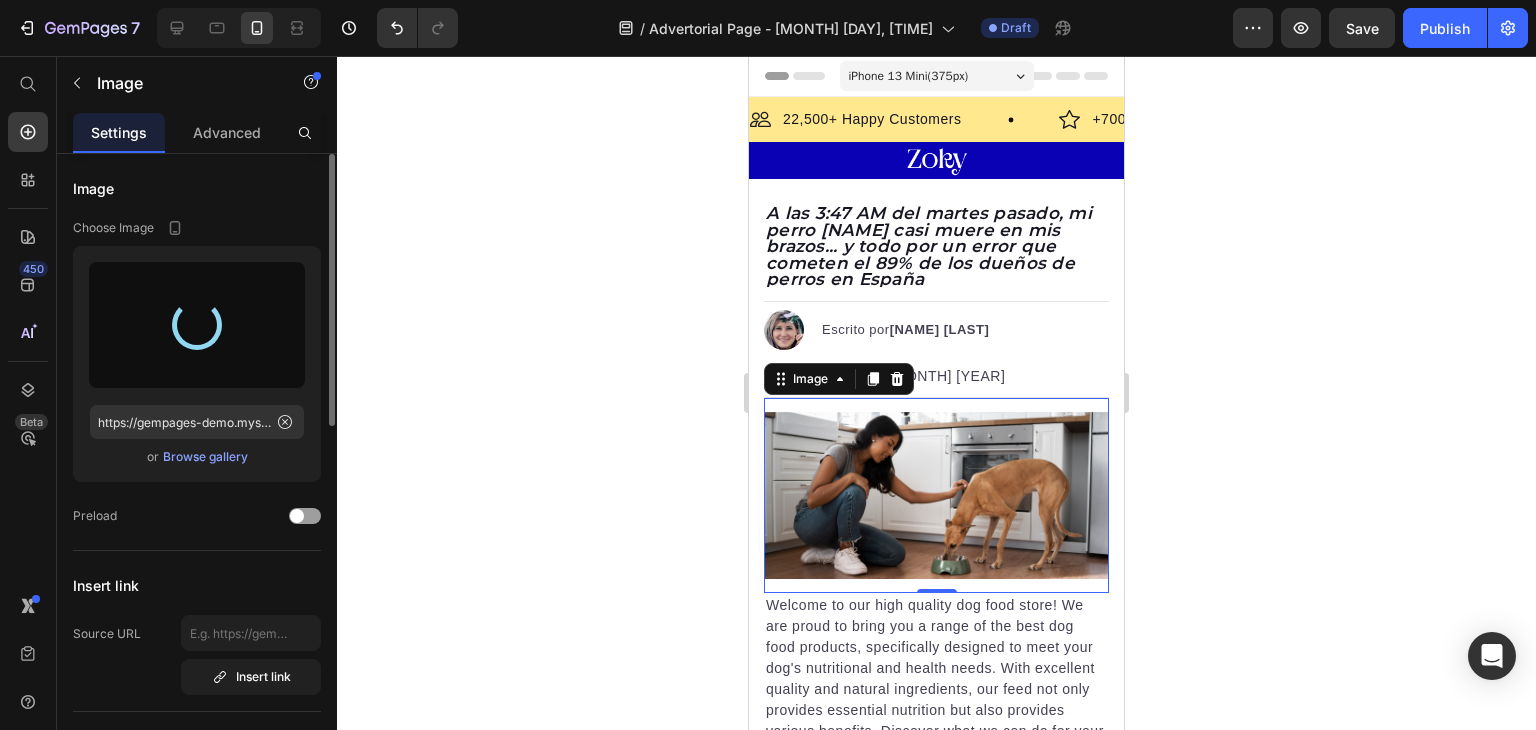 type on "https://cdn.shopify.com/s/files/1/0947/3277/9865/files/gempages_575377314339095491-d041eeff-860a-46c2-9e5e-c0a163078292.png" 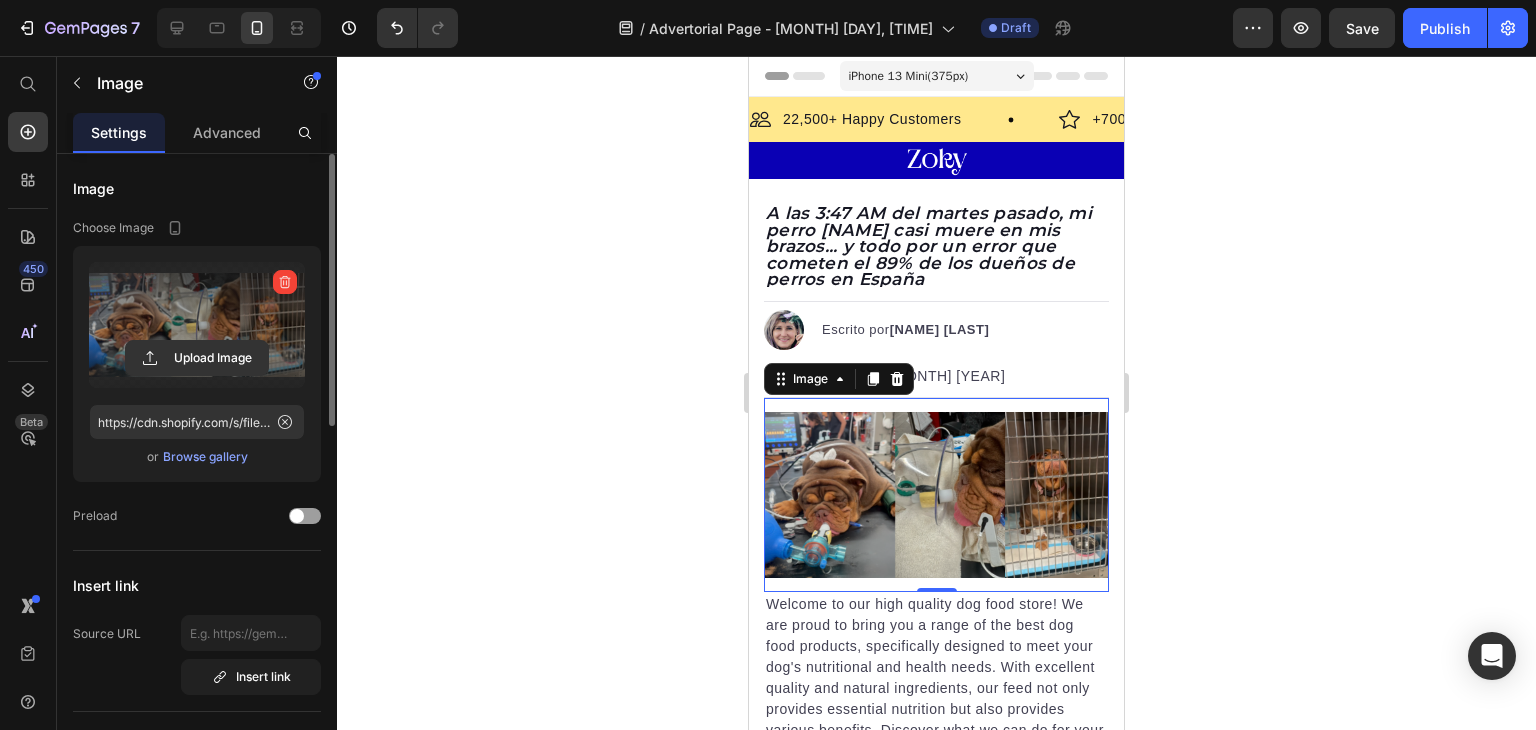click 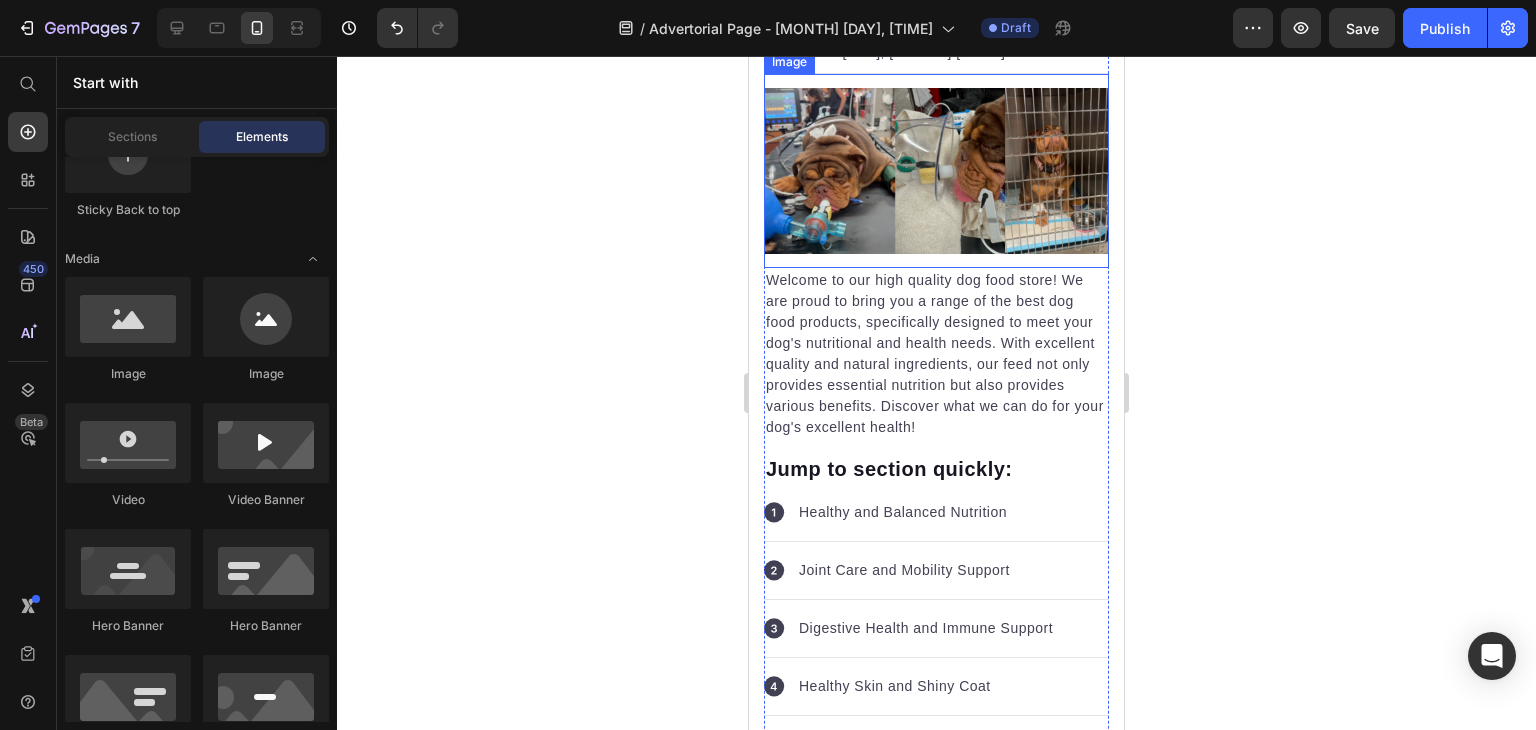 scroll, scrollTop: 326, scrollLeft: 0, axis: vertical 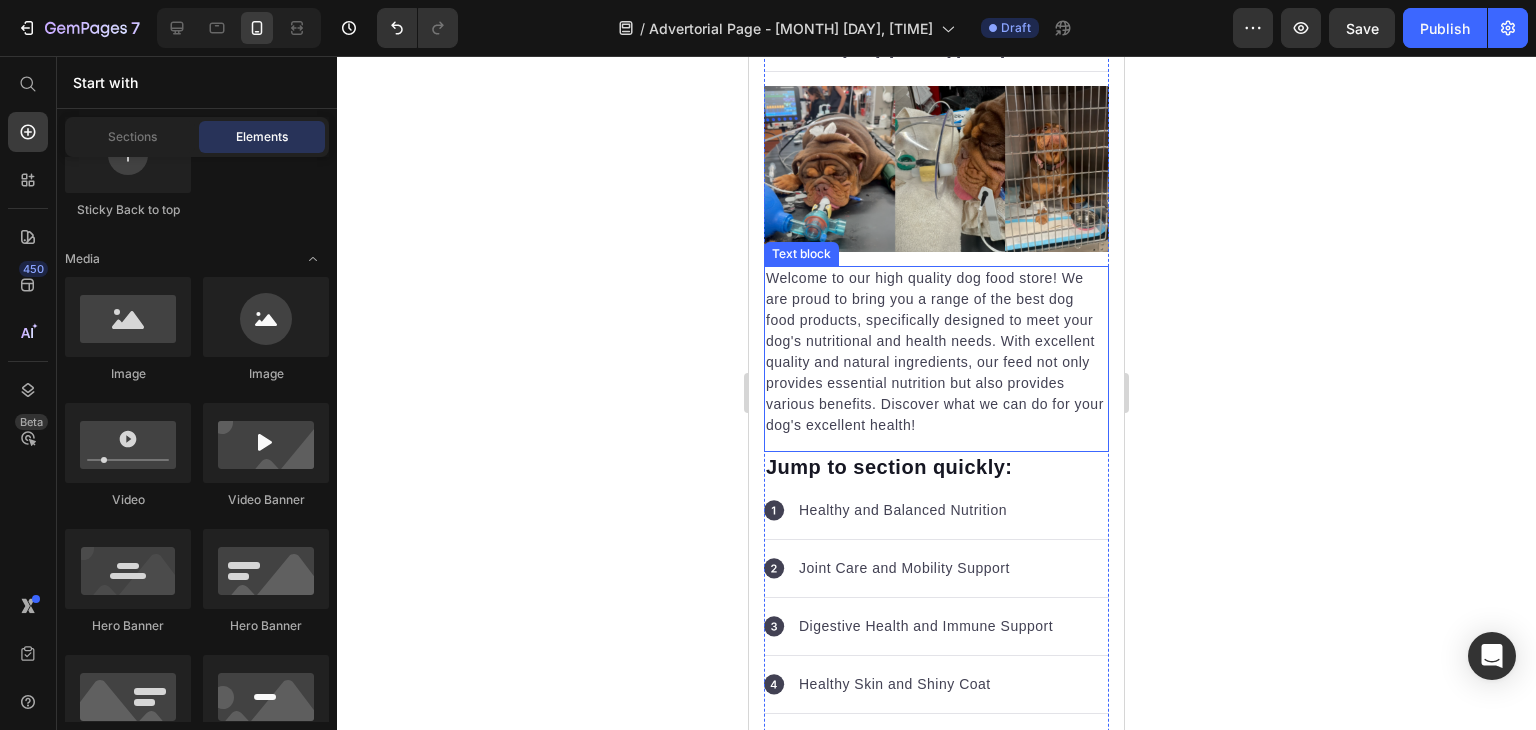 click on "Welcome to our high quality dog food store! We are proud to bring you a range of the best dog food products, specifically designed to meet your dog's nutritional and health needs. With excellent quality and natural ingredients, our feed not only provides essential nutrition but also provides various benefits. Discover what we can do for your dog's excellent health!" at bounding box center (936, 352) 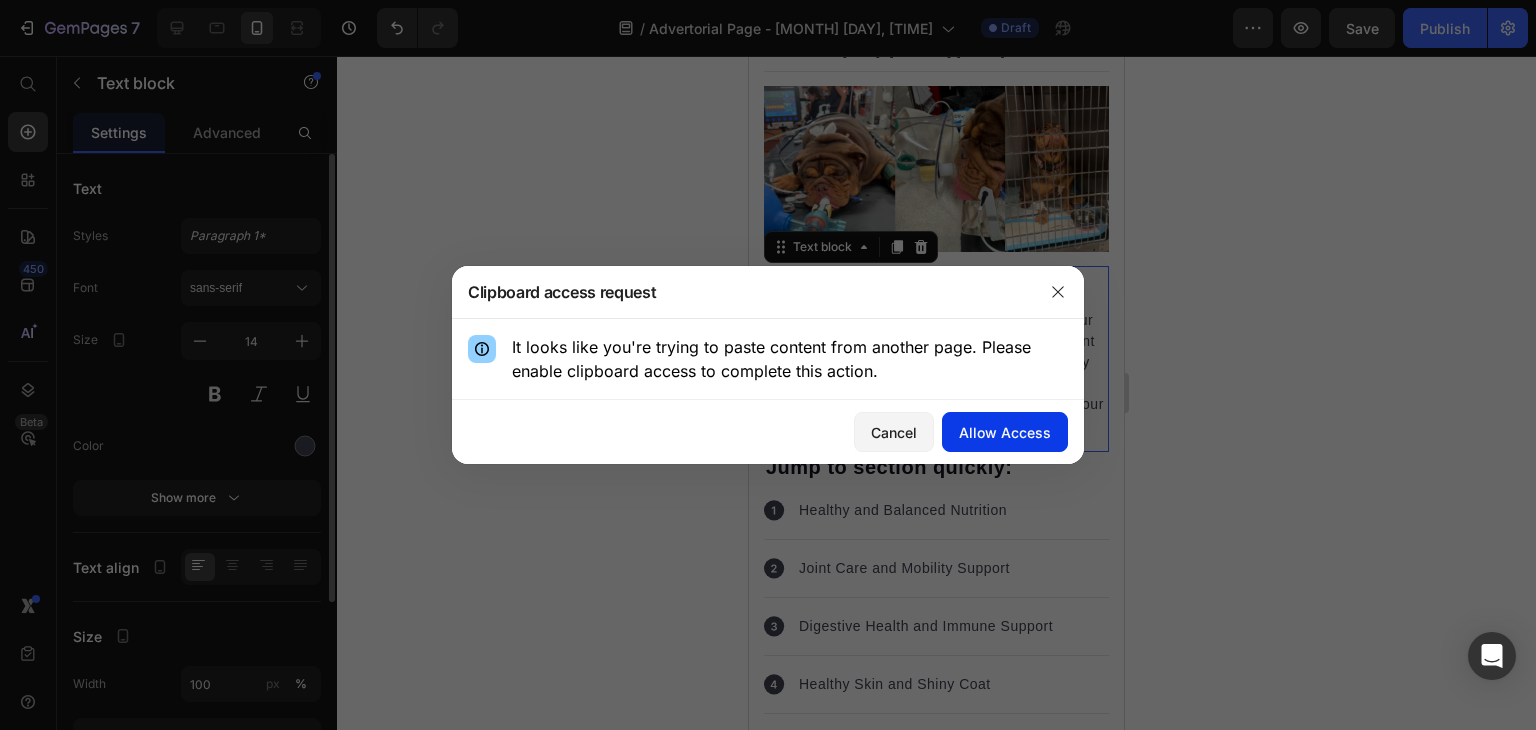 click on "Allow Access" at bounding box center [1005, 432] 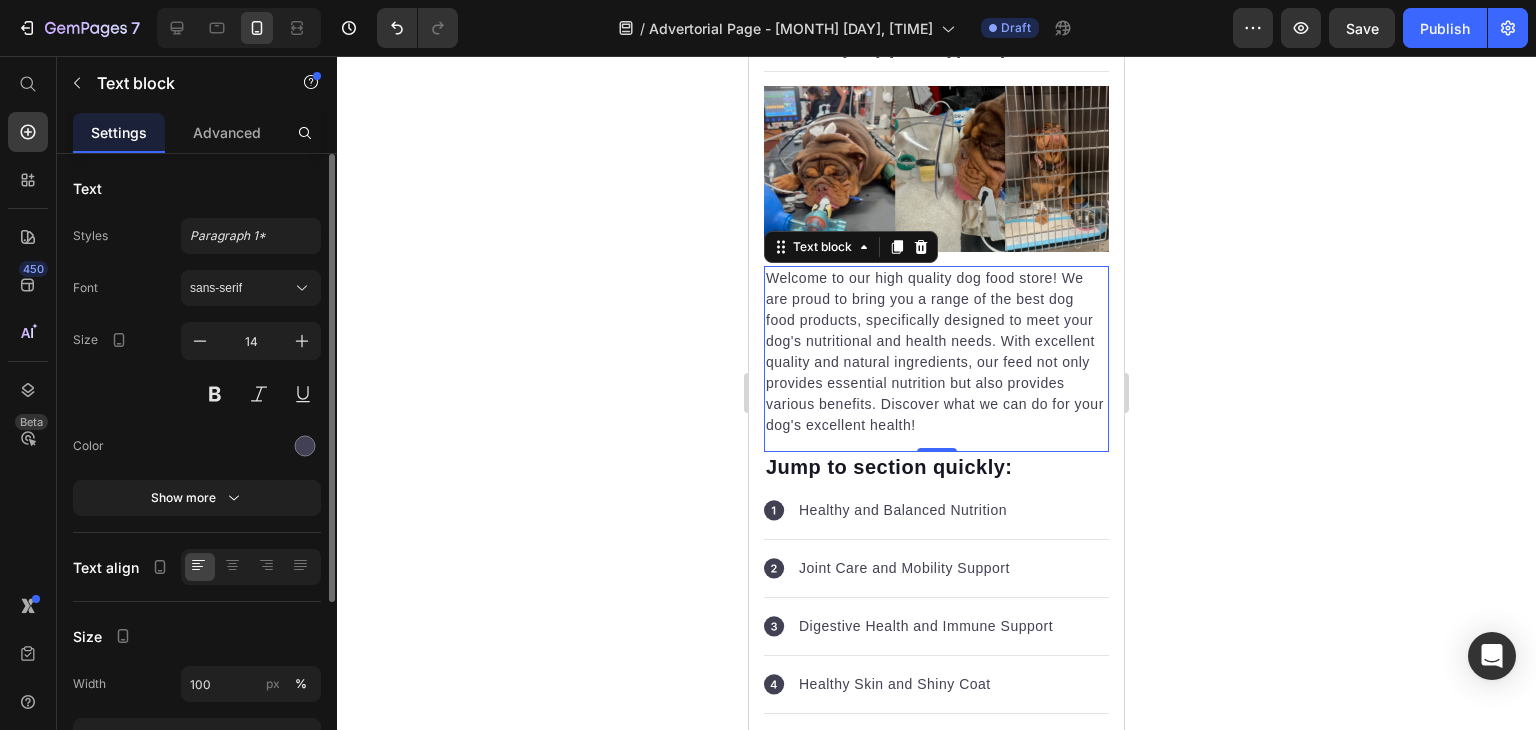 click on "Welcome to our high quality dog food store! We are proud to bring you a range of the best dog food products, specifically designed to meet your dog's nutritional and health needs. With excellent quality and natural ingredients, our feed not only provides essential nutrition but also provides various benefits. Discover what we can do for your dog's excellent health!" at bounding box center (936, 352) 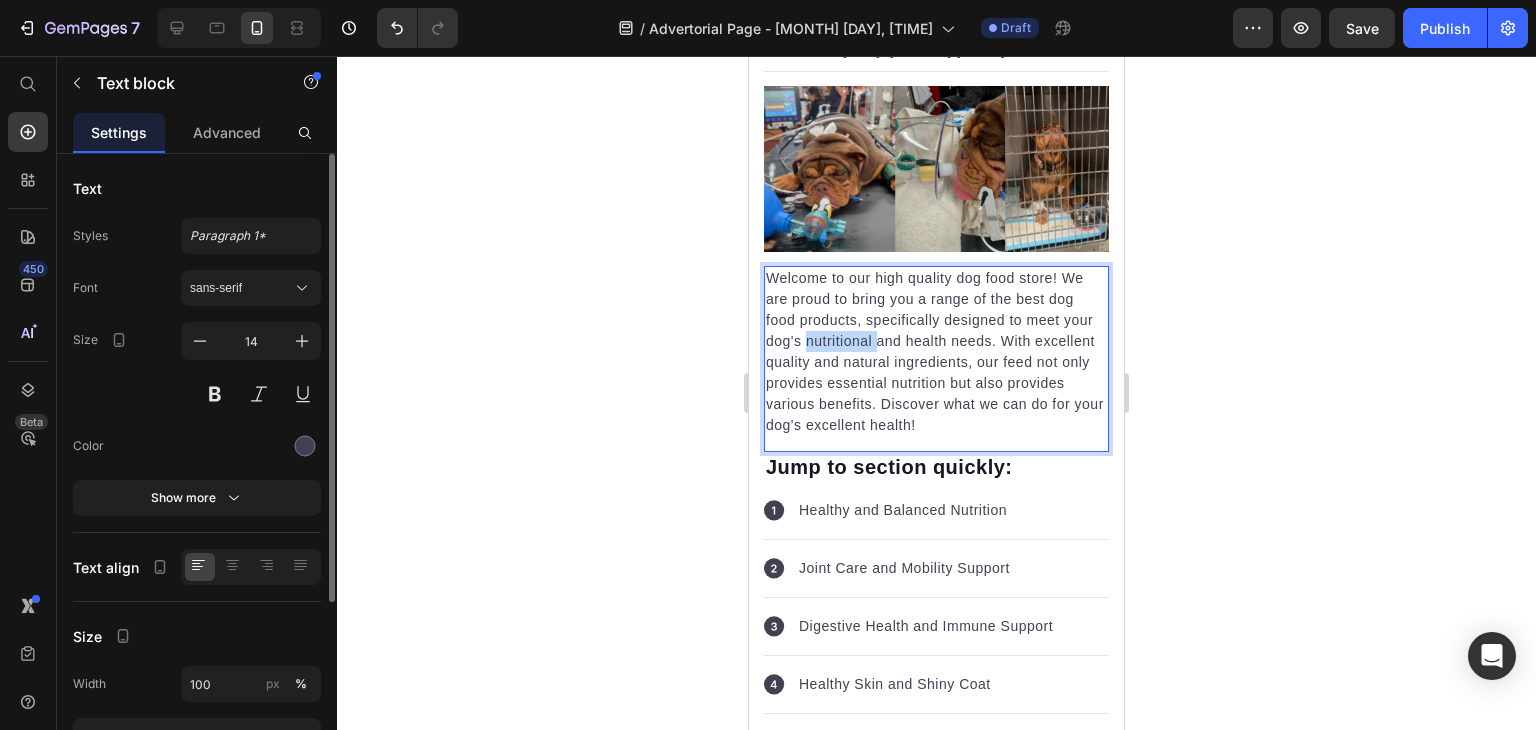 click on "Welcome to our high quality dog food store! We are proud to bring you a range of the best dog food products, specifically designed to meet your dog's nutritional and health needs. With excellent quality and natural ingredients, our feed not only provides essential nutrition but also provides various benefits. Discover what we can do for your dog's excellent health!" at bounding box center [936, 352] 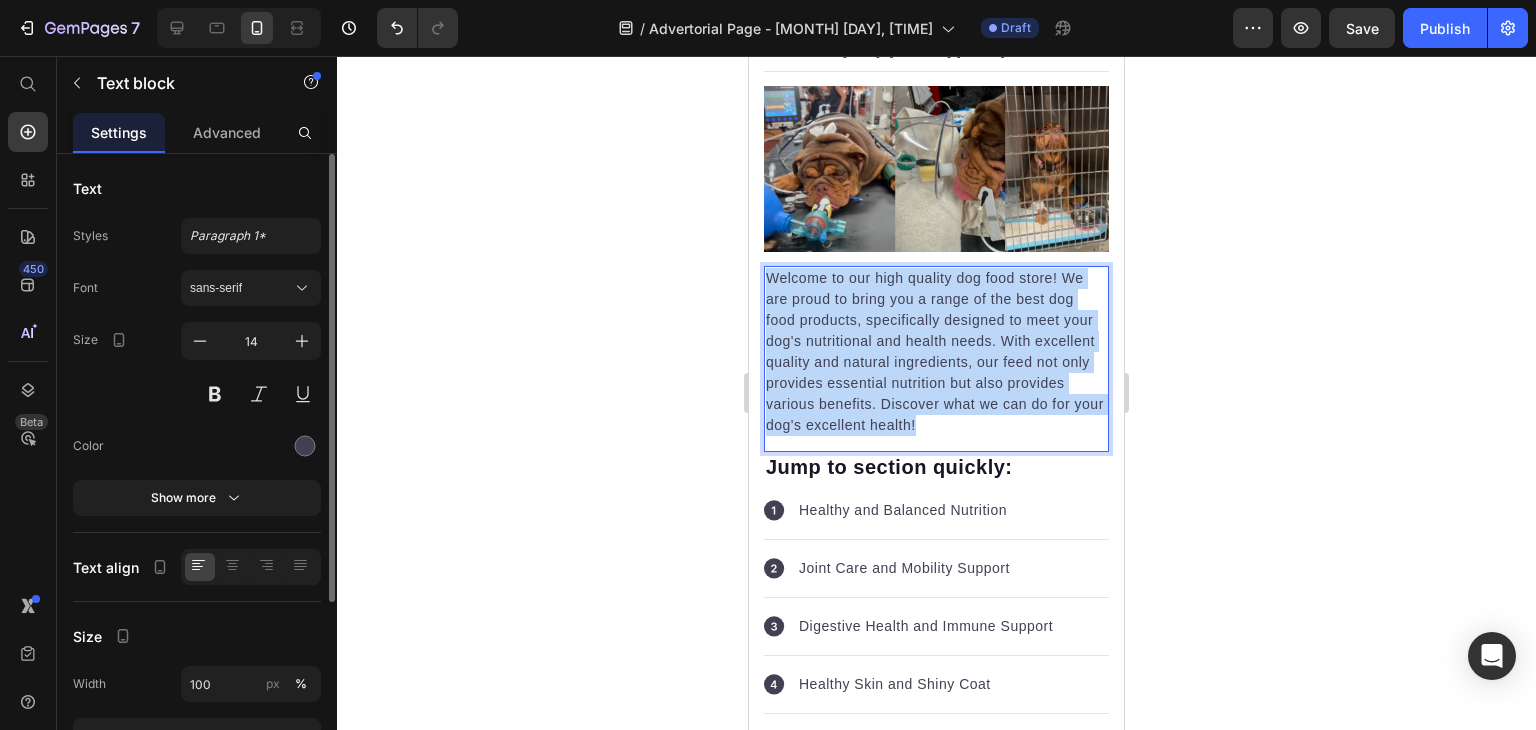 click on "Welcome to our high quality dog food store! We are proud to bring you a range of the best dog food products, specifically designed to meet your dog's nutritional and health needs. With excellent quality and natural ingredients, our feed not only provides essential nutrition but also provides various benefits. Discover what we can do for your dog's excellent health!" at bounding box center [936, 352] 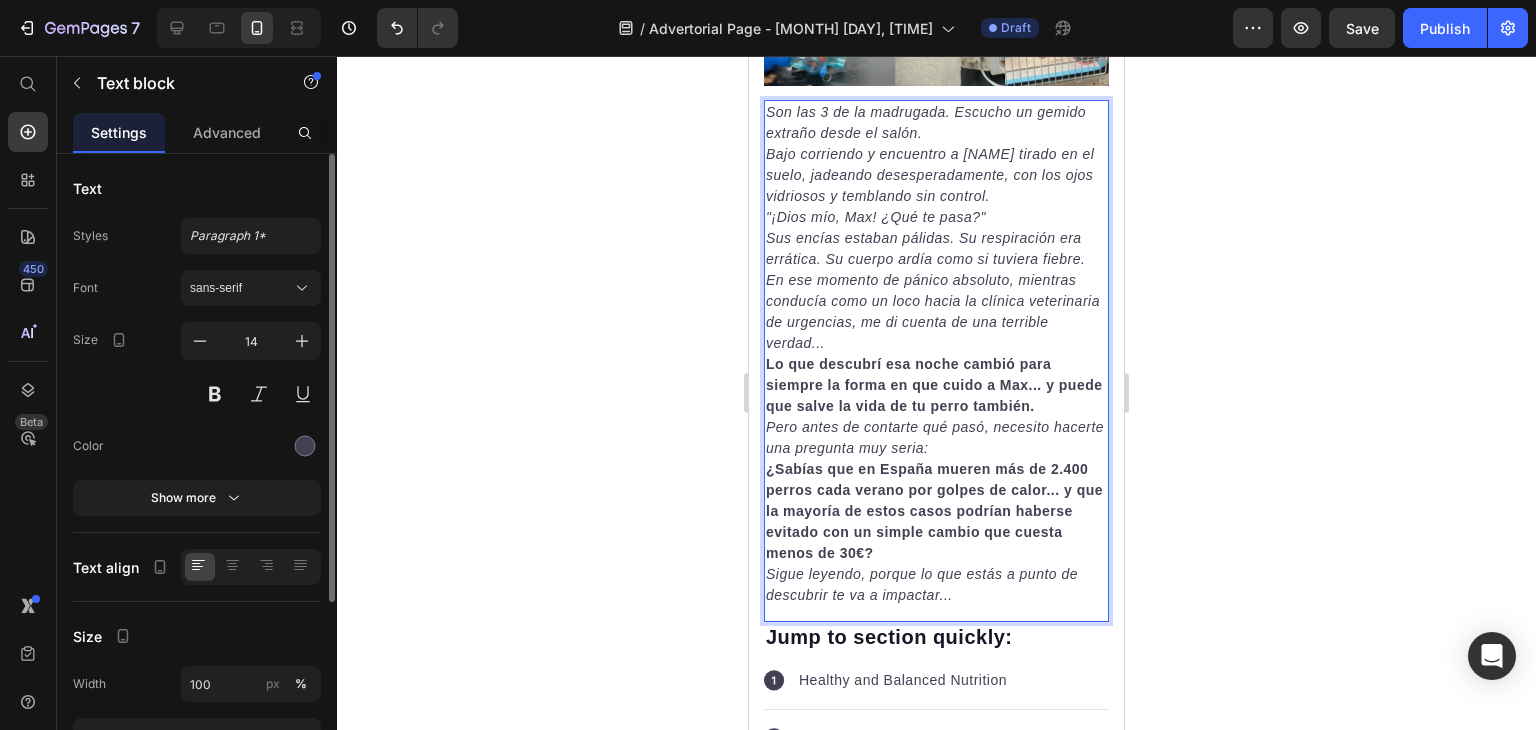 scroll, scrollTop: 492, scrollLeft: 0, axis: vertical 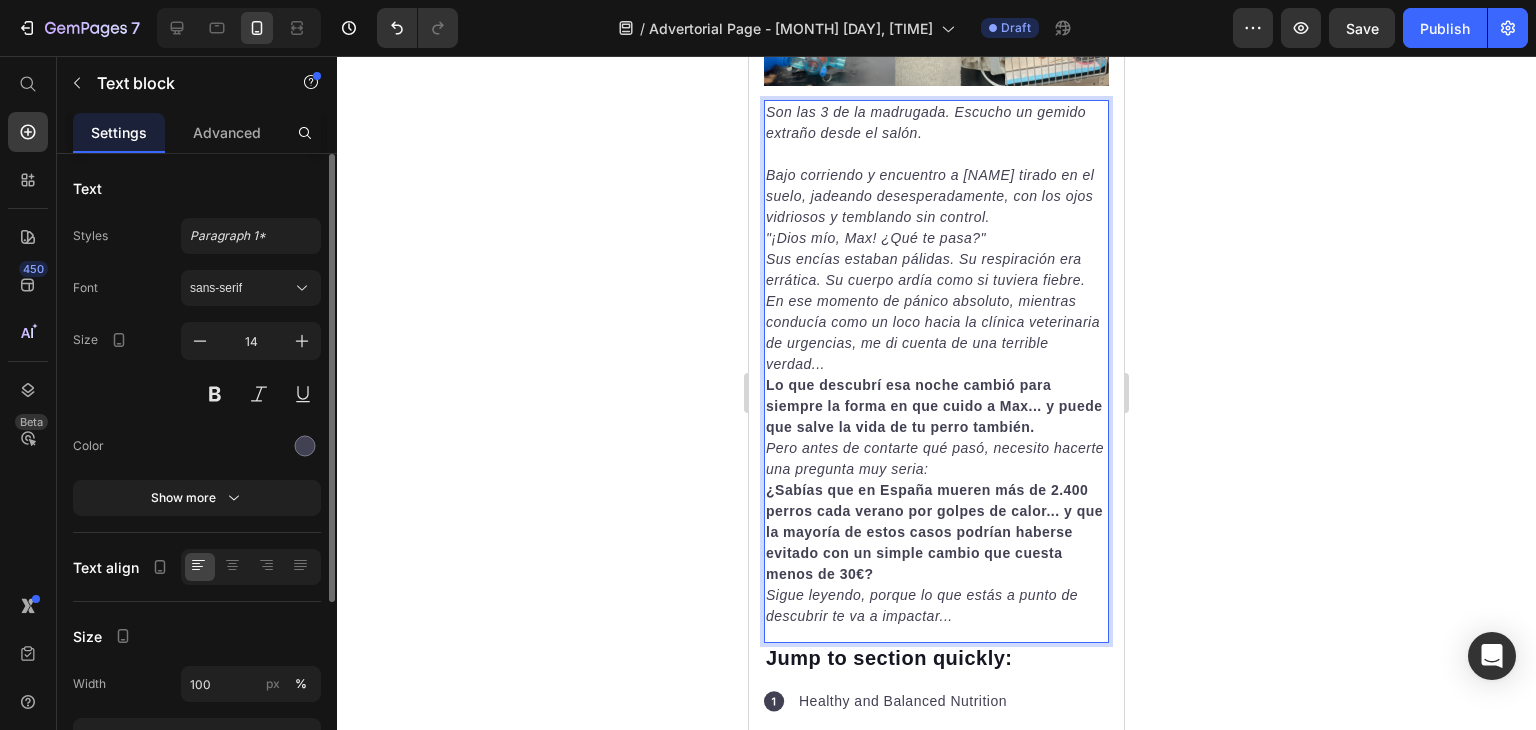click on "Bajo corriendo y encuentro a [NAME] tirado en el suelo, jadeando desesperadamente, con los ojos vidriosos y temblando sin control." at bounding box center [936, 196] 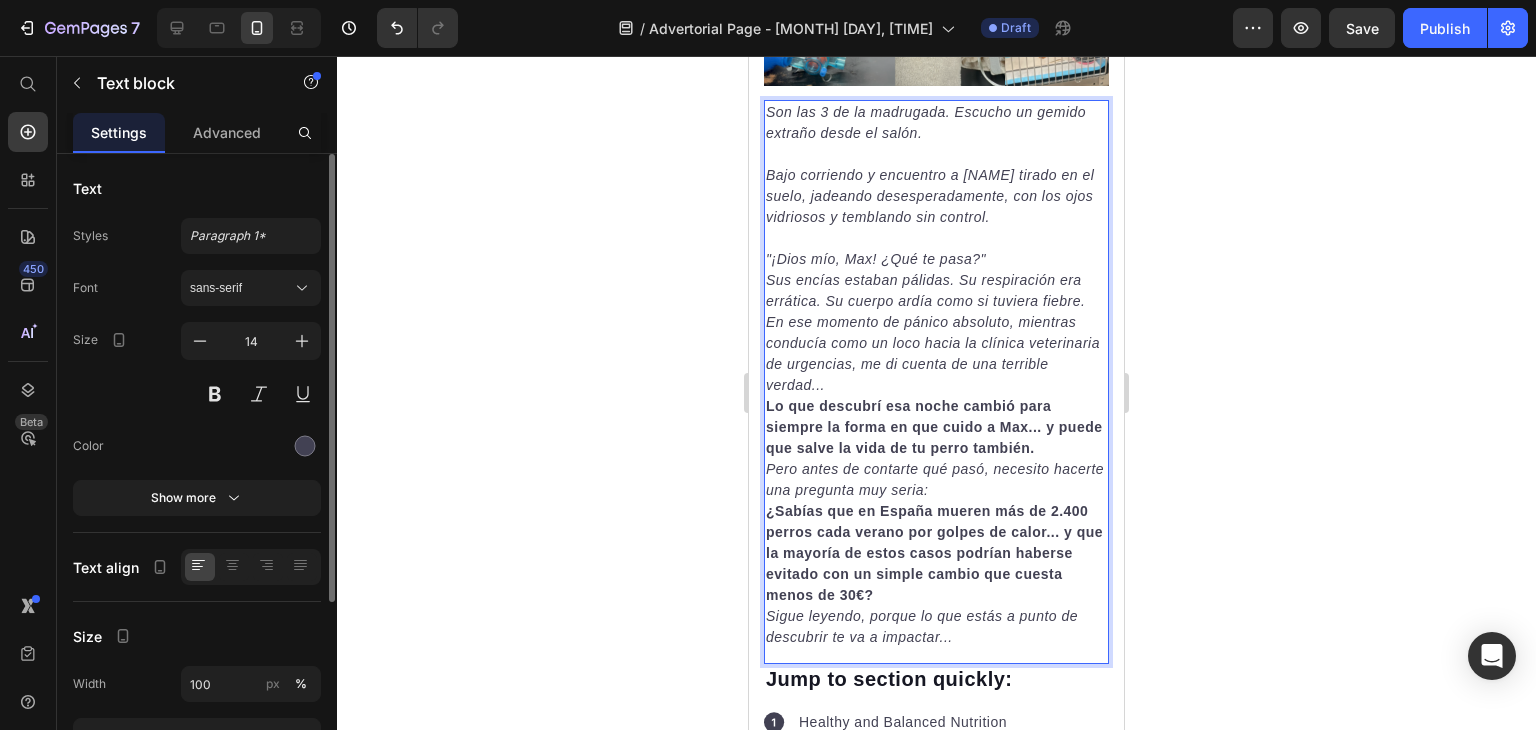 click on ""¡Dios mío, Max! ¿Qué te pasa?"" at bounding box center (936, 259) 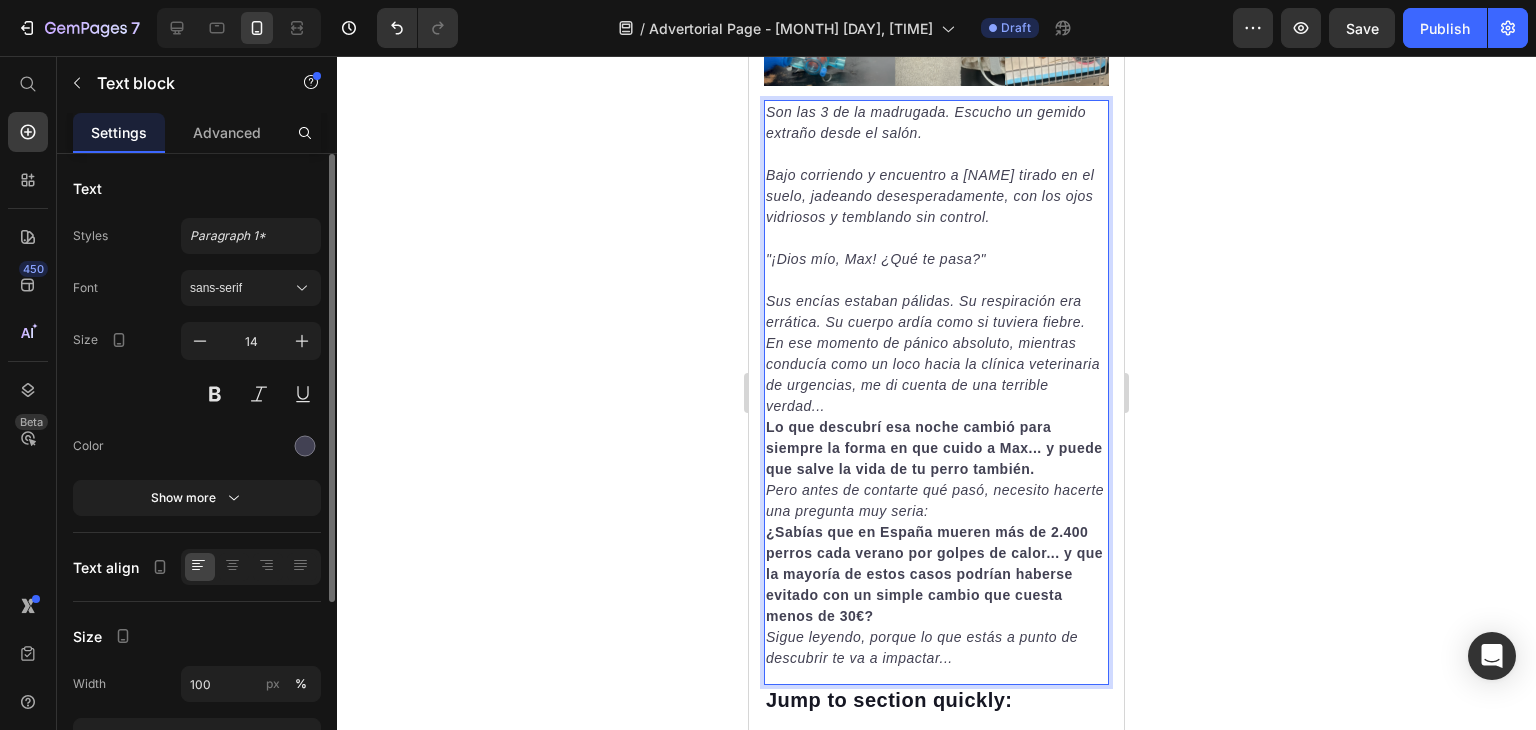 click on "En ese momento de pánico absoluto, mientras conducía como un loco hacia la clínica veterinaria de urgencias, me di cuenta de una terrible verdad..." at bounding box center (936, 375) 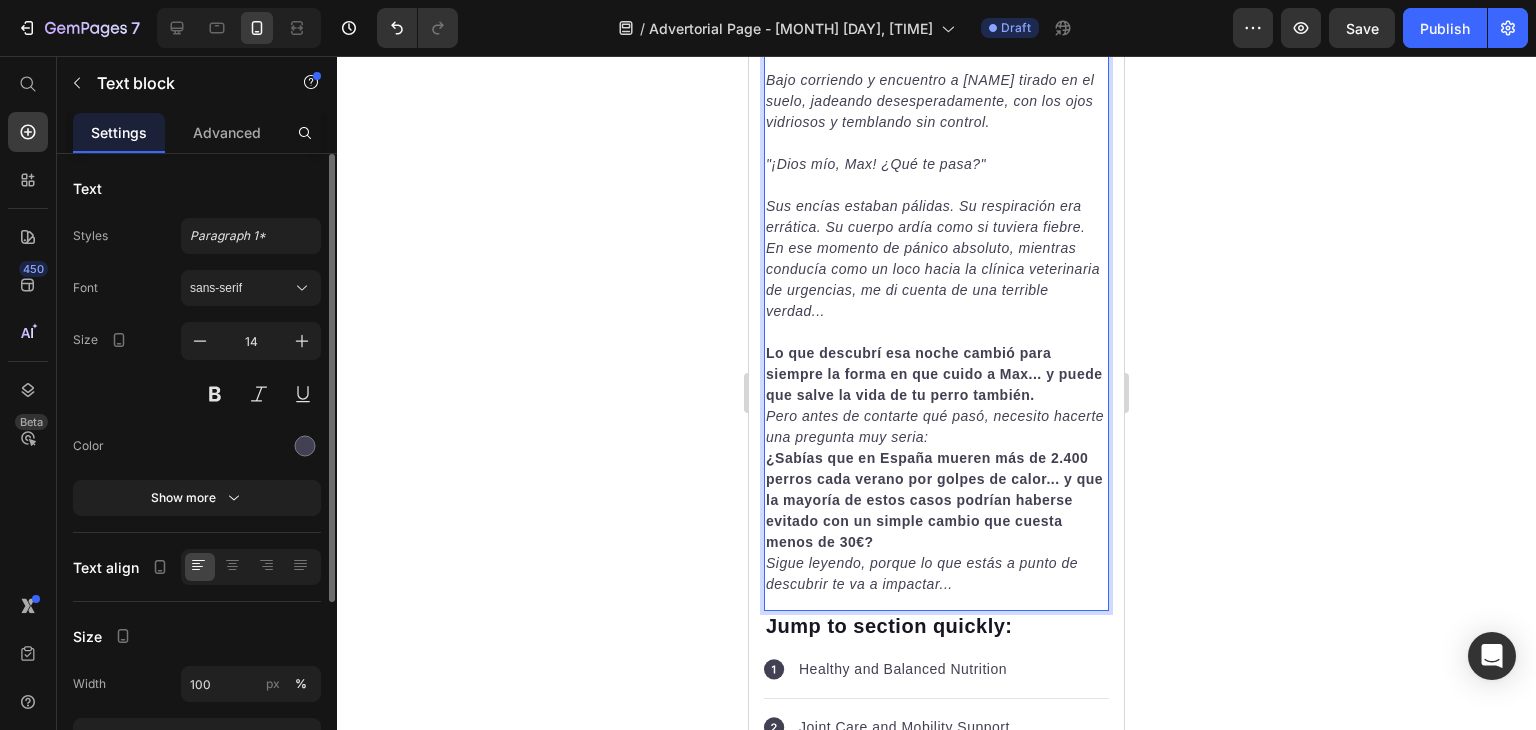 scroll, scrollTop: 624, scrollLeft: 0, axis: vertical 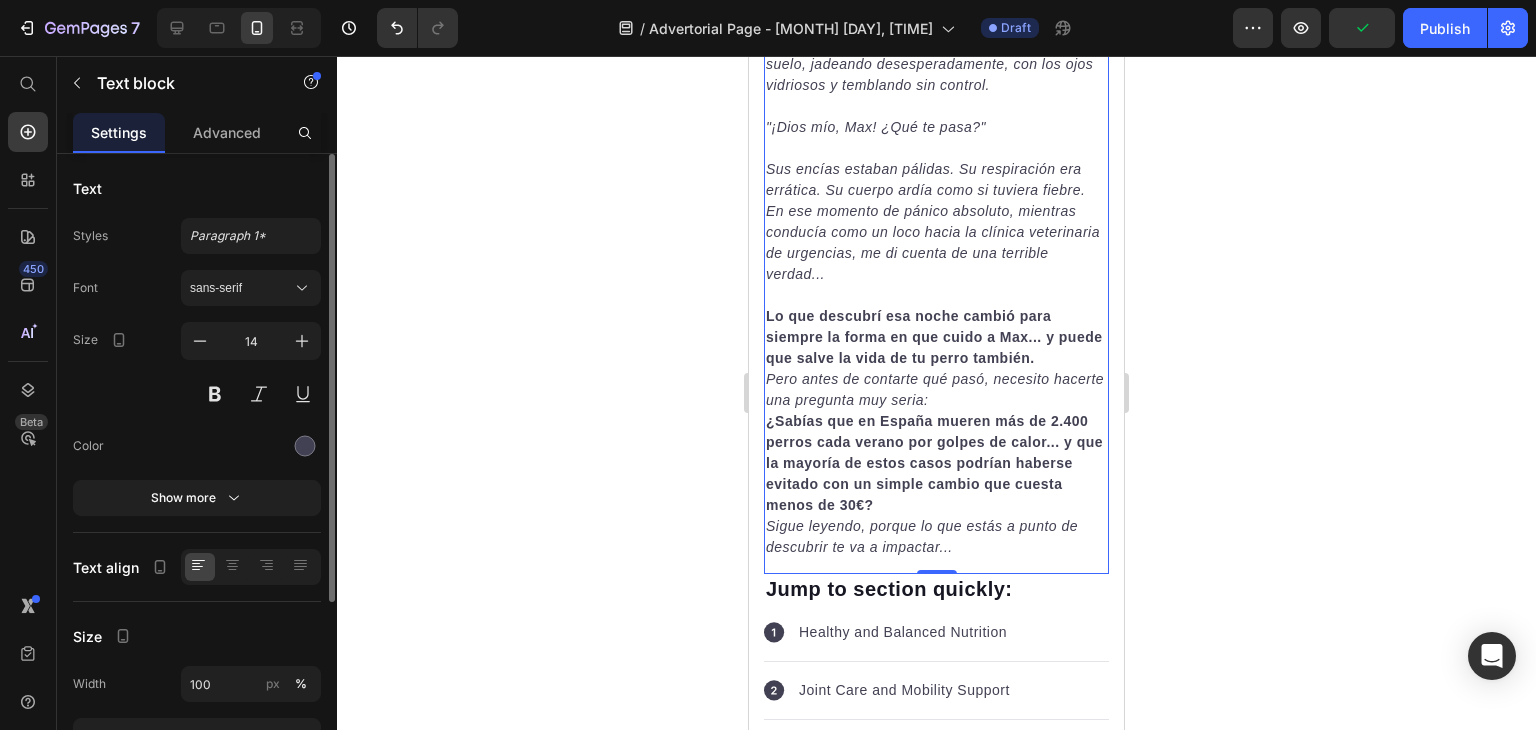 drag, startPoint x: 246, startPoint y: 344, endPoint x: 1221, endPoint y: 433, distance: 979.05365 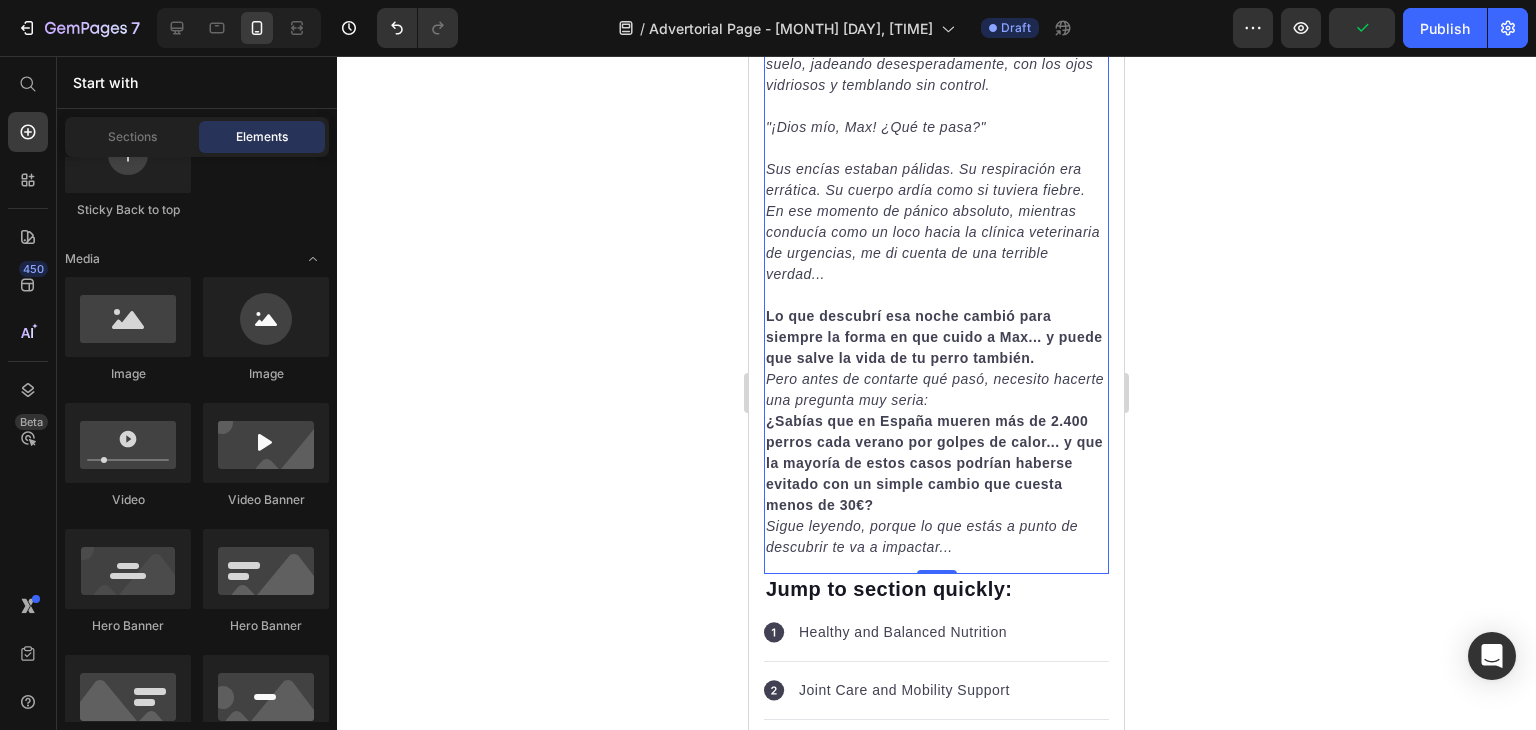 scroll, scrollTop: 0, scrollLeft: 0, axis: both 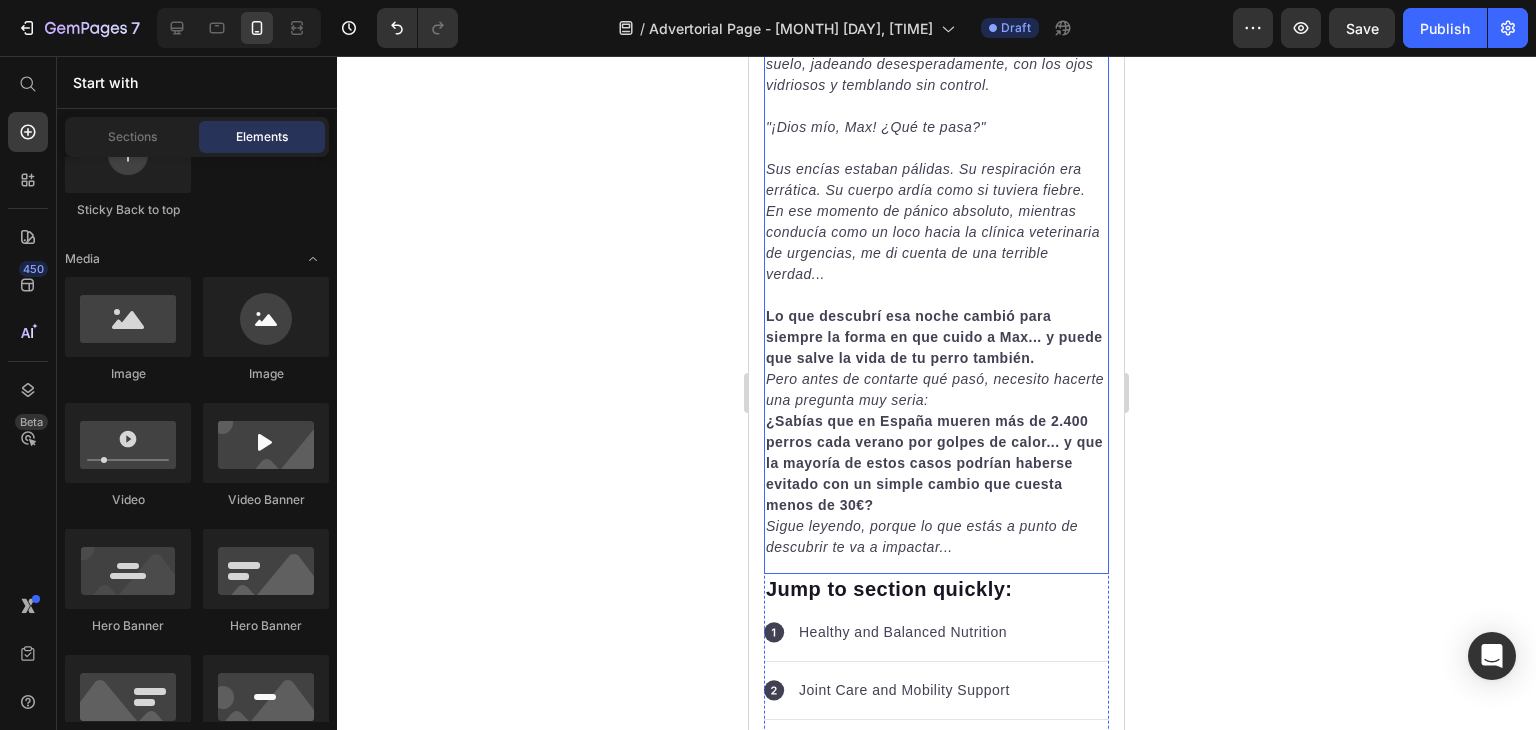 click on "Lo que descubrí esa noche cambió para siempre la forma en que cuido a Max... y puede que salve la vida de tu perro también." at bounding box center (936, 337) 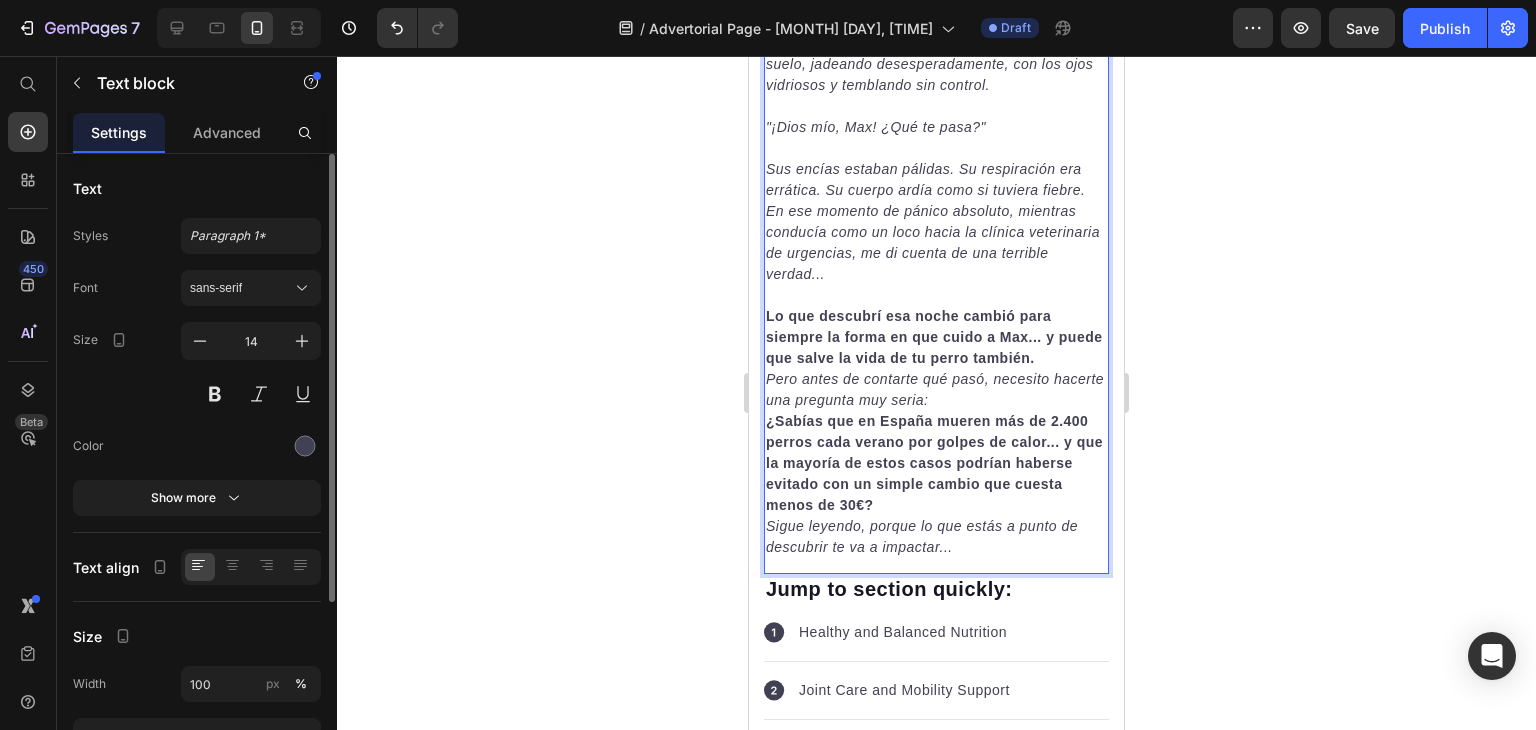 click on "Lo que descubrí esa noche cambió para siempre la forma en que cuido a Max... y puede que salve la vida de tu perro también." at bounding box center (934, 337) 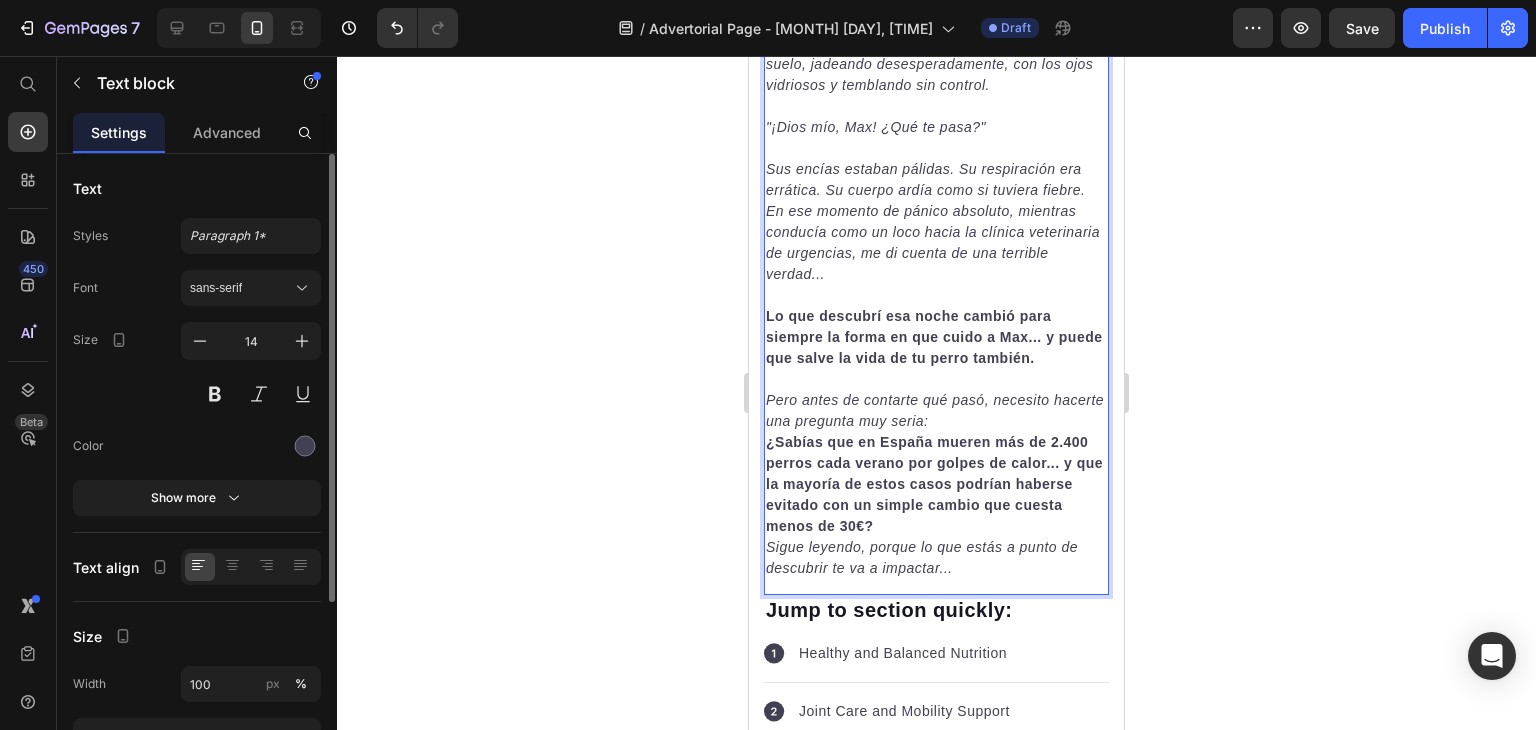 click on "Pero antes de contarte qué pasó, necesito hacerte una pregunta muy seria:" at bounding box center [936, 411] 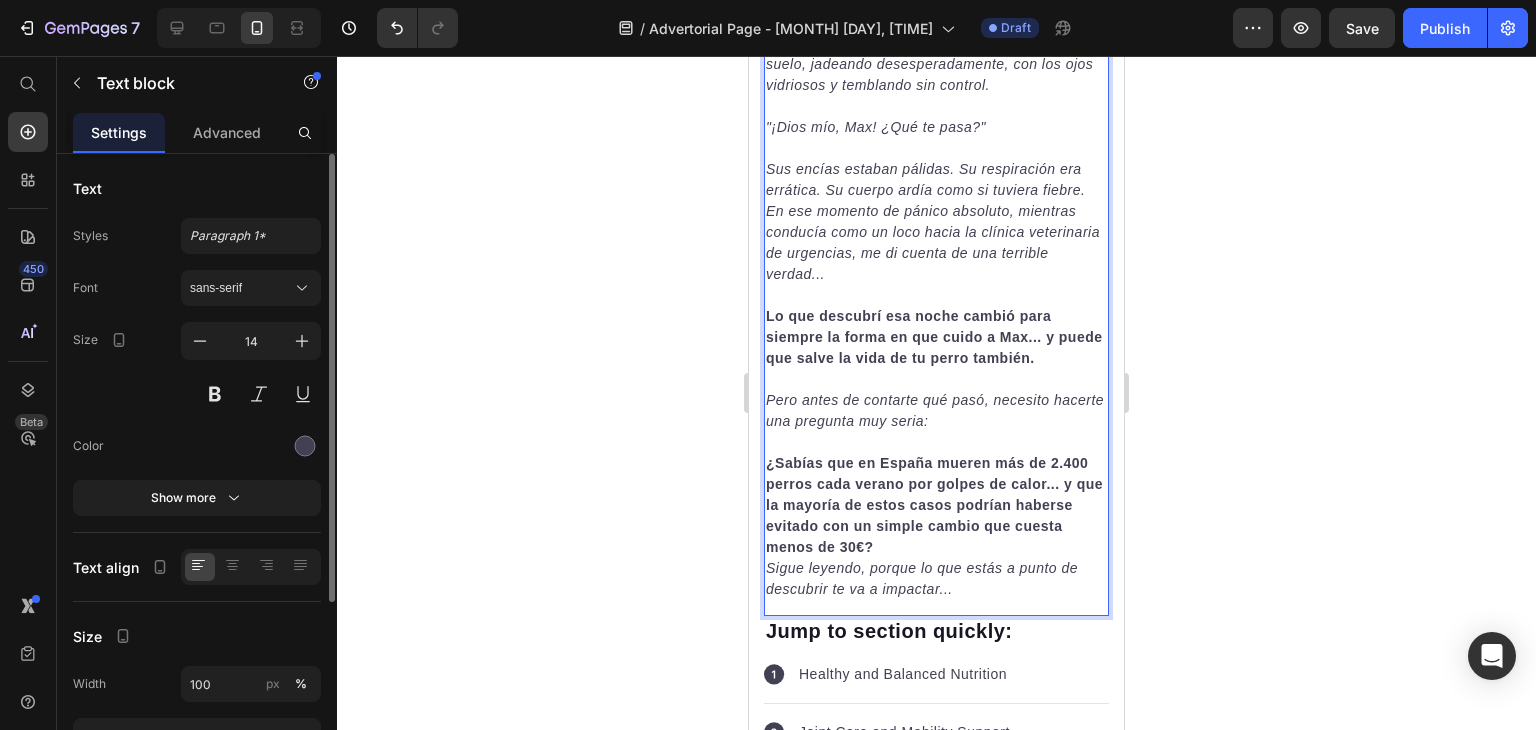 click on "¿Sabías que en España mueren más de 2.400 perros cada verano por golpes de calor... y que la mayoría de estos casos podrían haberse evitado con un simple cambio que cuesta menos de 30€?" at bounding box center [936, 505] 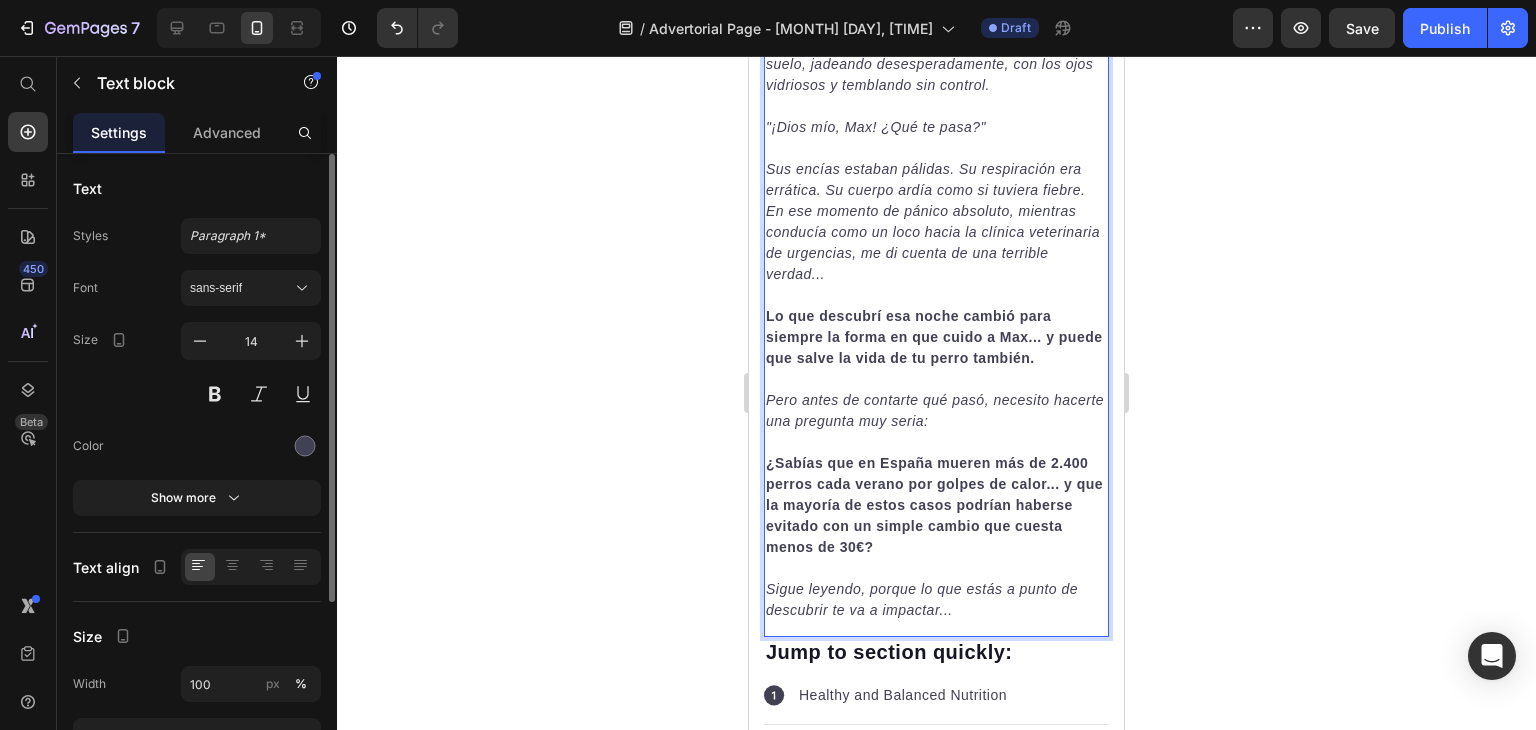 click on "¿Sabías que en España mueren más de 2.400 perros cada verano por golpes de calor... y que la mayoría de estos casos podrían haberse evitado con un simple cambio que cuesta menos de 30€?" at bounding box center [934, 505] 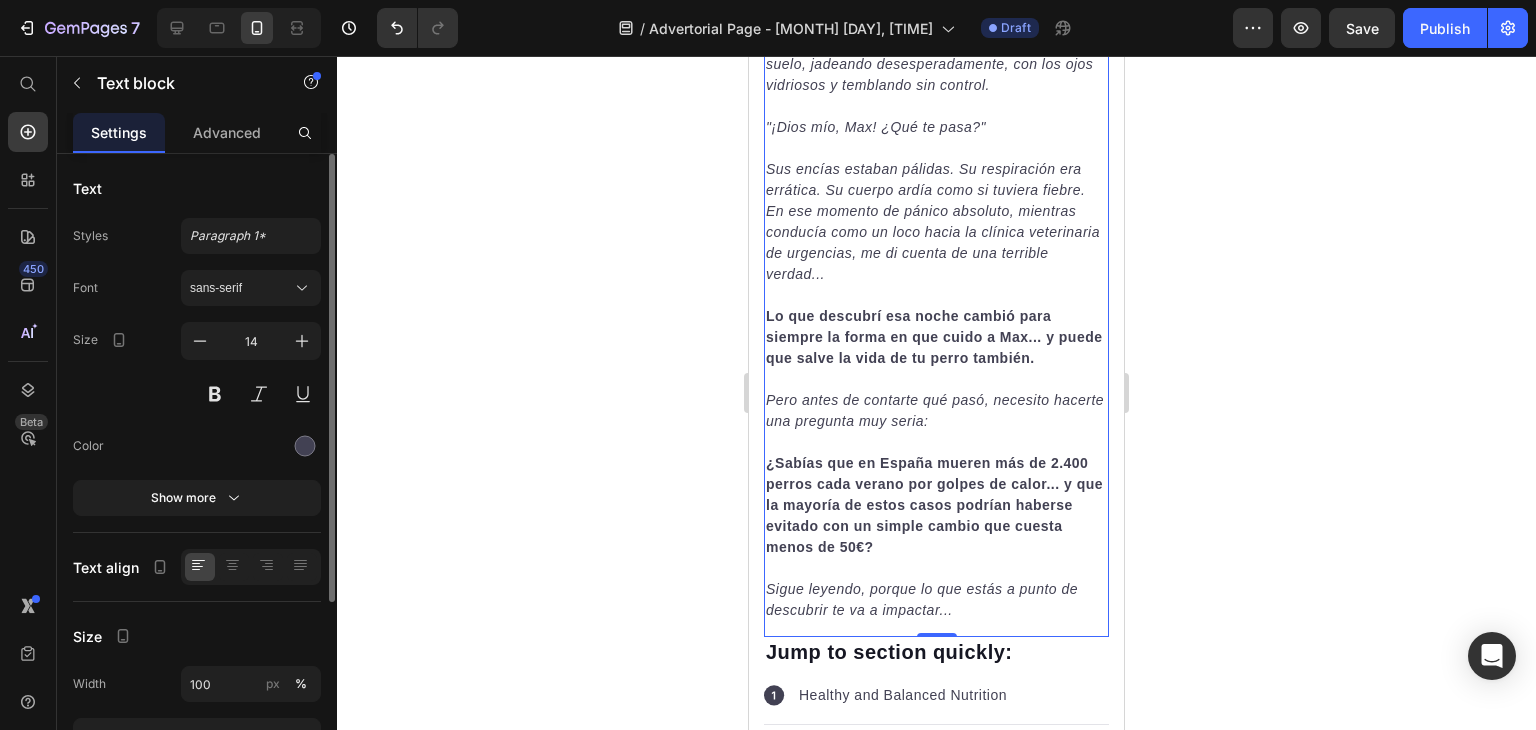 click 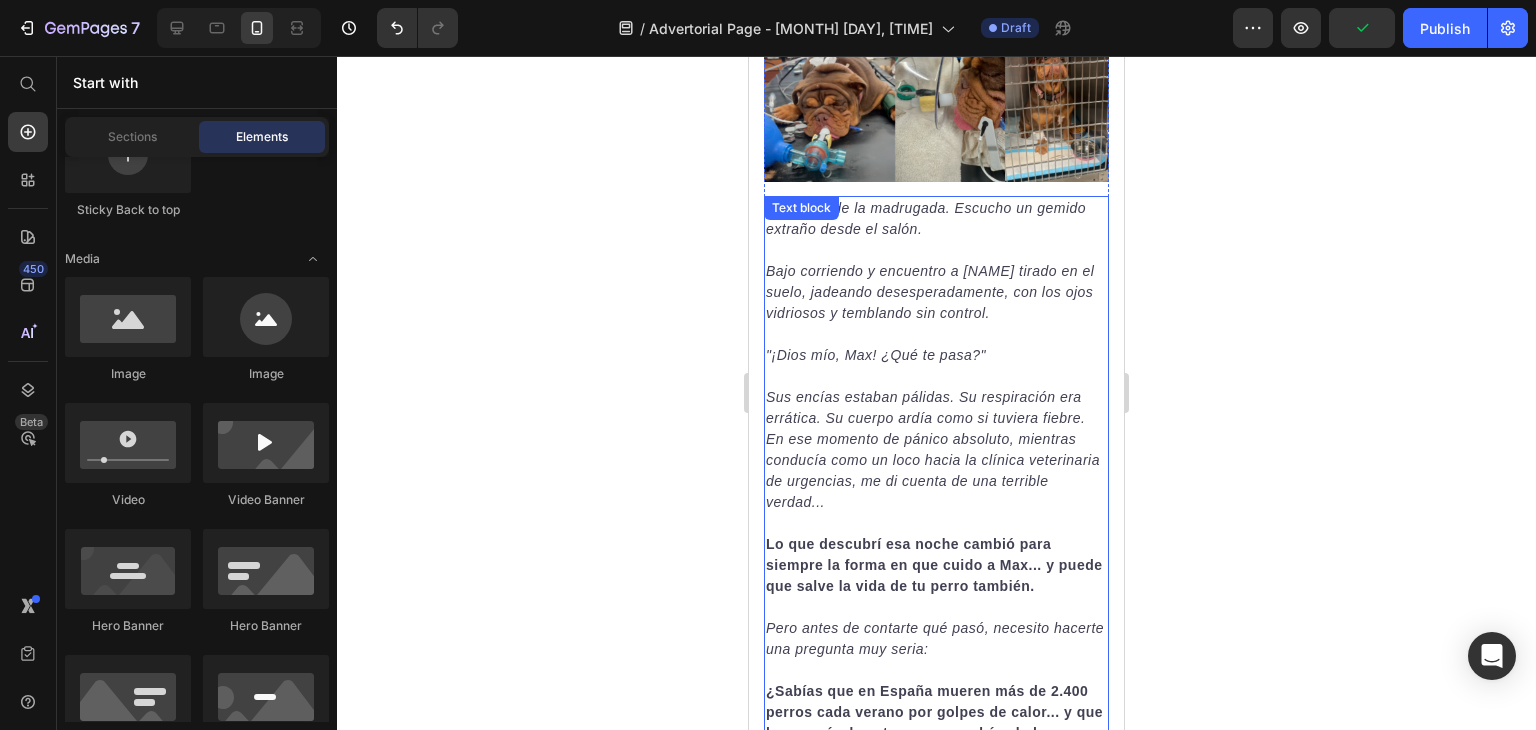scroll, scrollTop: 387, scrollLeft: 0, axis: vertical 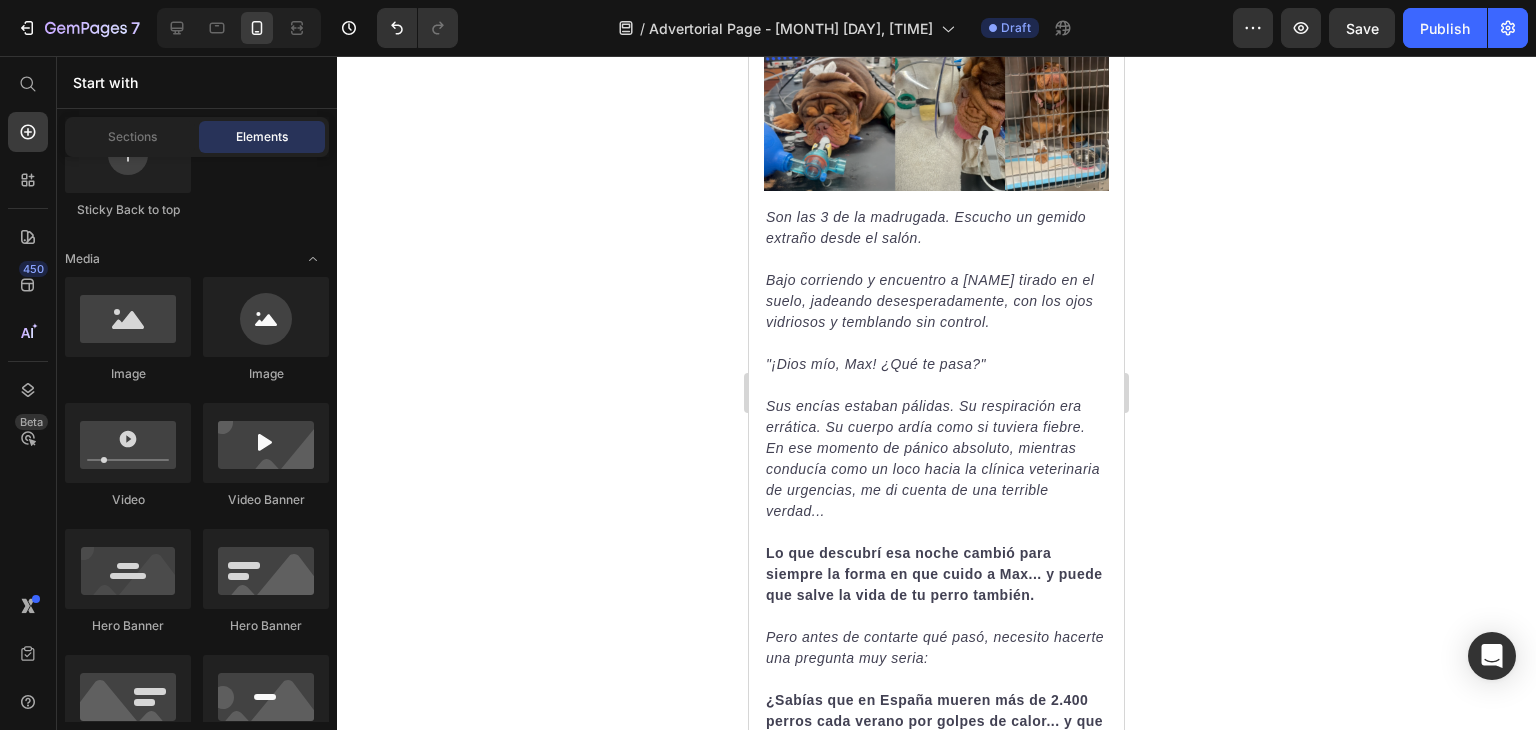 click 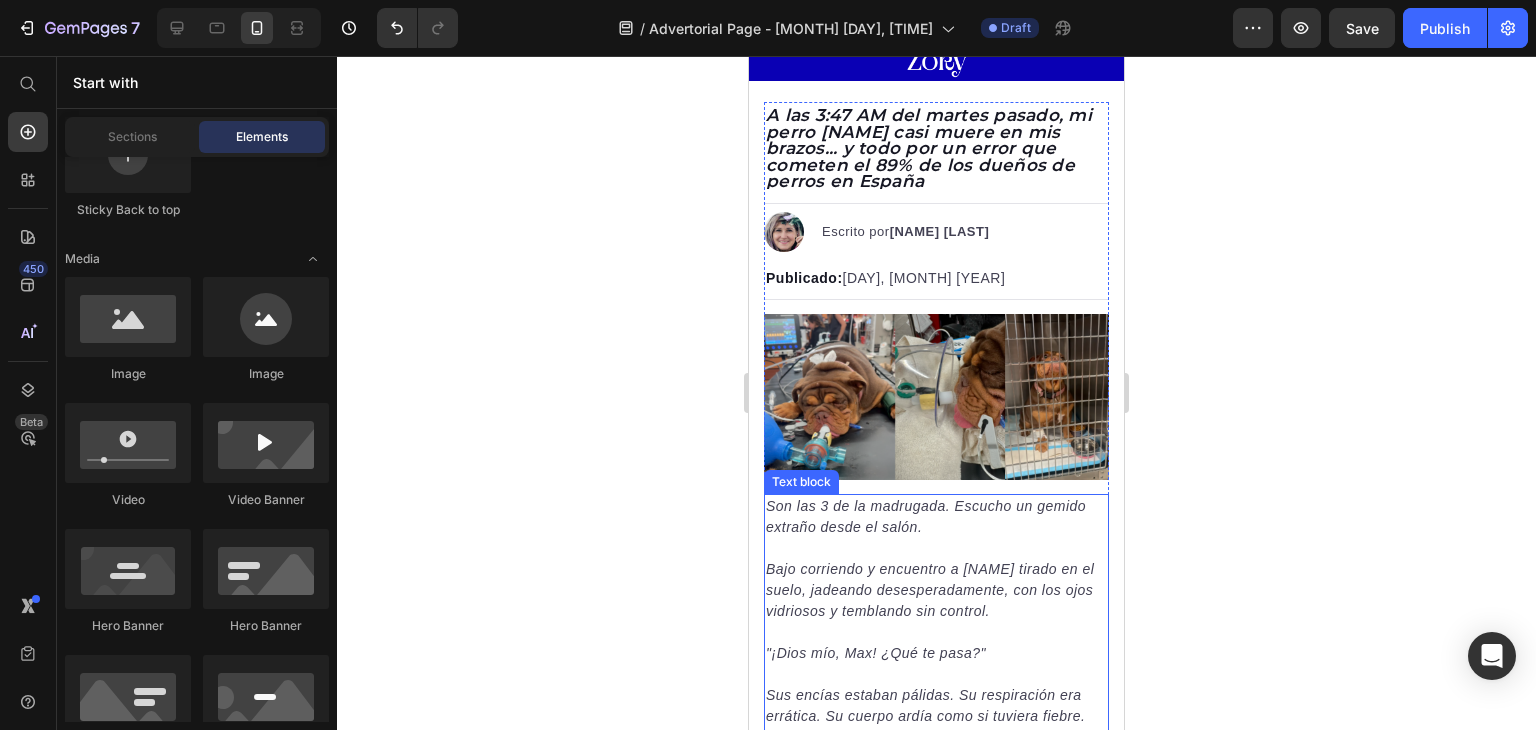 scroll, scrollTop: 88, scrollLeft: 0, axis: vertical 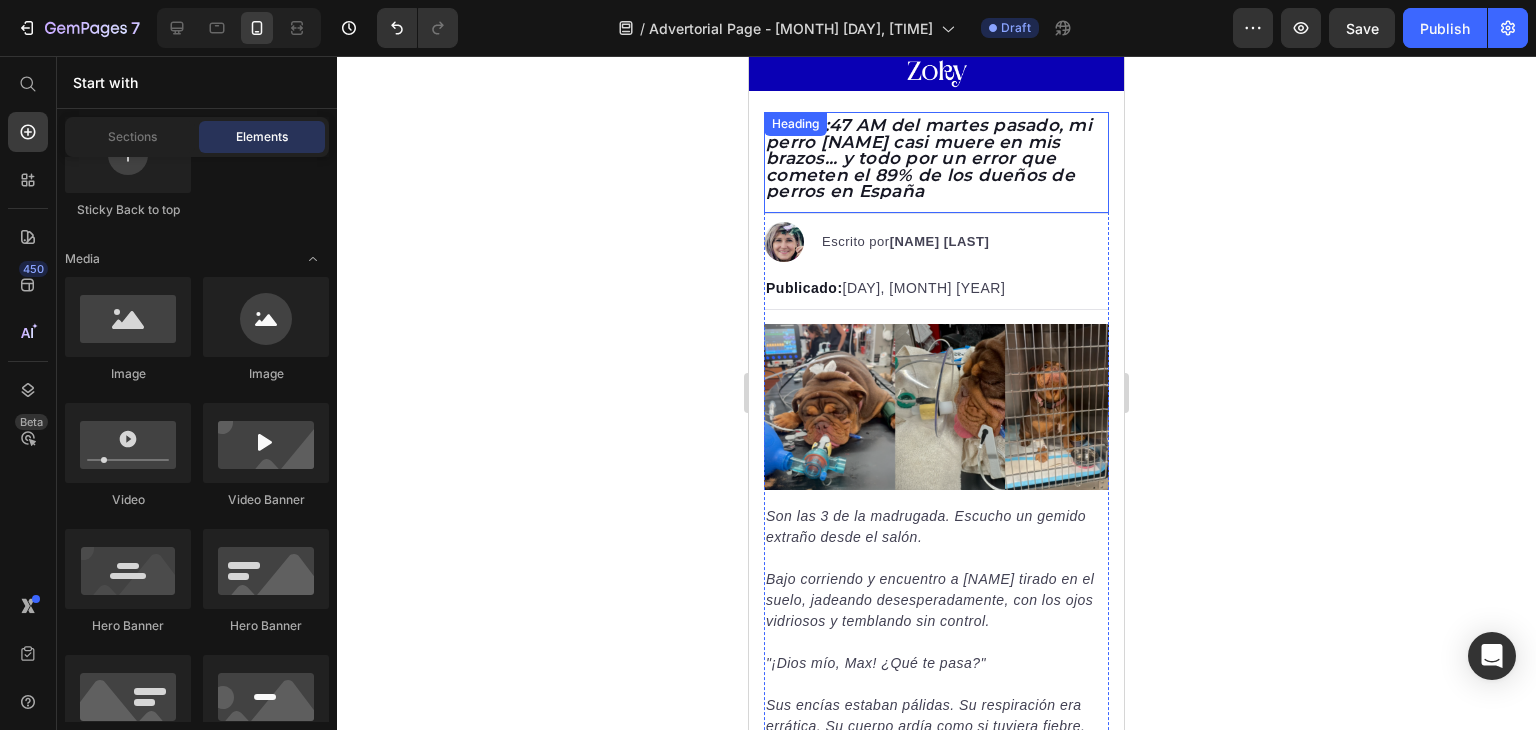click on "A las 3:47 AM del martes pasado, mi perro [NAME] casi muere en mis brazos... y todo por un error que cometen el 89% de los dueños de perros en España" at bounding box center (929, 158) 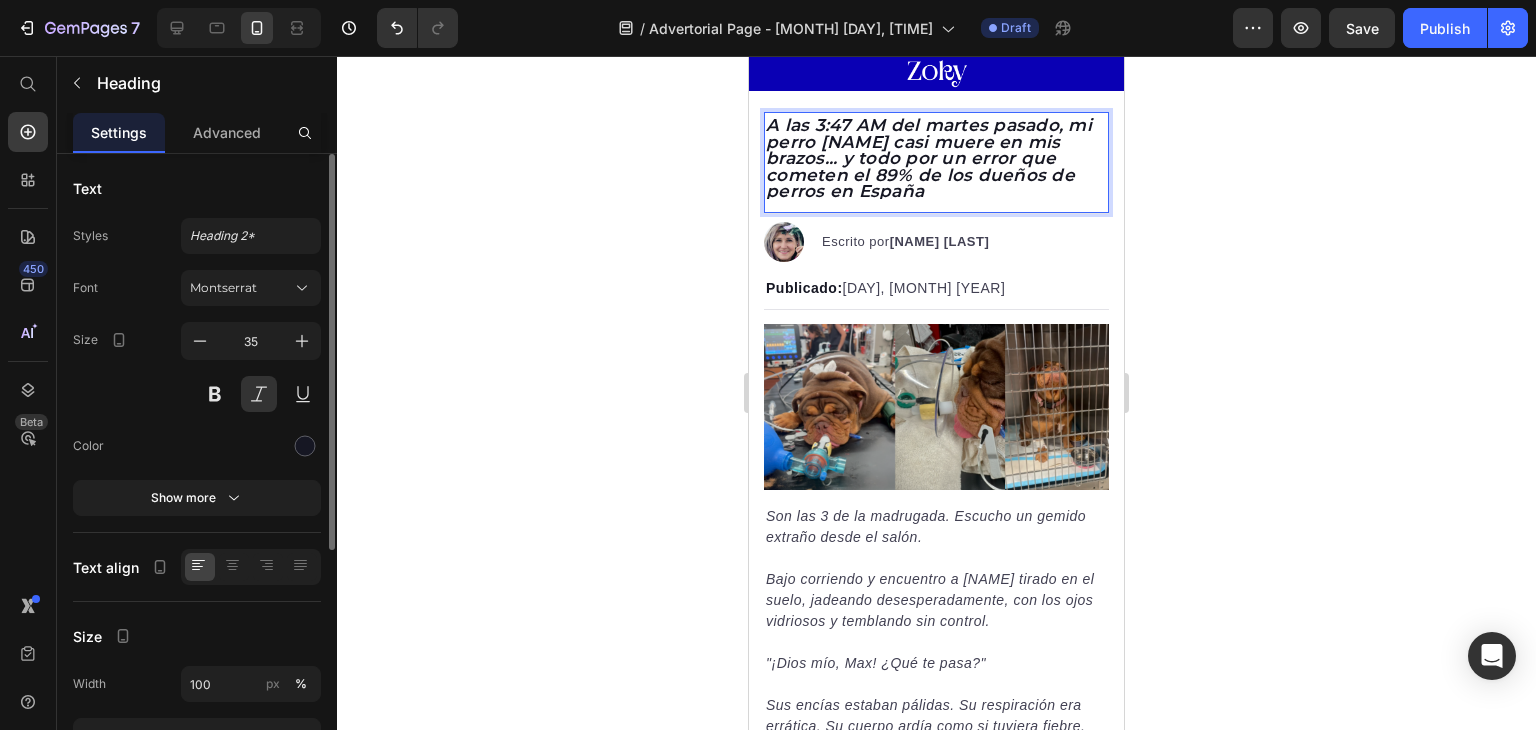 click on "A las 3:47 AM del martes pasado, mi perro [NAME] casi muere en mis brazos... y todo por un error que cometen el 89% de los dueños de perros en España" at bounding box center (929, 158) 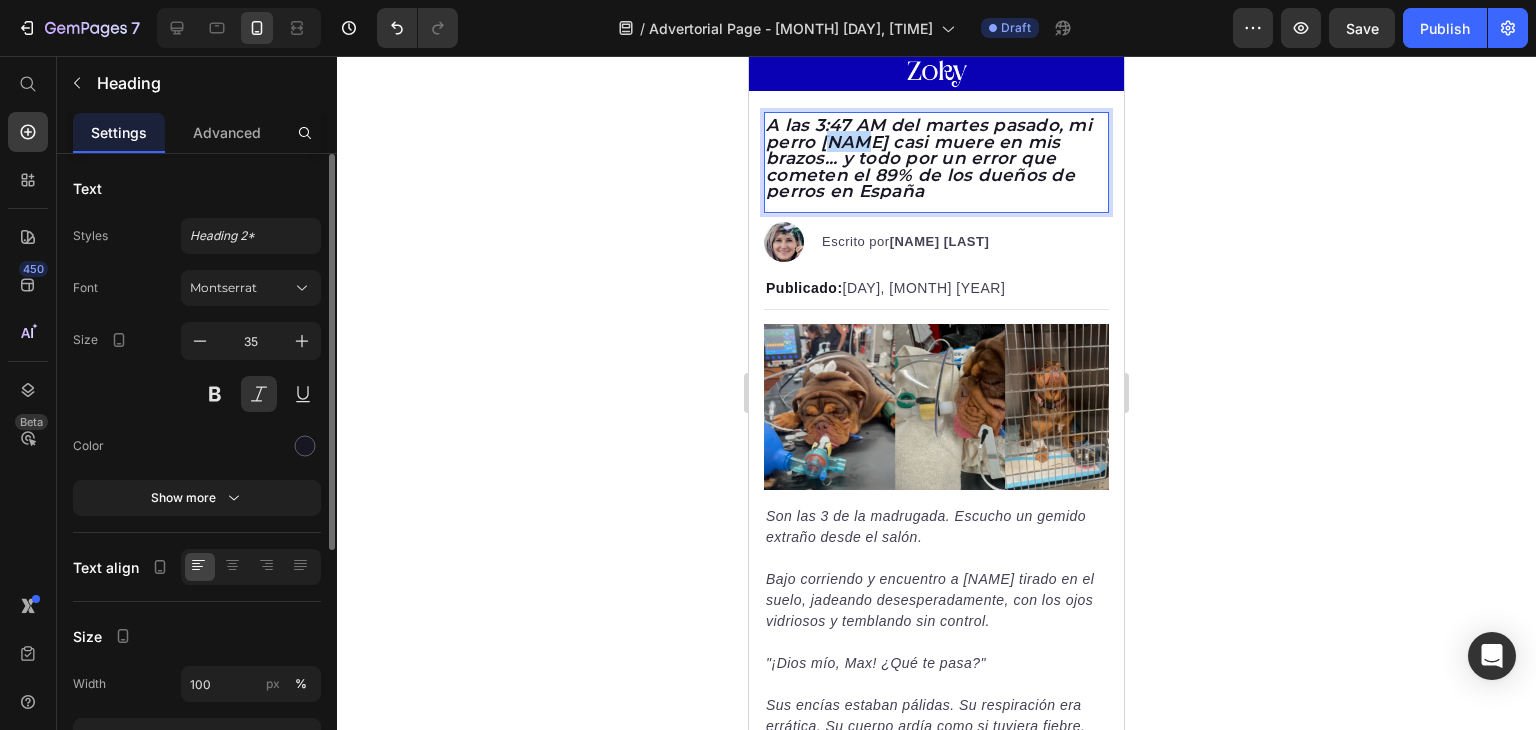 click on "A las 3:47 AM del martes pasado, mi perro [NAME] casi muere en mis brazos... y todo por un error que cometen el 89% de los dueños de perros en España" at bounding box center (929, 158) 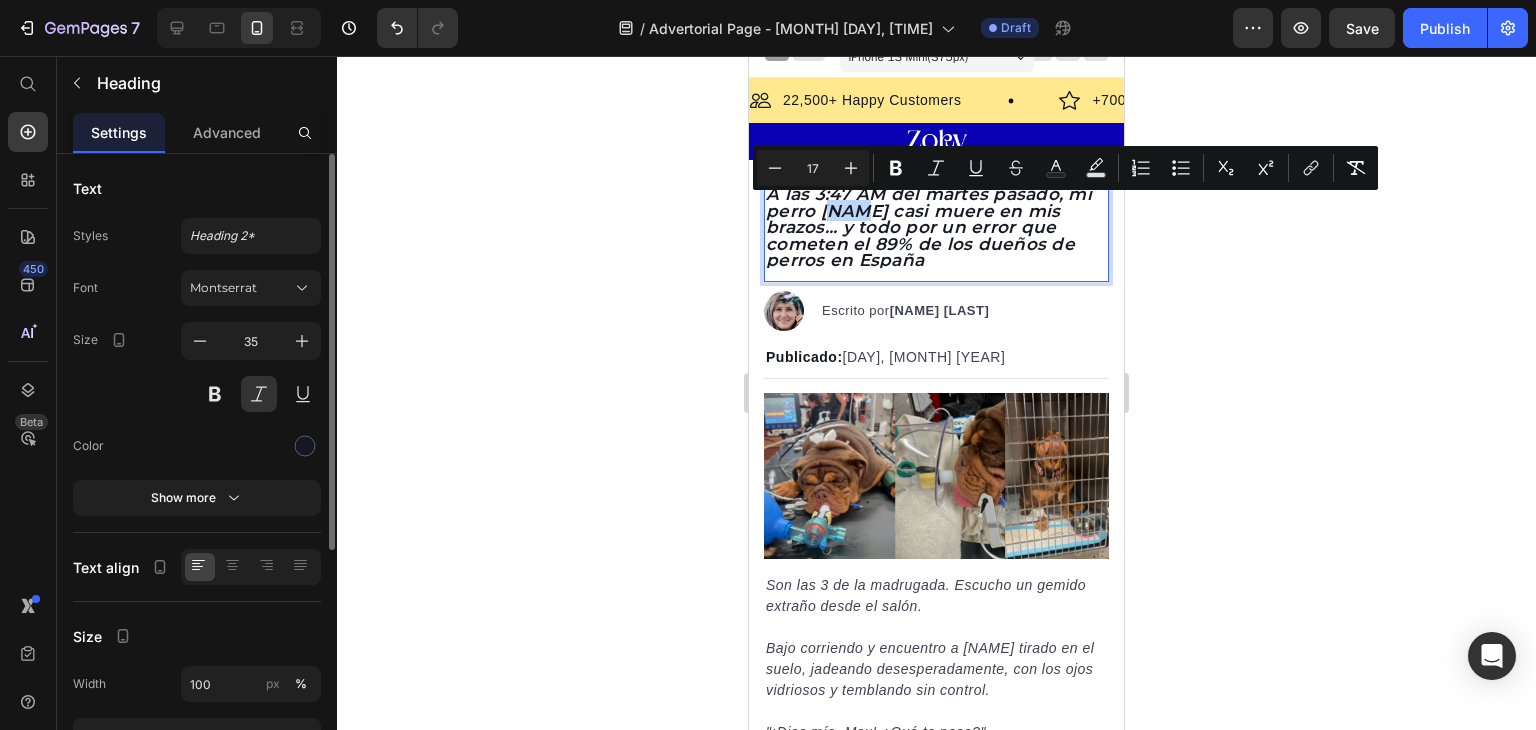 scroll, scrollTop: 18, scrollLeft: 0, axis: vertical 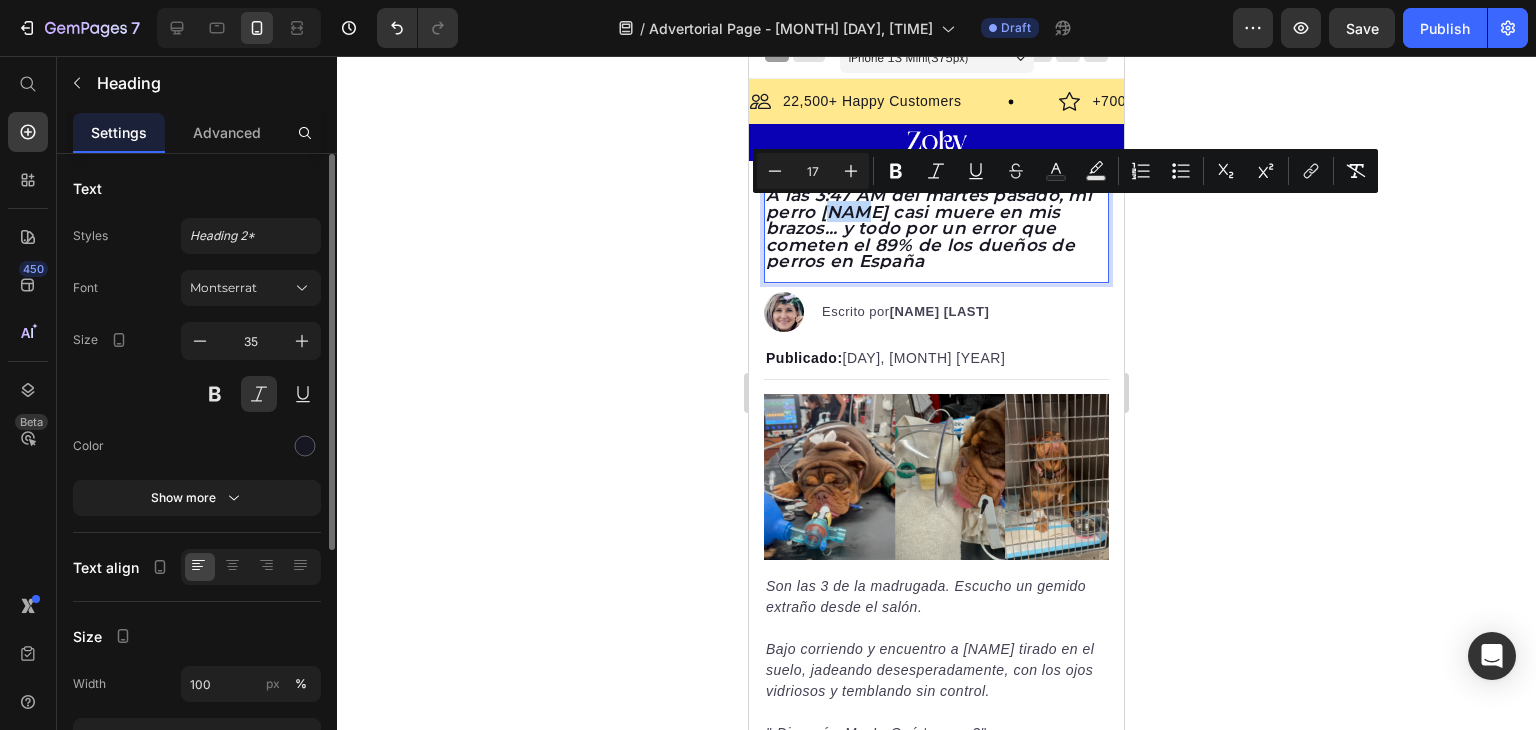 click on "A las 3:47 AM del martes pasado, mi perro [NAME] casi muere en mis brazos... y todo por un error que cometen el 89% de los dueños de perros en España" at bounding box center (929, 228) 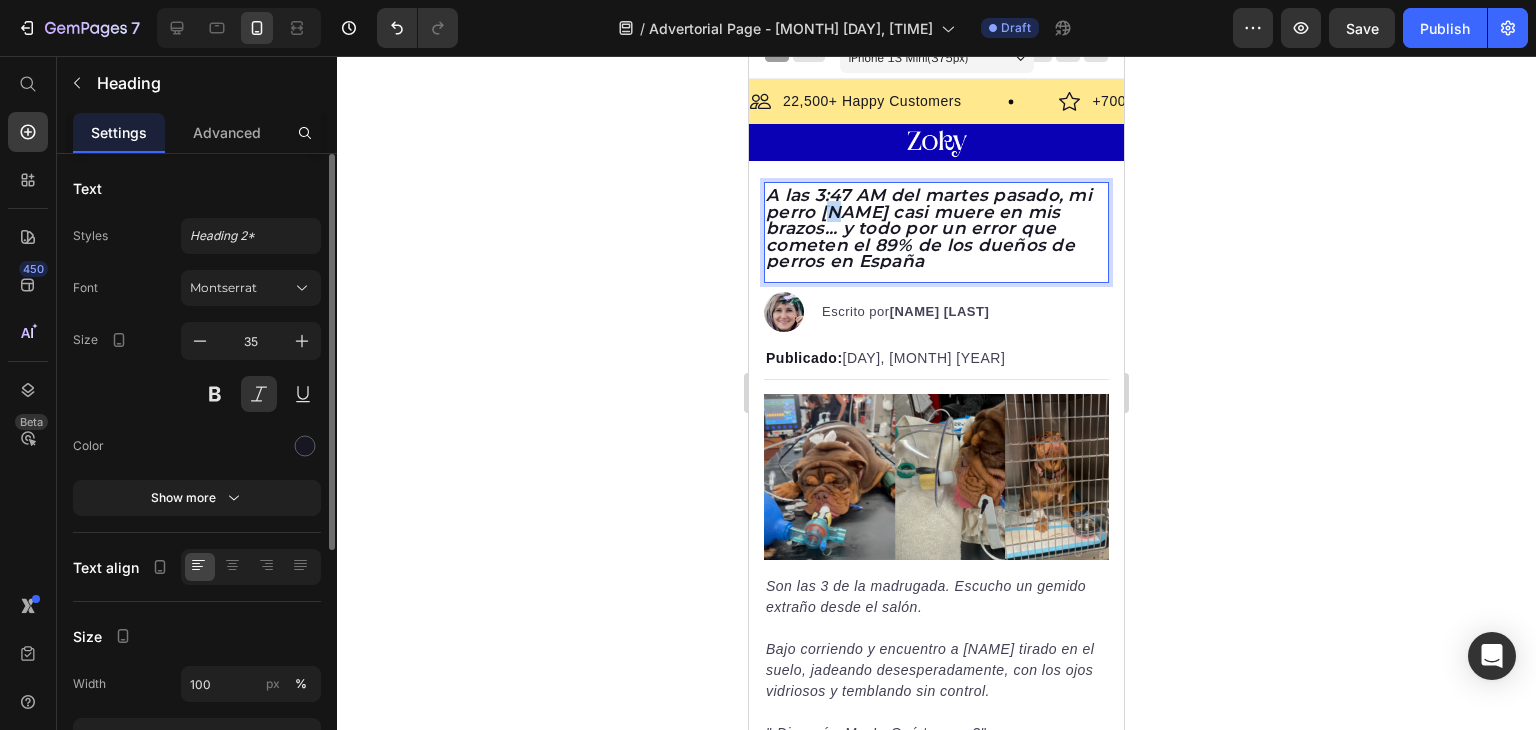 click on "A las 3:47 AM del martes pasado, mi perro [NAME] casi muere en mis brazos... y todo por un error que cometen el 89% de los dueños de perros en España" at bounding box center (929, 228) 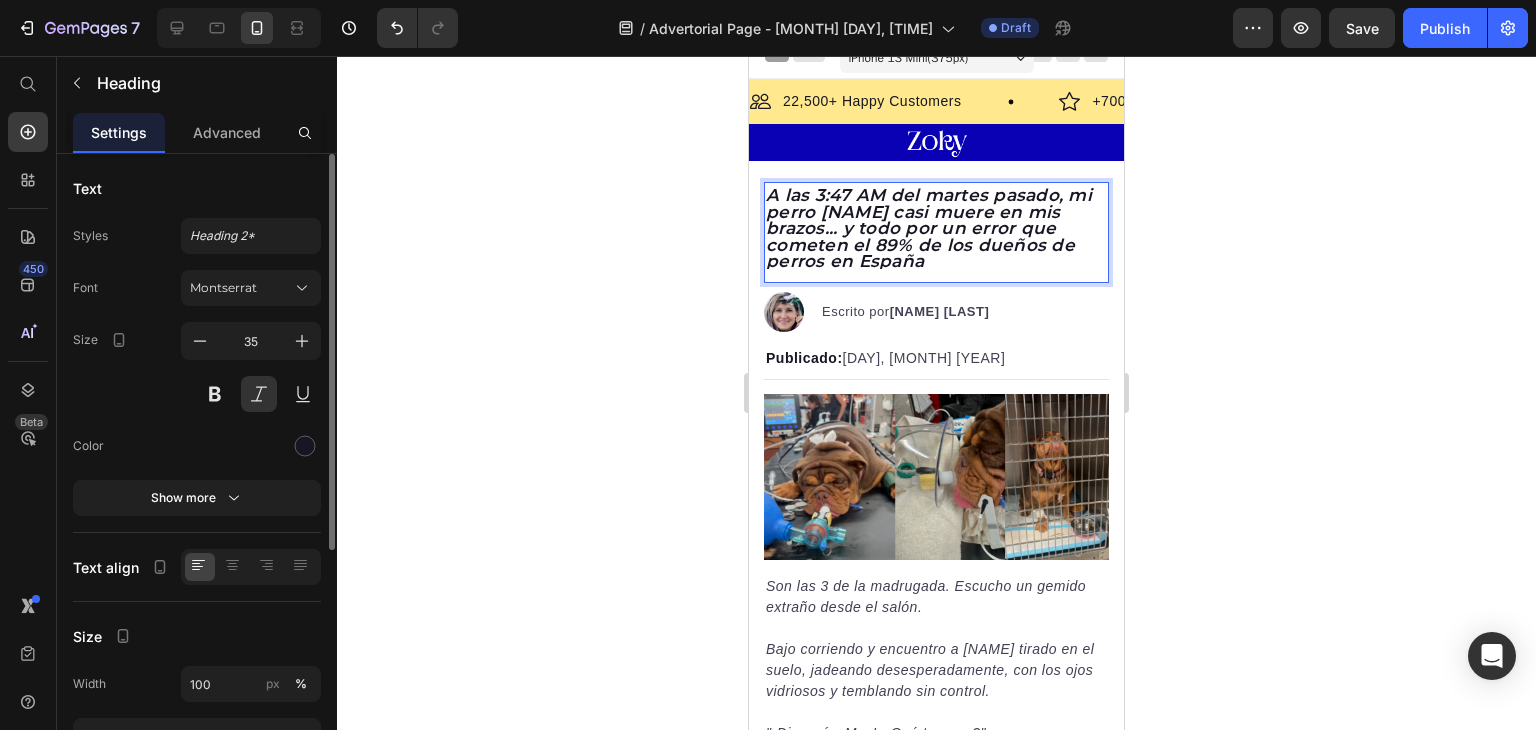 click on "A las 3:47 AM del martes pasado, mi perro [NAME] casi muere en mis brazos... y todo por un error que cometen el 89% de los dueños de perros en España" at bounding box center (929, 228) 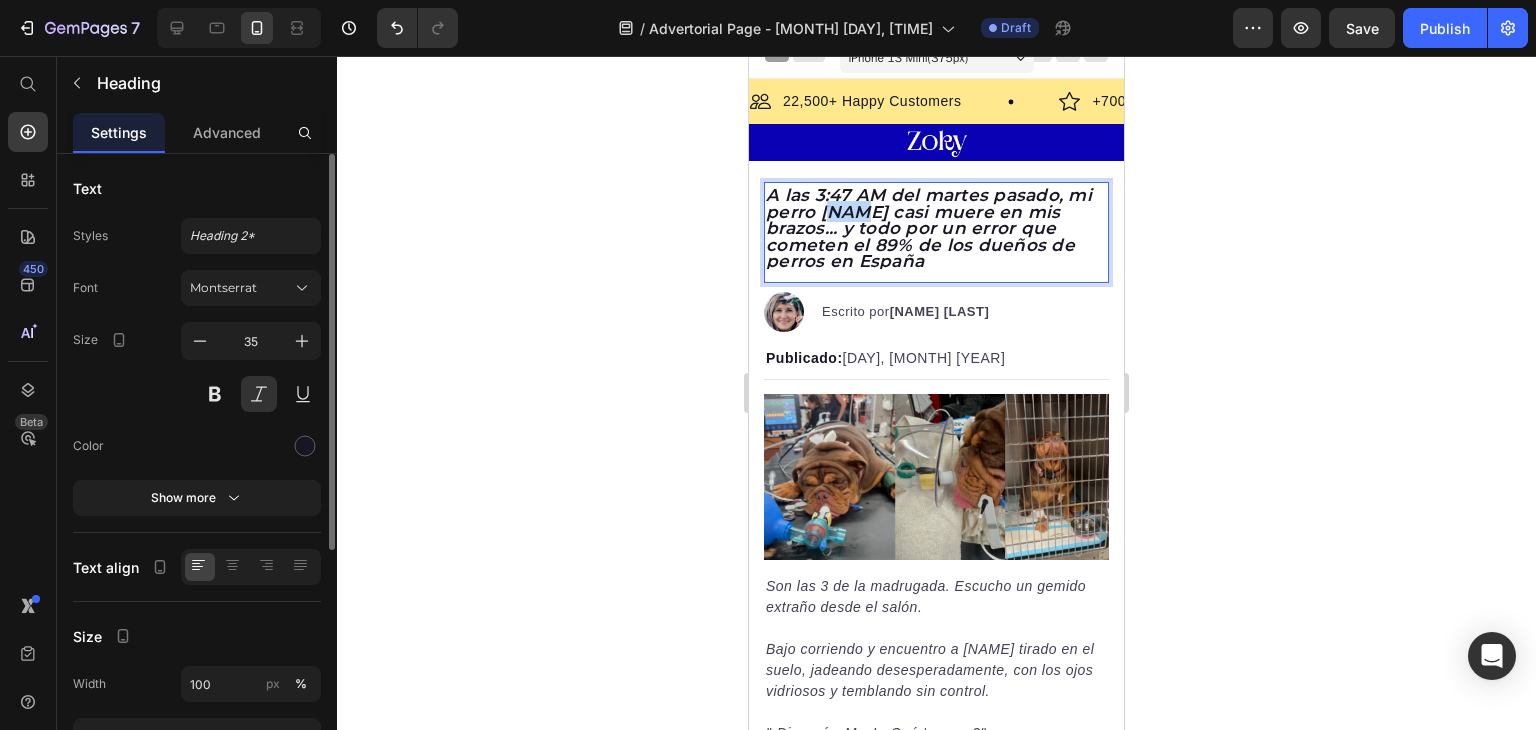 click on "A las 3:47 AM del martes pasado, mi perro [NAME] casi muere en mis brazos... y todo por un error que cometen el 89% de los dueños de perros en España" at bounding box center (929, 228) 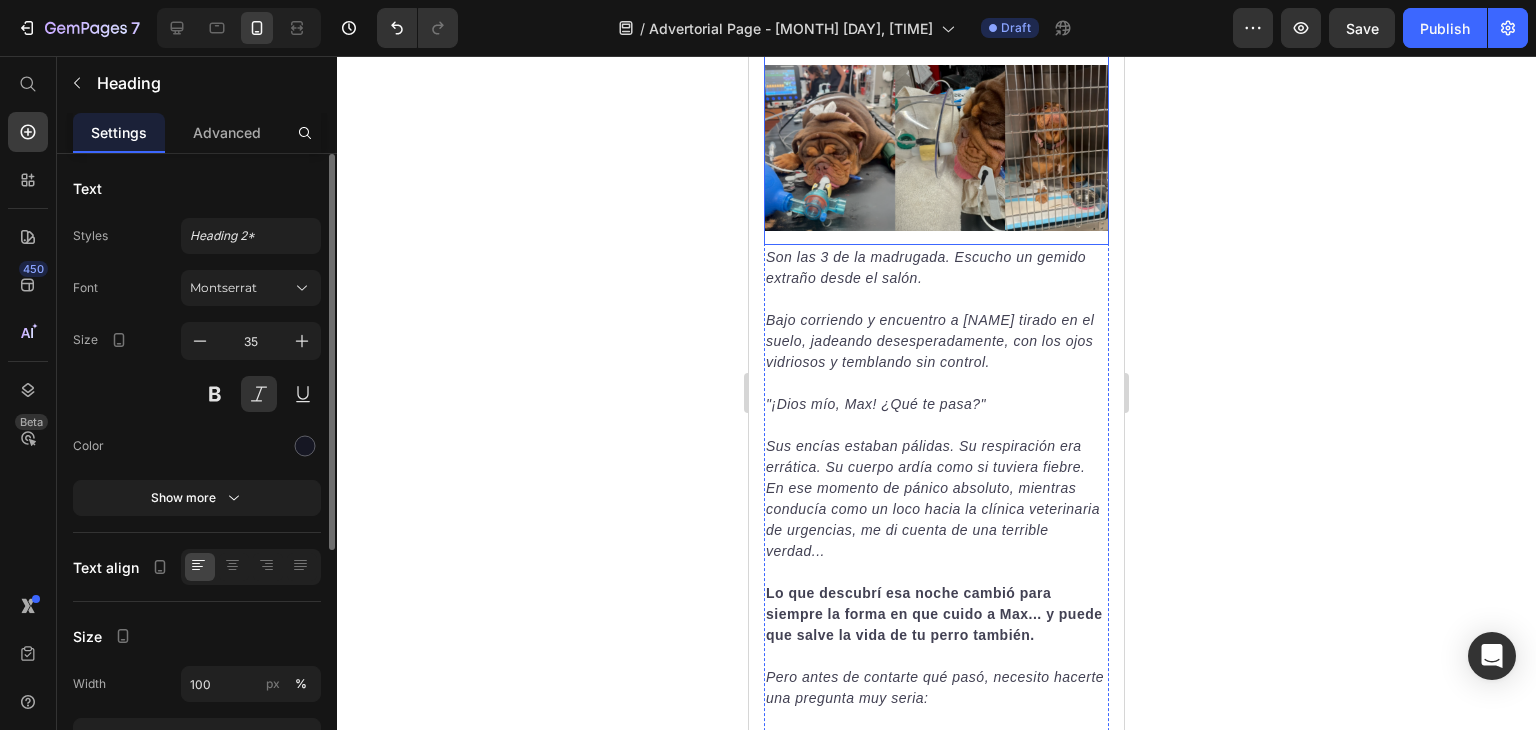 scroll, scrollTop: 352, scrollLeft: 0, axis: vertical 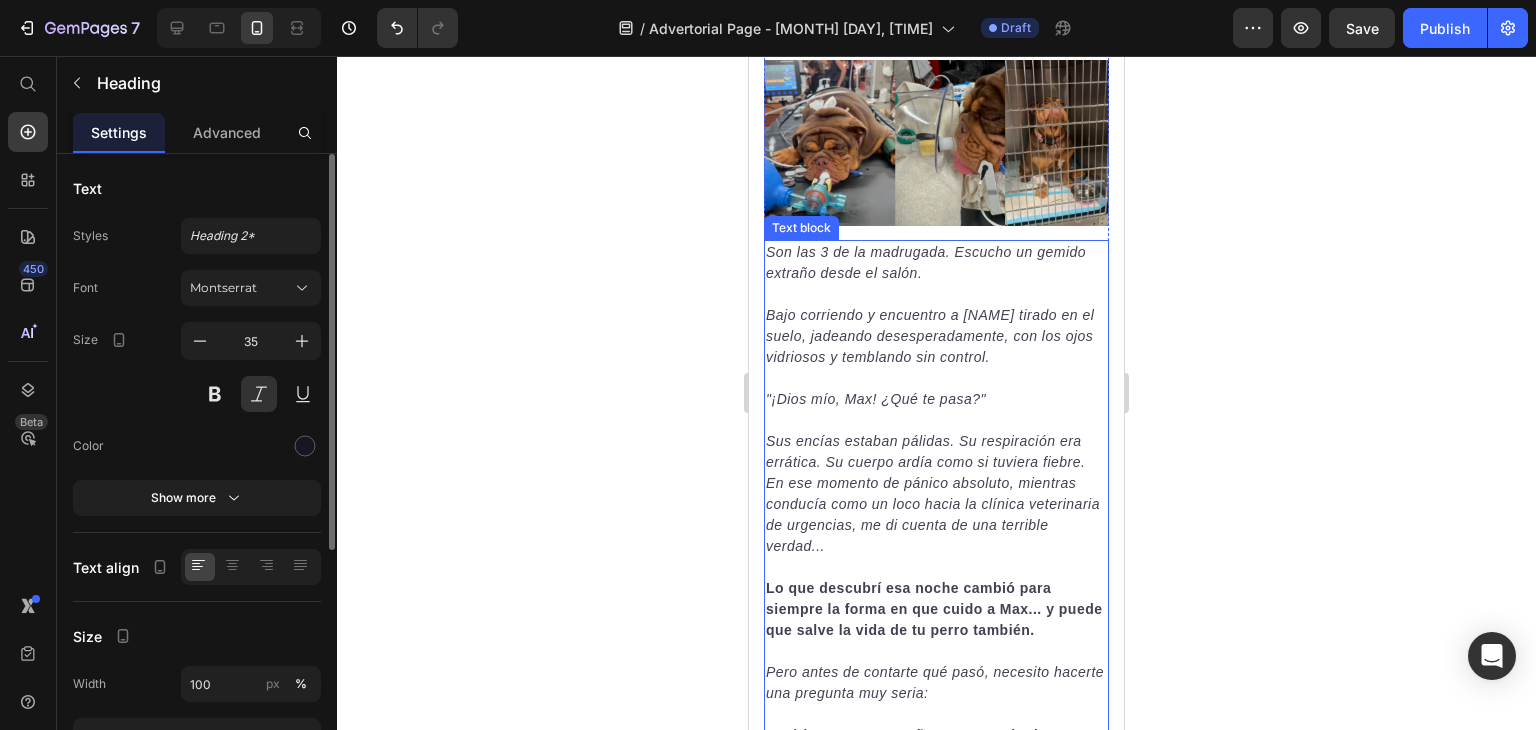 click on ""¡Dios mío, Max! ¿Qué te pasa?"" at bounding box center [876, 399] 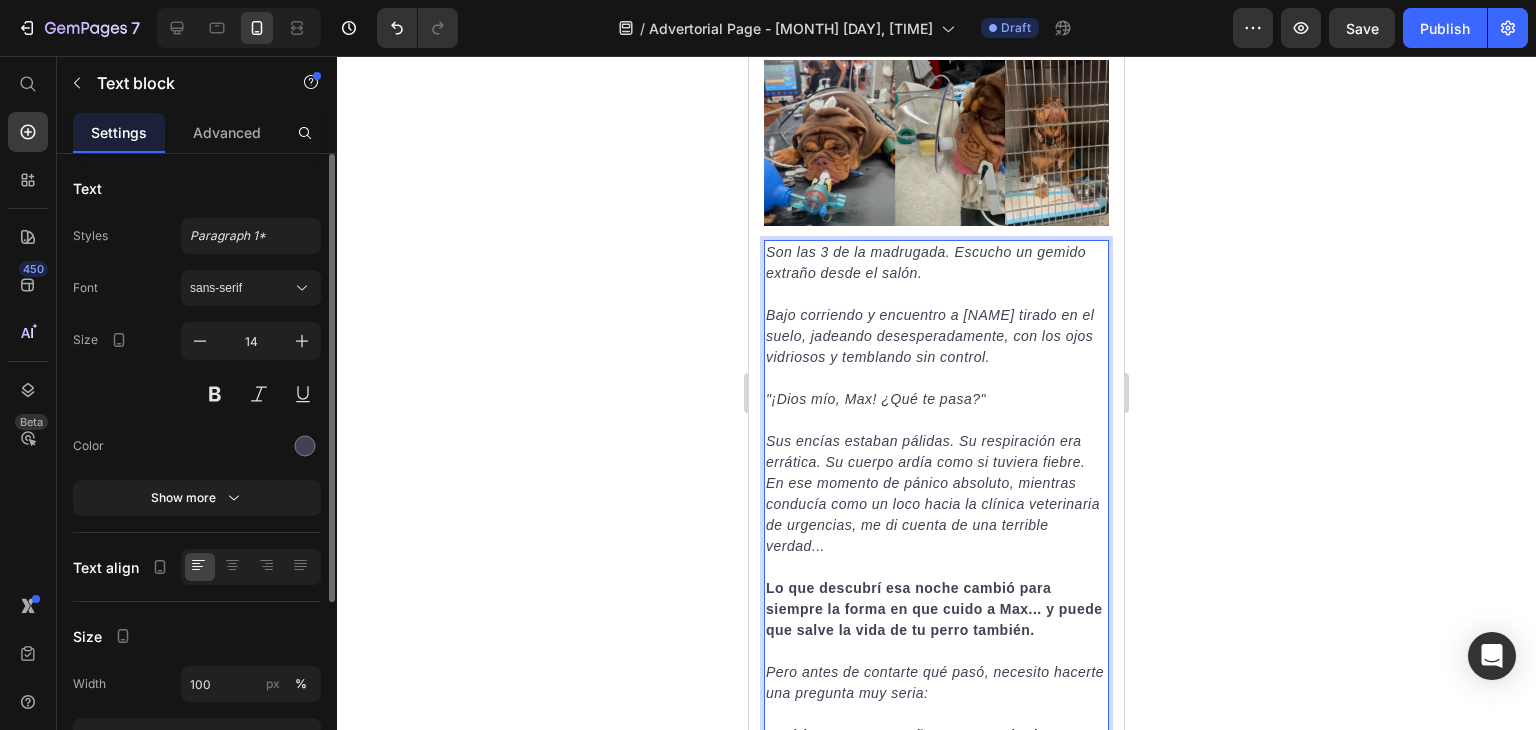 click on ""¡Dios mío, Max! ¿Qué te pasa?"" at bounding box center (876, 399) 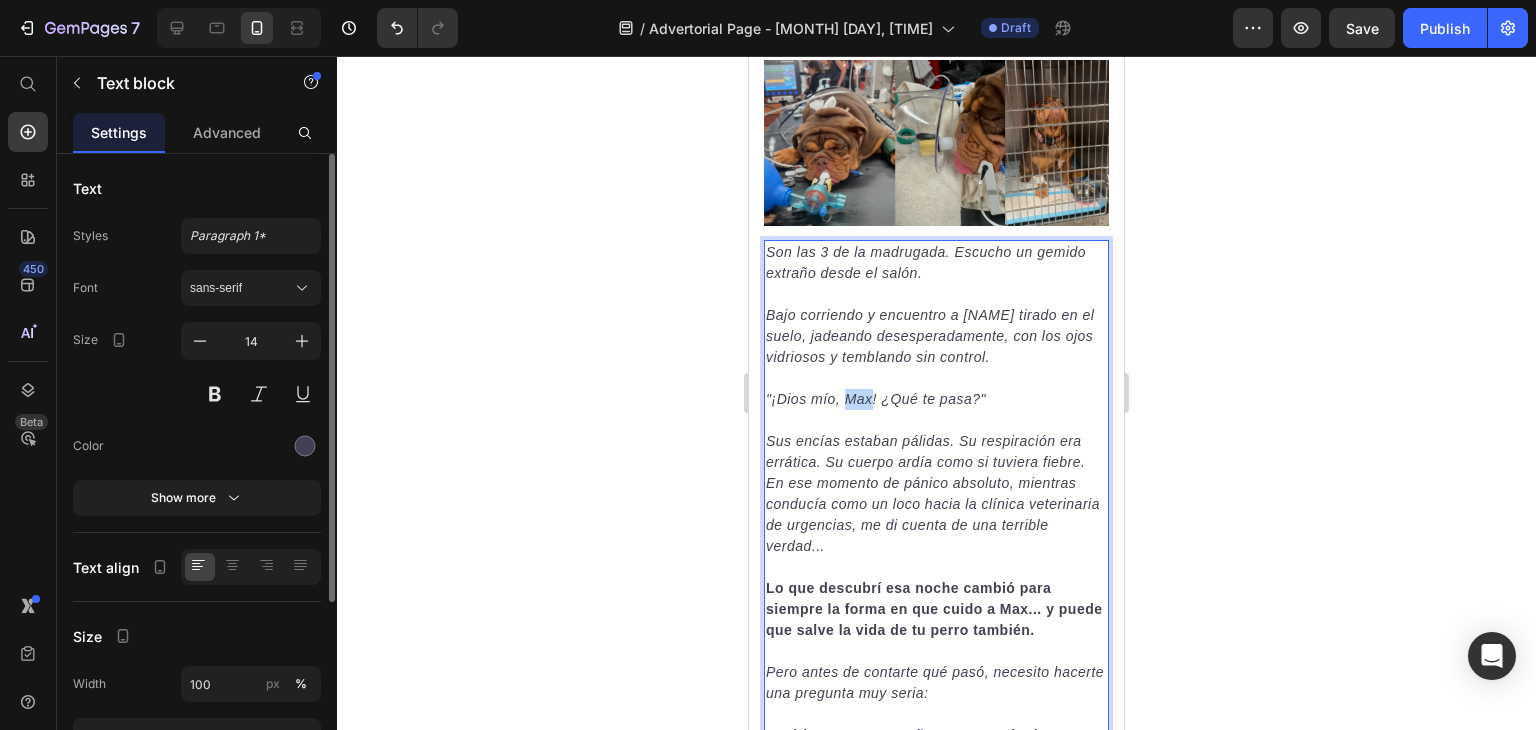 click on ""¡Dios mío, Max! ¿Qué te pasa?"" at bounding box center [876, 399] 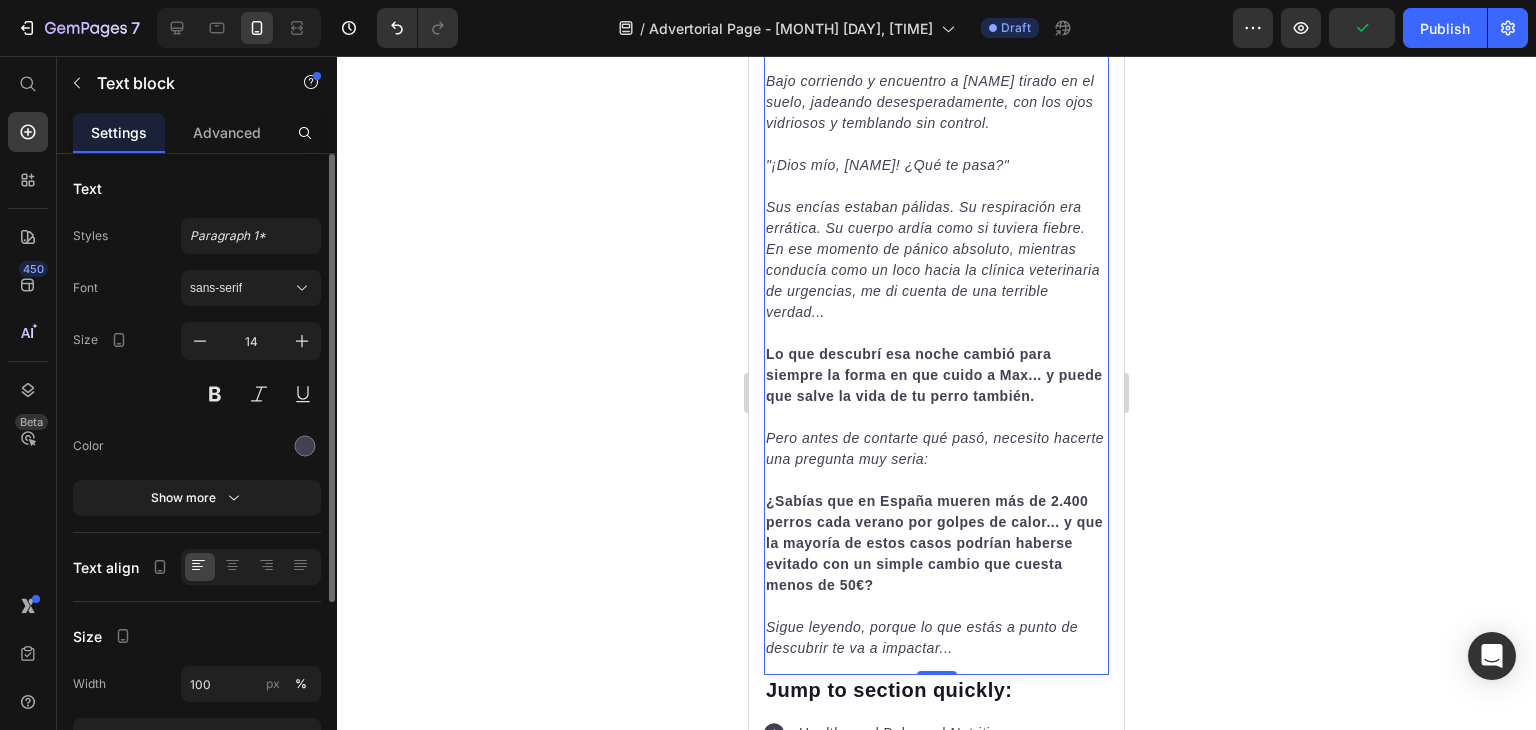 scroll, scrollTop: 462, scrollLeft: 0, axis: vertical 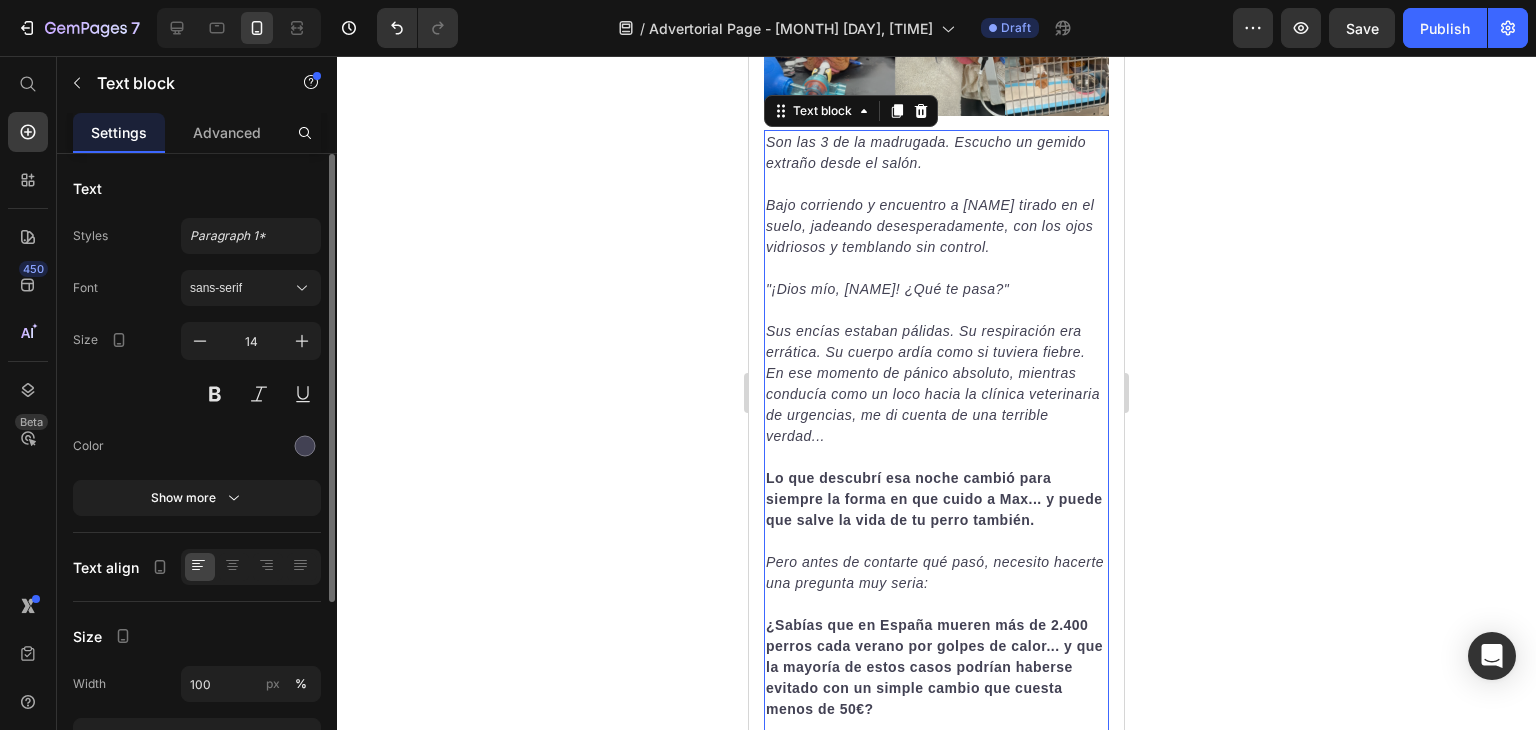 click on ""¡Dios mío, [NAME]! ¿Qué te pasa?"" at bounding box center (887, 289) 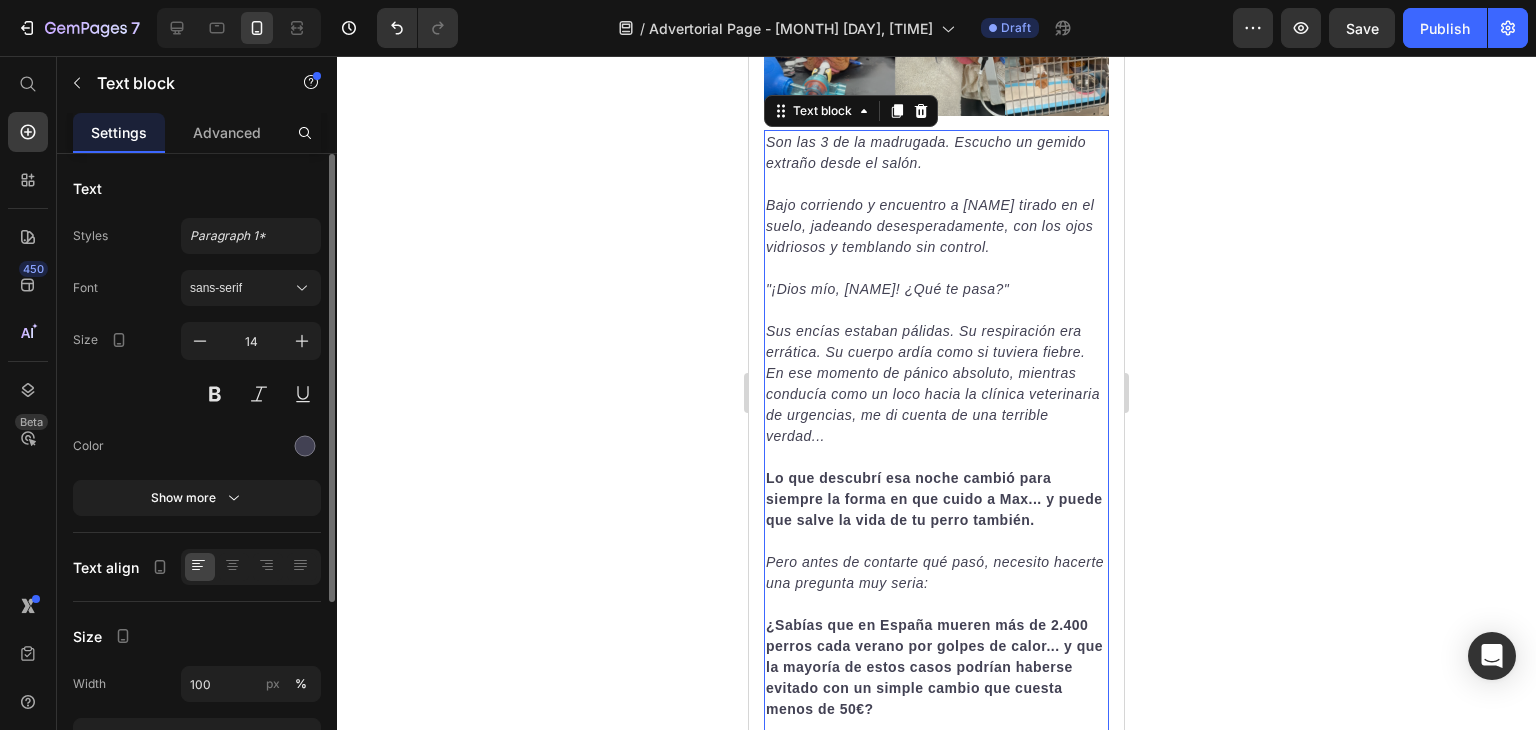 click 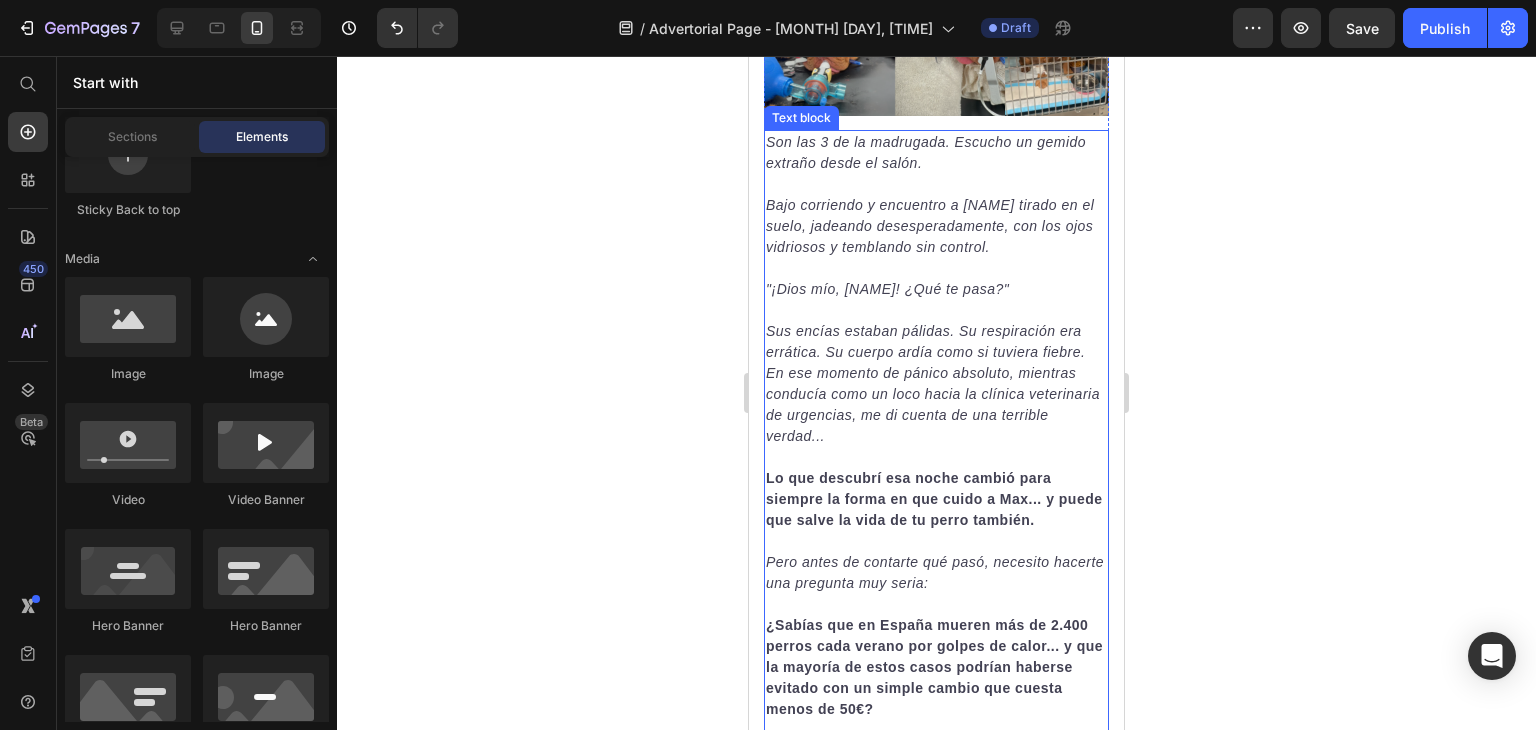 scroll, scrollTop: 518, scrollLeft: 0, axis: vertical 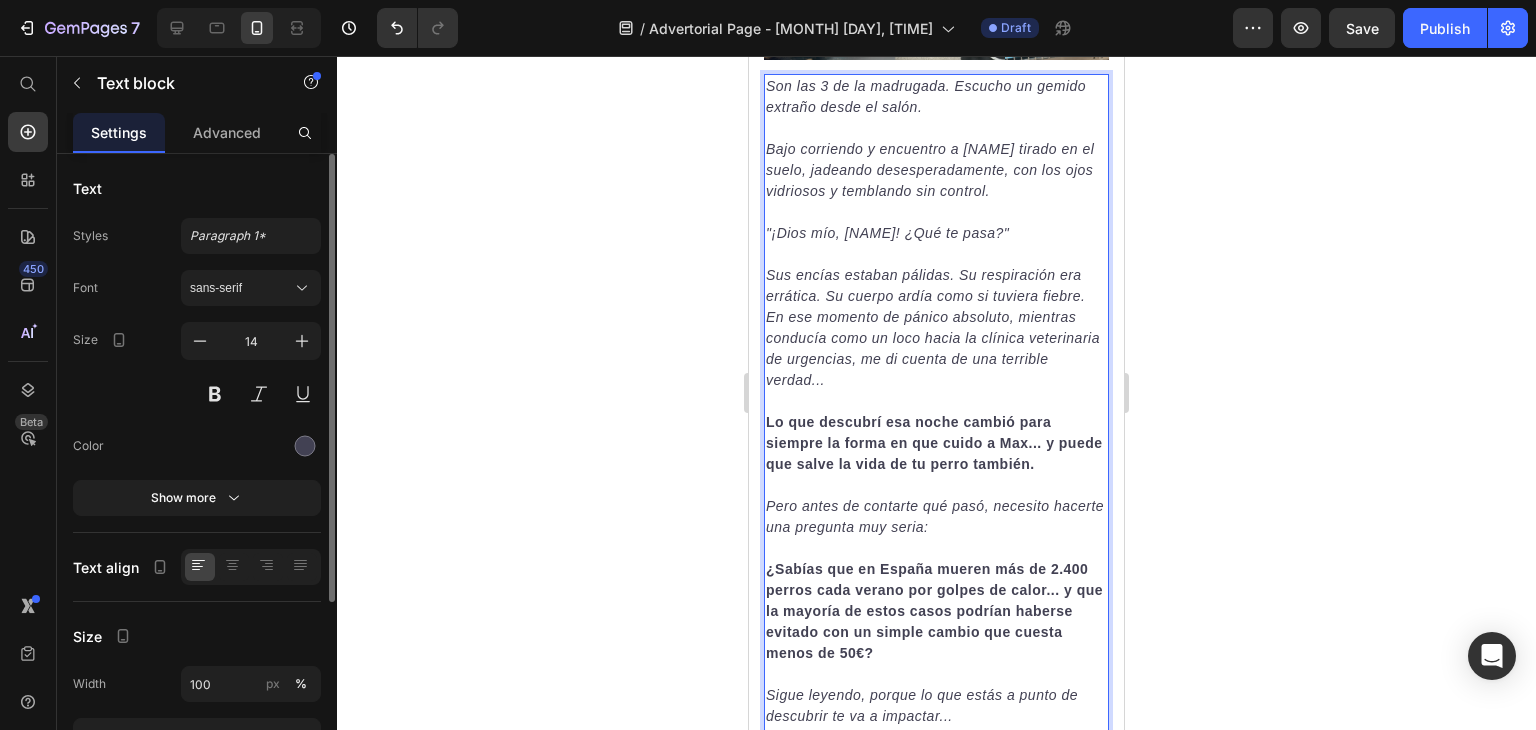 click on "Lo que descubrí esa noche cambió para siempre la forma en que cuido a Max... y puede que salve la vida de tu perro también." at bounding box center (934, 443) 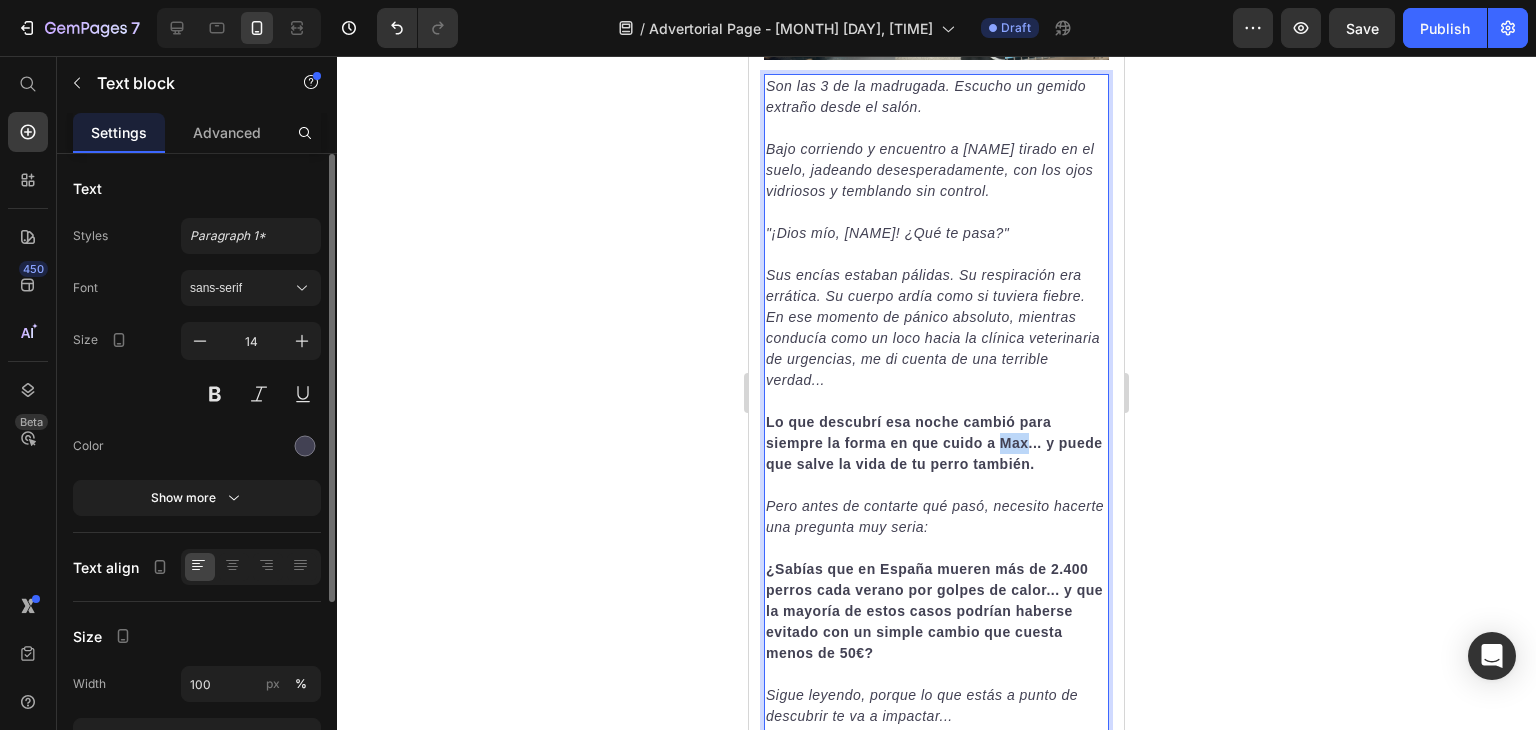 click on "Lo que descubrí esa noche cambió para siempre la forma en que cuido a Max... y puede que salve la vida de tu perro también." at bounding box center [934, 443] 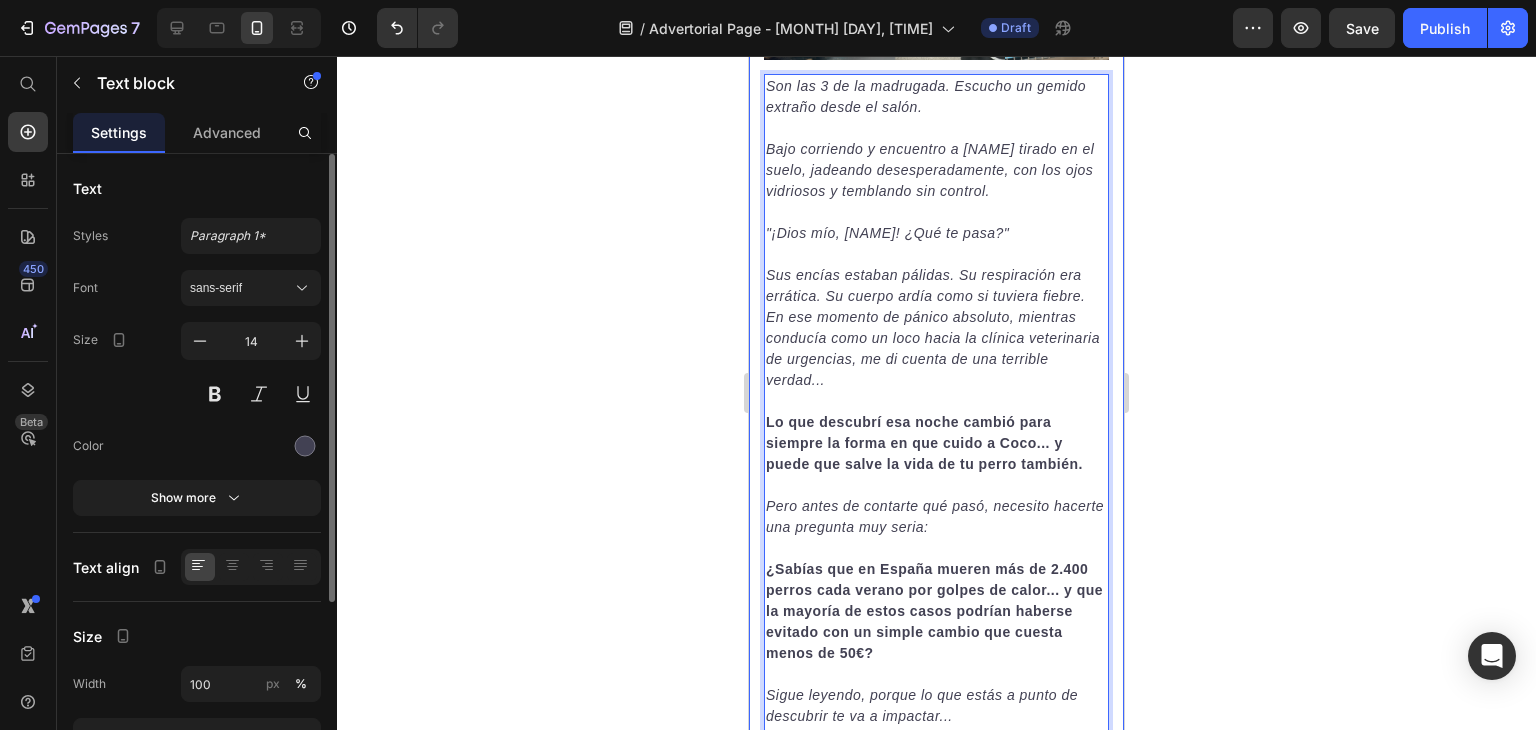 click 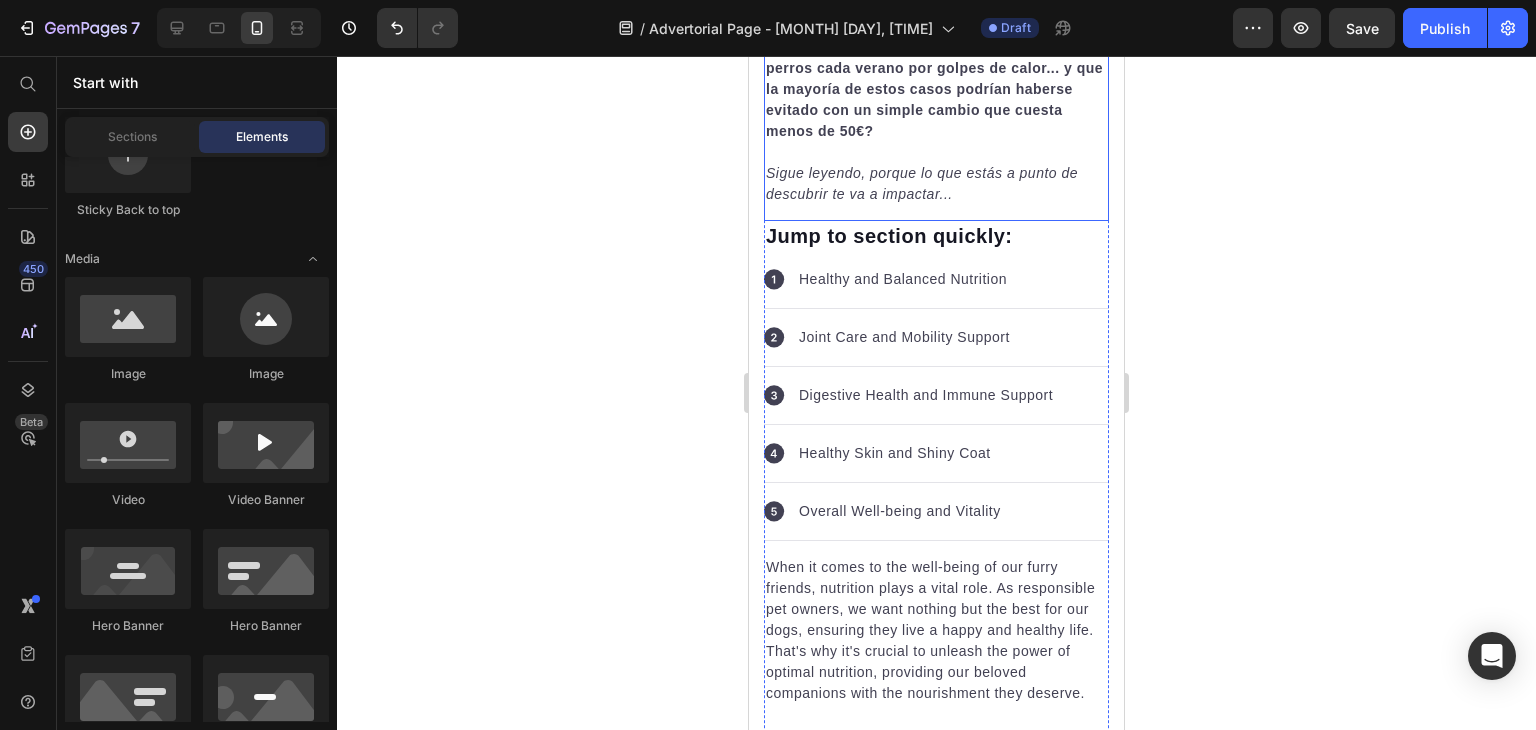 scroll, scrollTop: 980, scrollLeft: 0, axis: vertical 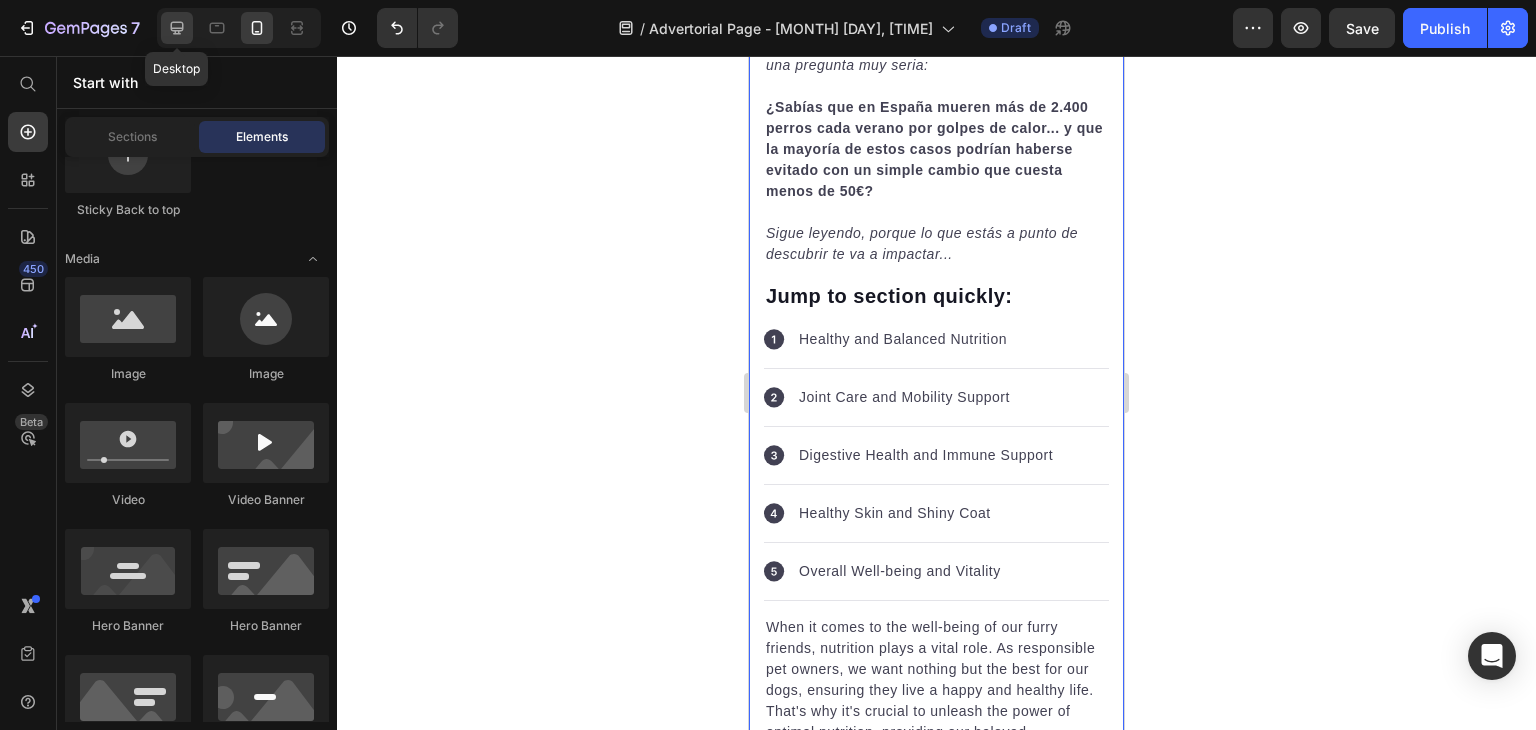 click 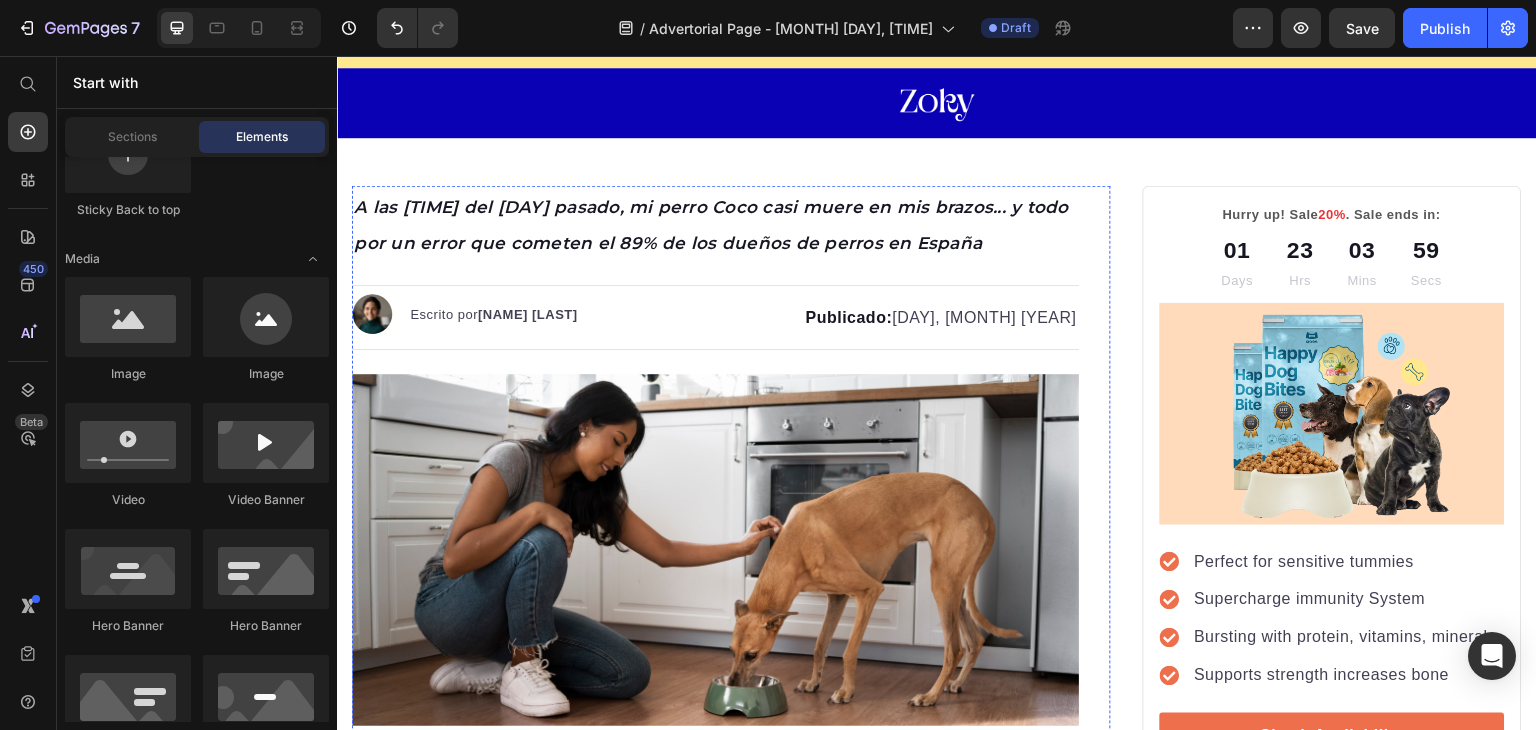 scroll, scrollTop: 158, scrollLeft: 0, axis: vertical 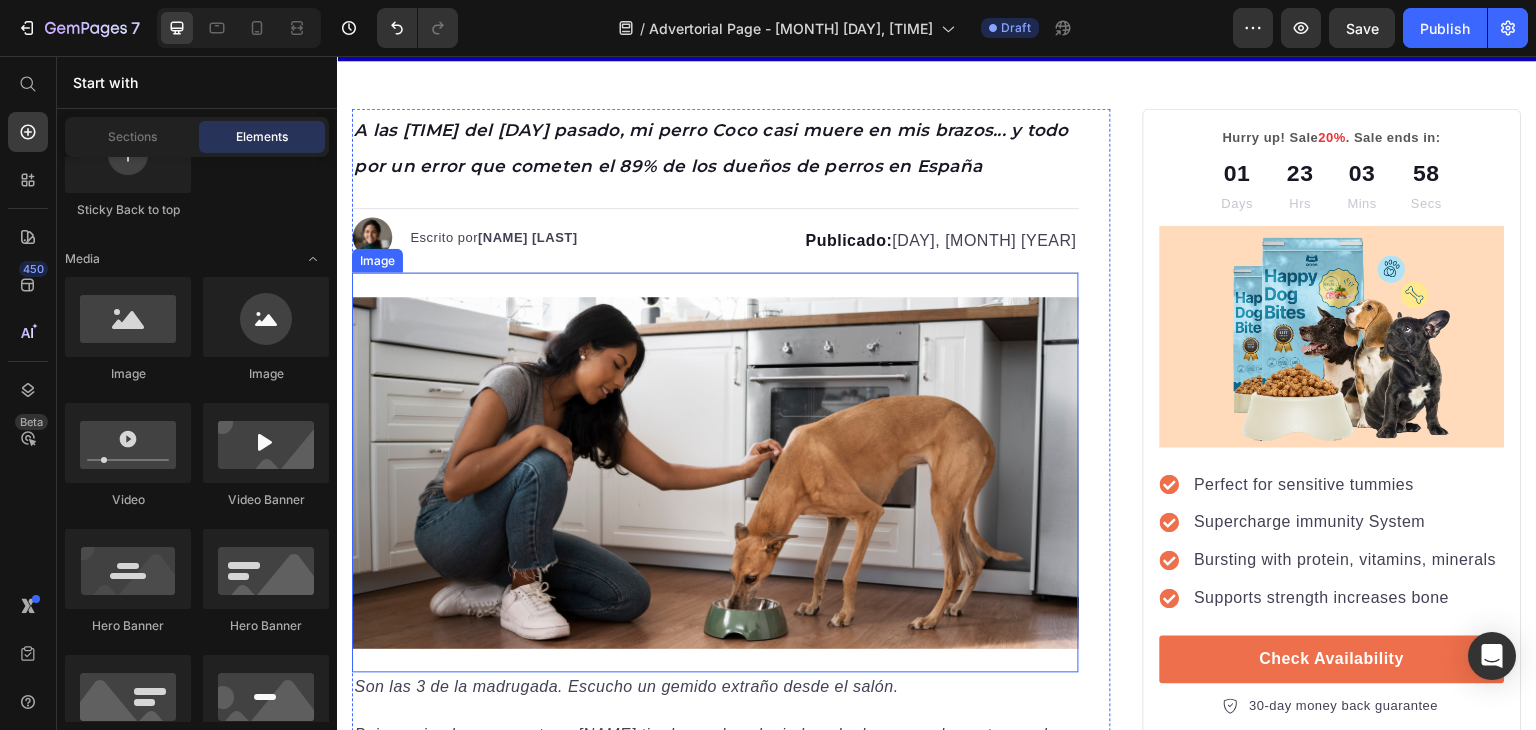 click at bounding box center (715, 473) 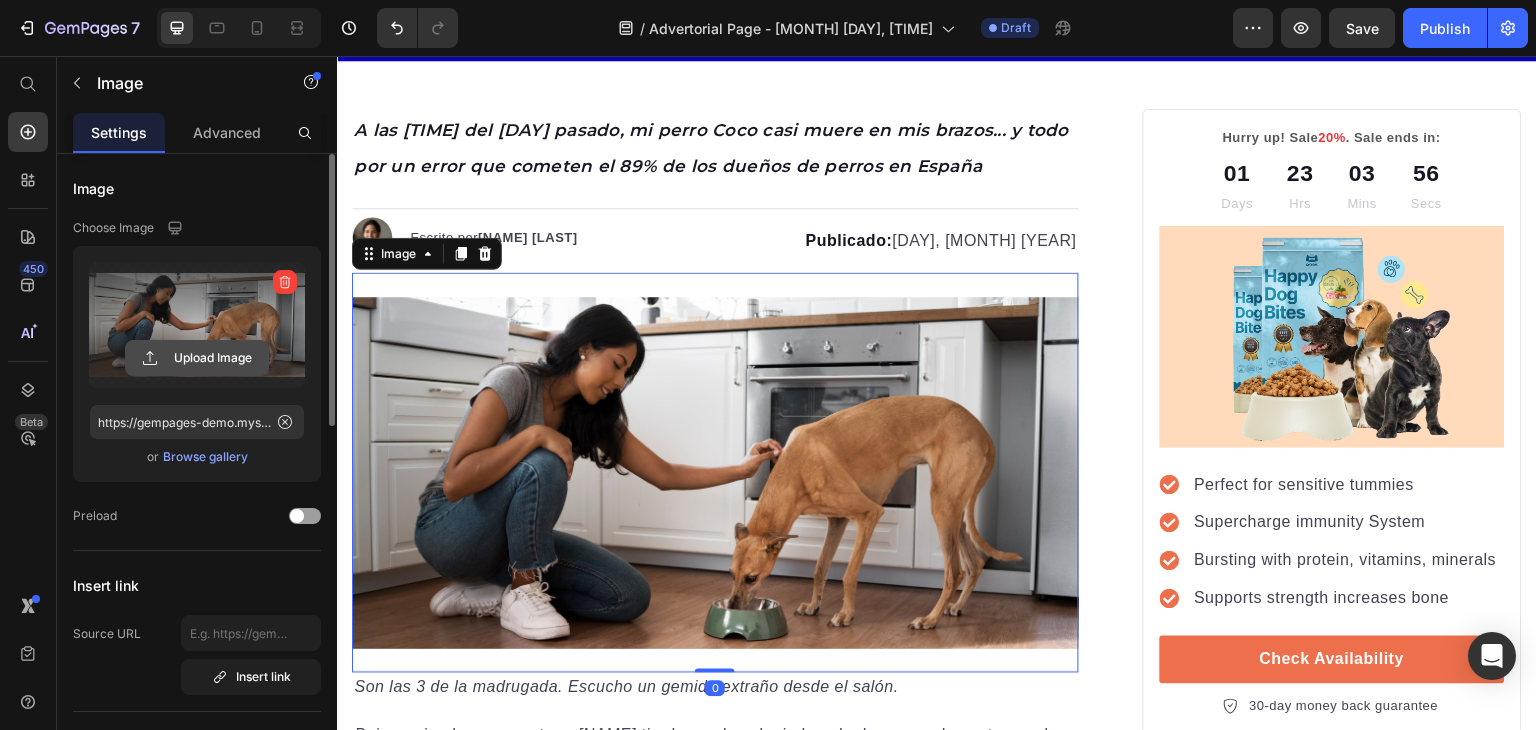 click 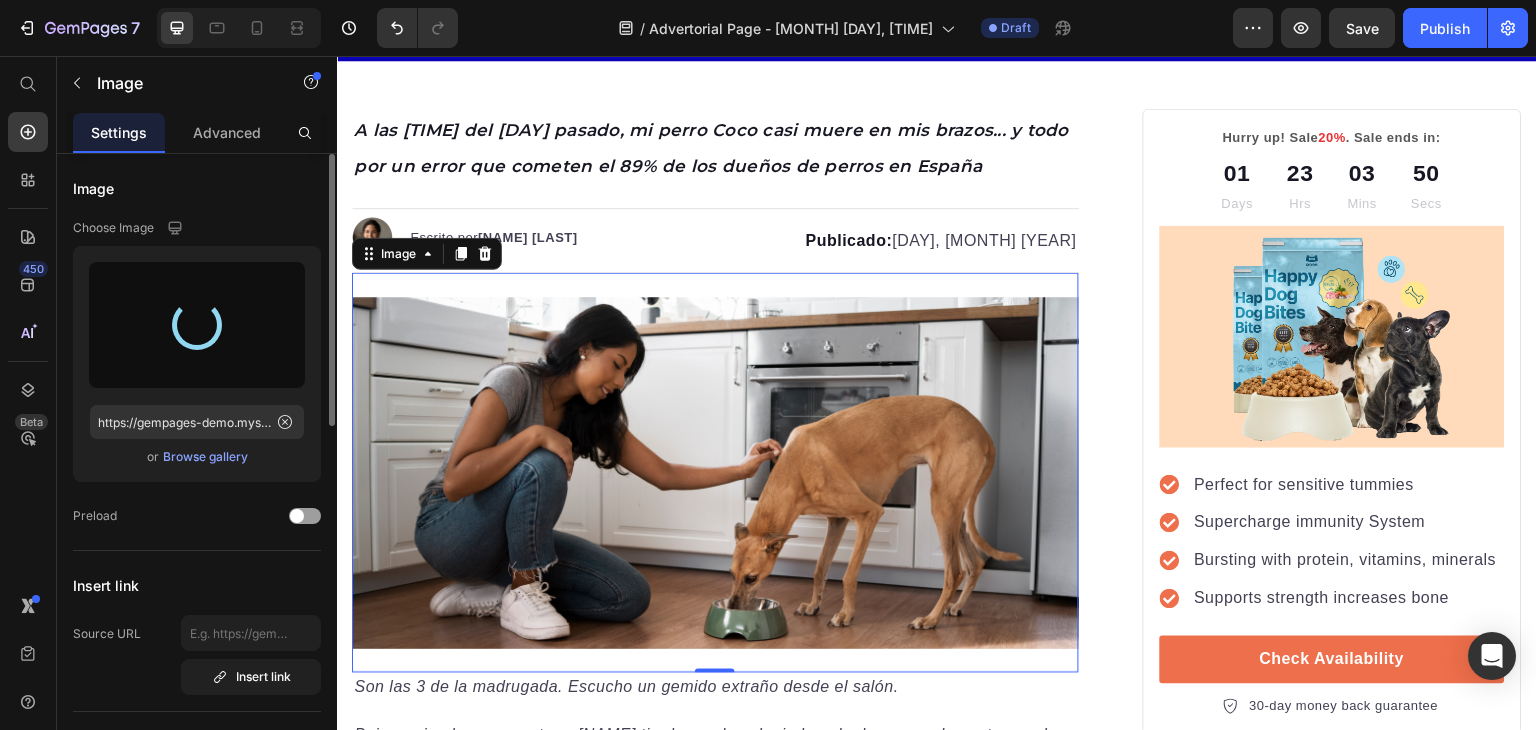 type on "https://cdn.shopify.com/s/files/1/0947/3277/9865/files/gempages_575377314339095491-d041eeff-860a-46c2-9e5e-c0a163078292.png" 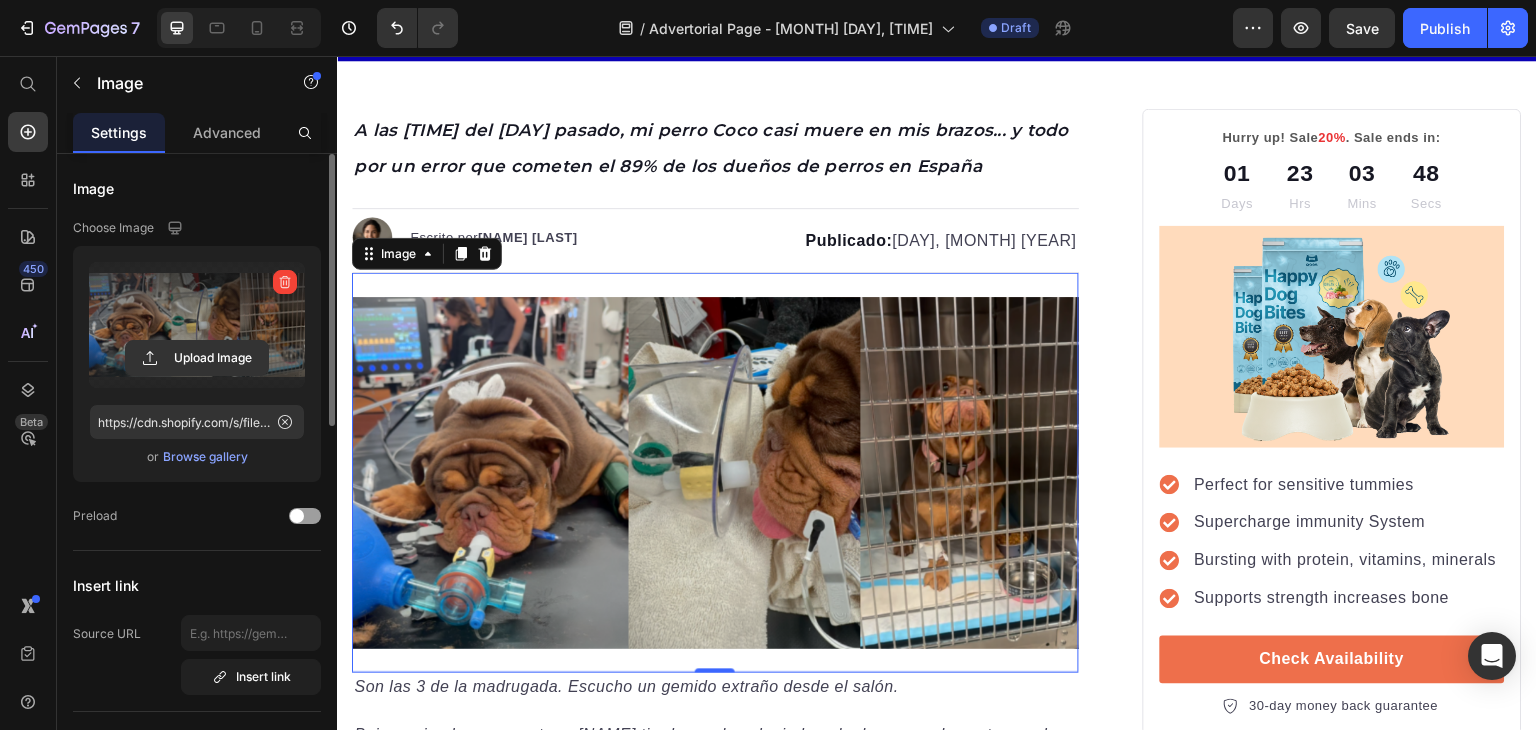 scroll, scrollTop: 100, scrollLeft: 0, axis: vertical 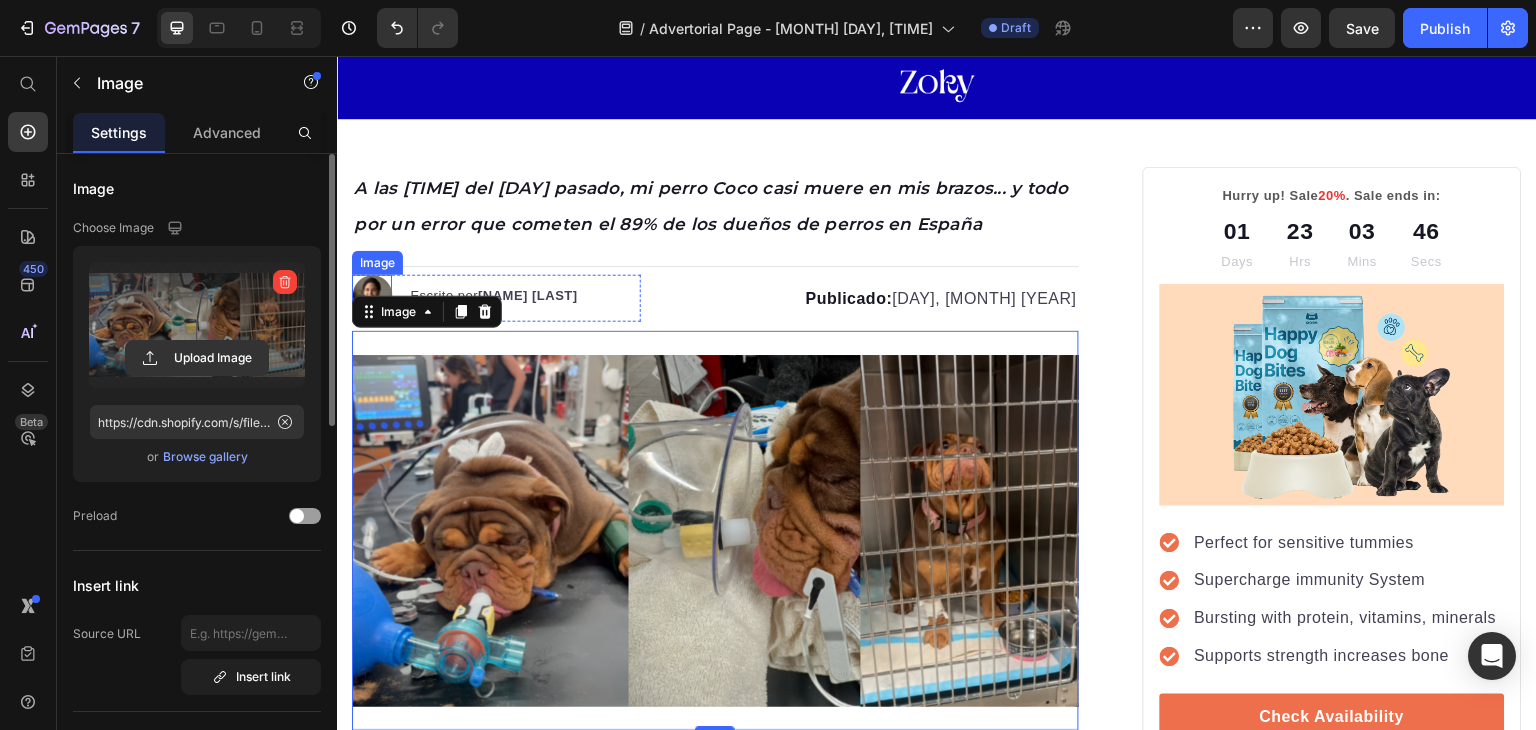 click at bounding box center (372, 295) 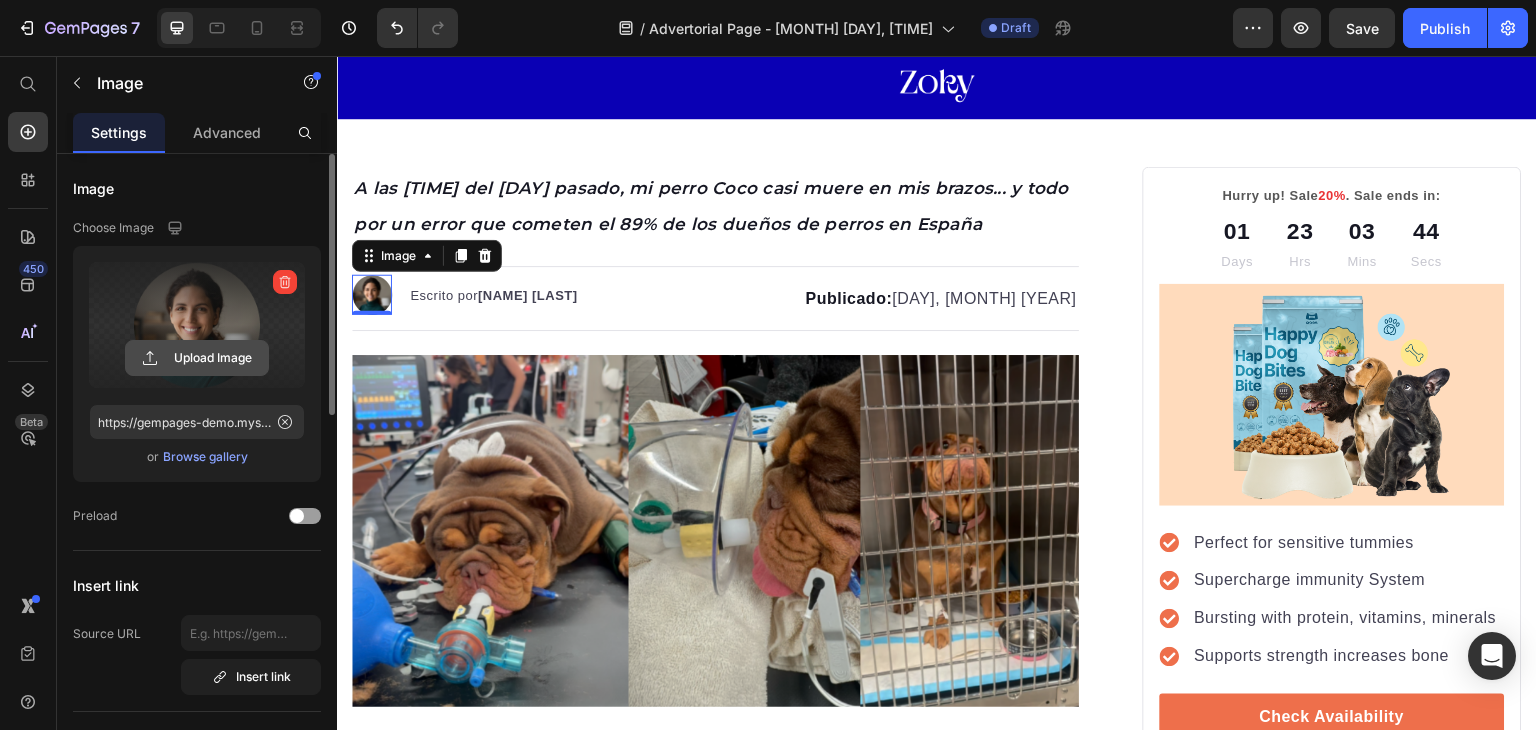 click 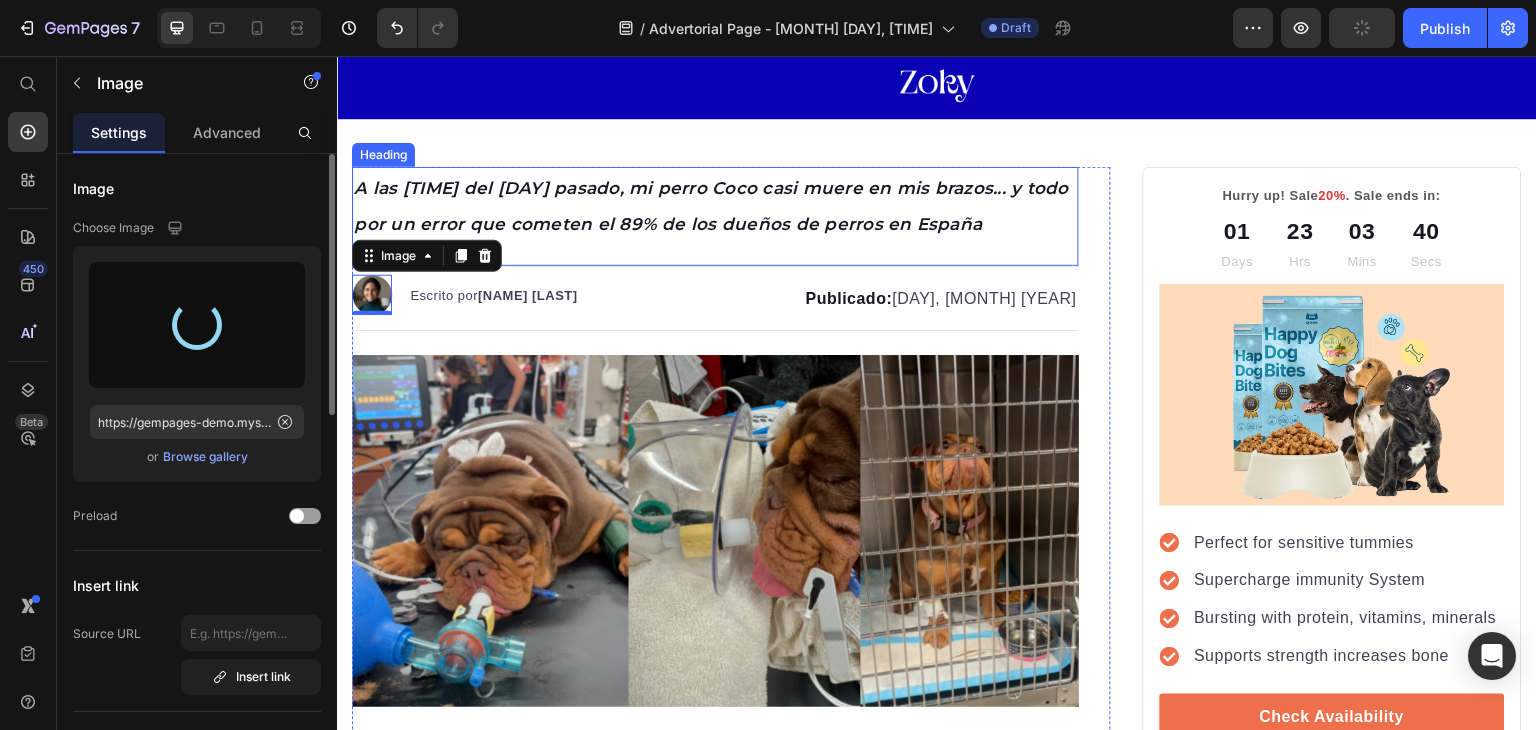 type on "https://cdn.shopify.com/s/files/1/0947/3277/9865/files/gempages_575377314339095491-51759213-1d29-4a51-9e77-d29940e9ff99.jpg" 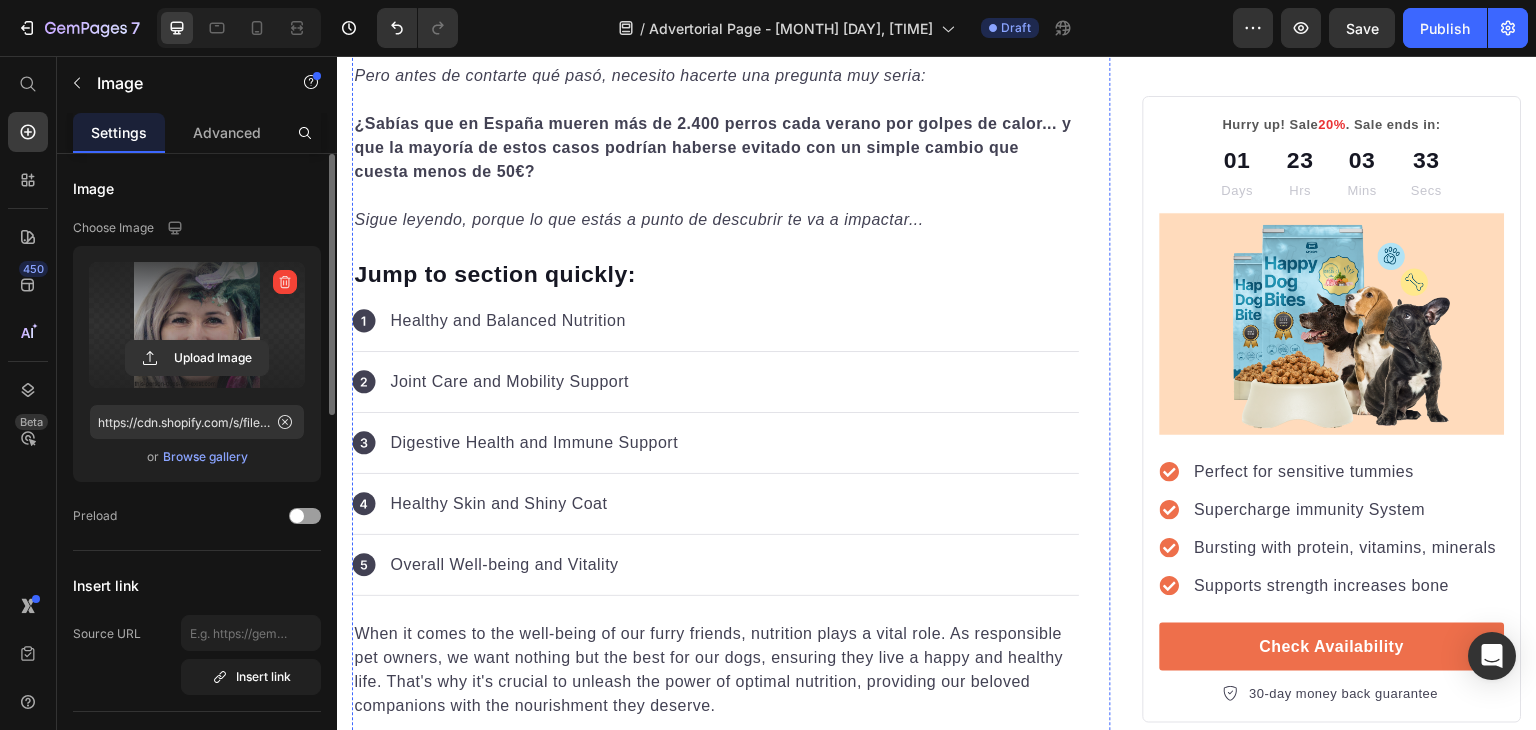 scroll, scrollTop: 1130, scrollLeft: 0, axis: vertical 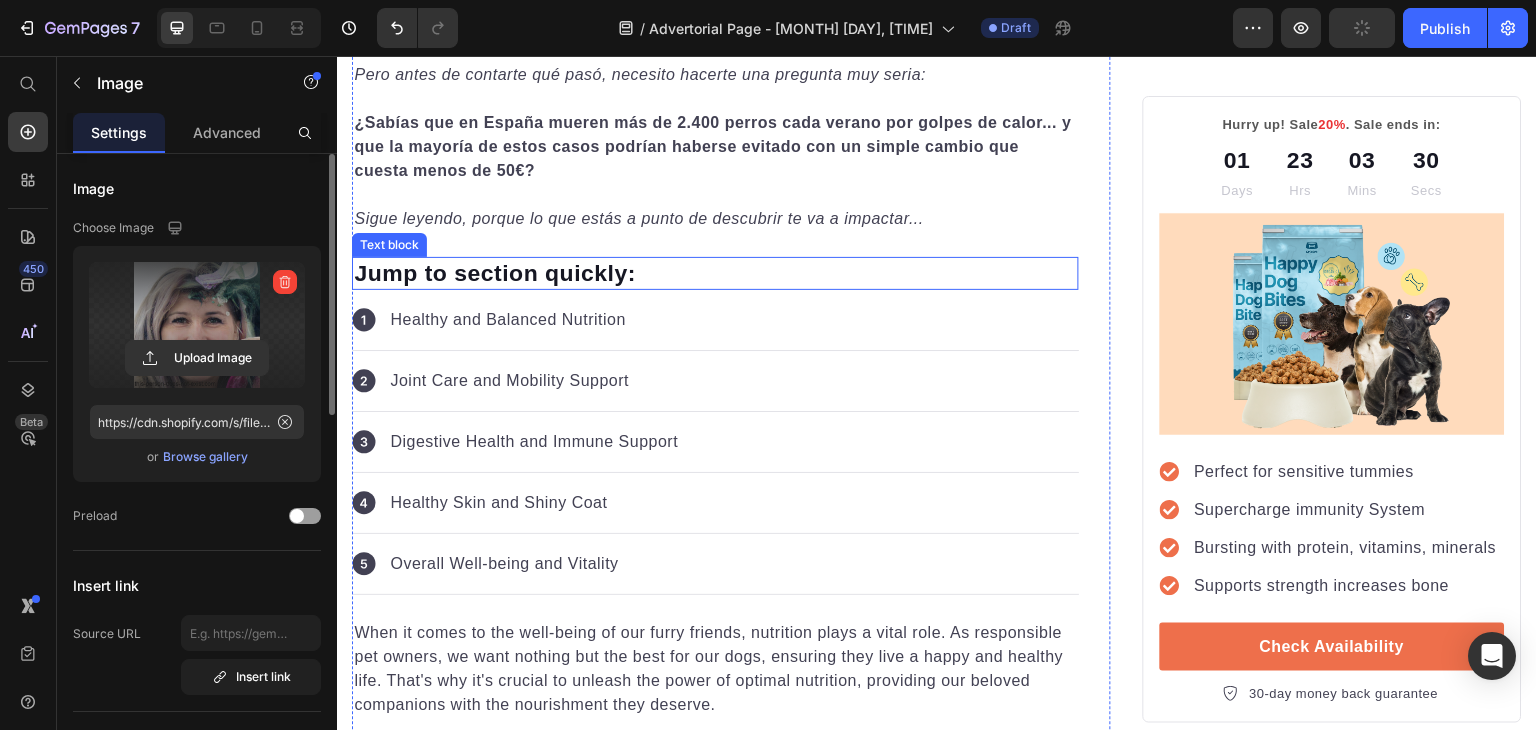 click on "Jump to section quickly:" at bounding box center (715, 274) 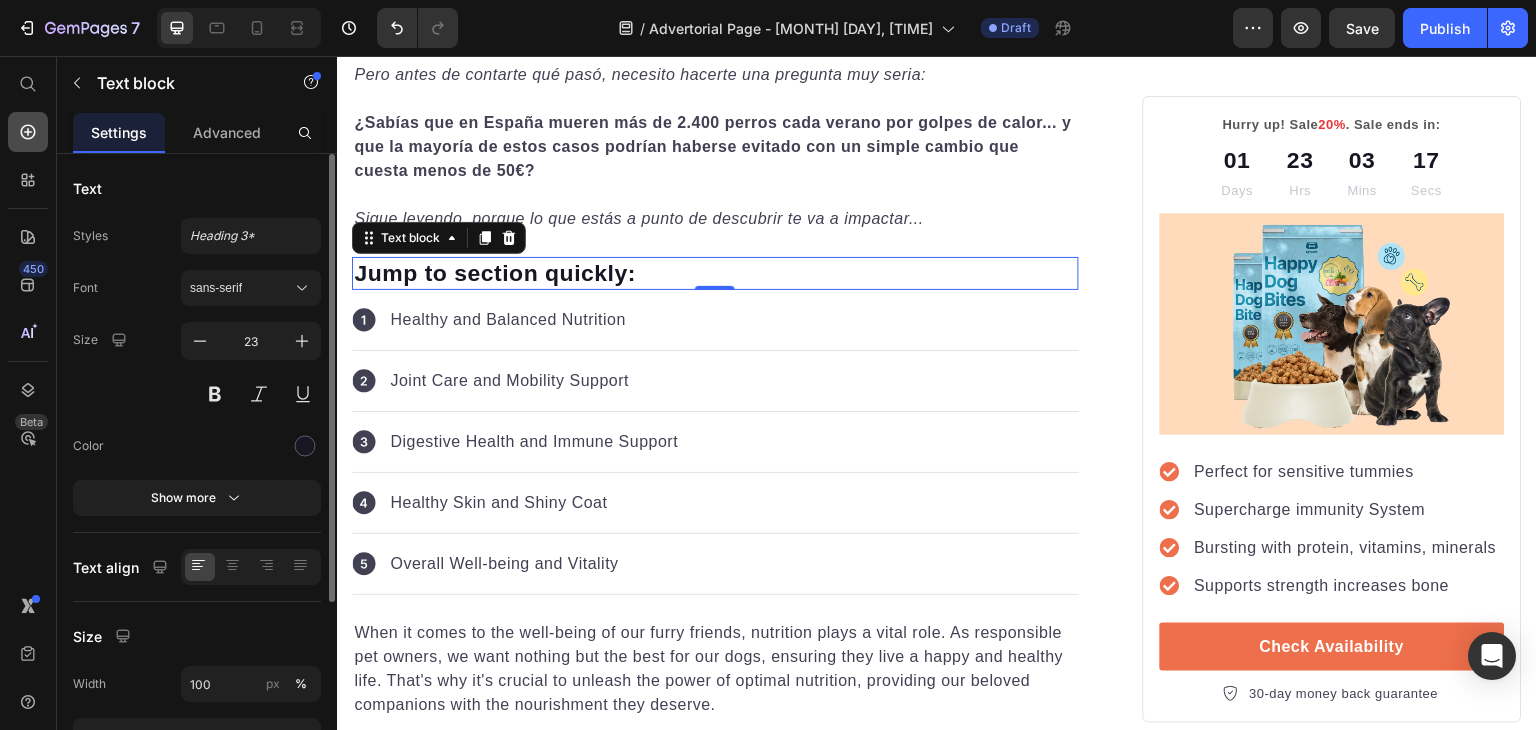 click 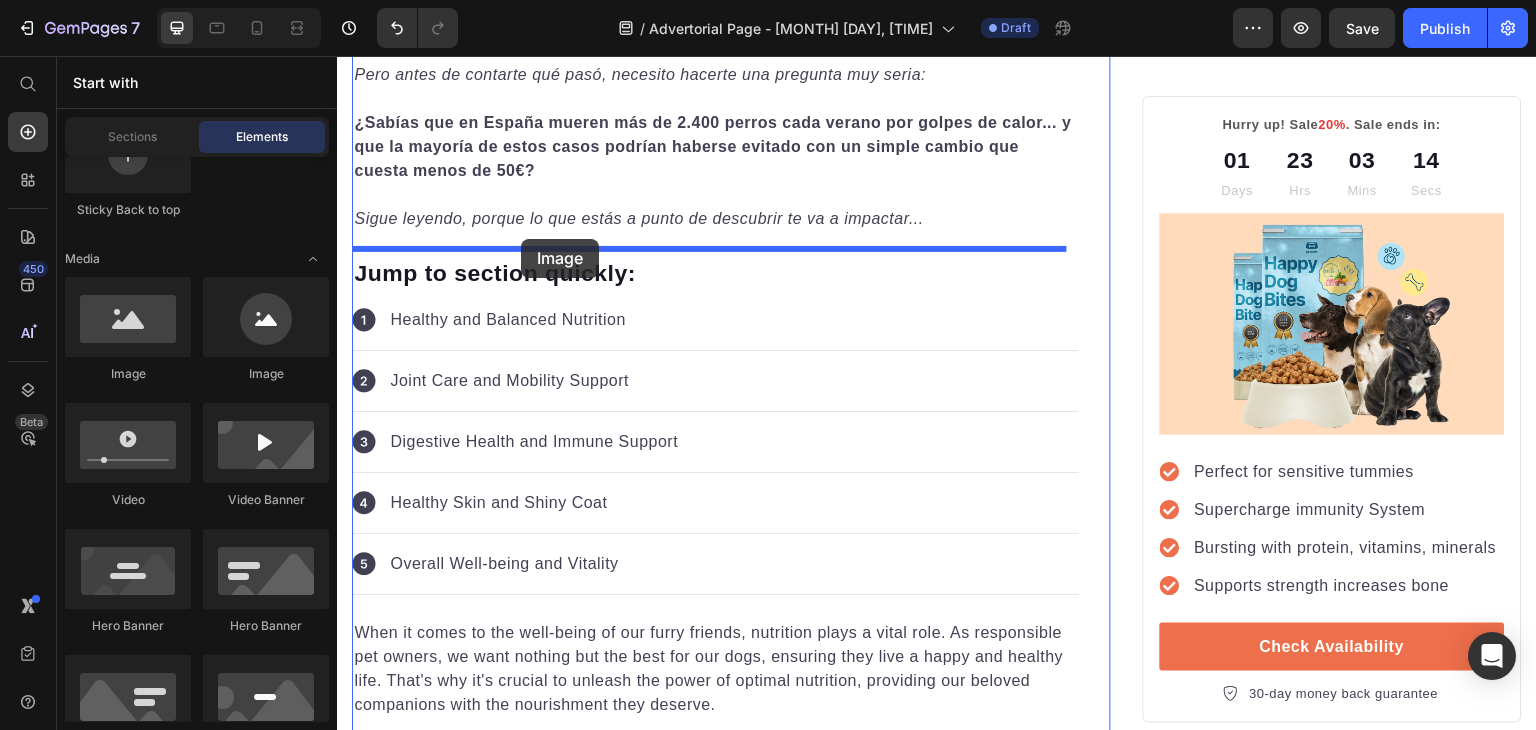 drag, startPoint x: 471, startPoint y: 380, endPoint x: 521, endPoint y: 239, distance: 149.60281 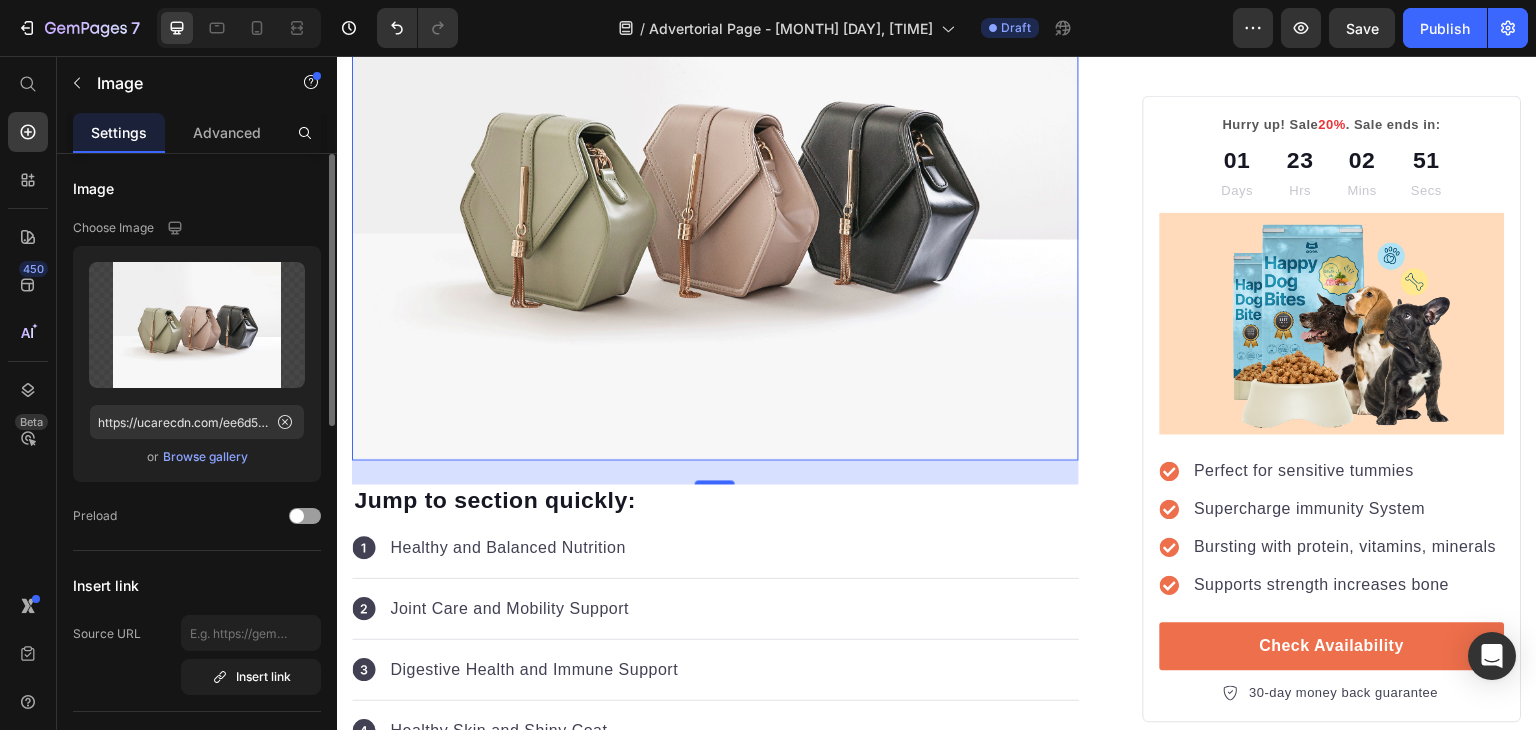 scroll, scrollTop: 1472, scrollLeft: 0, axis: vertical 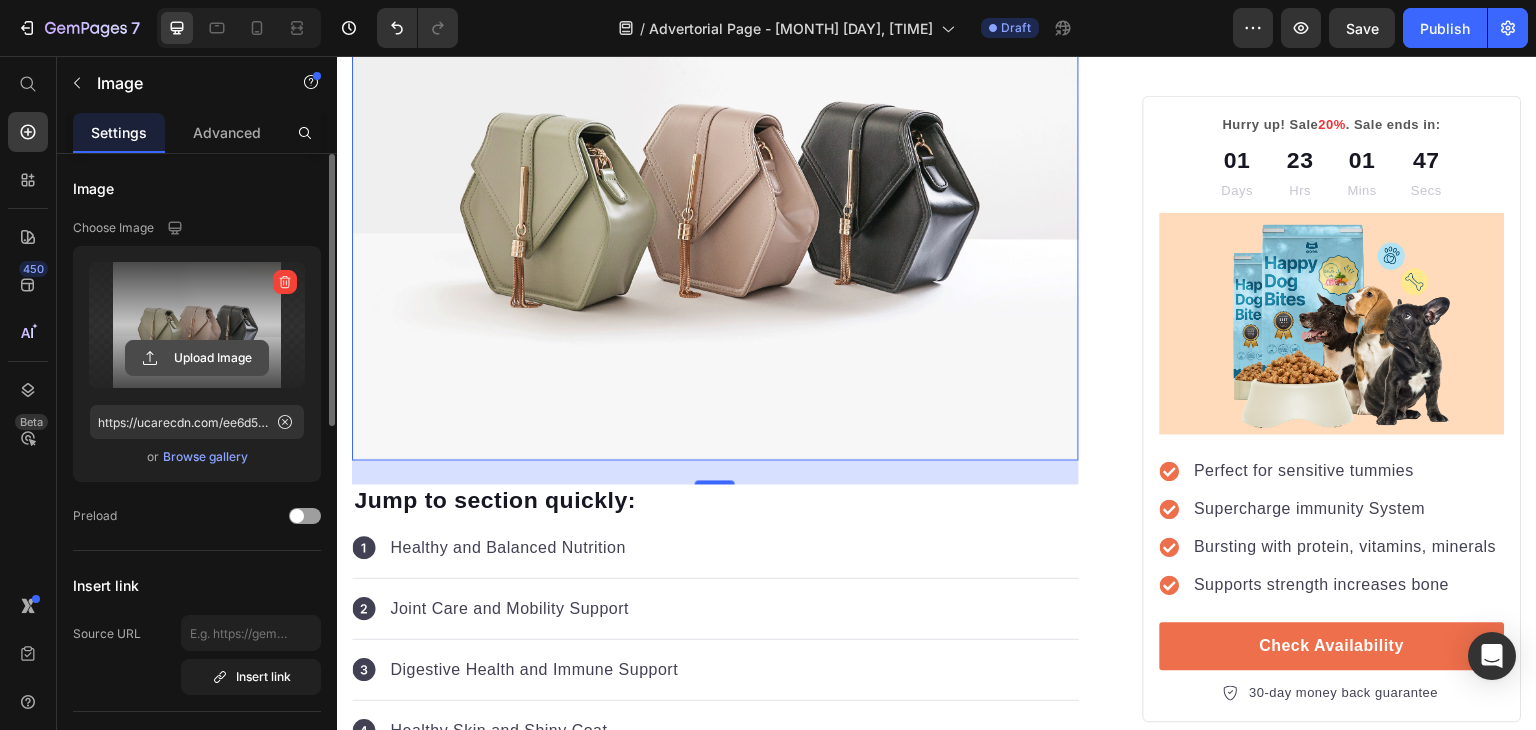 click 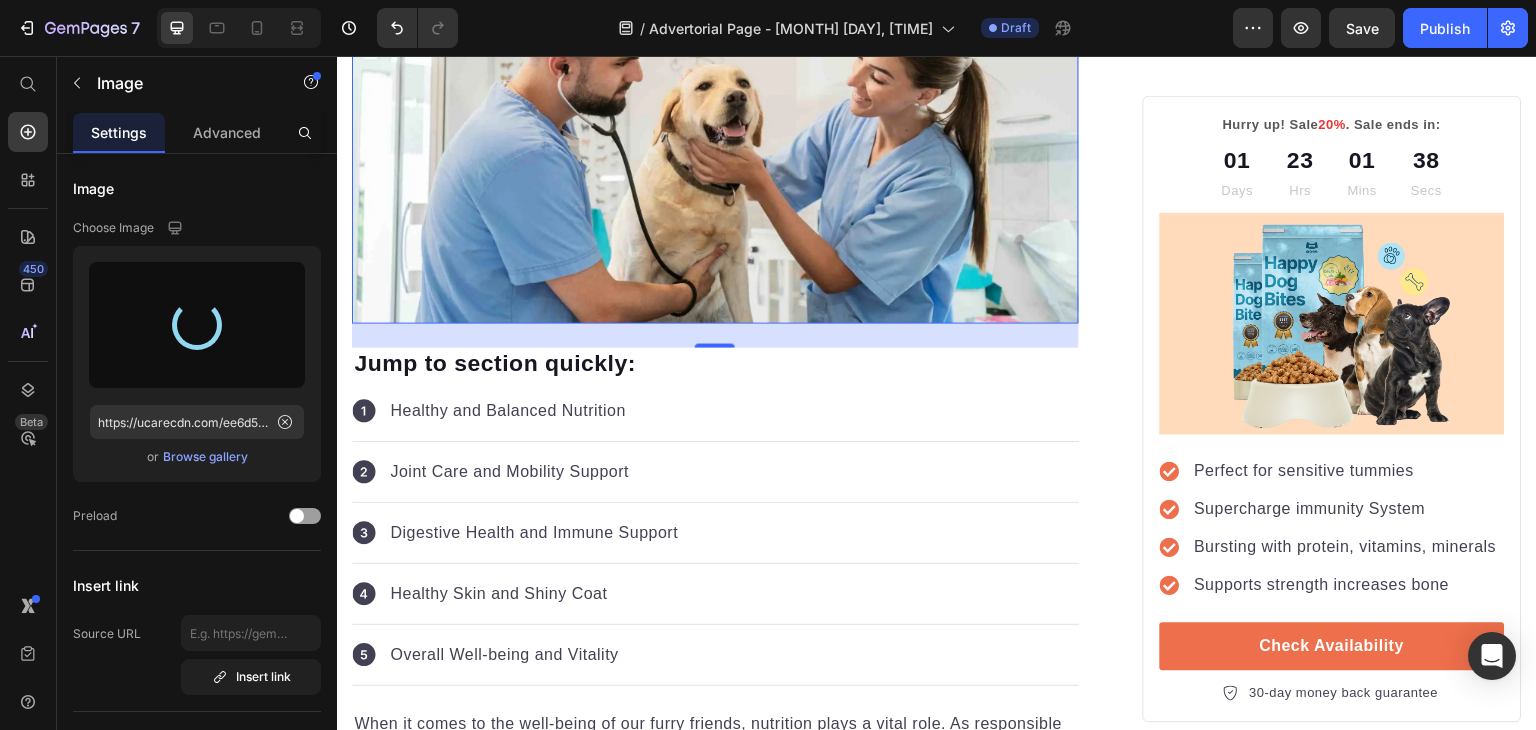 type on "https://cdn.shopify.com/s/files/1/0947/3277/9865/files/gempages_575377314339095491-647c6cf5-0a74-4ca9-aa43-6ee02dbd7ad6.webp" 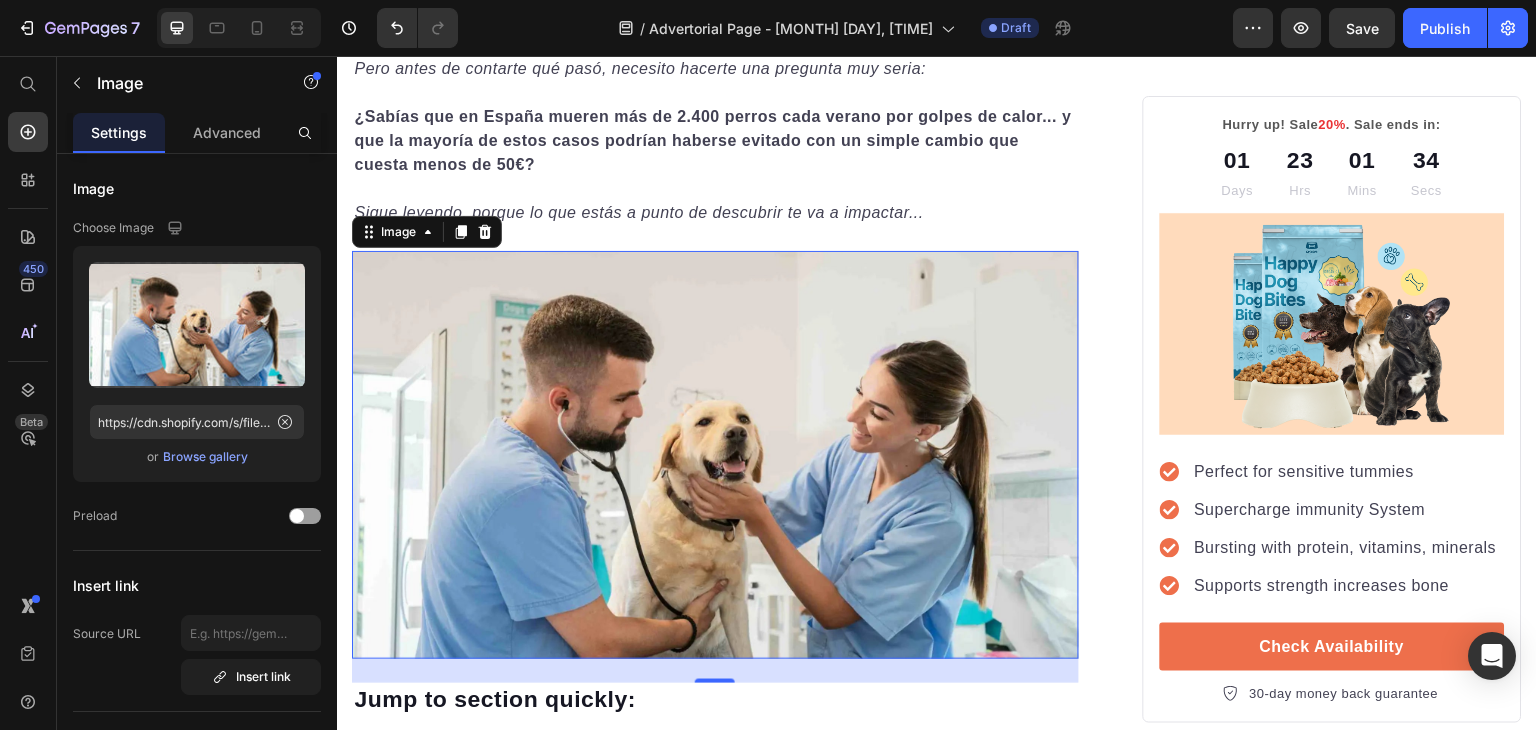 scroll, scrollTop: 1112, scrollLeft: 0, axis: vertical 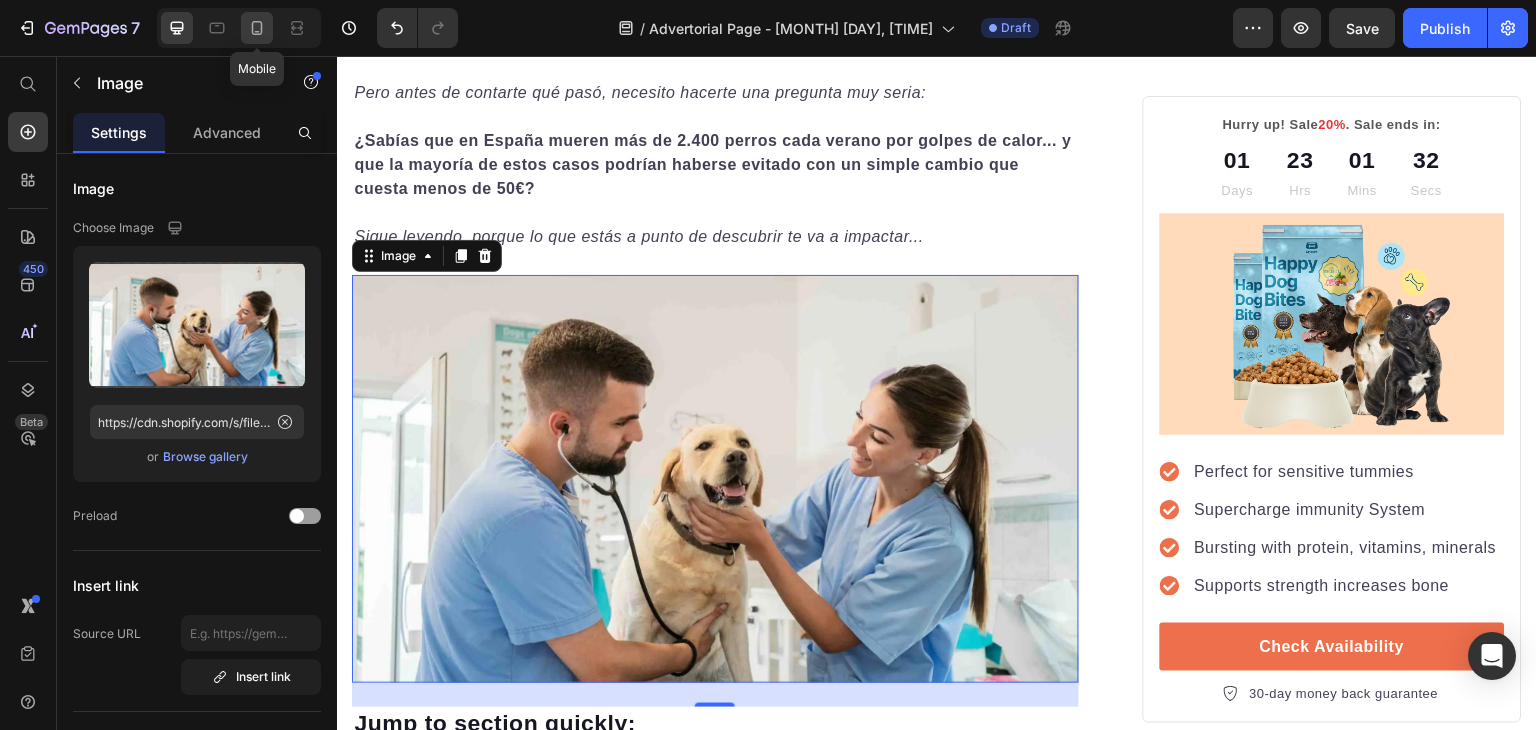 click 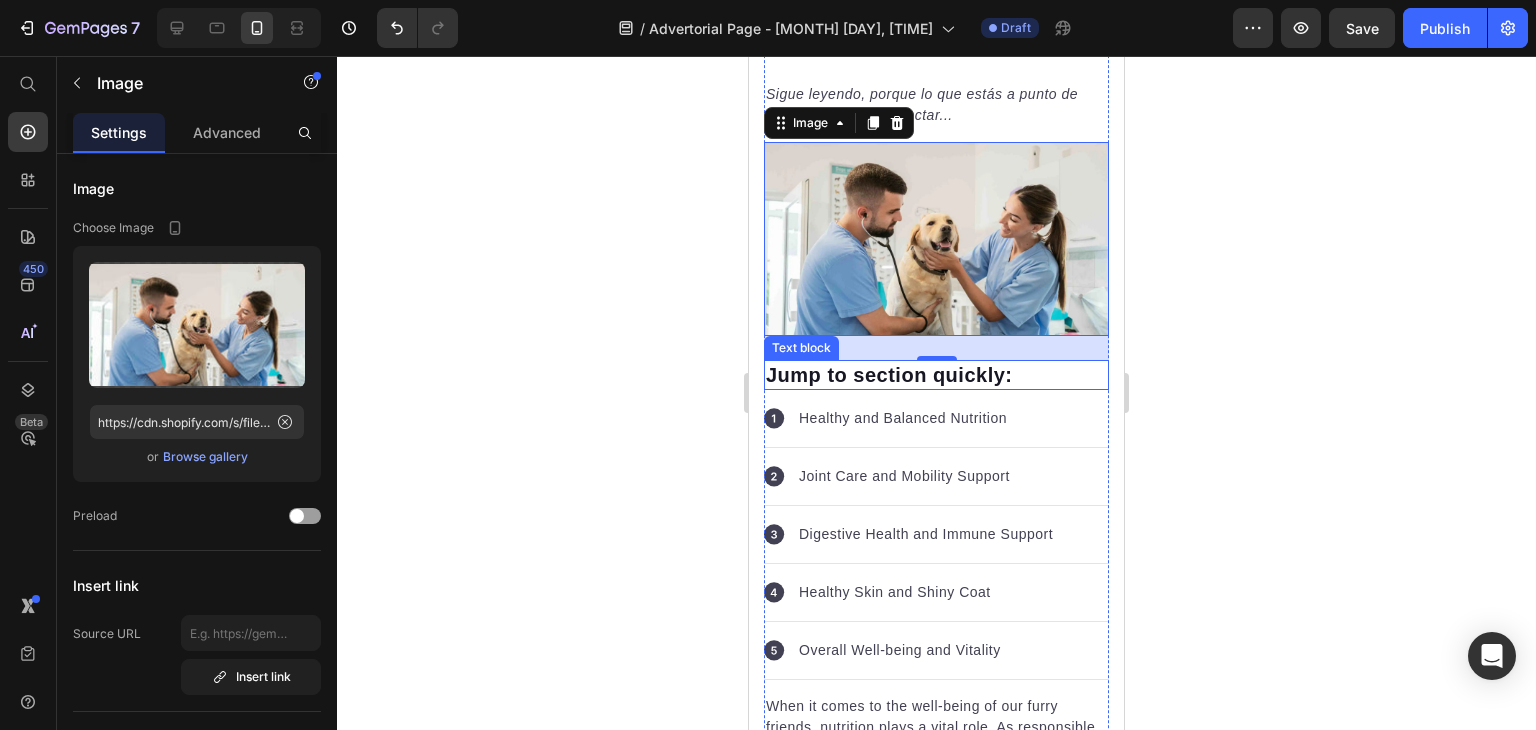 scroll, scrollTop: 1148, scrollLeft: 0, axis: vertical 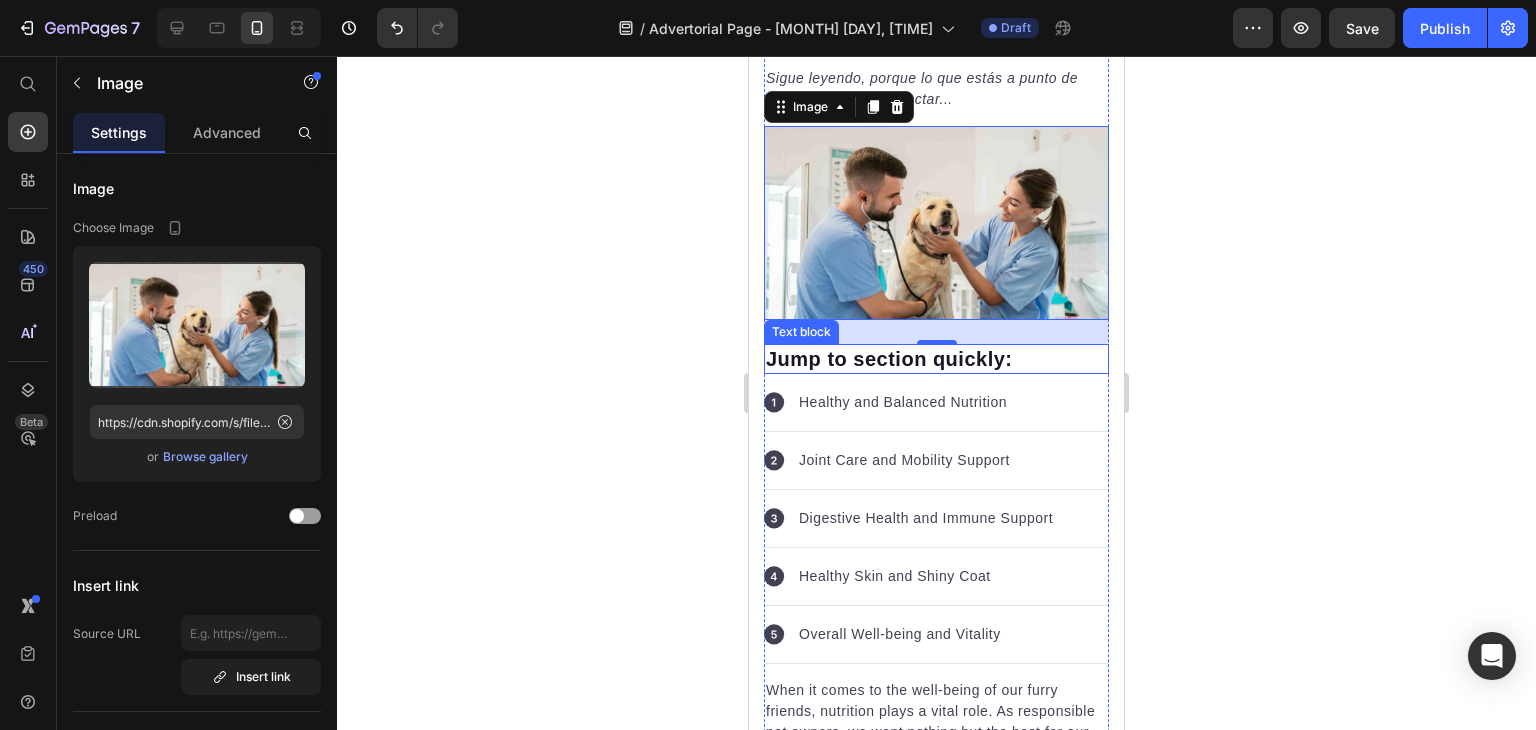 click on "Jump to section quickly:" at bounding box center (936, 359) 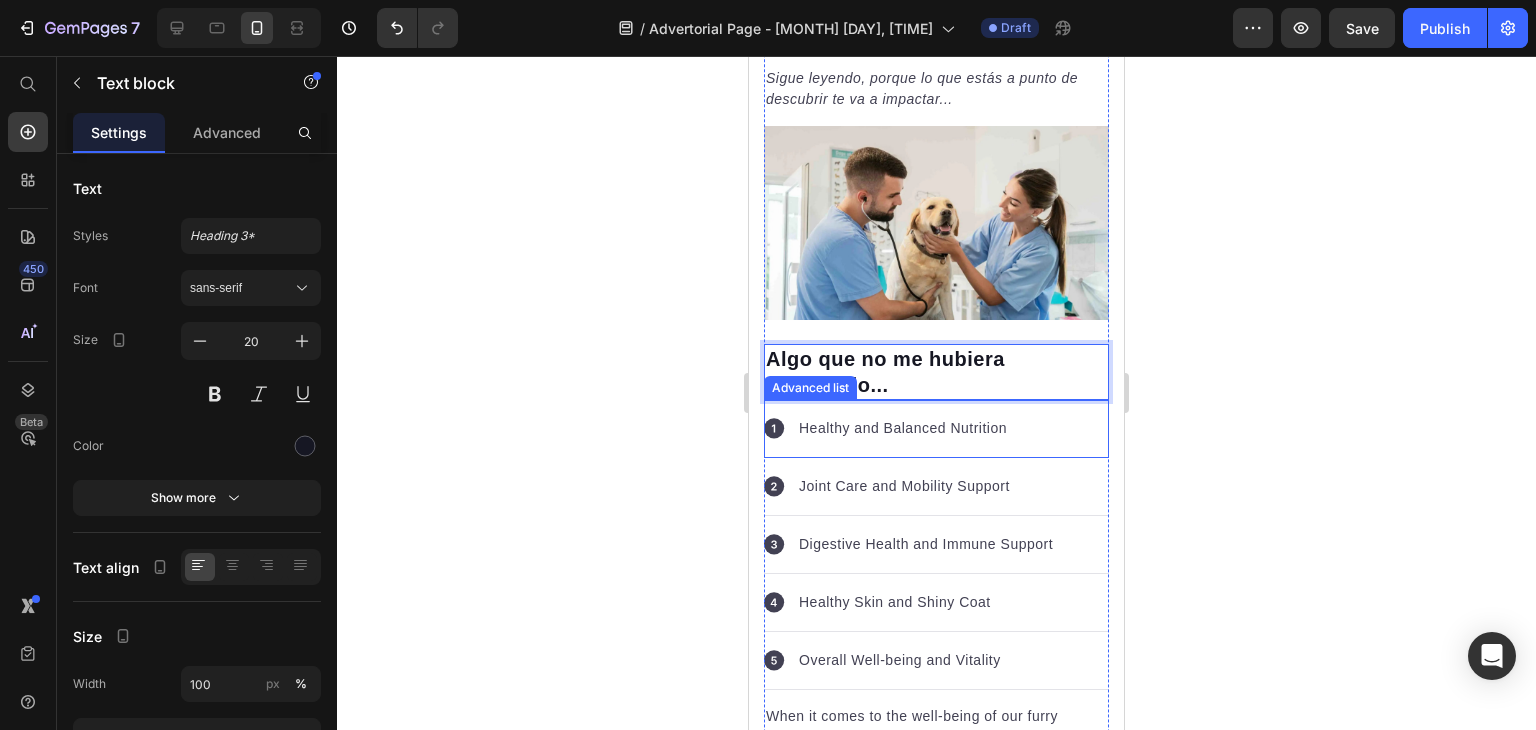 click on "Icon Healthy and Balanced Nutrition Text block" at bounding box center [936, 429] 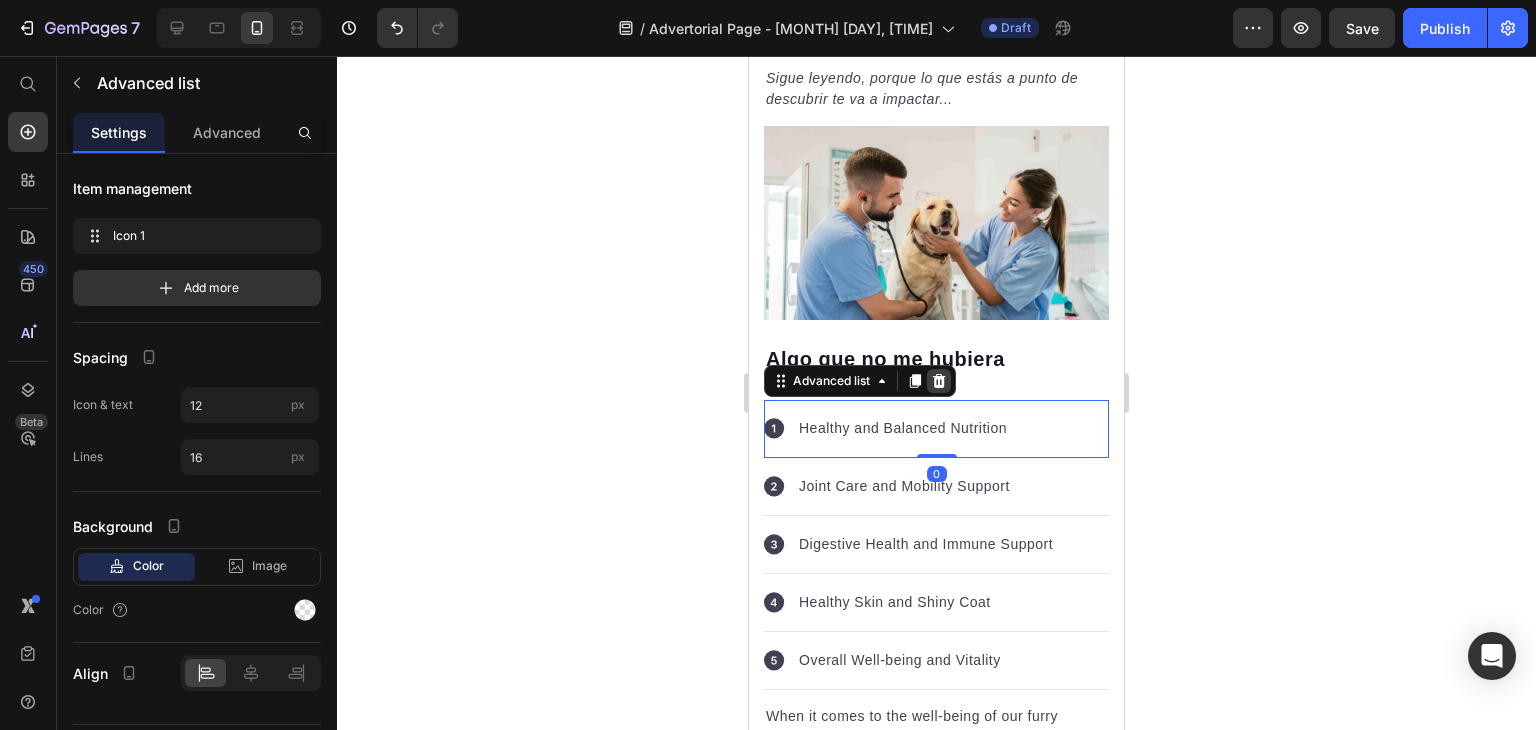 click 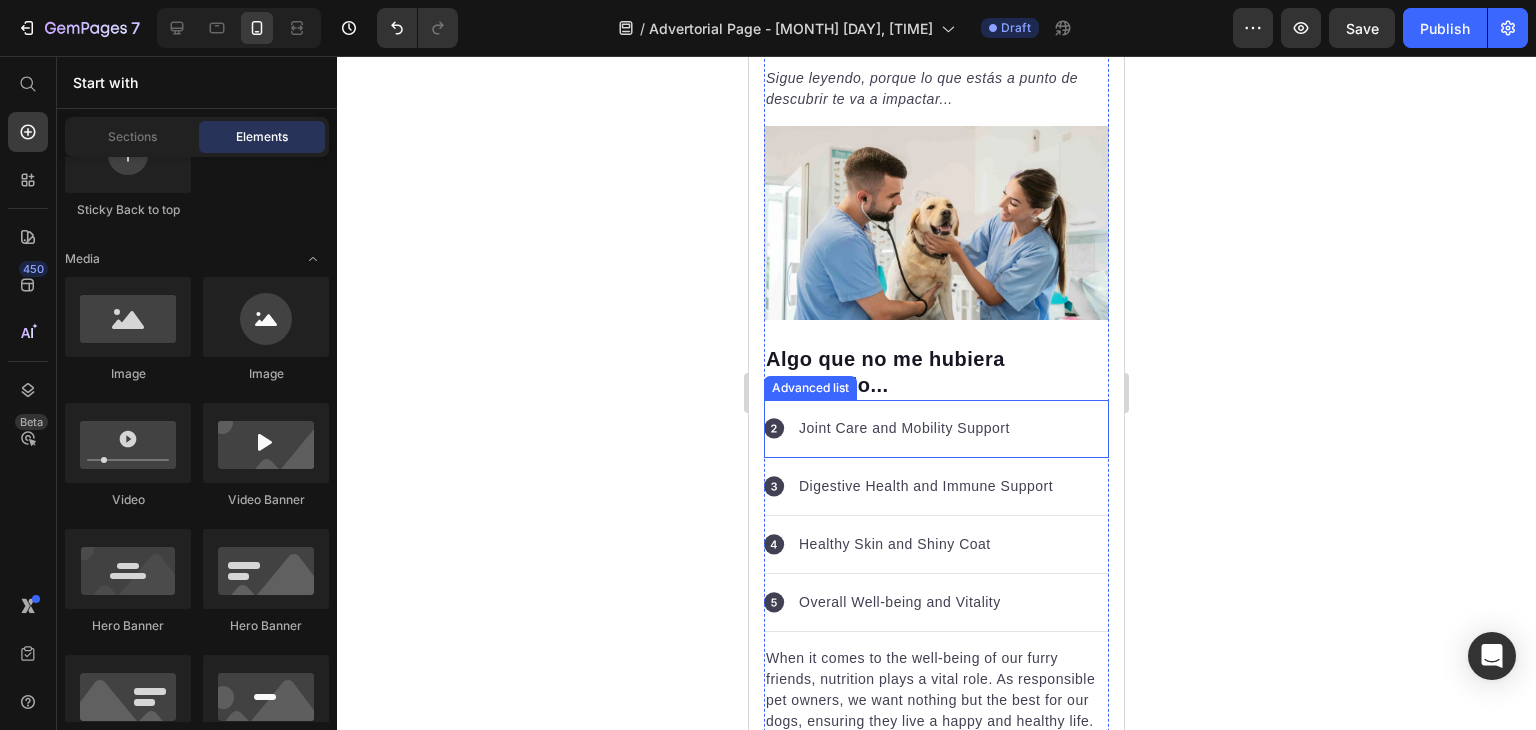 click on "Icon Joint Care and Mobility Support Text block" at bounding box center (936, 429) 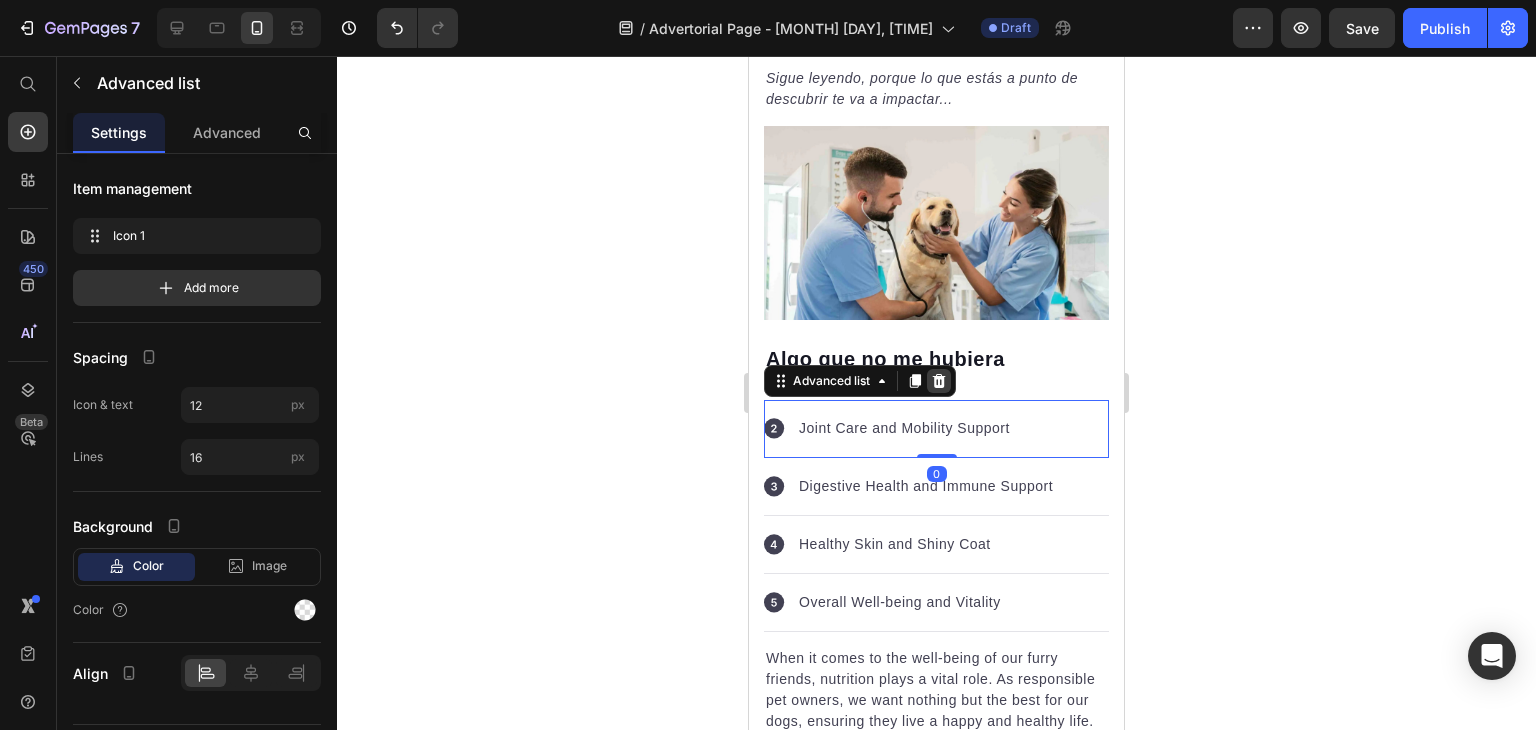 click 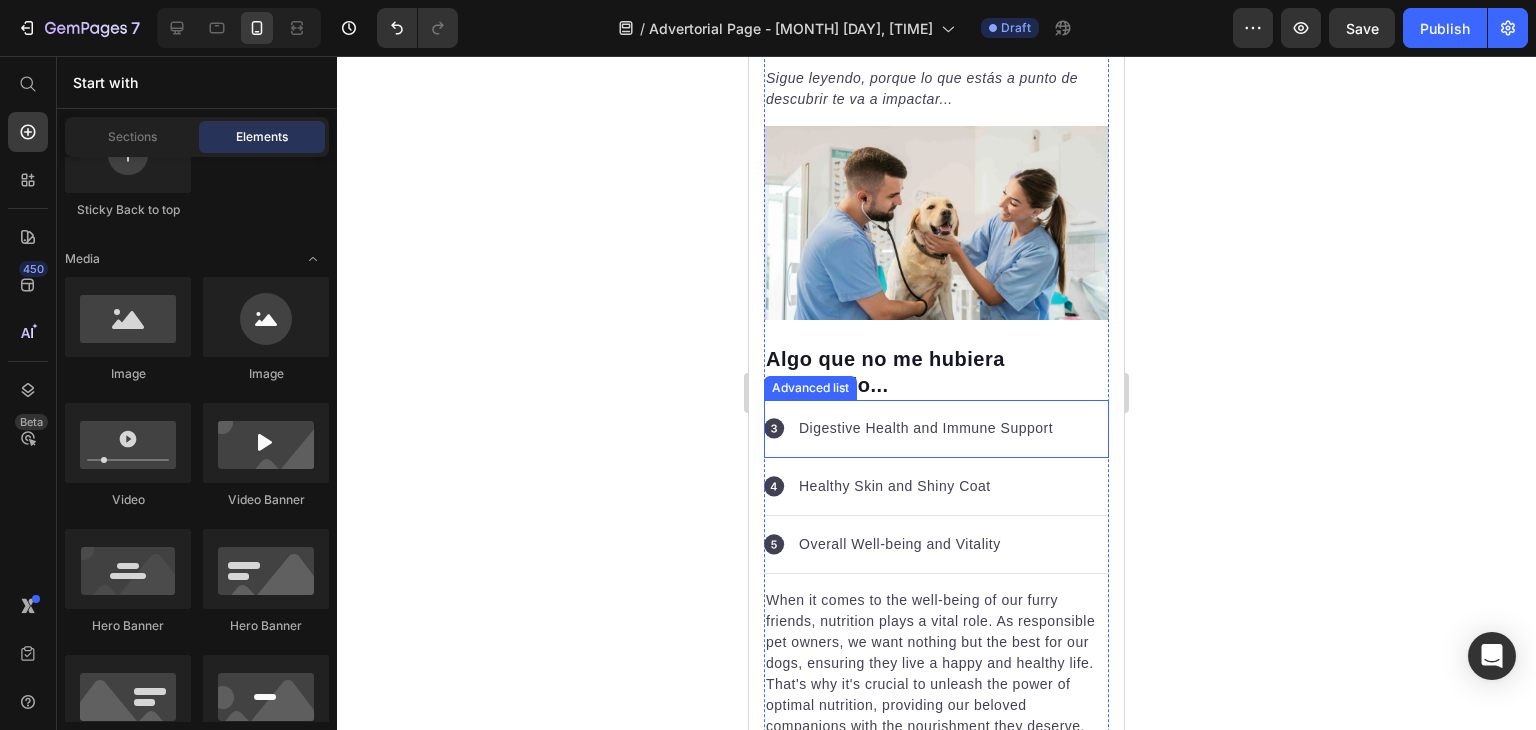 click on "Icon Digestive Health and Immune Support Text block" at bounding box center [936, 429] 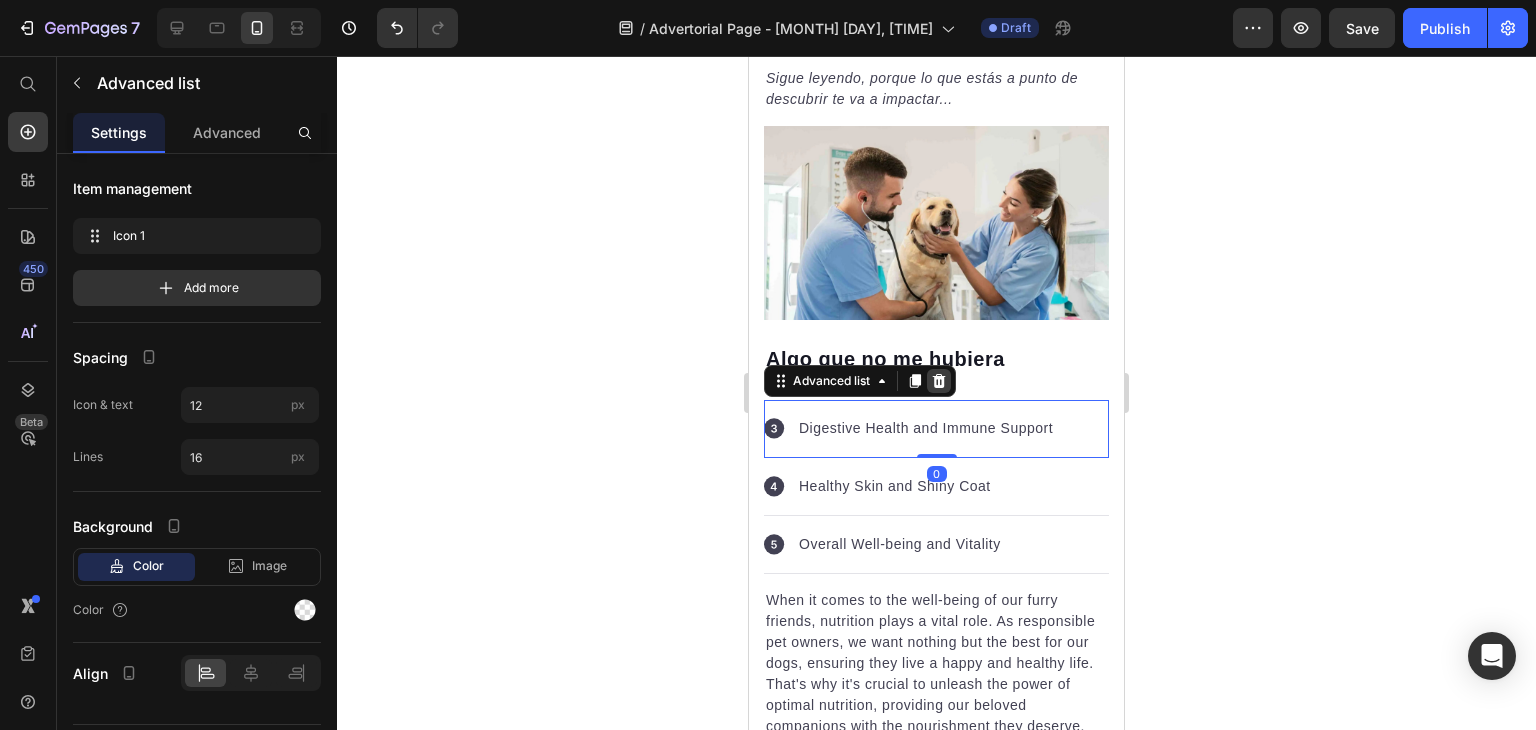 click 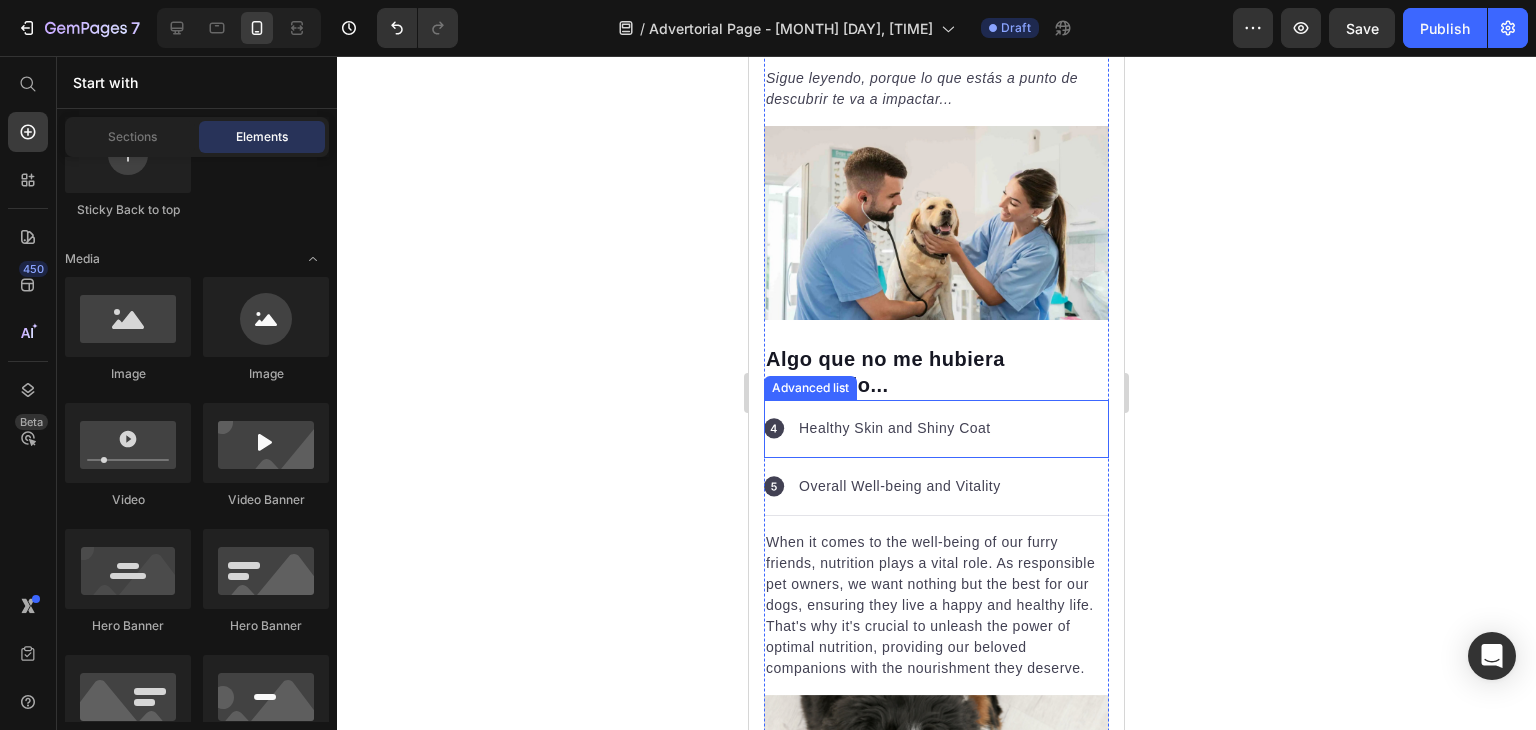 click on "Icon Healthy Skin and Shiny Coat Text block" at bounding box center [936, 429] 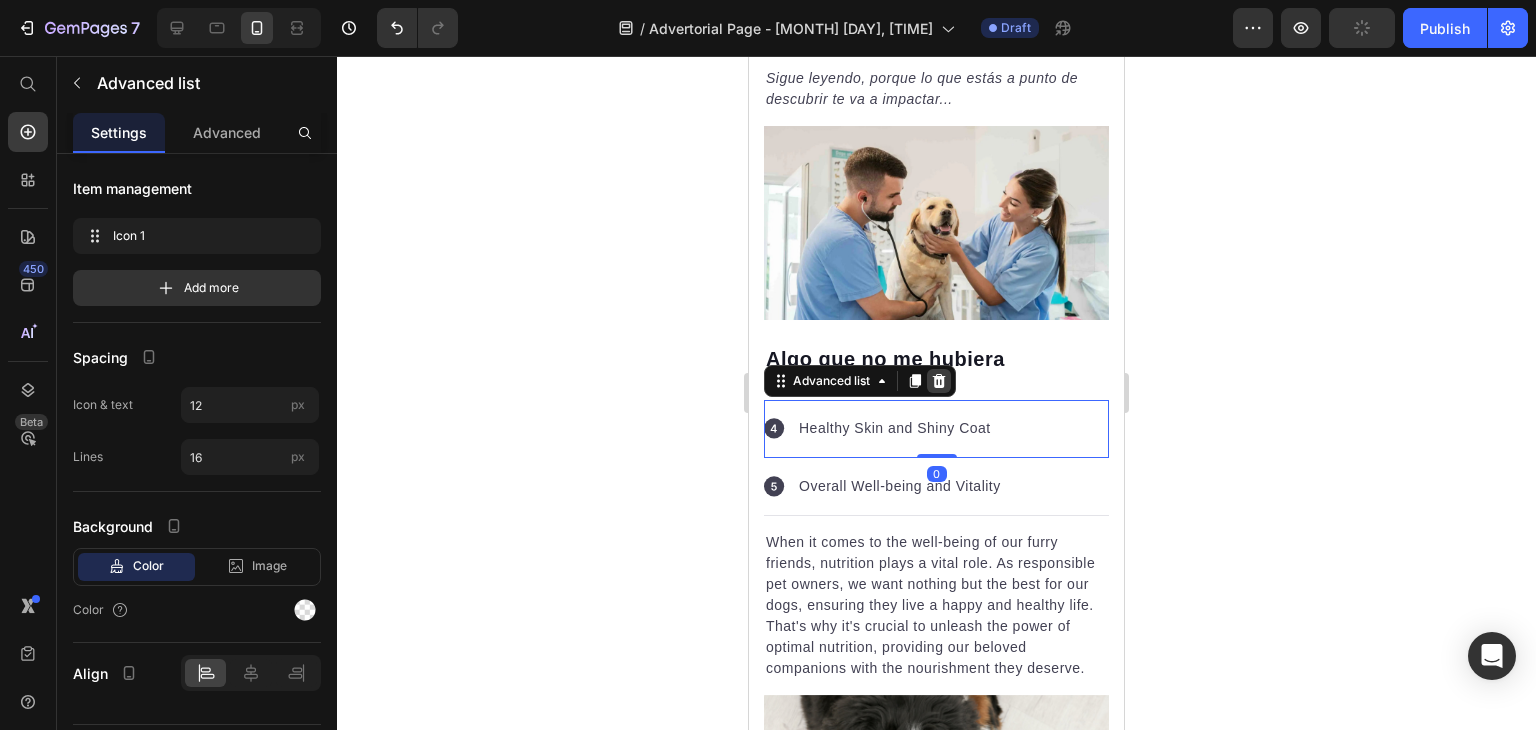 click 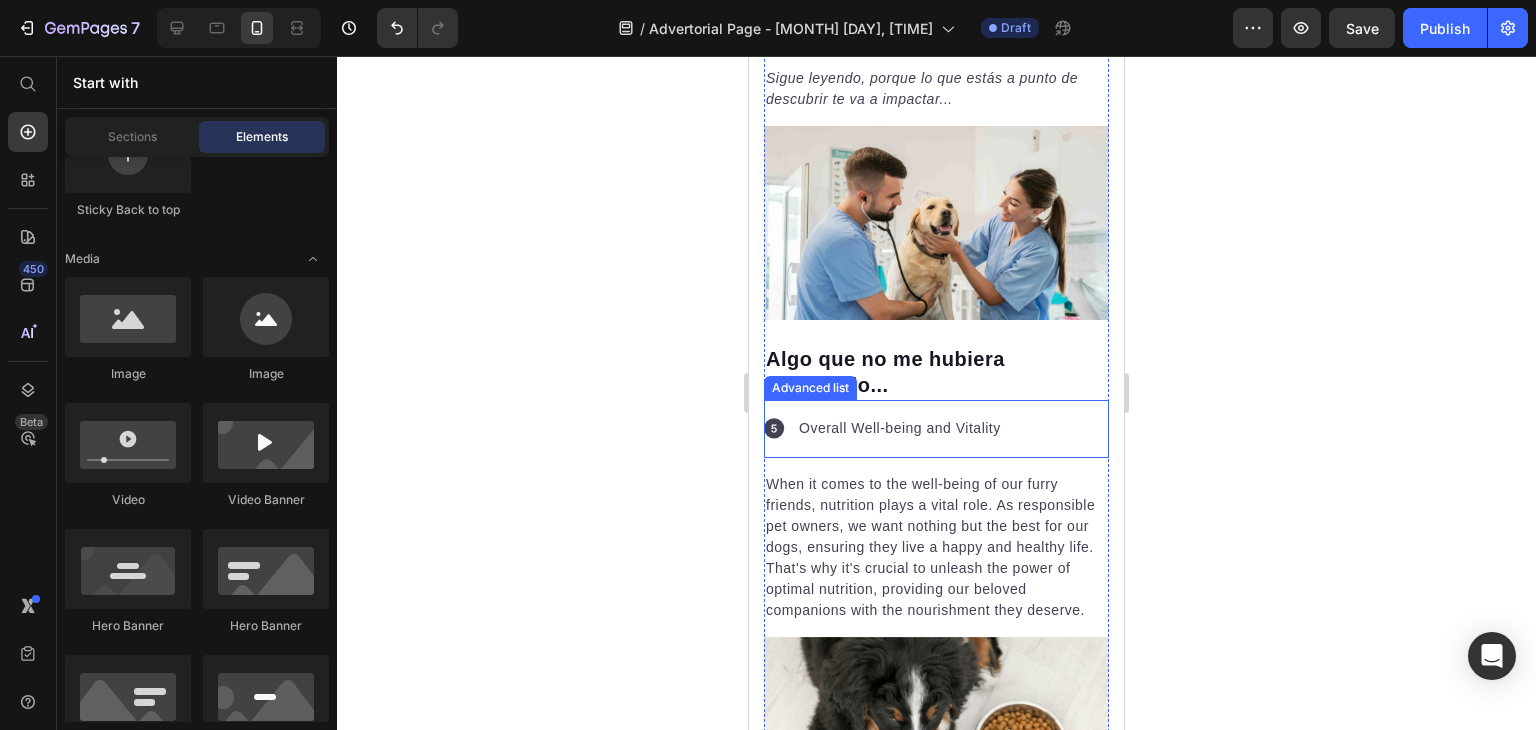 click on "Icon Overall Well-being and Vitality Text block" at bounding box center (936, 429) 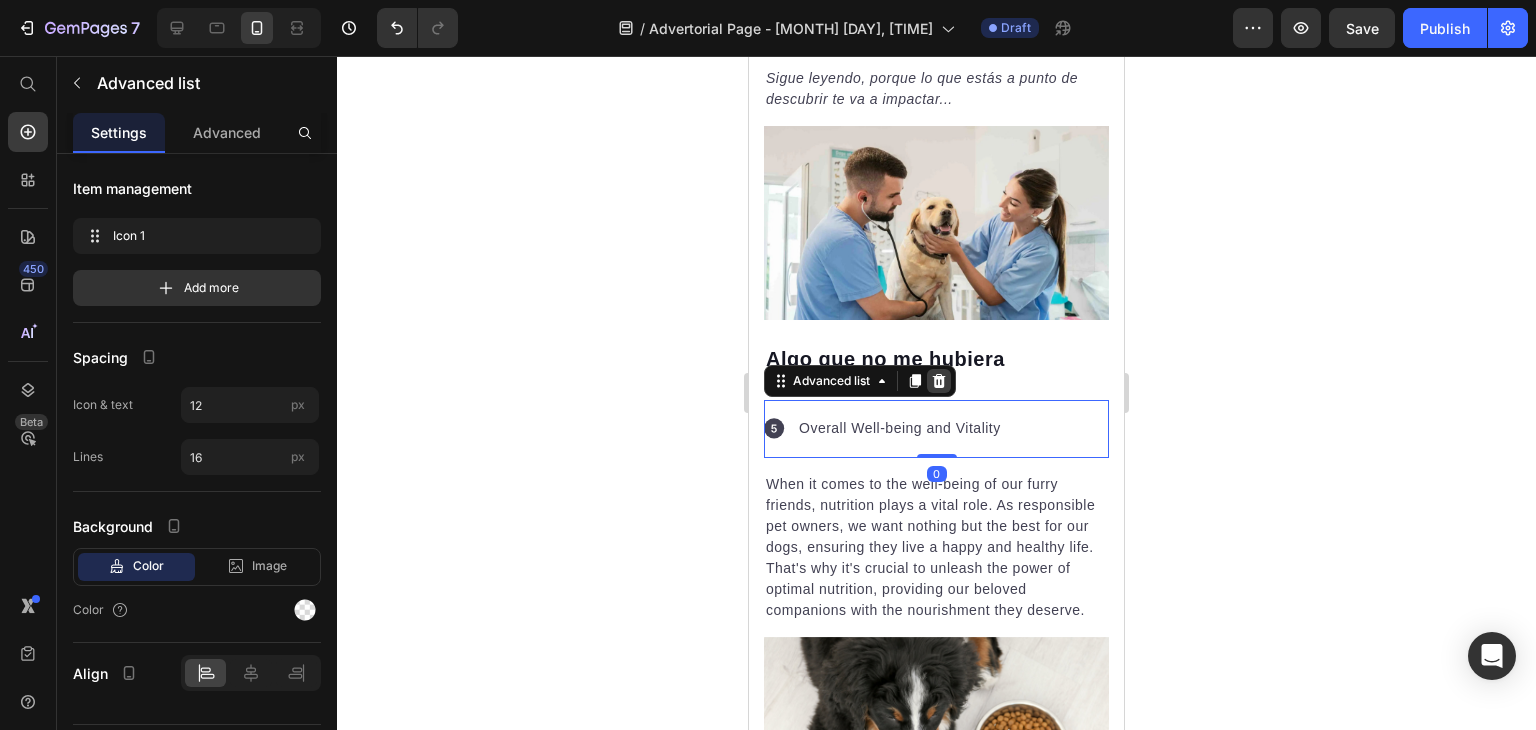 click 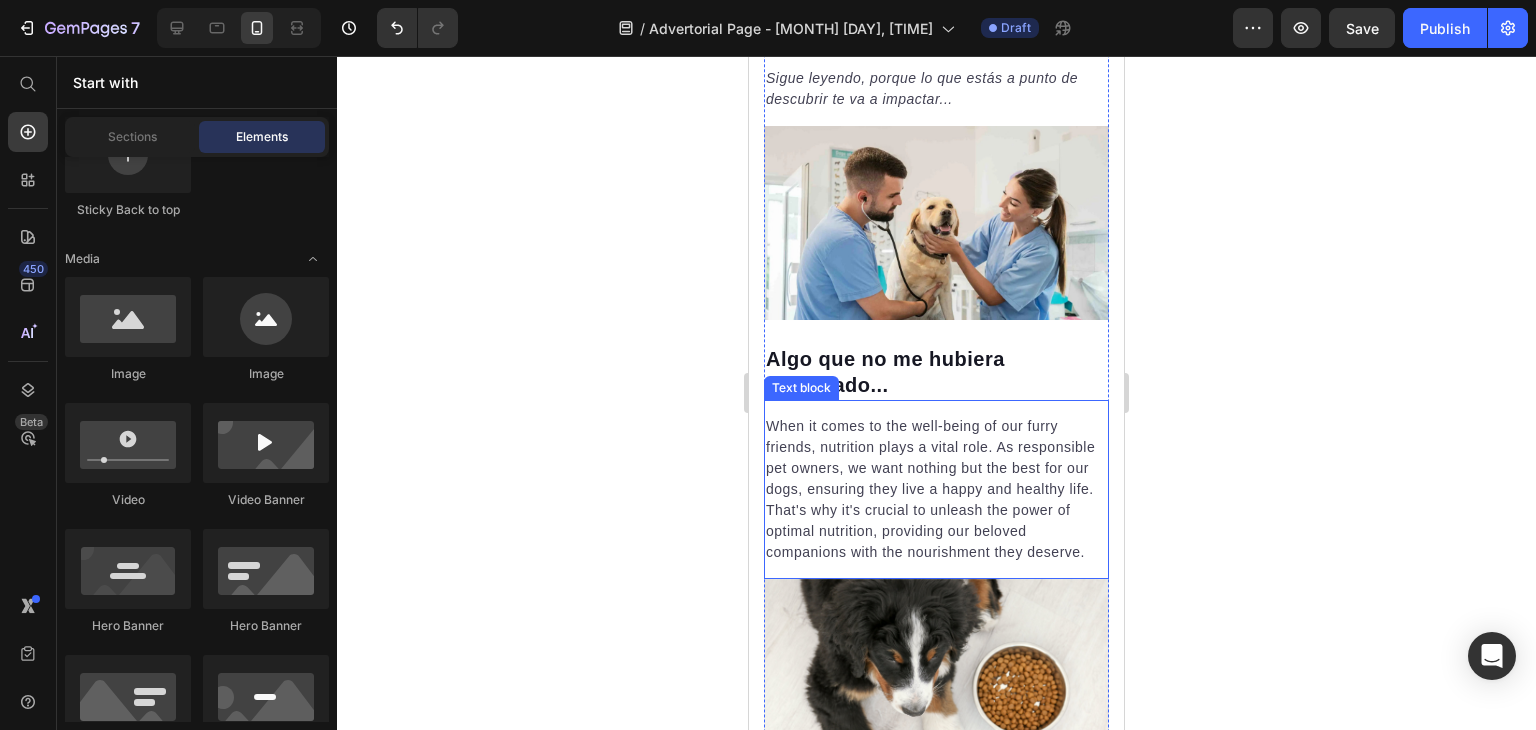 click on "When it comes to the well-being of our furry friends, nutrition plays a vital role. As responsible pet owners, we want nothing but the best for our dogs, ensuring they live a happy and healthy life. That's why it's crucial to unleash the power of optimal nutrition, providing our beloved companions with the nourishment they deserve." at bounding box center [936, 489] 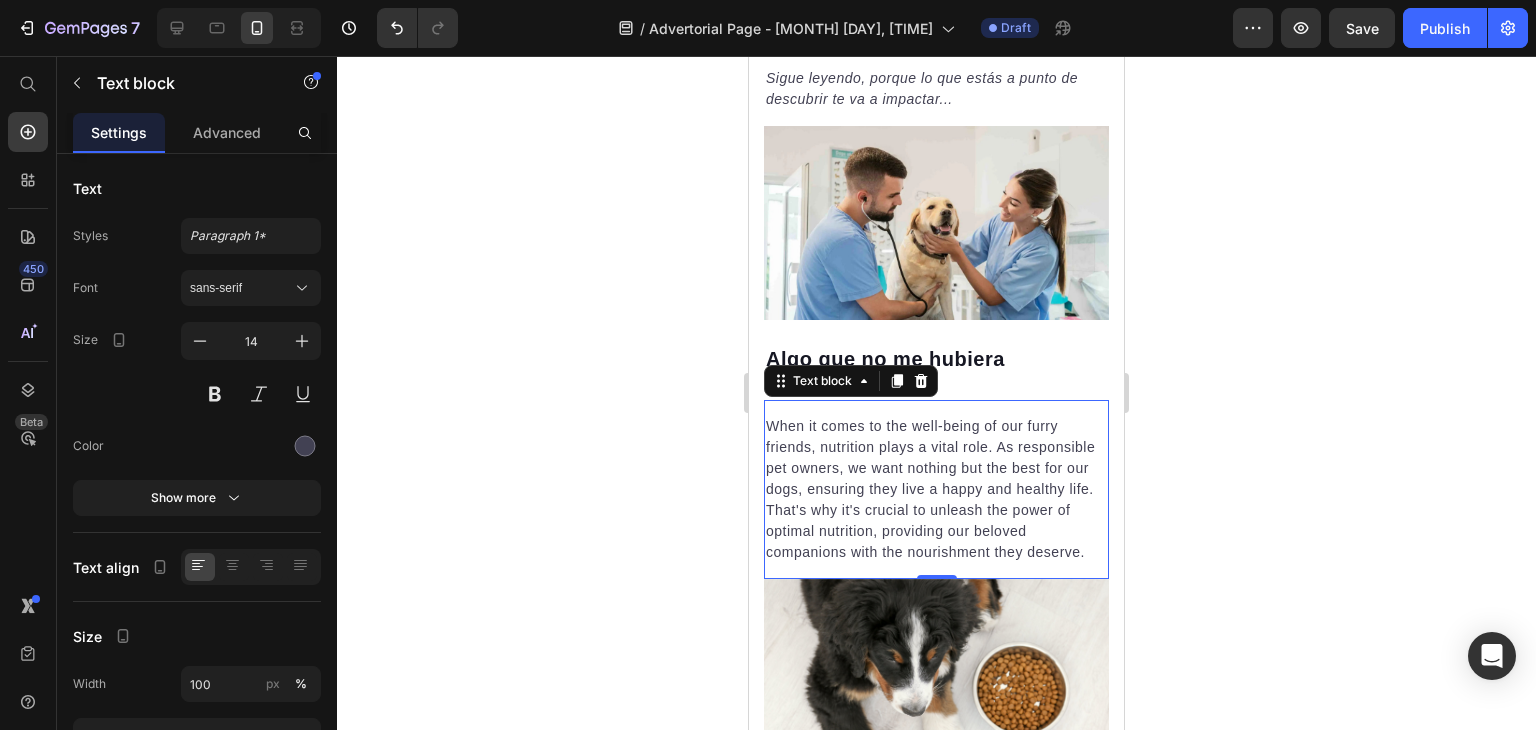 click on "When it comes to the well-being of our furry friends, nutrition plays a vital role. As responsible pet owners, we want nothing but the best for our dogs, ensuring they live a happy and healthy life. That's why it's crucial to unleash the power of optimal nutrition, providing our beloved companions with the nourishment they deserve." at bounding box center [936, 489] 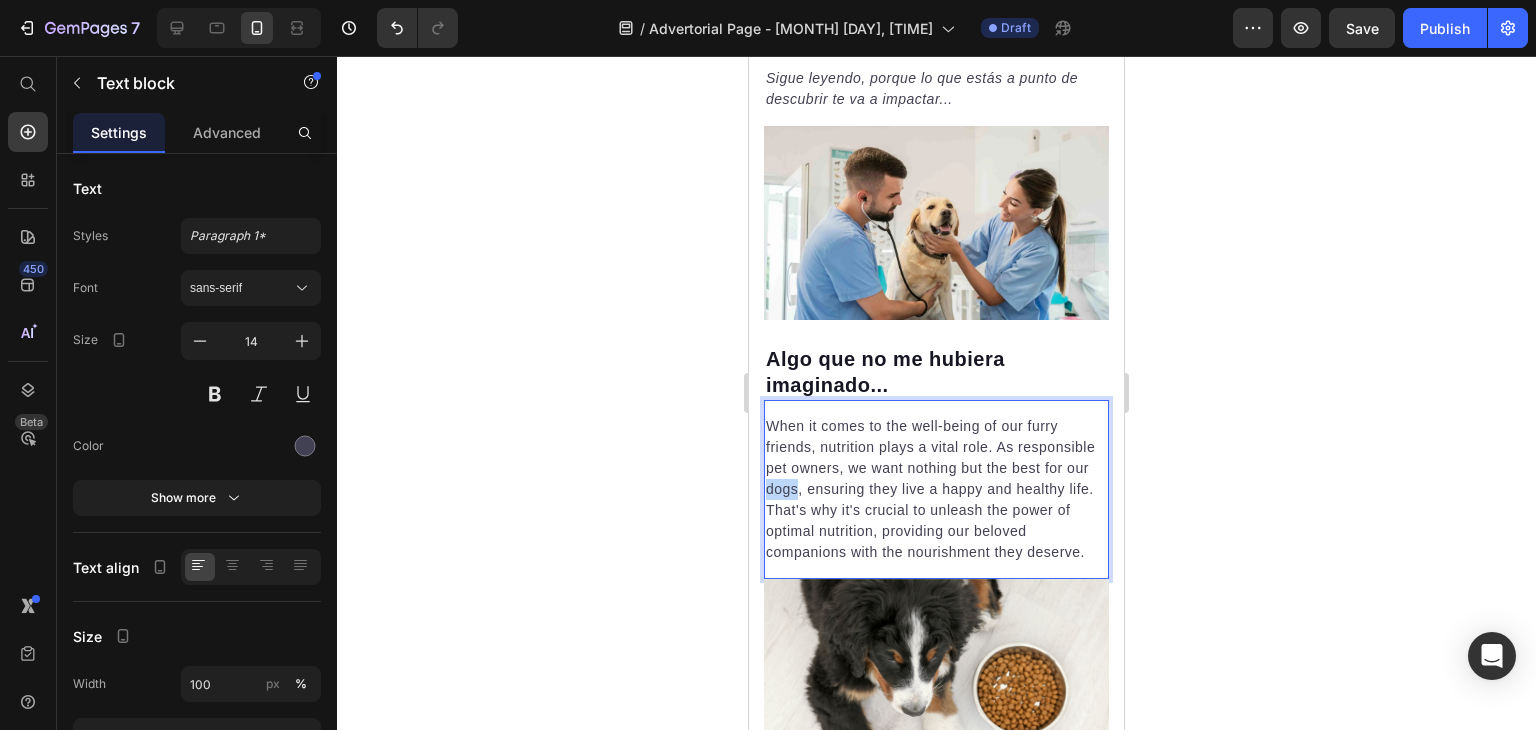 click on "When it comes to the well-being of our furry friends, nutrition plays a vital role. As responsible pet owners, we want nothing but the best for our dogs, ensuring they live a happy and healthy life. That's why it's crucial to unleash the power of optimal nutrition, providing our beloved companions with the nourishment they deserve." at bounding box center (936, 489) 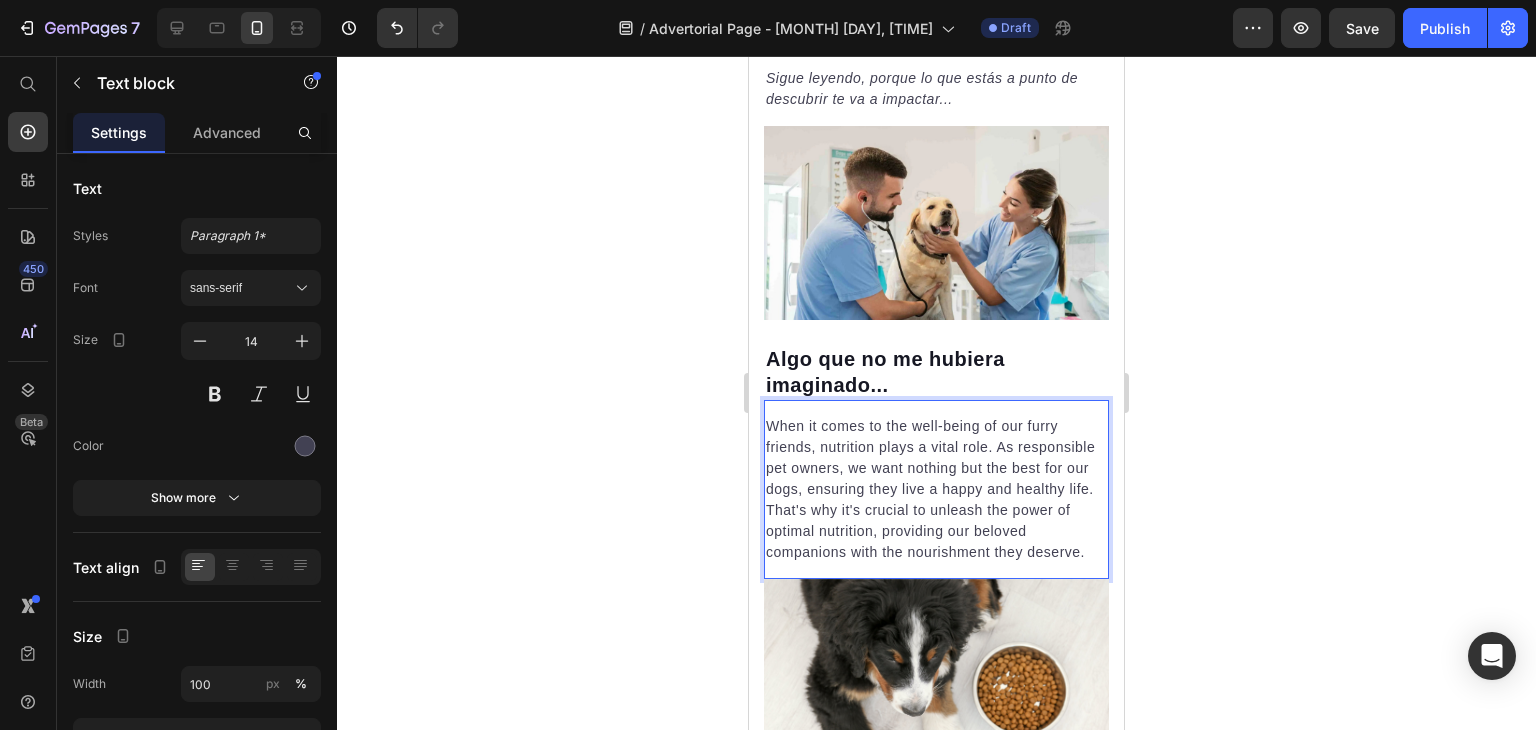click on "When it comes to the well-being of our furry friends, nutrition plays a vital role. As responsible pet owners, we want nothing but the best for our dogs, ensuring they live a happy and healthy life. That's why it's crucial to unleash the power of optimal nutrition, providing our beloved companions with the nourishment they deserve." at bounding box center (936, 489) 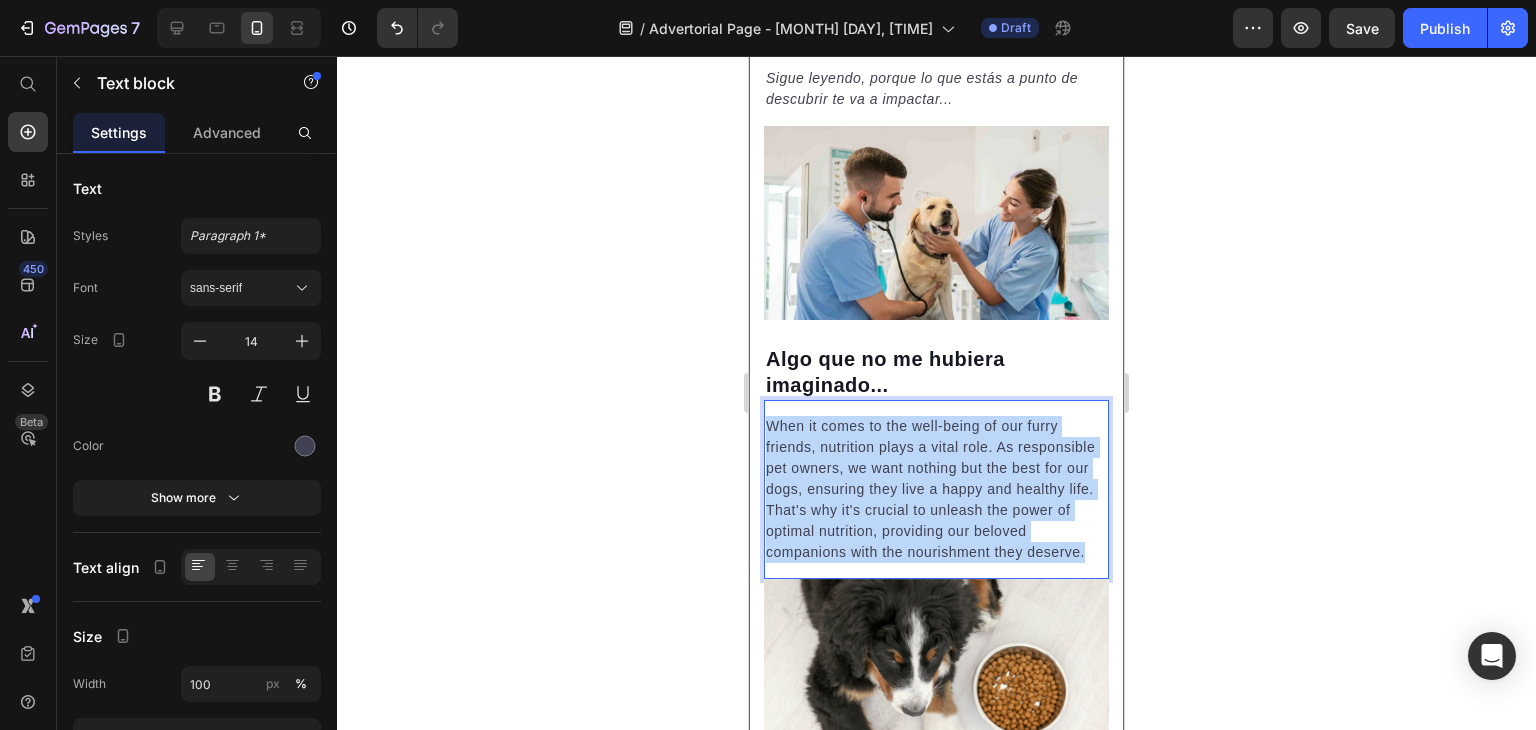 drag, startPoint x: 861, startPoint y: 559, endPoint x: 763, endPoint y: 411, distance: 177.50493 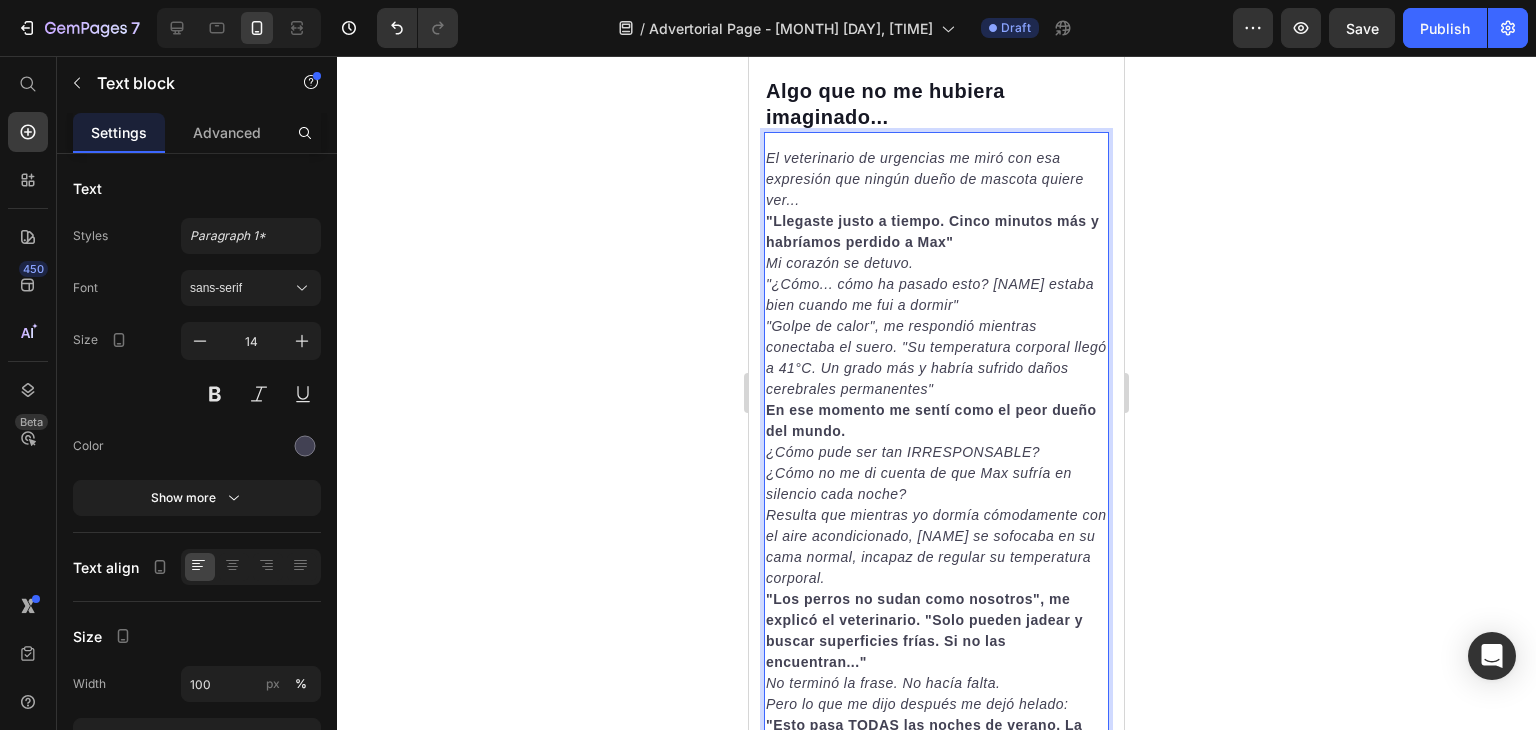 scroll, scrollTop: 1412, scrollLeft: 0, axis: vertical 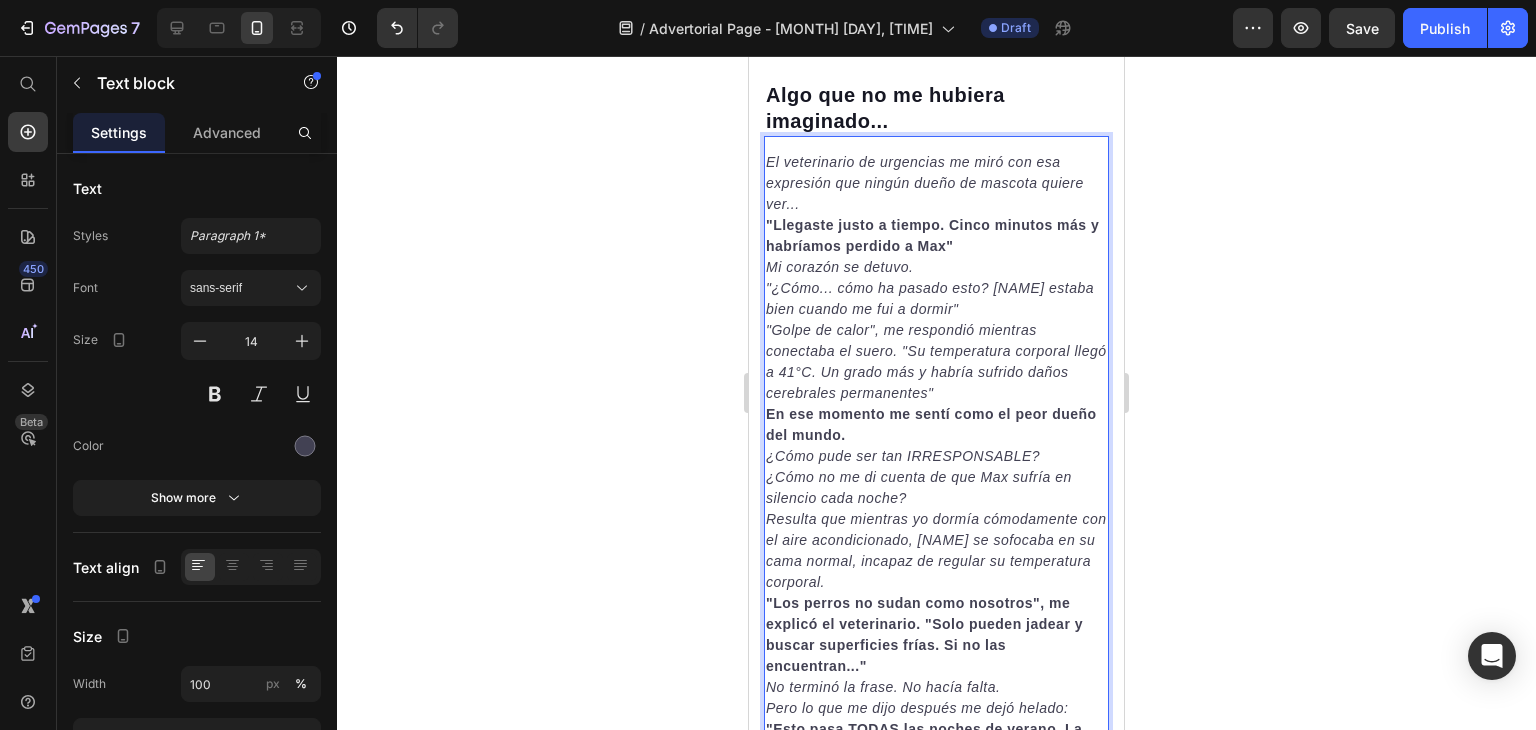 click on "El veterinario de urgencias me miró con esa expresión que ningún dueño de mascota quiere ver..." at bounding box center [925, 183] 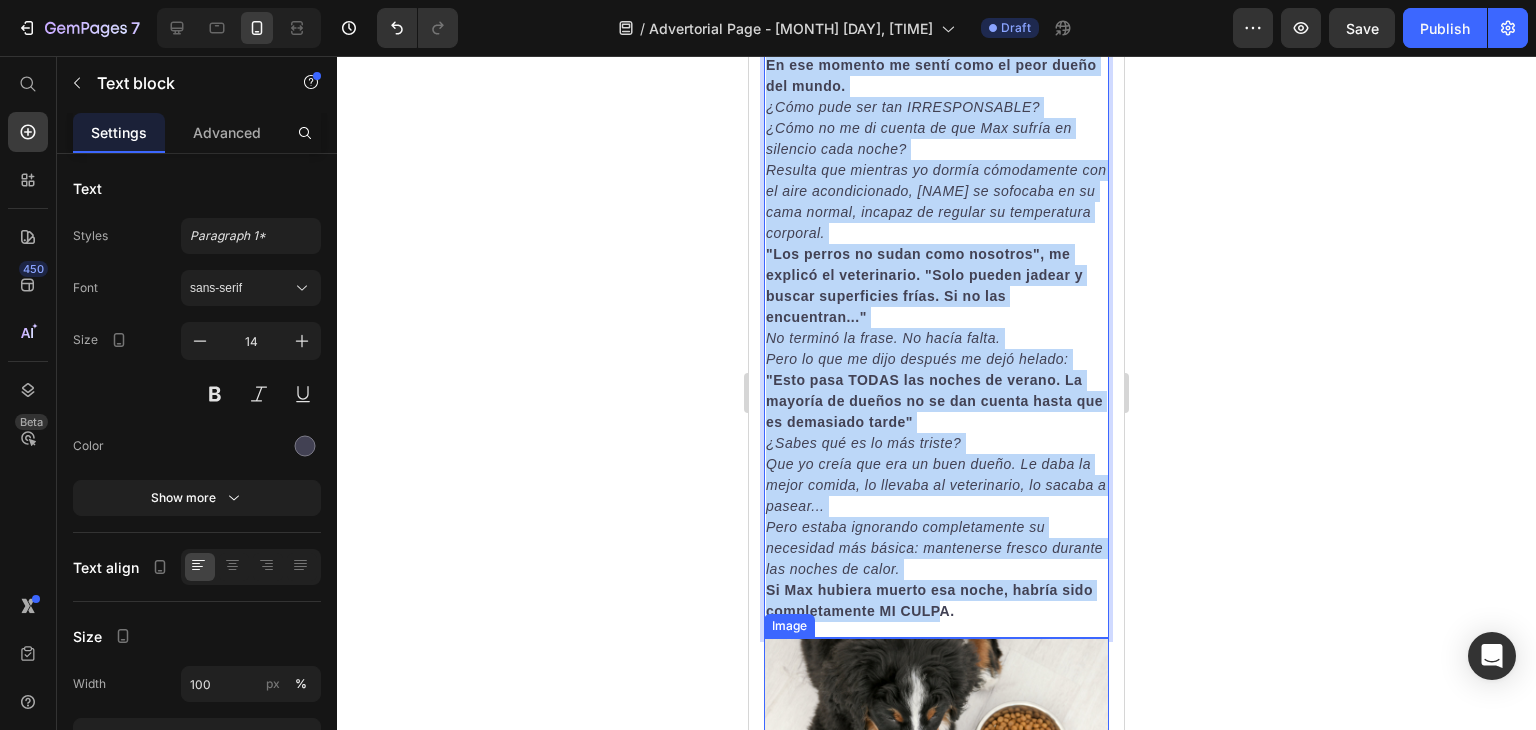scroll, scrollTop: 1791, scrollLeft: 0, axis: vertical 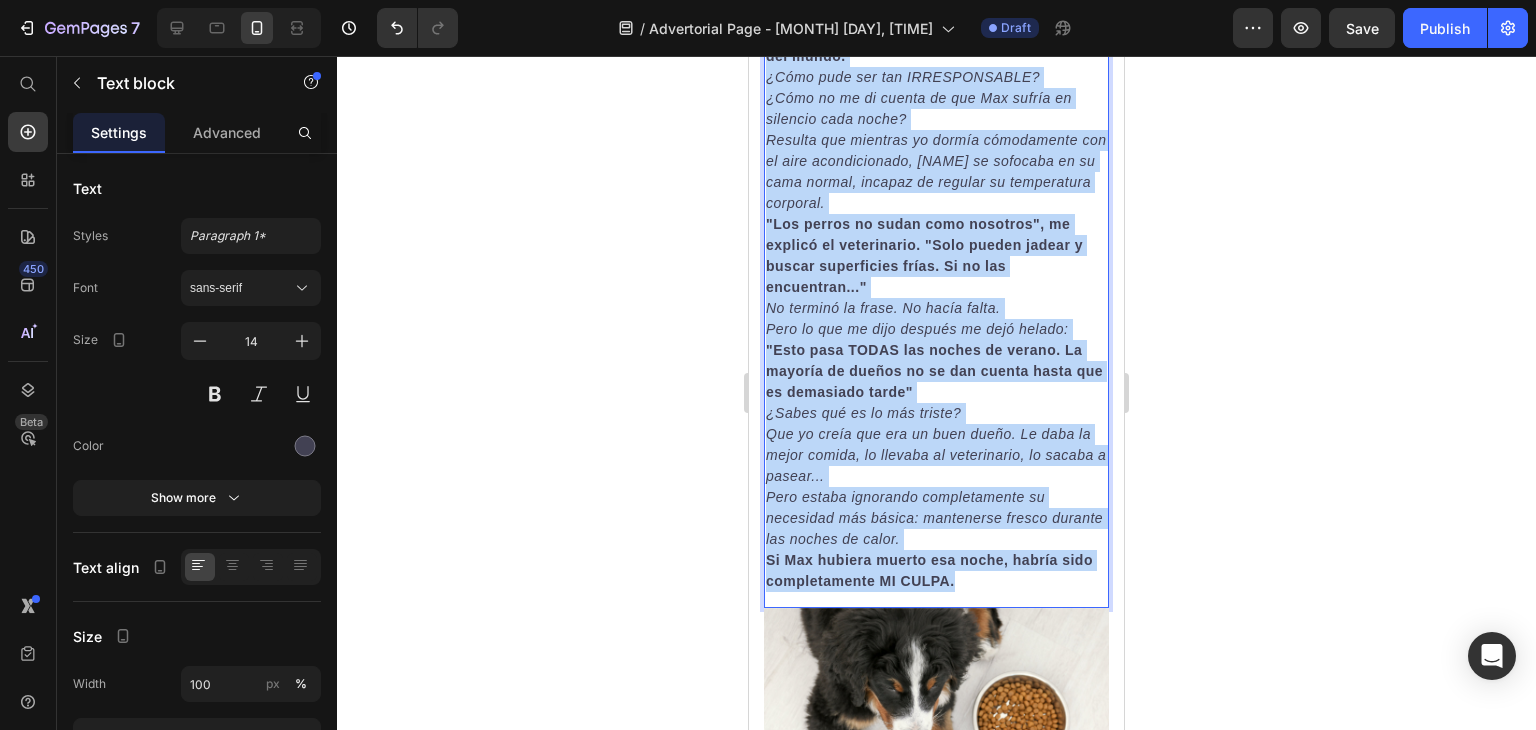 drag, startPoint x: 768, startPoint y: 143, endPoint x: 1007, endPoint y: 558, distance: 478.90082 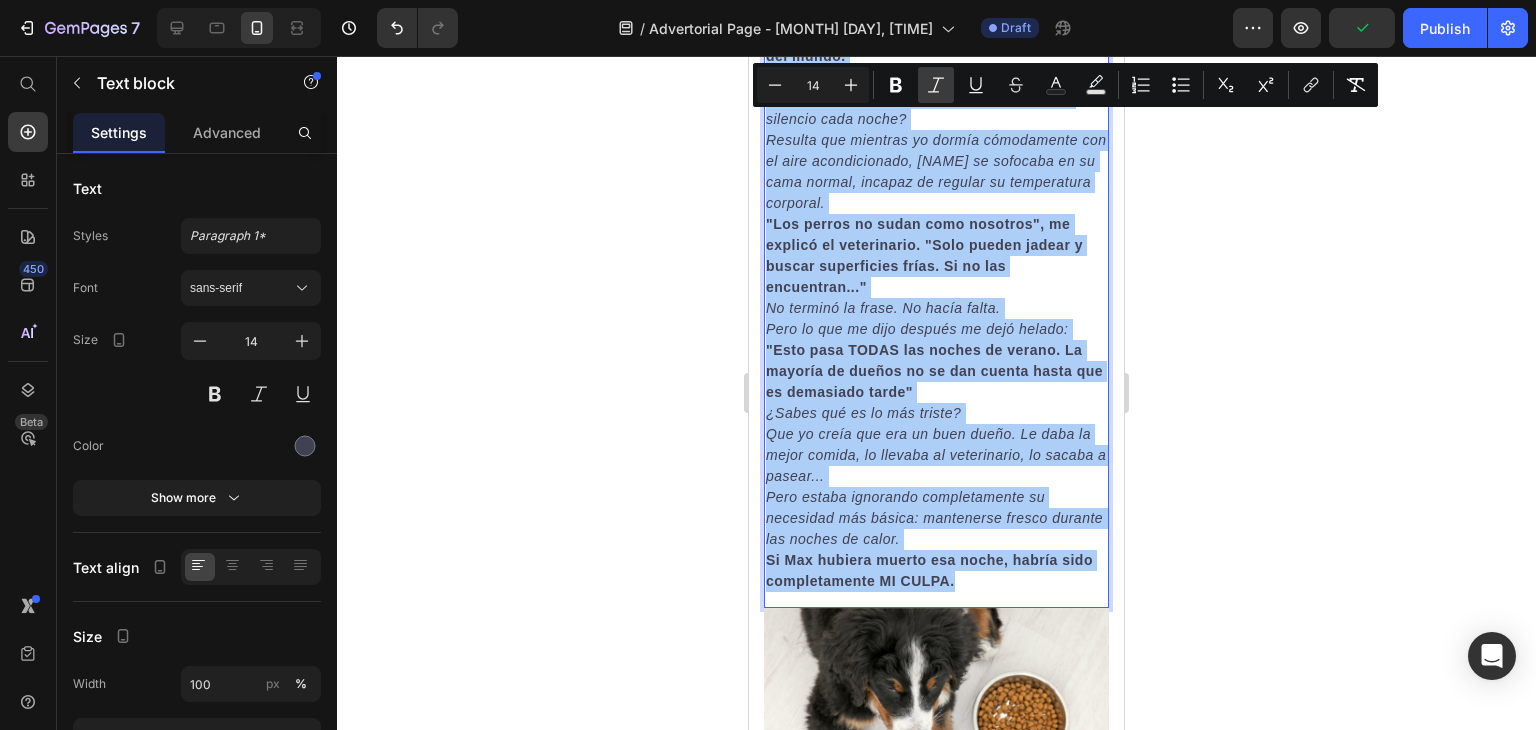click 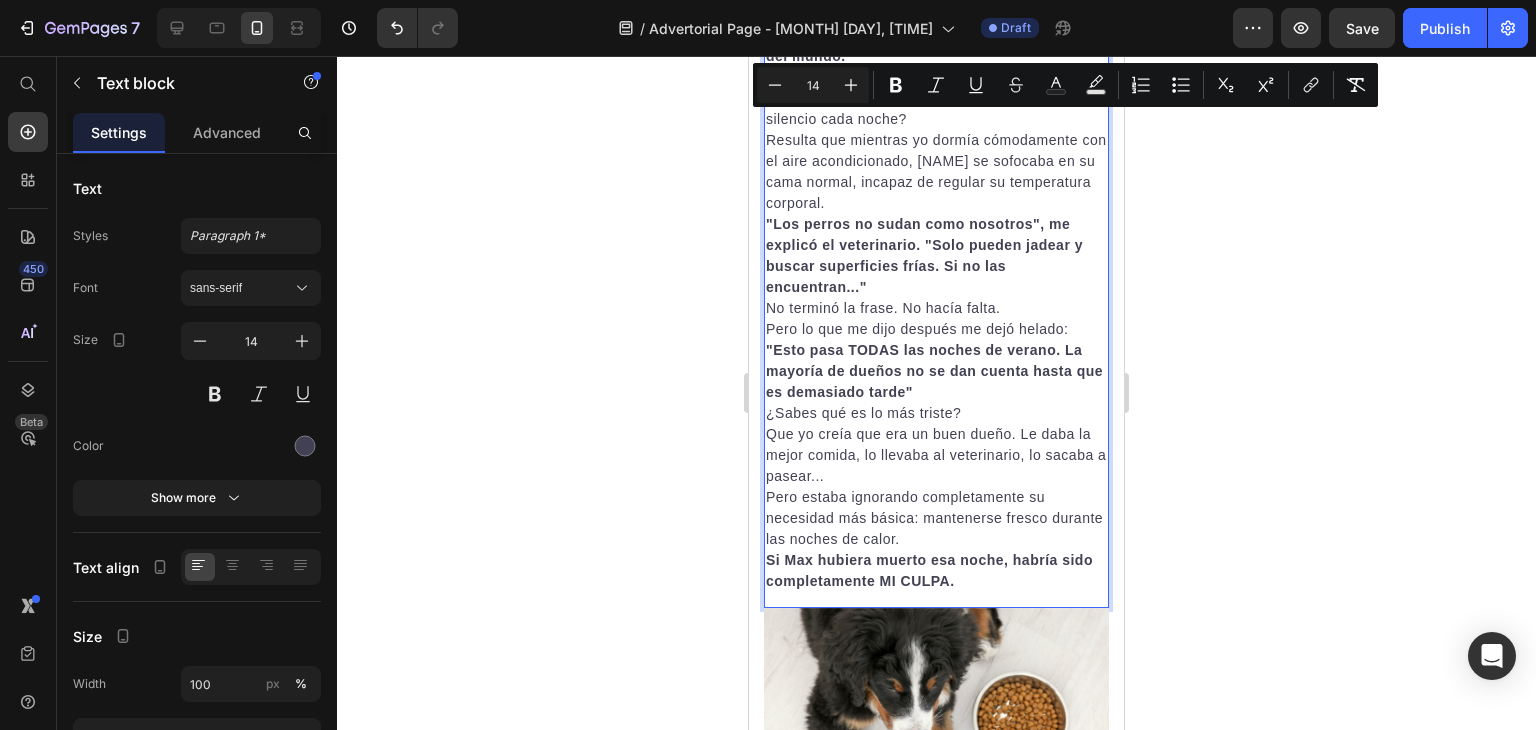 click on "¿Sabes qué es lo más triste?" at bounding box center [936, 413] 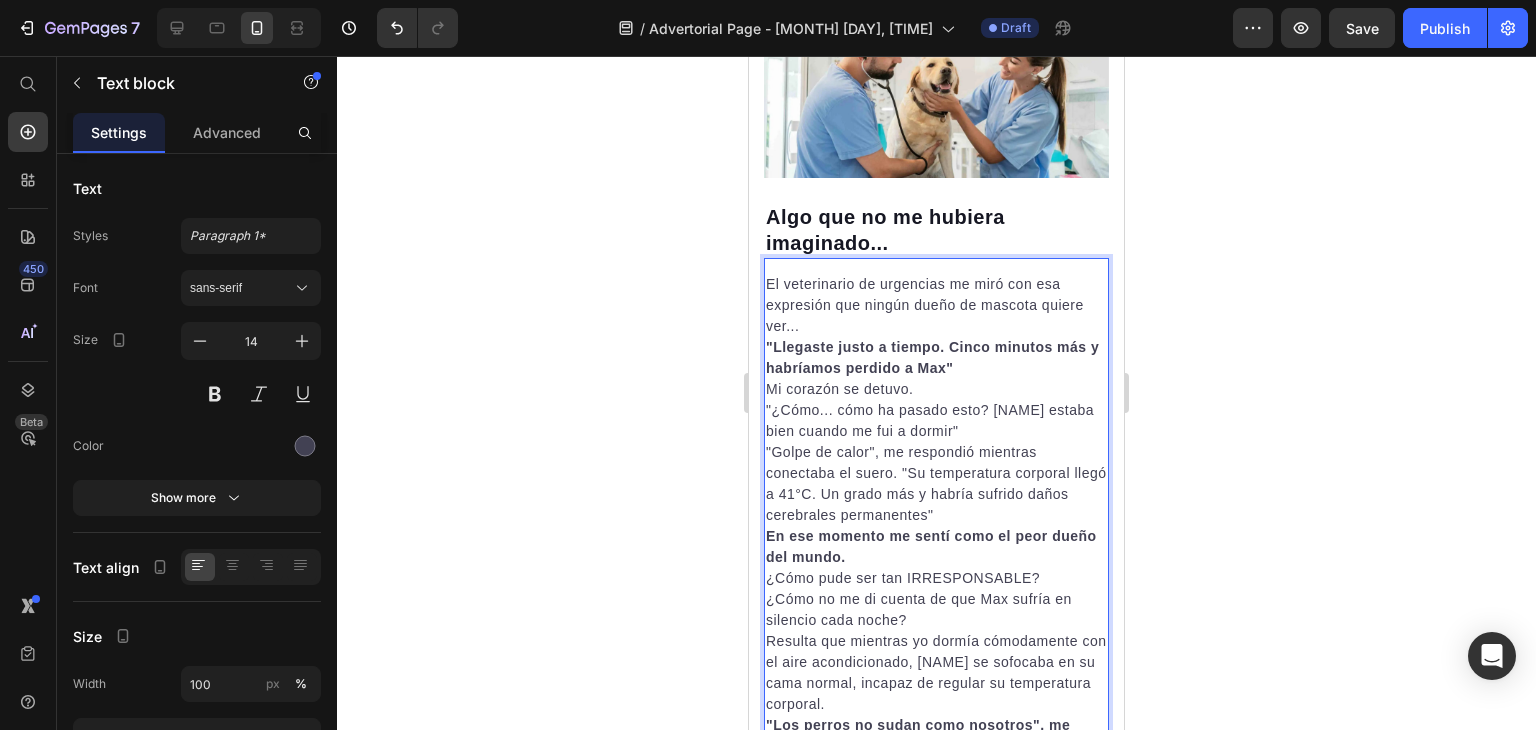 scroll, scrollTop: 1287, scrollLeft: 0, axis: vertical 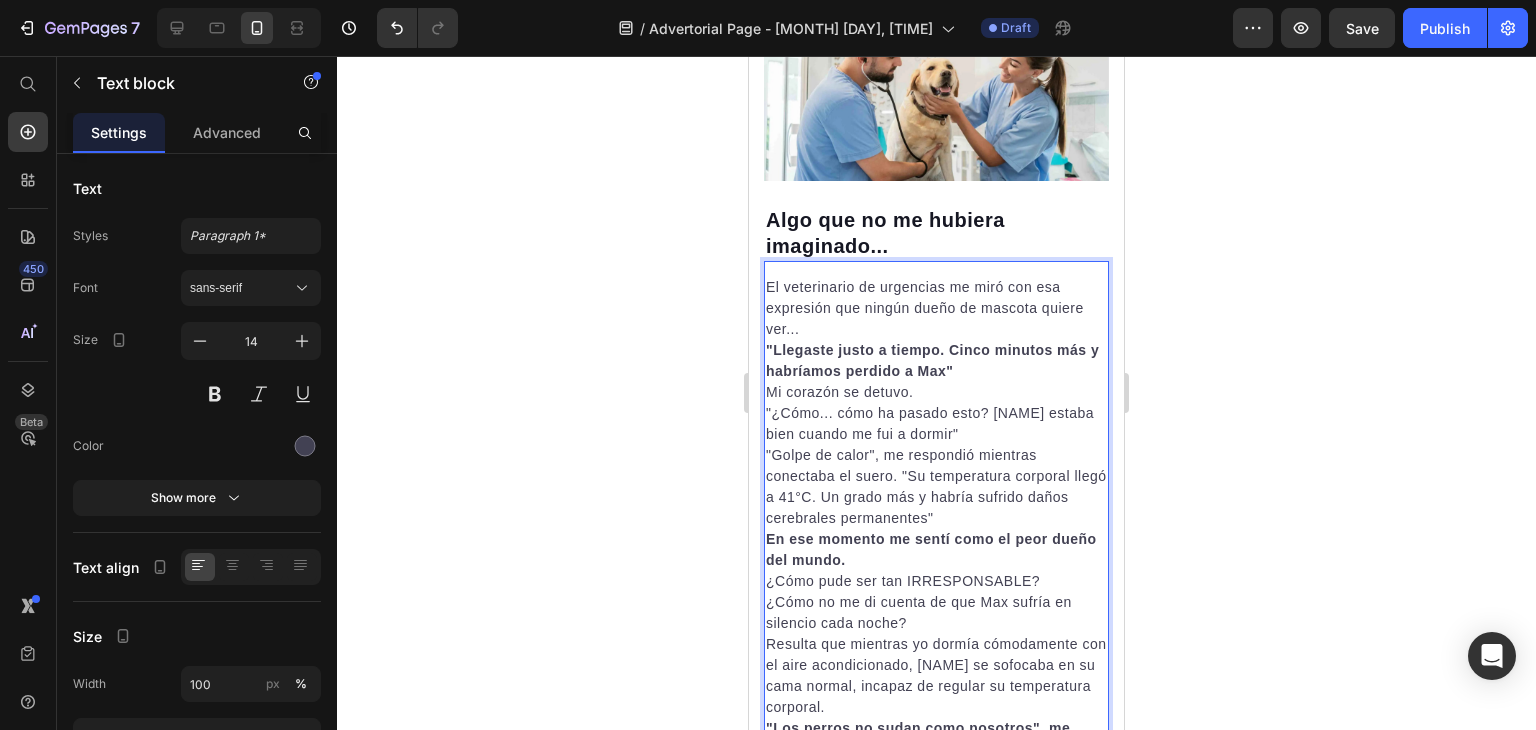 click on "El veterinario de urgencias me miró con esa expresión que ningún dueño de mascota quiere ver..." at bounding box center [936, 308] 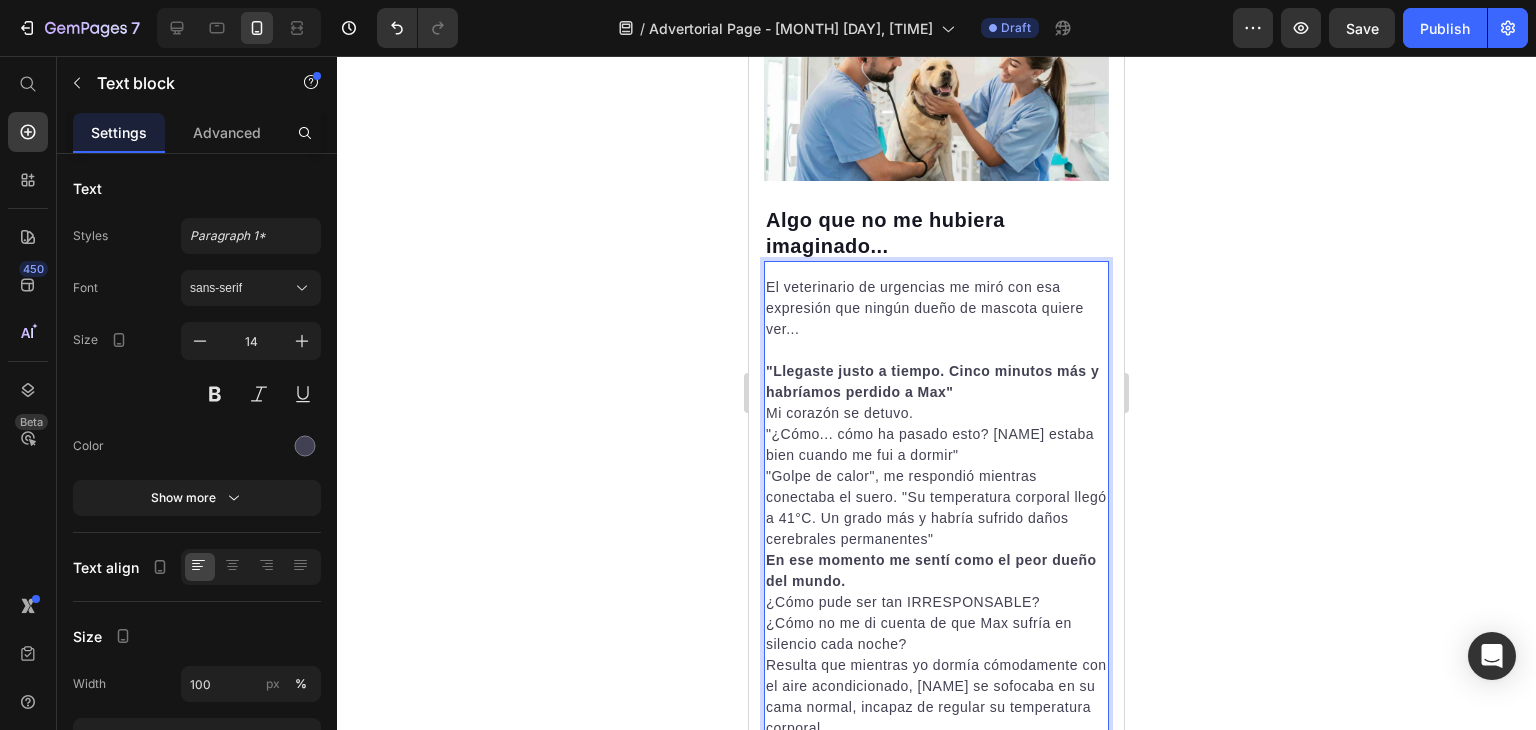 click on ""Llegaste justo a tiempo. Cinco minutos más y habríamos perdido a Max"" at bounding box center [936, 382] 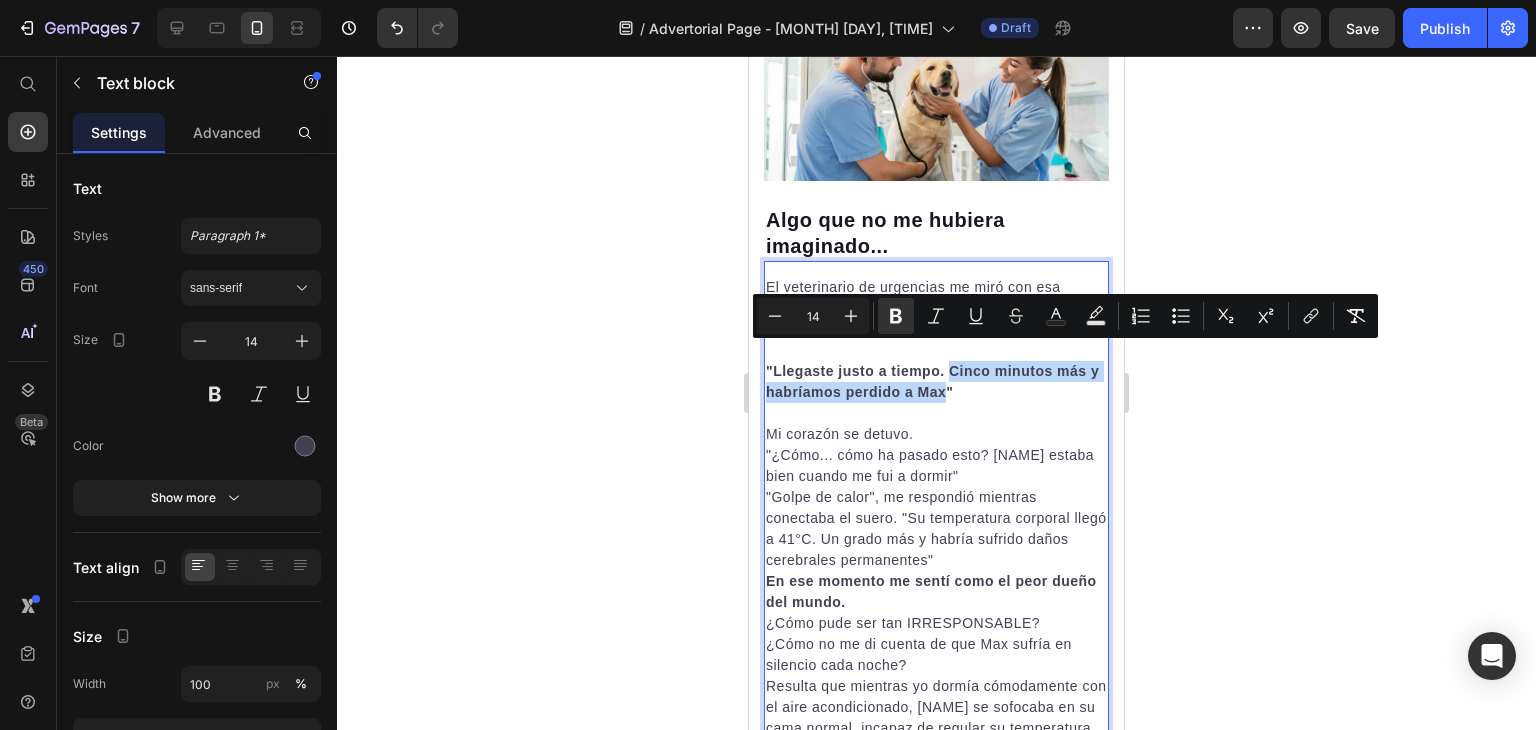 drag, startPoint x: 950, startPoint y: 357, endPoint x: 957, endPoint y: 384, distance: 27.89265 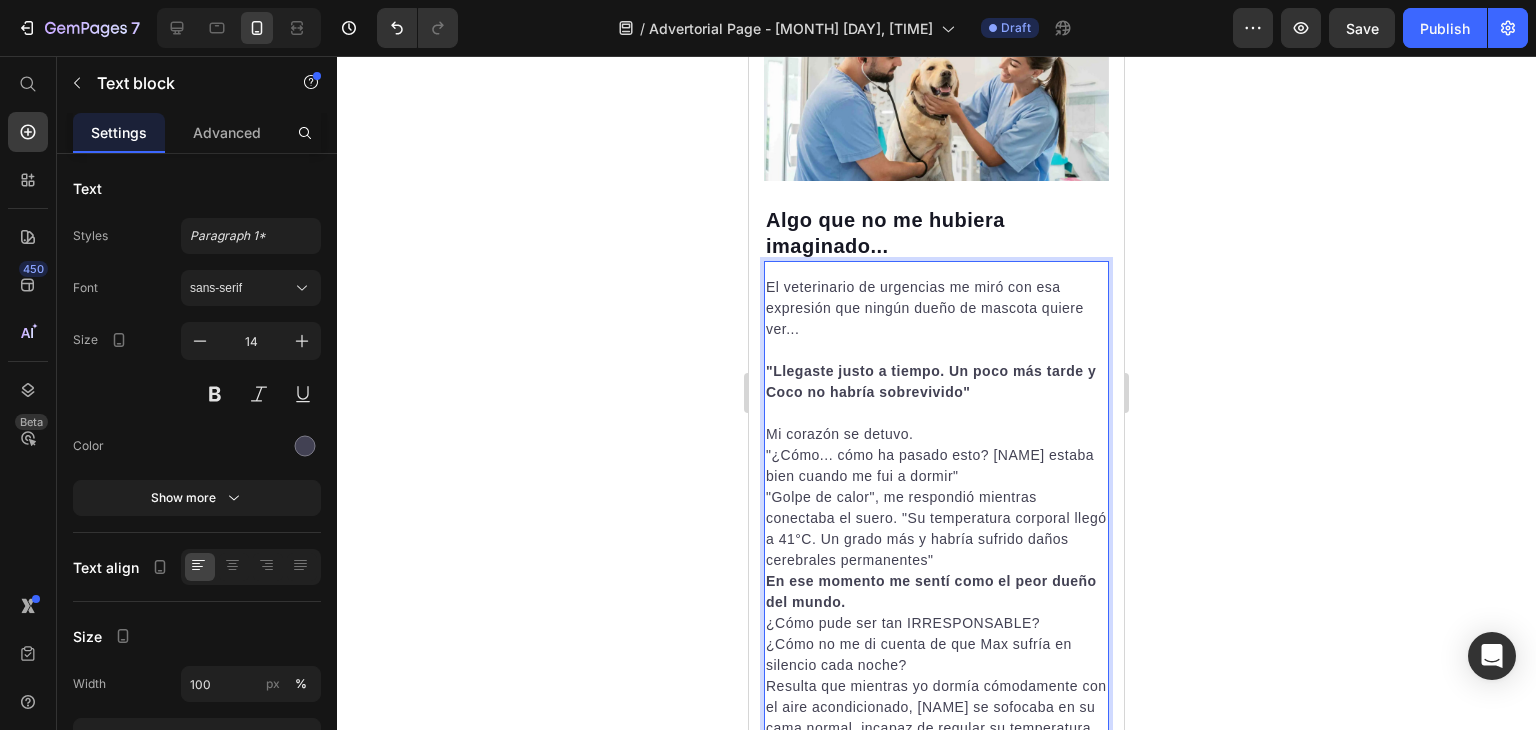 click on ""Llegaste justo a tiempo. Un poco más tarde y Coco no habría sobrevivido"" at bounding box center (936, 382) 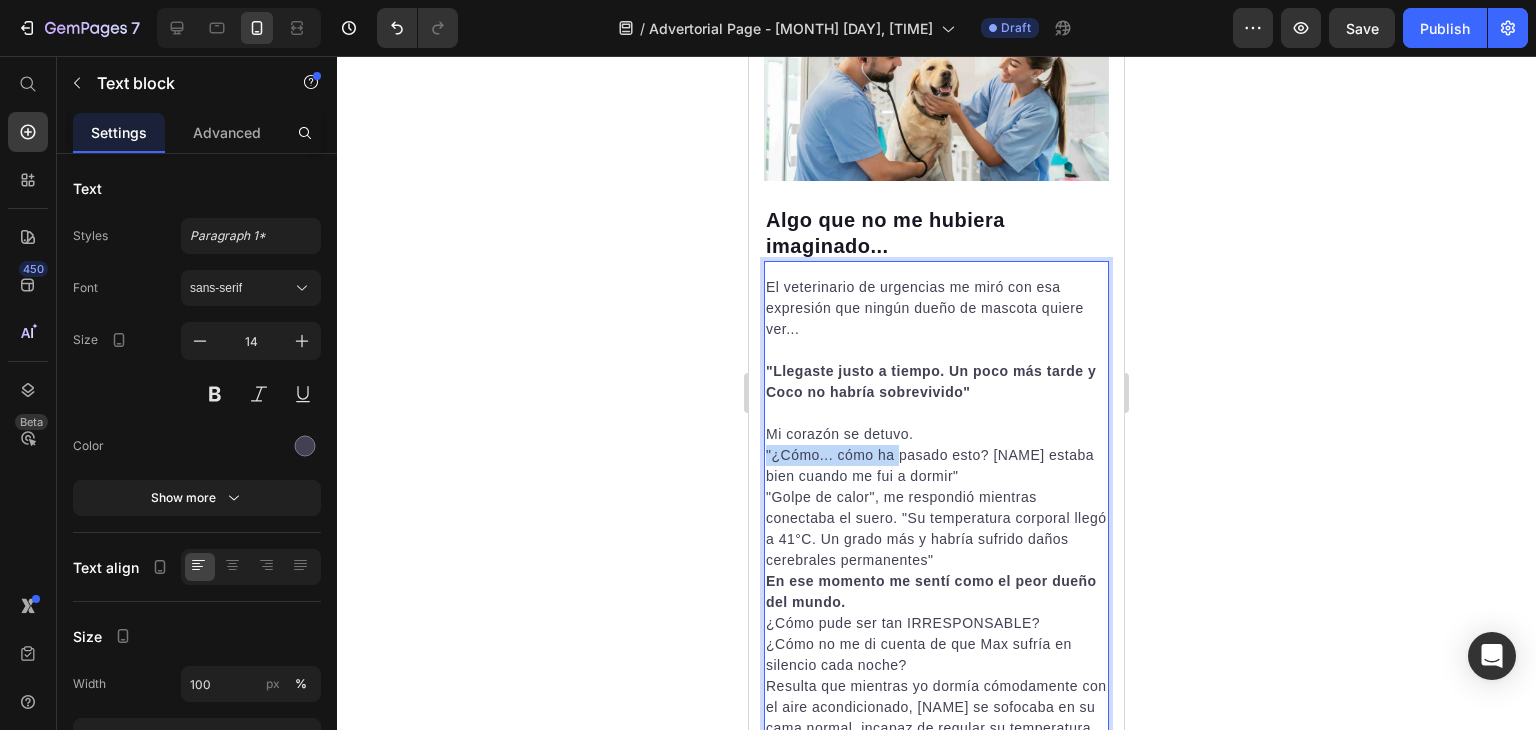 drag, startPoint x: 961, startPoint y: 412, endPoint x: 901, endPoint y: 441, distance: 66.64083 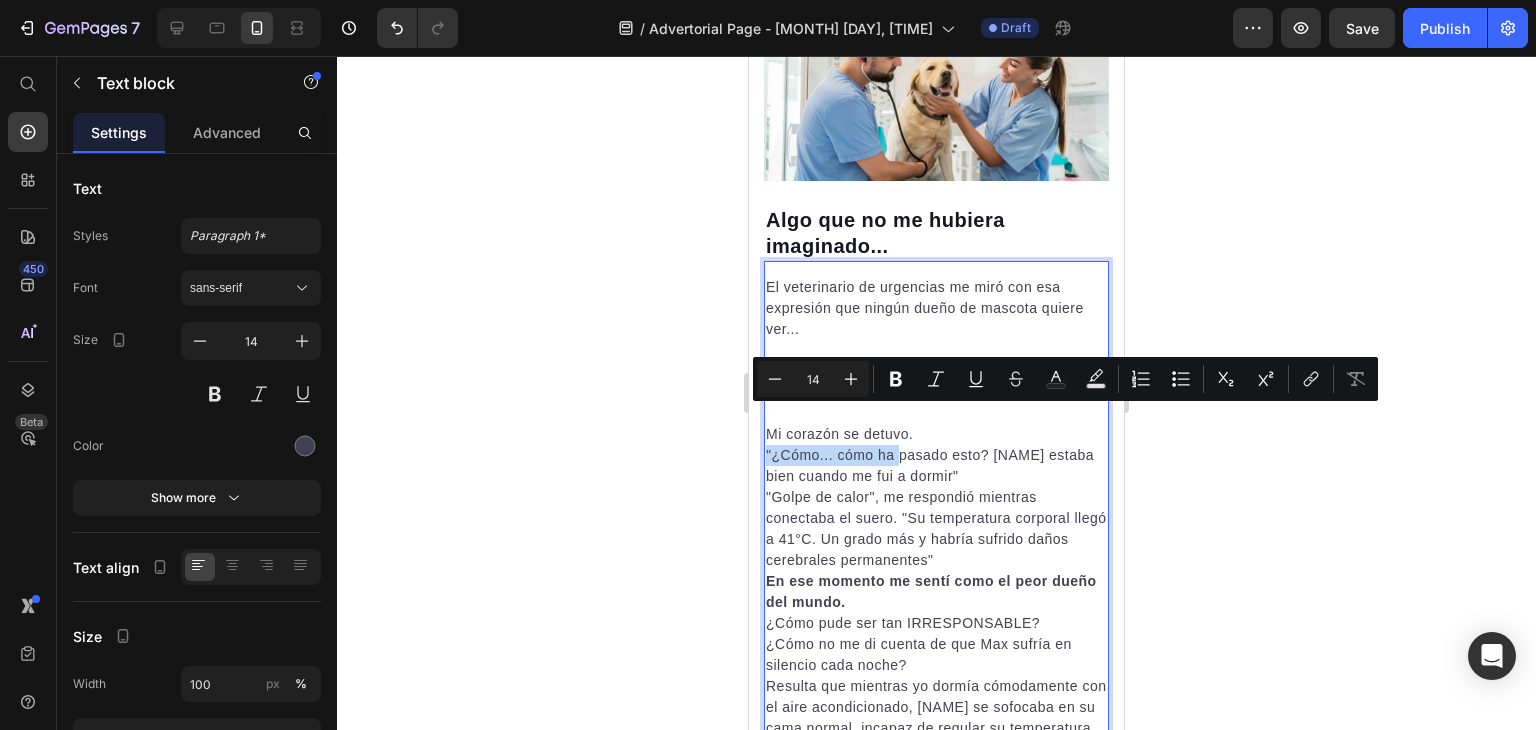 click on "Mi corazón se detuvo." at bounding box center (936, 434) 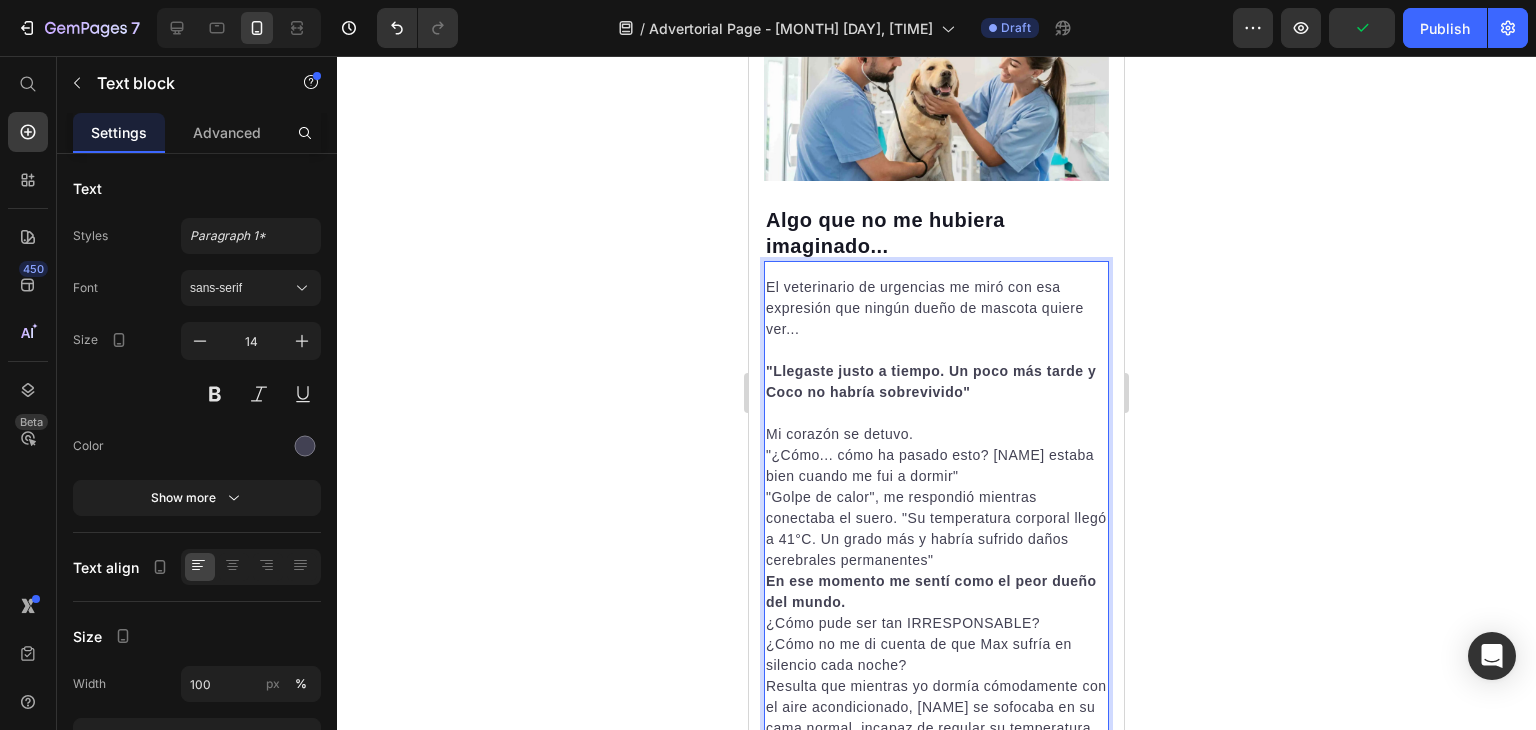 click on ""¿Cómo... cómo ha pasado esto? [NAME] estaba bien cuando me fui a dormir"" at bounding box center [936, 466] 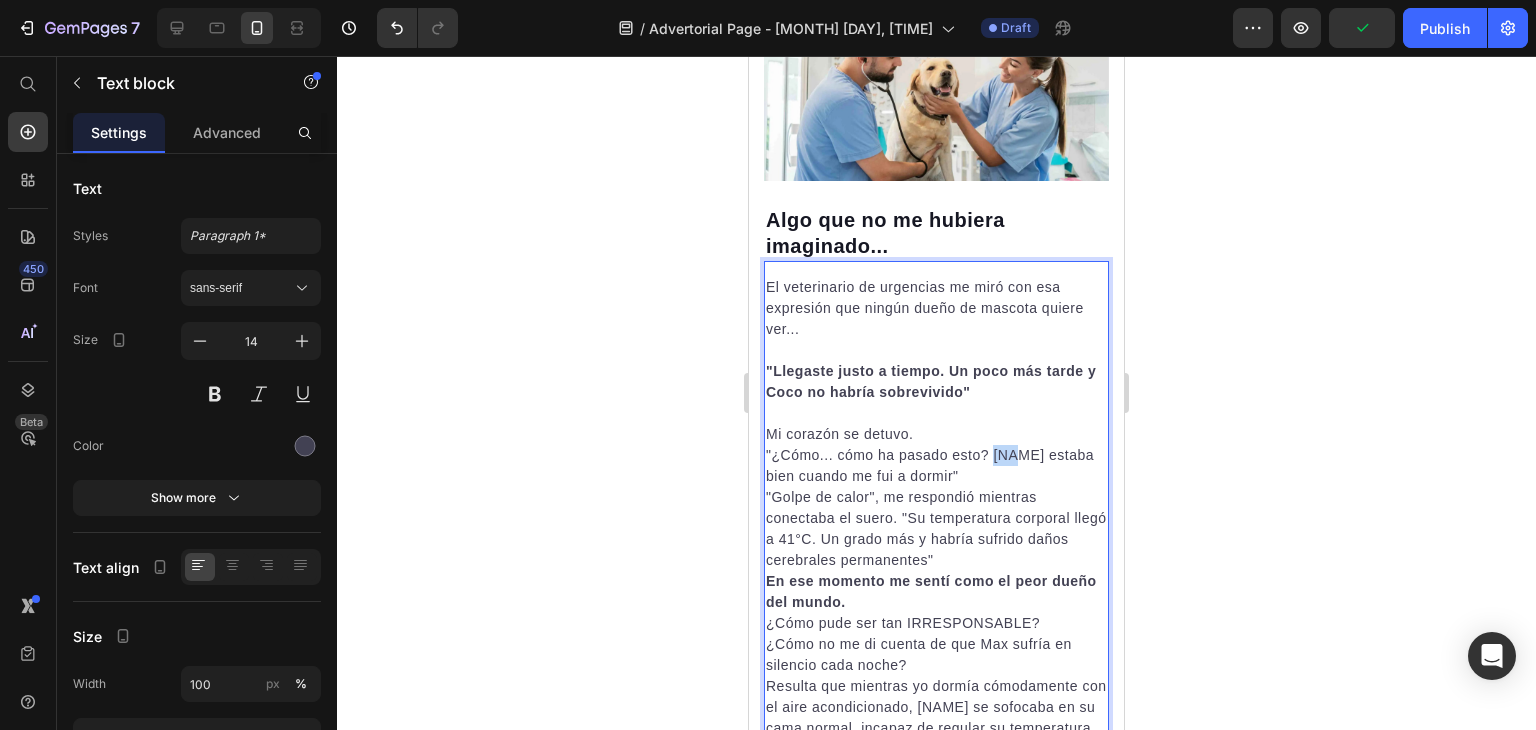 click on ""¿Cómo... cómo ha pasado esto? [NAME] estaba bien cuando me fui a dormir"" at bounding box center (936, 466) 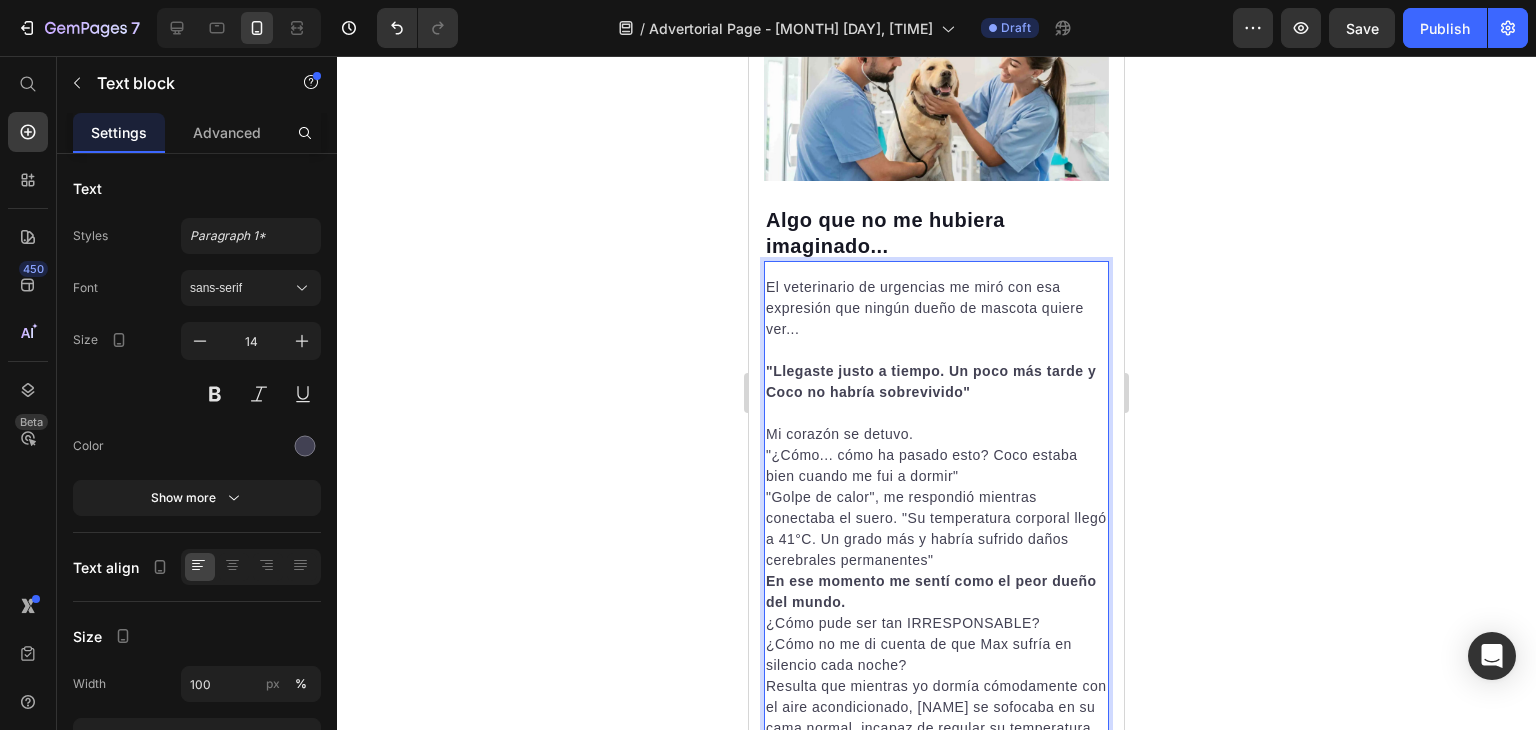 click on ""¿Cómo... cómo ha pasado esto? Coco estaba bien cuando me fui a dormir"" at bounding box center [936, 466] 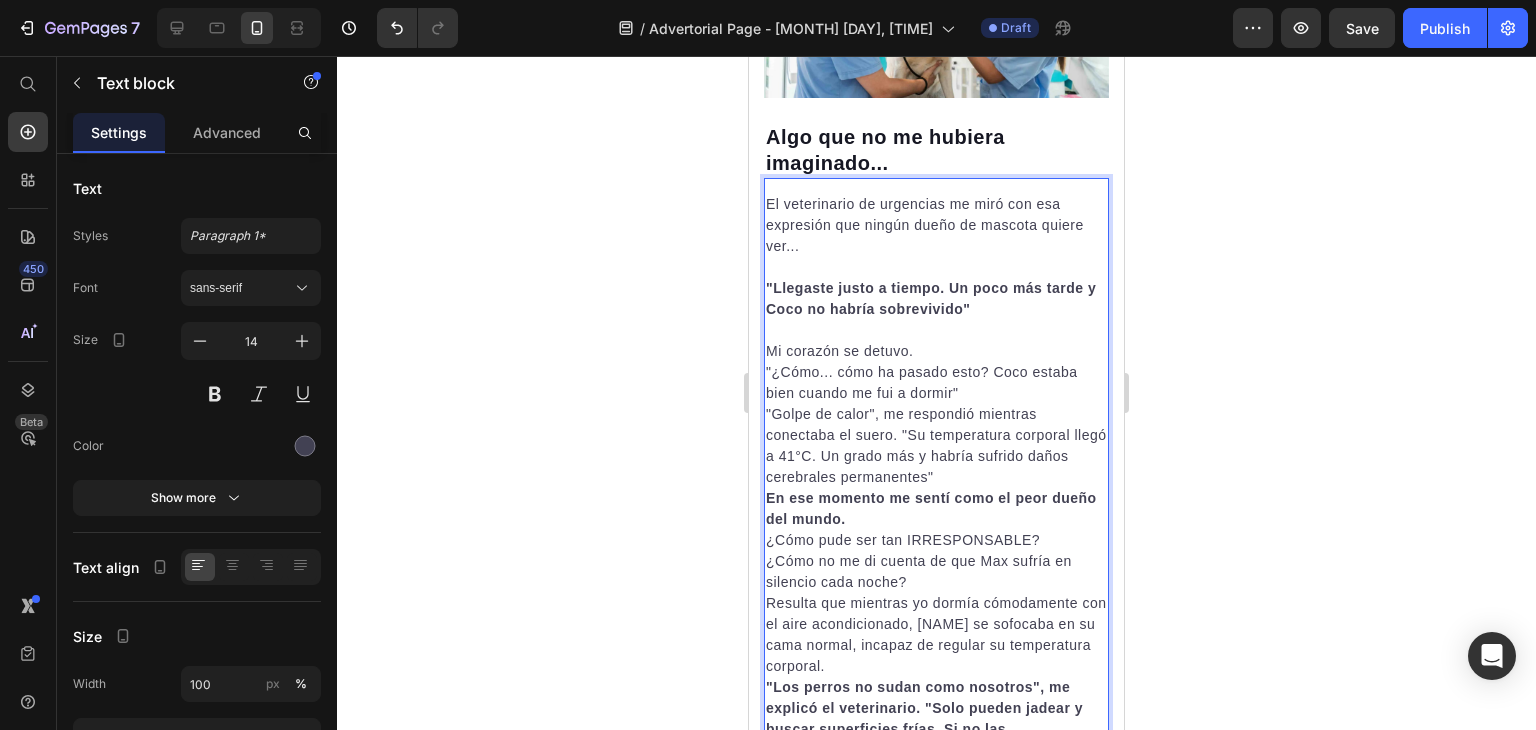 scroll, scrollTop: 1371, scrollLeft: 0, axis: vertical 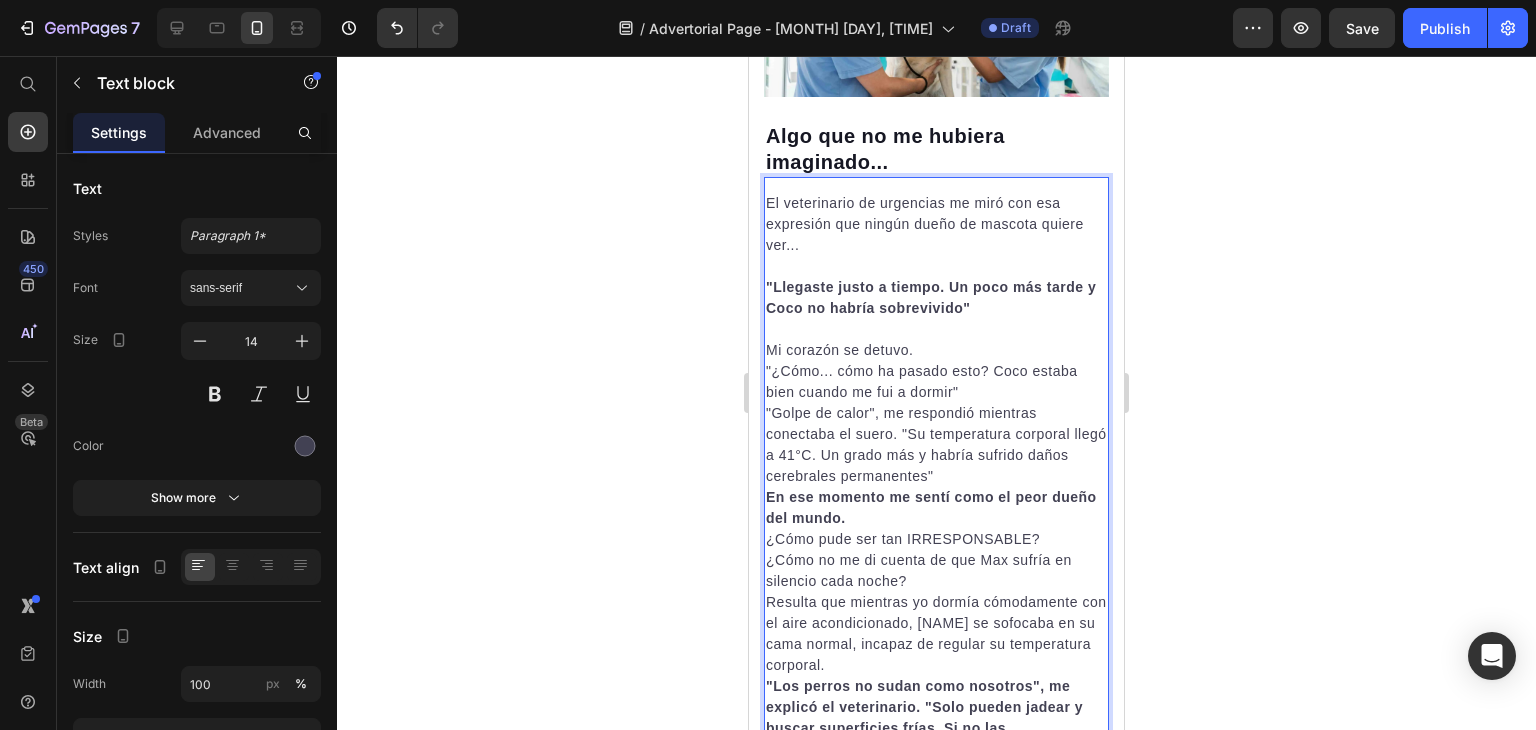 click on ""Golpe de calor", me respondió mientras conectaba el suero. "Su temperatura corporal llegó a 41°C. Un grado más y habría sufrido daños cerebrales permanentes"" at bounding box center [936, 445] 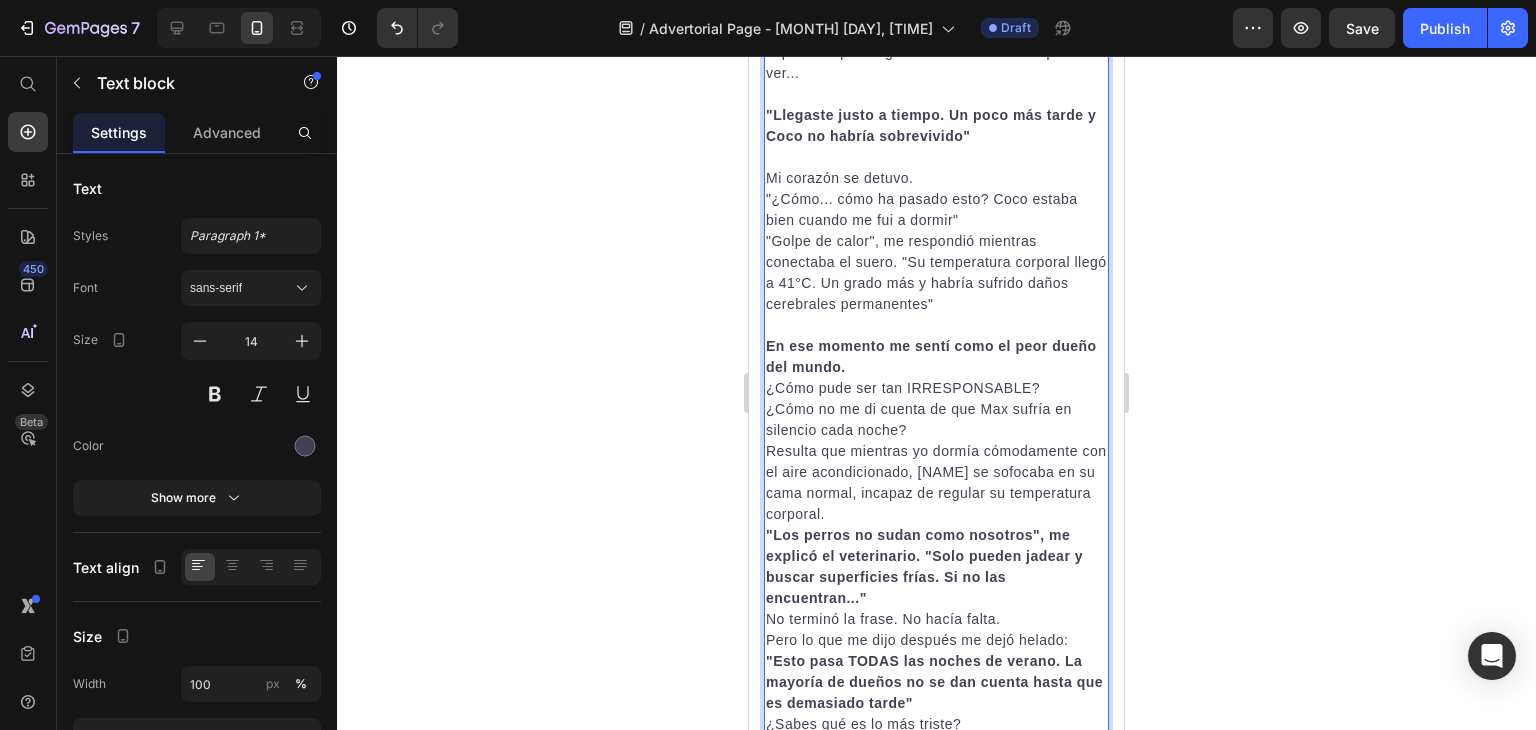 scroll, scrollTop: 1552, scrollLeft: 0, axis: vertical 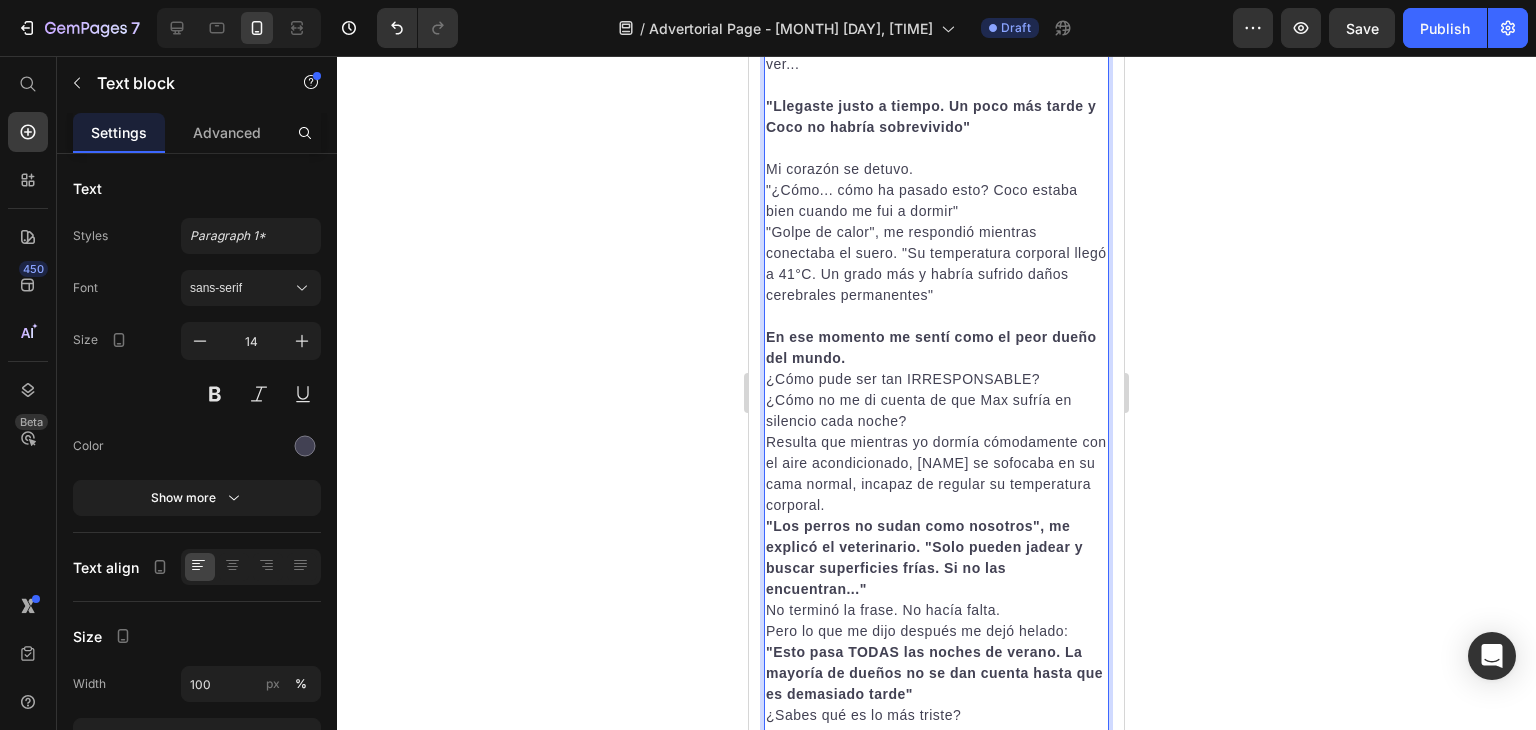 click on "¿Cómo pude ser tan IRRESPONSABLE?" at bounding box center [936, 379] 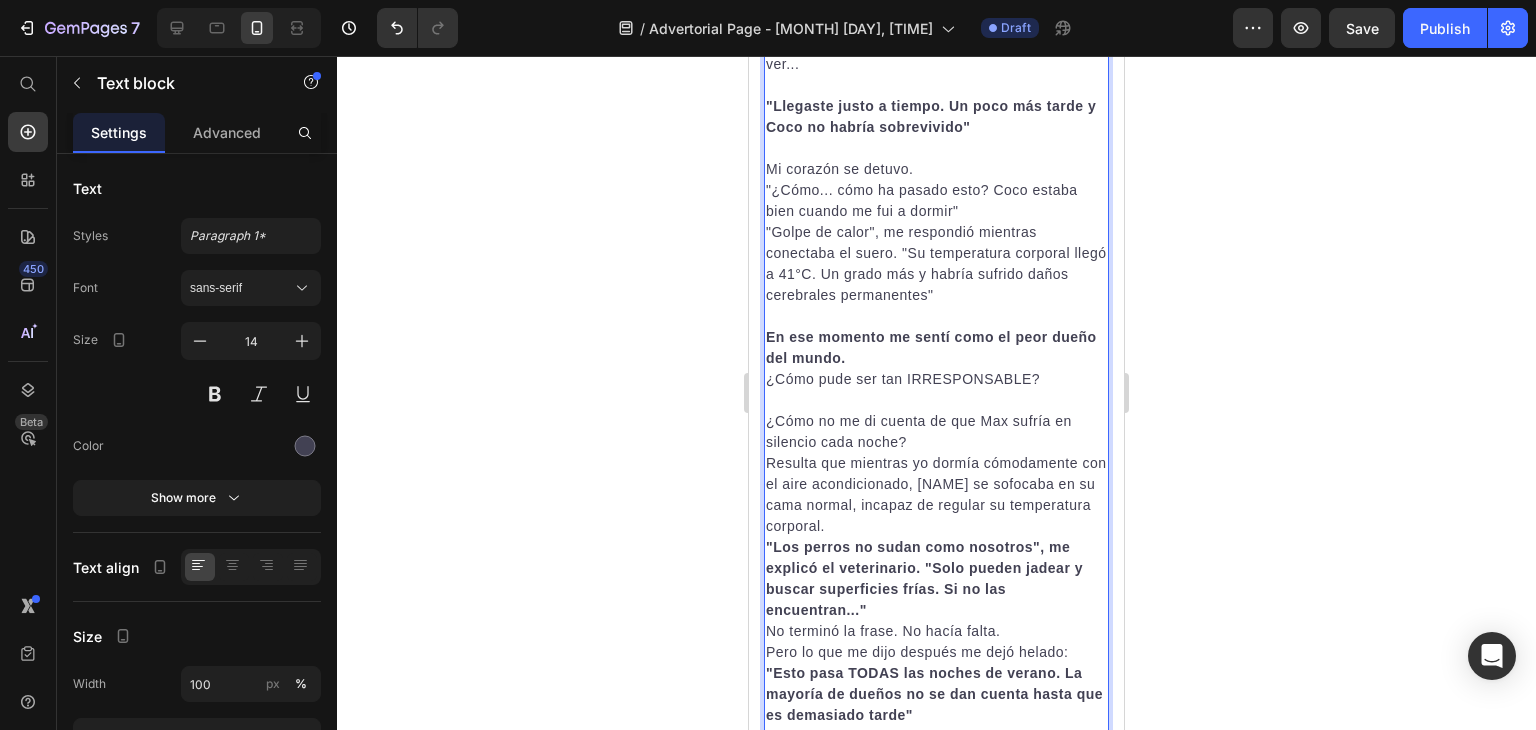 click on "¿Cómo pude ser tan IRRESPONSABLE?" at bounding box center (936, 379) 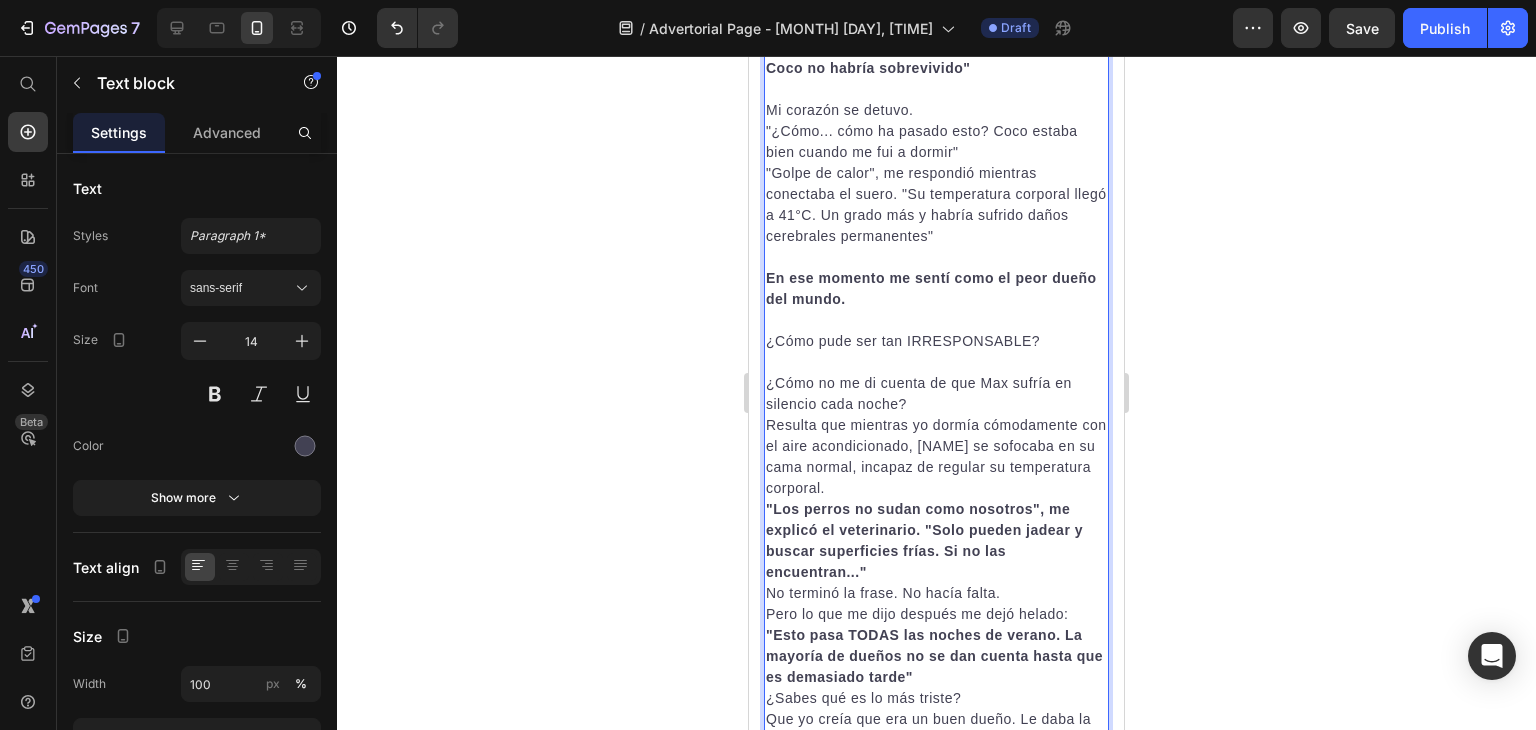 scroll, scrollTop: 1615, scrollLeft: 0, axis: vertical 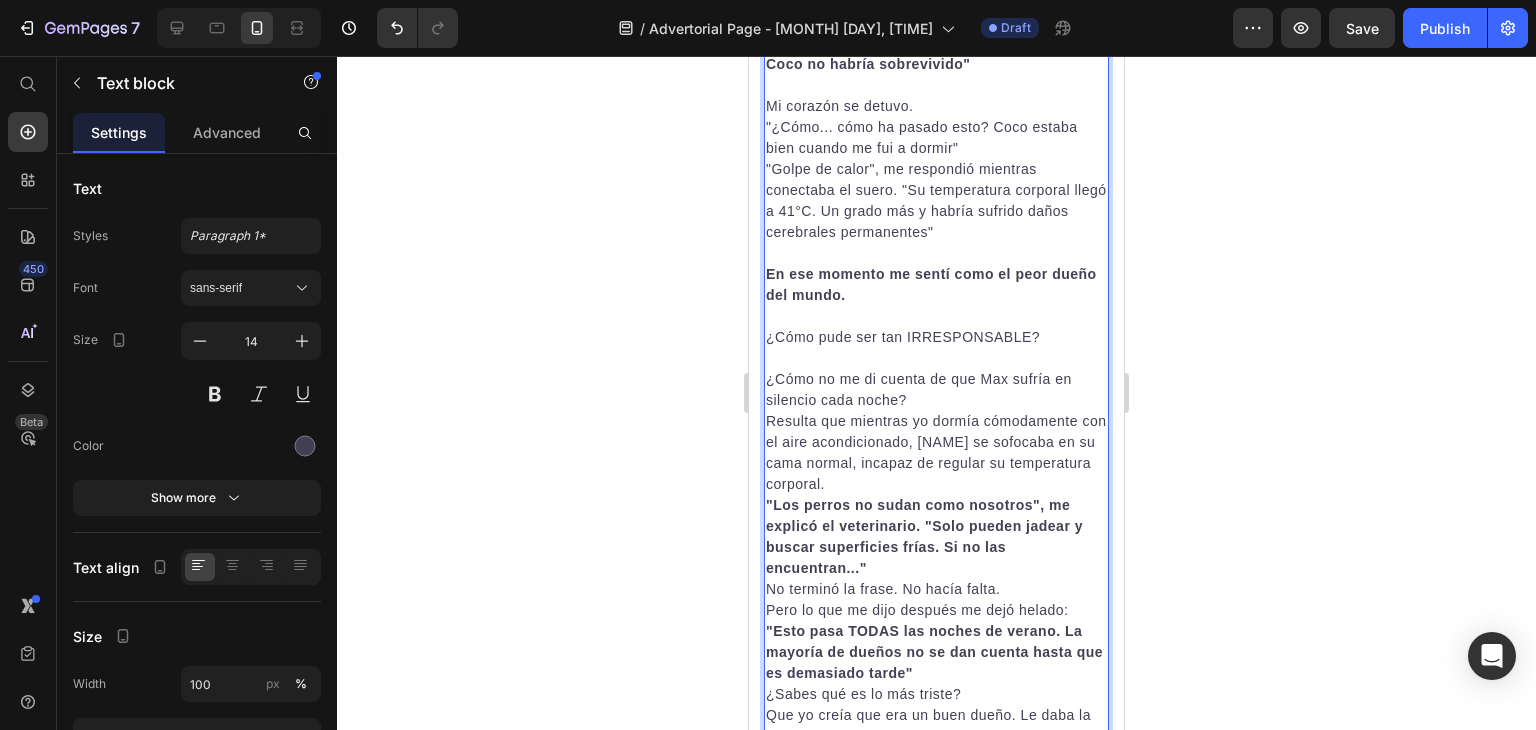 click on "¿Cómo no me di cuenta de que Max sufría en silencio cada noche?" at bounding box center [936, 390] 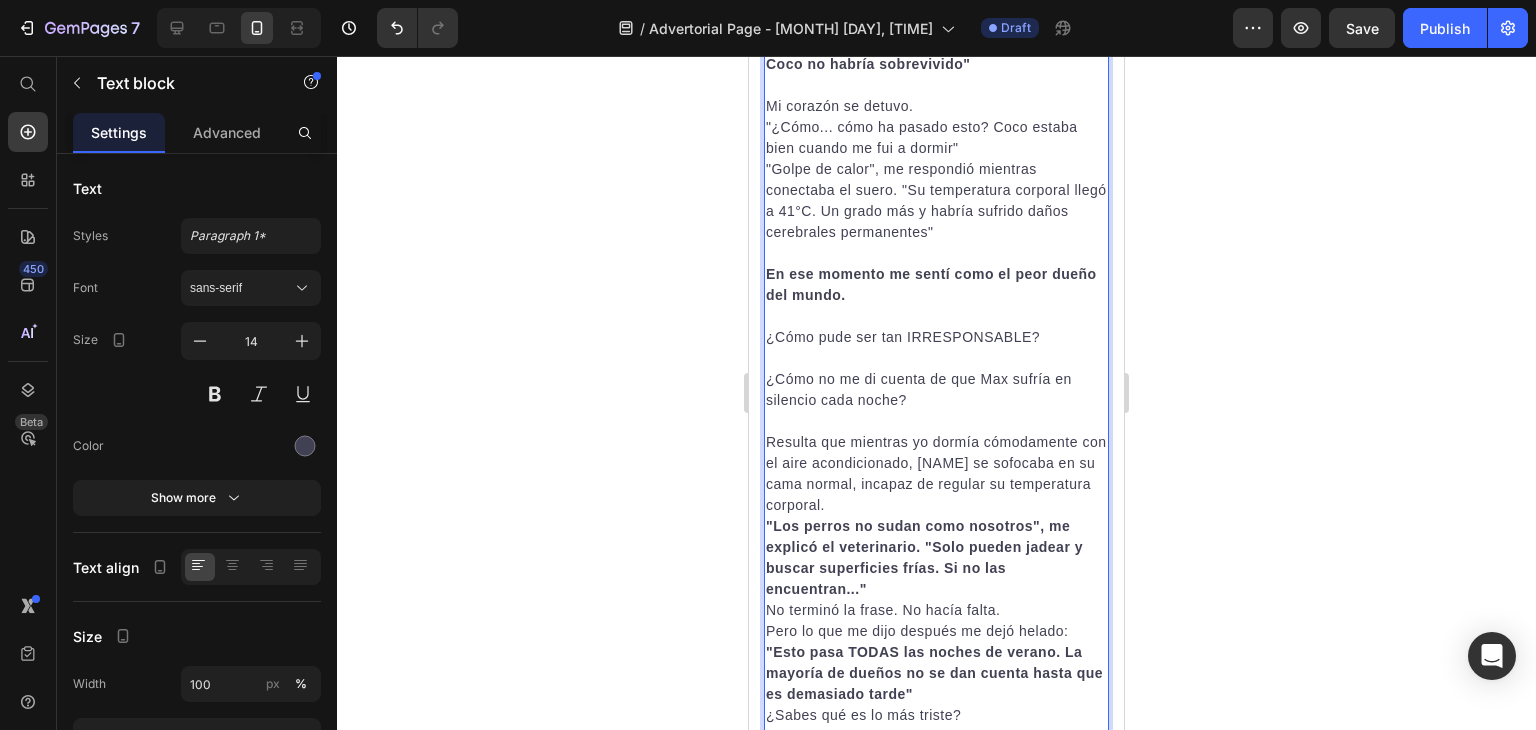 click on "Resulta que mientras yo dormía cómodamente con el aire acondicionado, [NAME] se sofocaba en su cama normal, incapaz de regular su temperatura corporal." at bounding box center (936, 474) 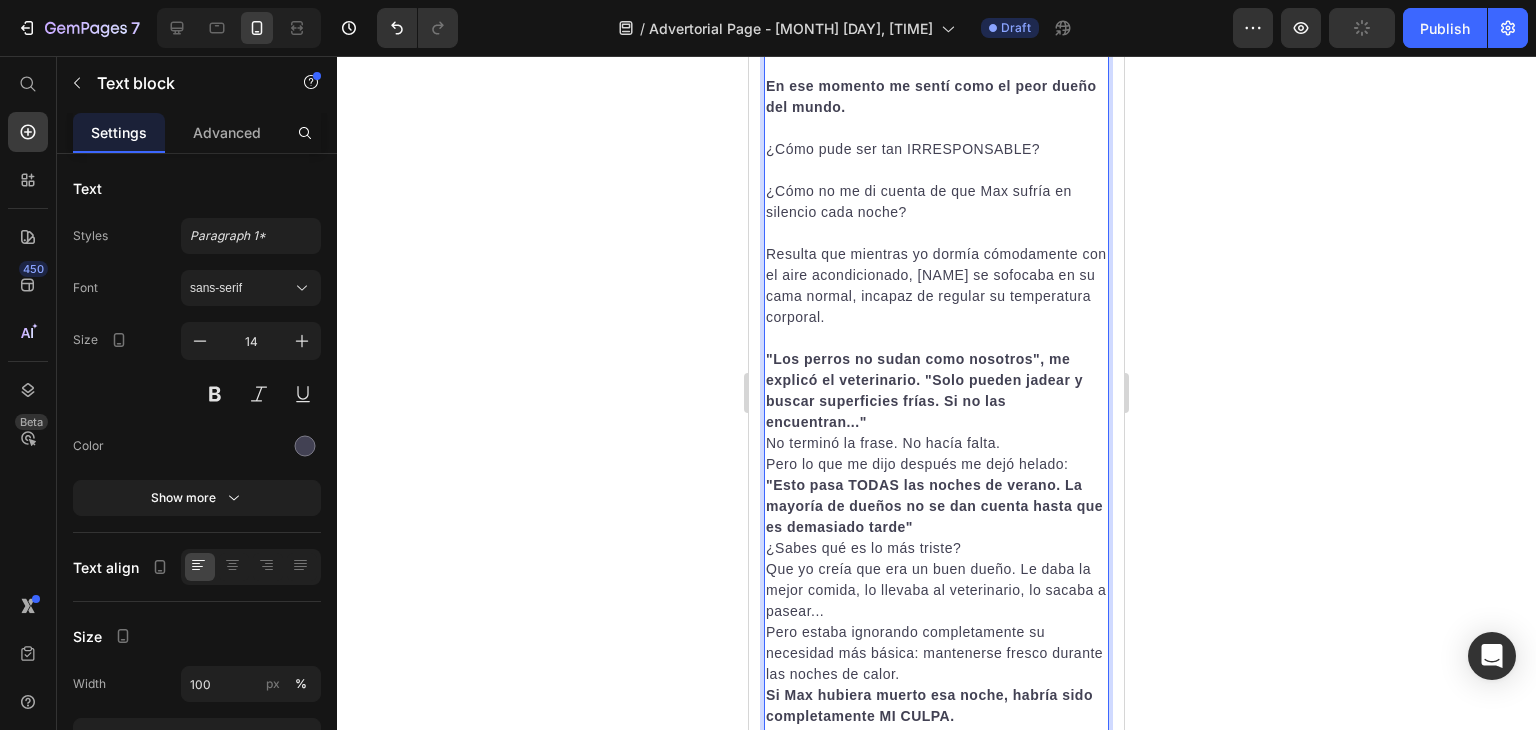 scroll, scrollTop: 1813, scrollLeft: 0, axis: vertical 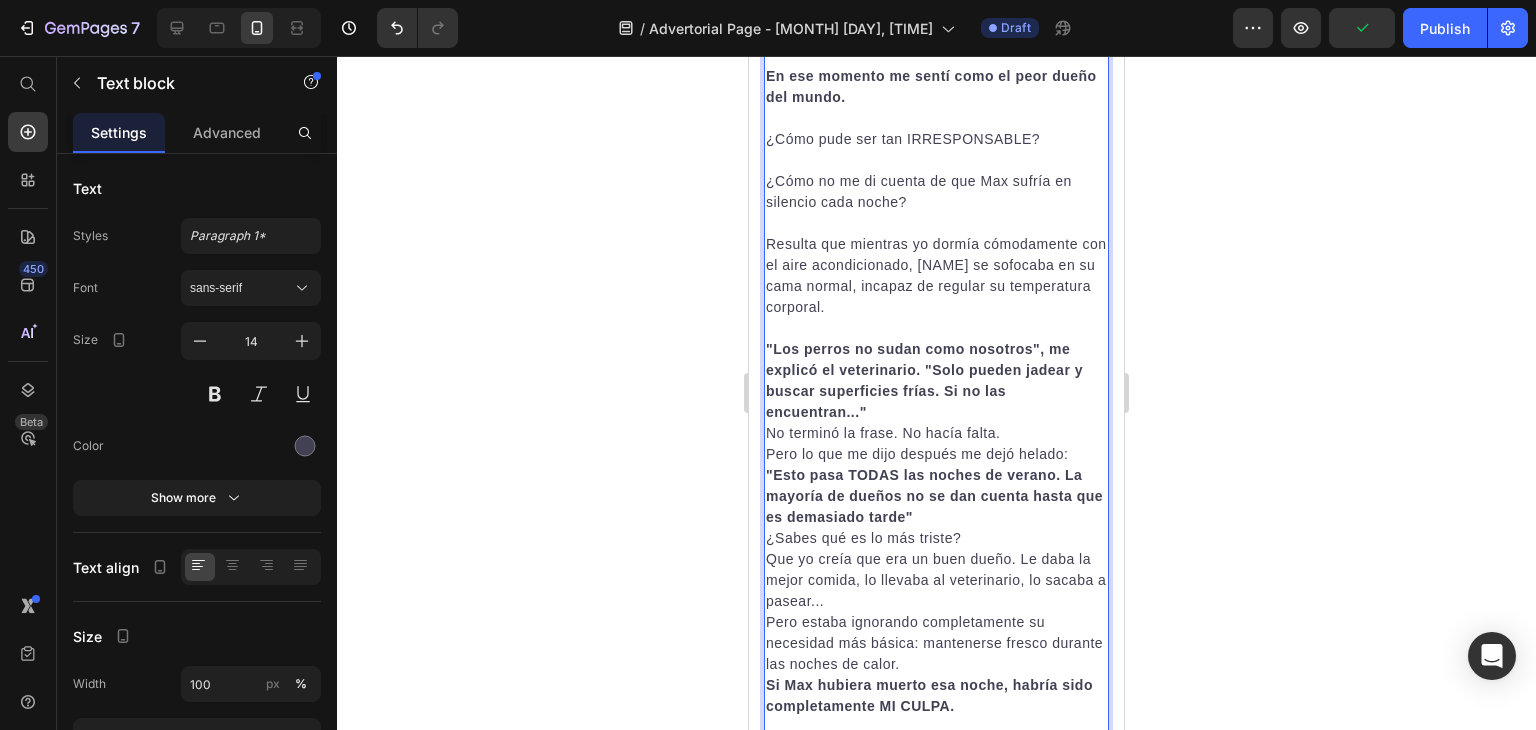 click on ""Los perros no sudan como nosotros", me explicó el veterinario. "Solo pueden jadear y buscar superficies frías. Si no las encuentran..."" at bounding box center [936, 381] 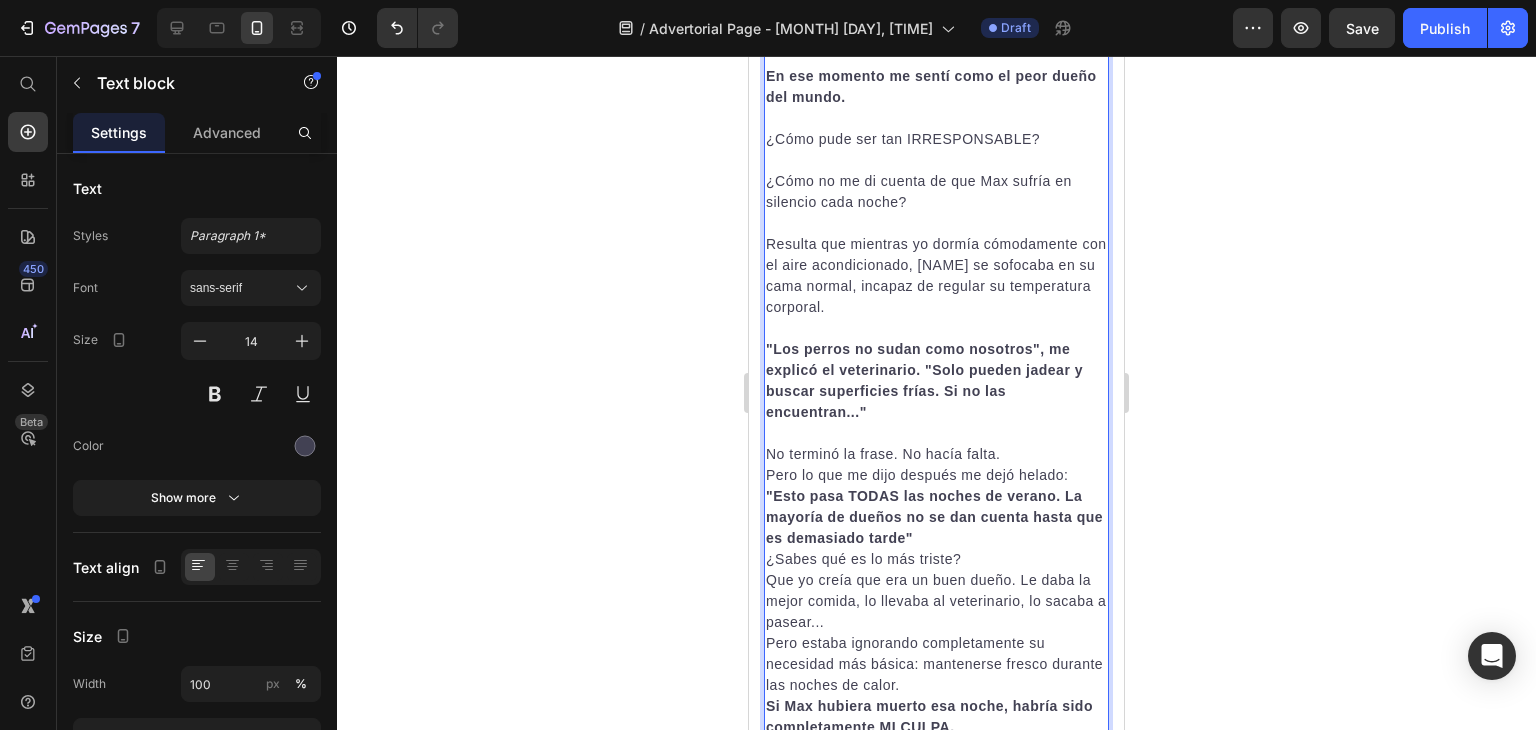 click on ""Esto pasa TODAS las noches de verano. La mayoría de dueños no se dan cuenta hasta que es demasiado tarde"" at bounding box center (936, 517) 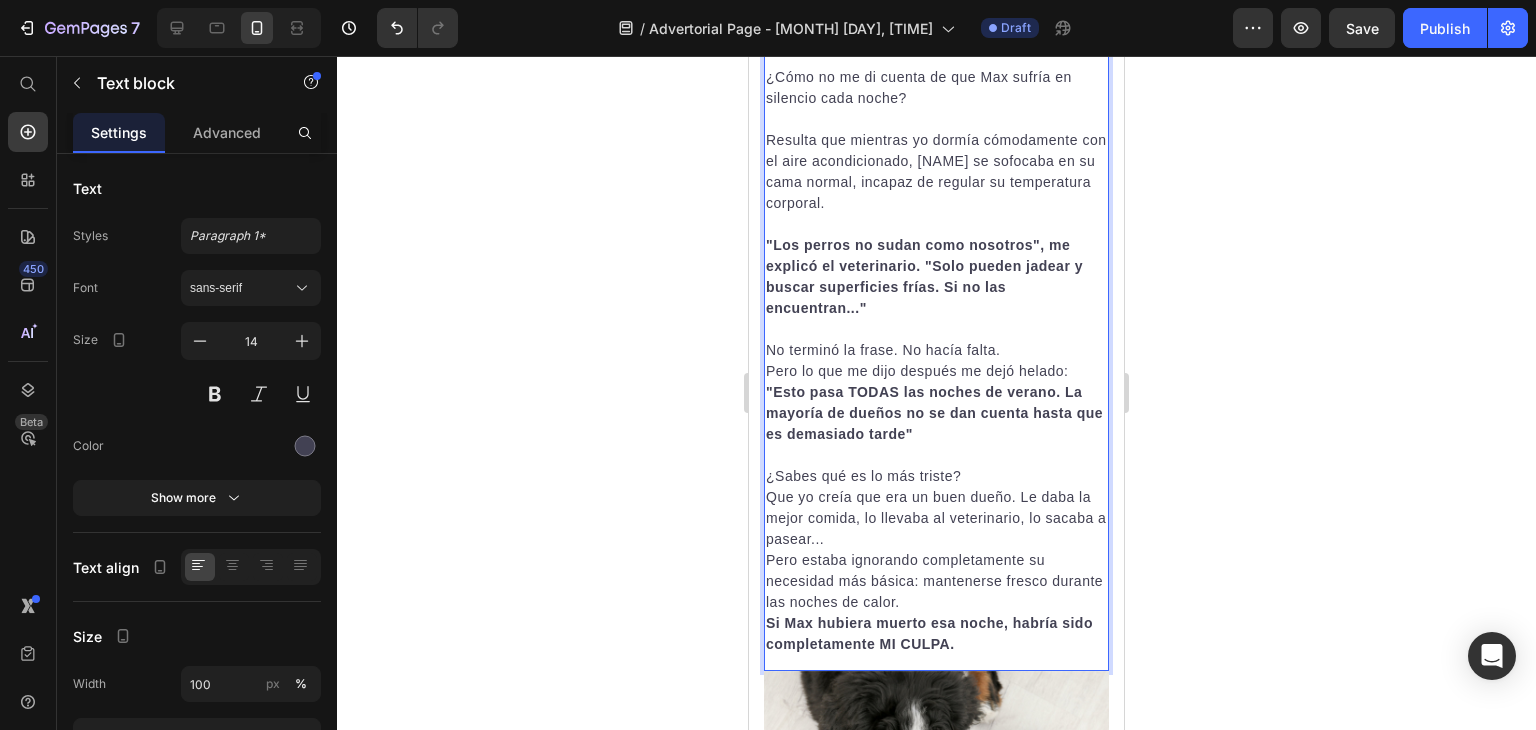 scroll, scrollTop: 1919, scrollLeft: 0, axis: vertical 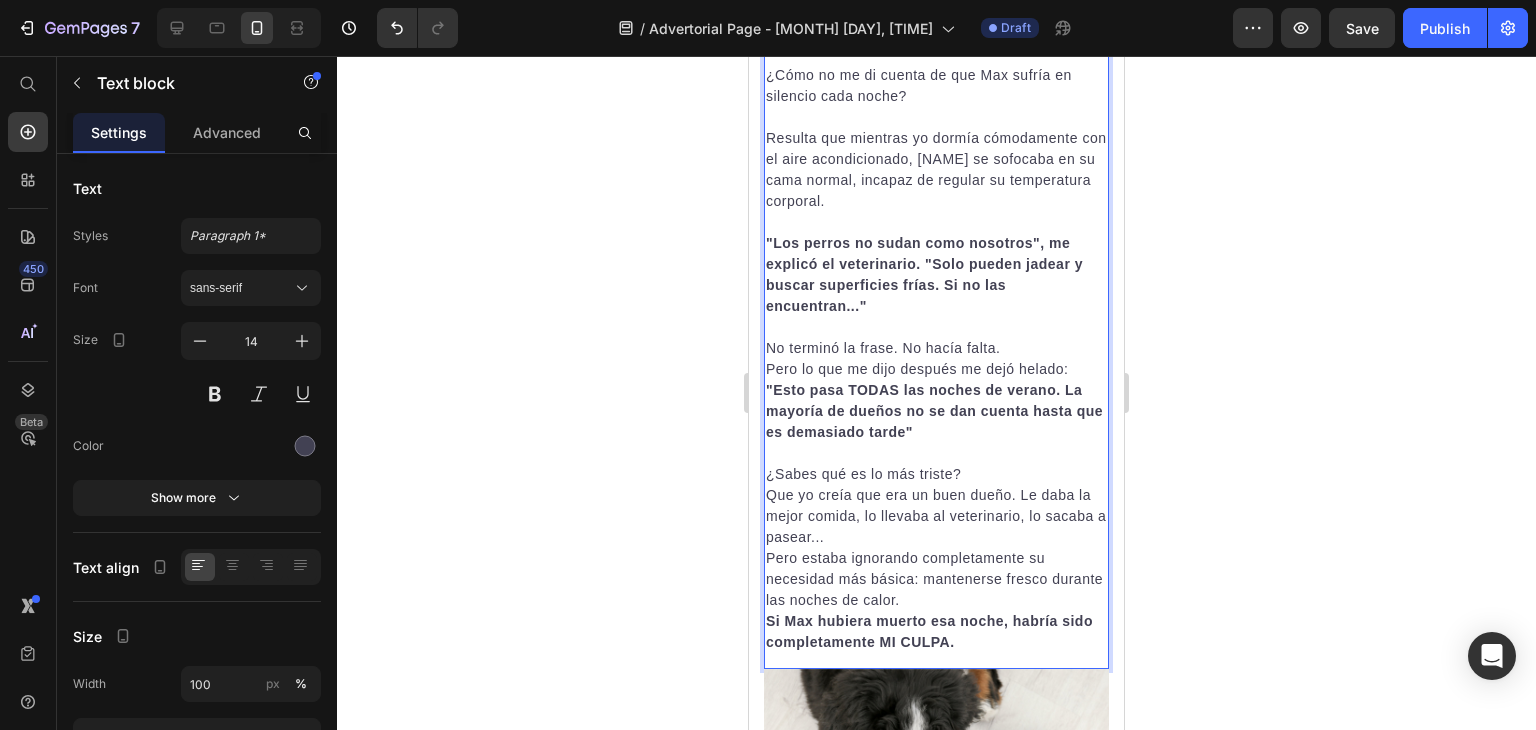 click on "Que yo creía que era un buen dueño. Le daba la mejor comida, lo llevaba al veterinario, lo sacaba a pasear..." at bounding box center [936, 516] 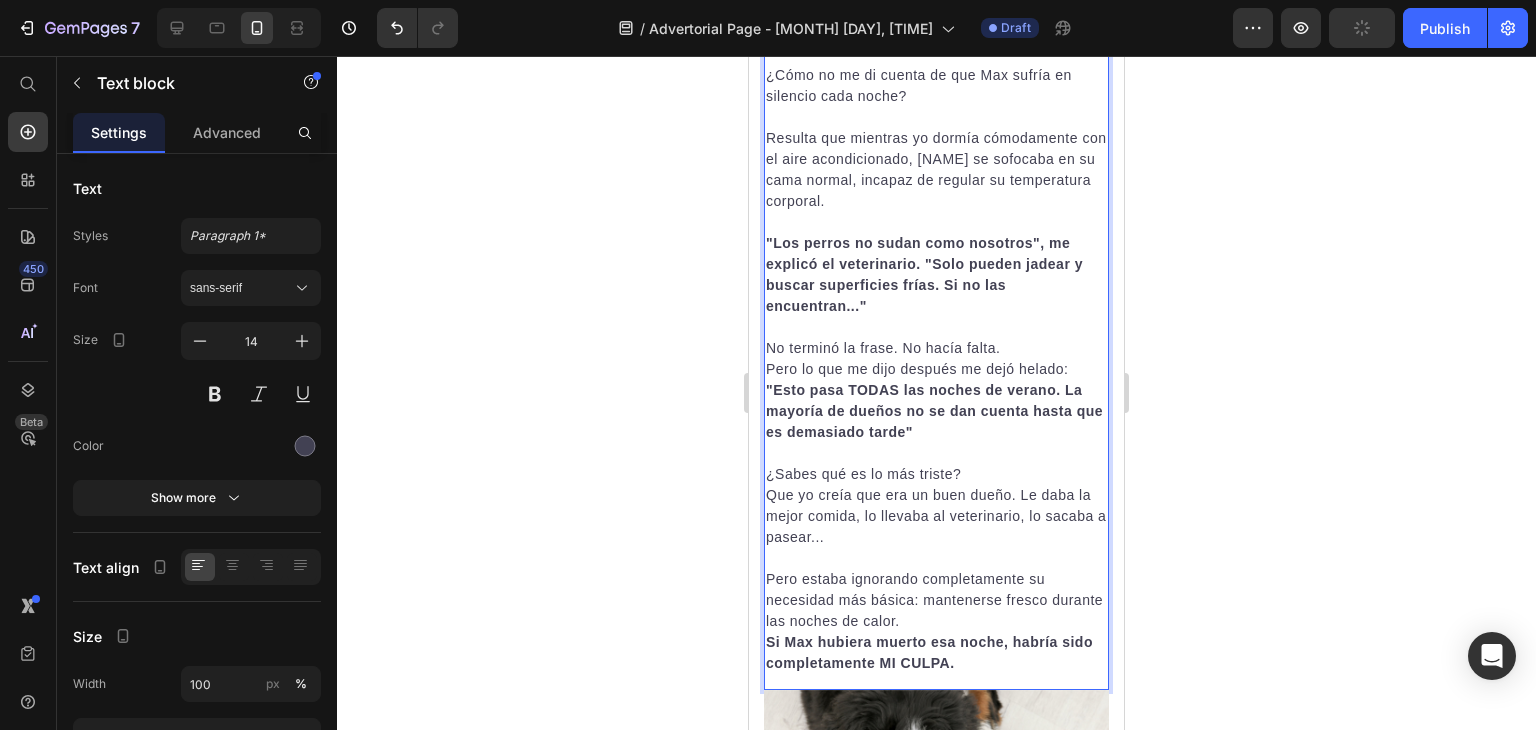 click on "Pero estaba ignorando completamente su necesidad más básica: mantenerse fresco durante las noches de calor." at bounding box center [936, 600] 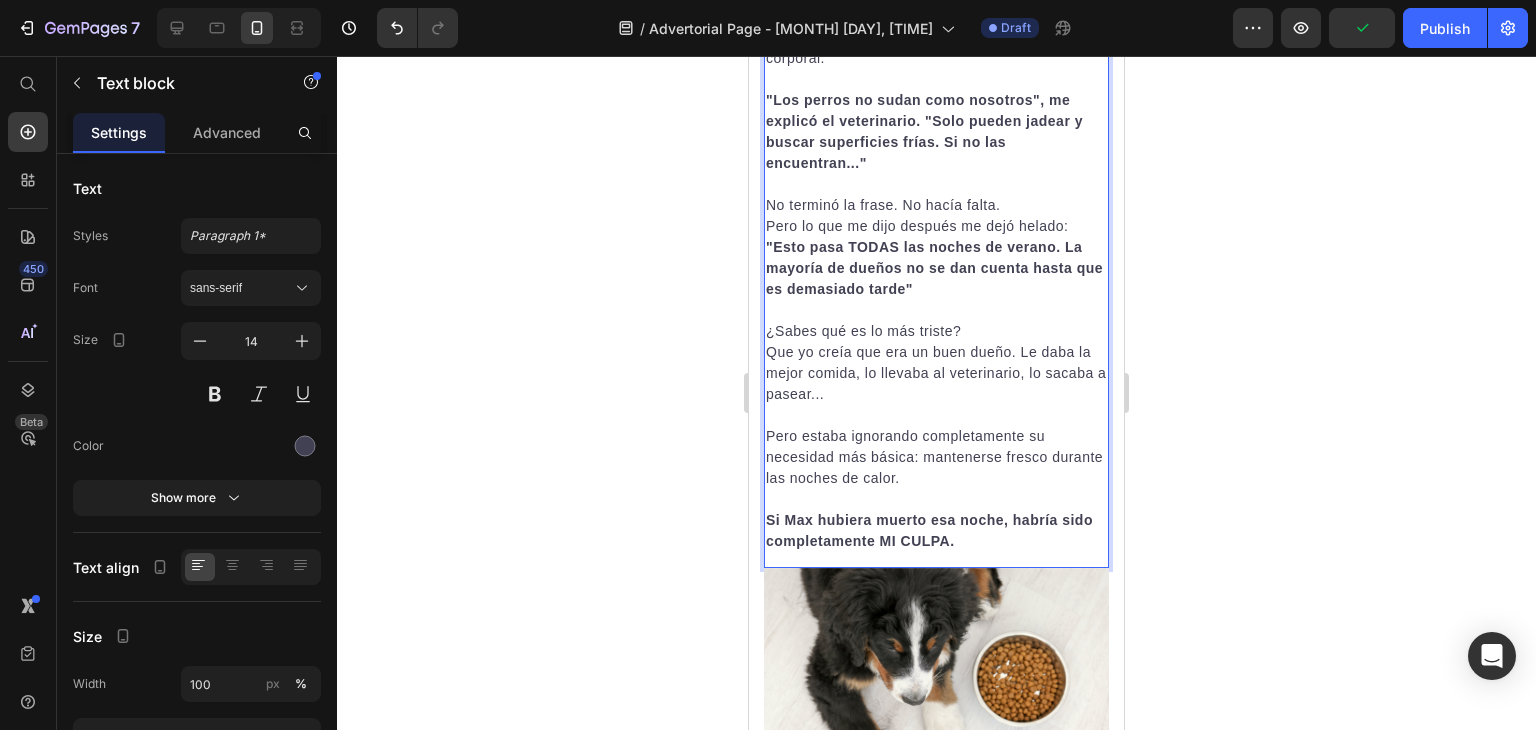scroll, scrollTop: 2063, scrollLeft: 0, axis: vertical 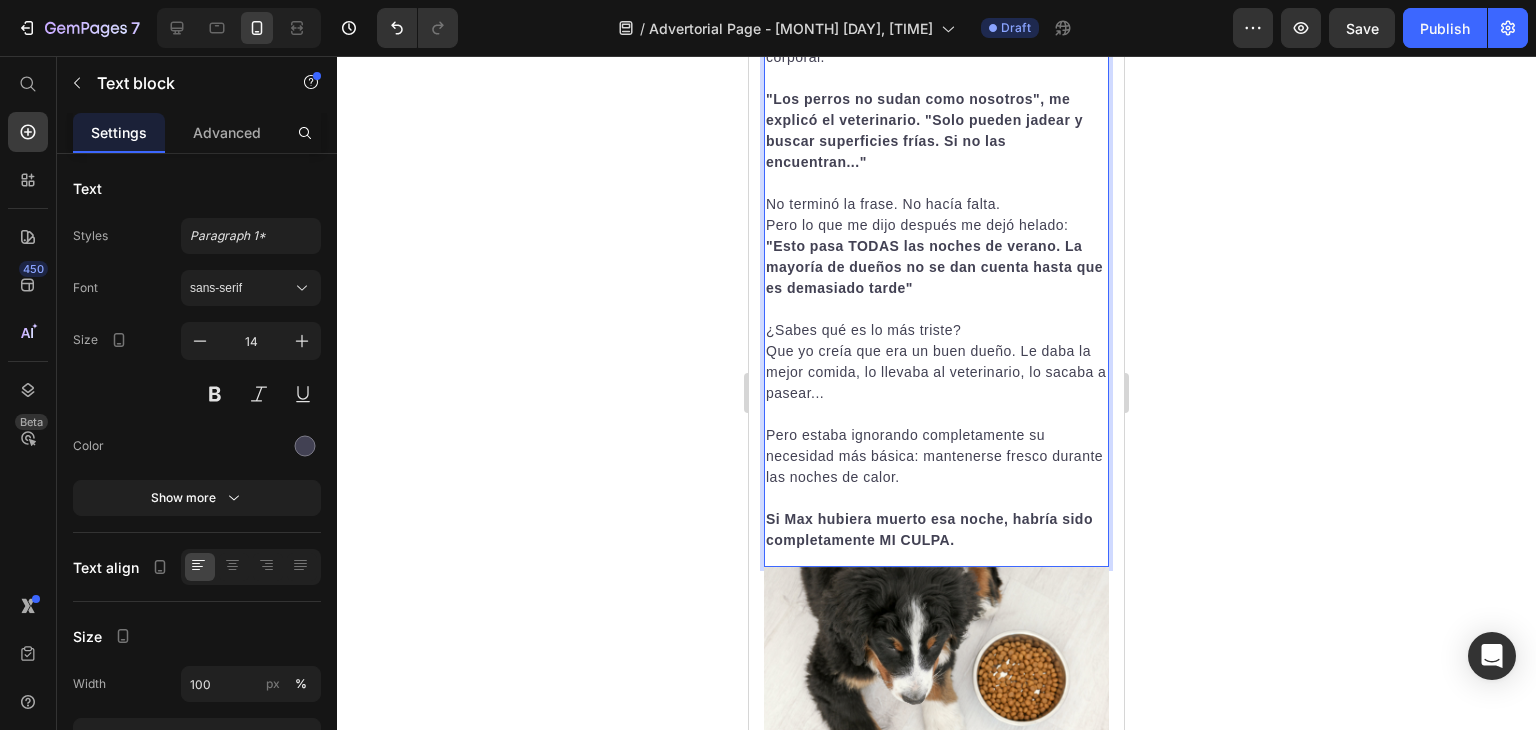 click on "Si Max hubiera muerto esa noche, habría sido completamente MI CULPA." at bounding box center (929, 529) 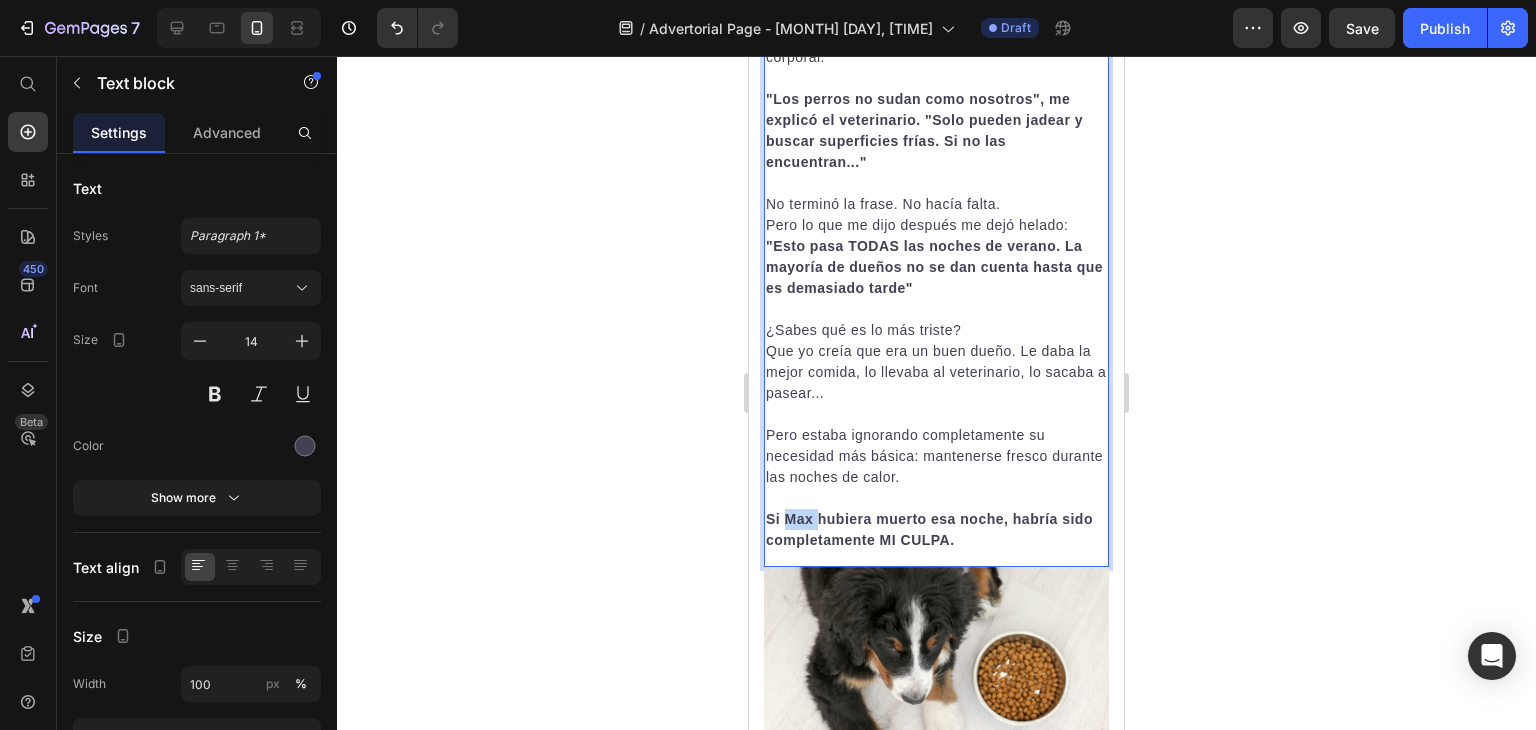 click on "Si Max hubiera muerto esa noche, habría sido completamente MI CULPA." at bounding box center [929, 529] 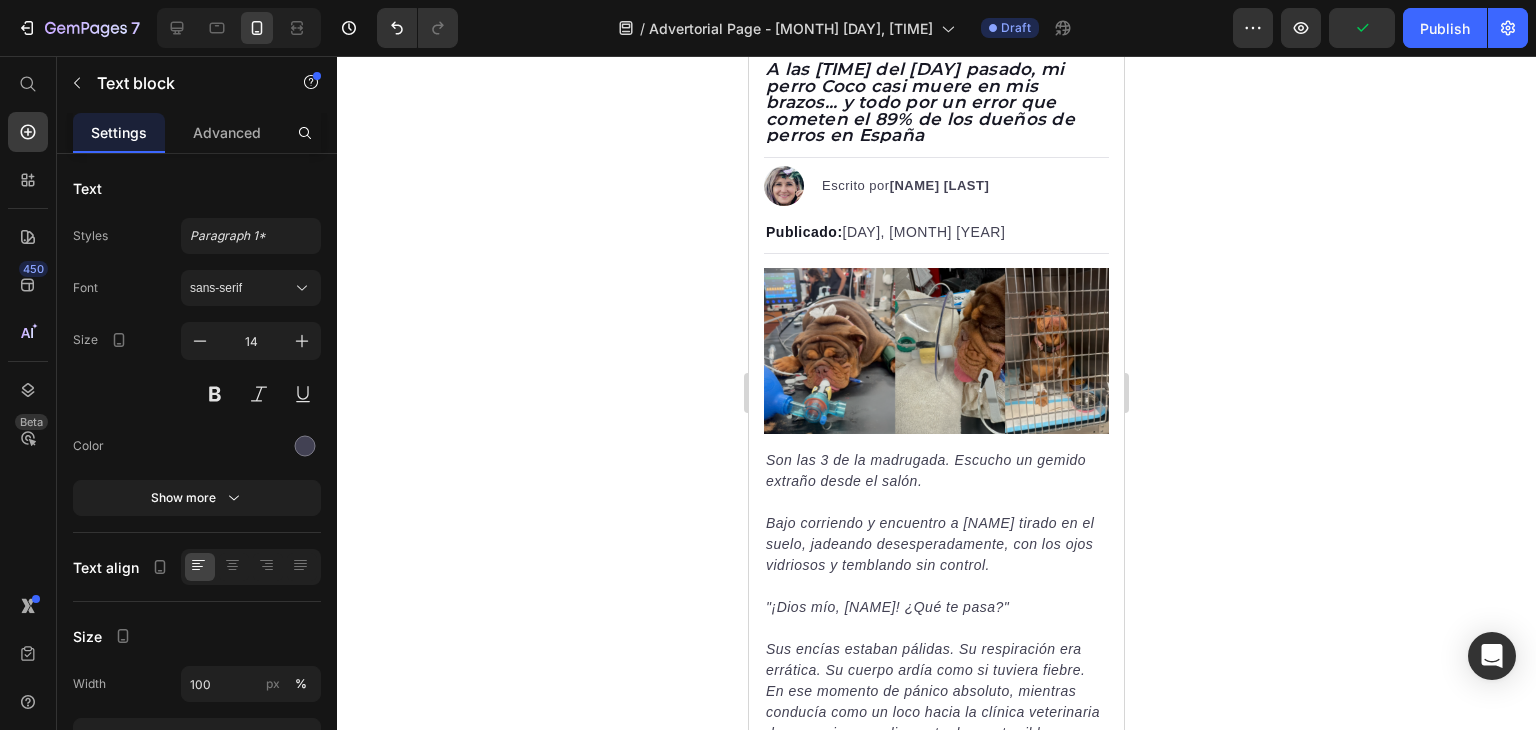scroll, scrollTop: 0, scrollLeft: 0, axis: both 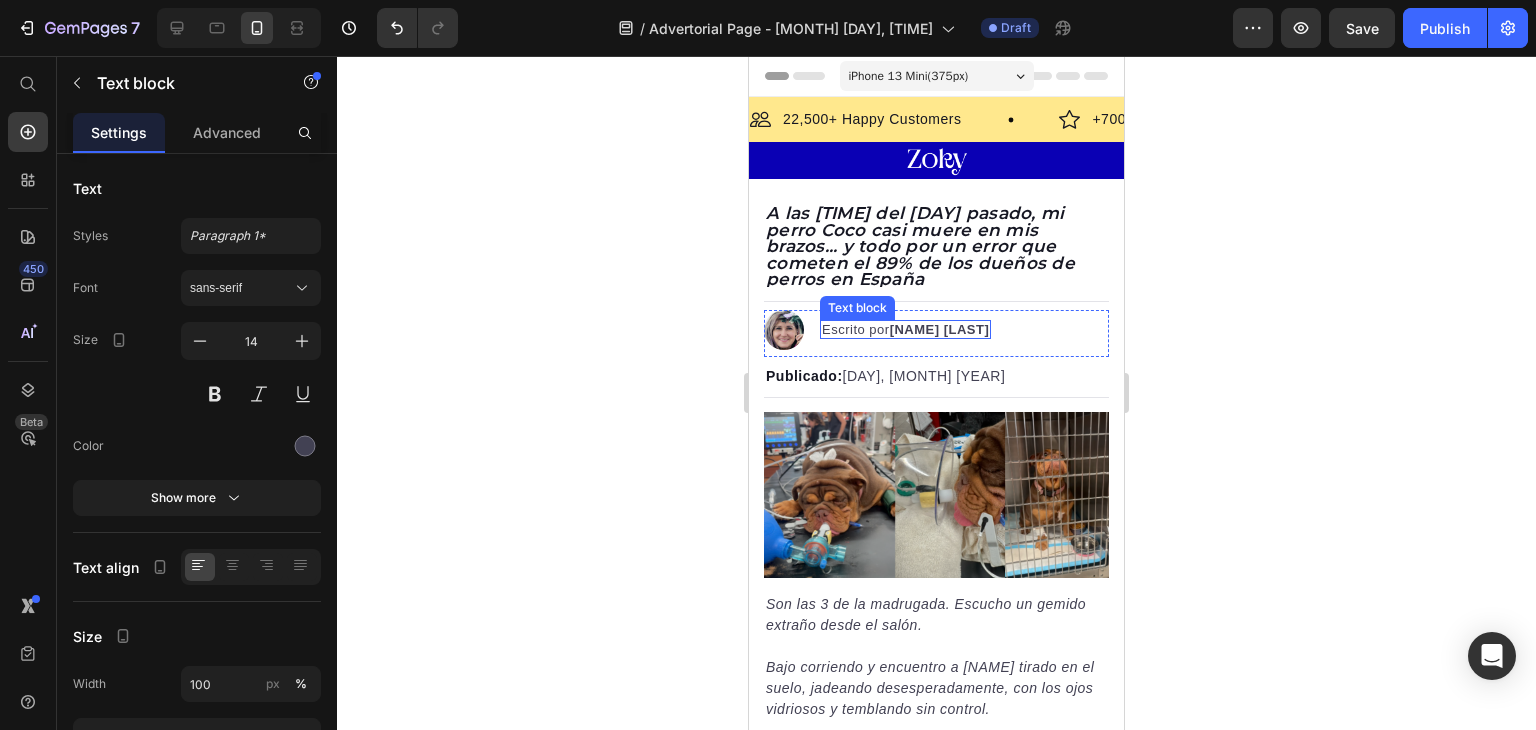 click on "[NAME] [LAST]" at bounding box center (940, 329) 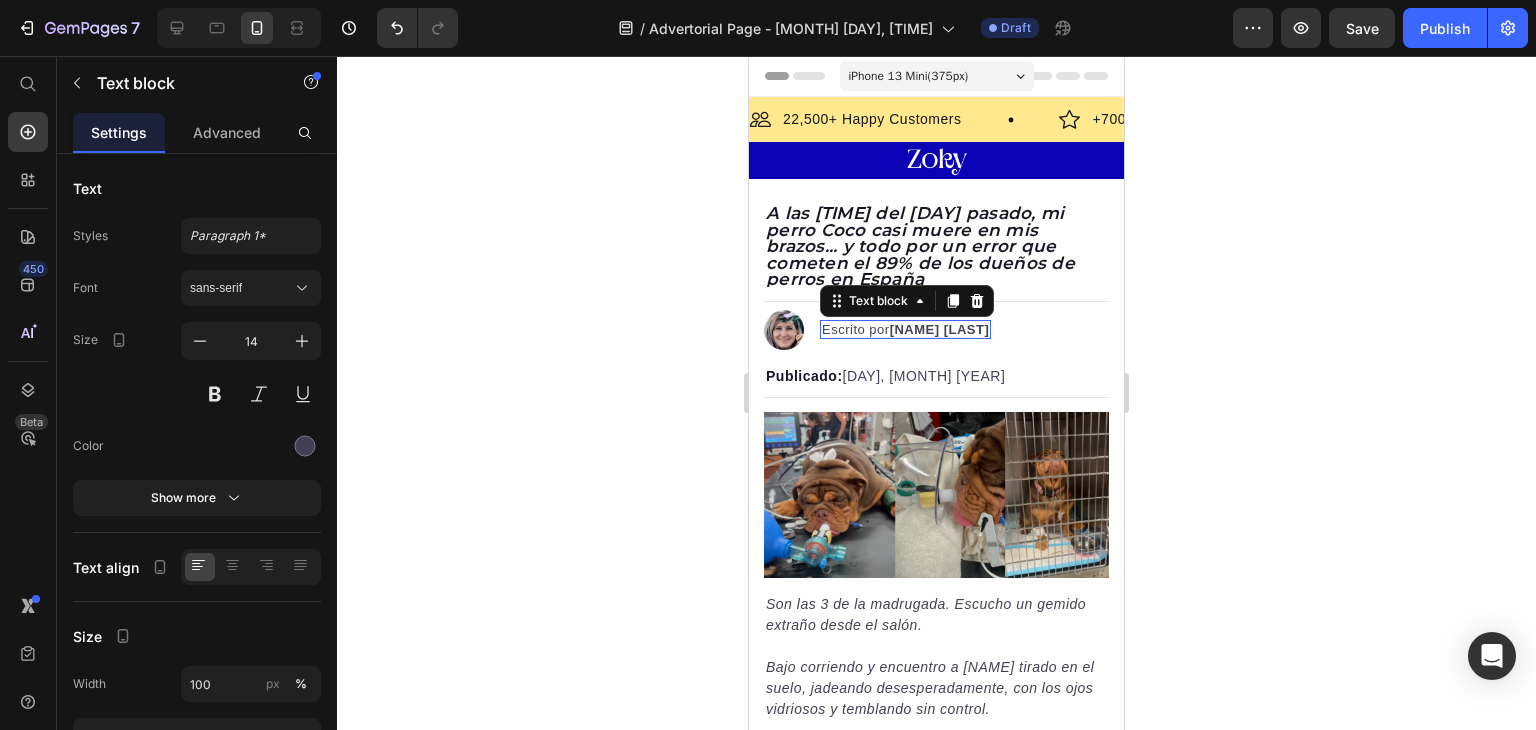 scroll, scrollTop: 0, scrollLeft: 0, axis: both 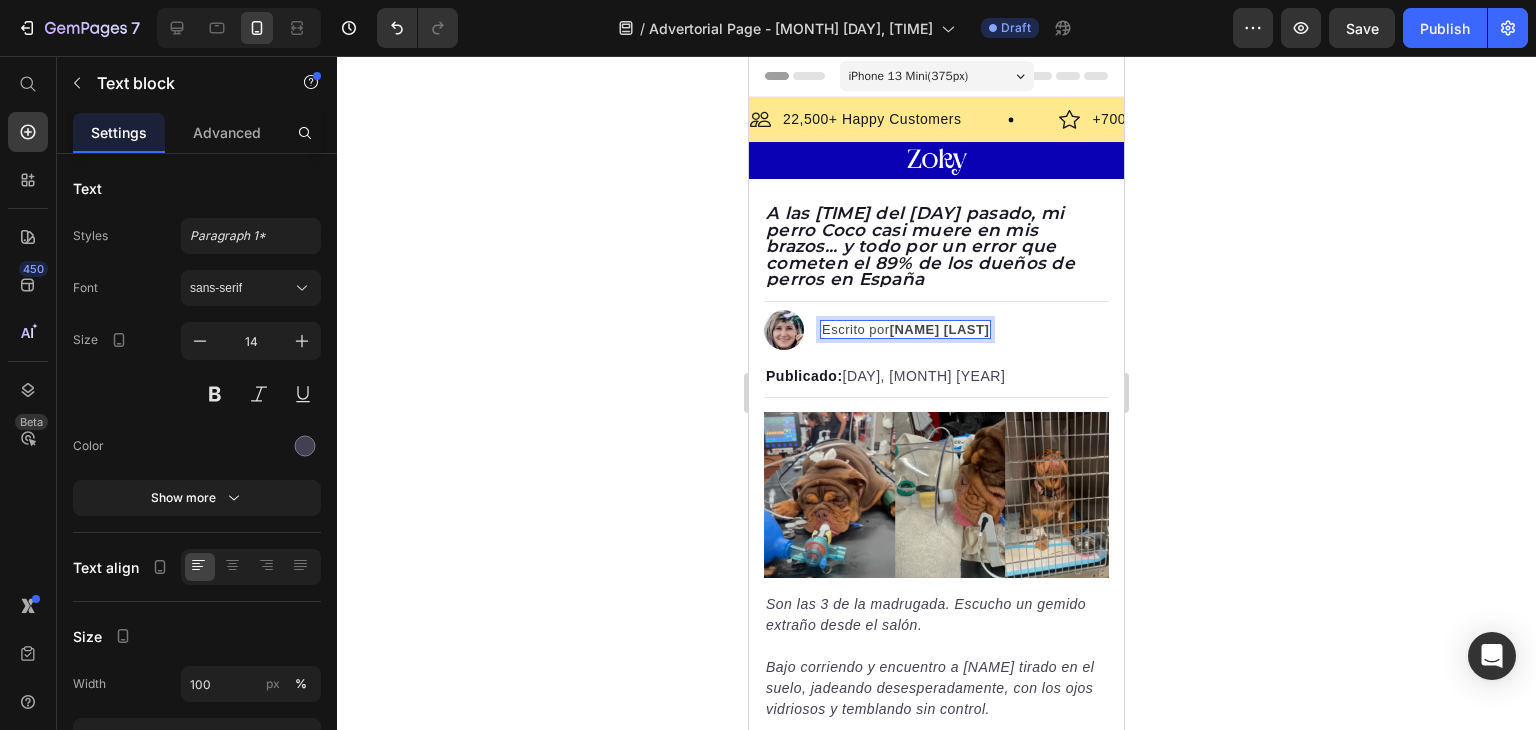 click on "[NAME] [LAST]" at bounding box center [940, 329] 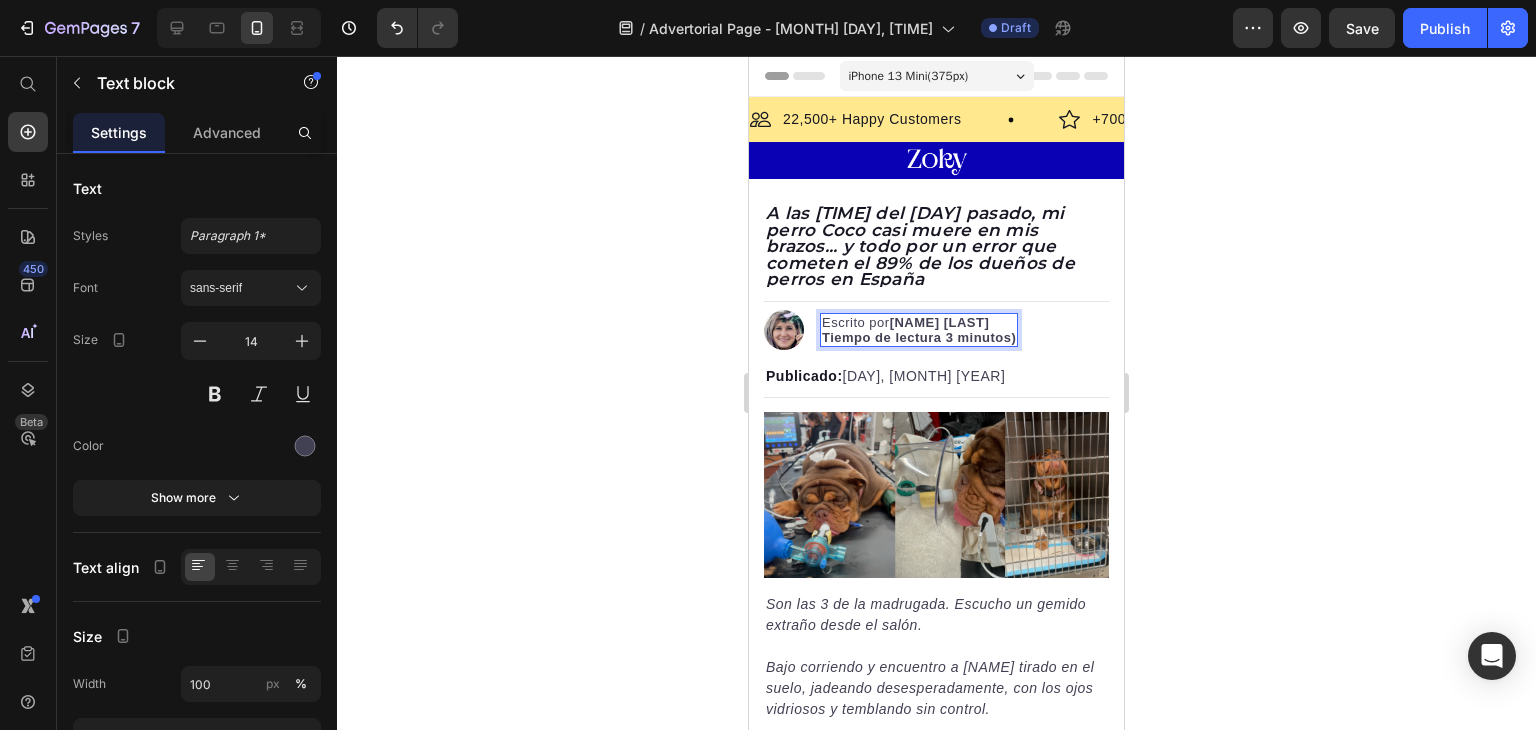 click on "Escrito por [NAME] [LAST] Tiempo de lectura 3 minutos)" at bounding box center (919, 330) 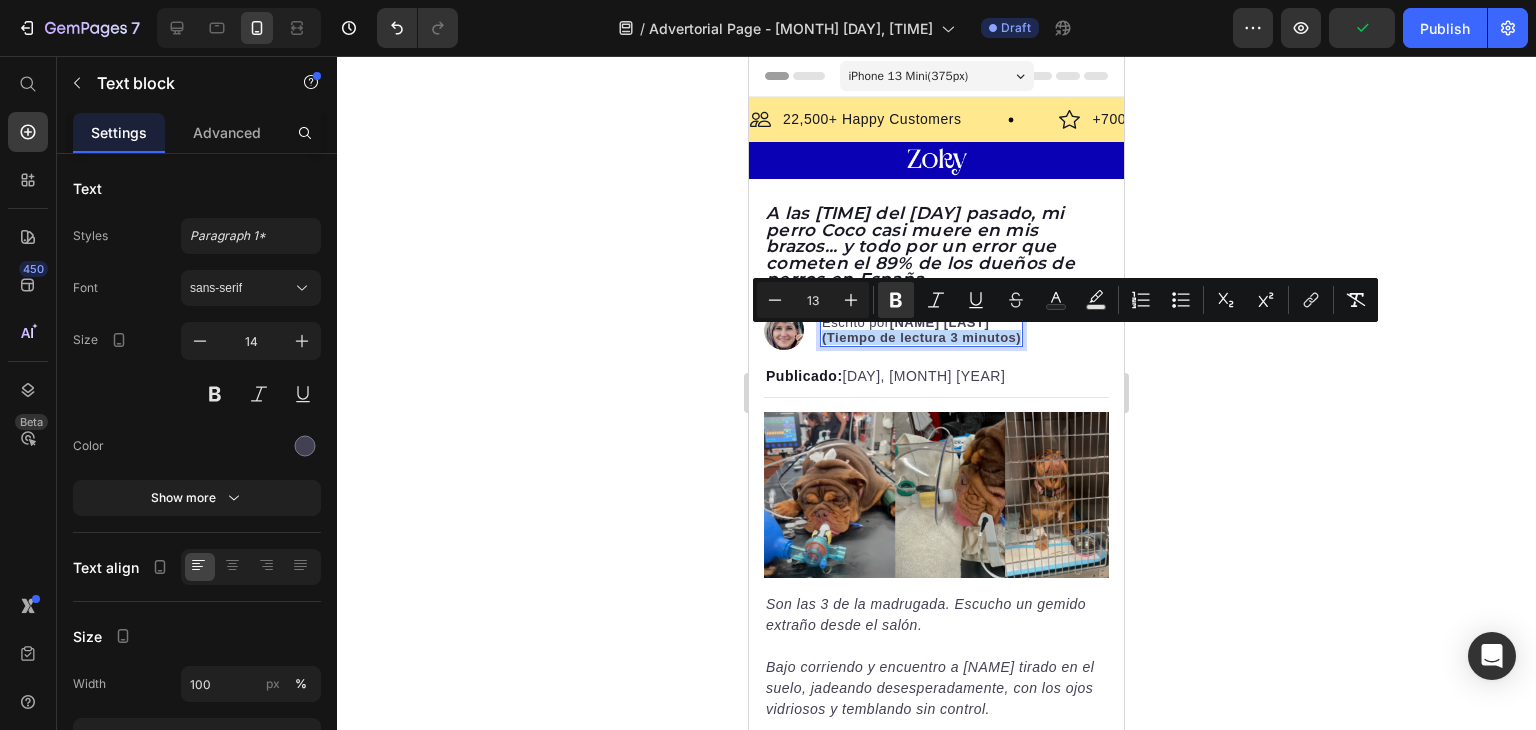 drag, startPoint x: 821, startPoint y: 341, endPoint x: 1020, endPoint y: 341, distance: 199 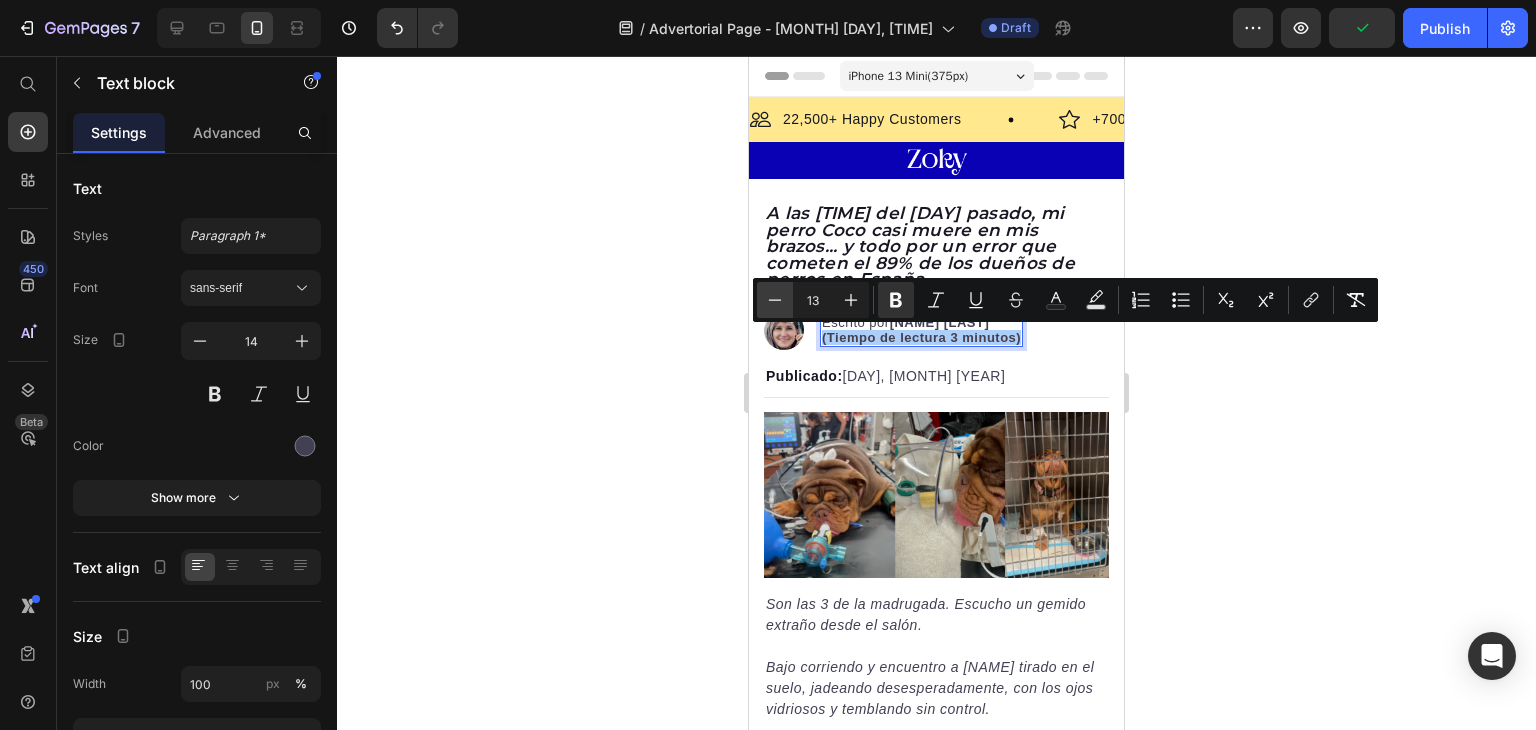 click 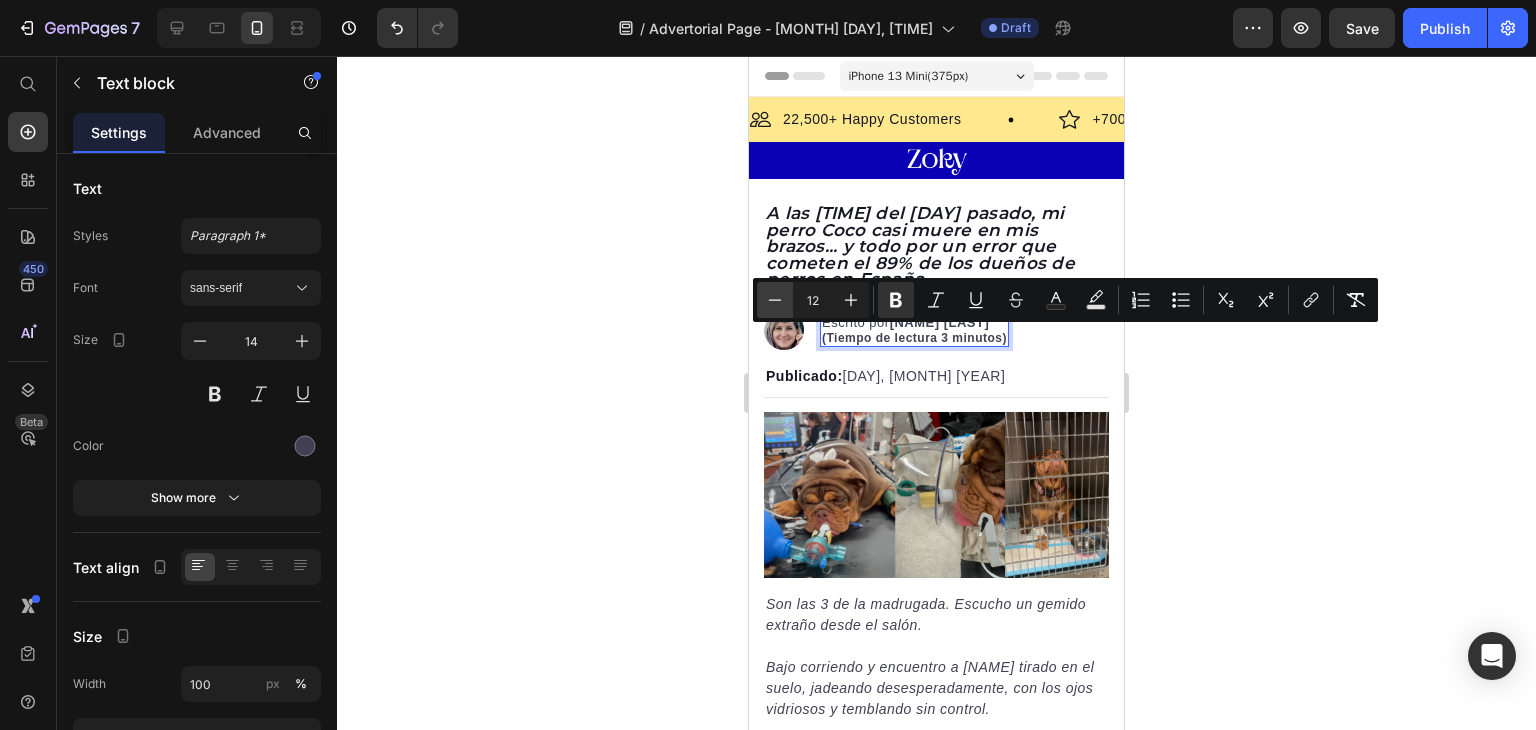 click 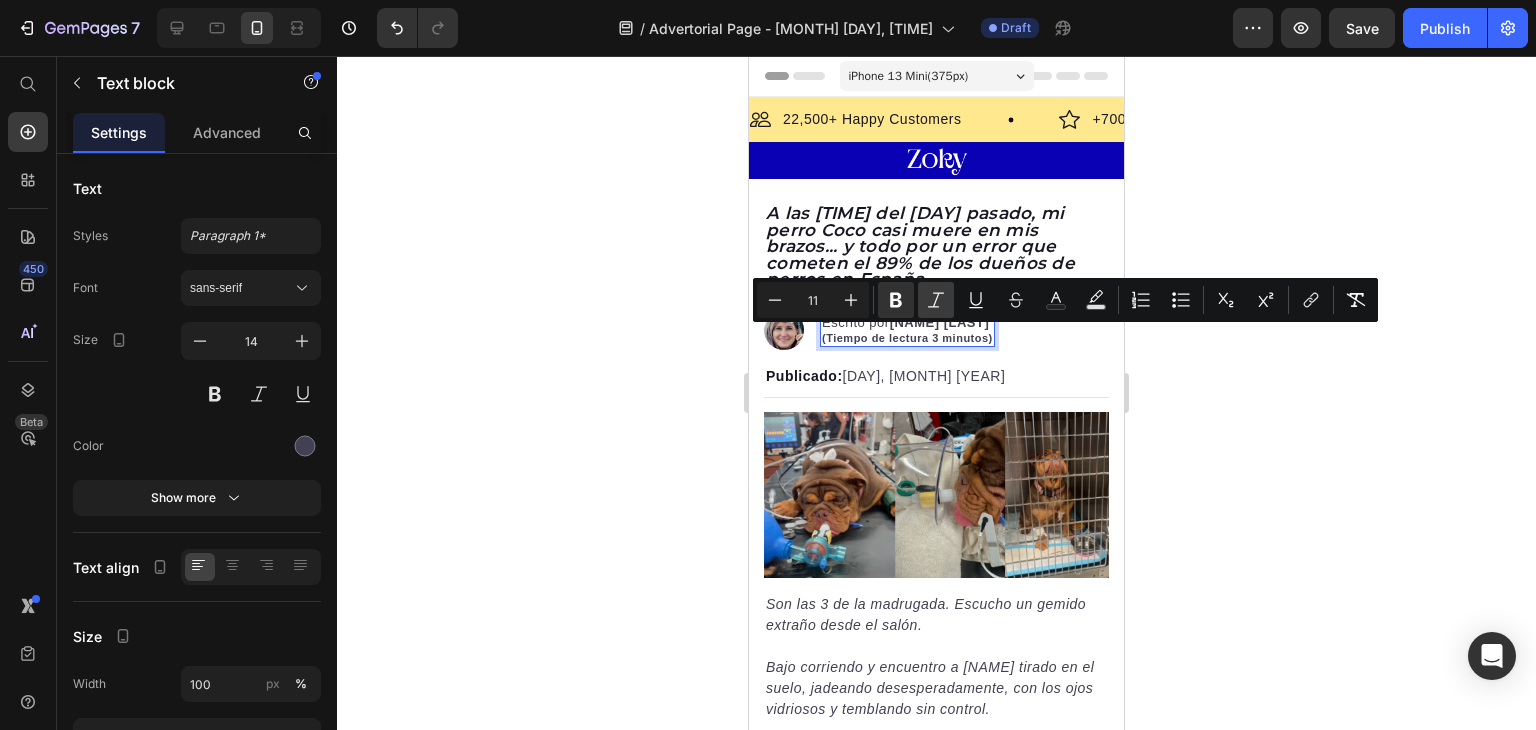 click 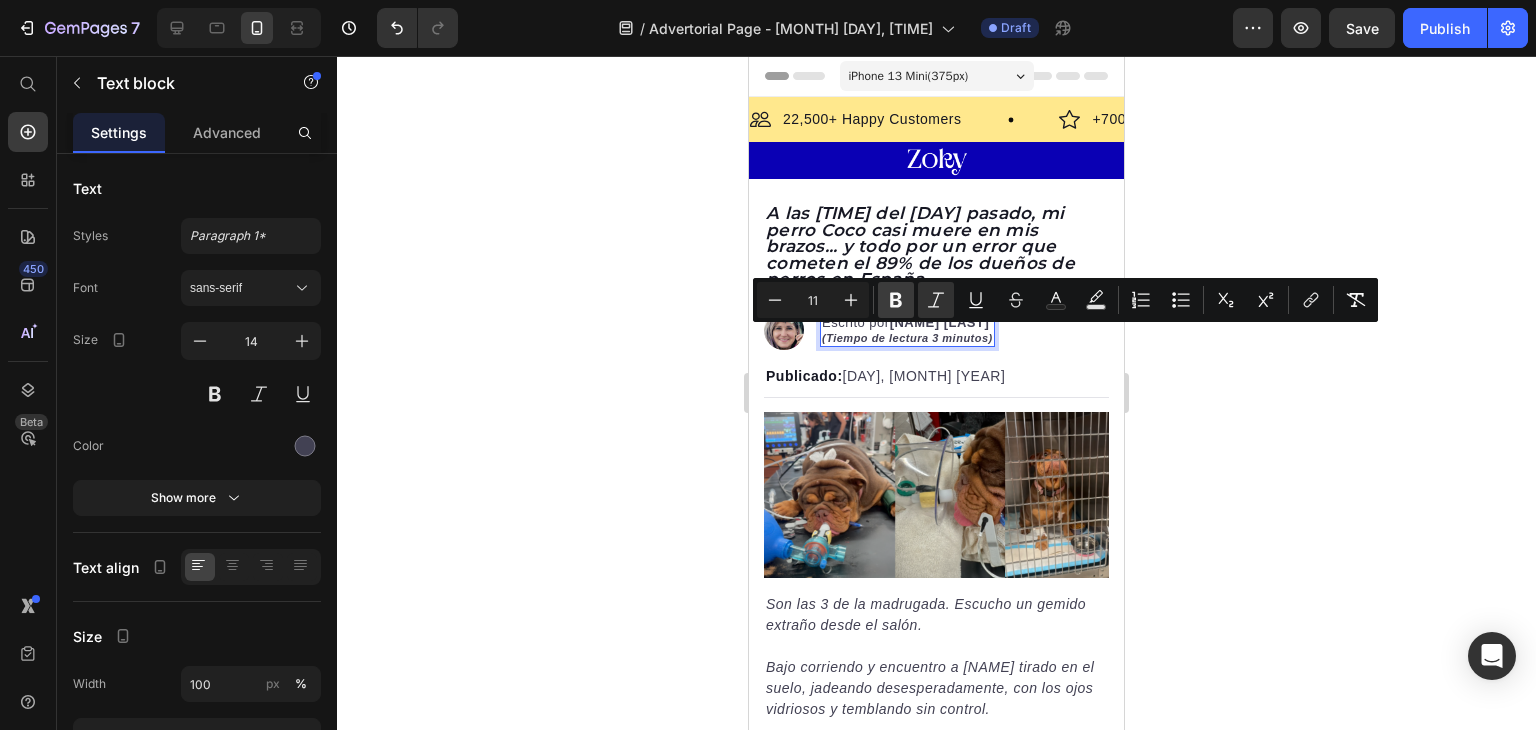 click 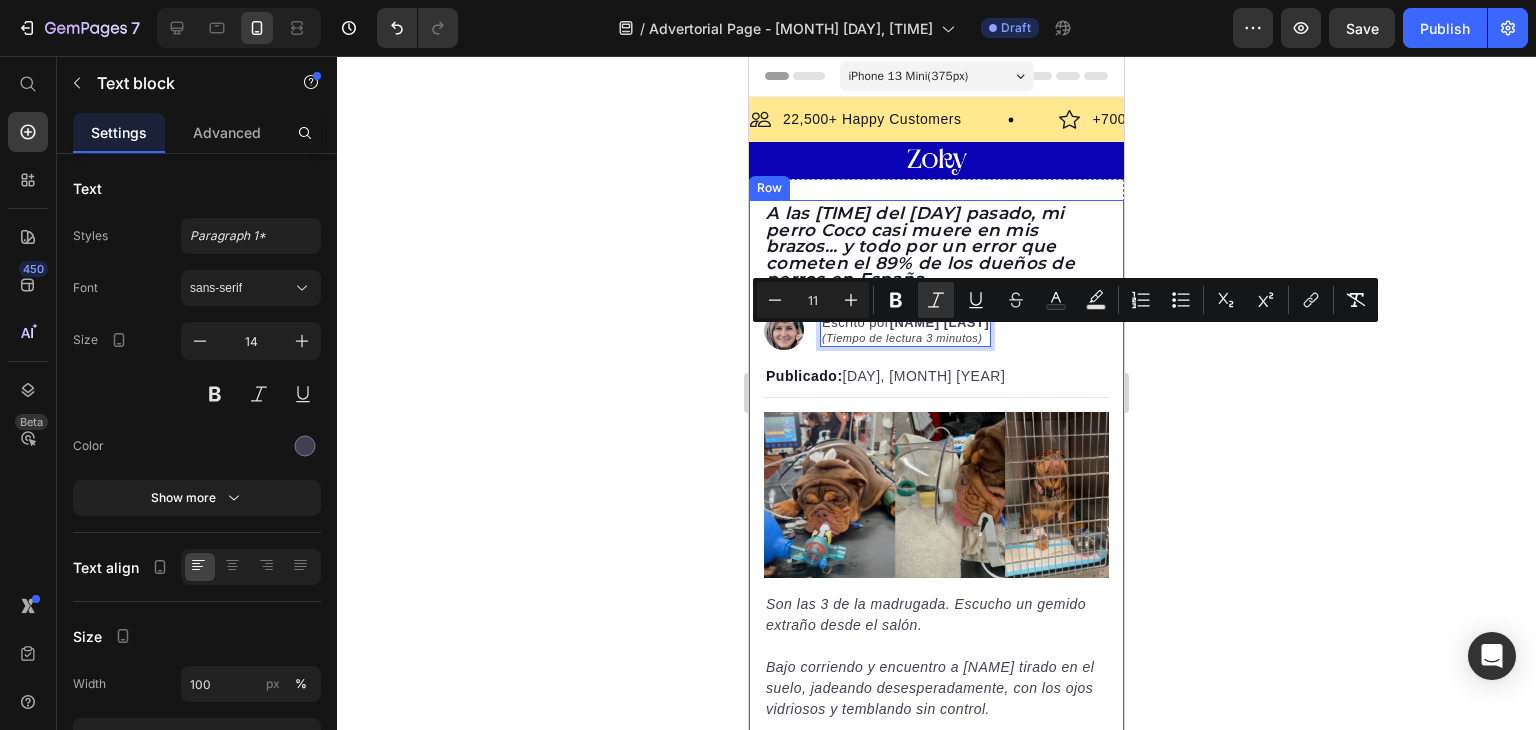click on "⁠⁠⁠⁠⁠⁠⁠ "A las [TIME] del [DAY] pasado, mi perro Coco casi muere en mis brazos... y todo por un error que cometen el 89% de los dueños de perros en España" Heading Image Escrito por [NAME] [LAST] (Tiempo de lectura 3 minutos) Text block 0 Advanced list Publicado: [DAY], [MONTH] [YEAR] Text block Row Image Son las [TIME]. Escucho un gemido extraño desde el salón. Bajo corriendo y encuentro a Max tirado en el suelo, jadeando desesperadamente, con los ojos vidriosos y temblando sin control. "¡Dios mío, Coco! ¿Qué te pasa?" Sus encías estaban pálidas. Su respiración era errática. Su cuerpo ardía como si tuviera fiebre. En ese momento de pánico absoluto, mientras conducía como un loco hacia la clínica veterinaria de urgencias, me di cuenta de una terrible verdad... Lo que descubrí esa noche cambió para siempre la forma en que cuido a Coco... y puede que salve la vida de tu perro también. Text block Image Algo que no me hubiera imaginado... Text block Image" at bounding box center [936, 4465] 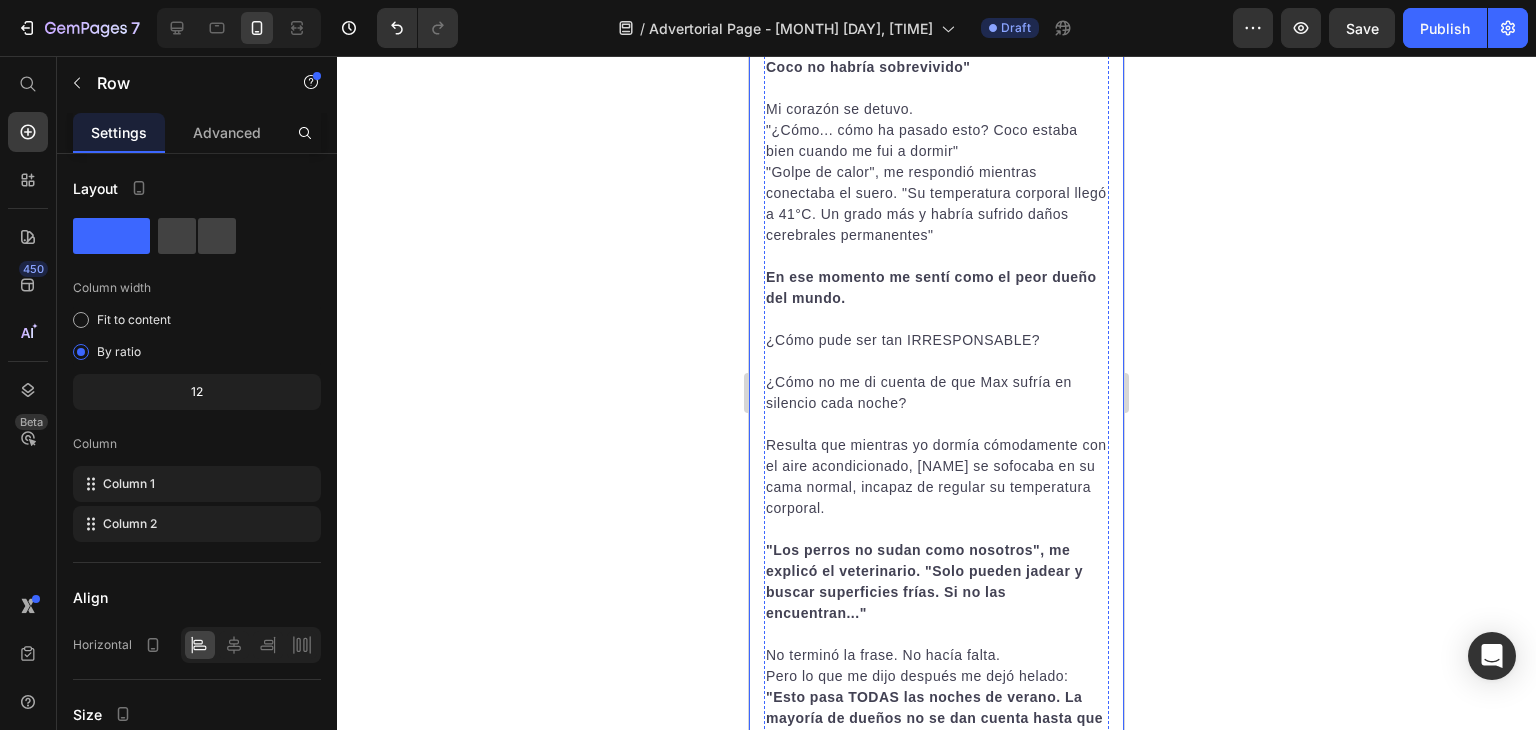 scroll, scrollTop: 1600, scrollLeft: 0, axis: vertical 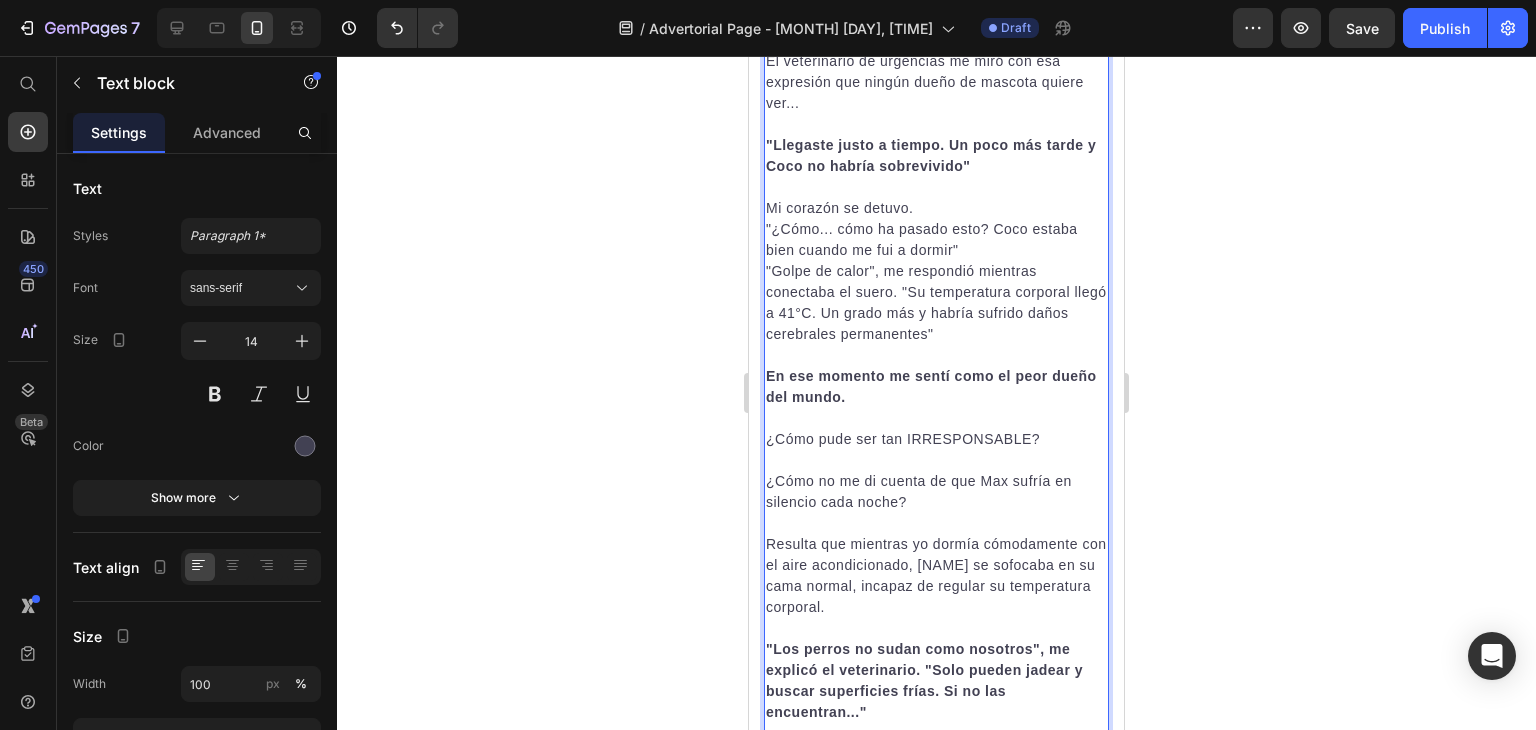click on "En ese momento me sentí como el peor dueño del mundo." at bounding box center [931, 386] 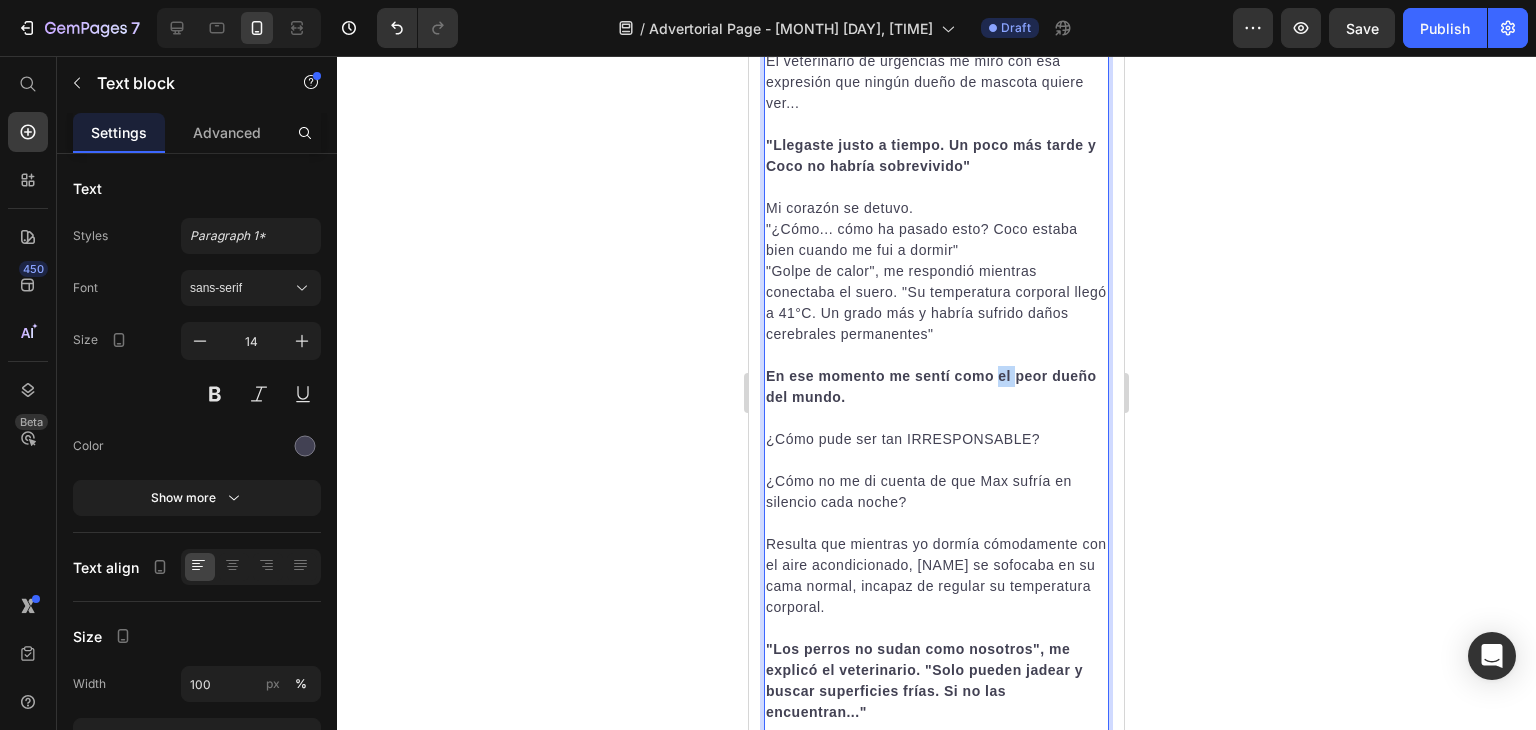 click on "En ese momento me sentí como el peor dueño del mundo." at bounding box center [931, 386] 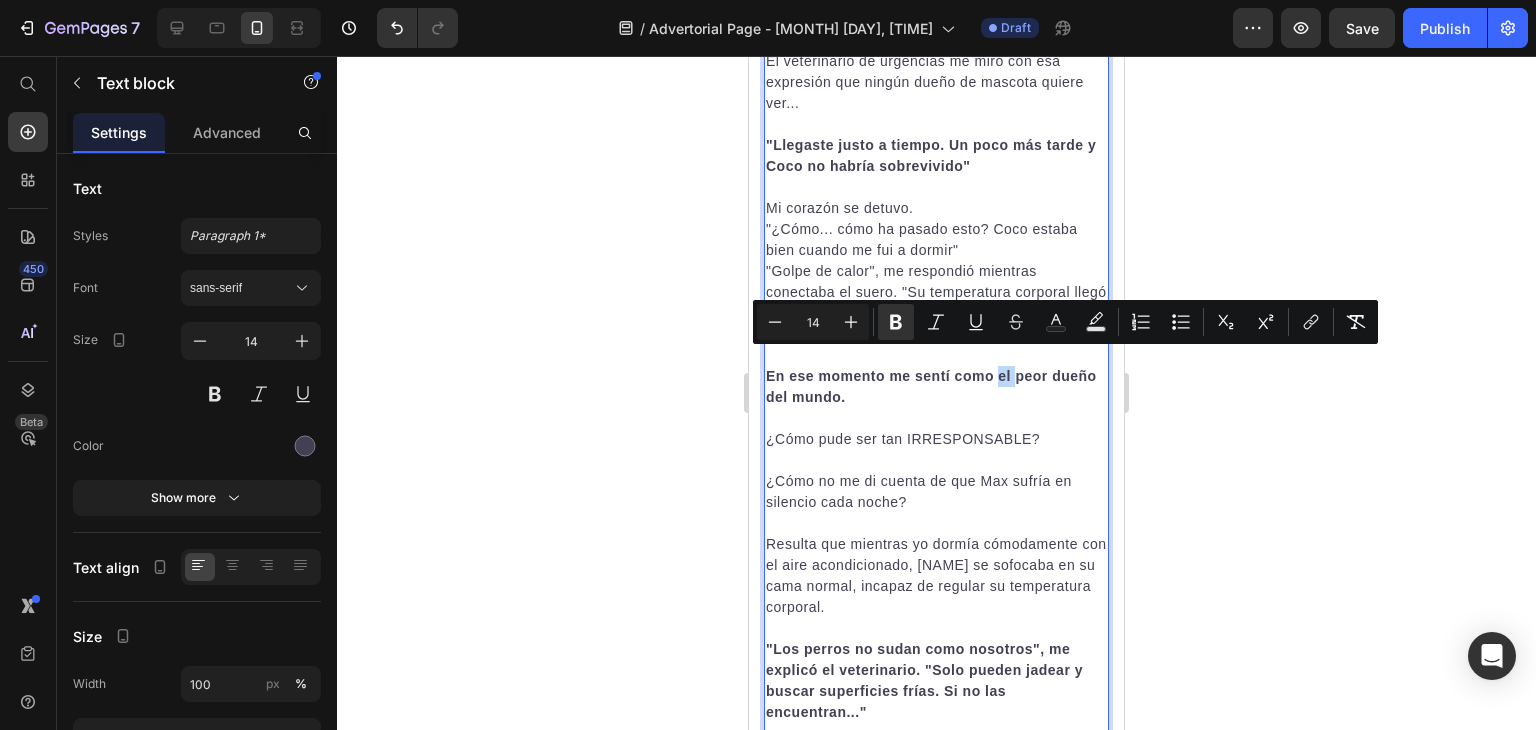 click on "En ese momento me sentí como el peor dueño del mundo." at bounding box center [931, 386] 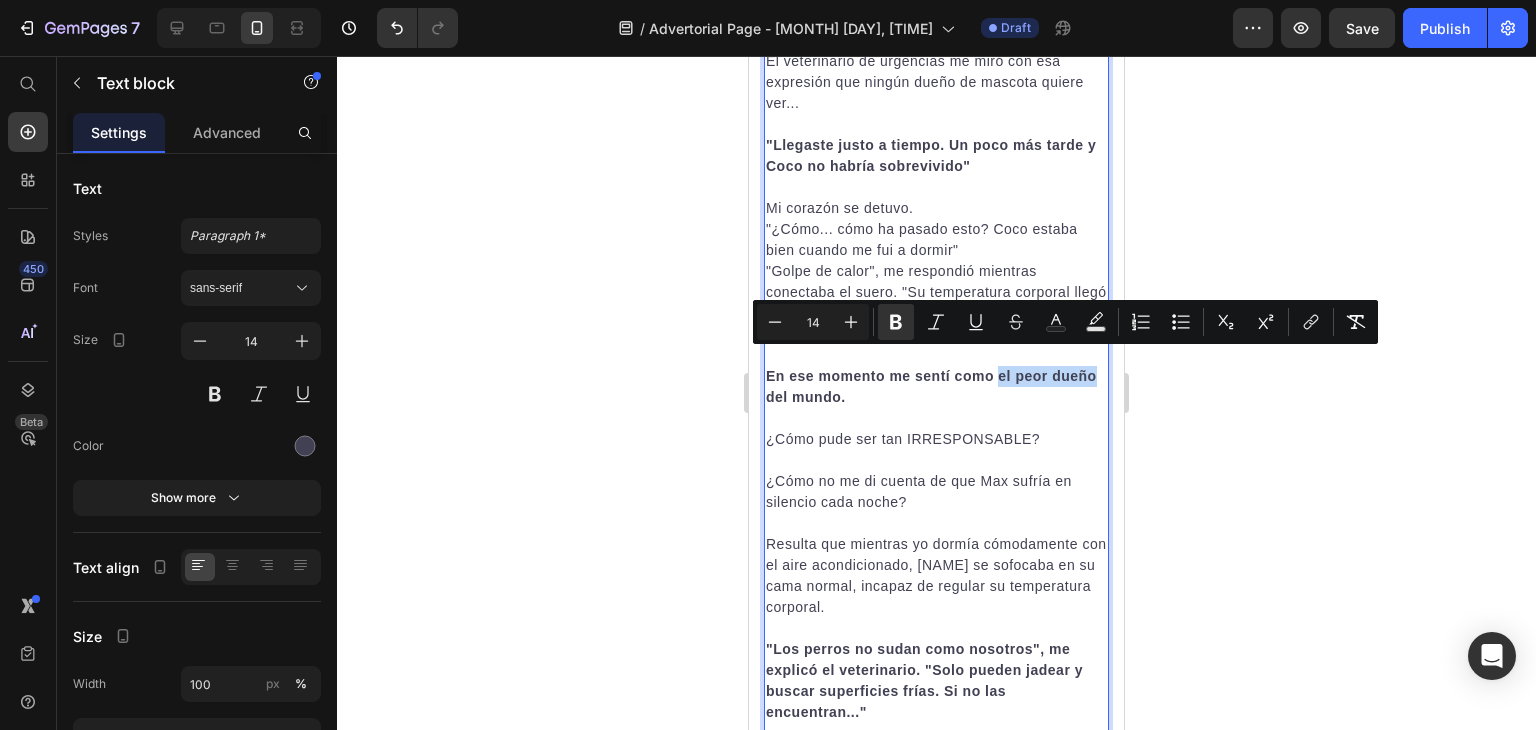 drag, startPoint x: 1000, startPoint y: 364, endPoint x: 789, endPoint y: 383, distance: 211.85373 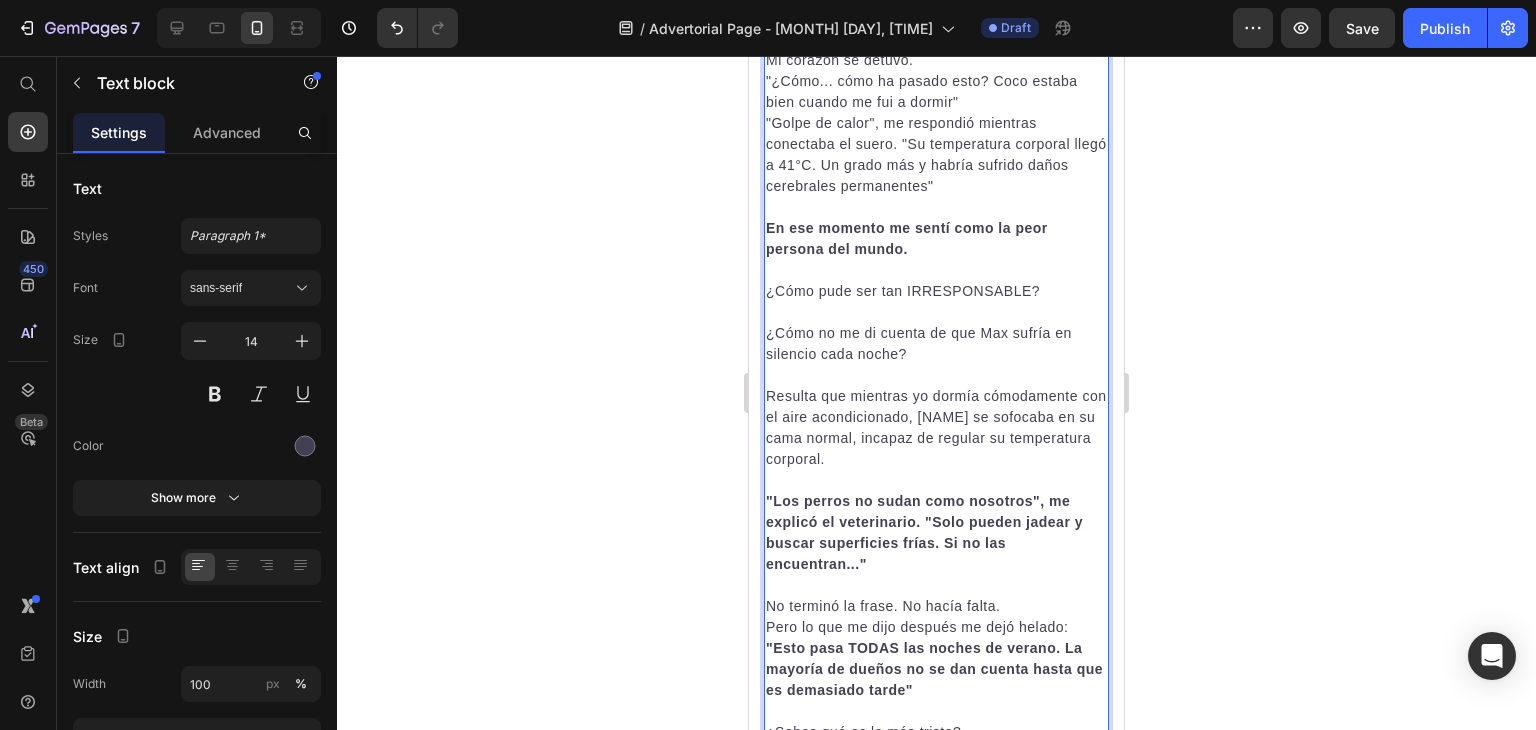 scroll, scrollTop: 1660, scrollLeft: 0, axis: vertical 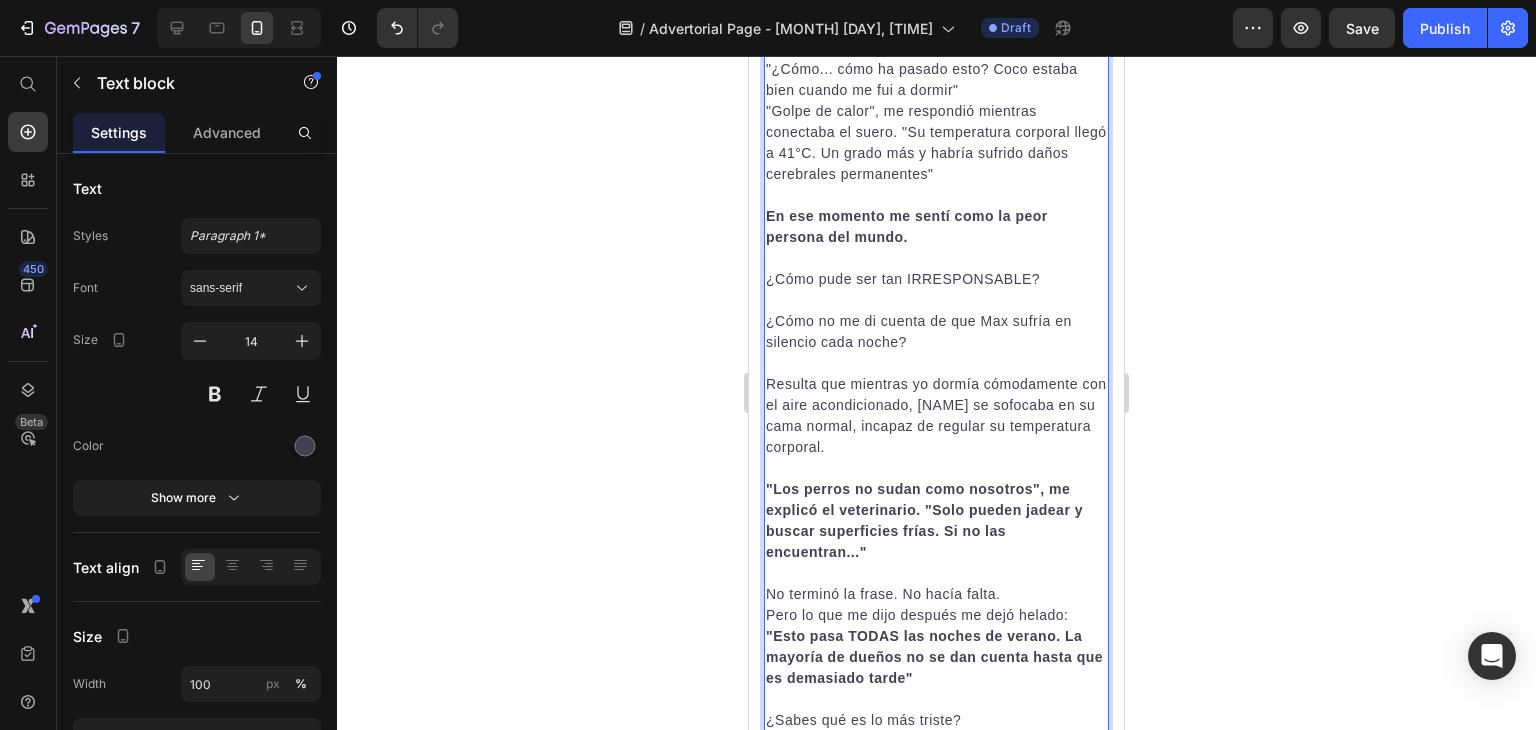 click on "¿Cómo no me di cuenta de que Max sufría en silencio cada noche?" at bounding box center (936, 332) 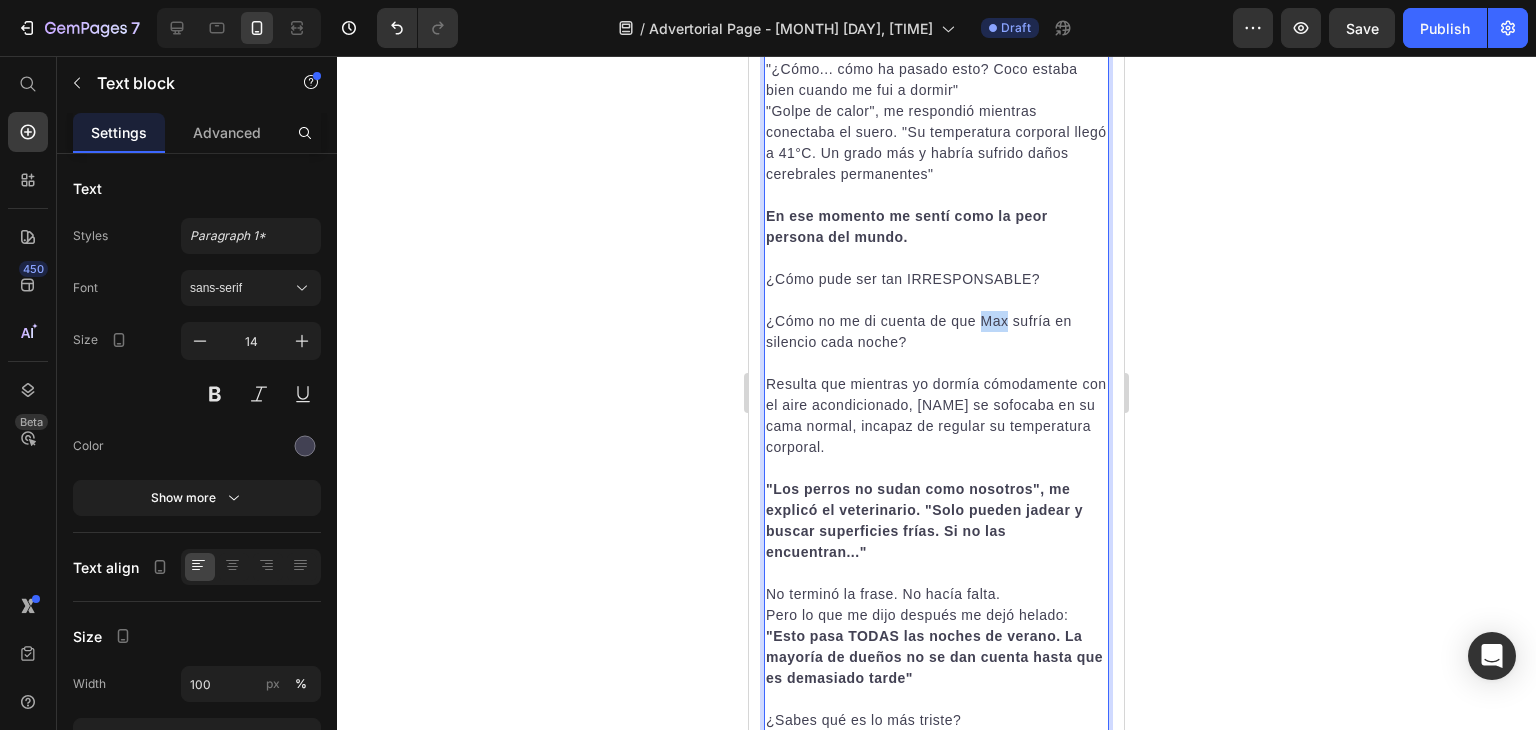 click on "¿Cómo no me di cuenta de que Max sufría en silencio cada noche?" at bounding box center (936, 332) 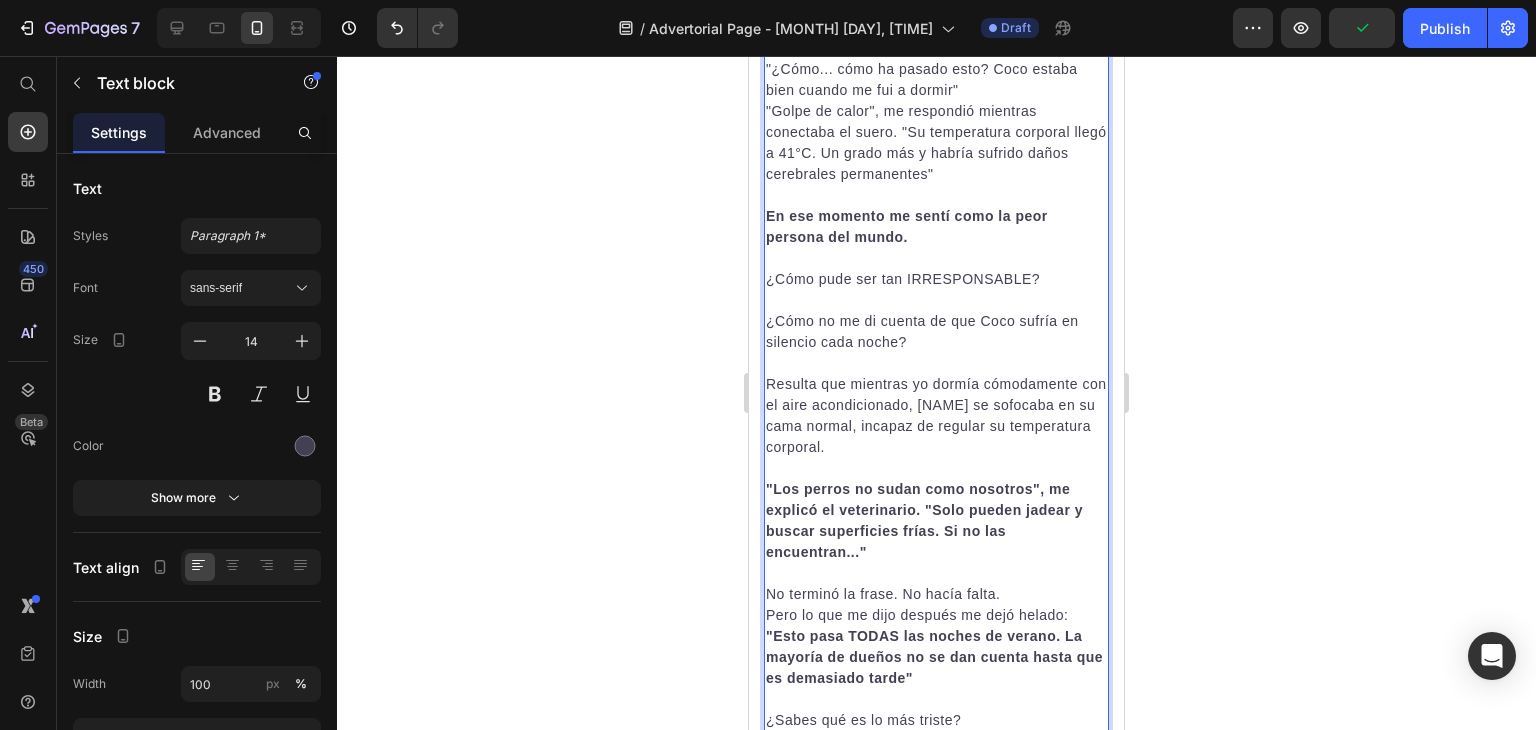 click on "Resulta que mientras yo dormía cómodamente con el aire acondicionado, [NAME] se sofocaba en su cama normal, incapaz de regular su temperatura corporal." at bounding box center [936, 416] 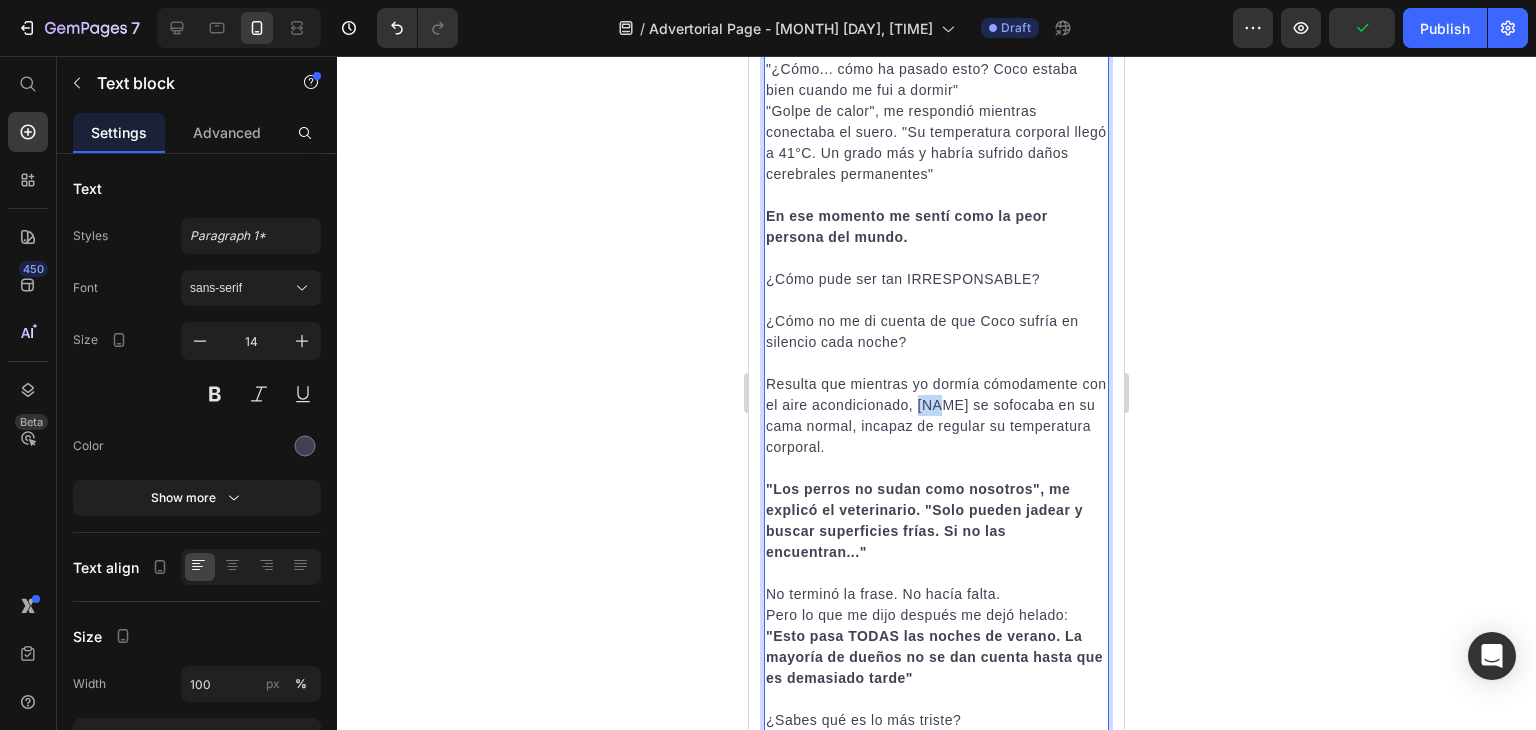 click on "Resulta que mientras yo dormía cómodamente con el aire acondicionado, [NAME] se sofocaba en su cama normal, incapaz de regular su temperatura corporal." at bounding box center (936, 416) 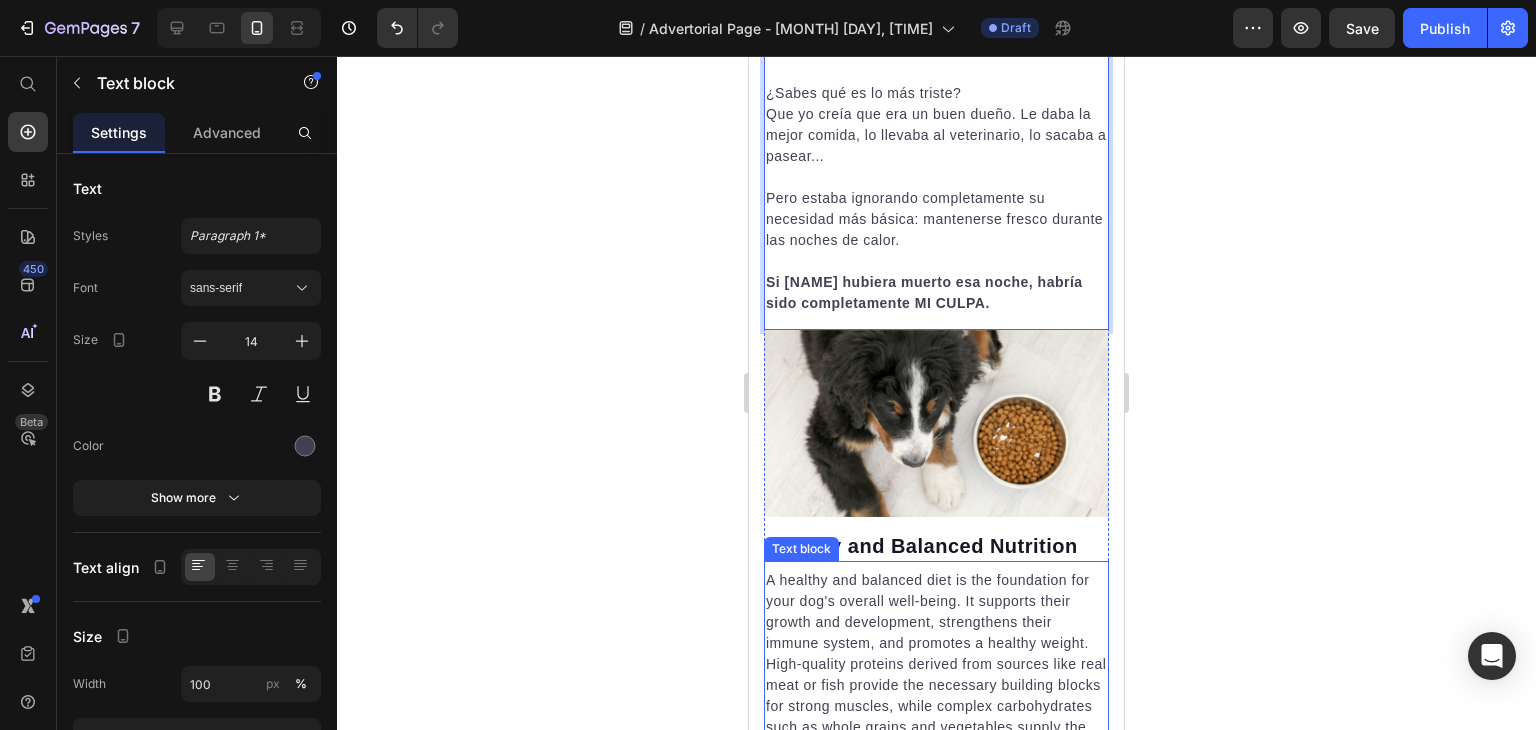 scroll, scrollTop: 2288, scrollLeft: 0, axis: vertical 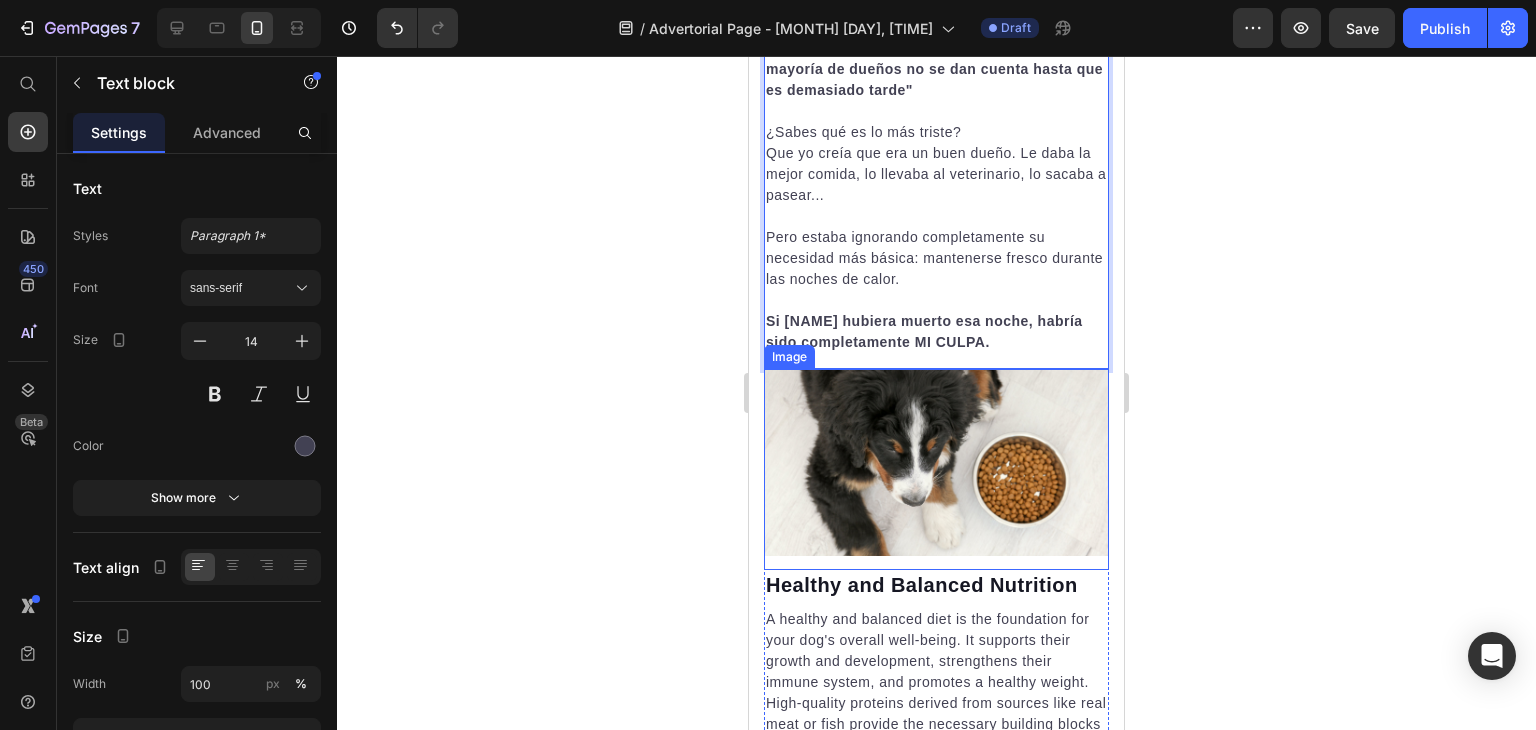 click at bounding box center [936, 469] 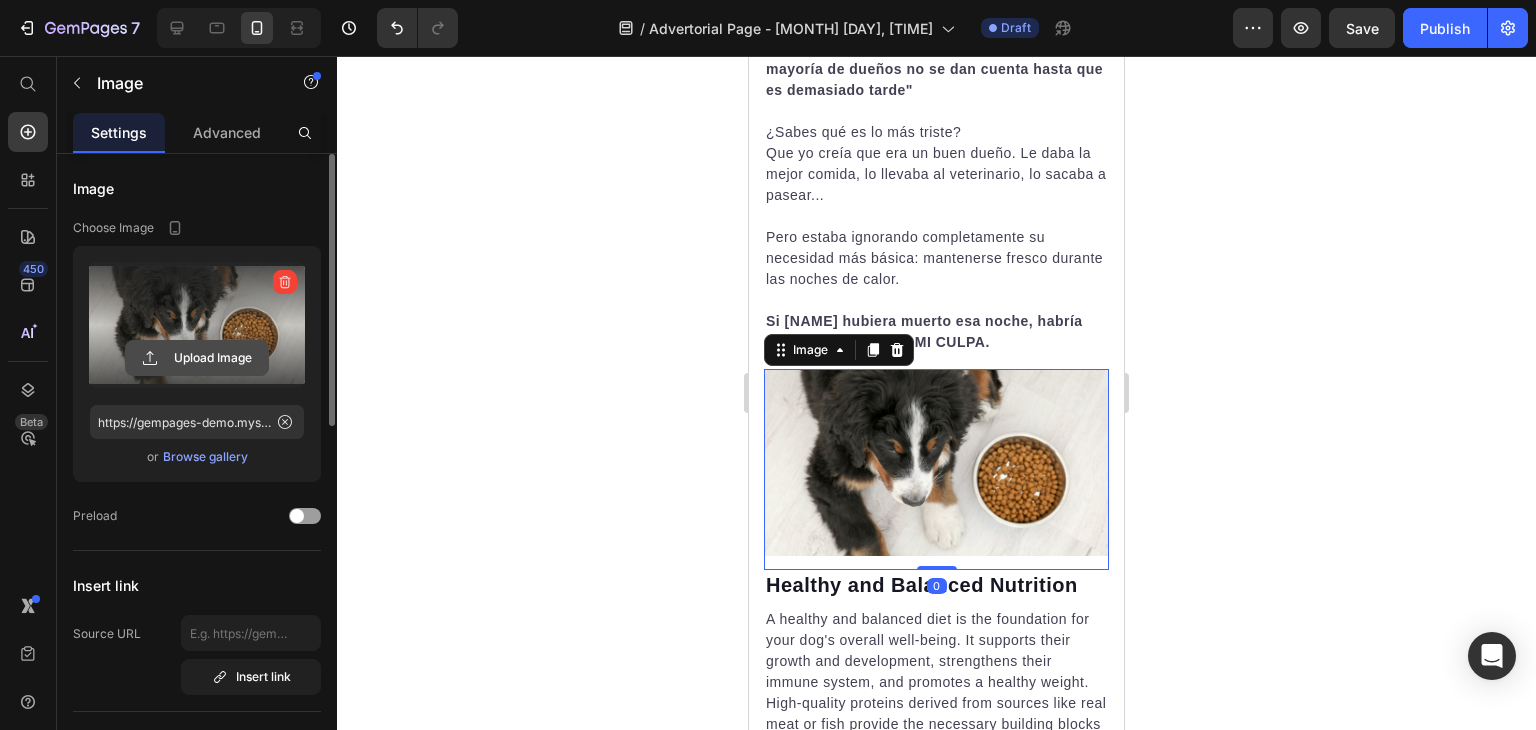 click 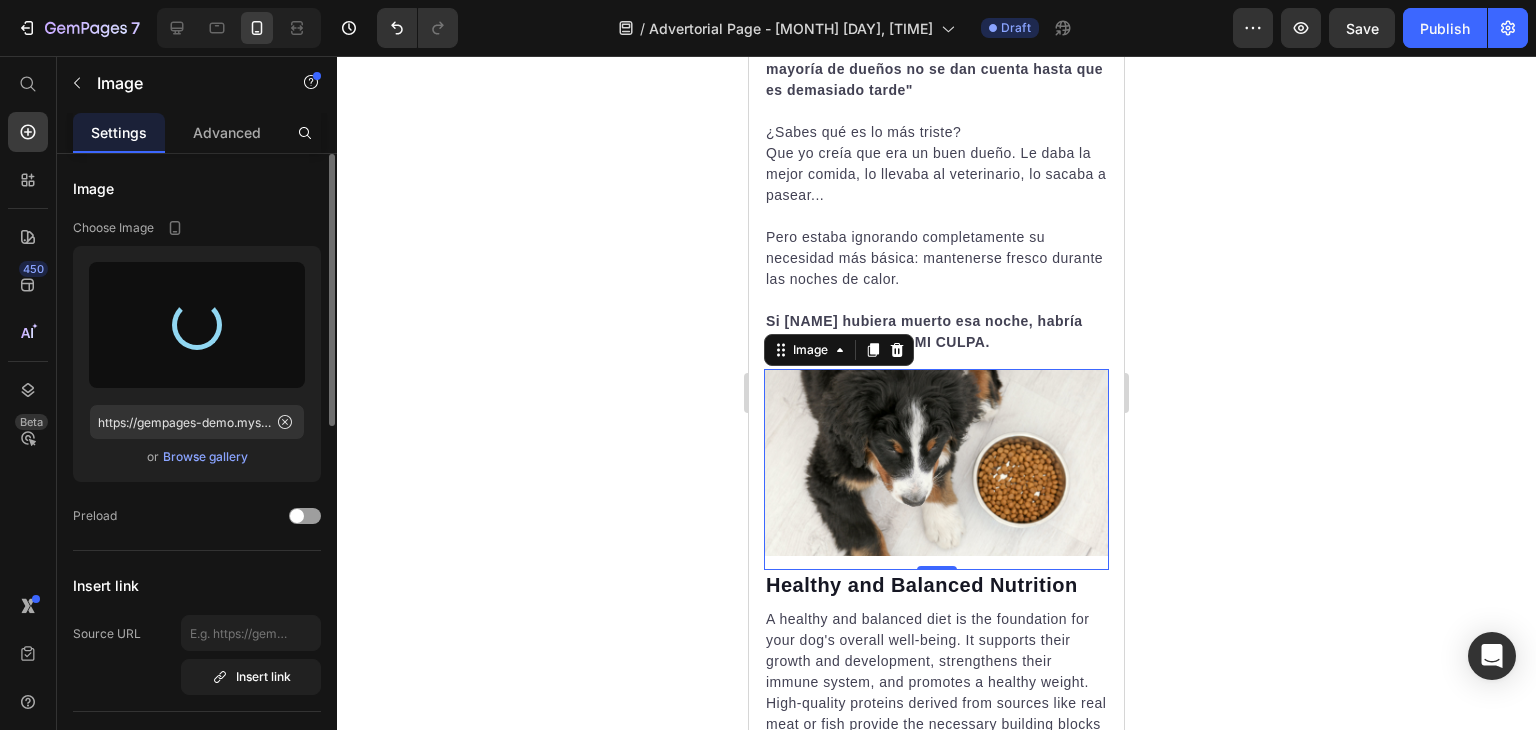 type on "https://cdn.shopify.com/s/files/1/0947/3277/9865/files/gempages_575377314339095491-4957128c-5452-4249-95ee-995272af2512.webp" 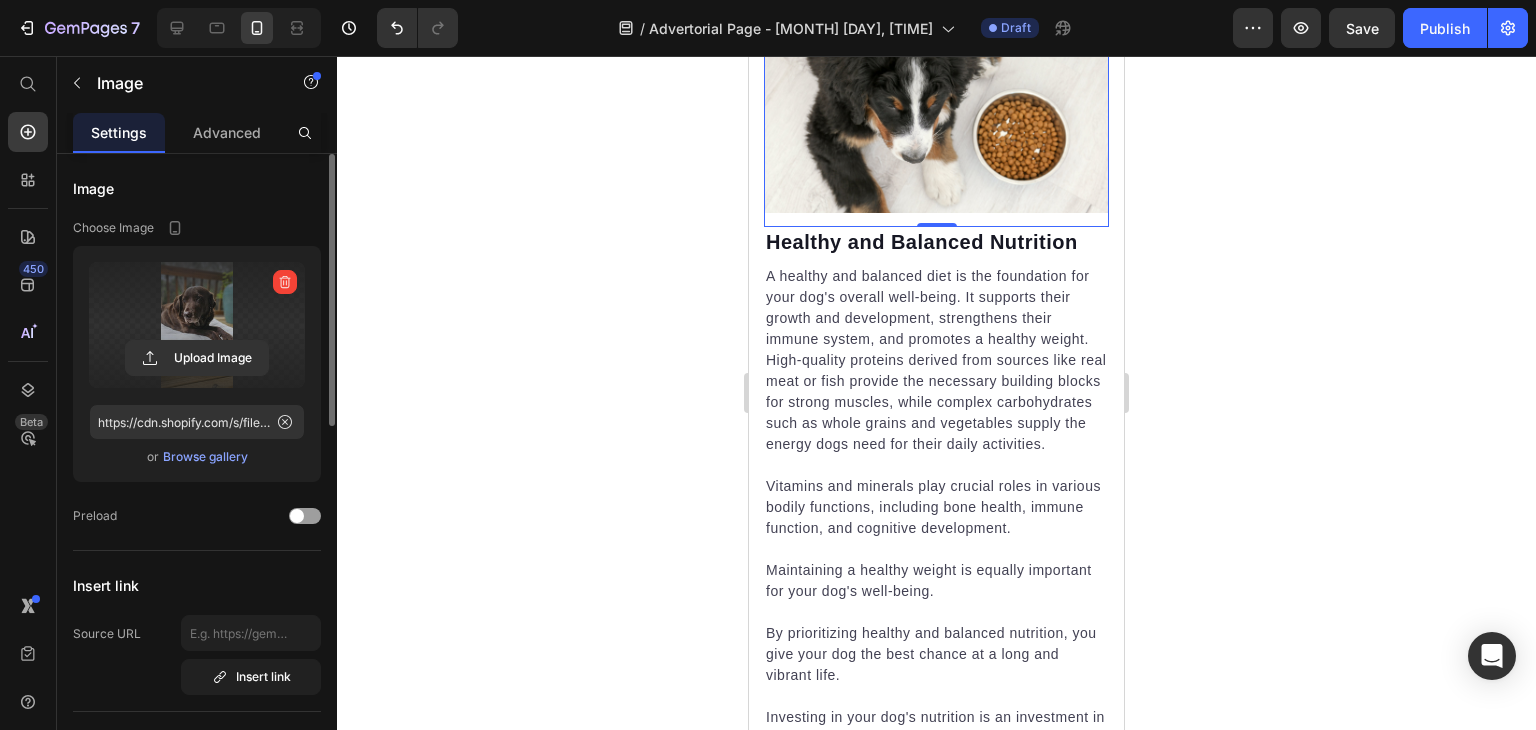 scroll, scrollTop: 2592, scrollLeft: 0, axis: vertical 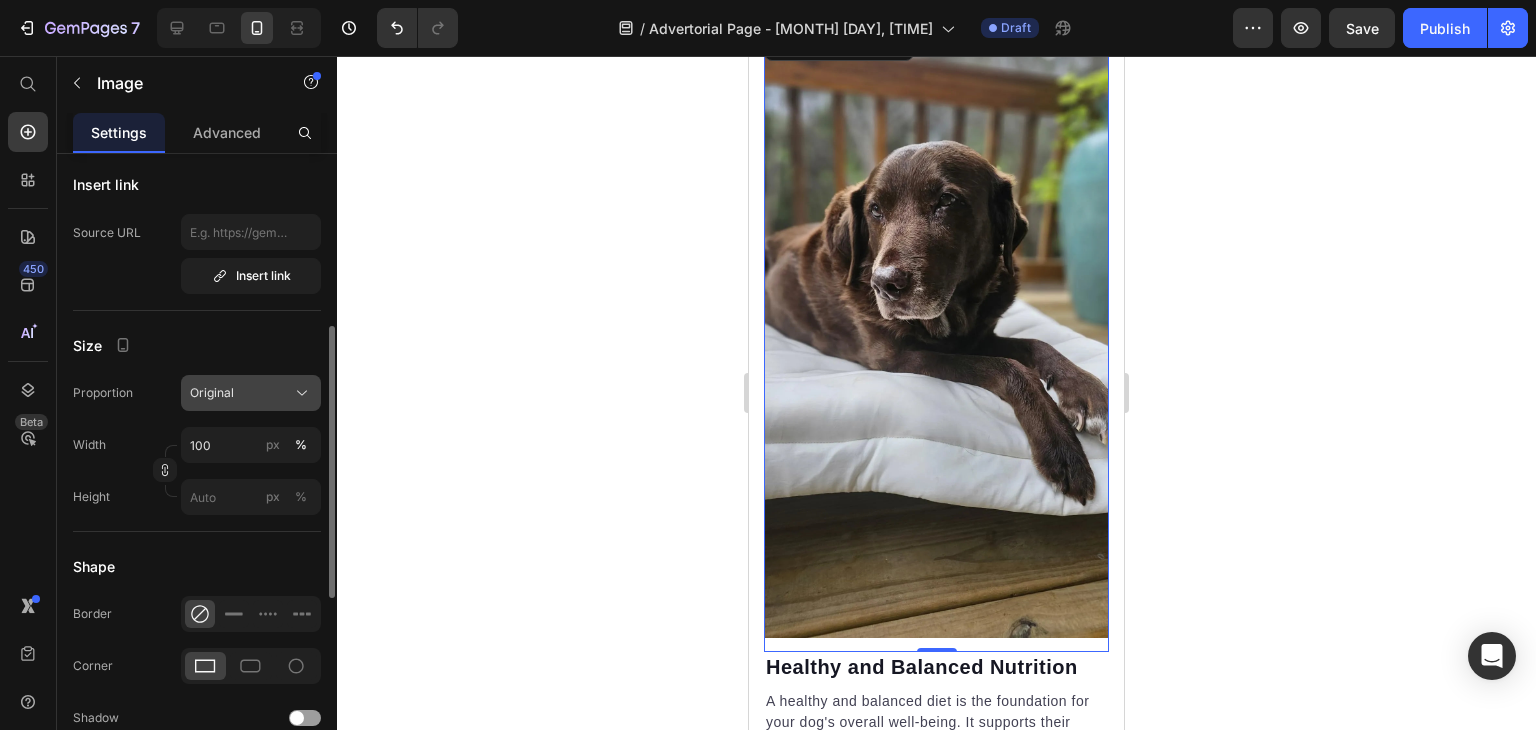 click on "Original" at bounding box center [251, 393] 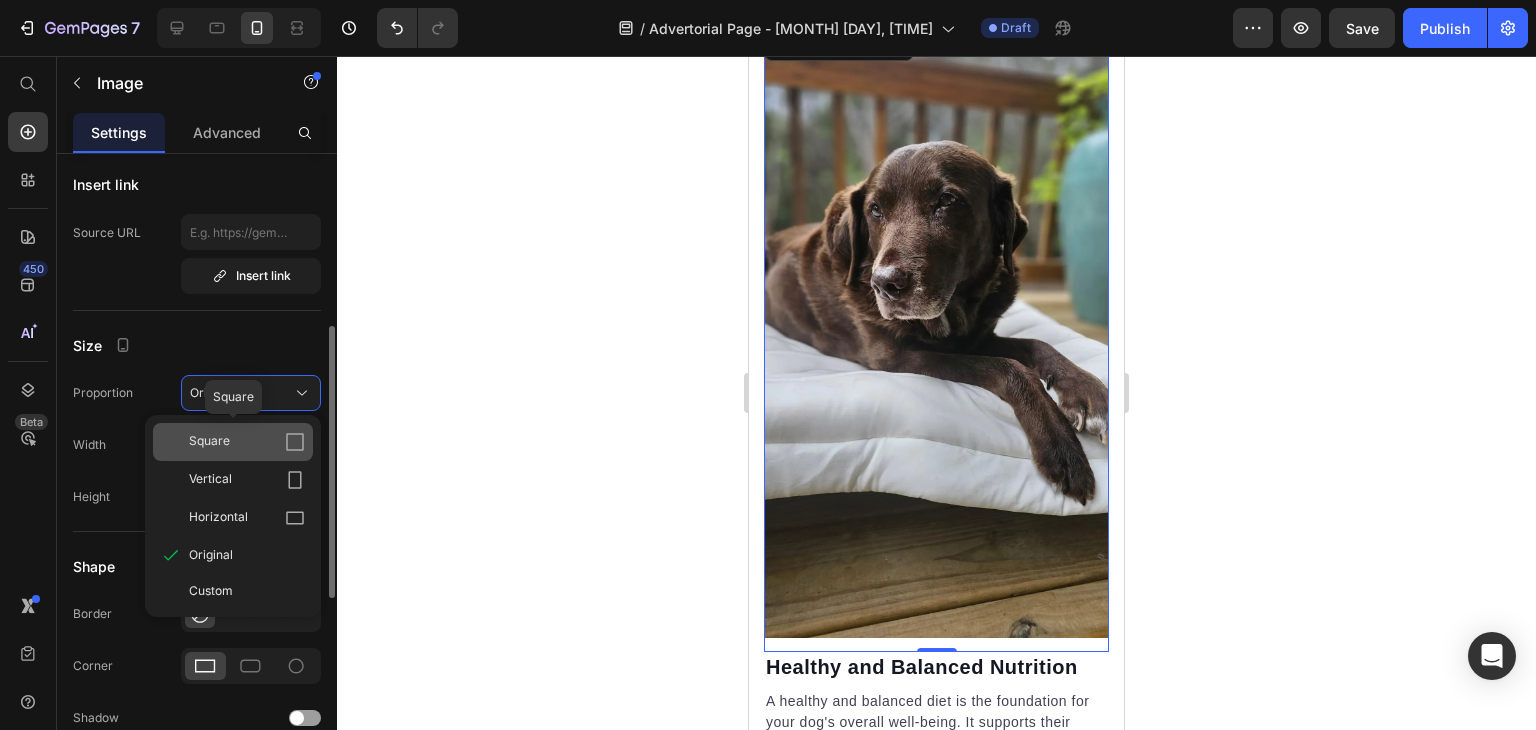 click on "Square" 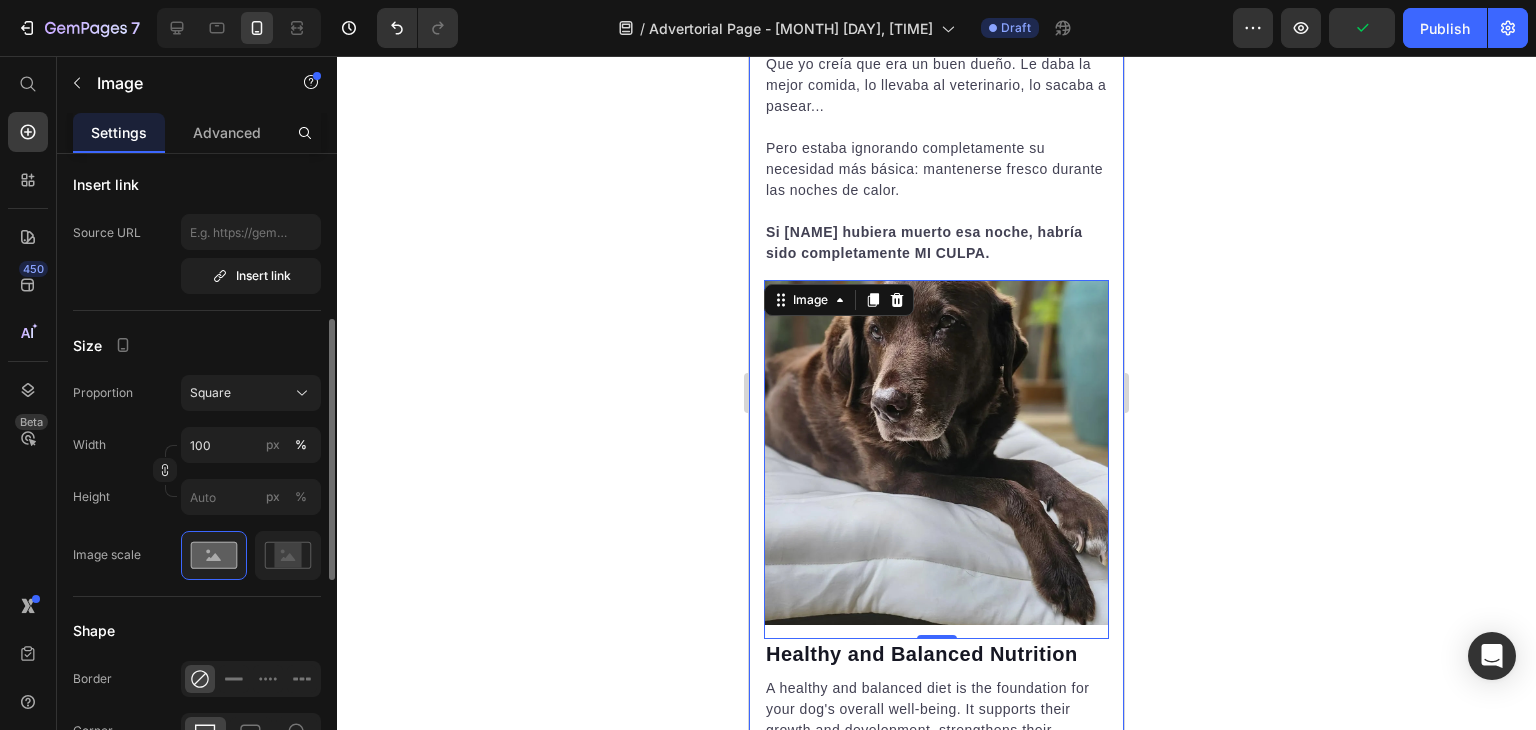 click 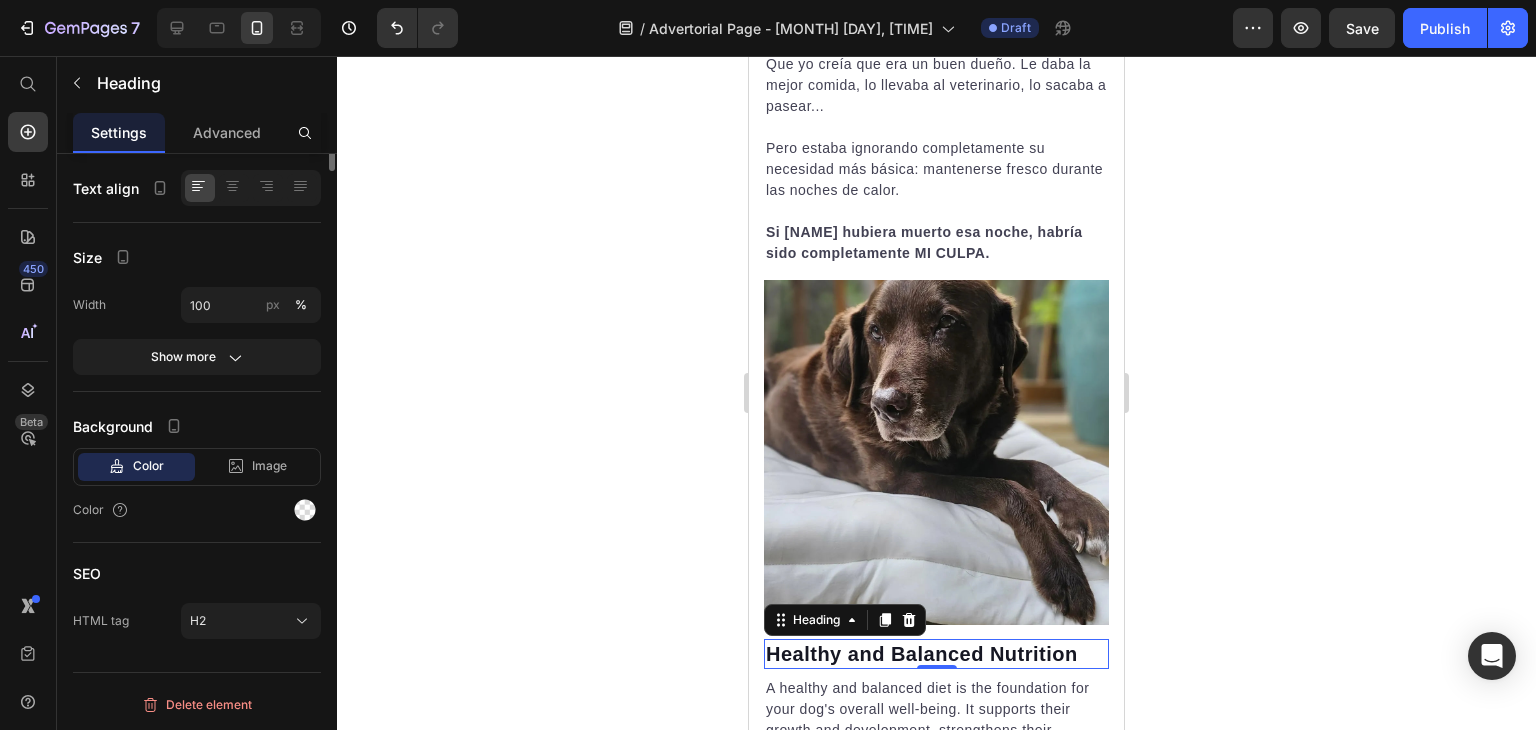 click on "Healthy and Balanced Nutrition" at bounding box center (936, 654) 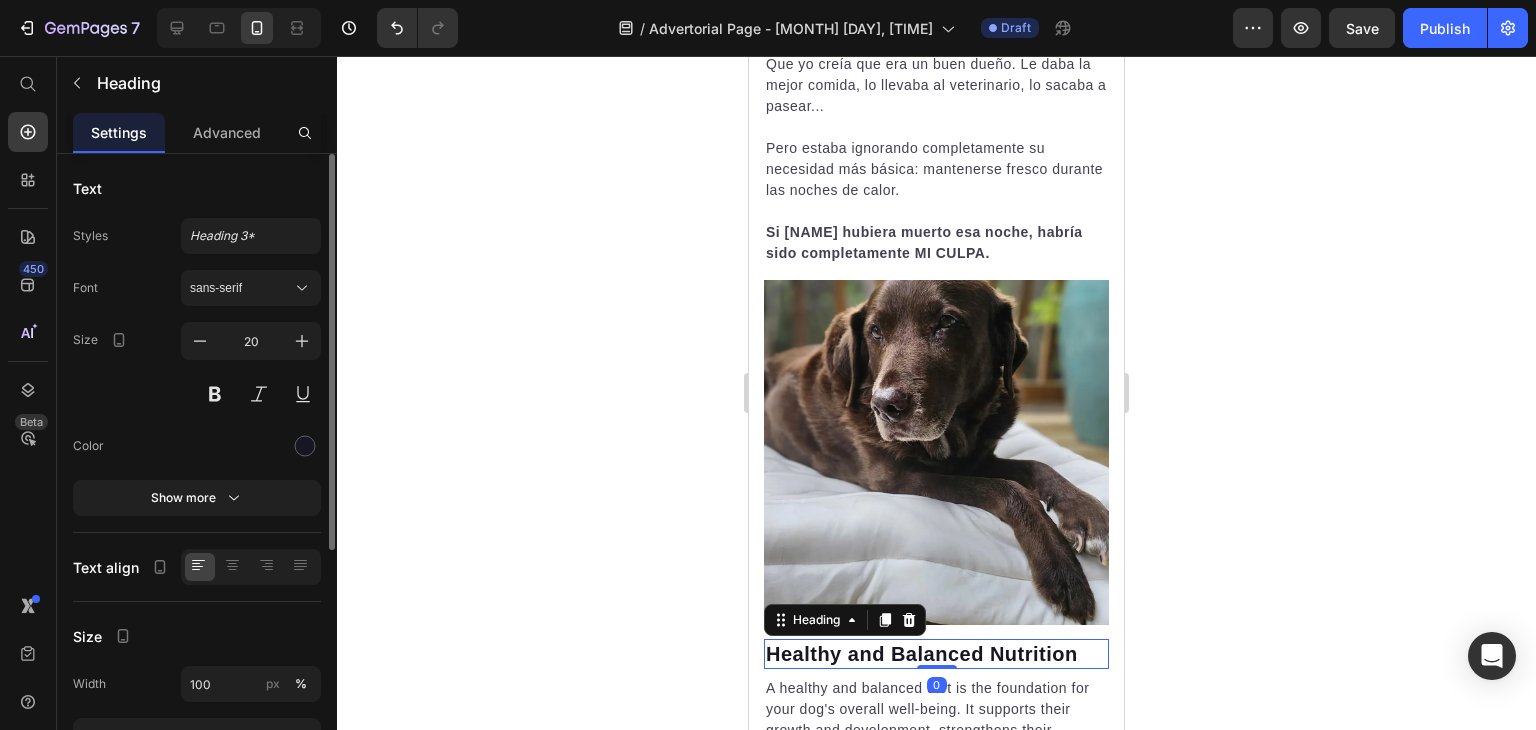 click on "Healthy and Balanced Nutrition" at bounding box center (936, 654) 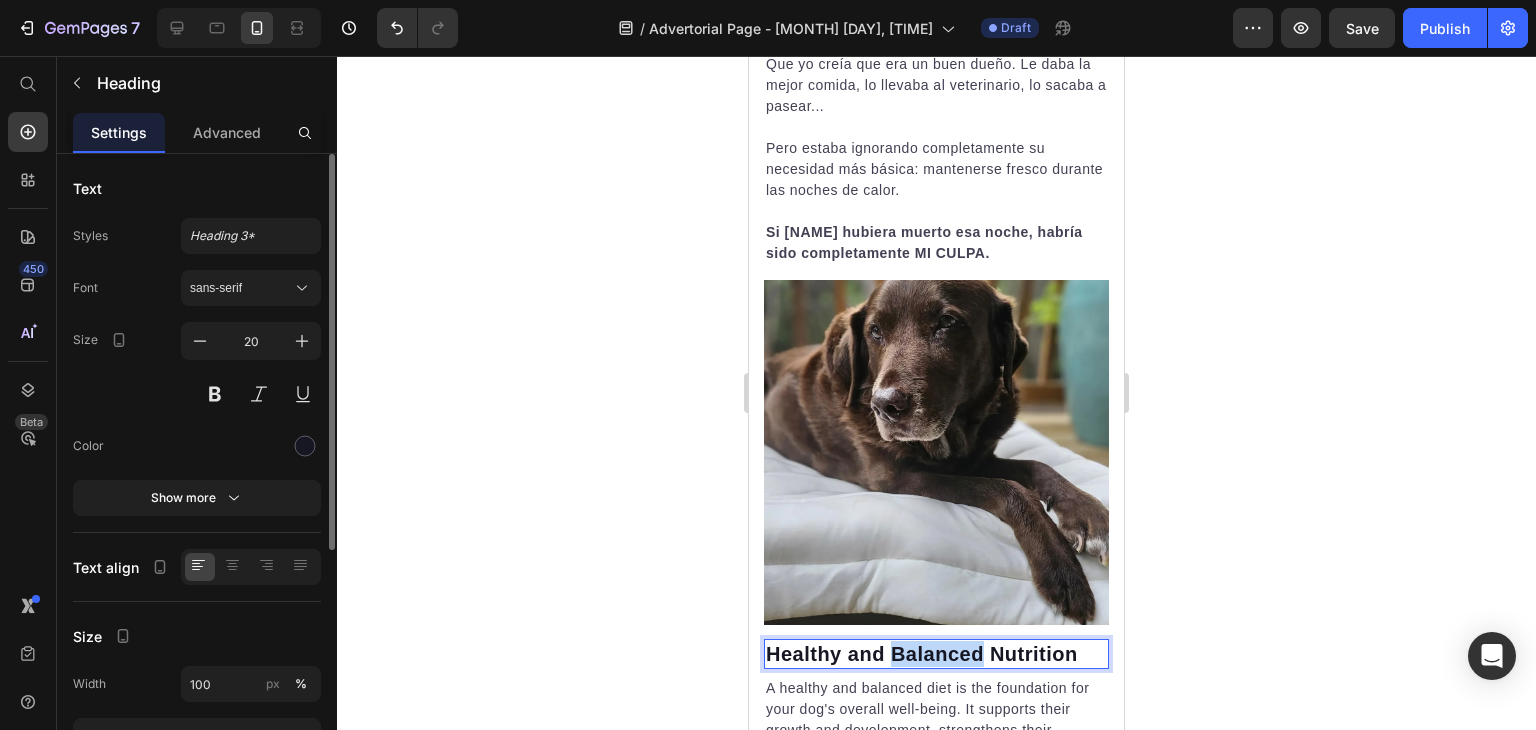 click on "Healthy and Balanced Nutrition" at bounding box center [936, 654] 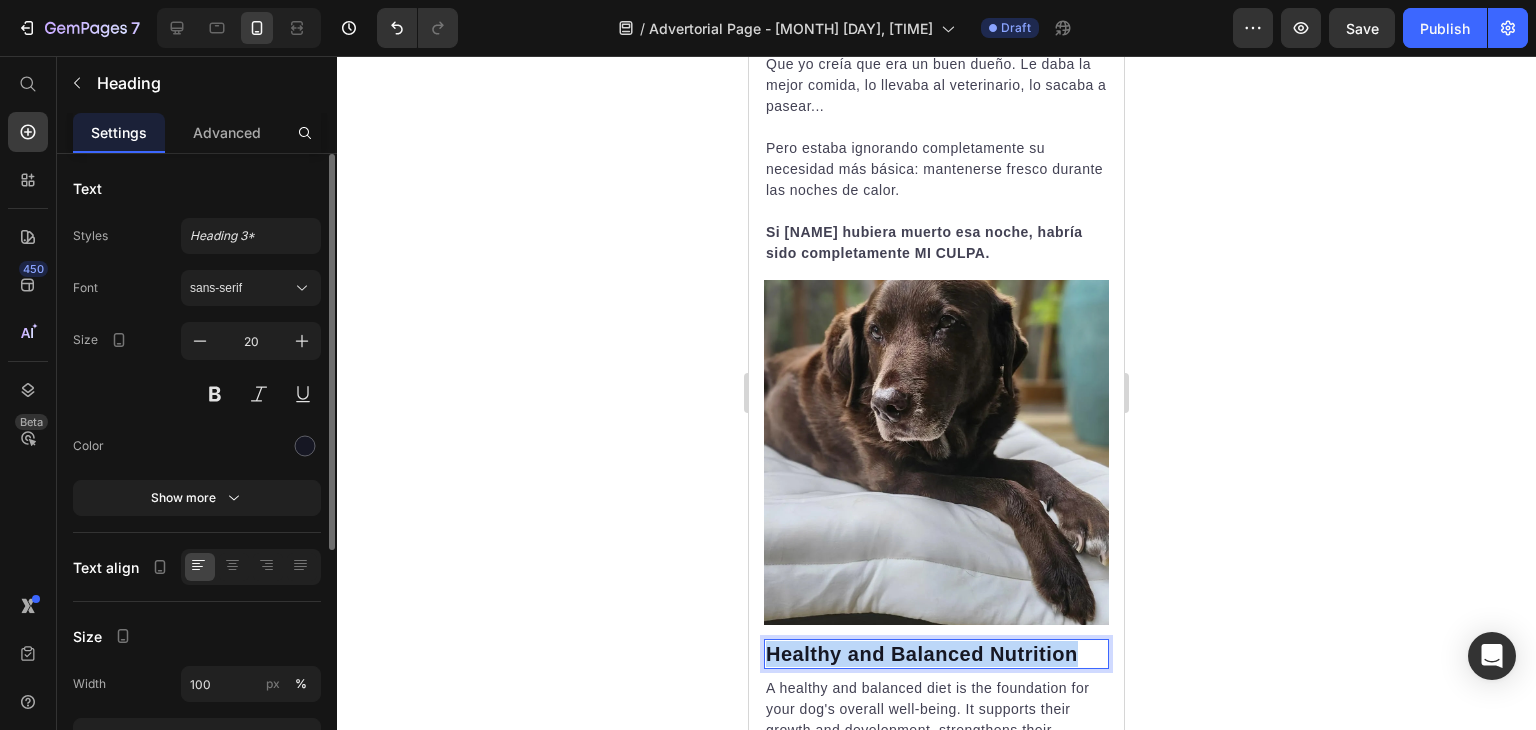 click on "Healthy and Balanced Nutrition" at bounding box center [936, 654] 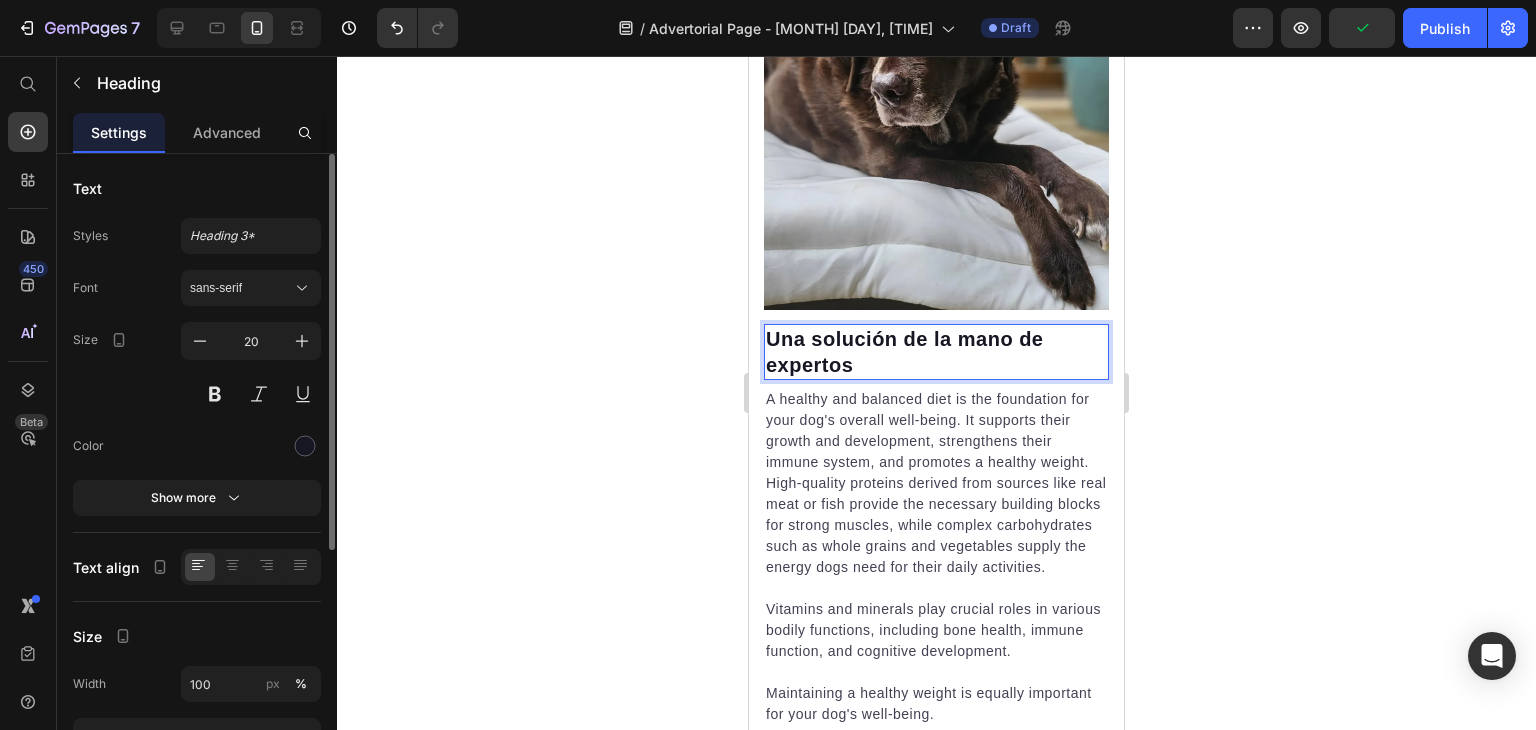 scroll, scrollTop: 2656, scrollLeft: 0, axis: vertical 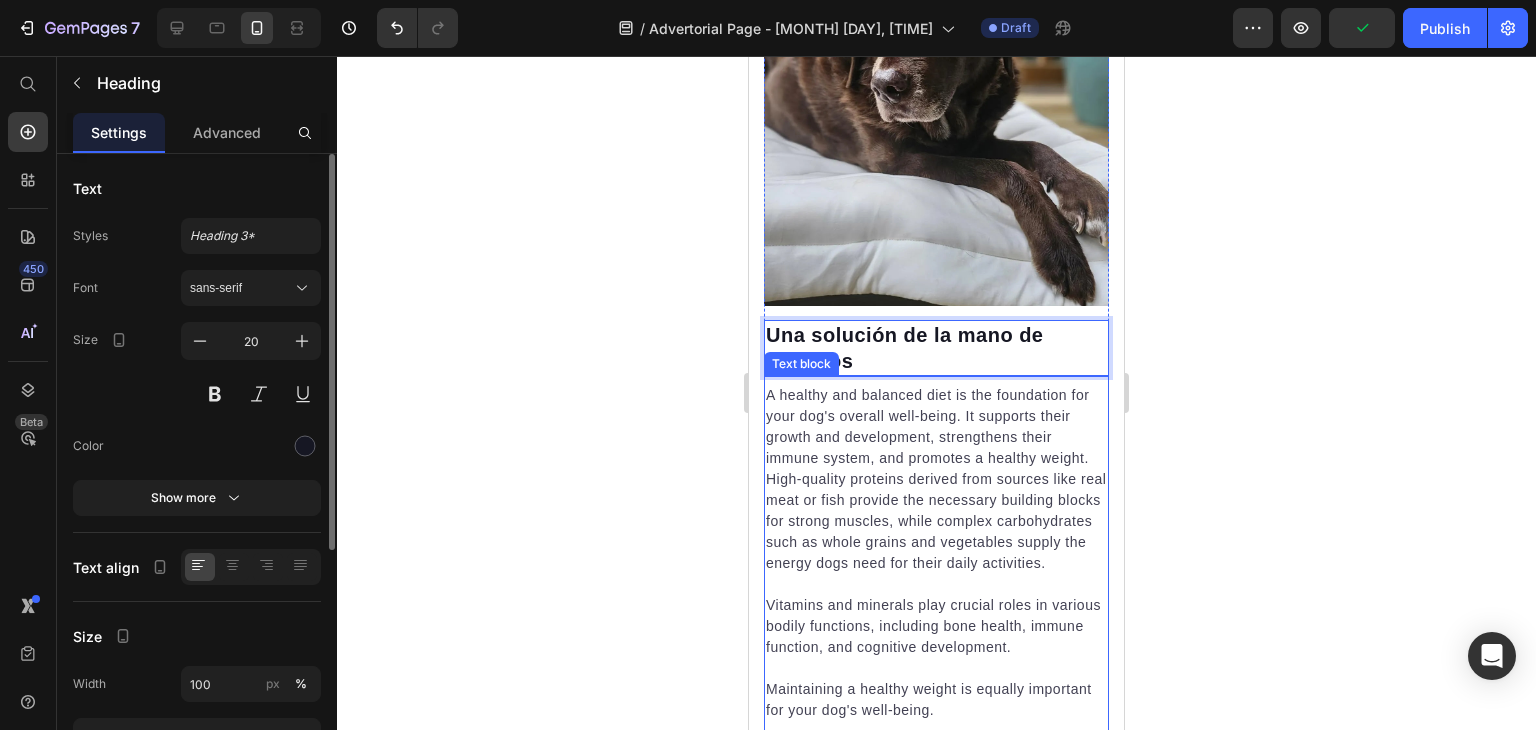 click on "A healthy and balanced diet is the foundation for your dog's overall well-being. It supports their growth and development, strengthens their immune system, and promotes a healthy weight. High-quality proteins derived from sources like real meat or fish provide the necessary building blocks for strong muscles, while complex carbohydrates such as whole grains and vegetables supply the energy dogs need for their daily activities." at bounding box center (936, 479) 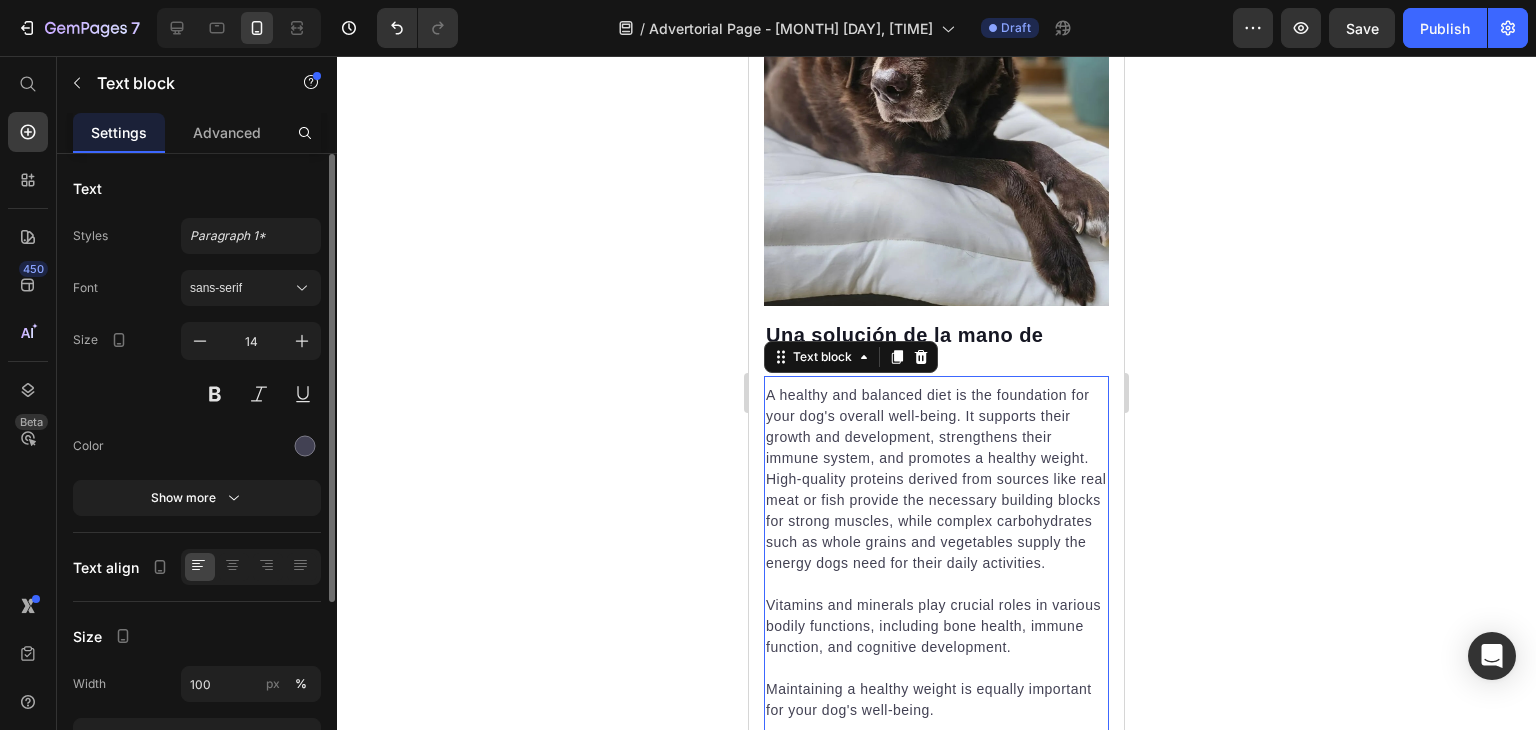 click on "A healthy and balanced diet is the foundation for your dog's overall well-being. It supports their growth and development, strengthens their immune system, and promotes a healthy weight. High-quality proteins derived from sources like real meat or fish provide the necessary building blocks for strong muscles, while complex carbohydrates such as whole grains and vegetables supply the energy dogs need for their daily activities." at bounding box center (936, 479) 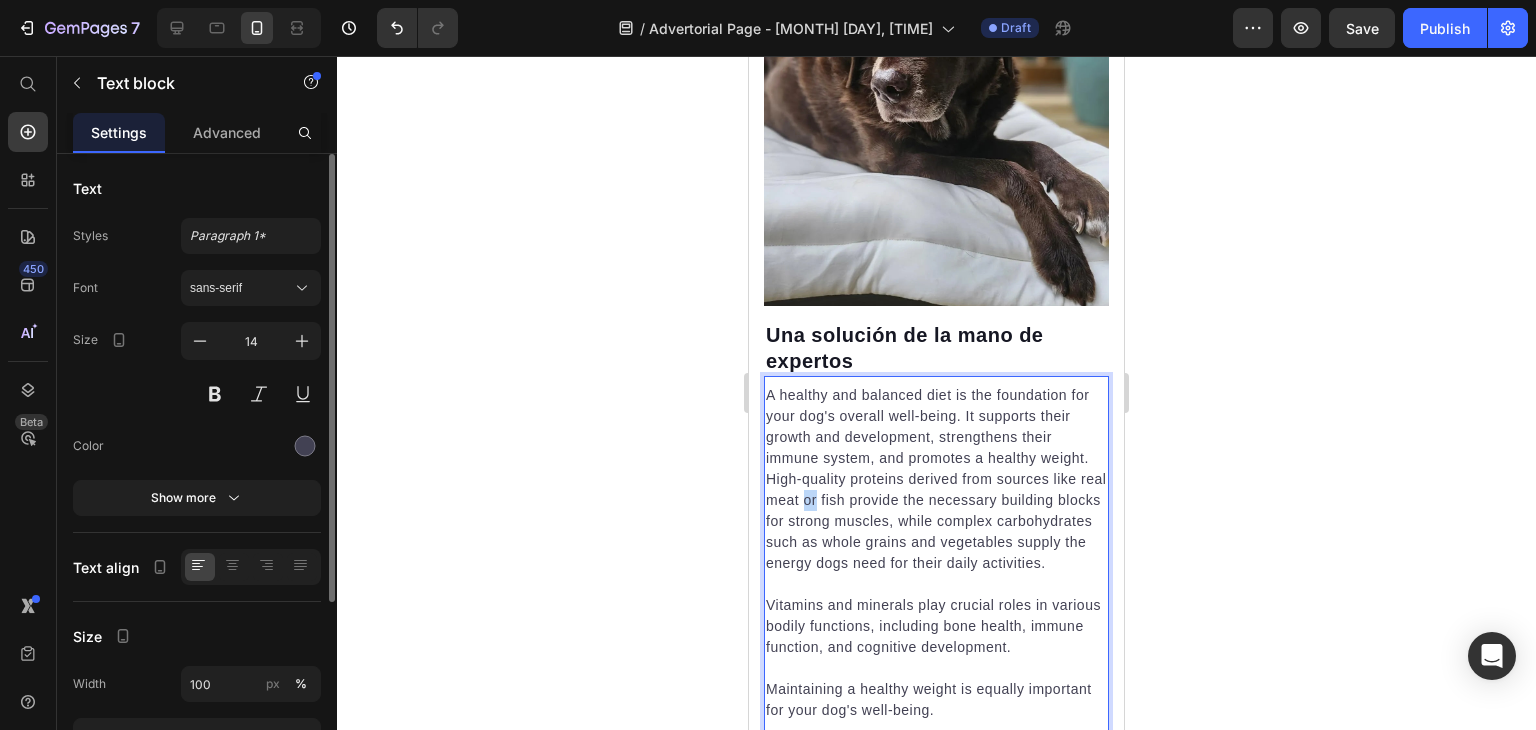 click on "A healthy and balanced diet is the foundation for your dog's overall well-being. It supports their growth and development, strengthens their immune system, and promotes a healthy weight. High-quality proteins derived from sources like real meat or fish provide the necessary building blocks for strong muscles, while complex carbohydrates such as whole grains and vegetables supply the energy dogs need for their daily activities." at bounding box center [936, 479] 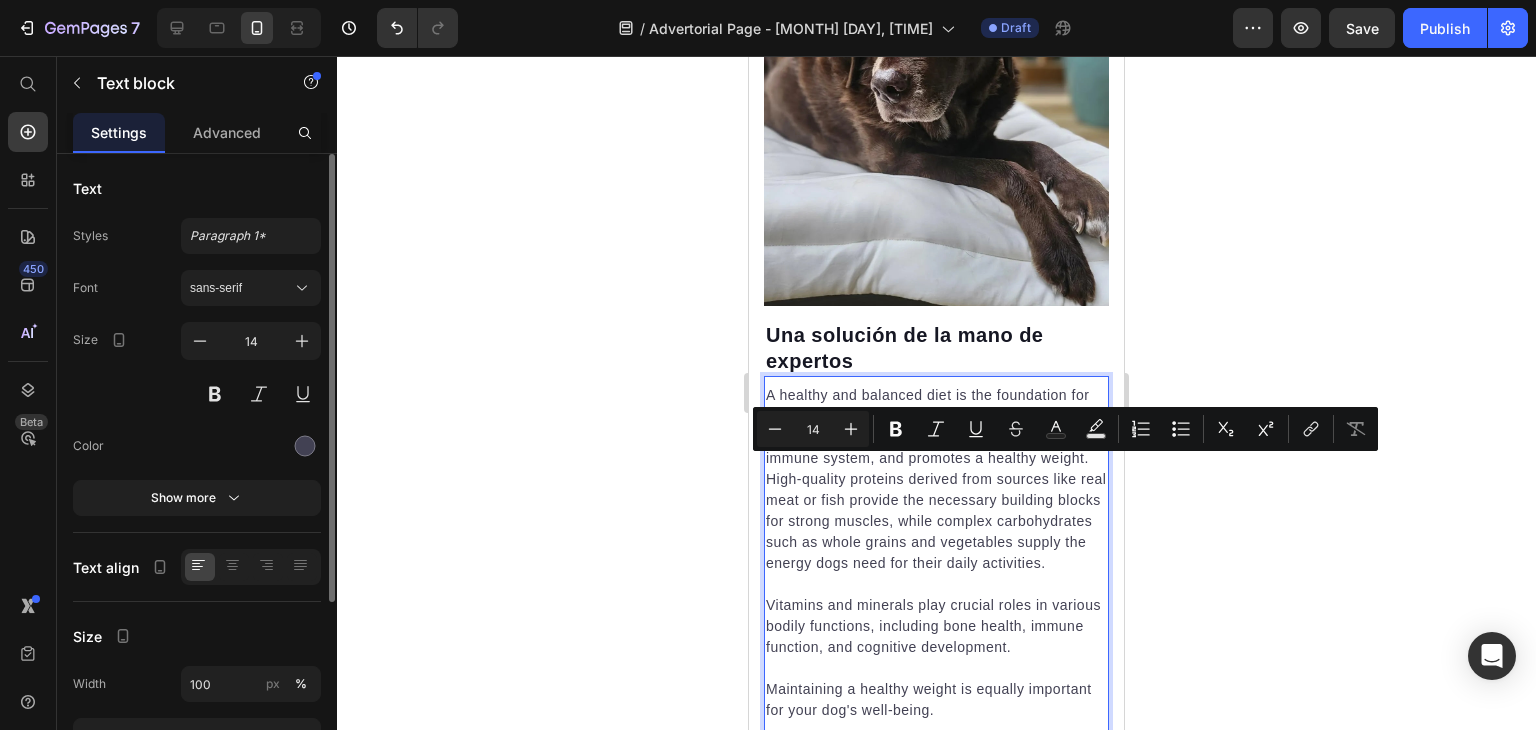 click on "A healthy and balanced diet is the foundation for your dog's overall well-being. It supports their growth and development, strengthens their immune system, and promotes a healthy weight. High-quality proteins derived from sources like real meat or fish provide the necessary building blocks for strong muscles, while complex carbohydrates such as whole grains and vegetables supply the energy dogs need for their daily activities." at bounding box center (936, 479) 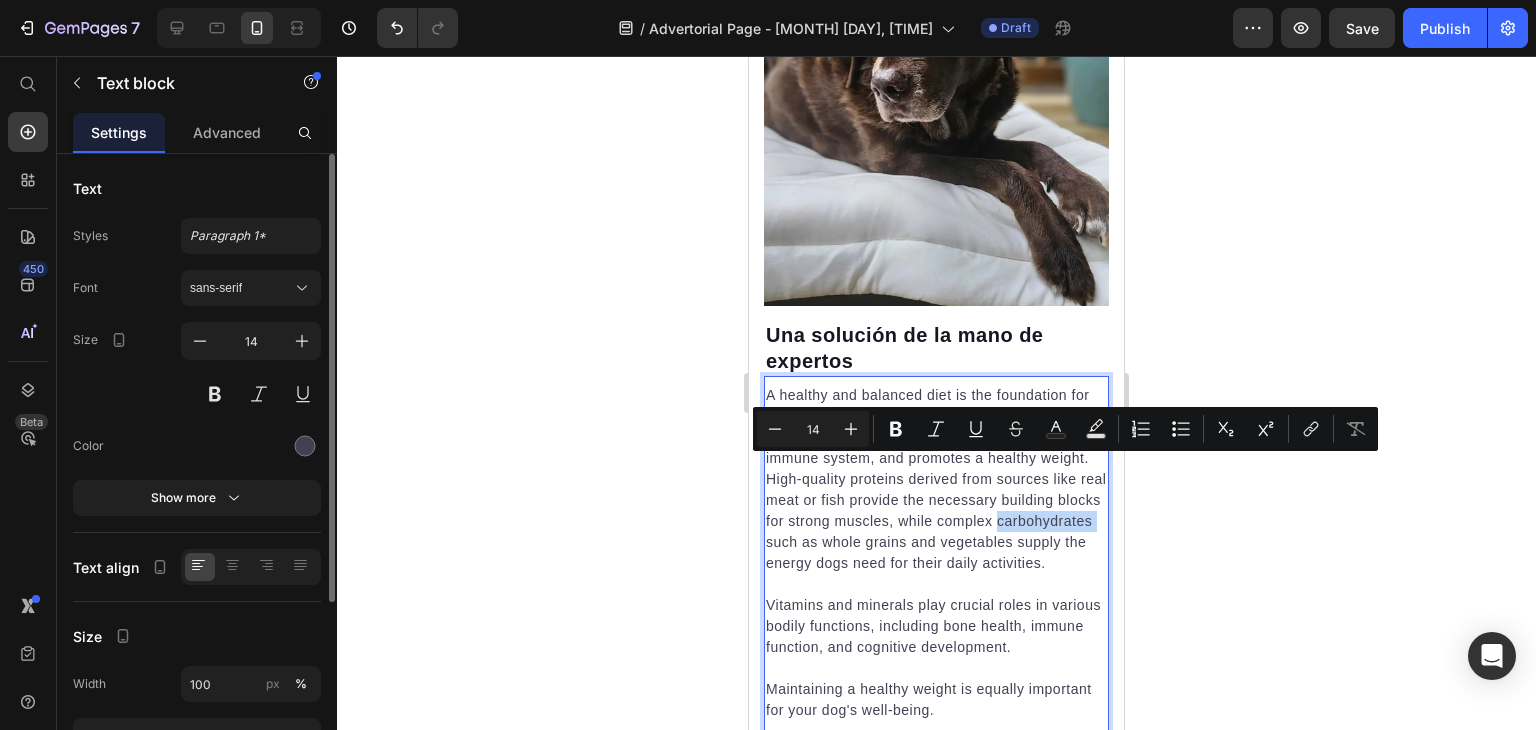 click on "A healthy and balanced diet is the foundation for your dog's overall well-being. It supports their growth and development, strengthens their immune system, and promotes a healthy weight. High-quality proteins derived from sources like real meat or fish provide the necessary building blocks for strong muscles, while complex carbohydrates such as whole grains and vegetables supply the energy dogs need for their daily activities." at bounding box center [936, 479] 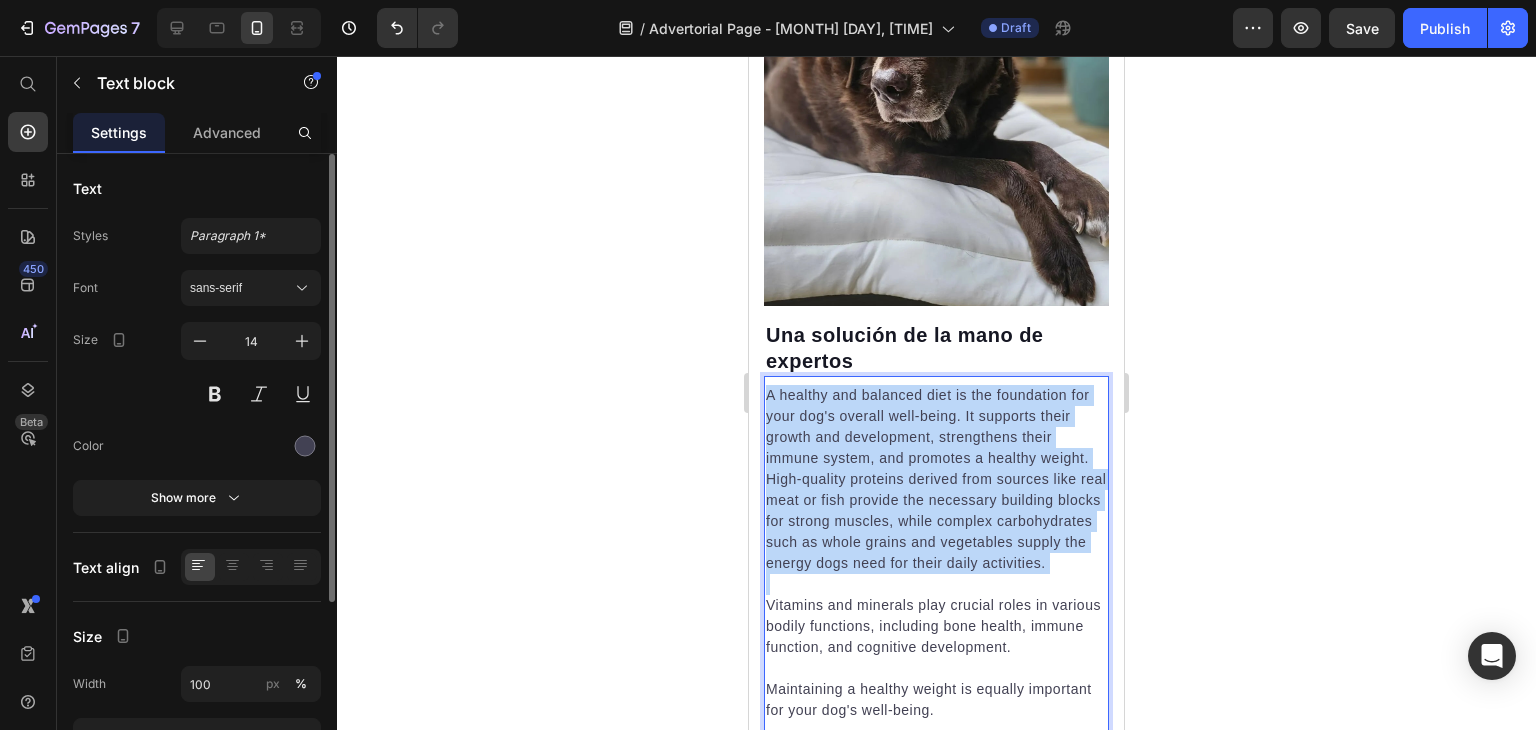 click on "A healthy and balanced diet is the foundation for your dog's overall well-being. It supports their growth and development, strengthens their immune system, and promotes a healthy weight. High-quality proteins derived from sources like real meat or fish provide the necessary building blocks for strong muscles, while complex carbohydrates such as whole grains and vegetables supply the energy dogs need for their daily activities." at bounding box center [936, 479] 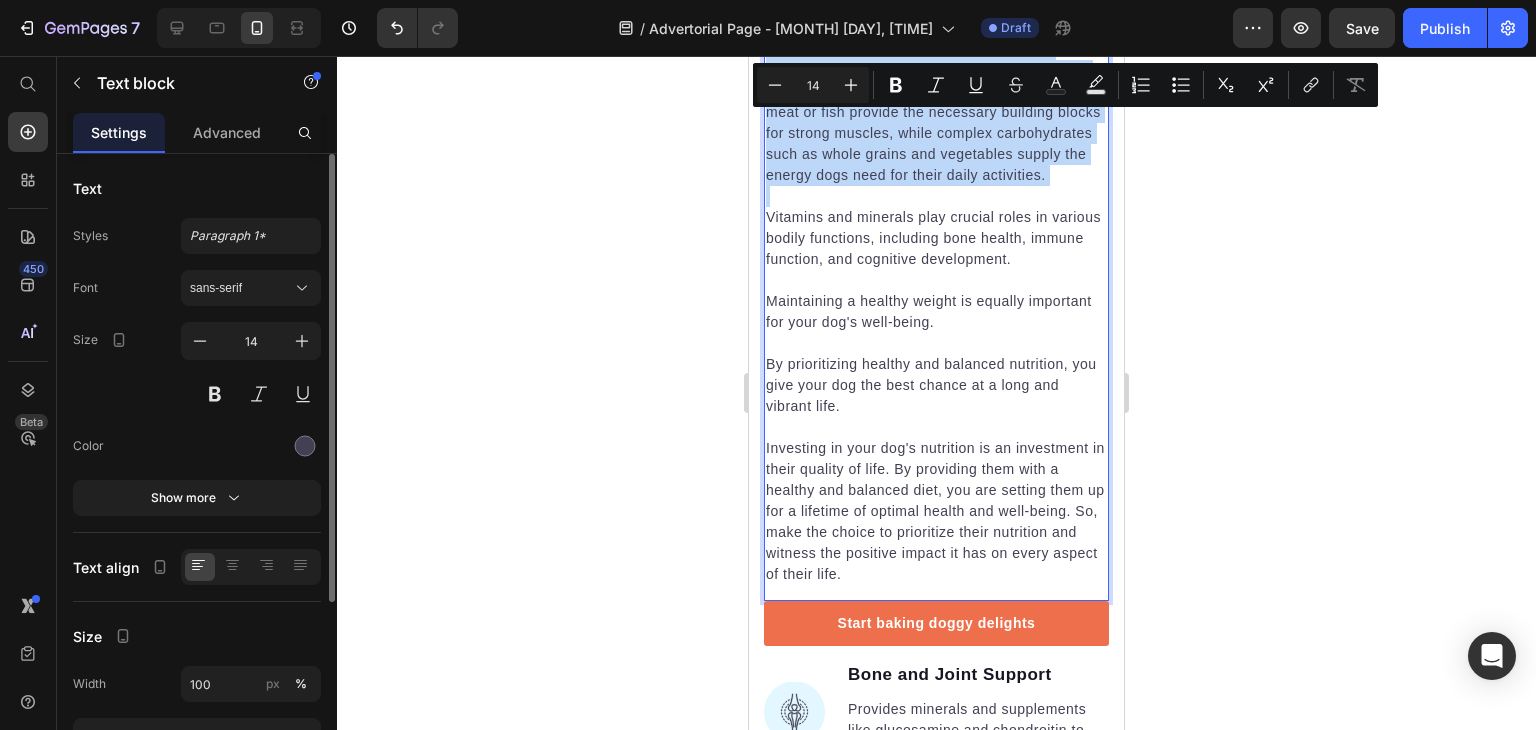 scroll, scrollTop: 3046, scrollLeft: 0, axis: vertical 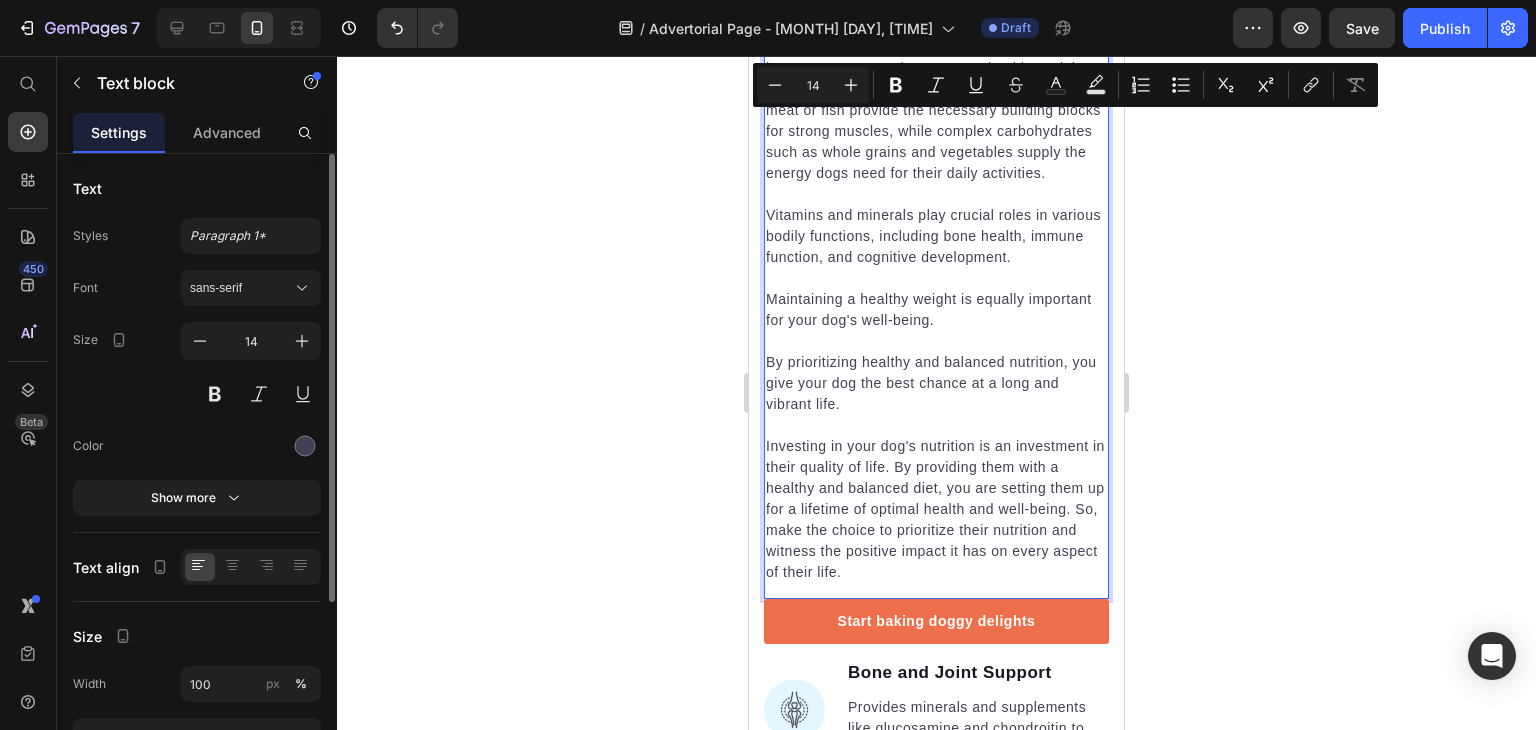 click on "Investing in your dog's nutrition is an investment in their quality of life. By providing them with a healthy and balanced diet, you are setting them up for a lifetime of optimal health and well-being. So, make the choice to prioritize their nutrition and witness the positive impact it has on every aspect of their life." at bounding box center [936, 509] 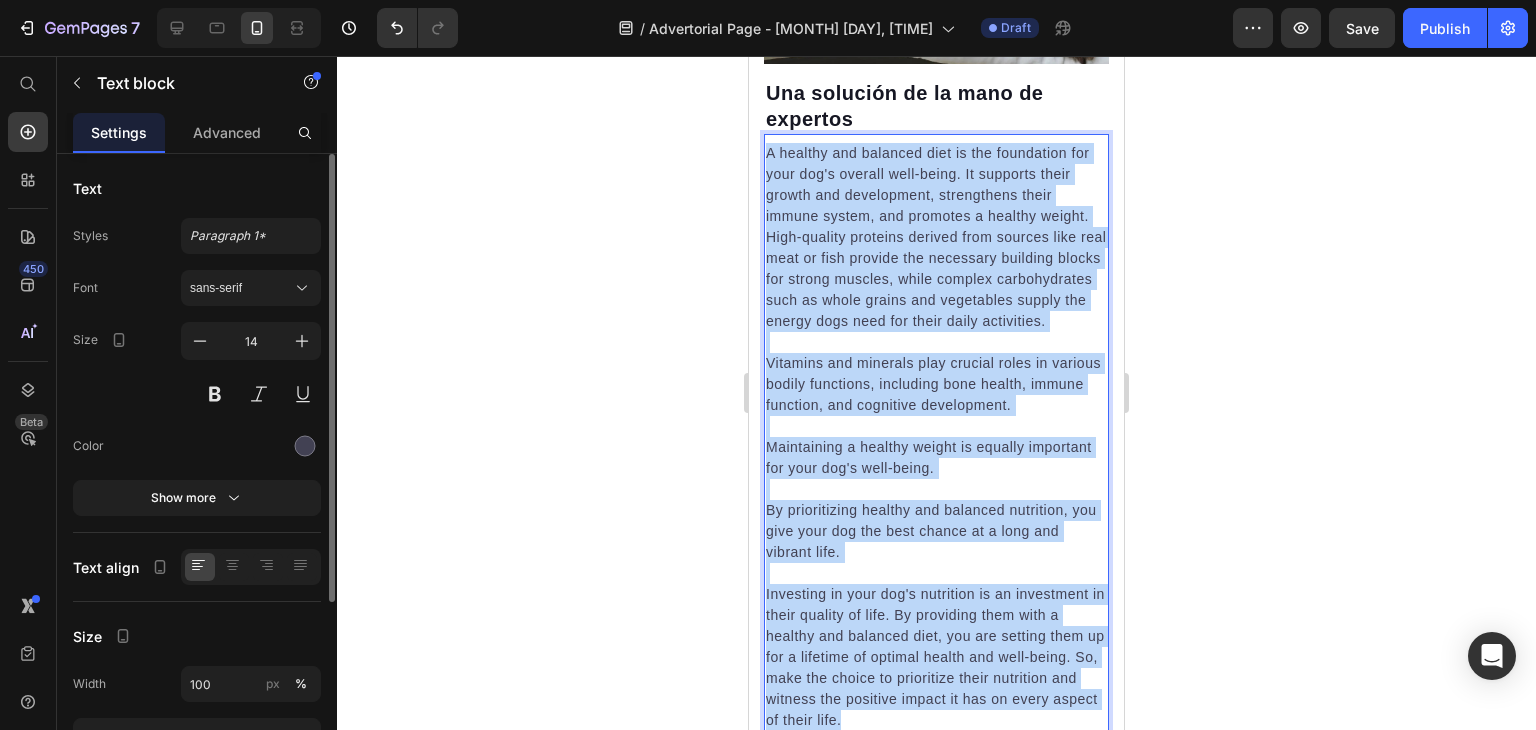 scroll, scrollTop: 2862, scrollLeft: 0, axis: vertical 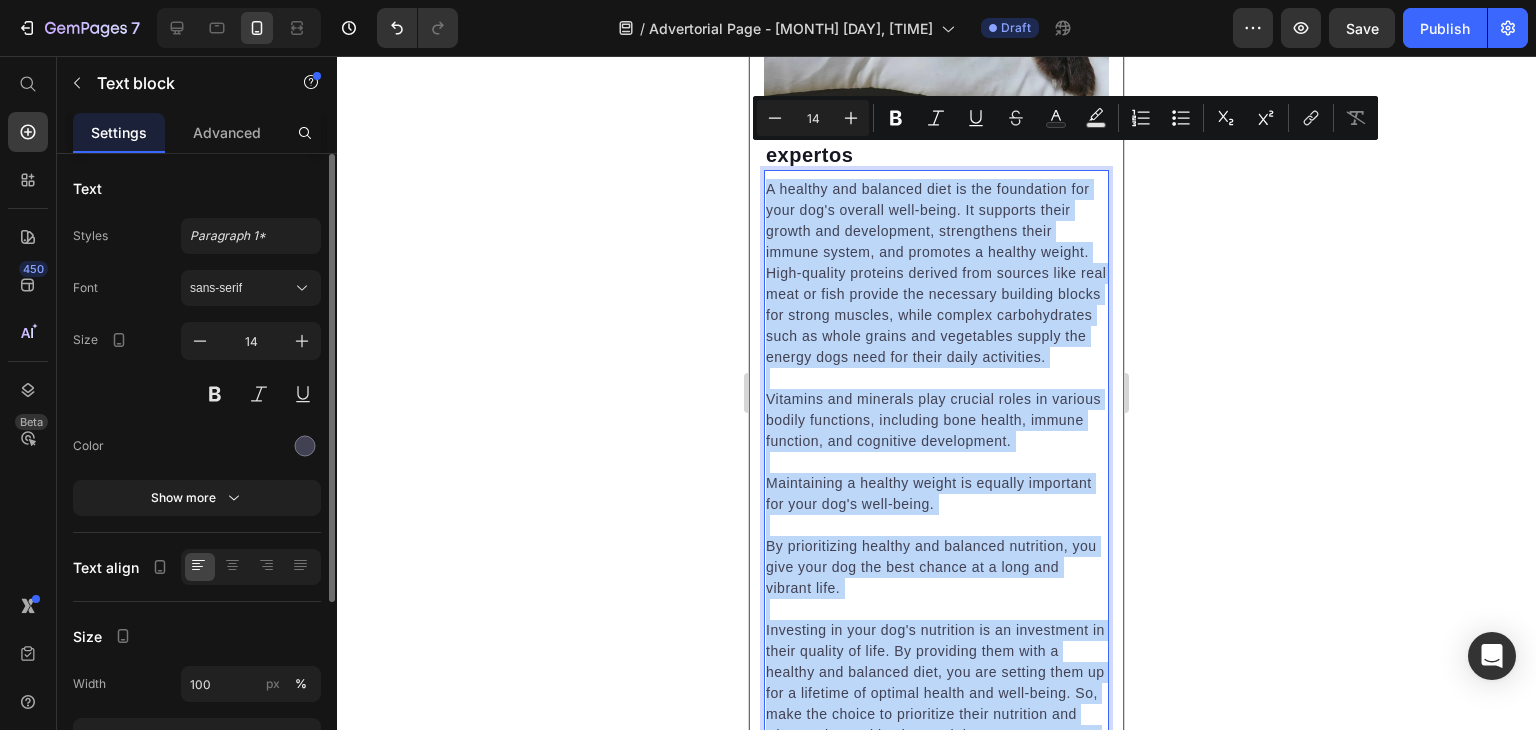 drag, startPoint x: 957, startPoint y: 566, endPoint x: 756, endPoint y: 153, distance: 459.3147 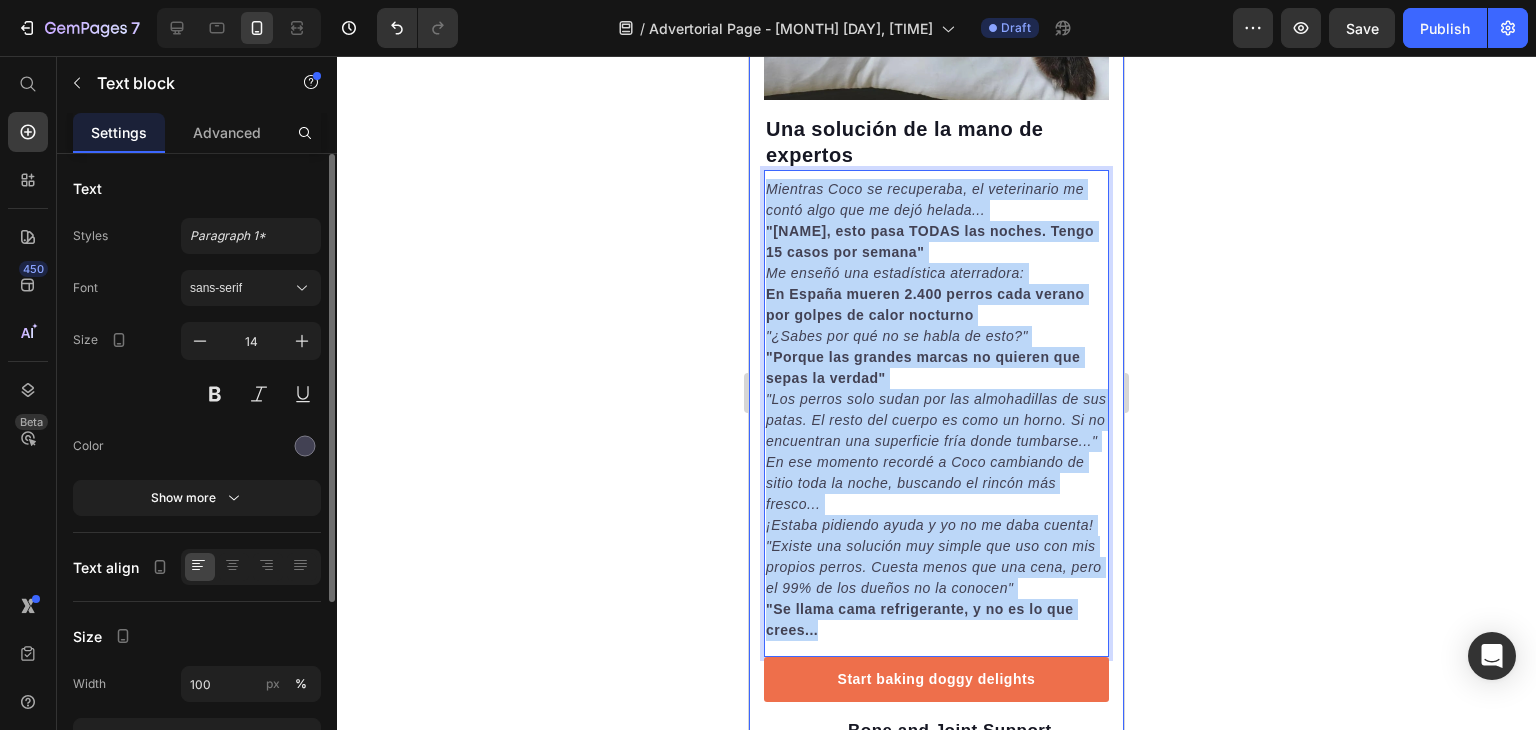 drag, startPoint x: 828, startPoint y: 641, endPoint x: 757, endPoint y: 149, distance: 497.09656 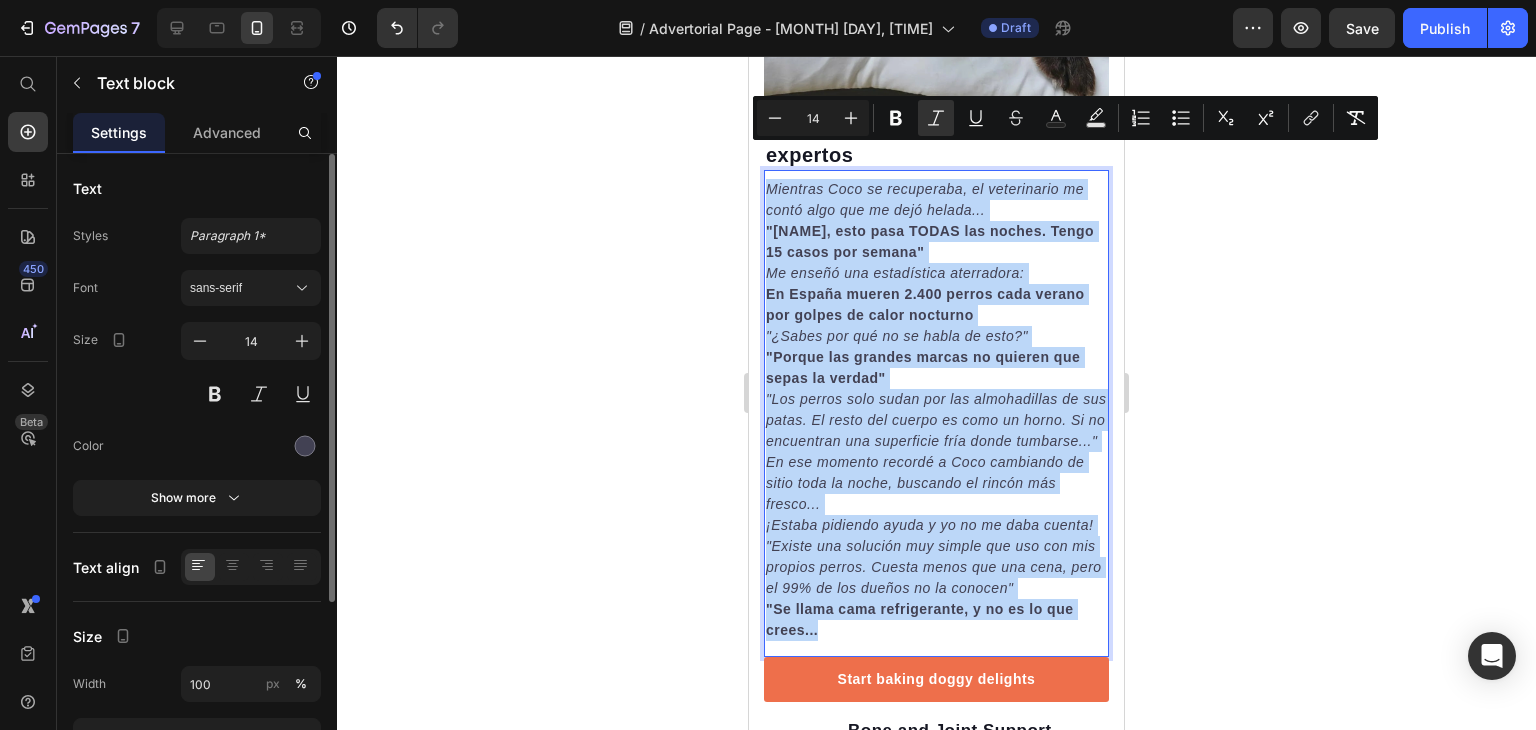 click on "Mientras Coco se recuperaba, el veterinario me contó algo que me dejó helada..." at bounding box center (936, 200) 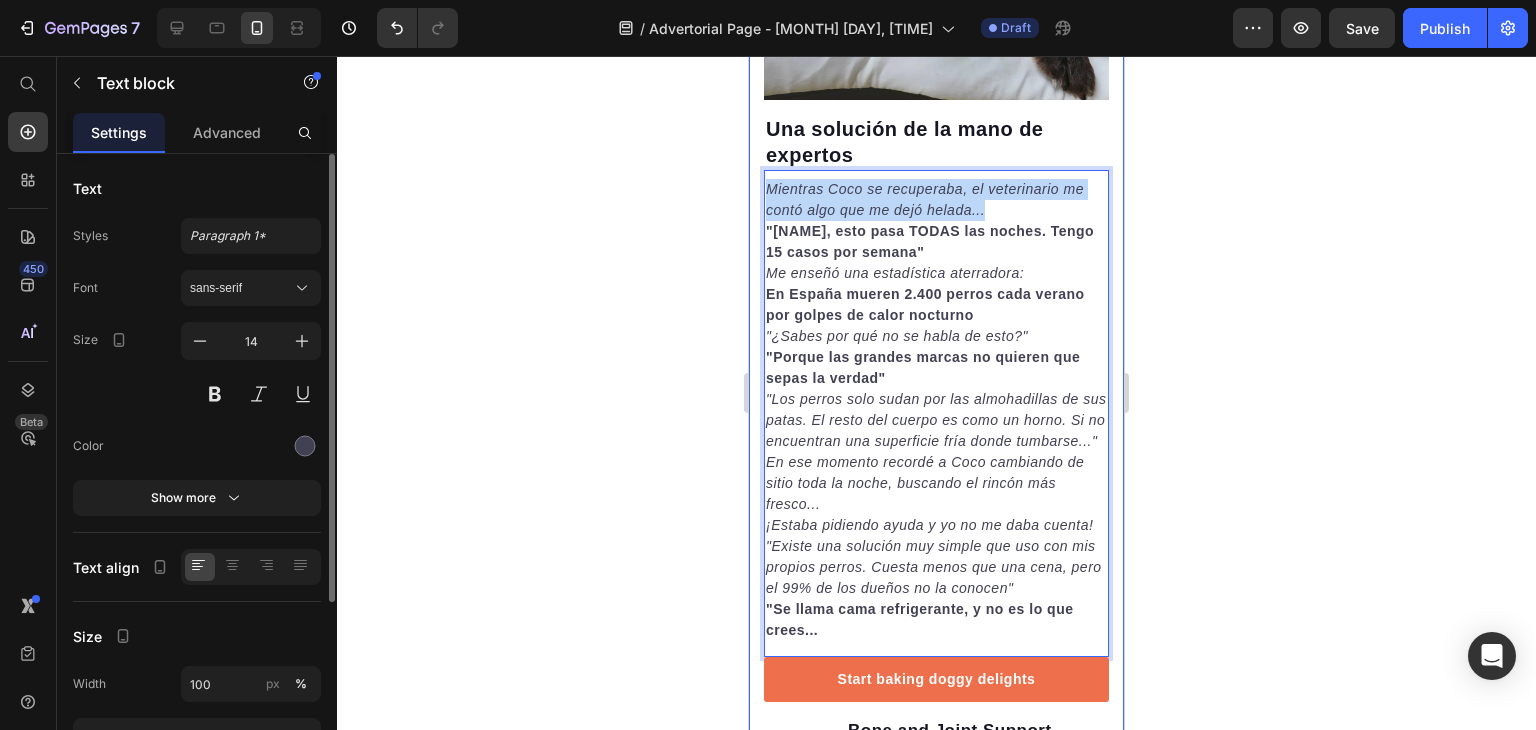 drag, startPoint x: 993, startPoint y: 177, endPoint x: 749, endPoint y: 140, distance: 246.78938 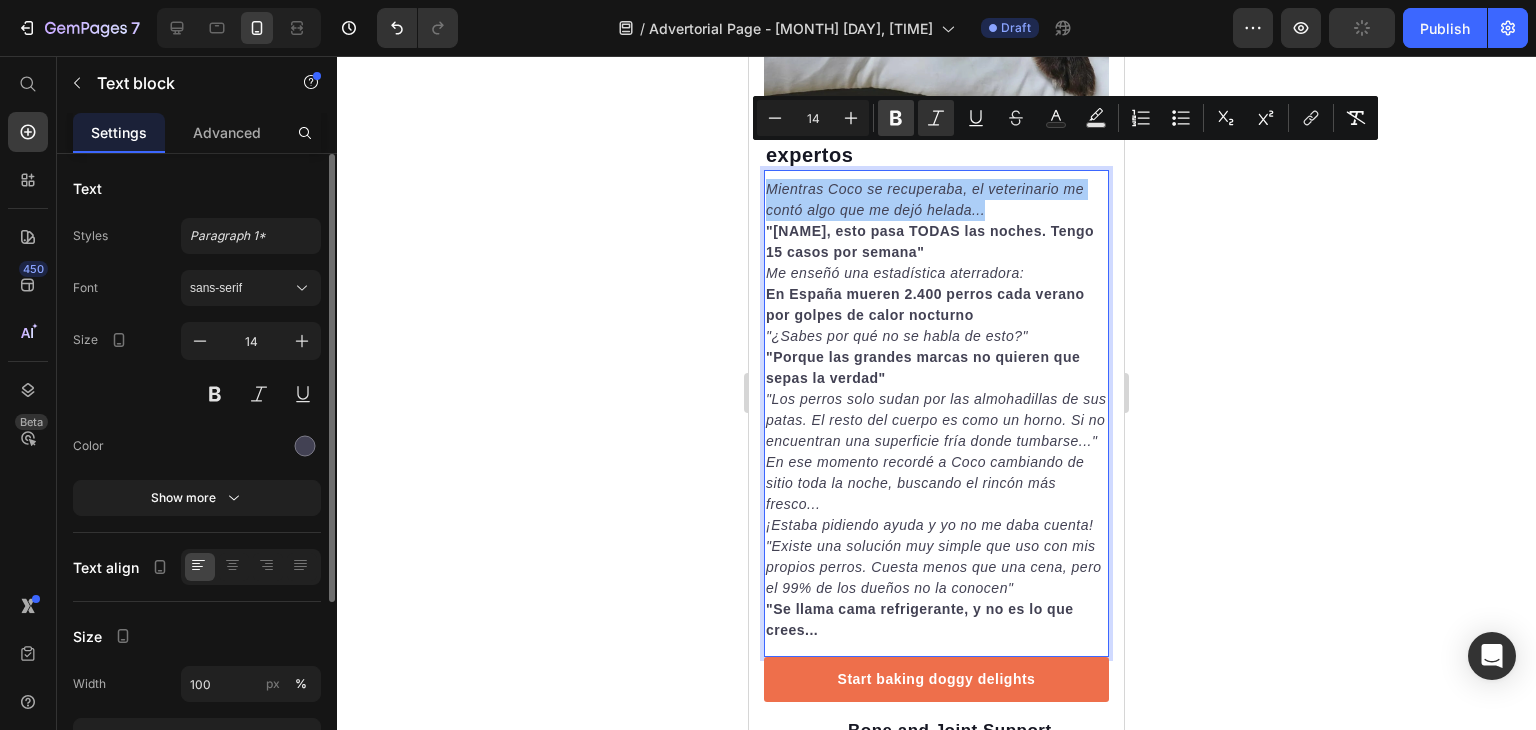 click 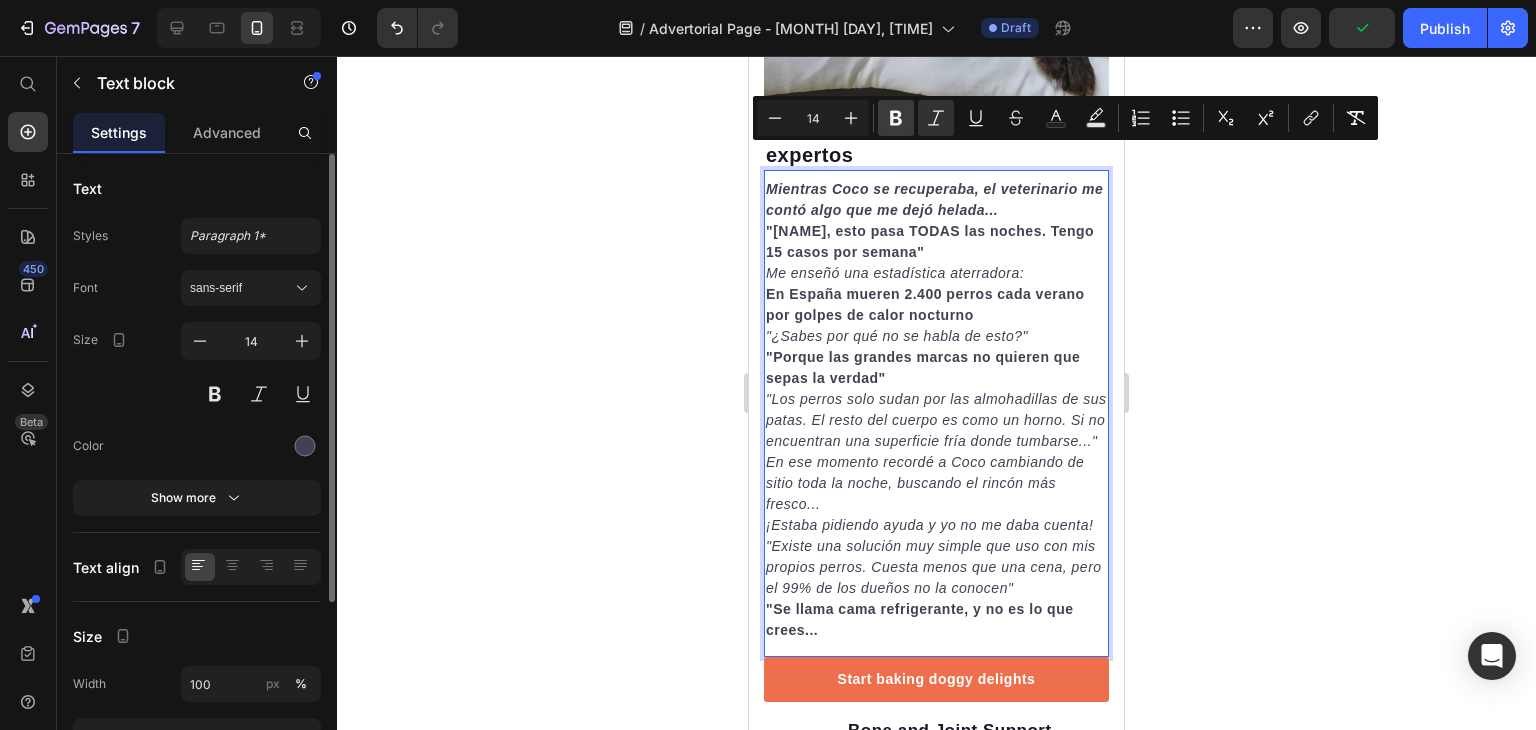 click 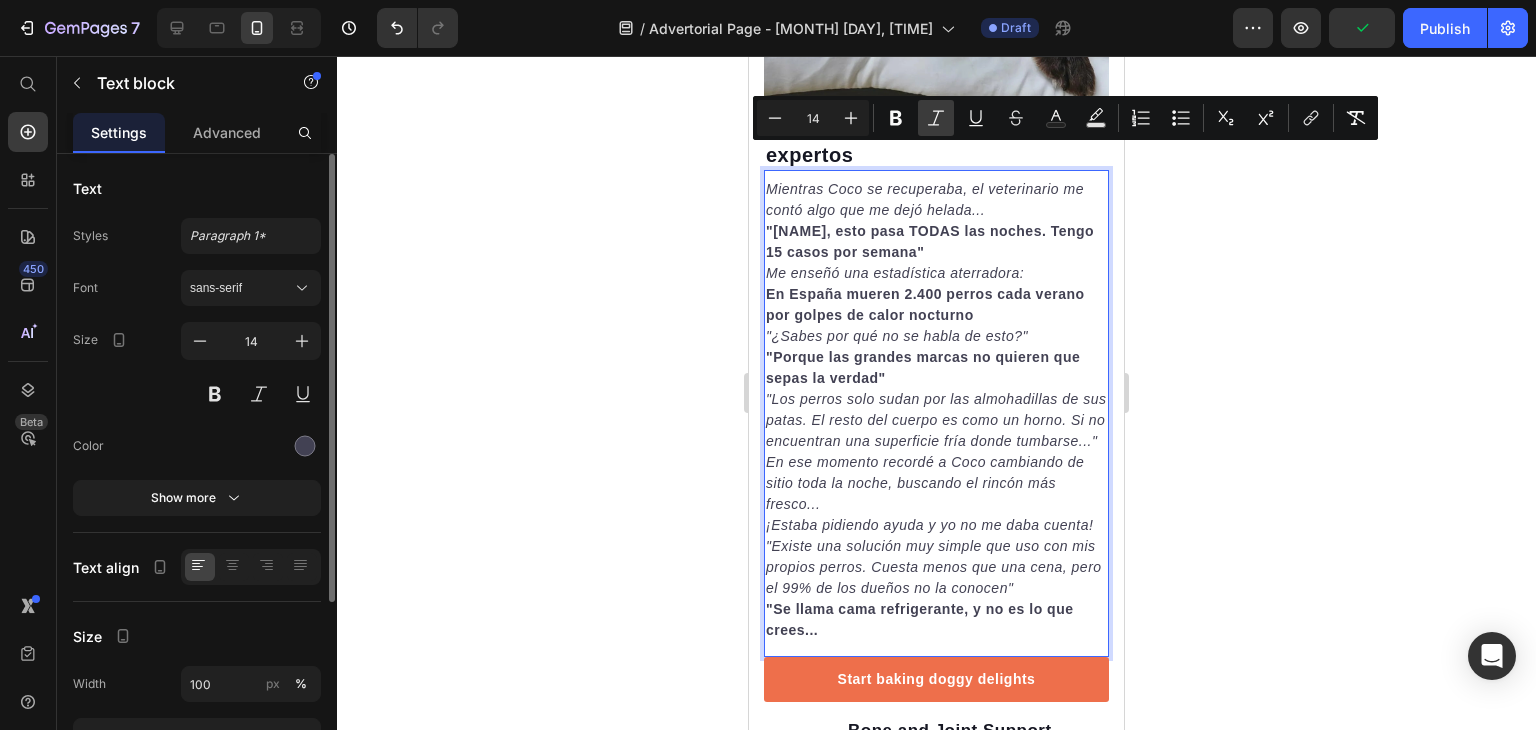 click 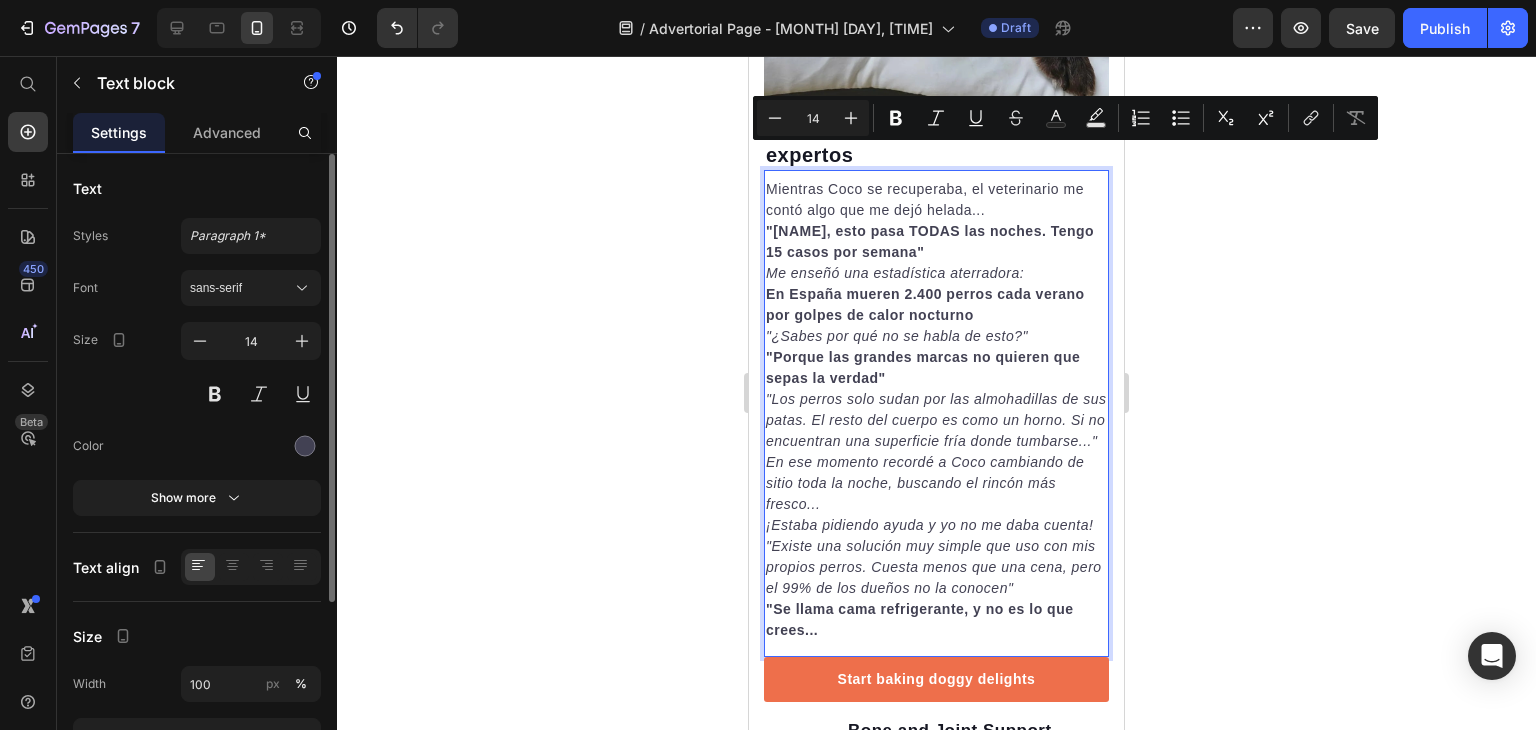 click on "Mientras Coco se recuperaba, el veterinario me contó algo que me dejó helada..." at bounding box center (936, 200) 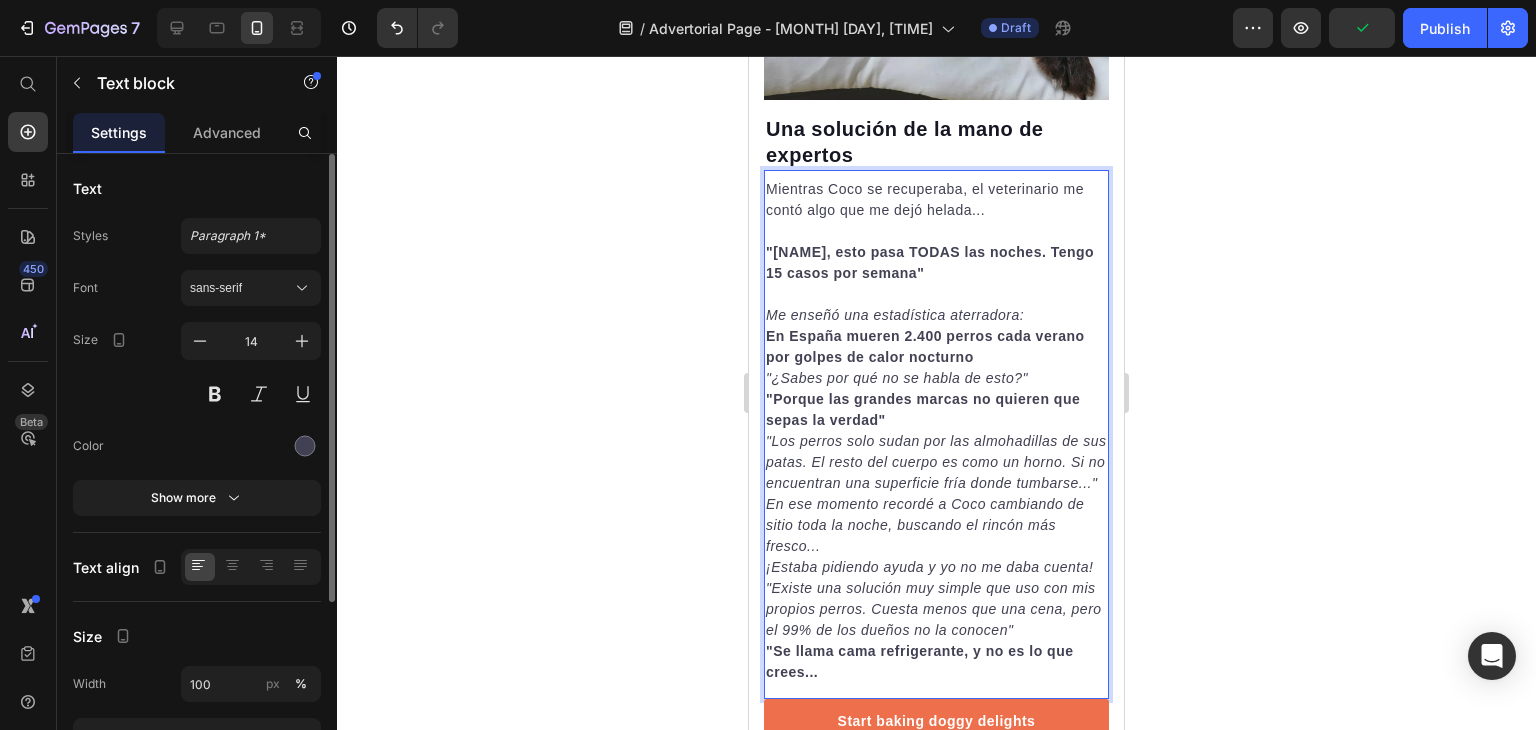 click on "Me enseñó una estadística aterradora:" at bounding box center (895, 315) 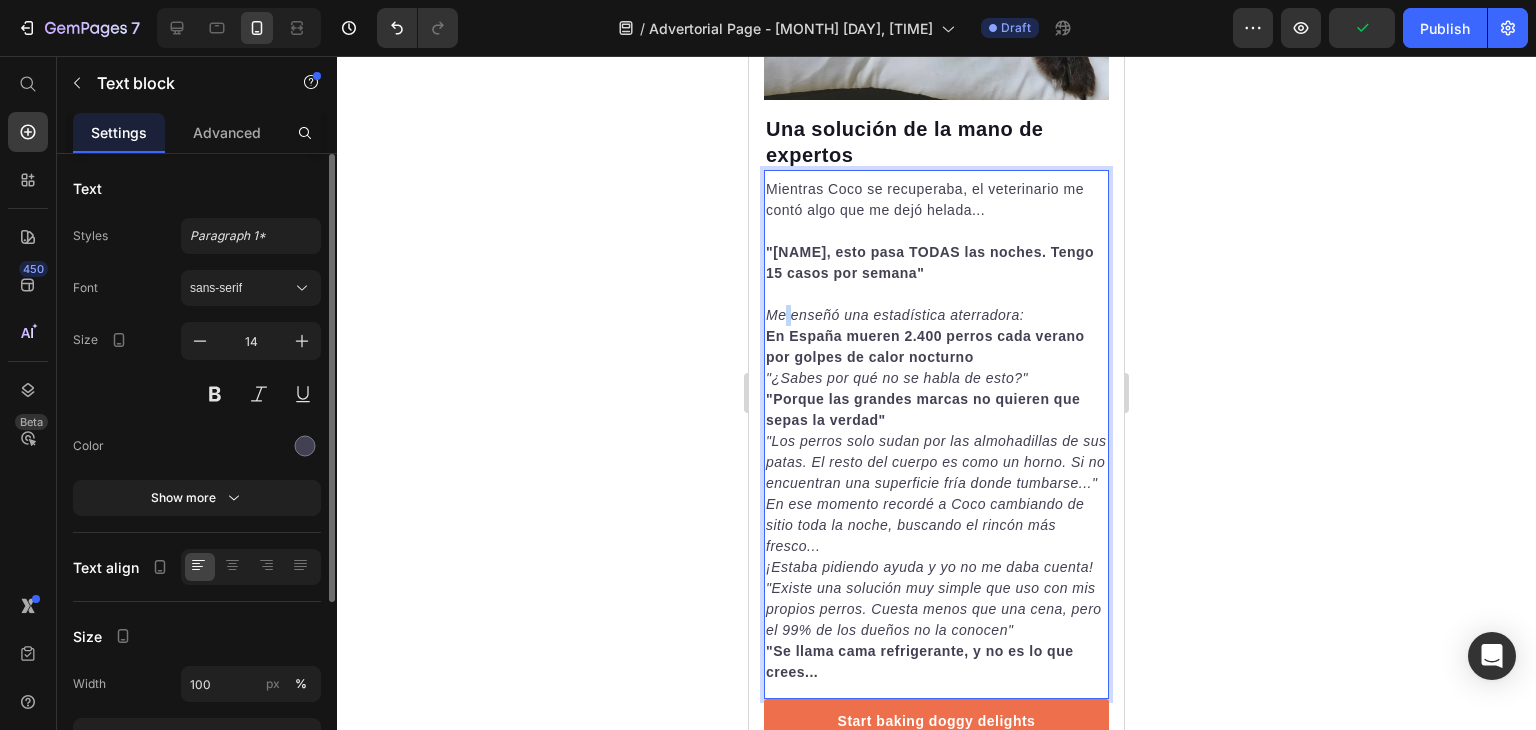 click on "Me enseñó una estadística aterradora:" at bounding box center [895, 315] 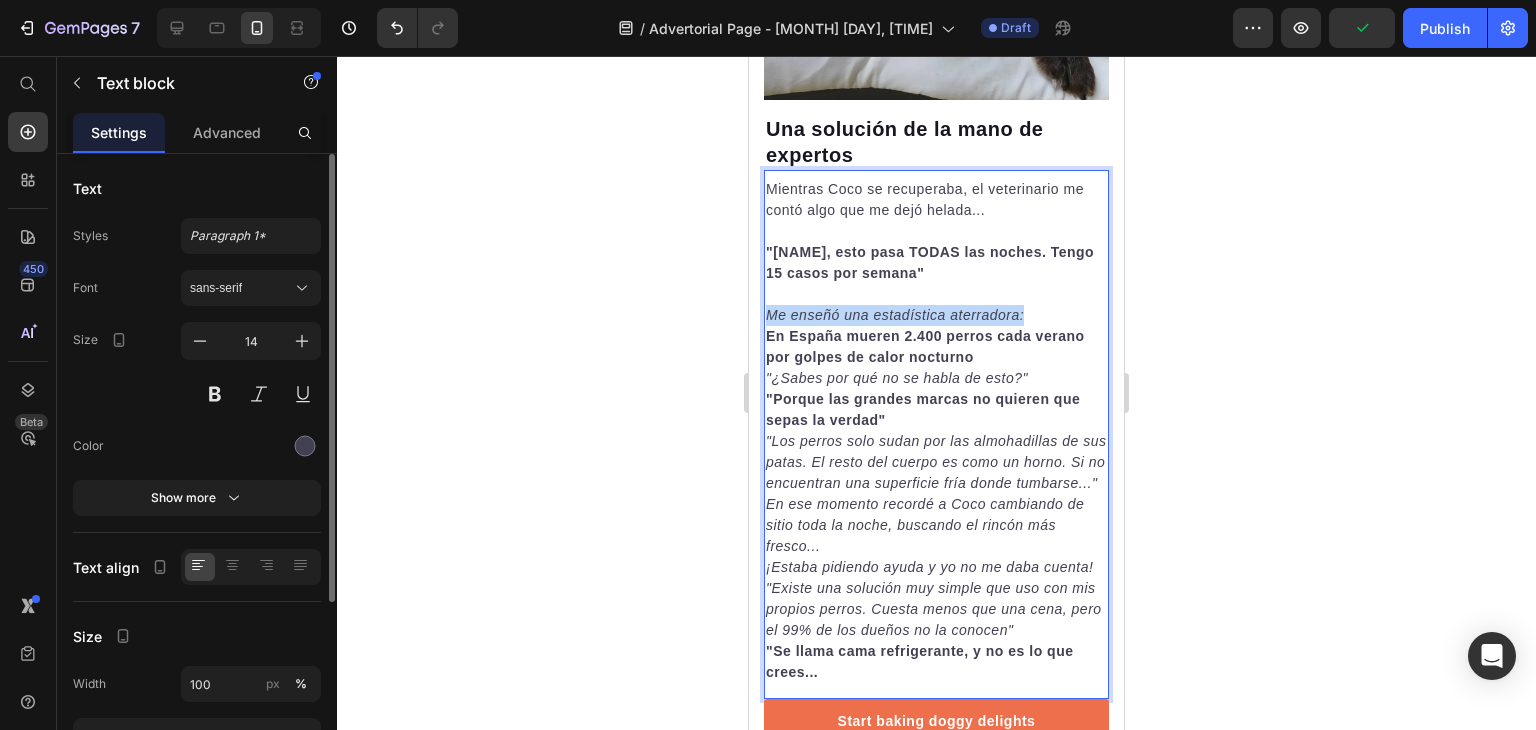 click on "Me enseñó una estadística aterradora:" at bounding box center [895, 315] 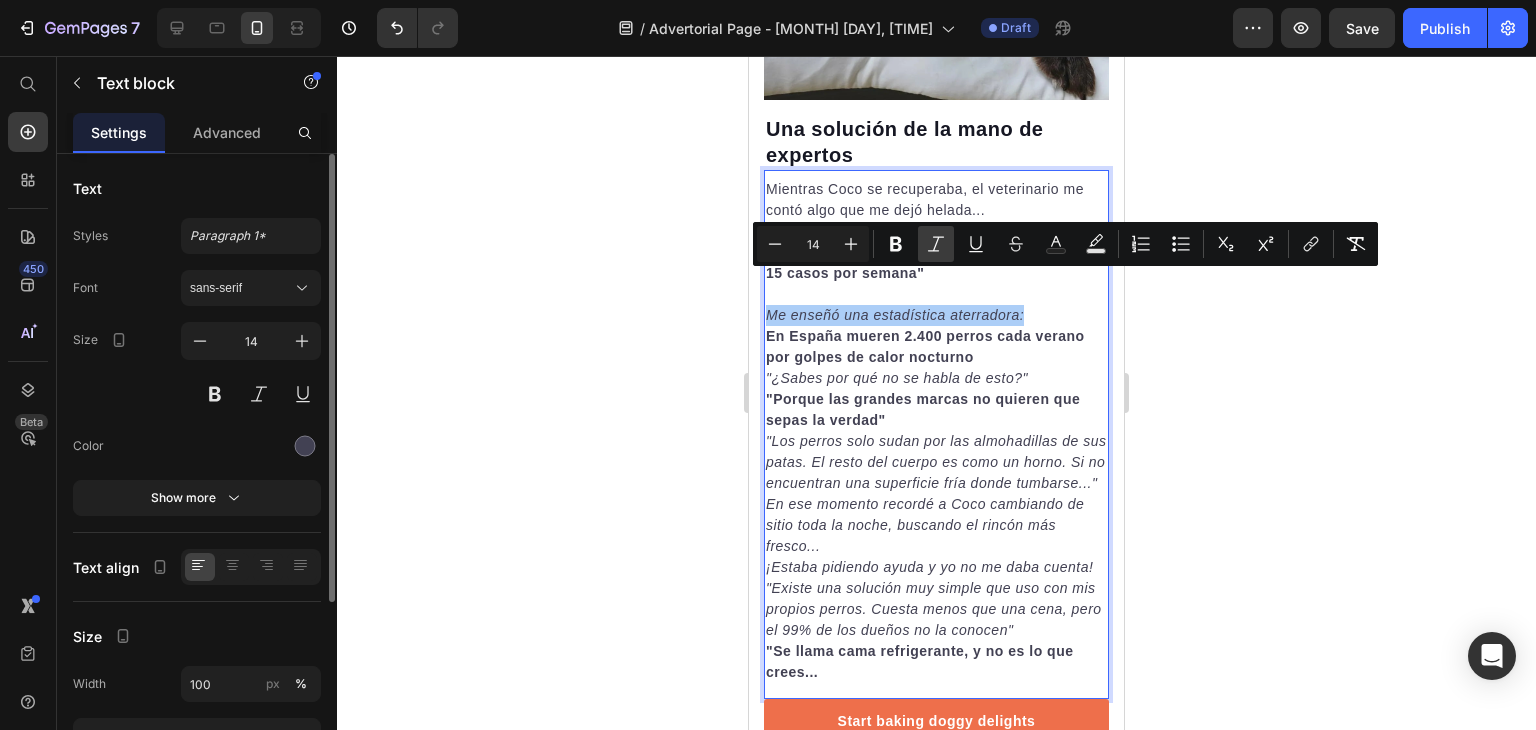 click 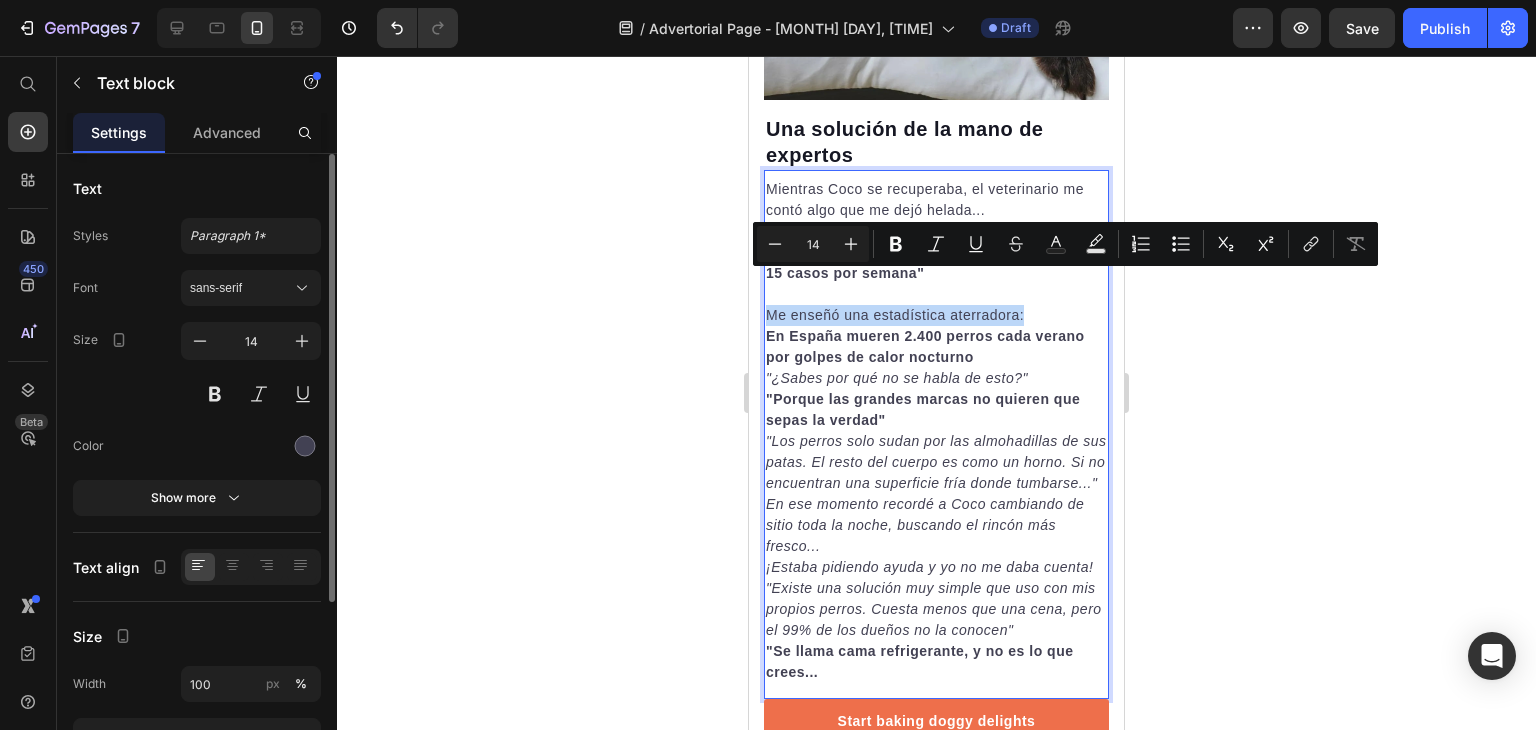 click on "Me enseñó una estadística aterradora:" at bounding box center (936, 315) 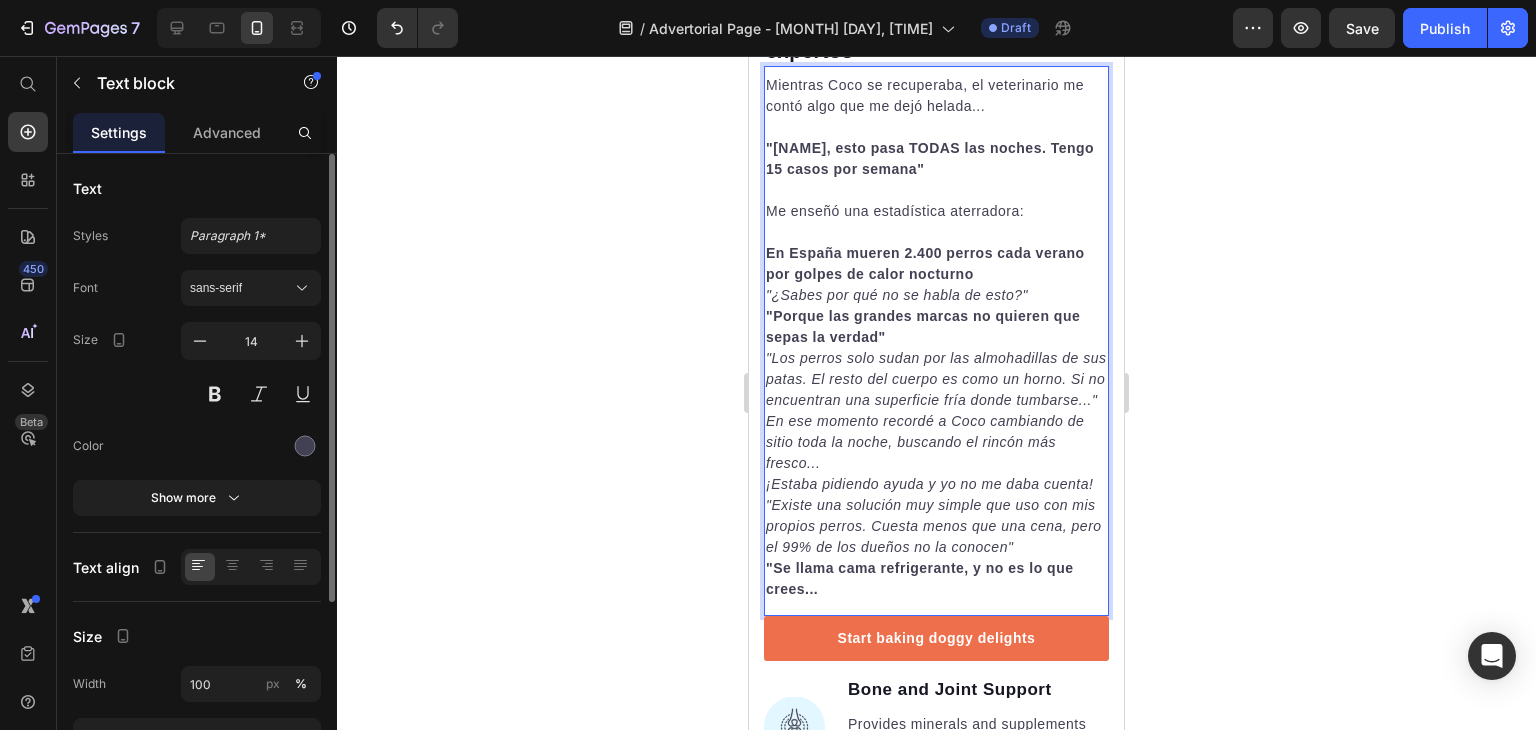 scroll, scrollTop: 2976, scrollLeft: 0, axis: vertical 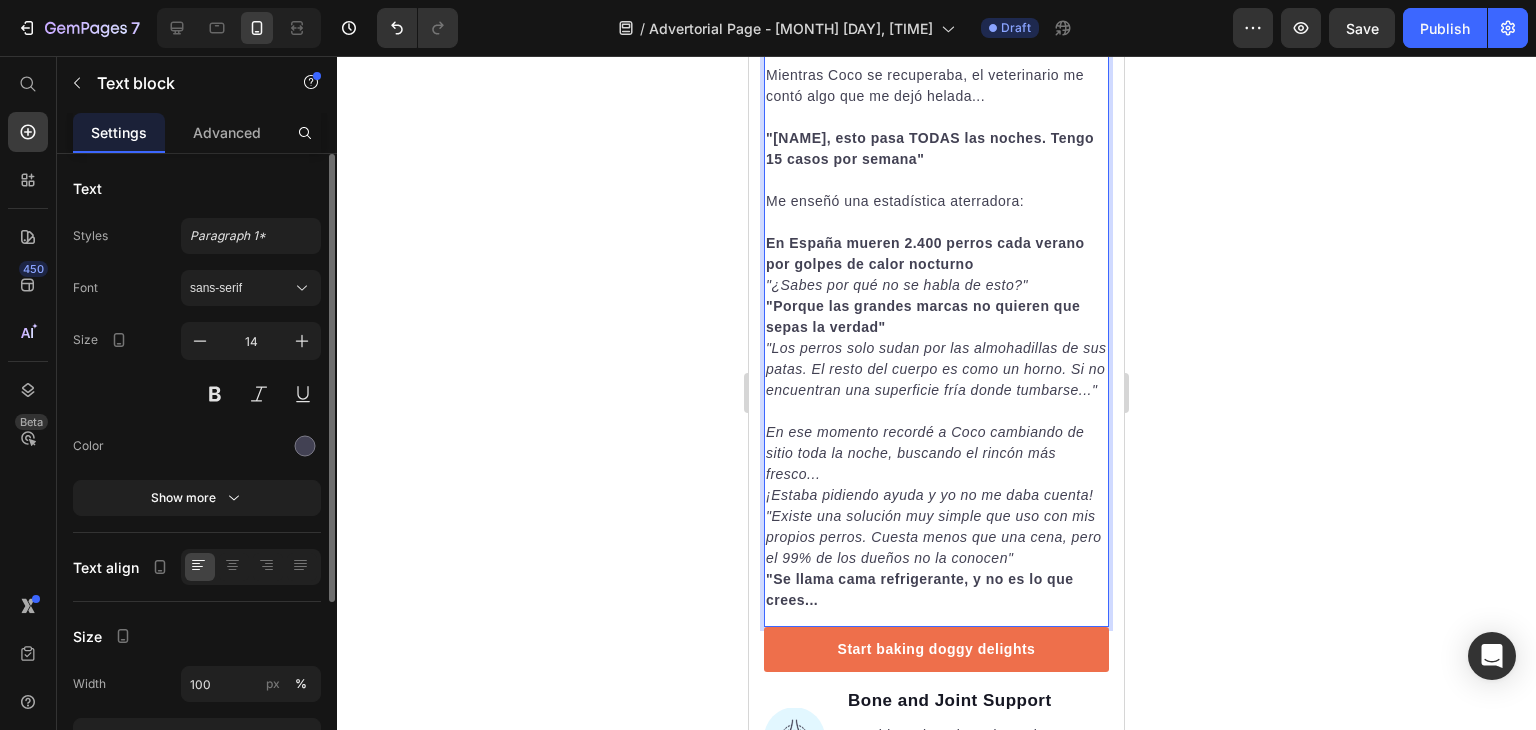 click on "¡Estaba pidiendo ayuda y yo no me daba cuenta!" at bounding box center (936, 495) 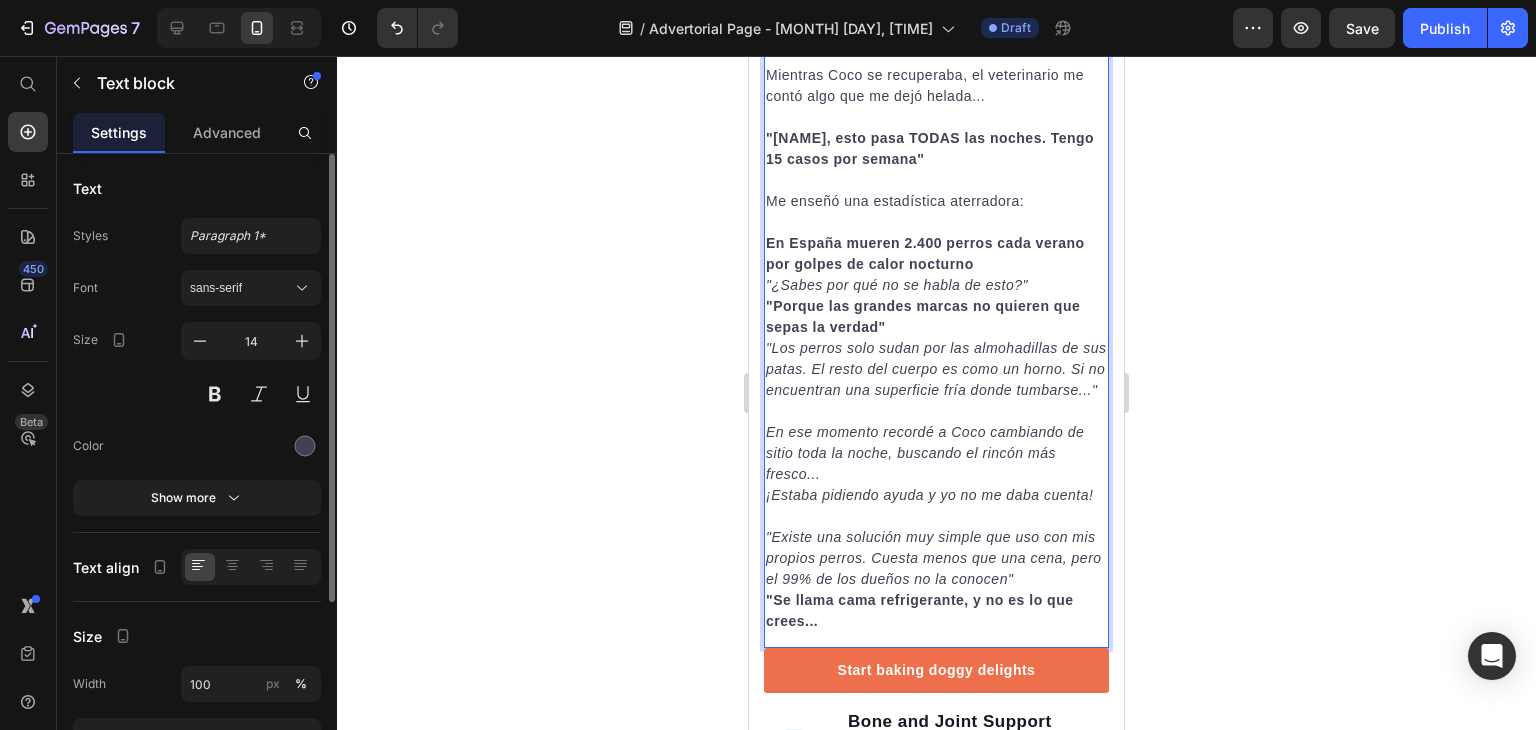 click on ""Existe una solución muy simple que uso con mis propios perros. Cuesta menos que una cena, pero el 99% de los dueños no la conocen"" at bounding box center [934, 558] 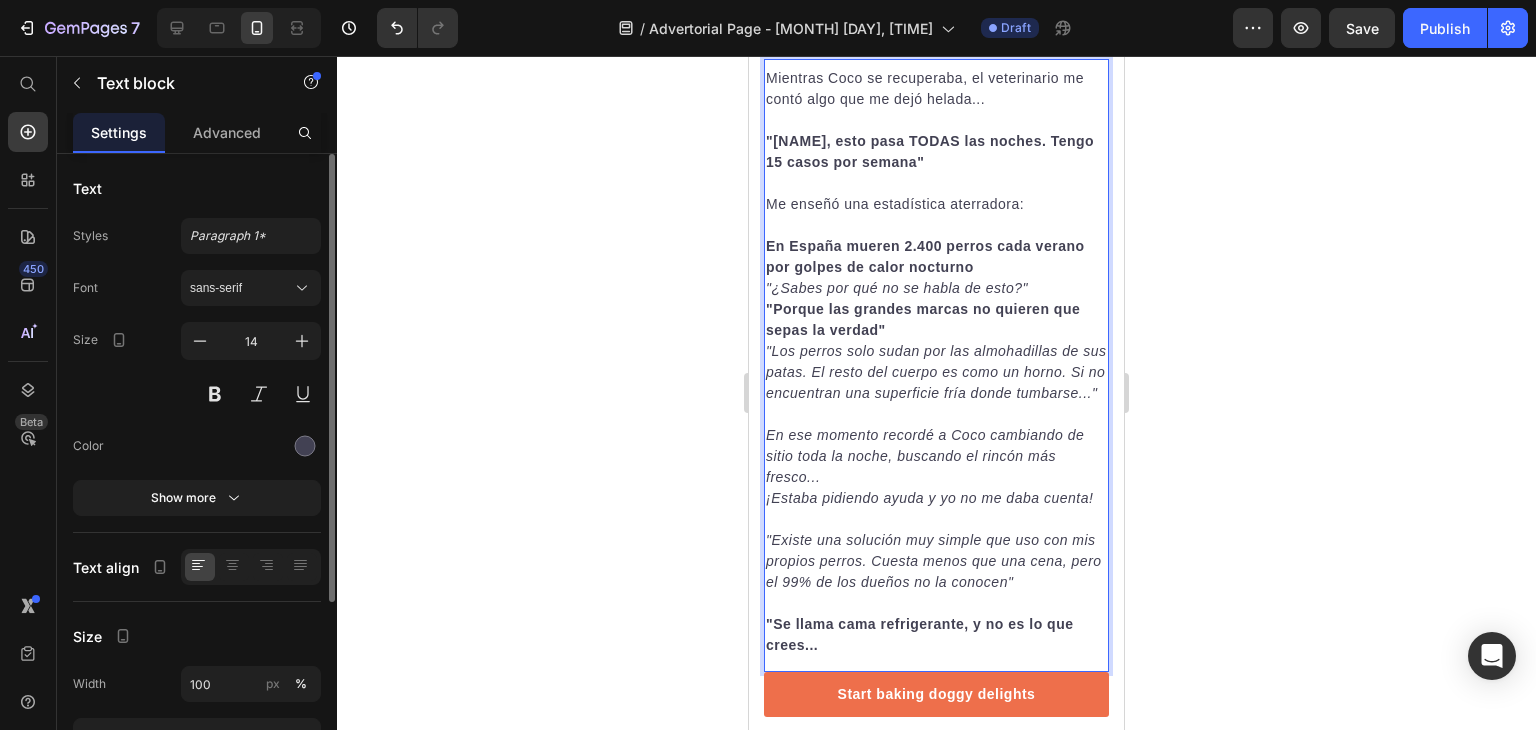 scroll, scrollTop: 2978, scrollLeft: 0, axis: vertical 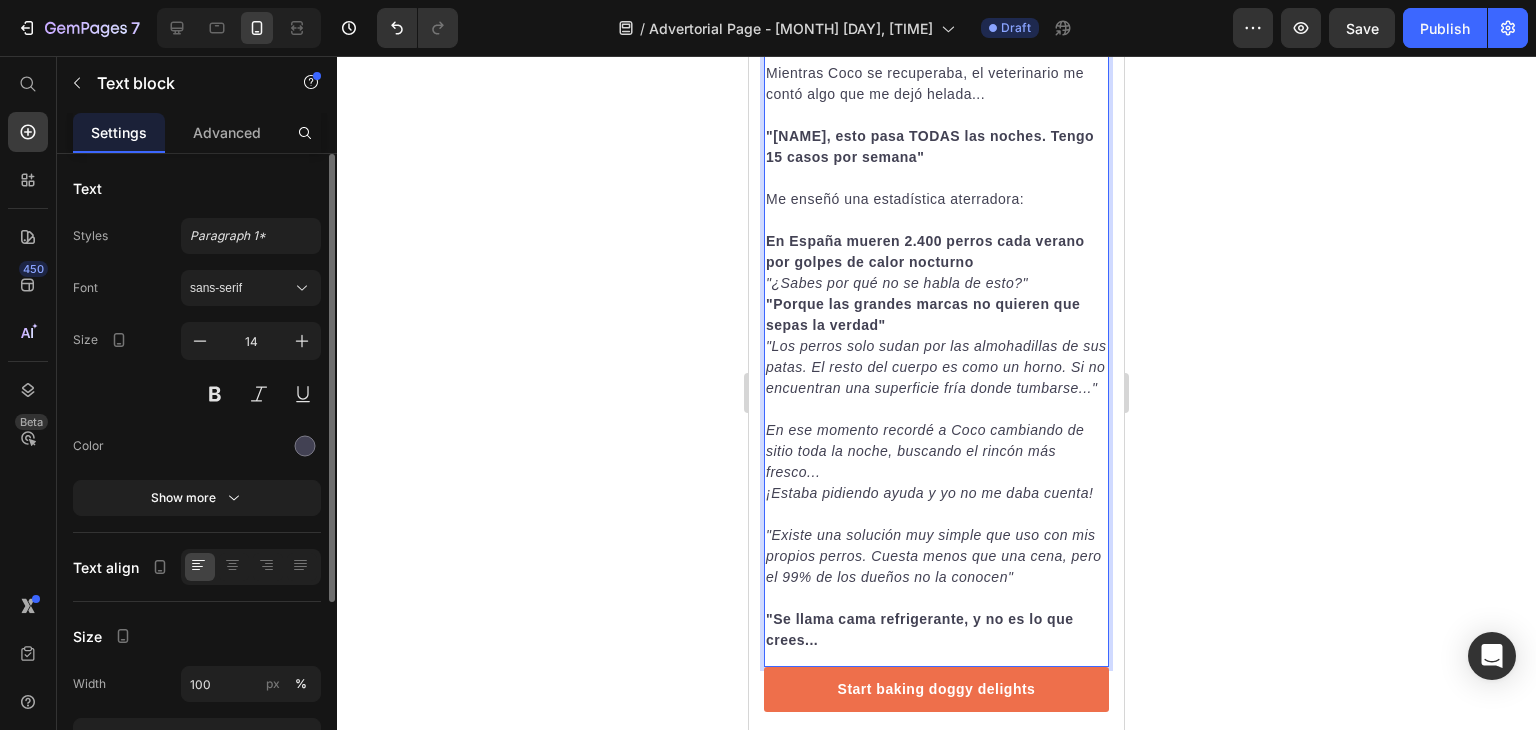 click on "En España mueren 2.400 perros cada verano por golpes de calor nocturno" at bounding box center [936, 252] 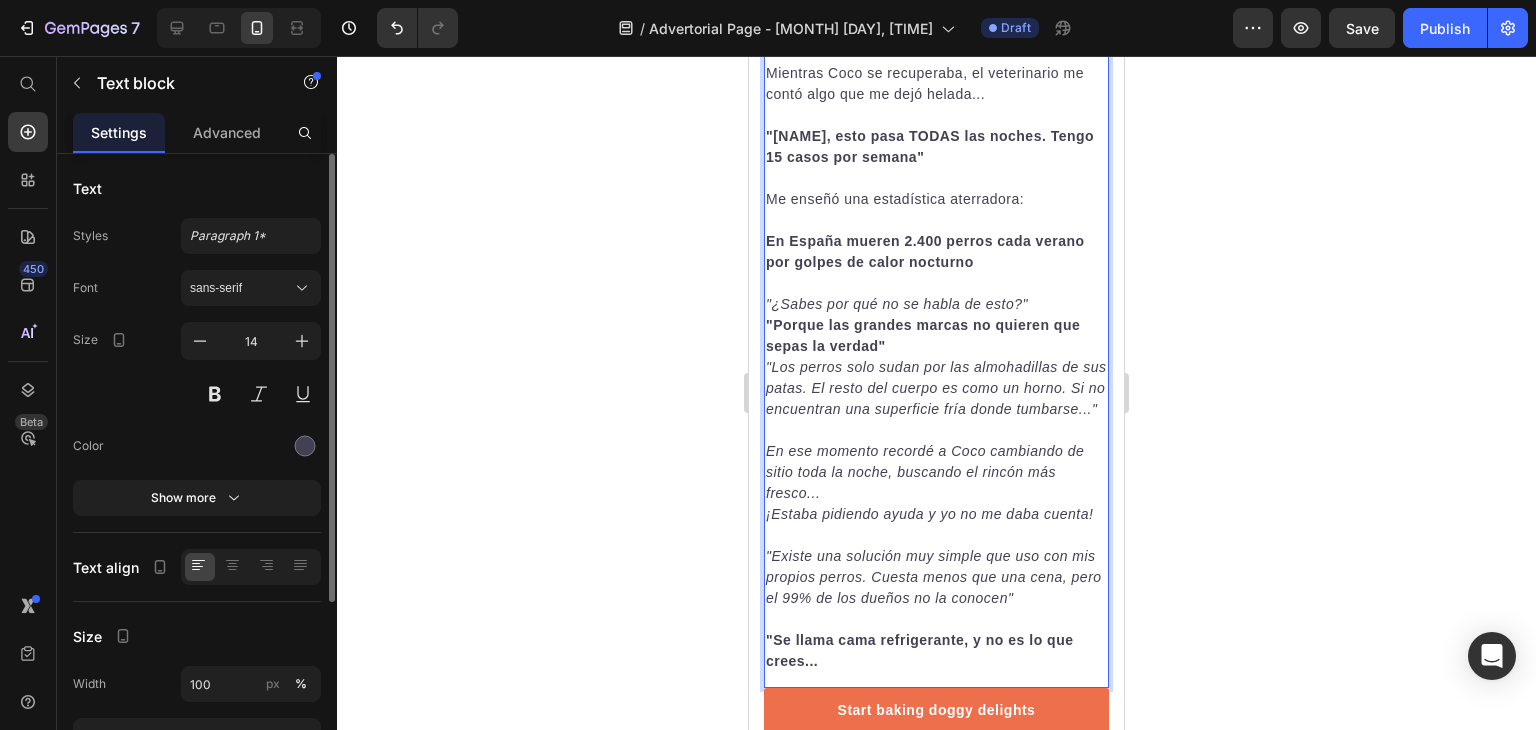 click on ""¿Sabes por qué no se habla de esto?"" at bounding box center (936, 304) 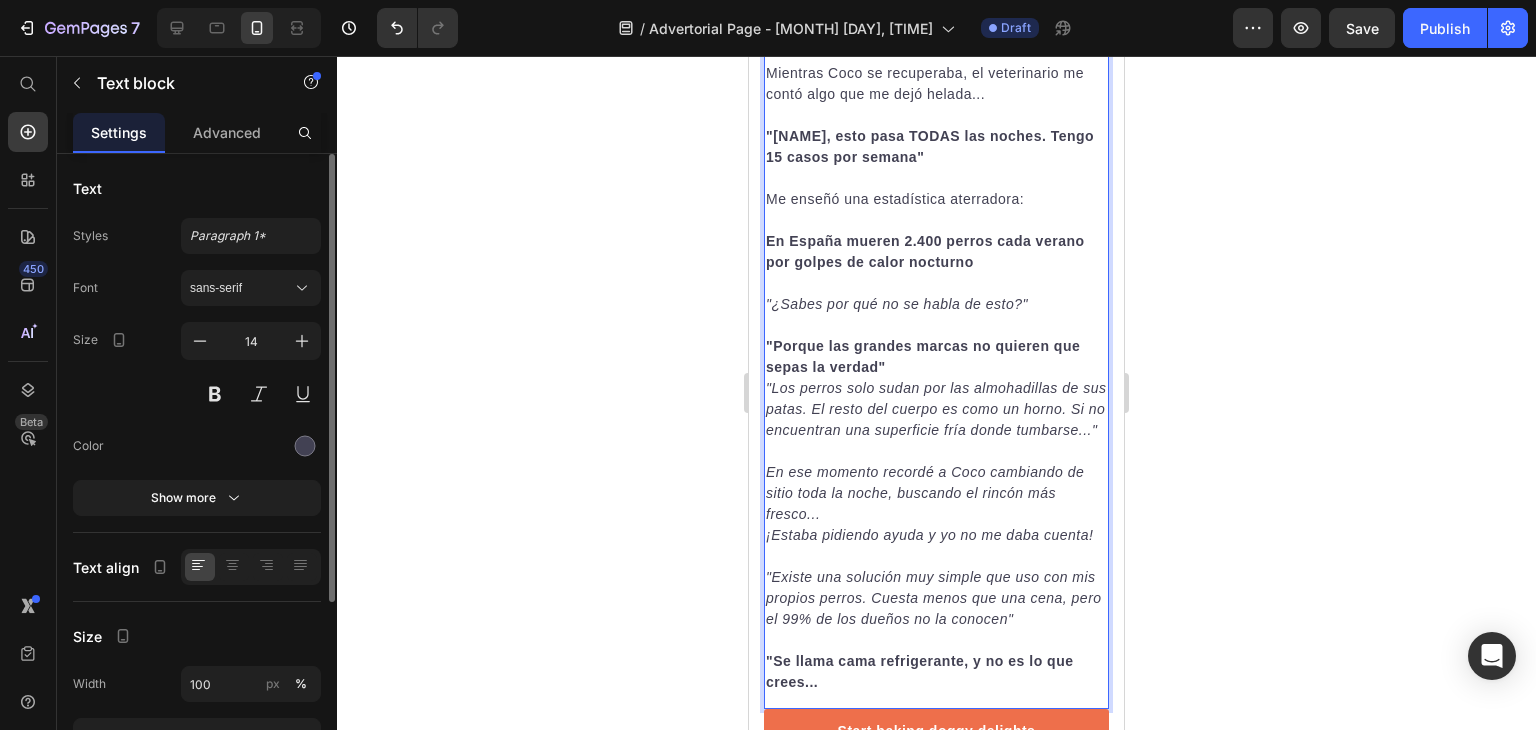 click on ""Porque las grandes marcas no quieren que sepas la verdad"" at bounding box center (936, 357) 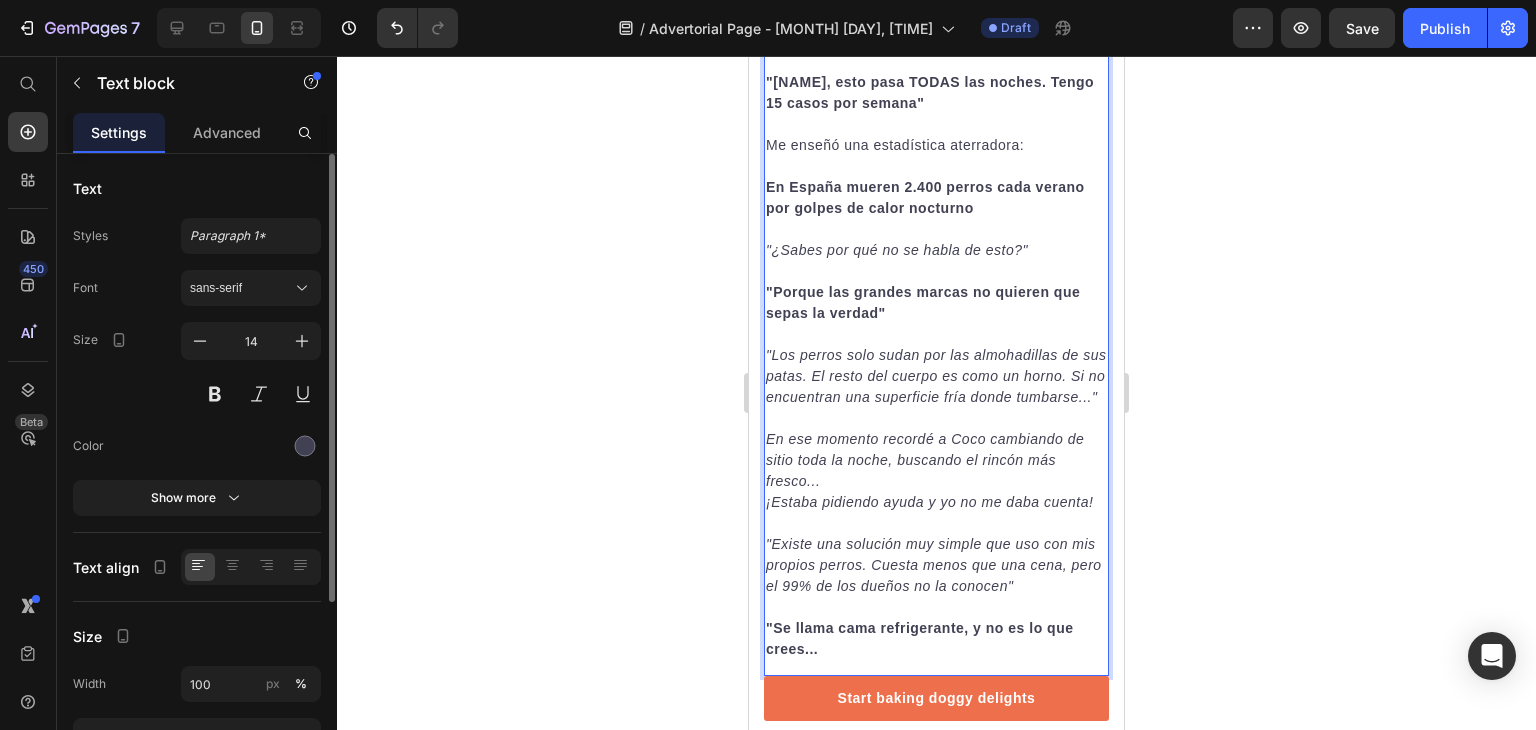 scroll, scrollTop: 3038, scrollLeft: 0, axis: vertical 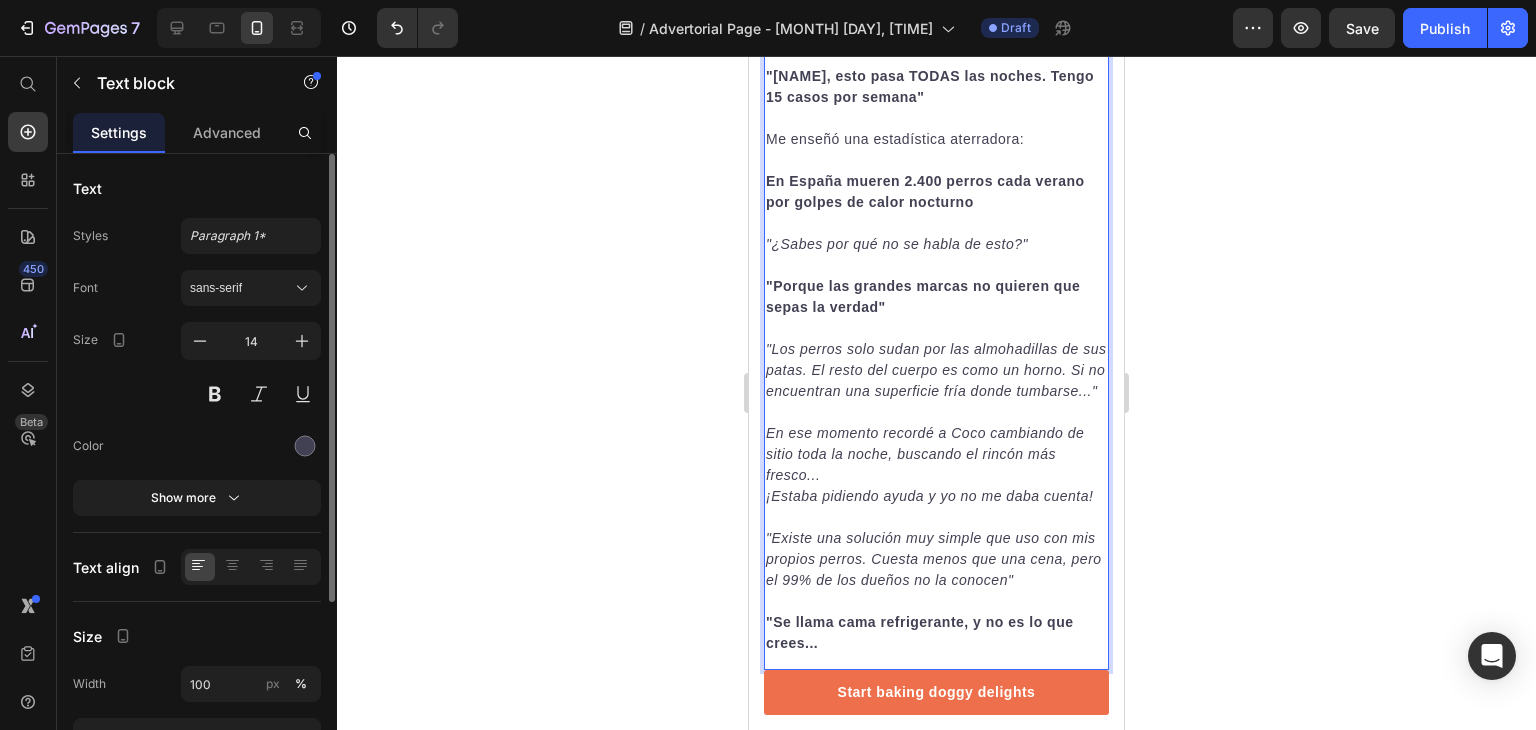 click on "En ese momento recordé a Coco cambiando de sitio toda la noche, buscando el rincón más fresco..." at bounding box center (936, 454) 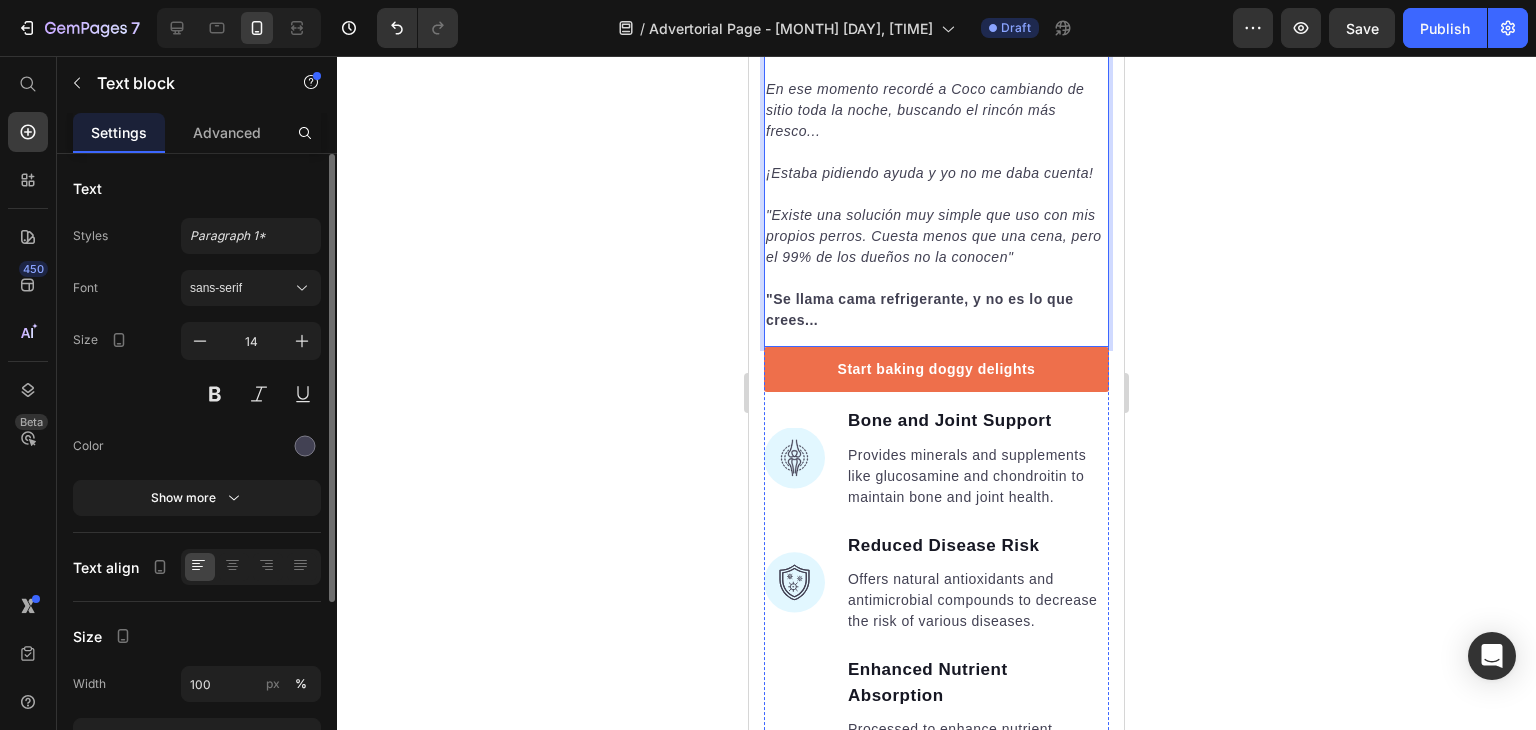 scroll, scrollTop: 3384, scrollLeft: 0, axis: vertical 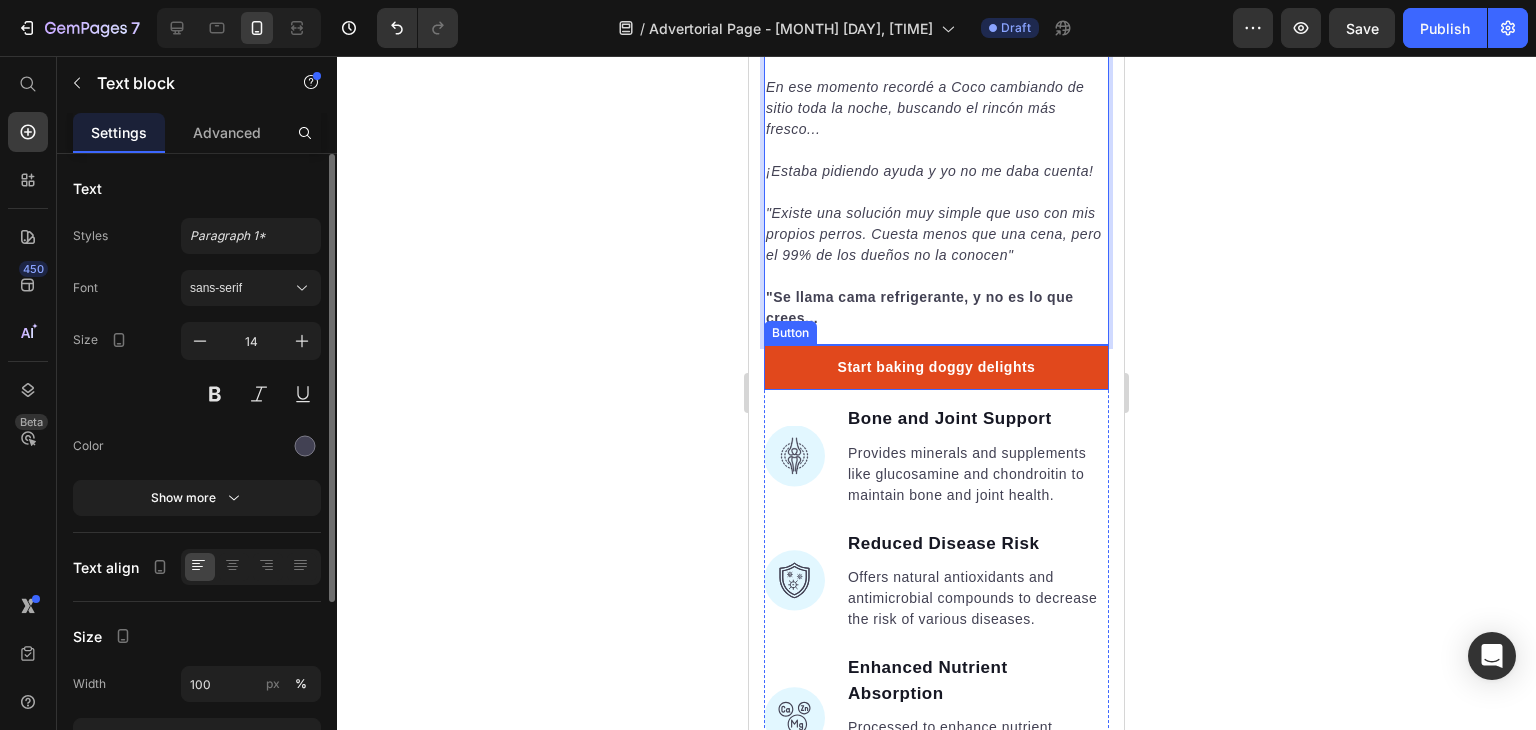 click on "Start baking doggy delights" at bounding box center [936, 367] 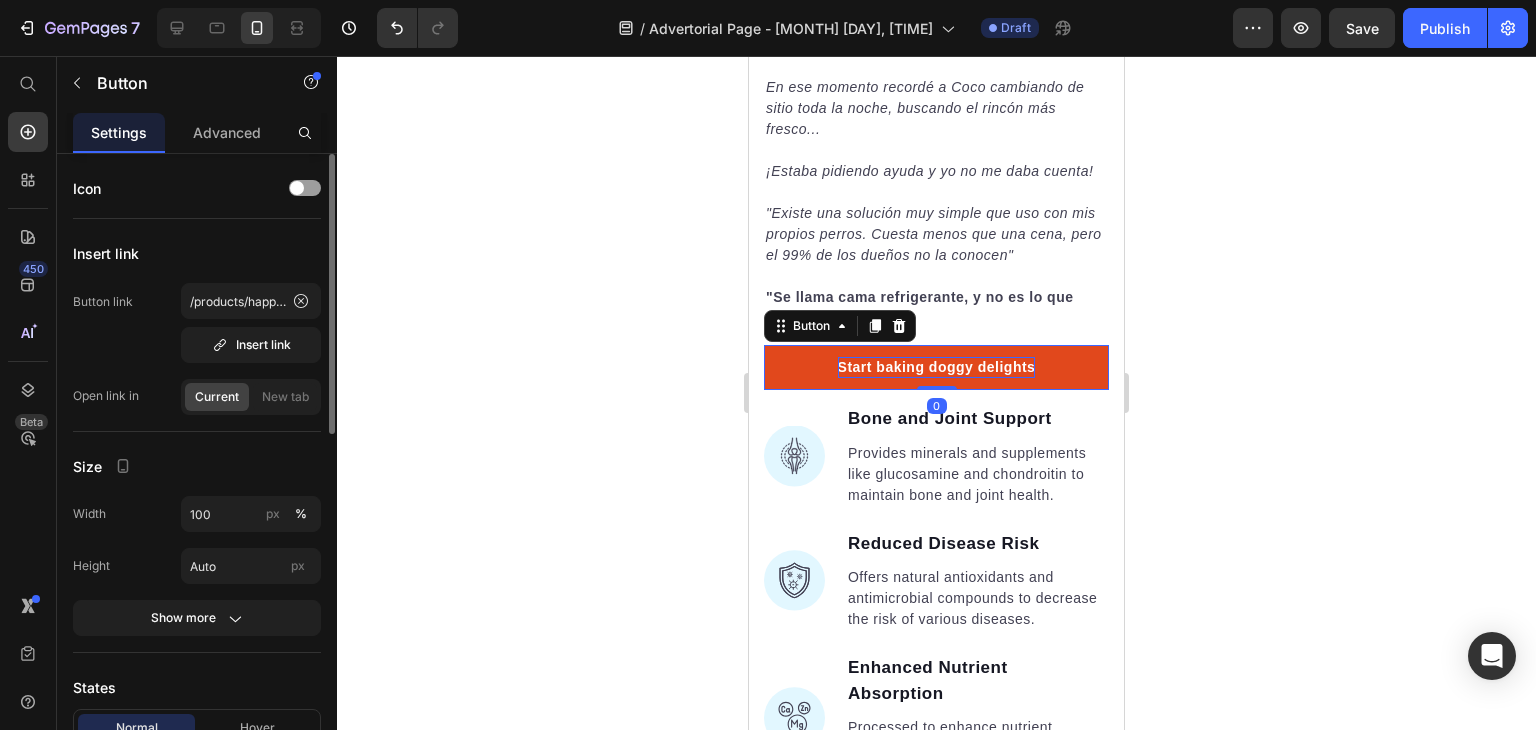 click on "Start baking doggy delights" at bounding box center [937, 367] 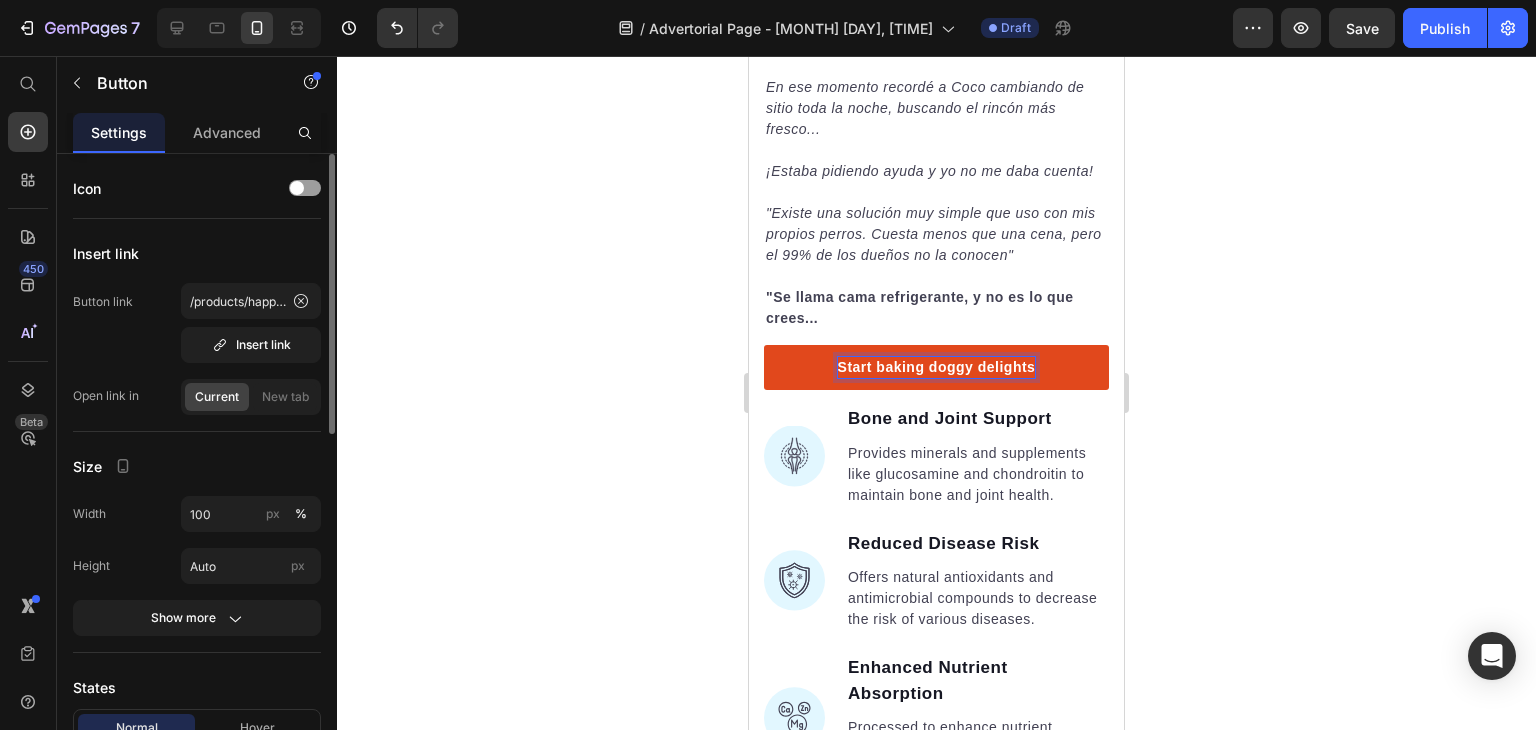 click on "Start baking doggy delights" at bounding box center (937, 367) 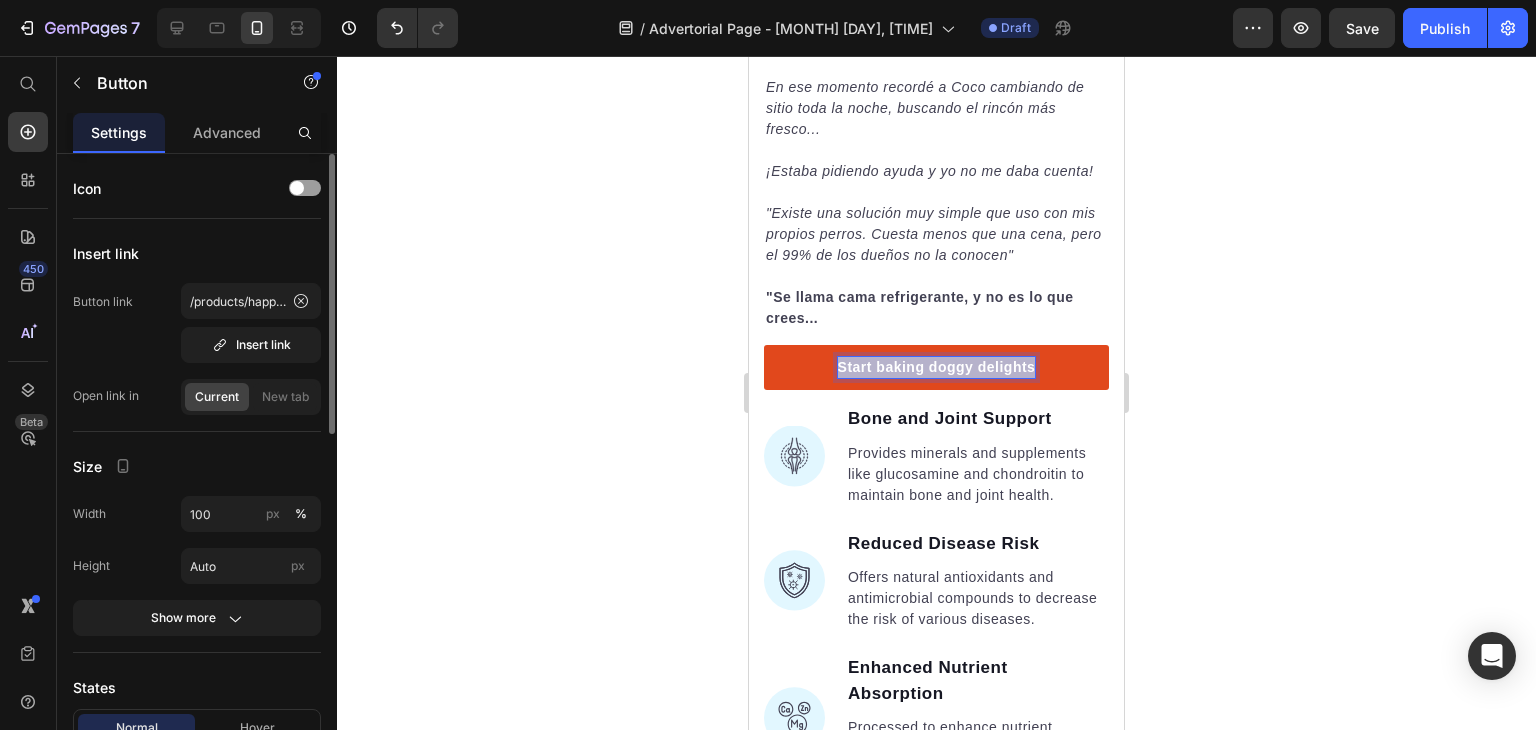 click on "Start baking doggy delights" at bounding box center (937, 367) 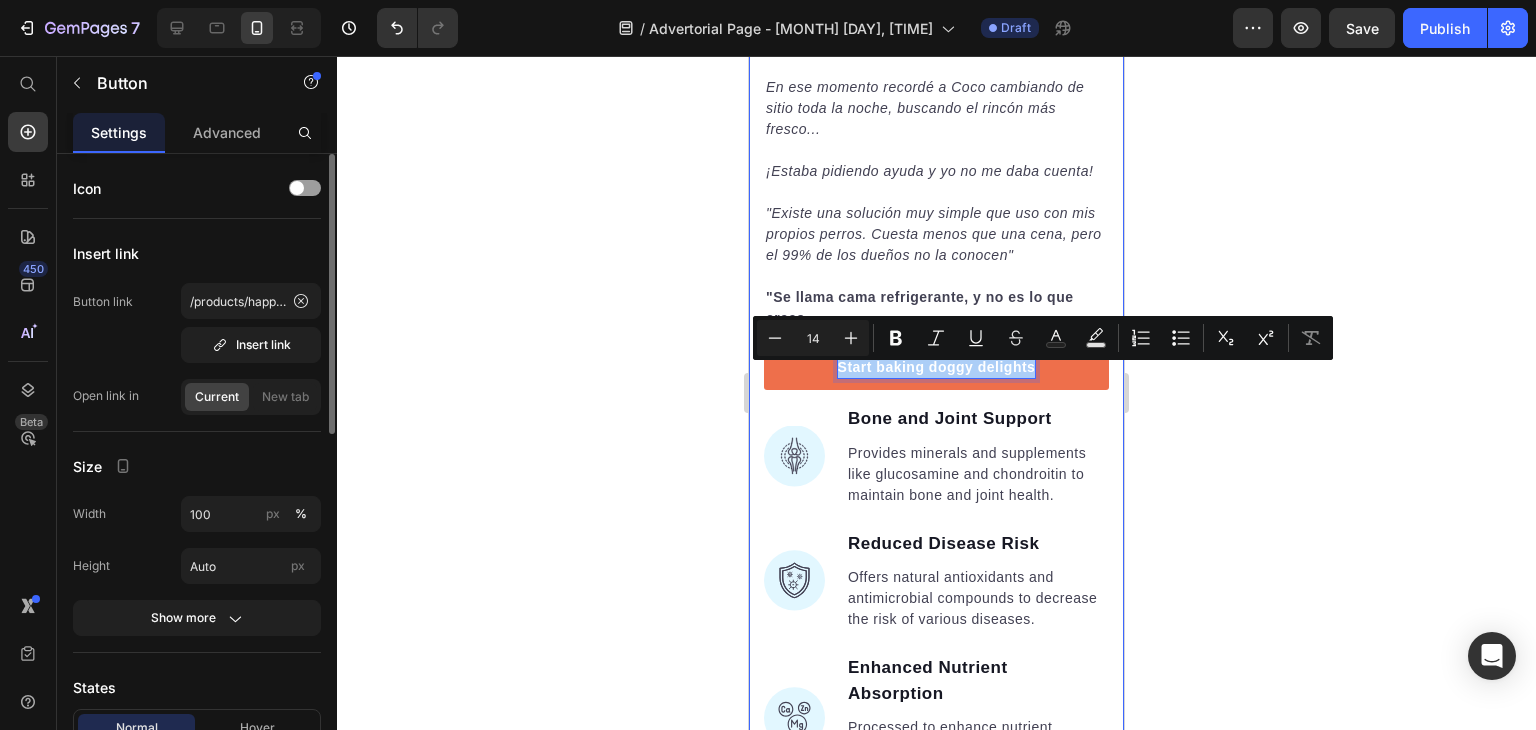 click 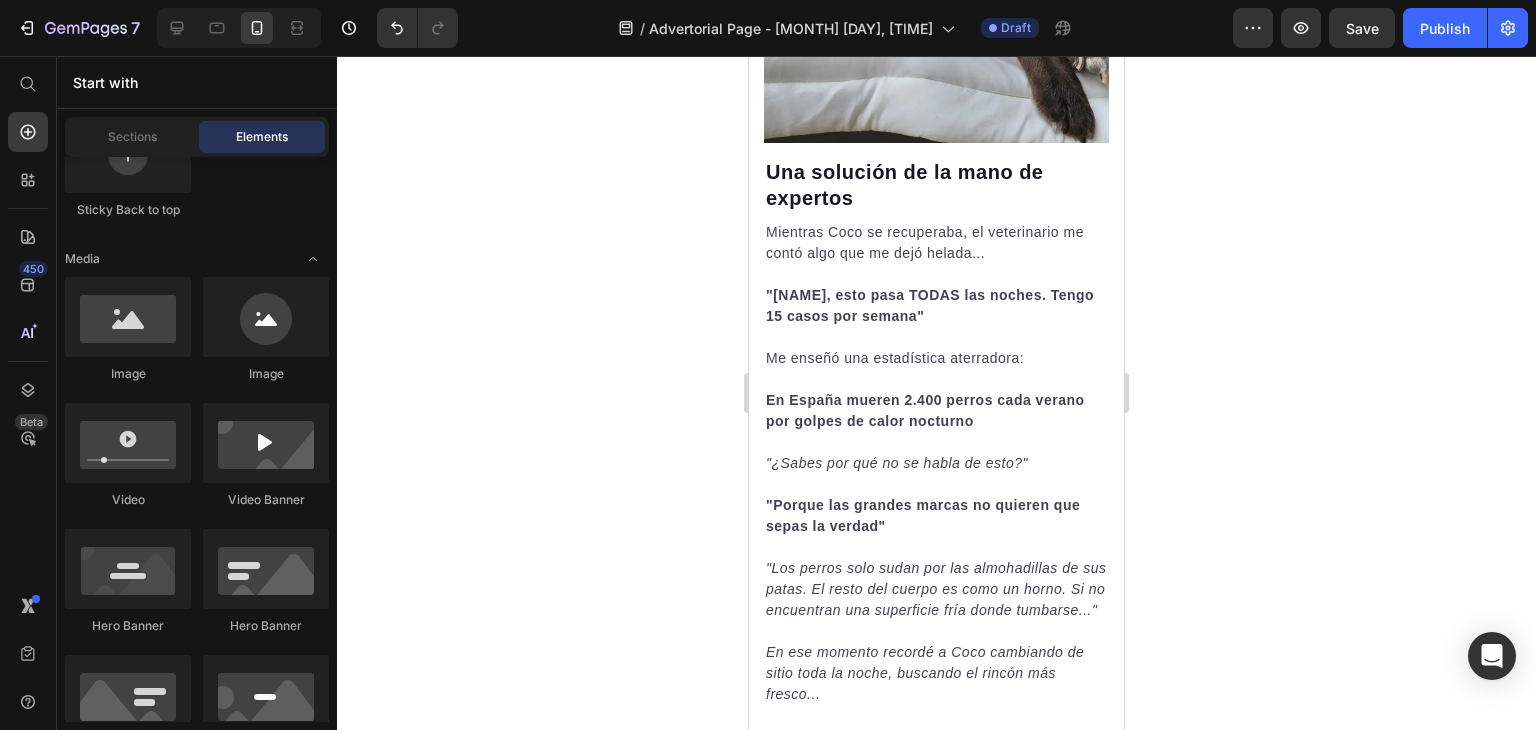 scroll, scrollTop: 2751, scrollLeft: 0, axis: vertical 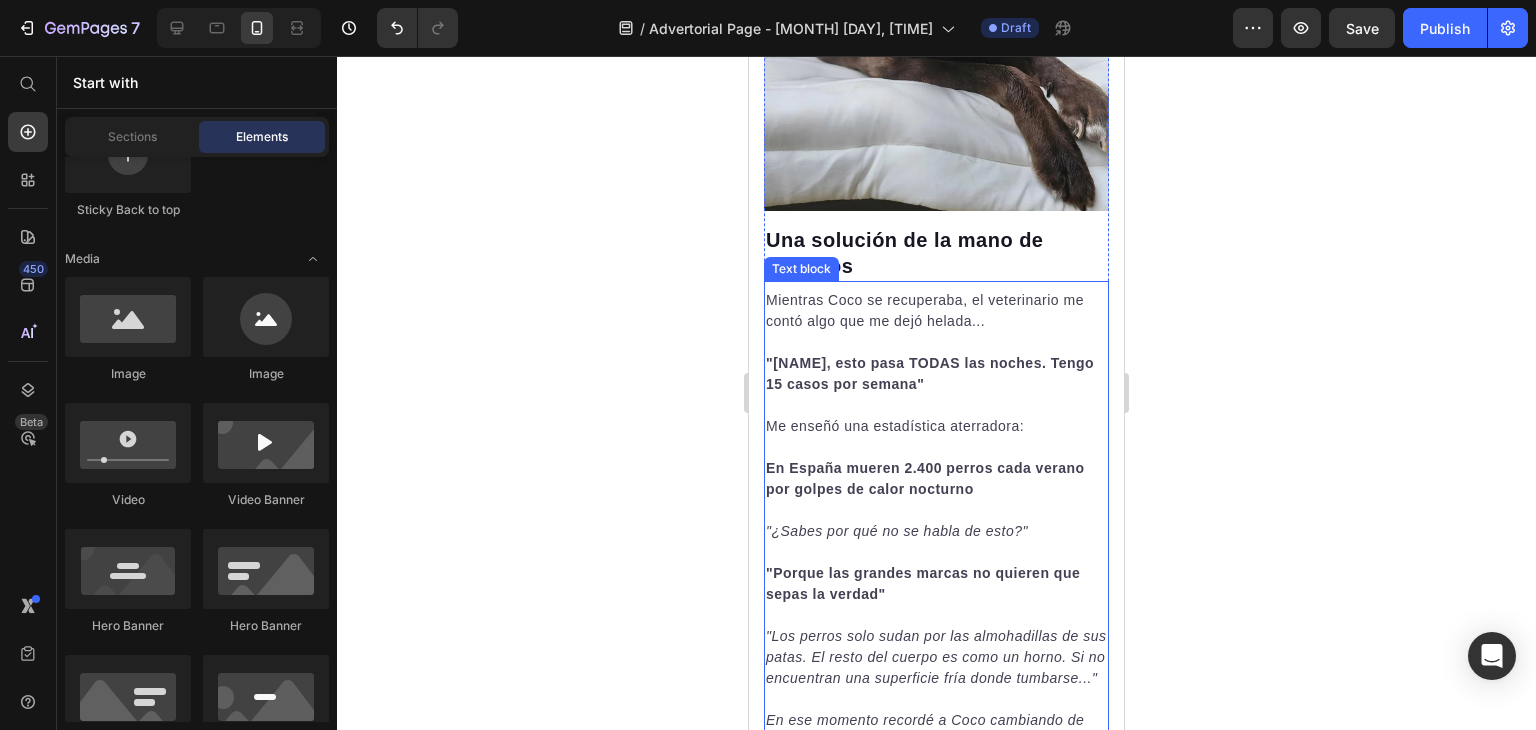 click on ""[NAME], esto pasa TODAS las noches. Tengo 15 casos por semana"" at bounding box center (930, 373) 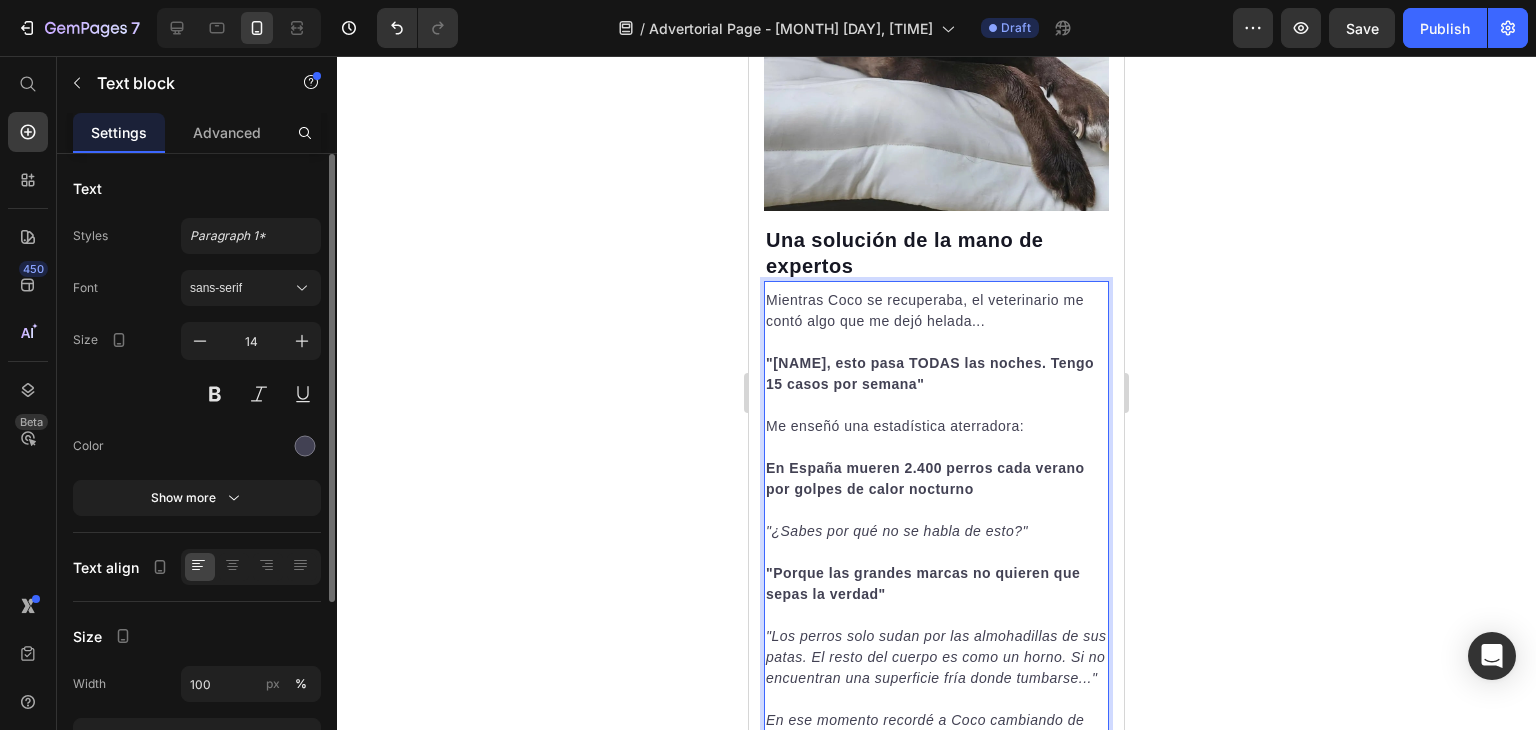 click on ""[NAME], esto pasa TODAS las noches. Tengo 15 casos por semana"" at bounding box center [930, 373] 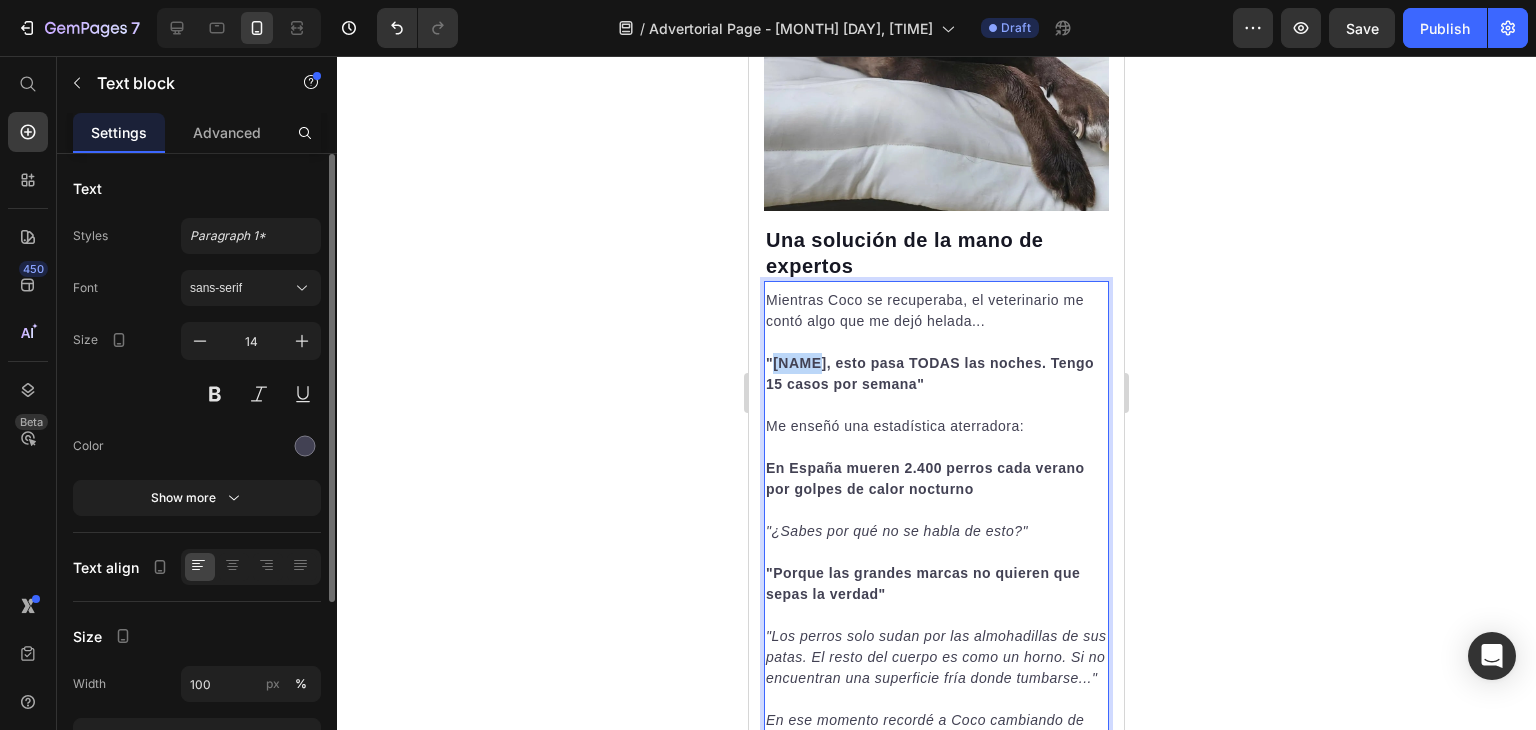 click on ""[NAME], esto pasa TODAS las noches. Tengo 15 casos por semana"" at bounding box center [930, 373] 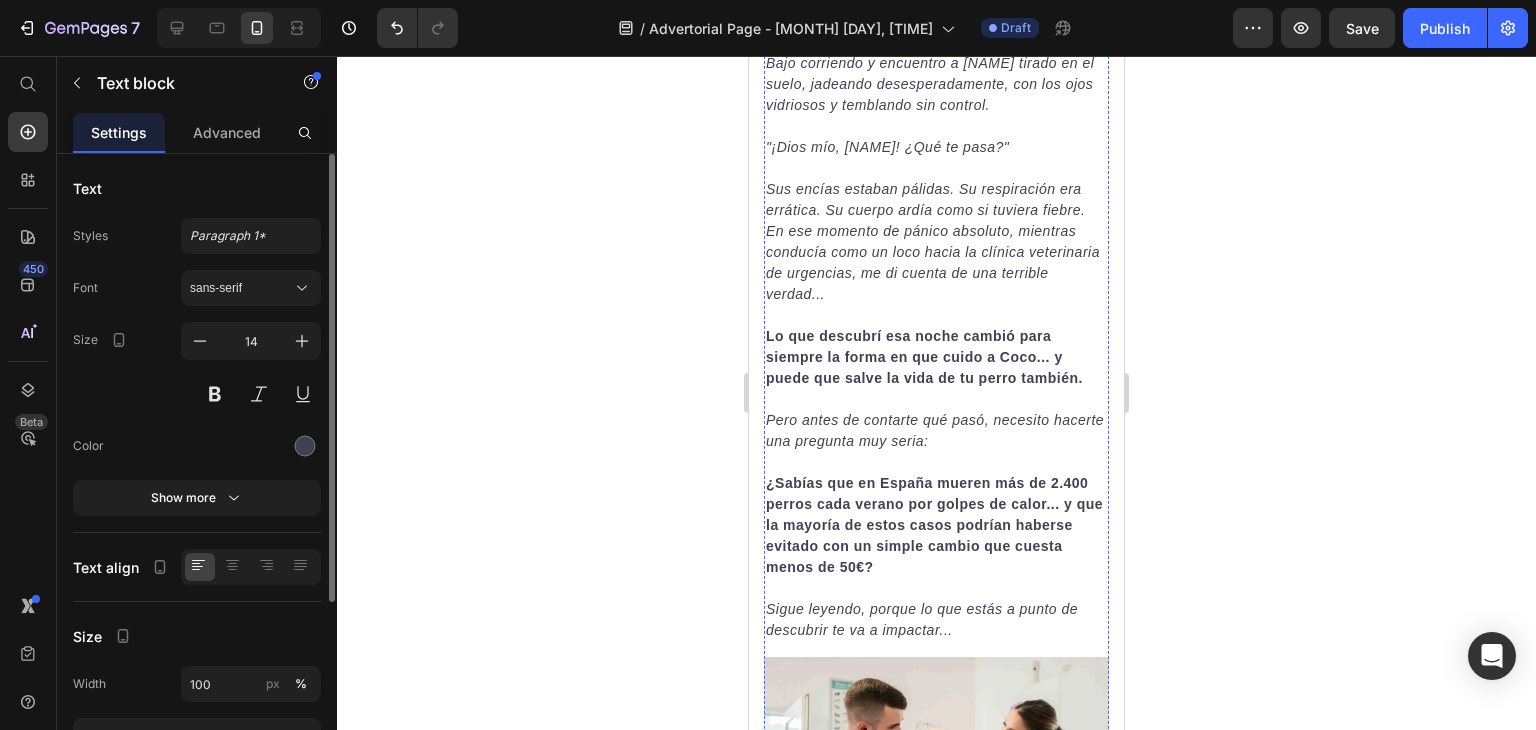 scroll, scrollTop: 0, scrollLeft: 0, axis: both 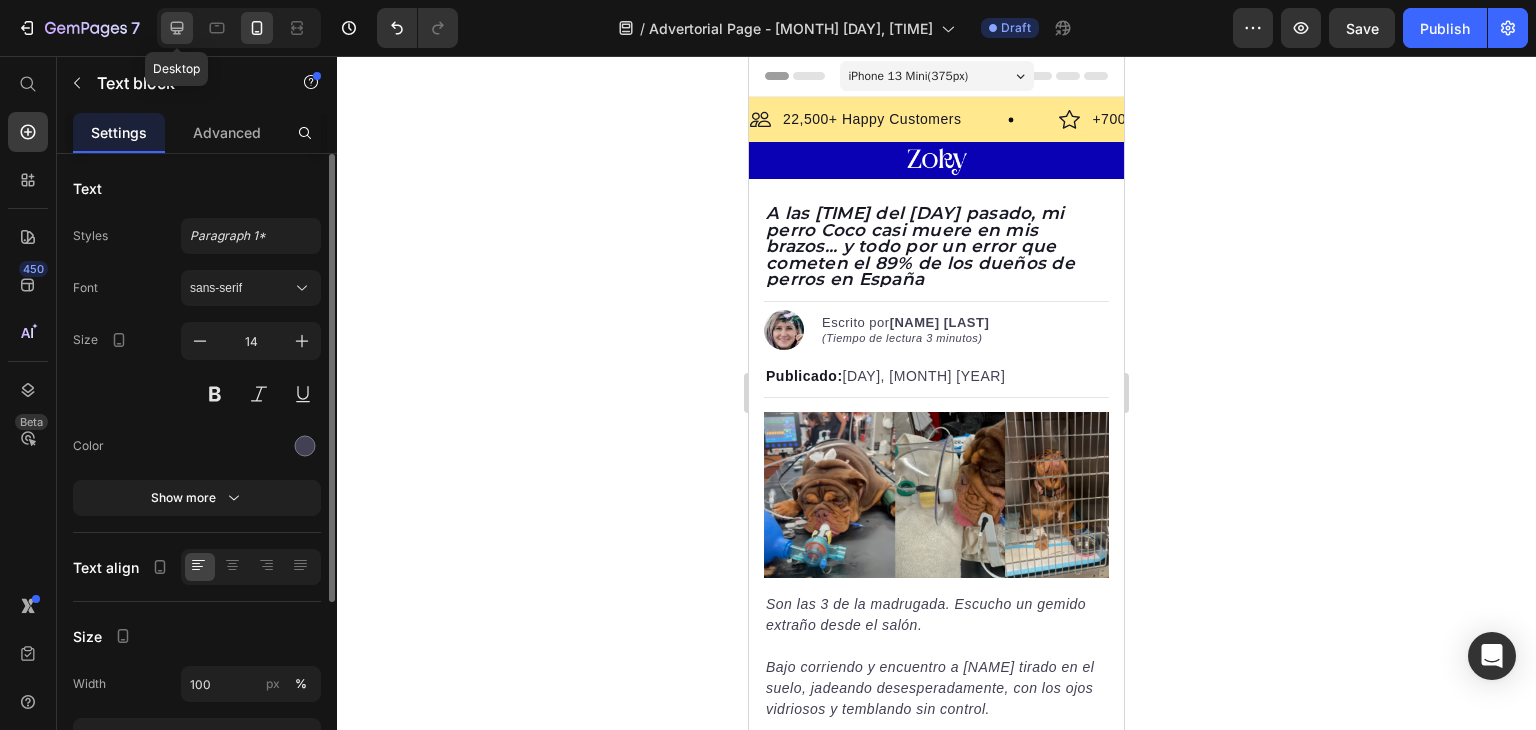 click 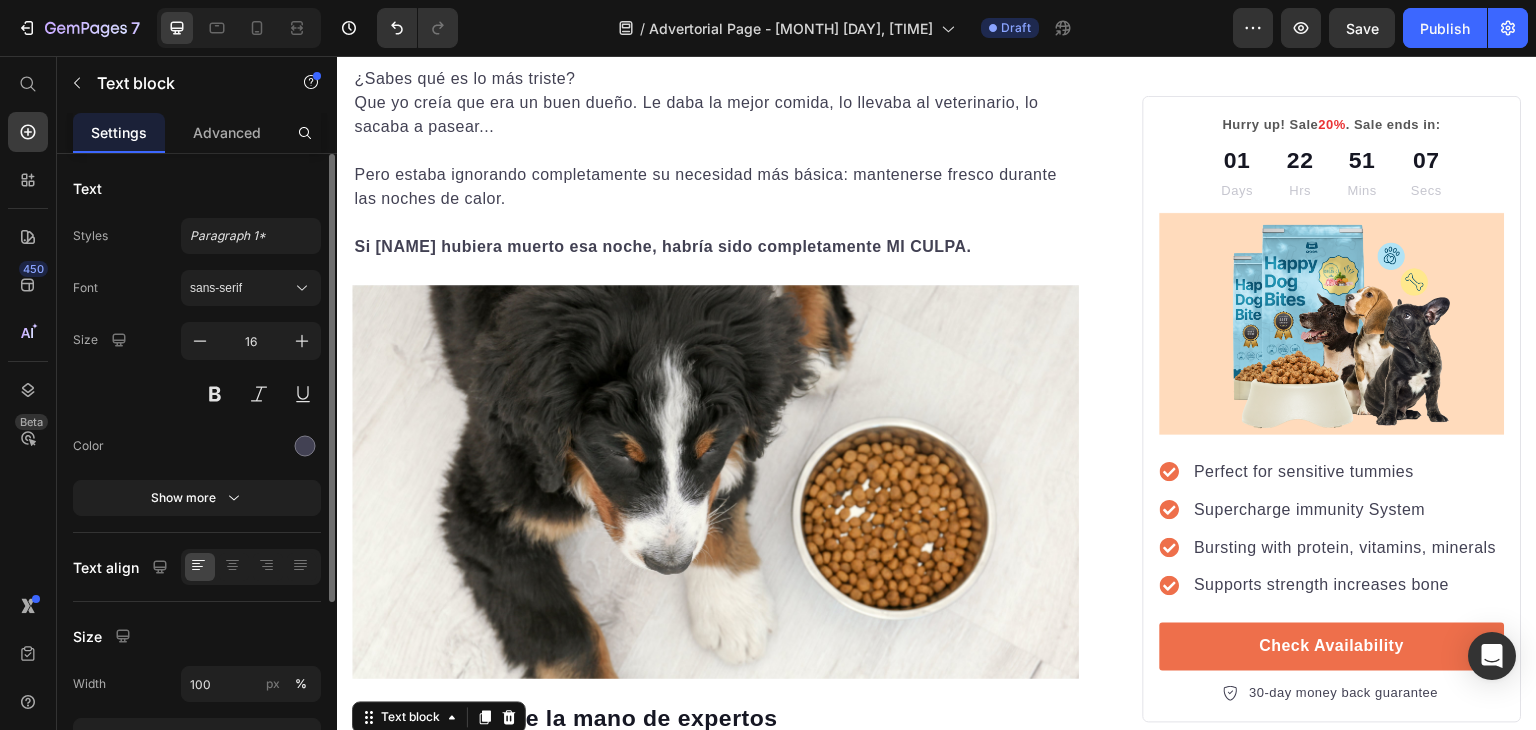 scroll, scrollTop: 2478, scrollLeft: 0, axis: vertical 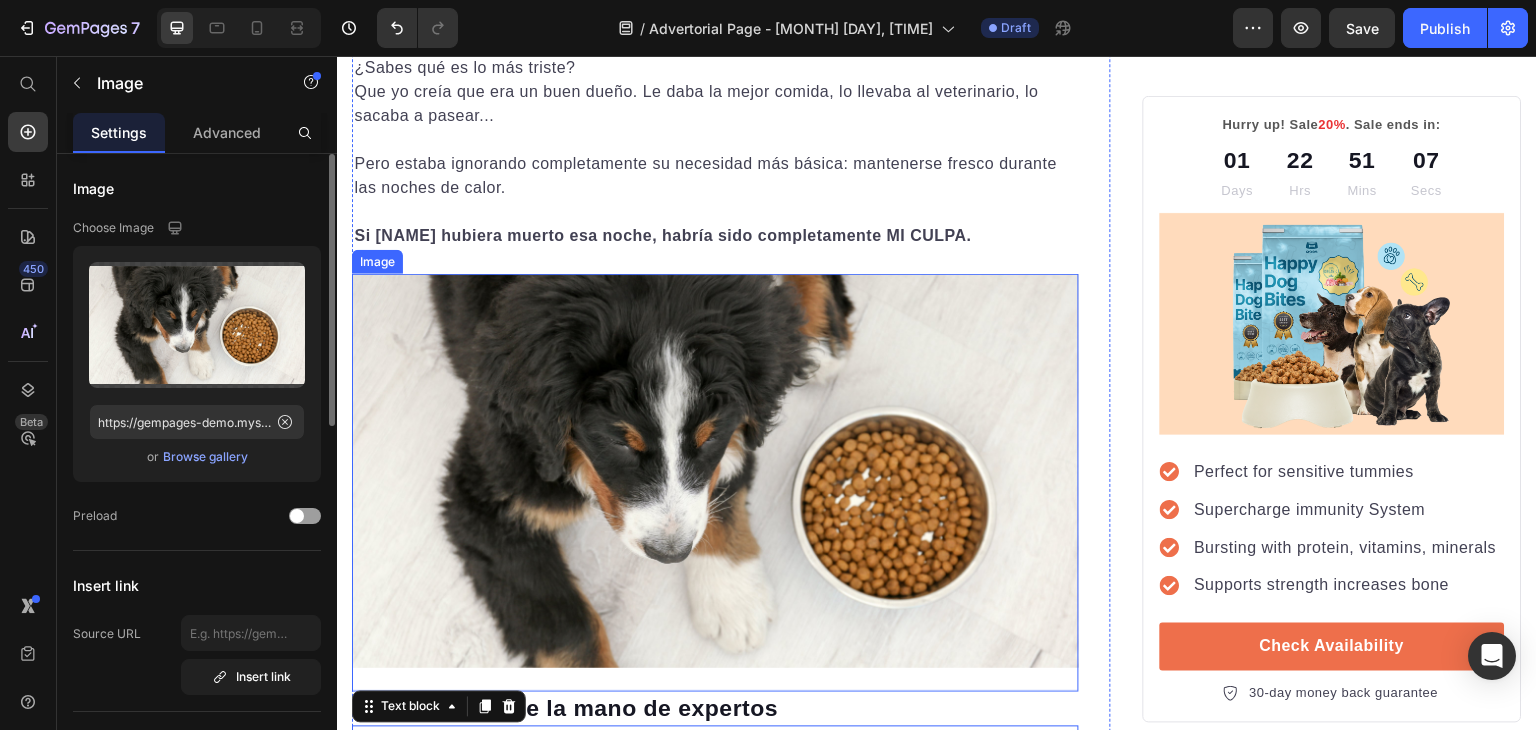 click at bounding box center (715, 483) 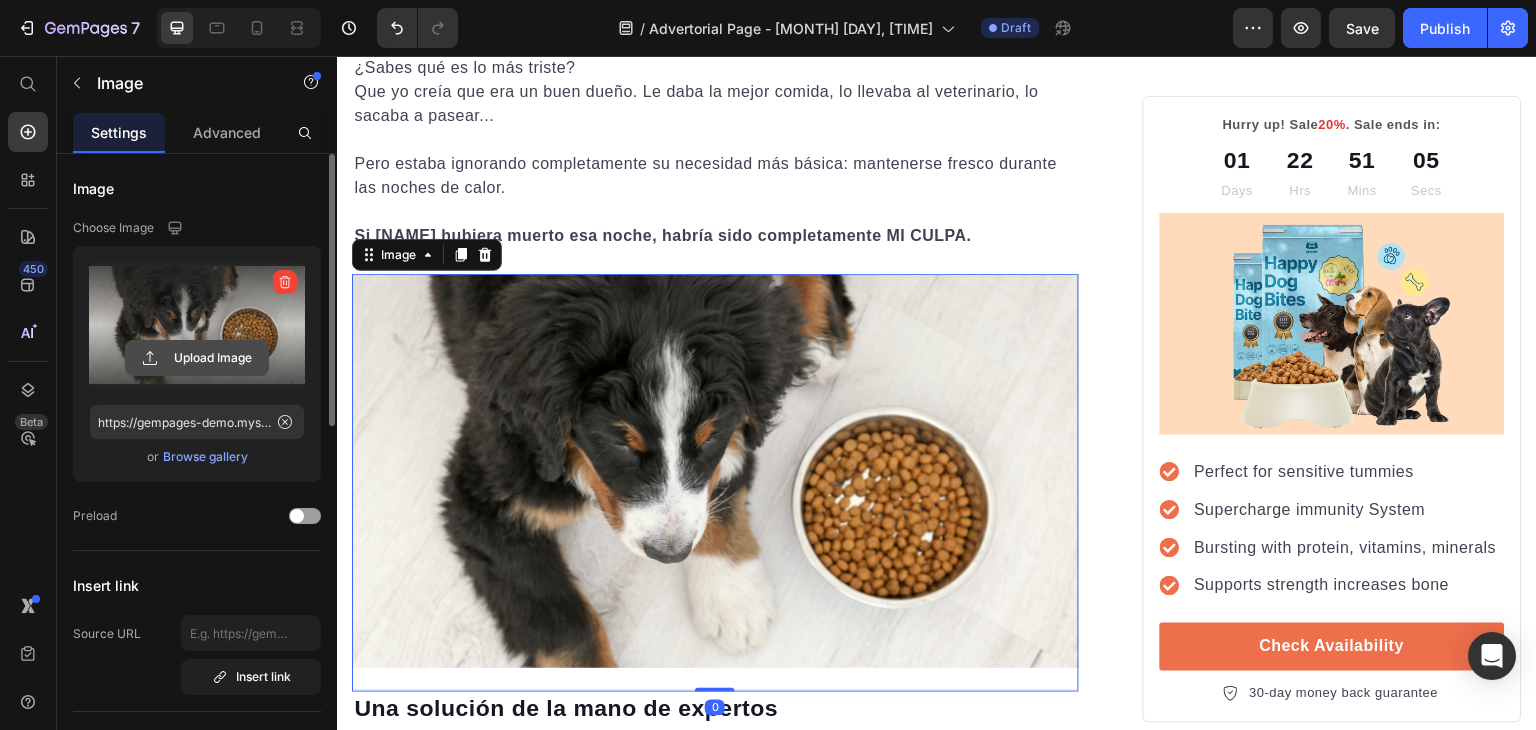 click 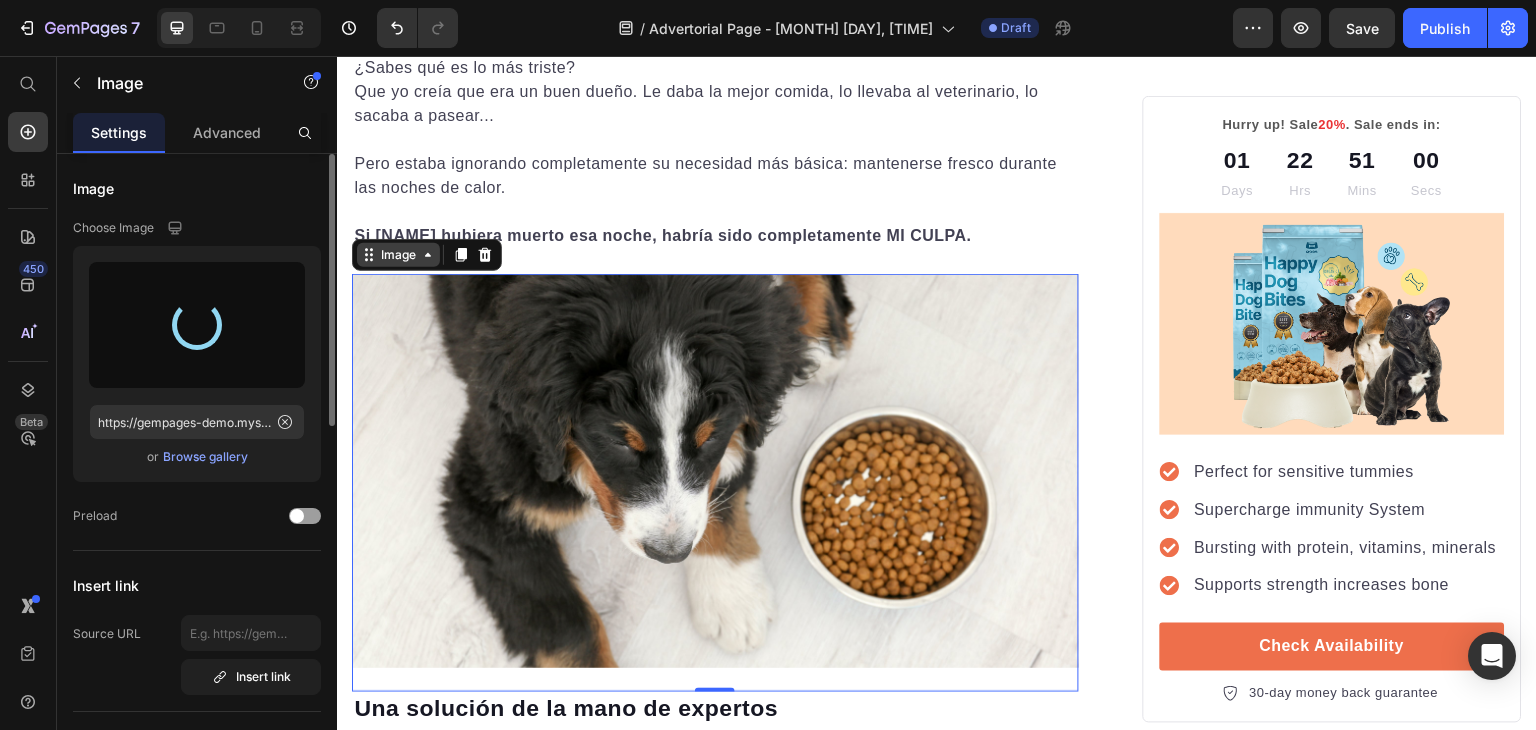 type on "https://cdn.shopify.com/s/files/1/0947/3277/9865/files/gempages_575377314339095491-4957128c-5452-4249-95ee-995272af2512.webp" 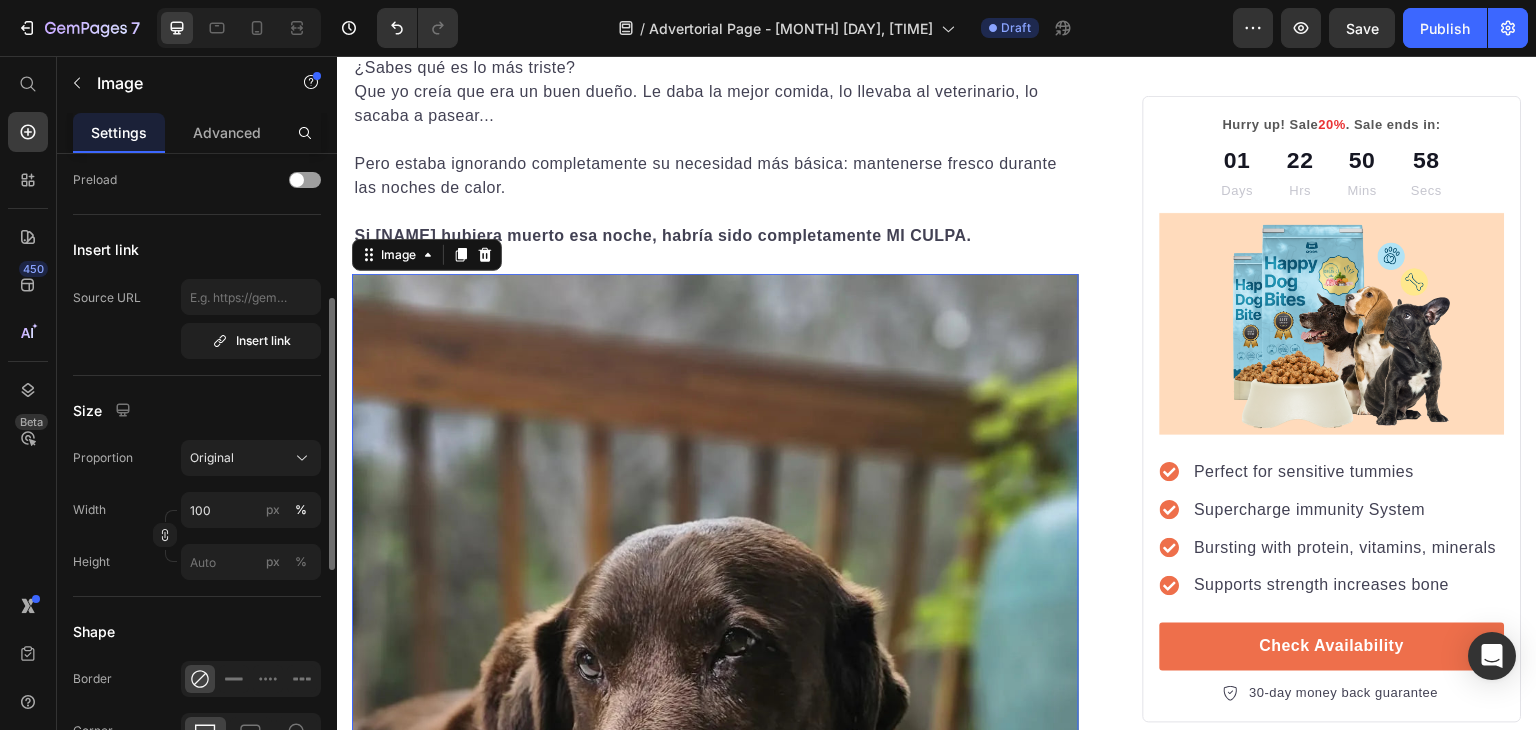 scroll, scrollTop: 337, scrollLeft: 0, axis: vertical 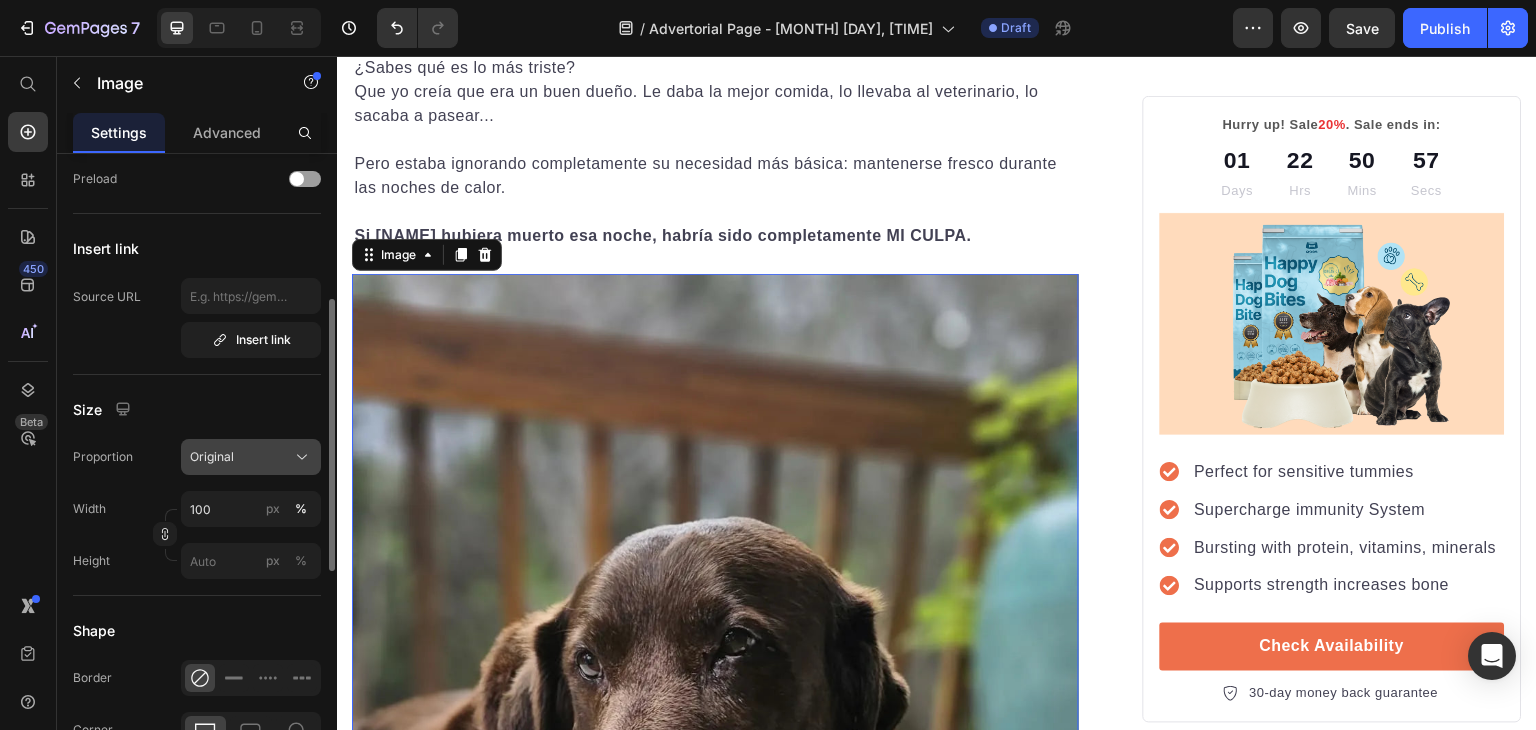 click on "Original" at bounding box center [251, 457] 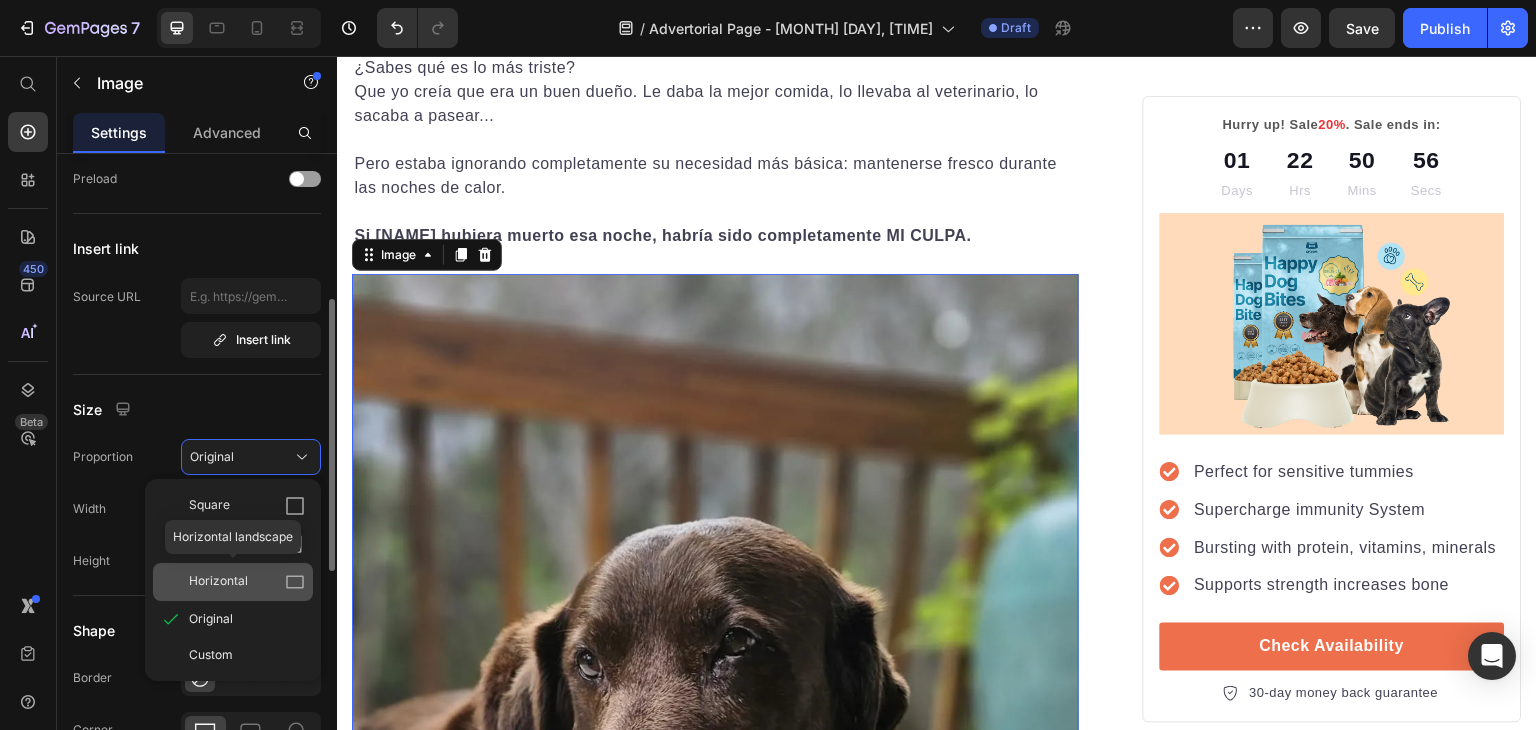 click on "Horizontal" at bounding box center (247, 582) 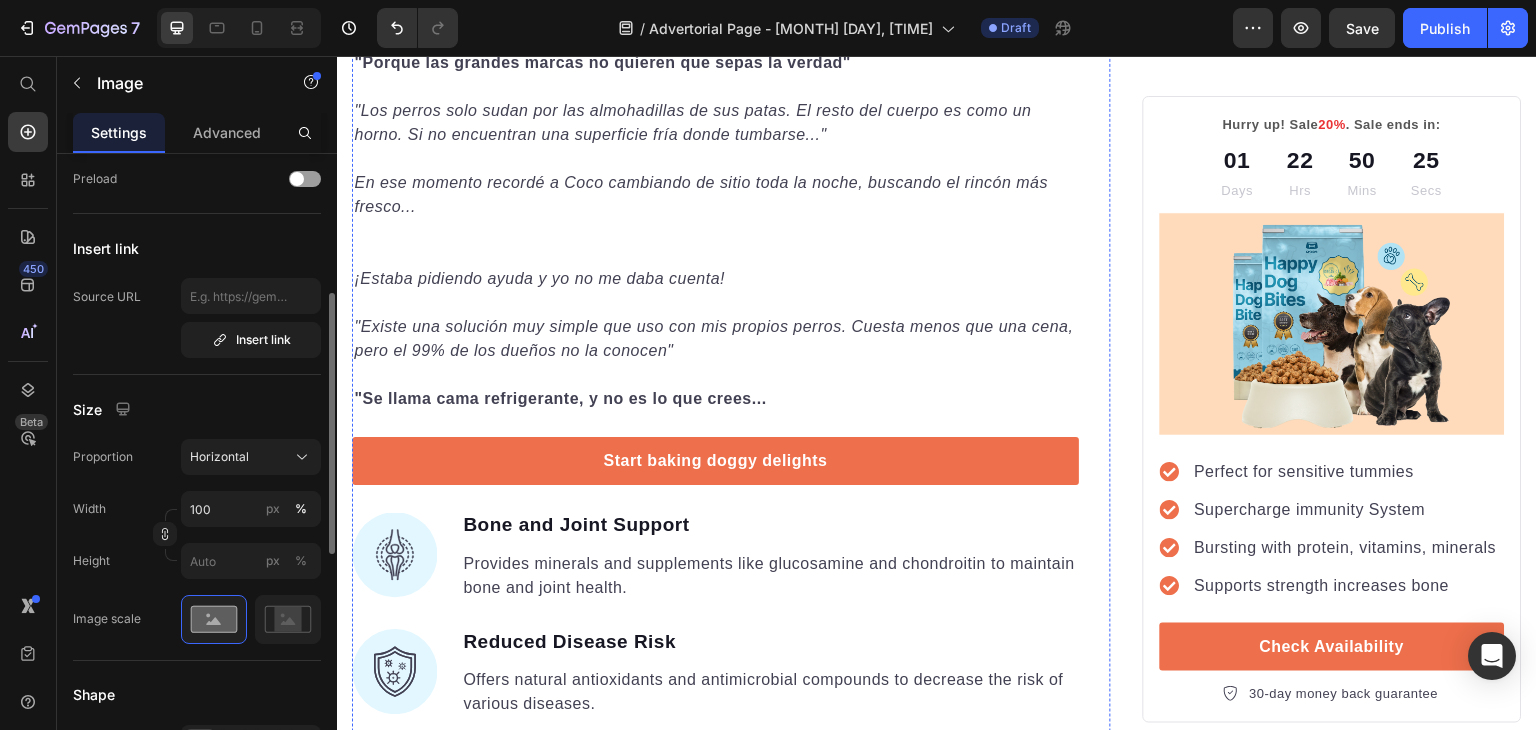 scroll, scrollTop: 3551, scrollLeft: 0, axis: vertical 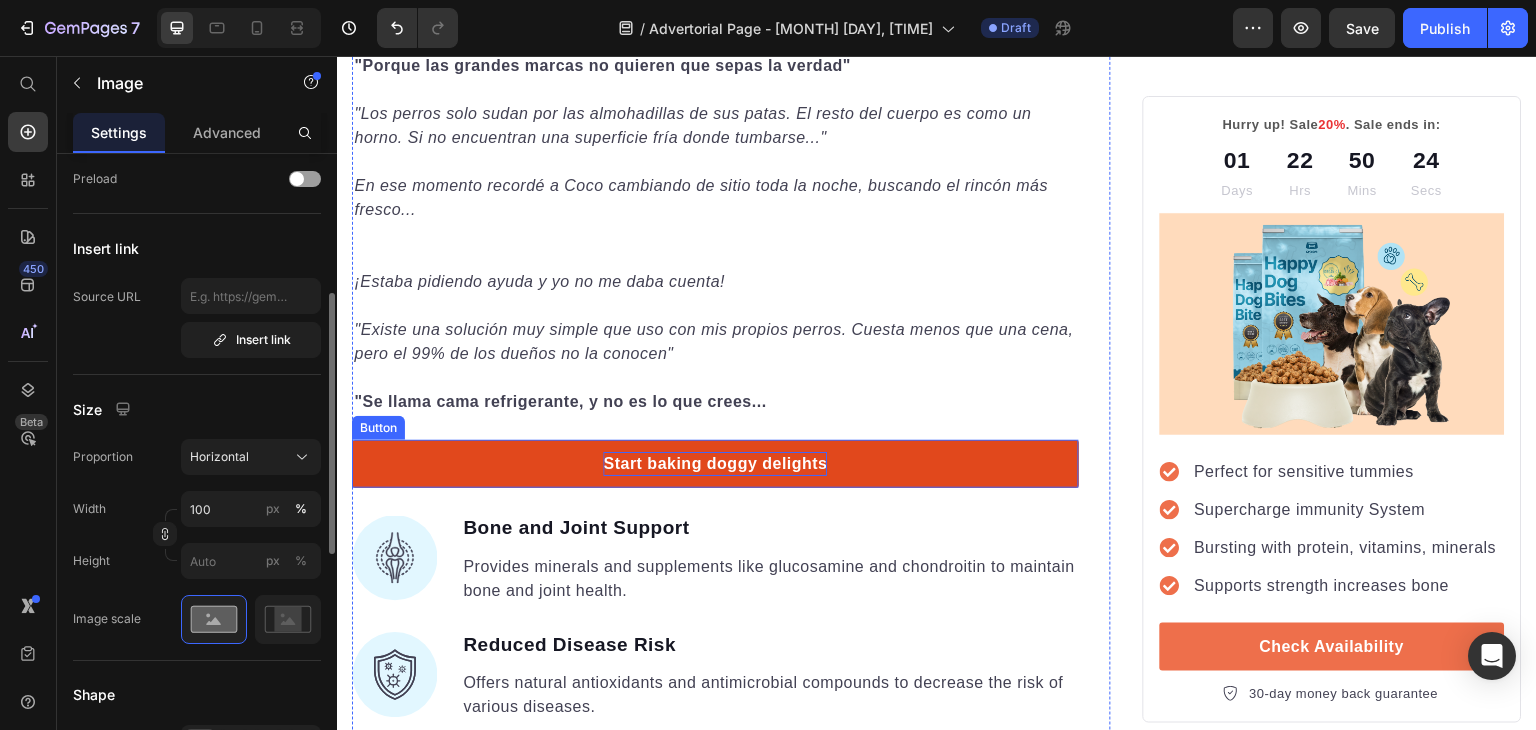 click on "Start baking doggy delights" at bounding box center [715, 464] 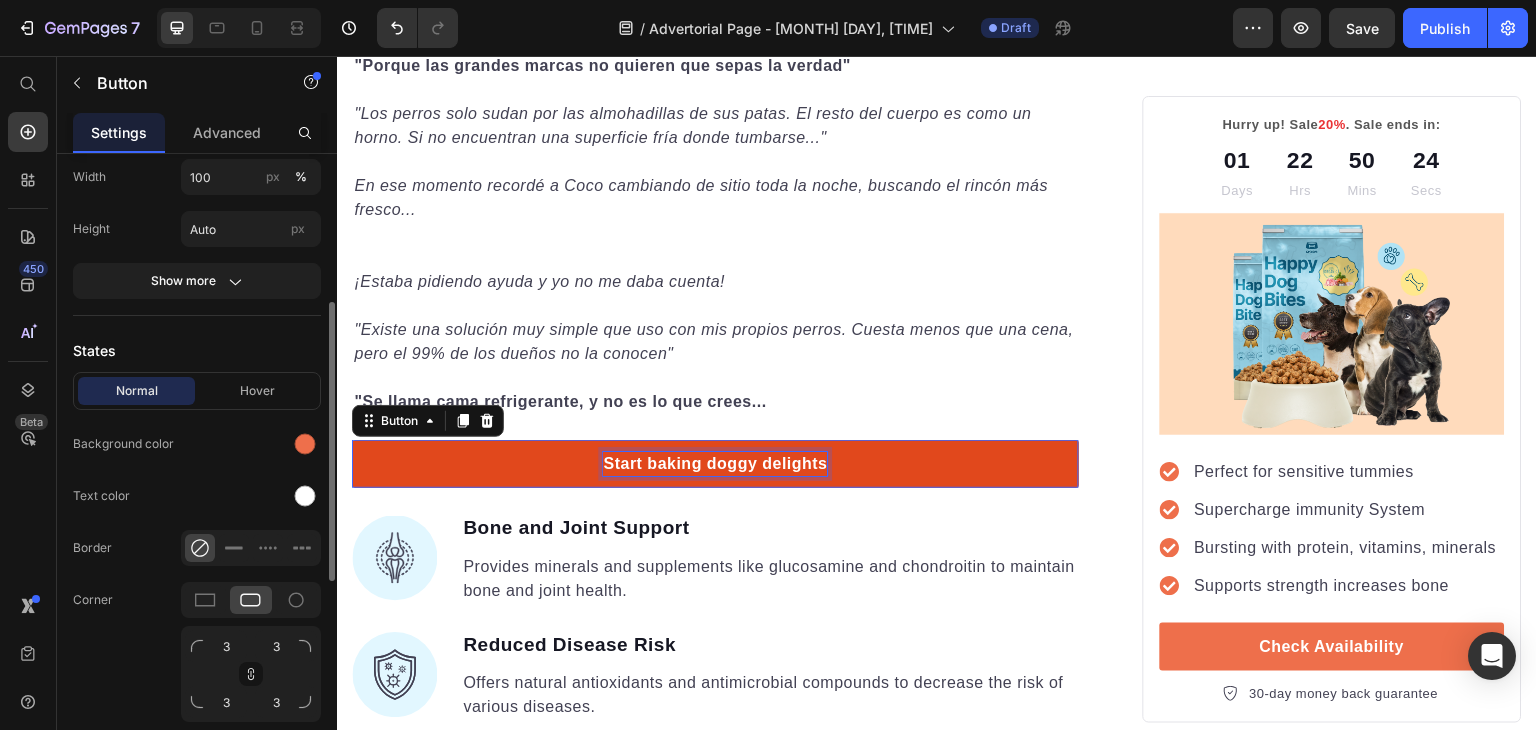 click on "Start baking doggy delights" at bounding box center (715, 464) 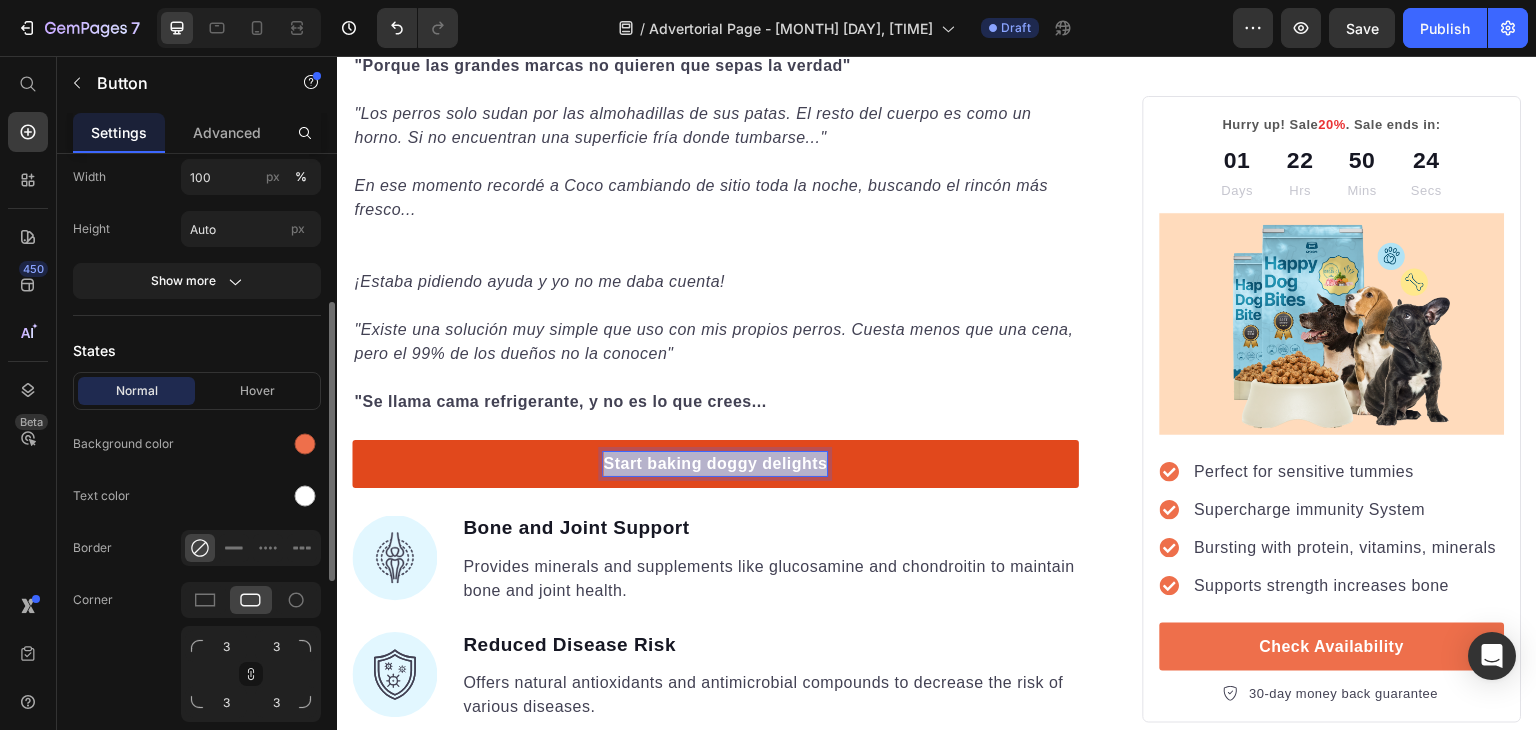 scroll, scrollTop: 0, scrollLeft: 0, axis: both 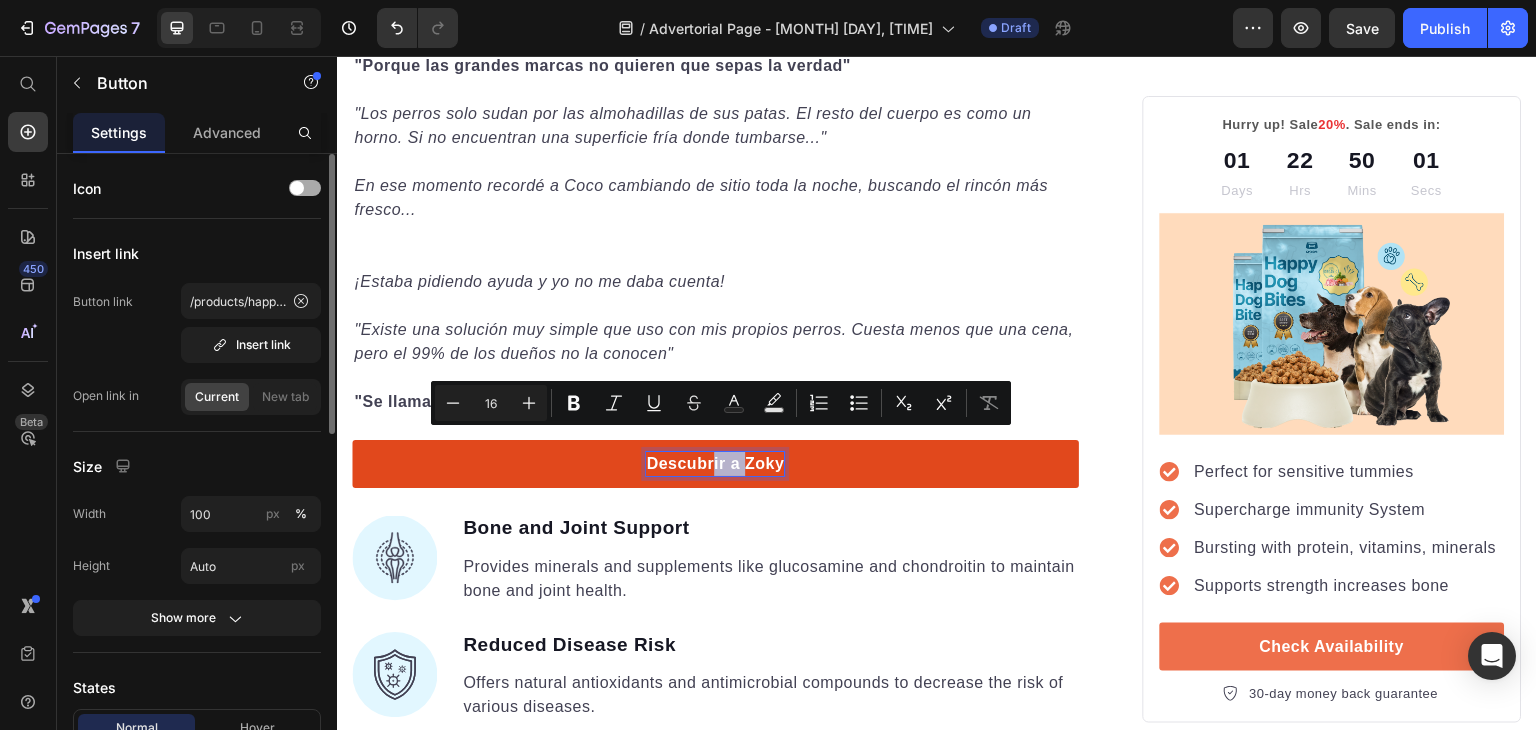 drag, startPoint x: 705, startPoint y: 444, endPoint x: 734, endPoint y: 444, distance: 29 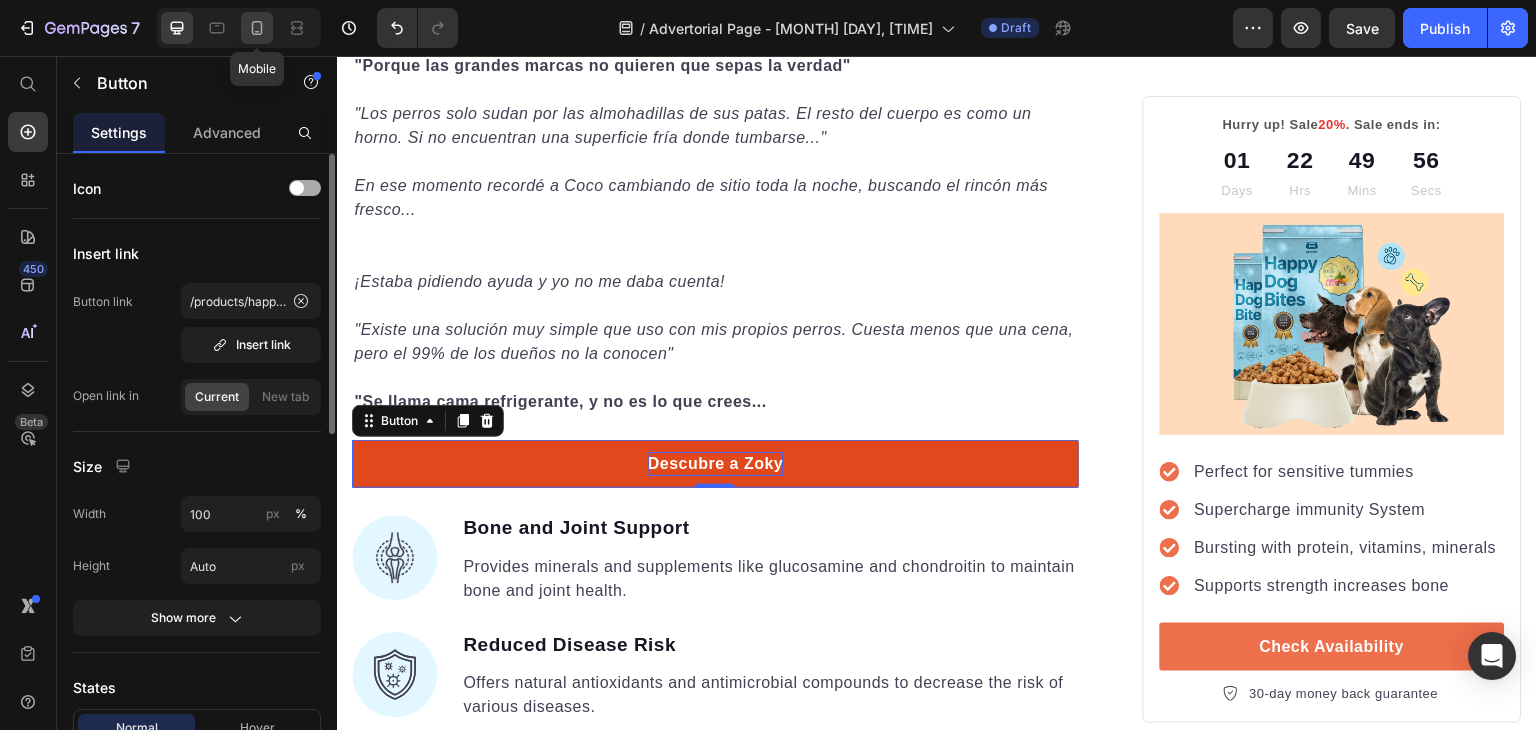 click 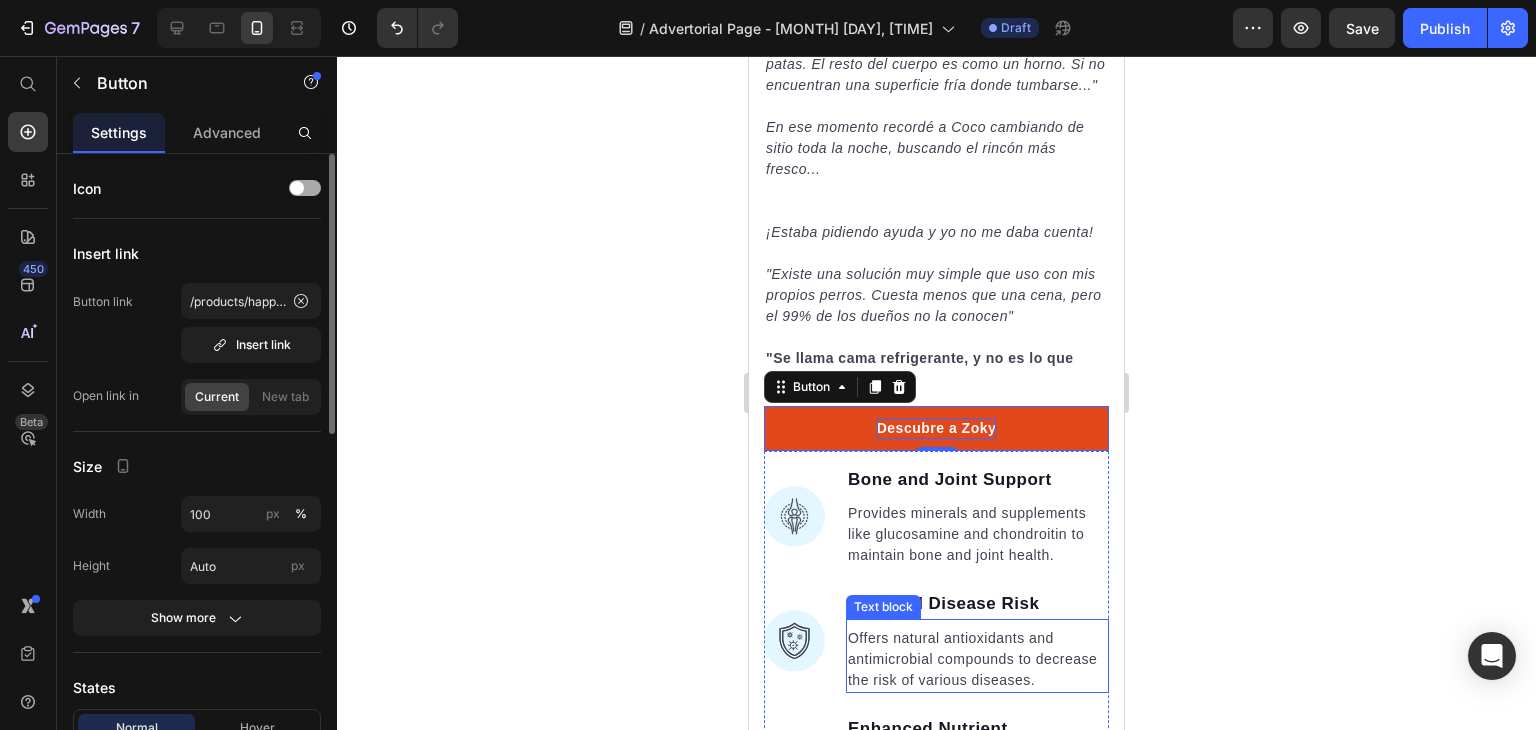 scroll, scrollTop: 3356, scrollLeft: 0, axis: vertical 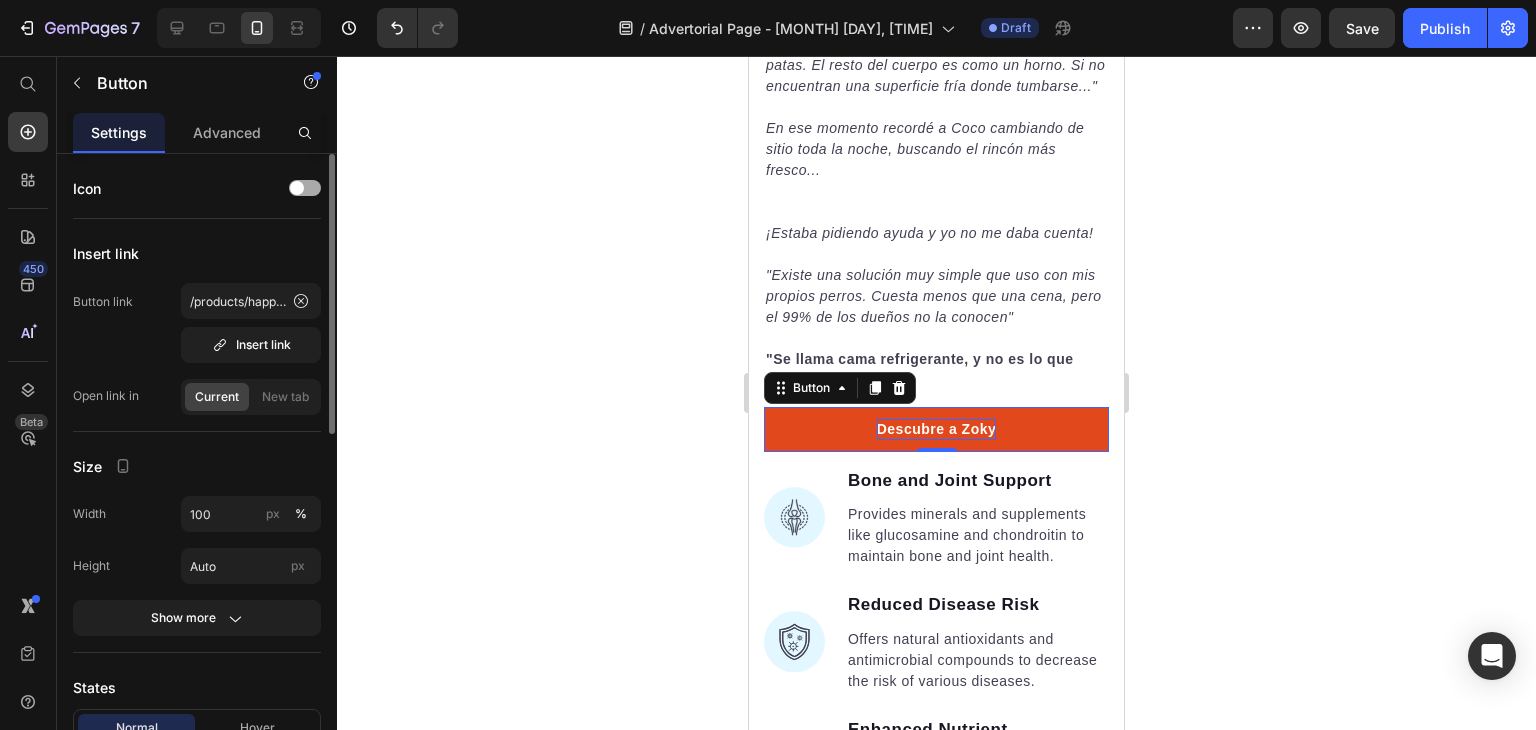 click 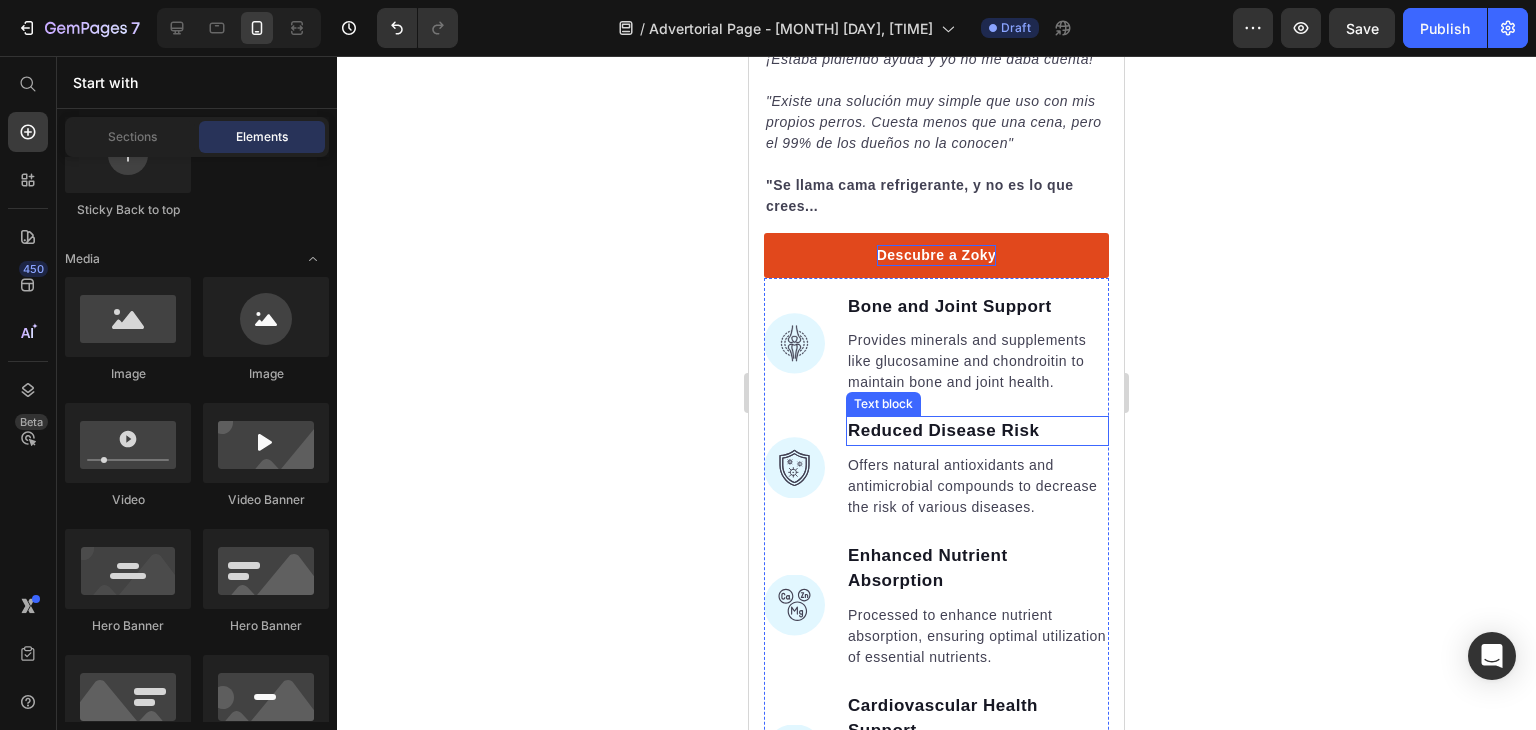 scroll, scrollTop: 3554, scrollLeft: 0, axis: vertical 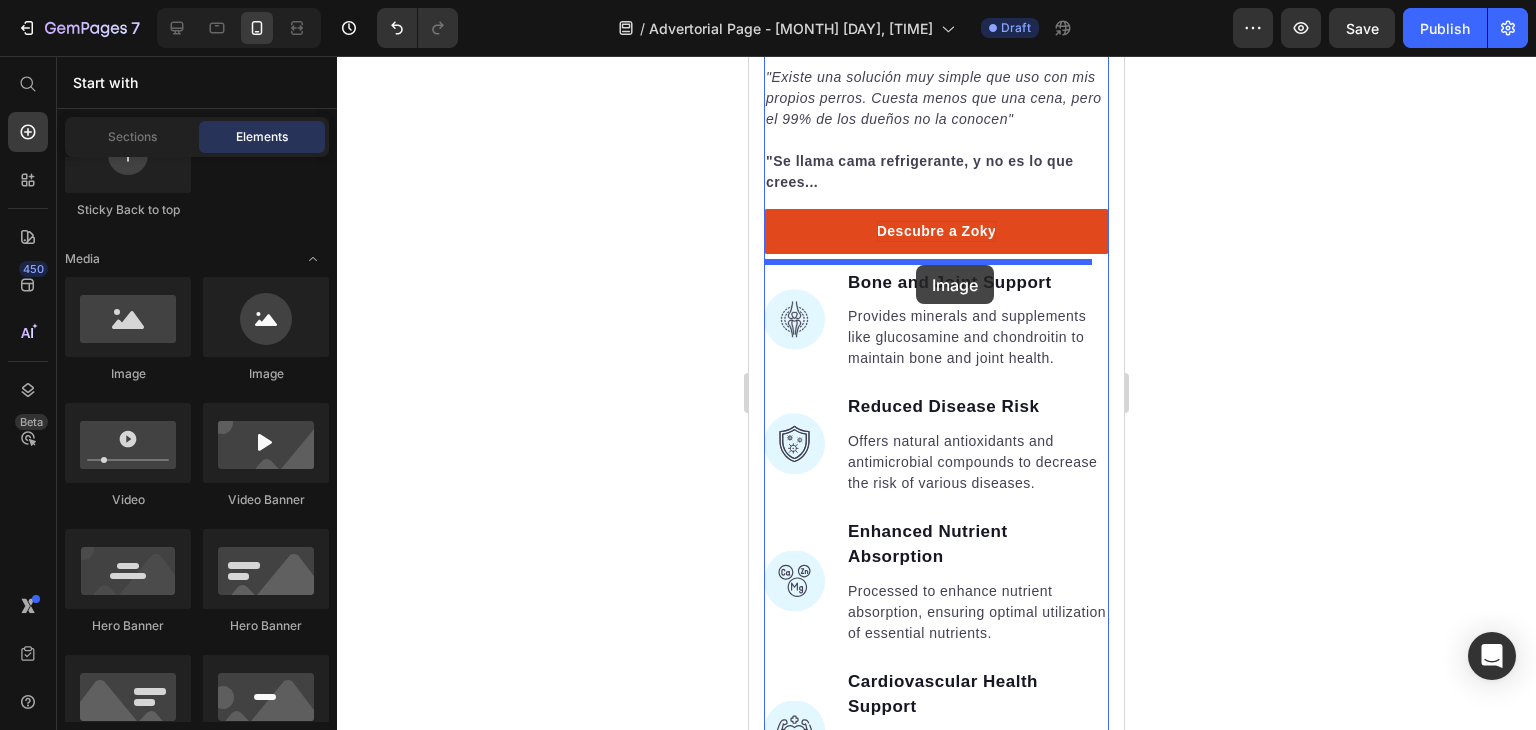 drag, startPoint x: 888, startPoint y: 364, endPoint x: 916, endPoint y: 265, distance: 102.88343 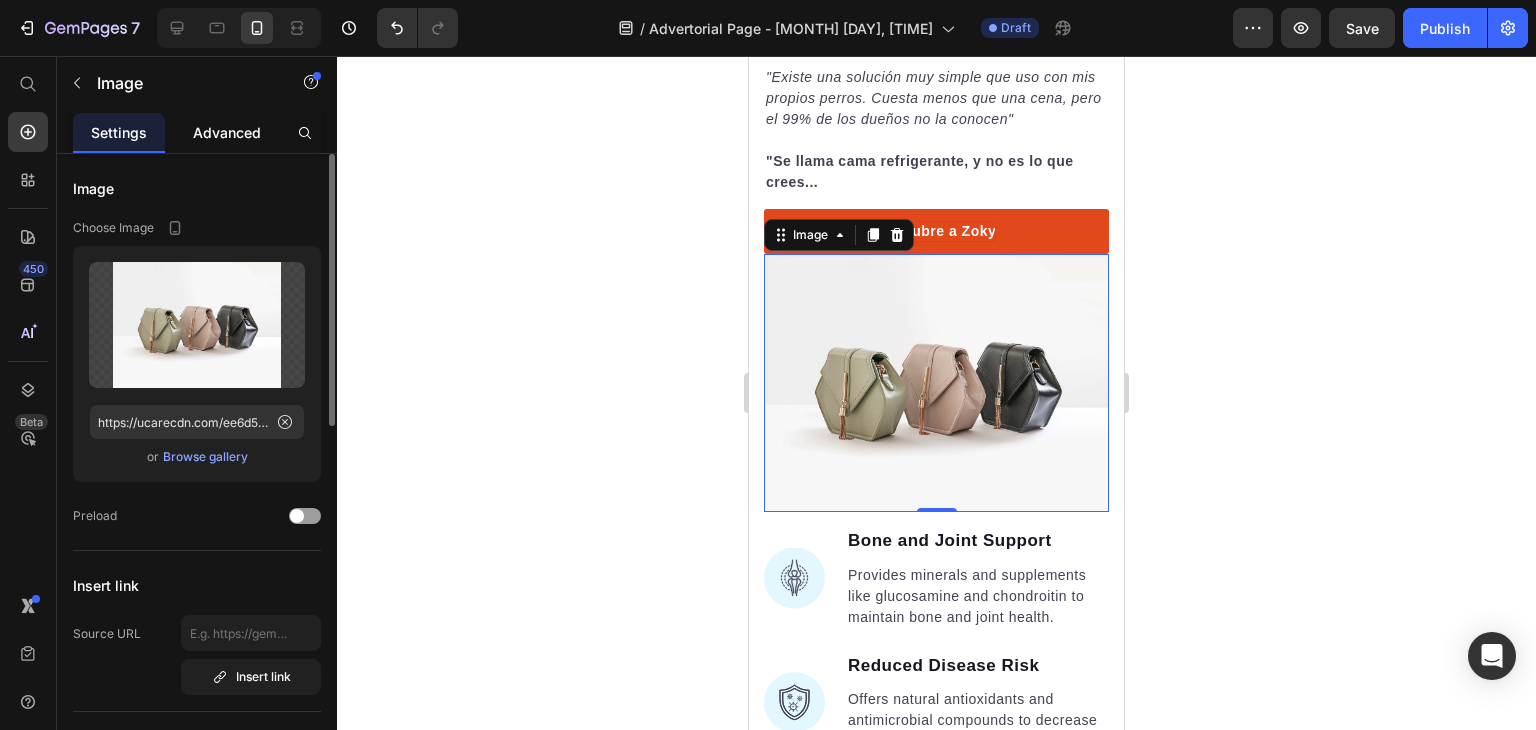 click on "Advanced" at bounding box center [227, 132] 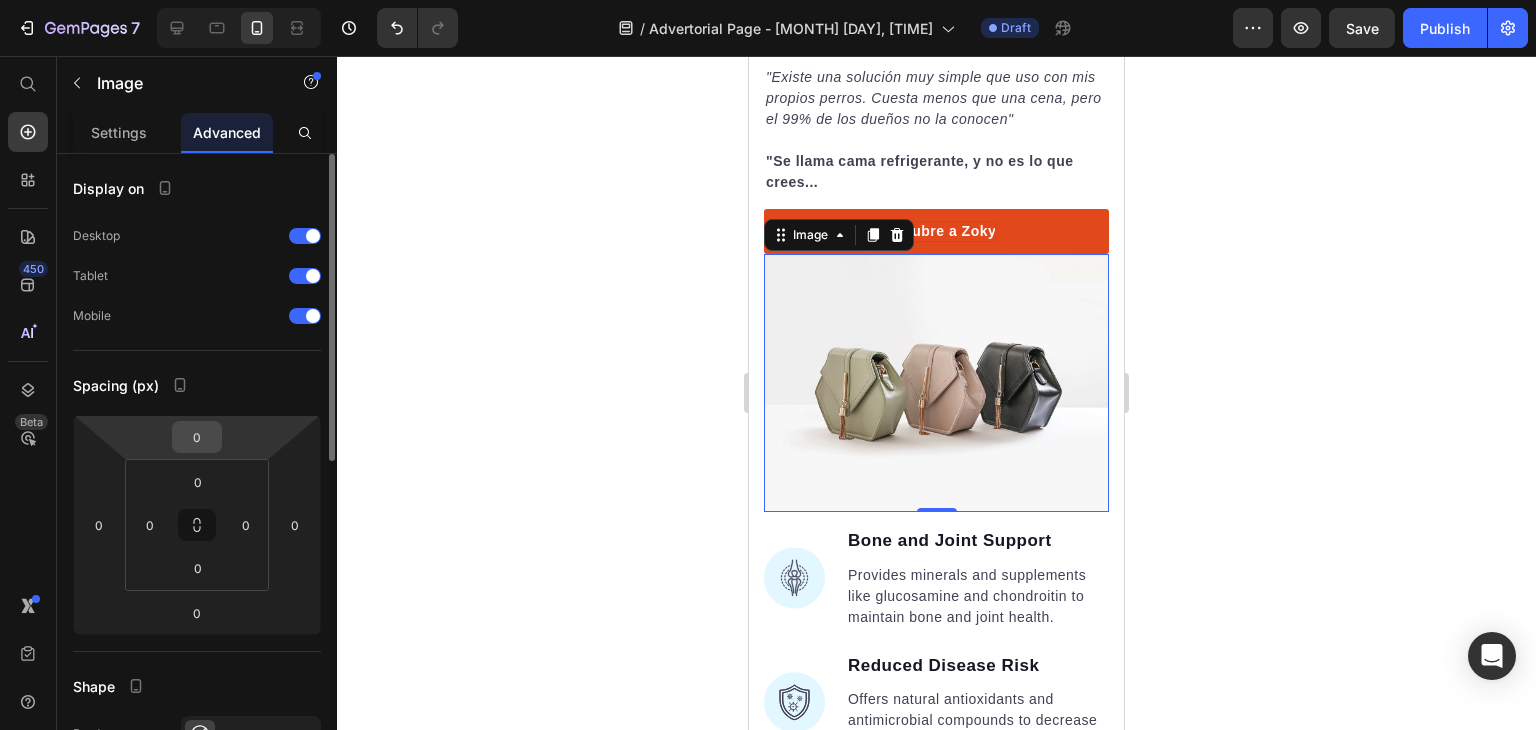 click on "0" at bounding box center [197, 437] 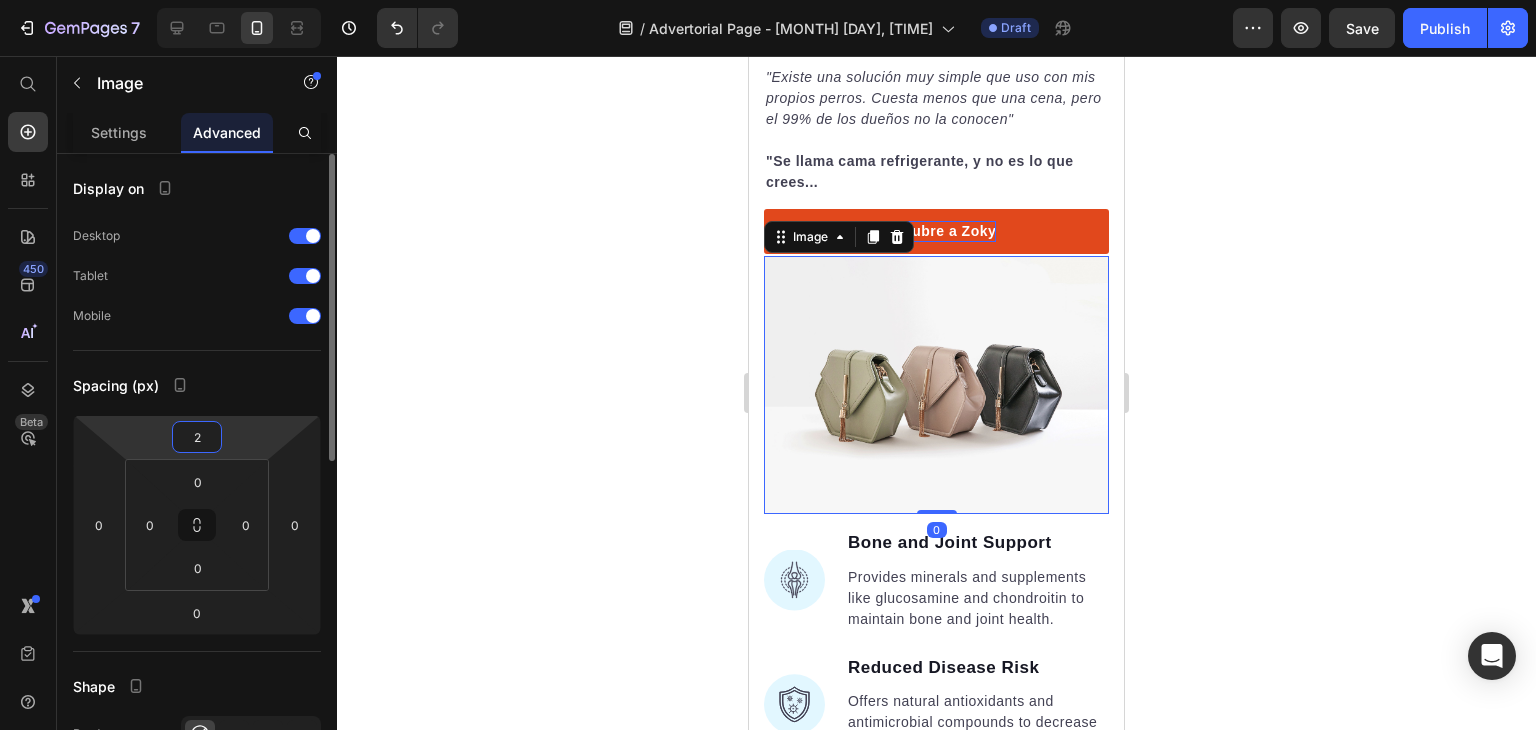 type on "20" 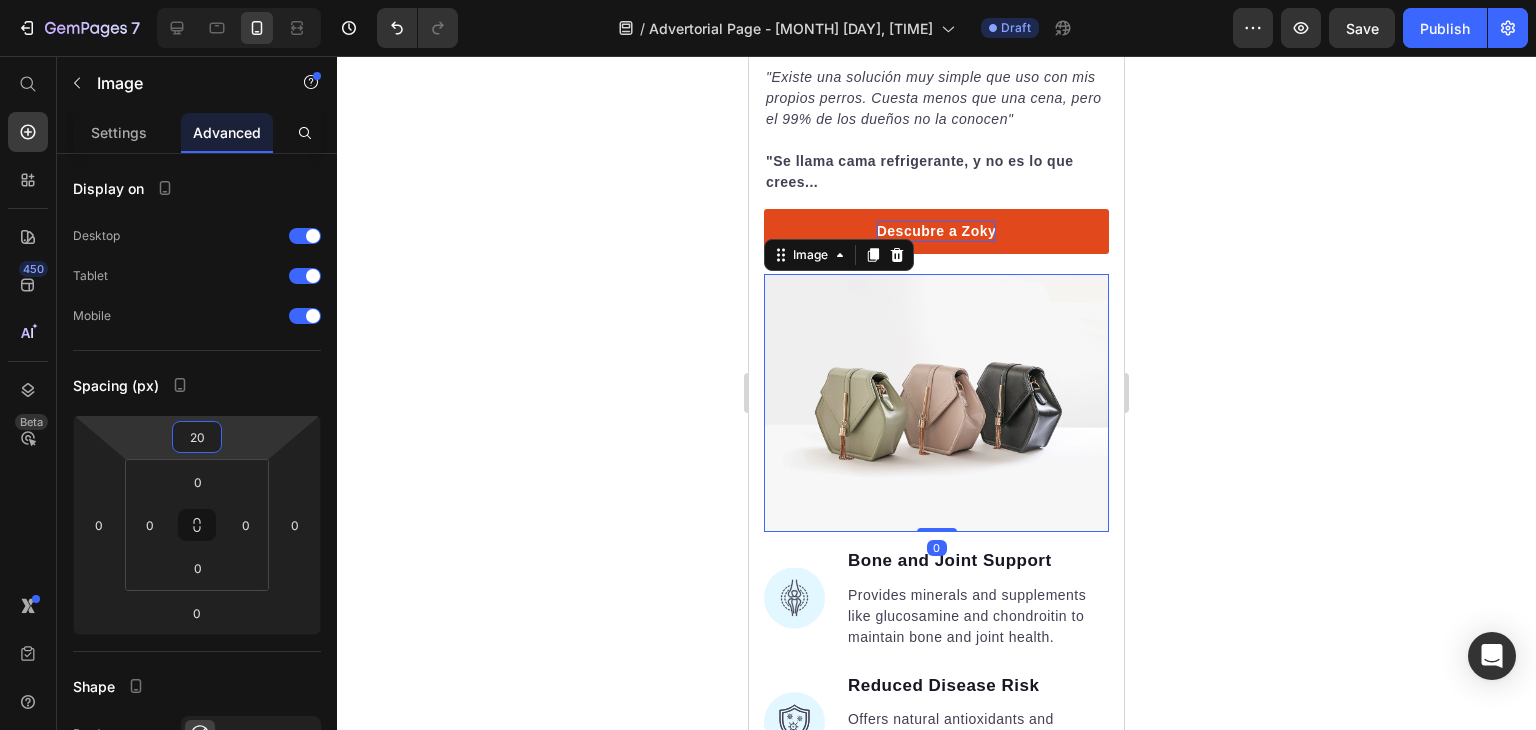 click 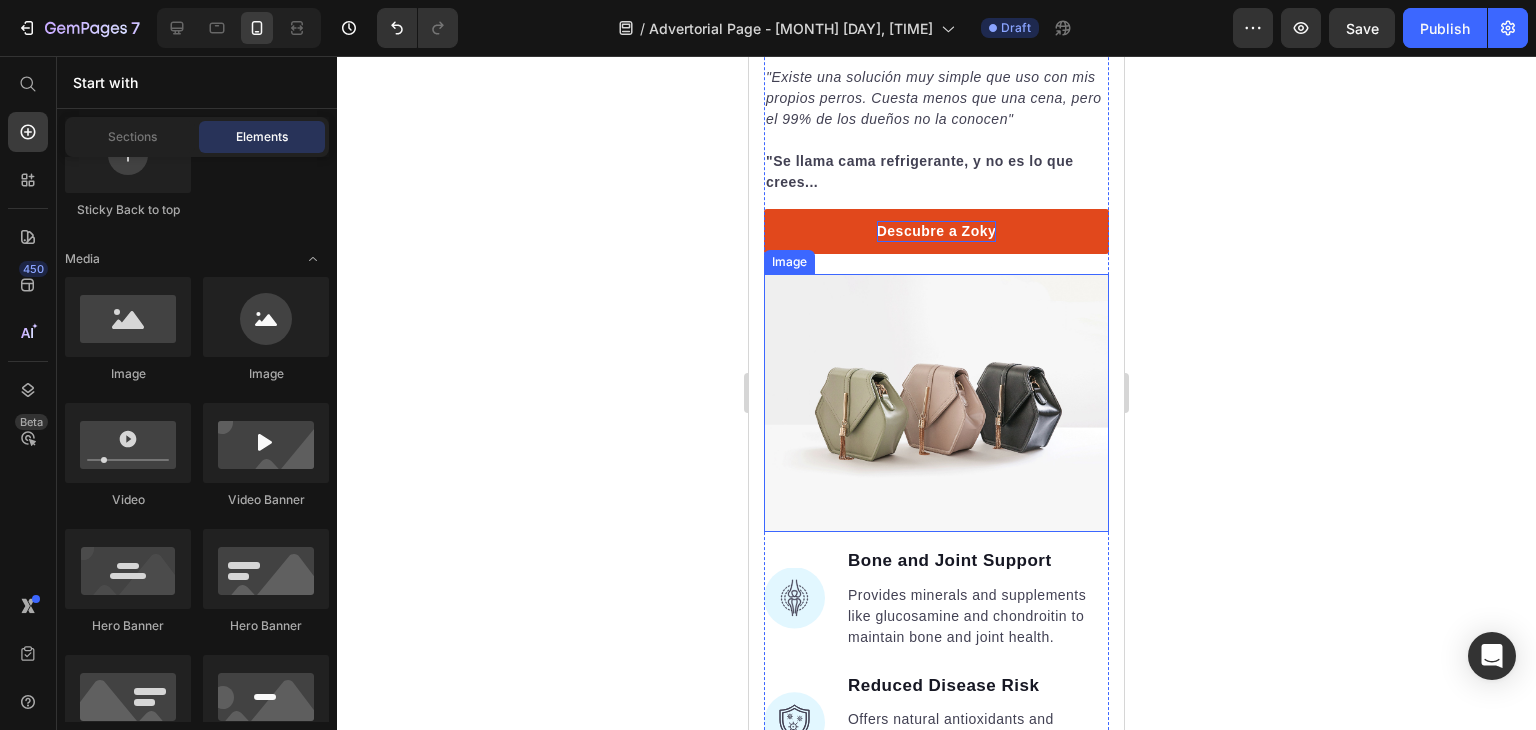 click at bounding box center [936, 403] 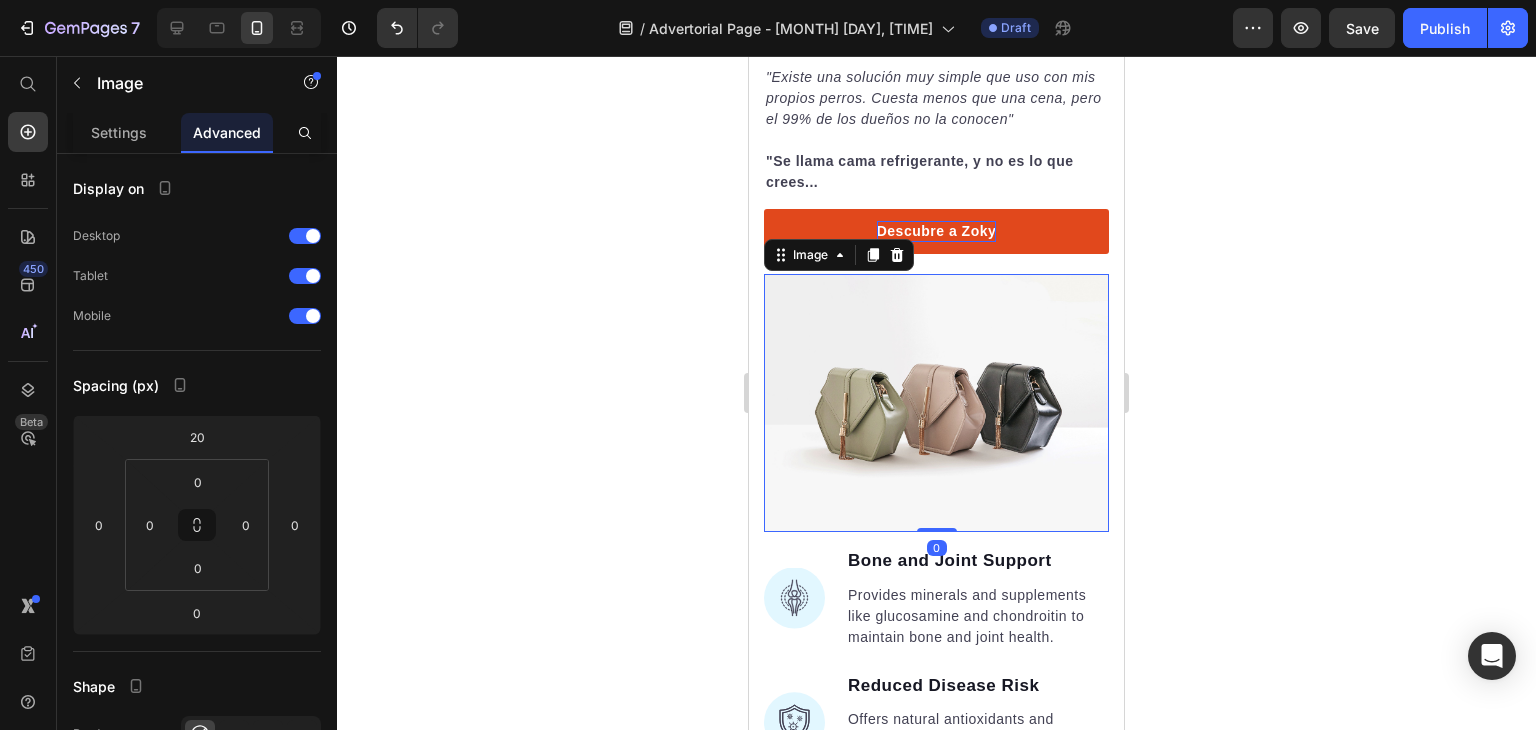 click at bounding box center [936, 403] 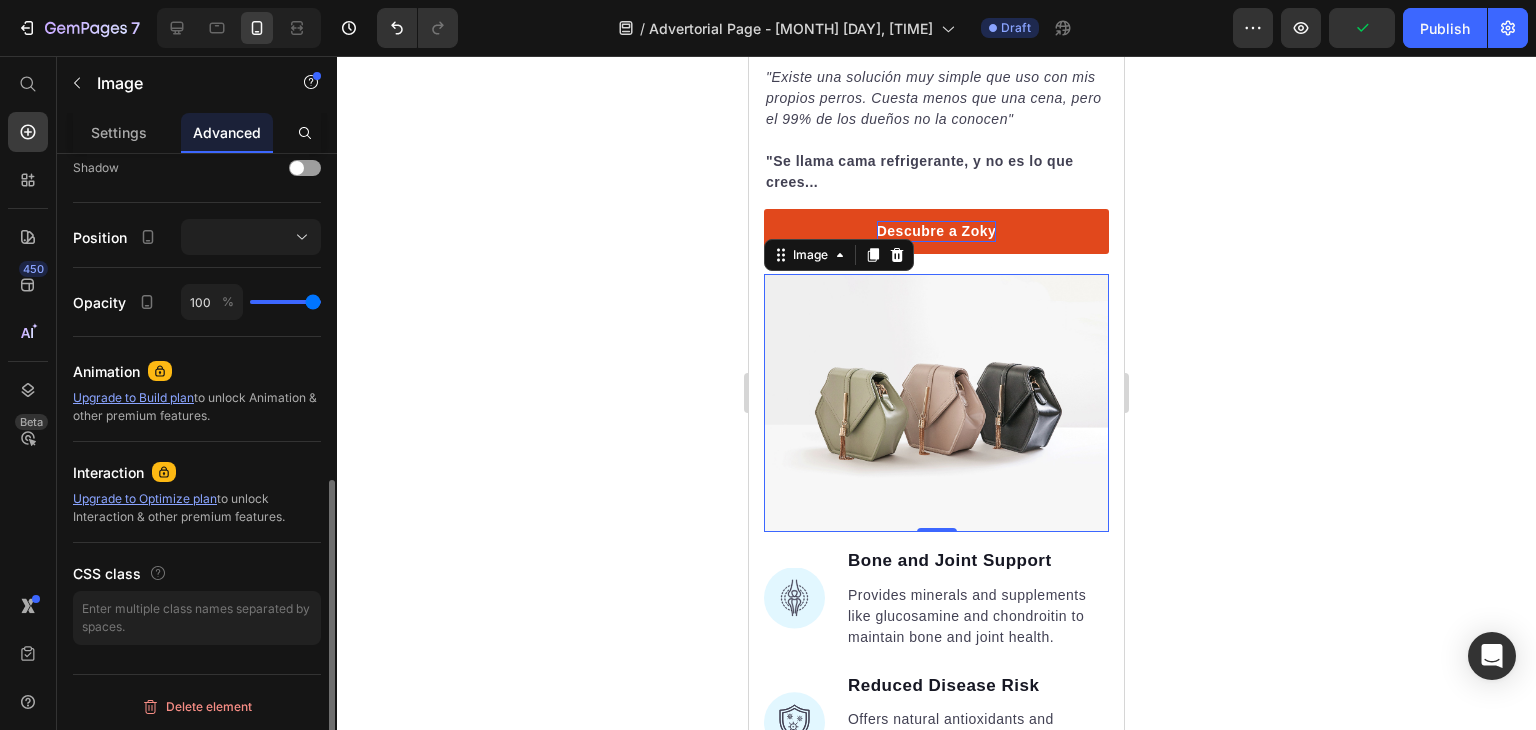 scroll, scrollTop: 0, scrollLeft: 0, axis: both 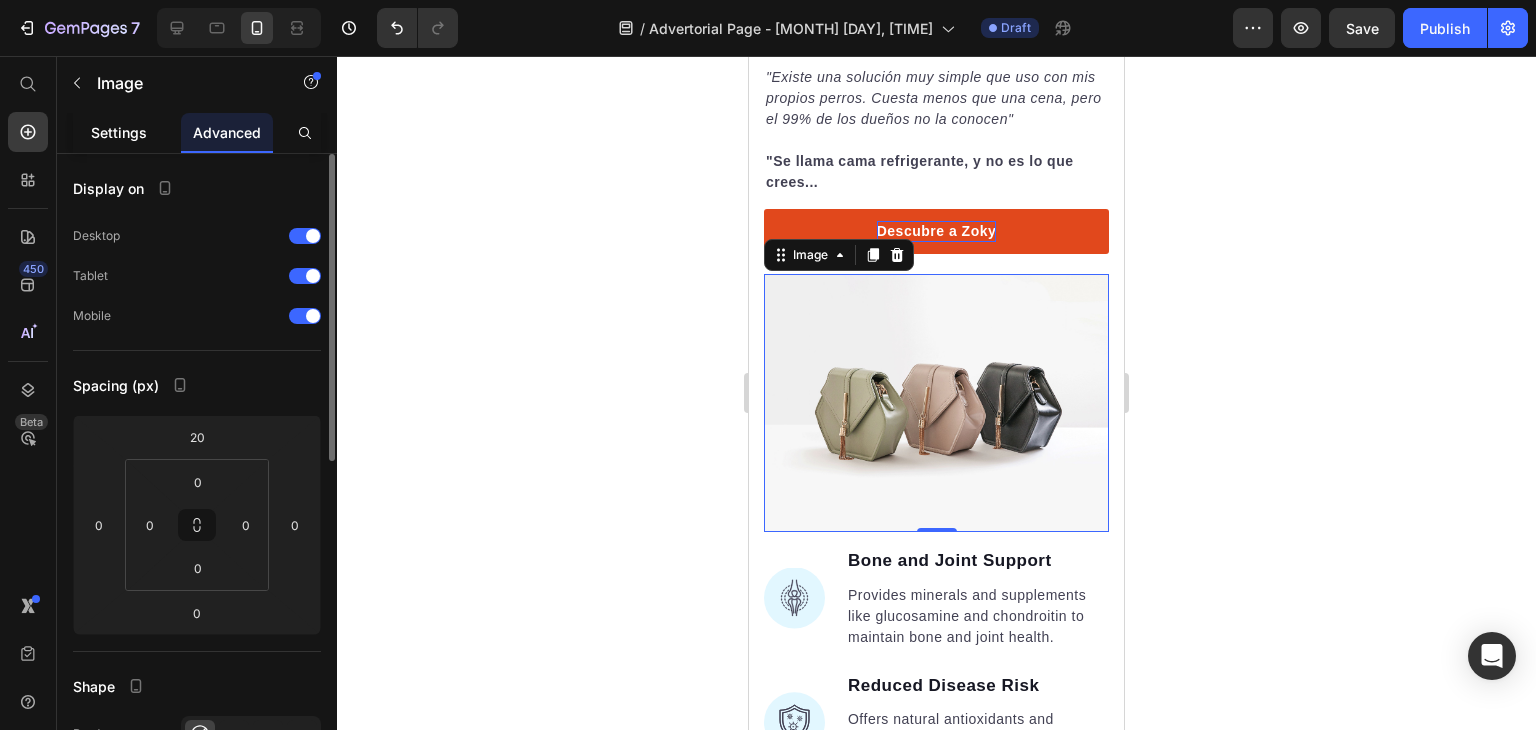 click on "Settings" at bounding box center (119, 132) 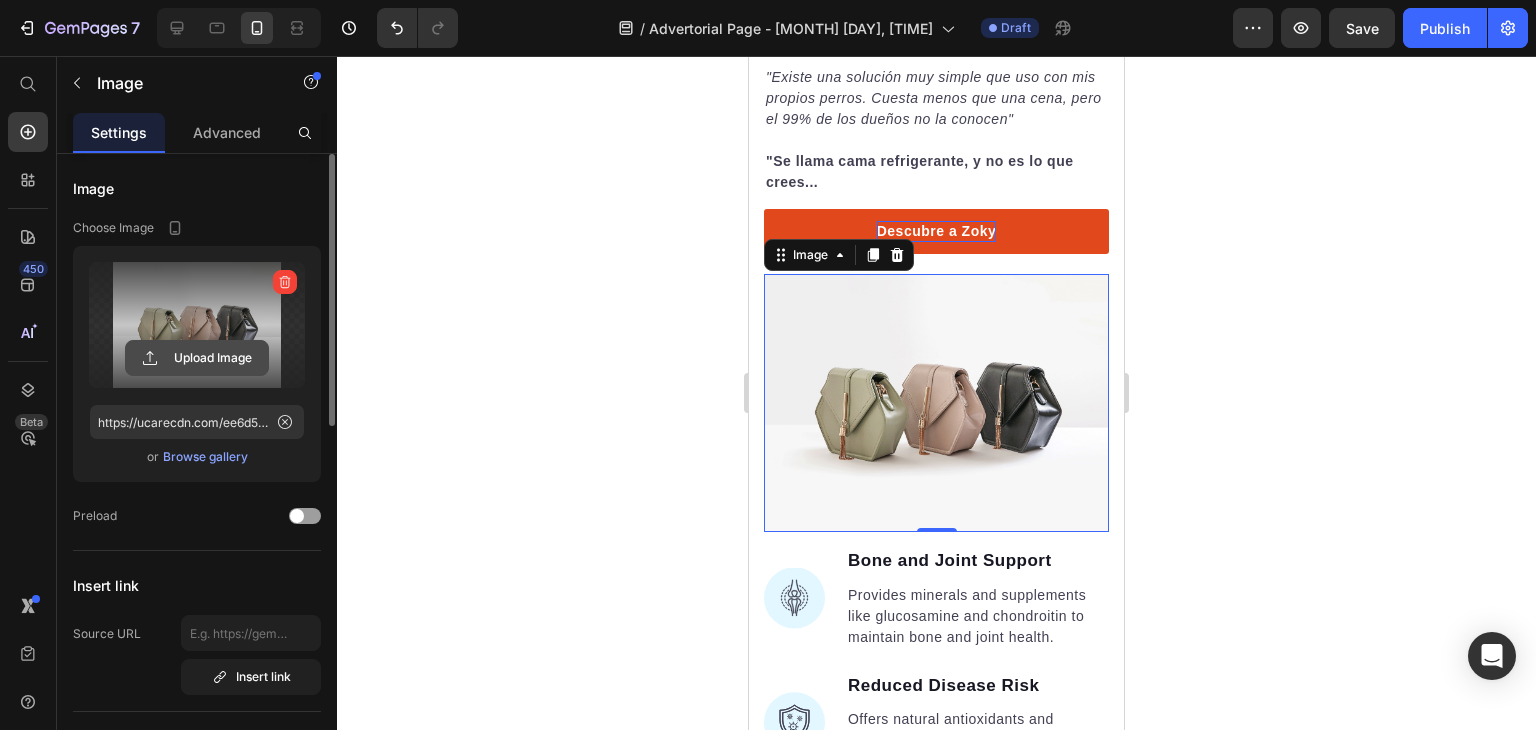 click 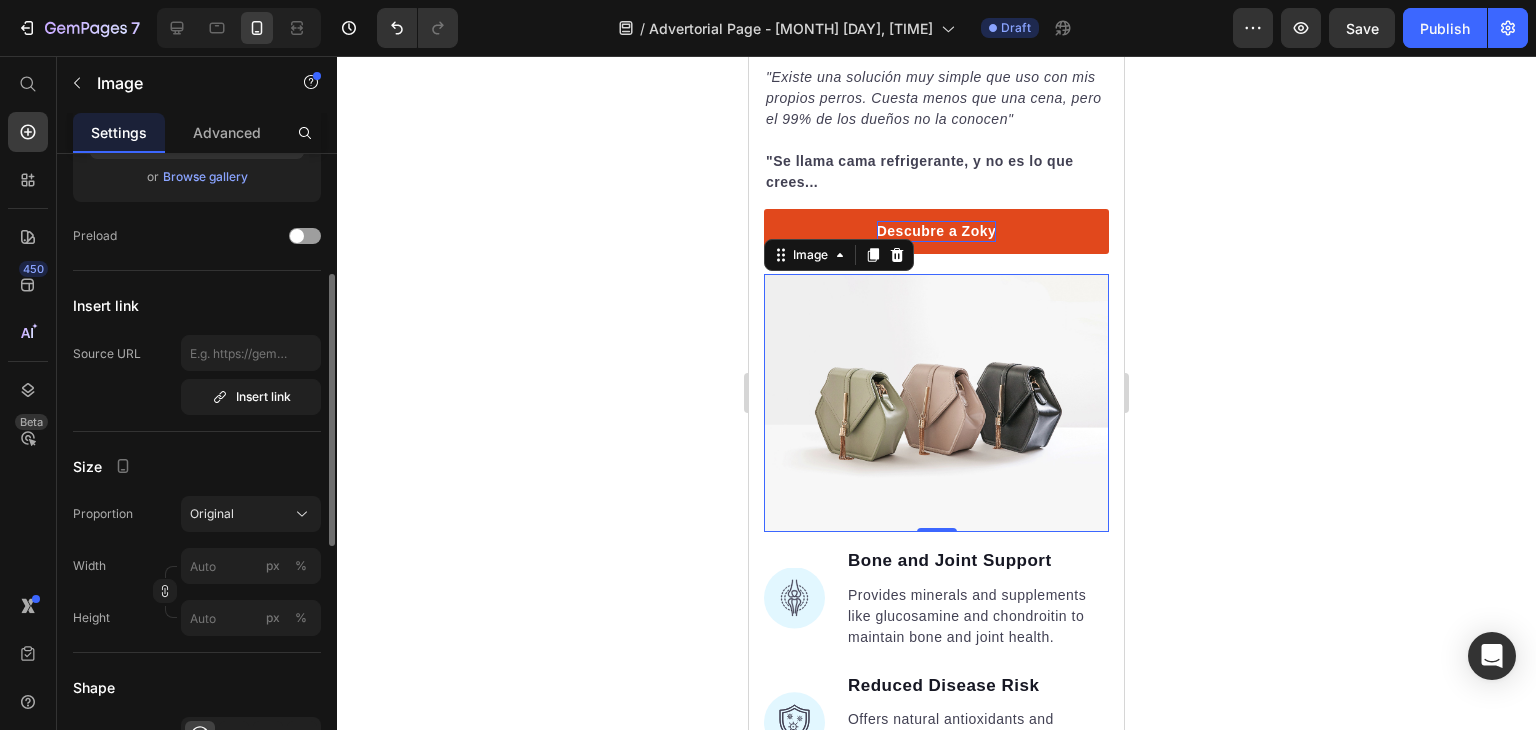 scroll, scrollTop: 330, scrollLeft: 0, axis: vertical 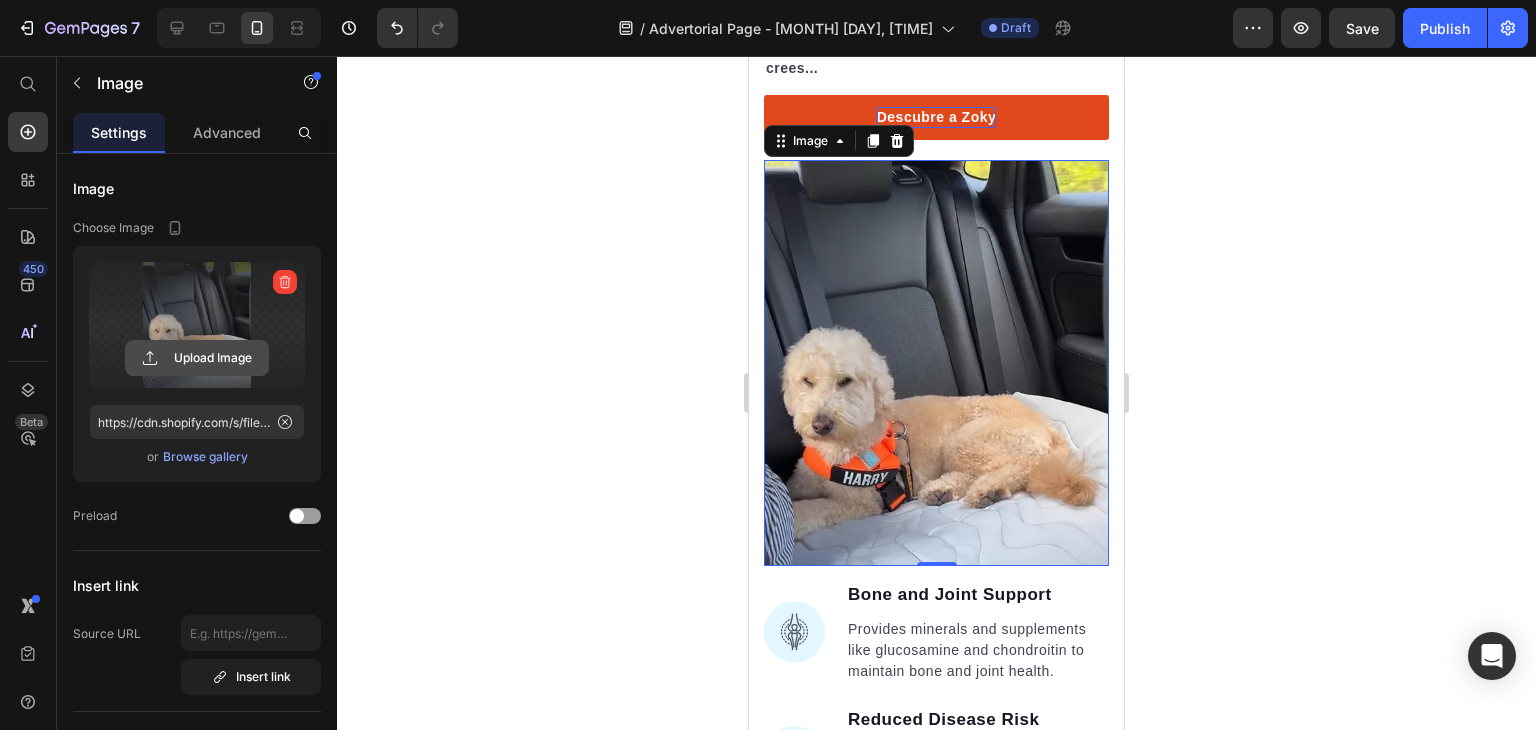 click 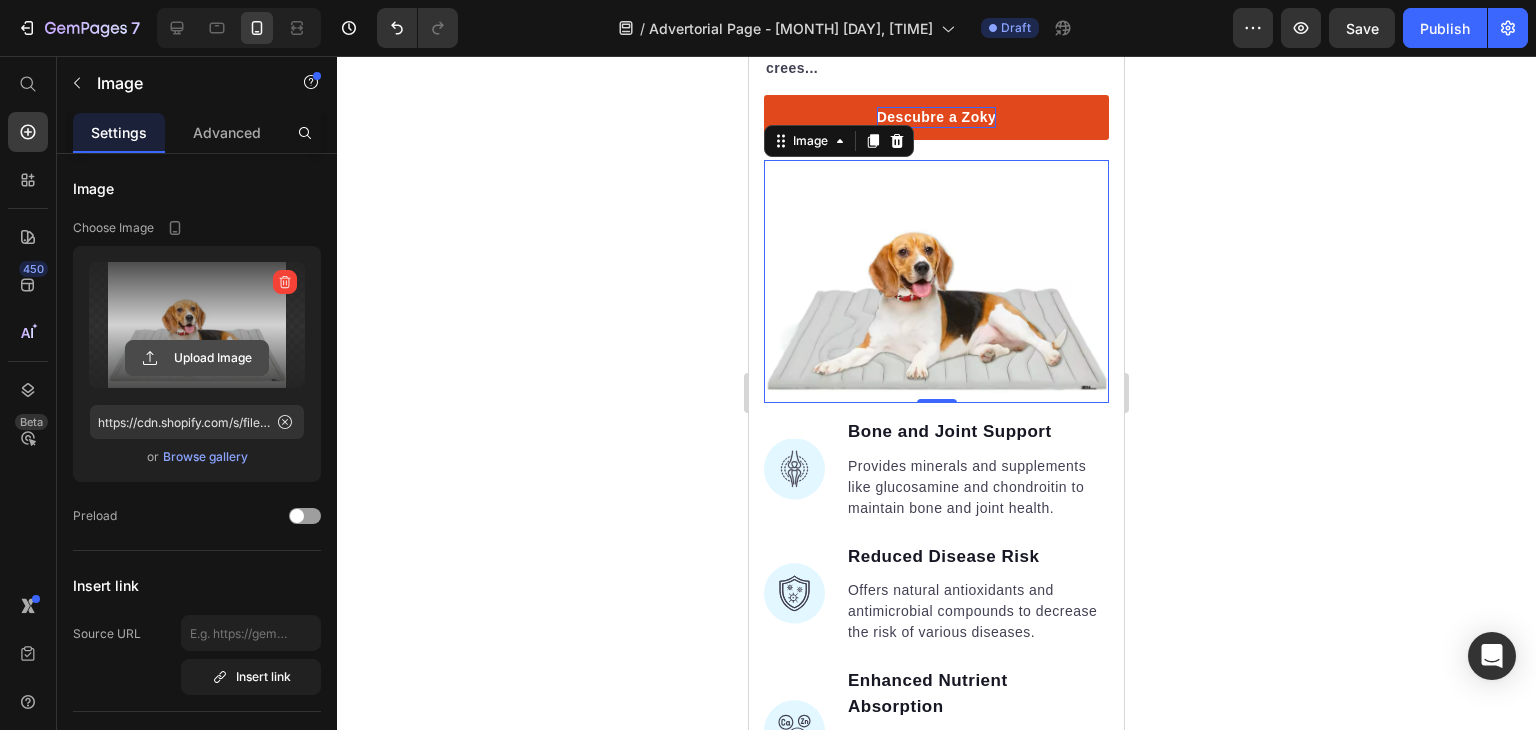 click 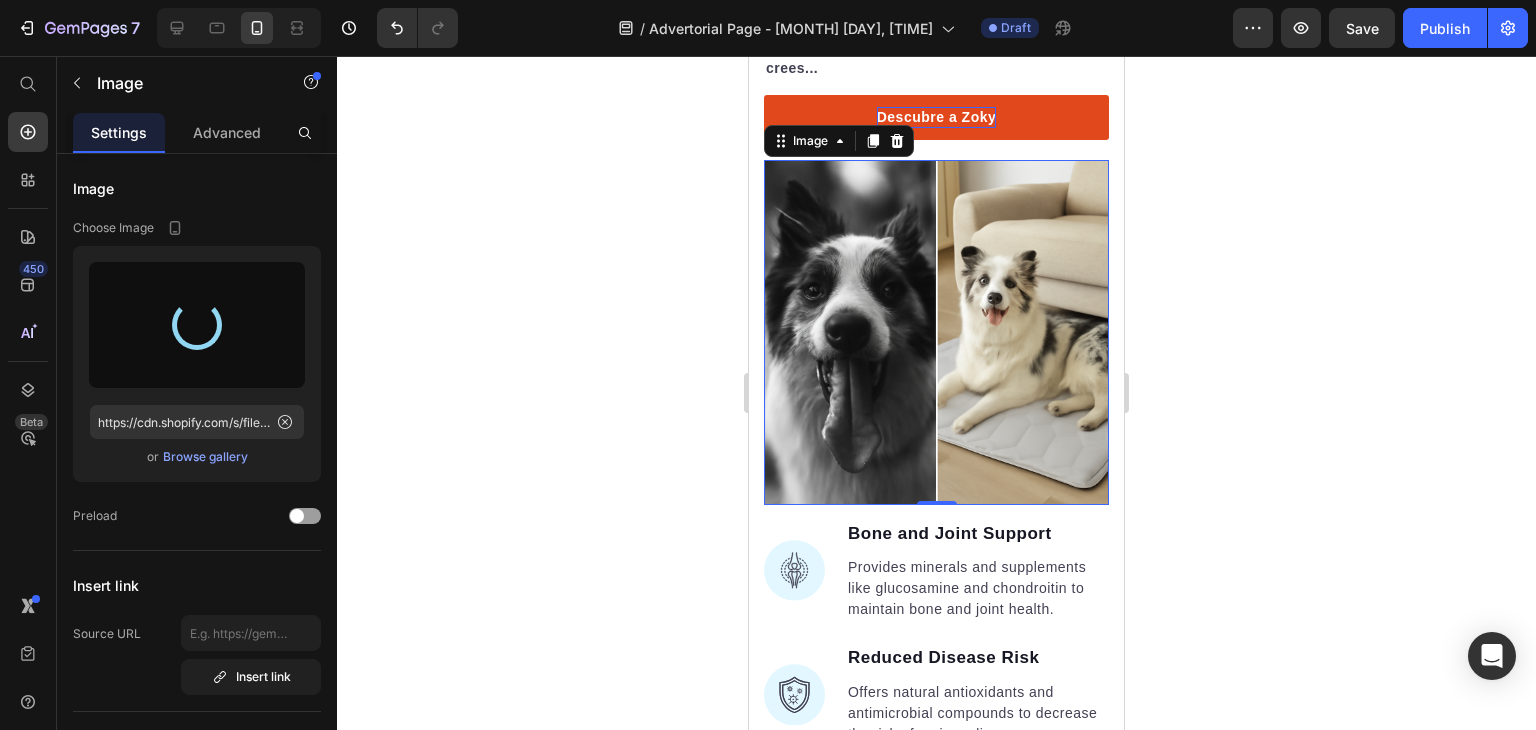 type on "https://cdn.shopify.com/s/files/1/0947/3277/9865/files/gempages_575377314339095491-0e89e058-efac-4cb5-8c44-8135406d4fe7.png" 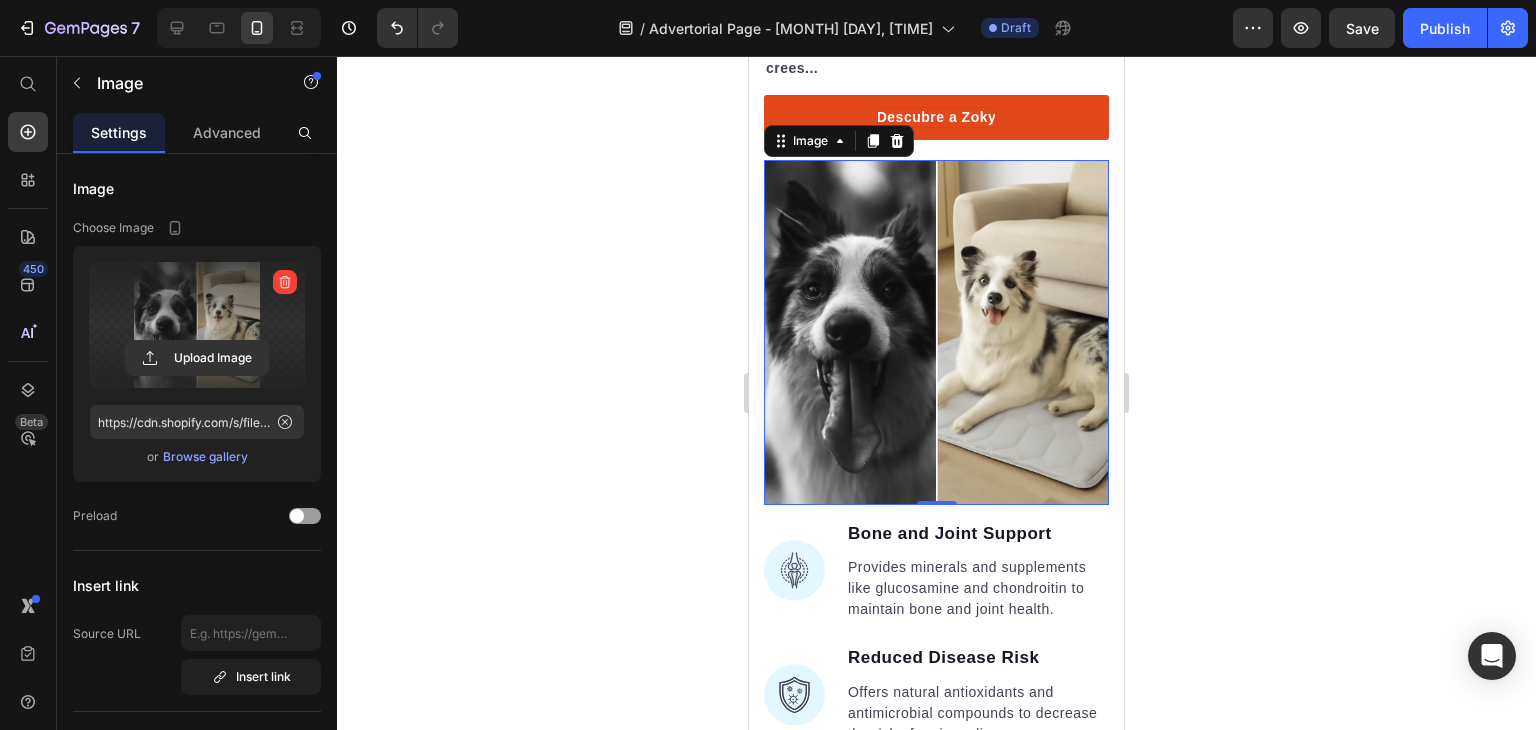 click 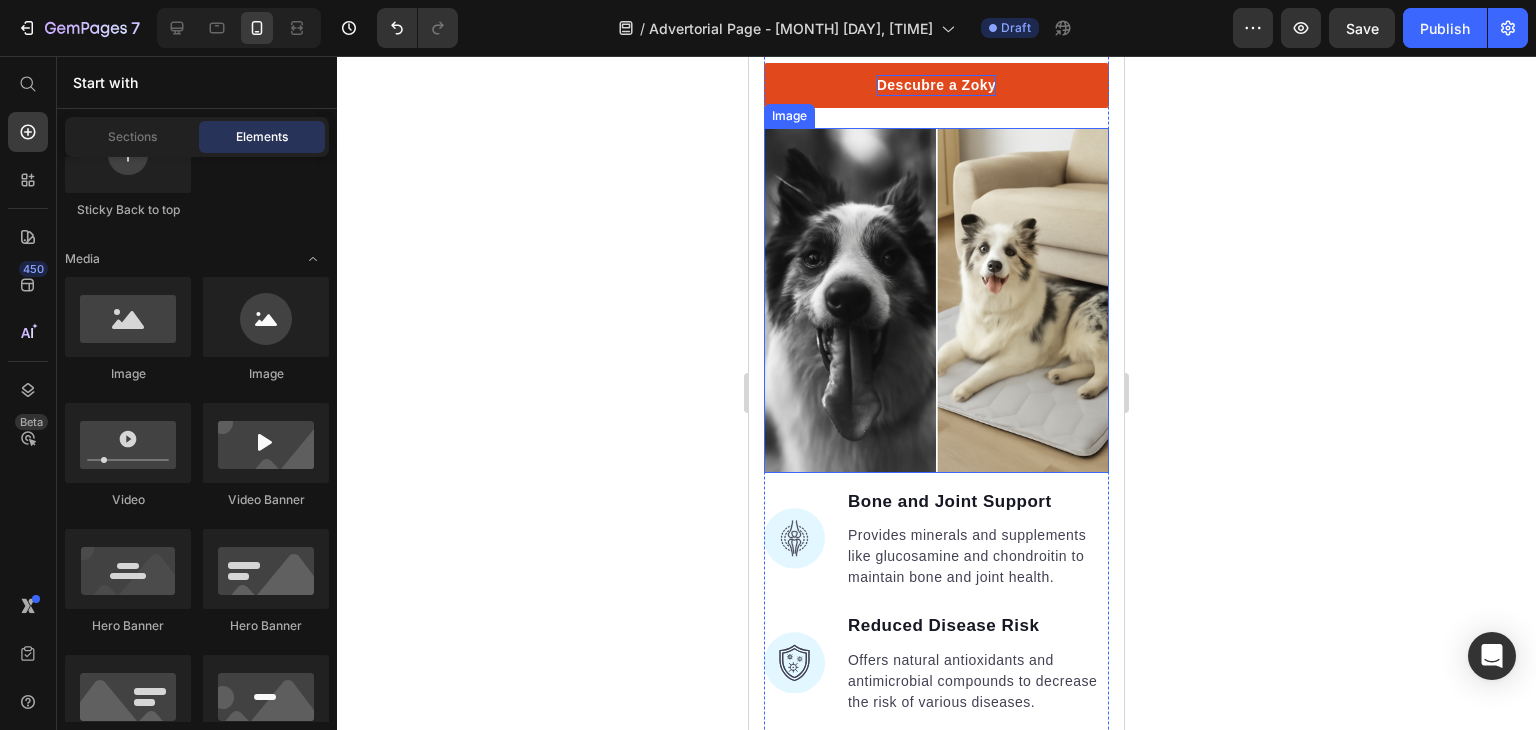 scroll, scrollTop: 3790, scrollLeft: 0, axis: vertical 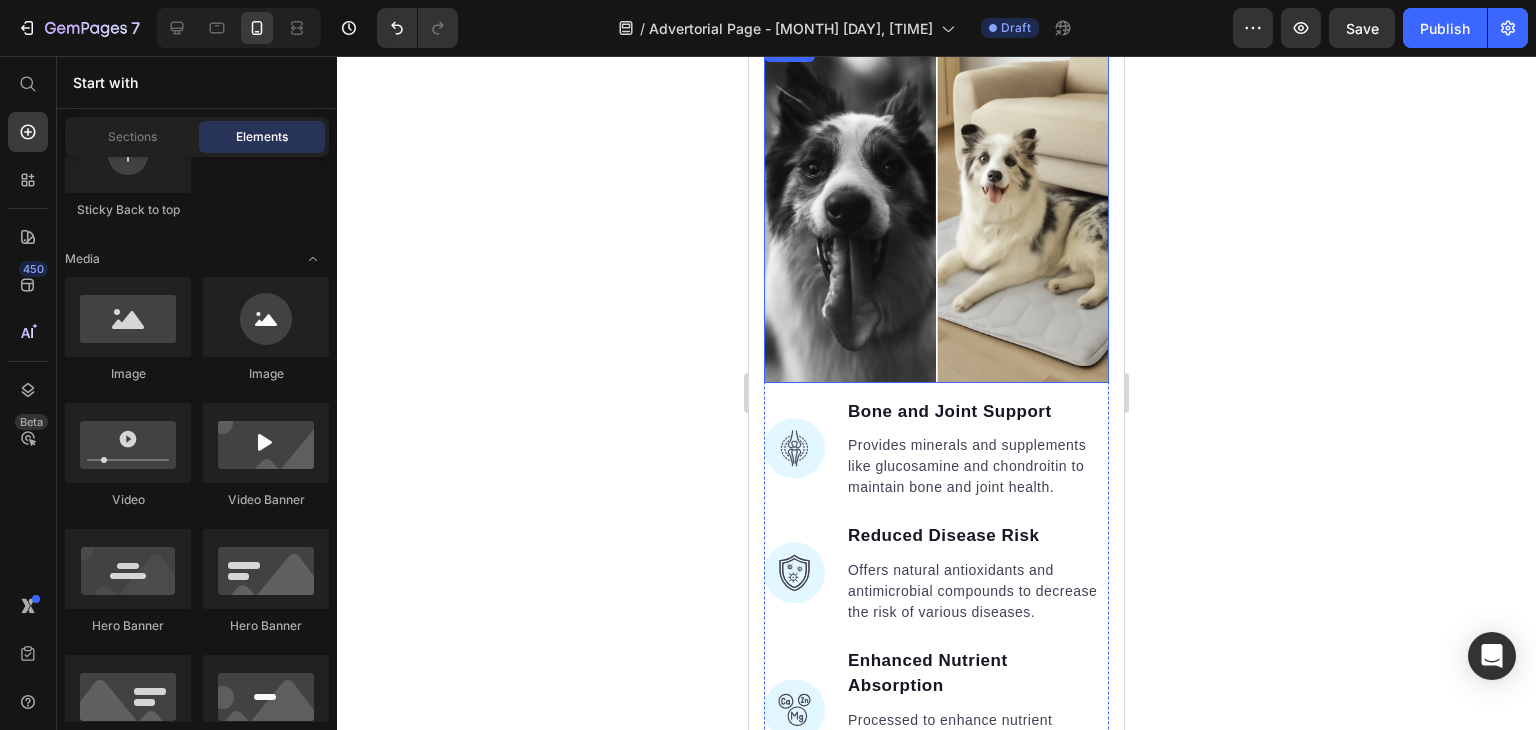 click at bounding box center [936, 210] 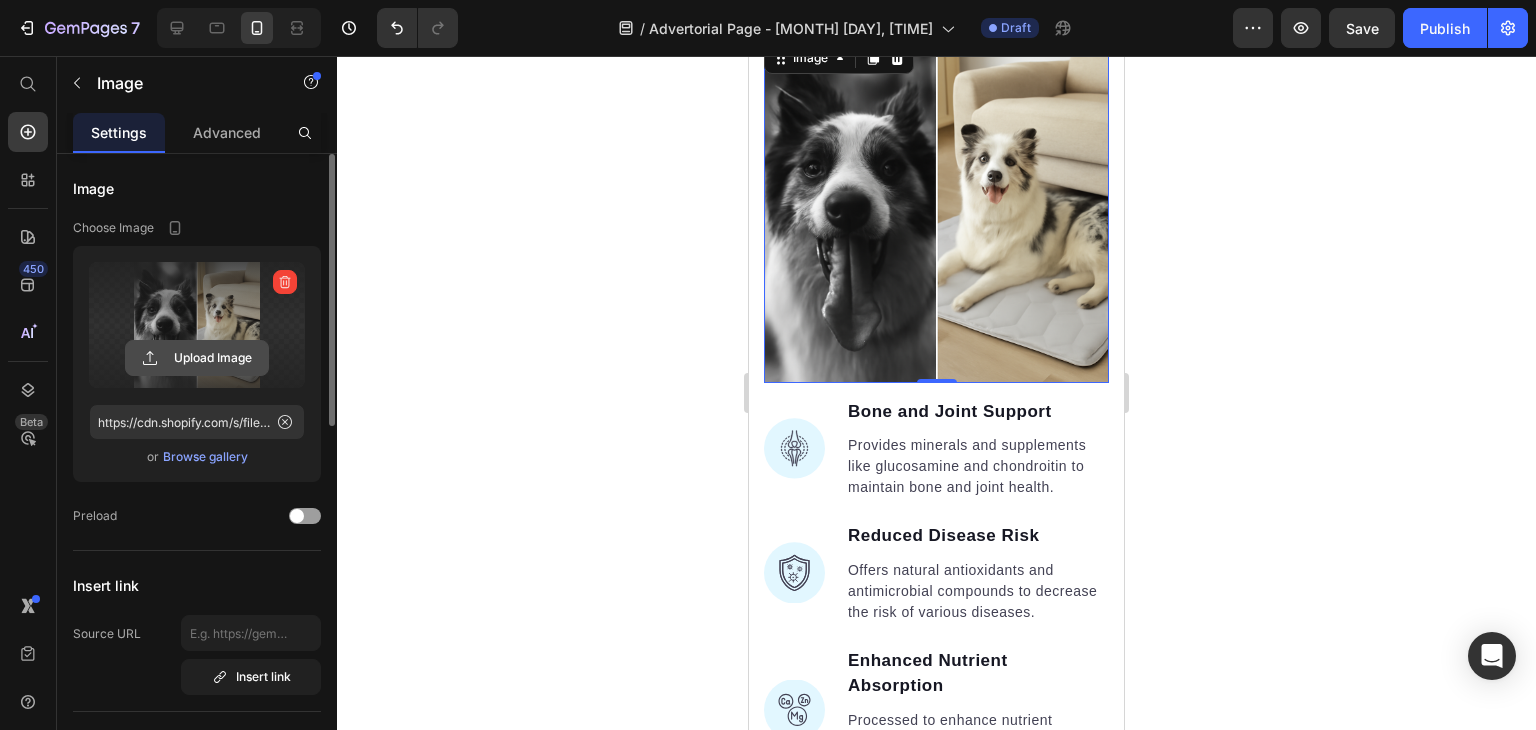 click 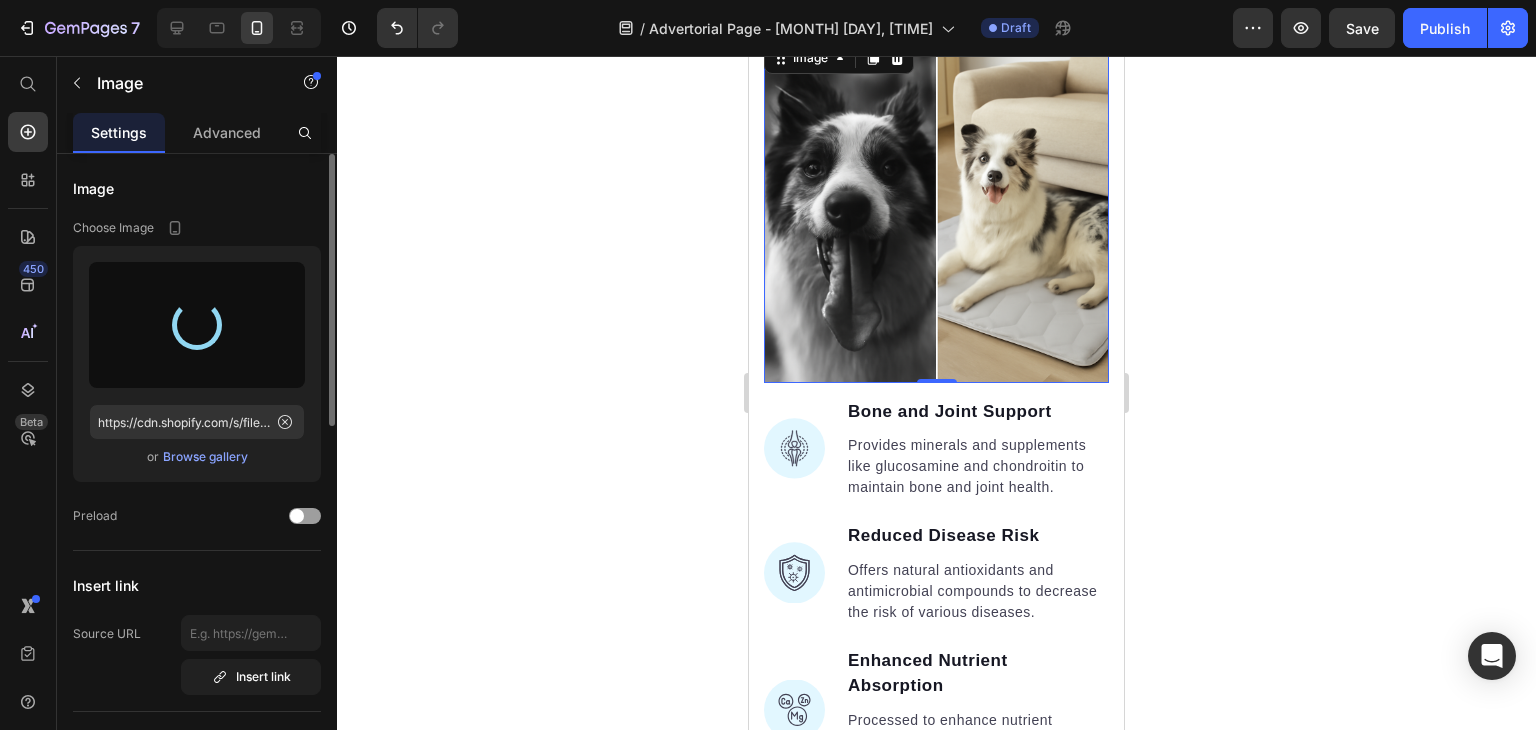 type on "https://cdn.shopify.com/s/files/1/0947/3277/9865/files/gempages_575377314339095491-c47ddd32-f71c-44ba-9667-ba15b2a1f378.png" 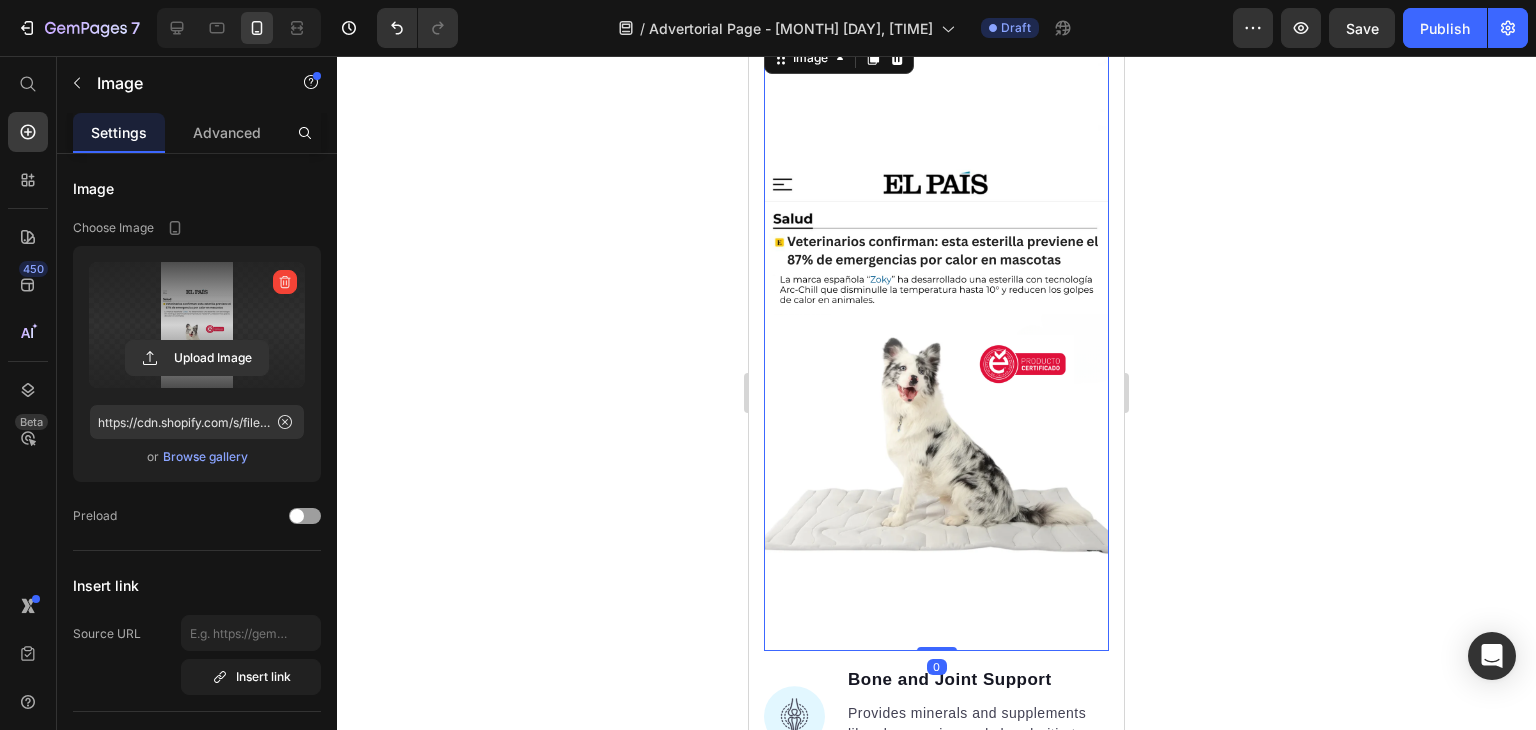 drag, startPoint x: 935, startPoint y: 628, endPoint x: 934, endPoint y: 556, distance: 72.00694 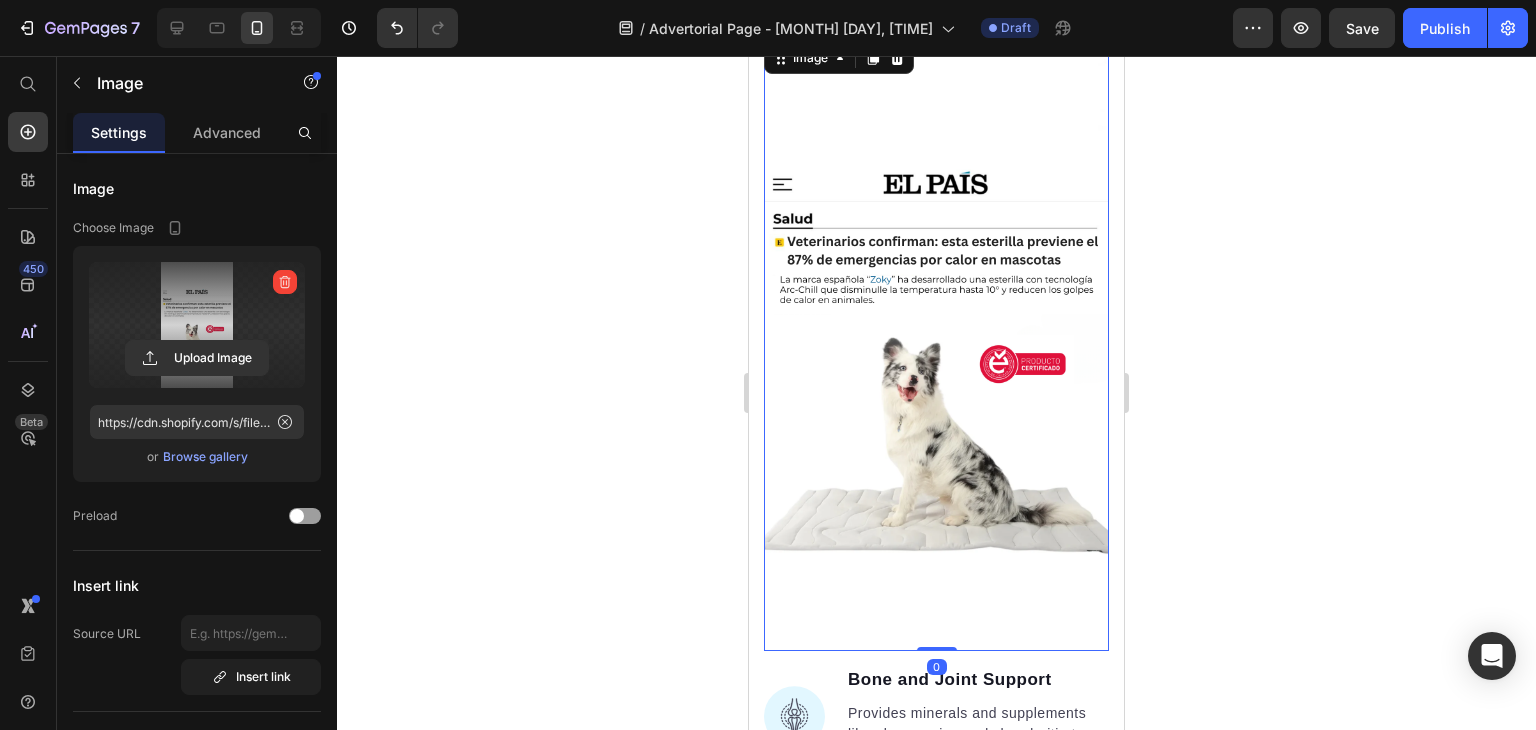 click at bounding box center [936, 344] 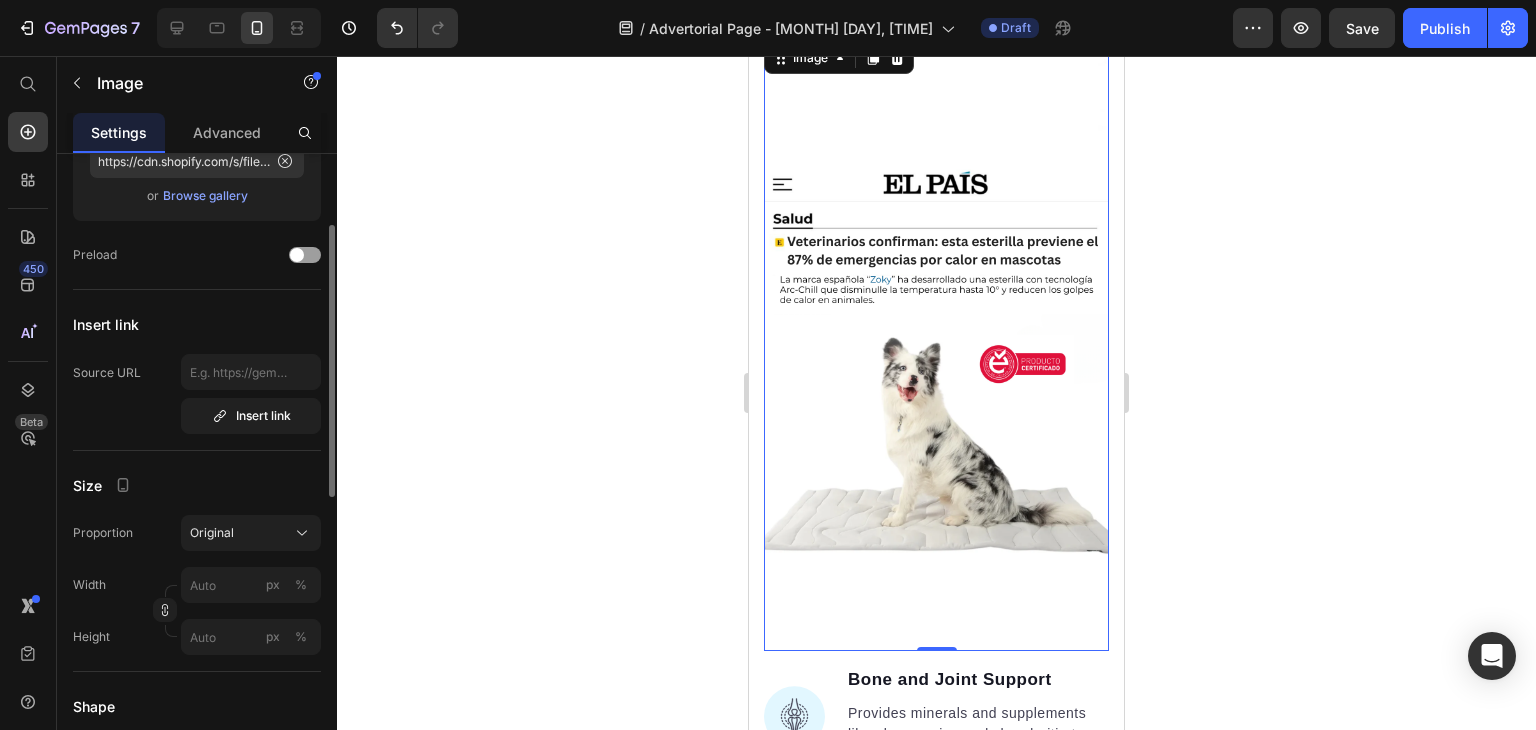 scroll, scrollTop: 264, scrollLeft: 0, axis: vertical 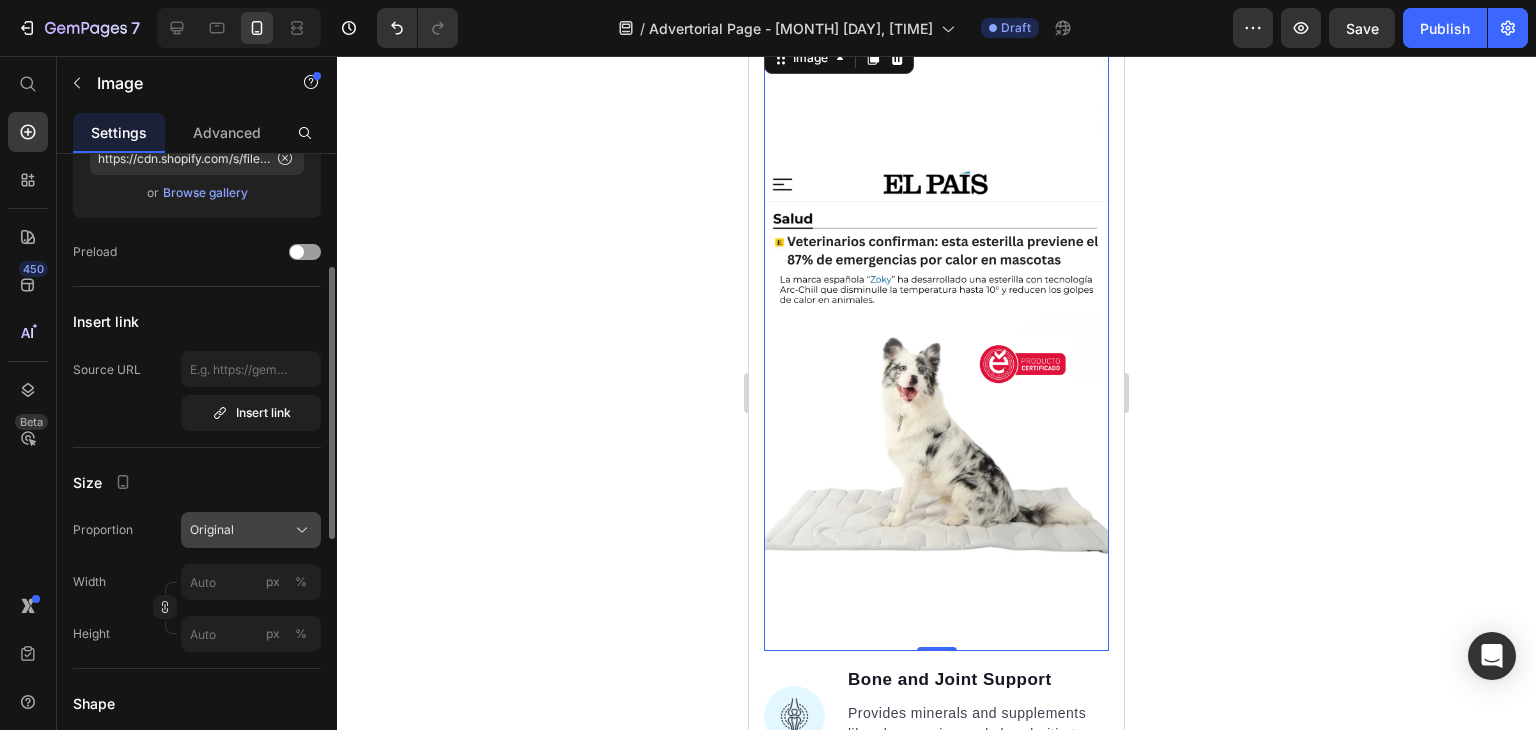 click on "Original" at bounding box center (212, 530) 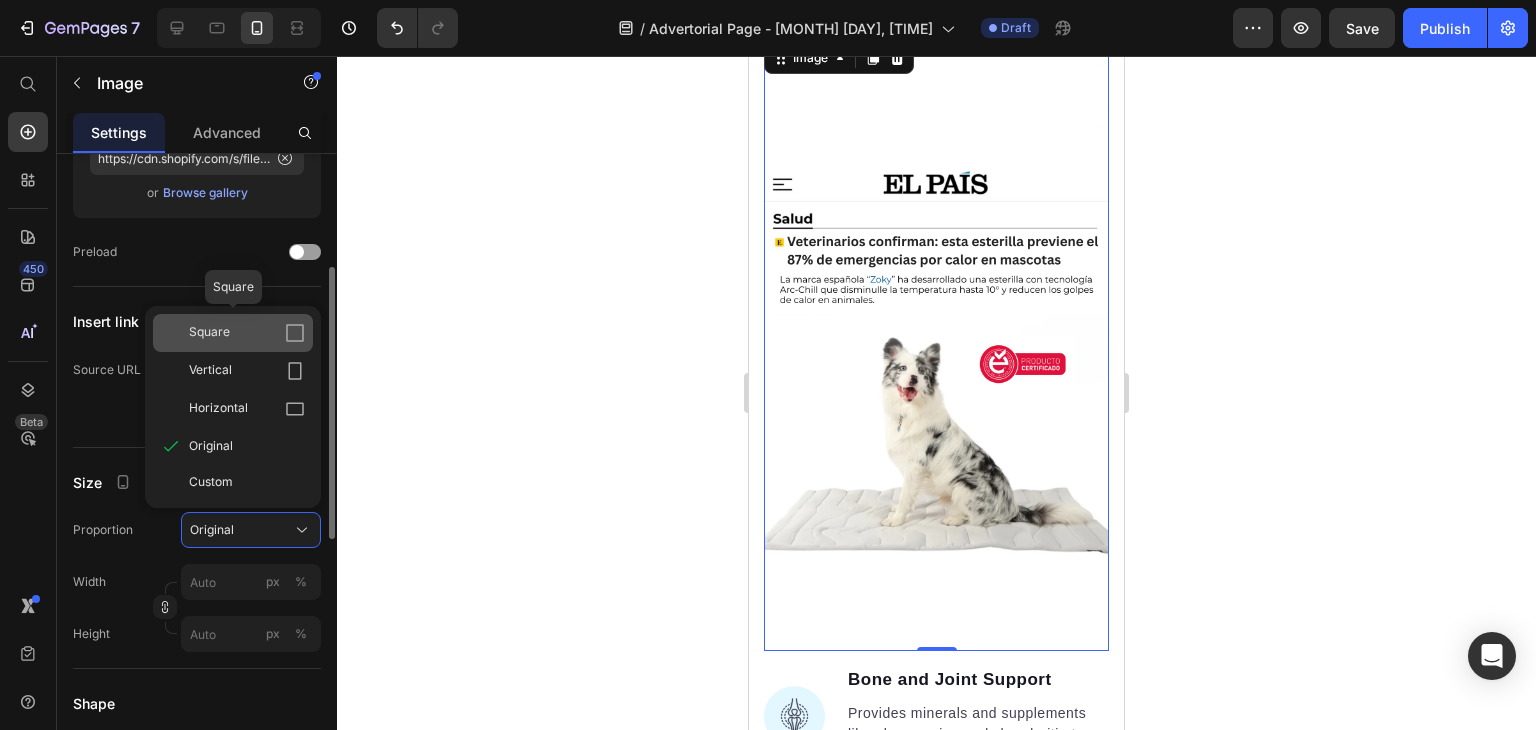 click on "Square" at bounding box center (209, 333) 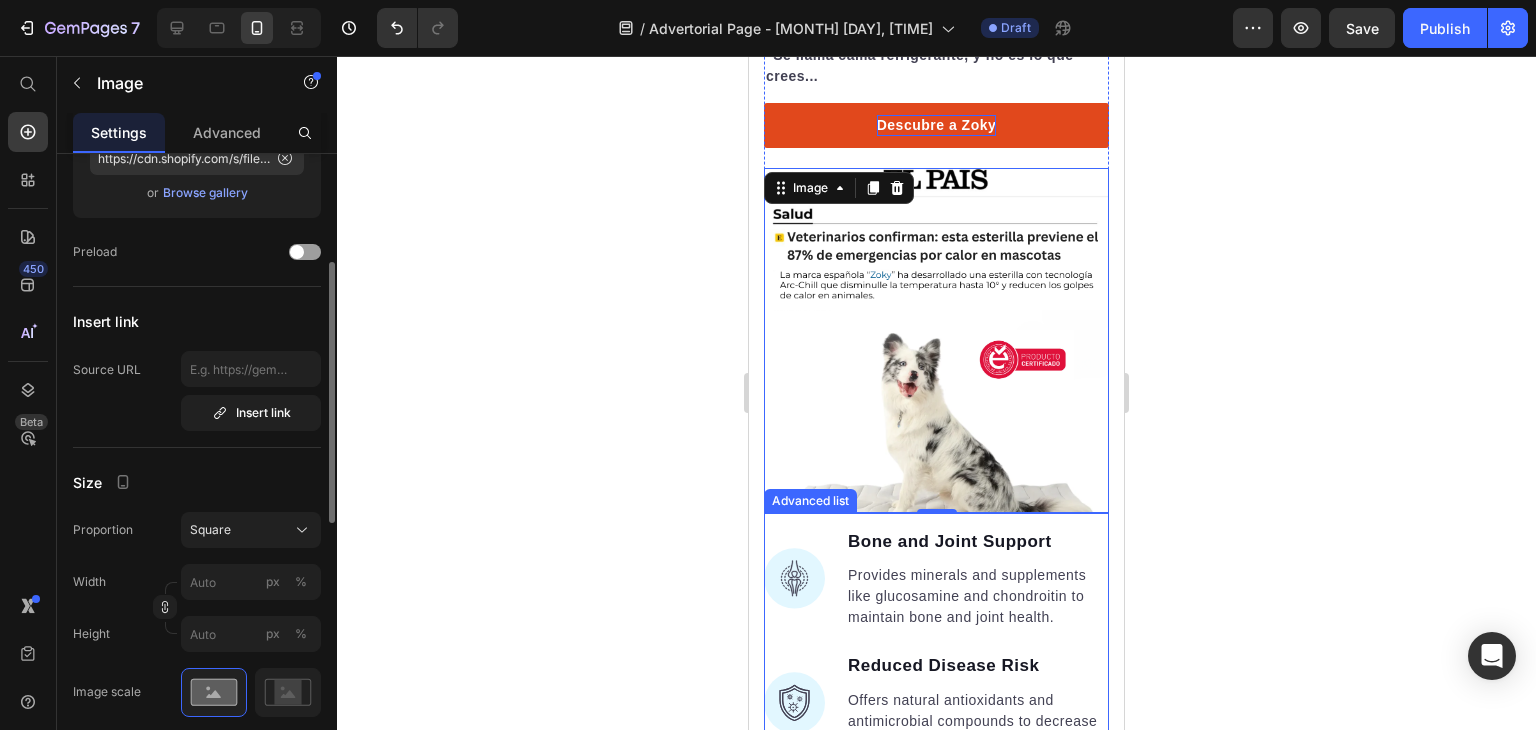 scroll, scrollTop: 3658, scrollLeft: 0, axis: vertical 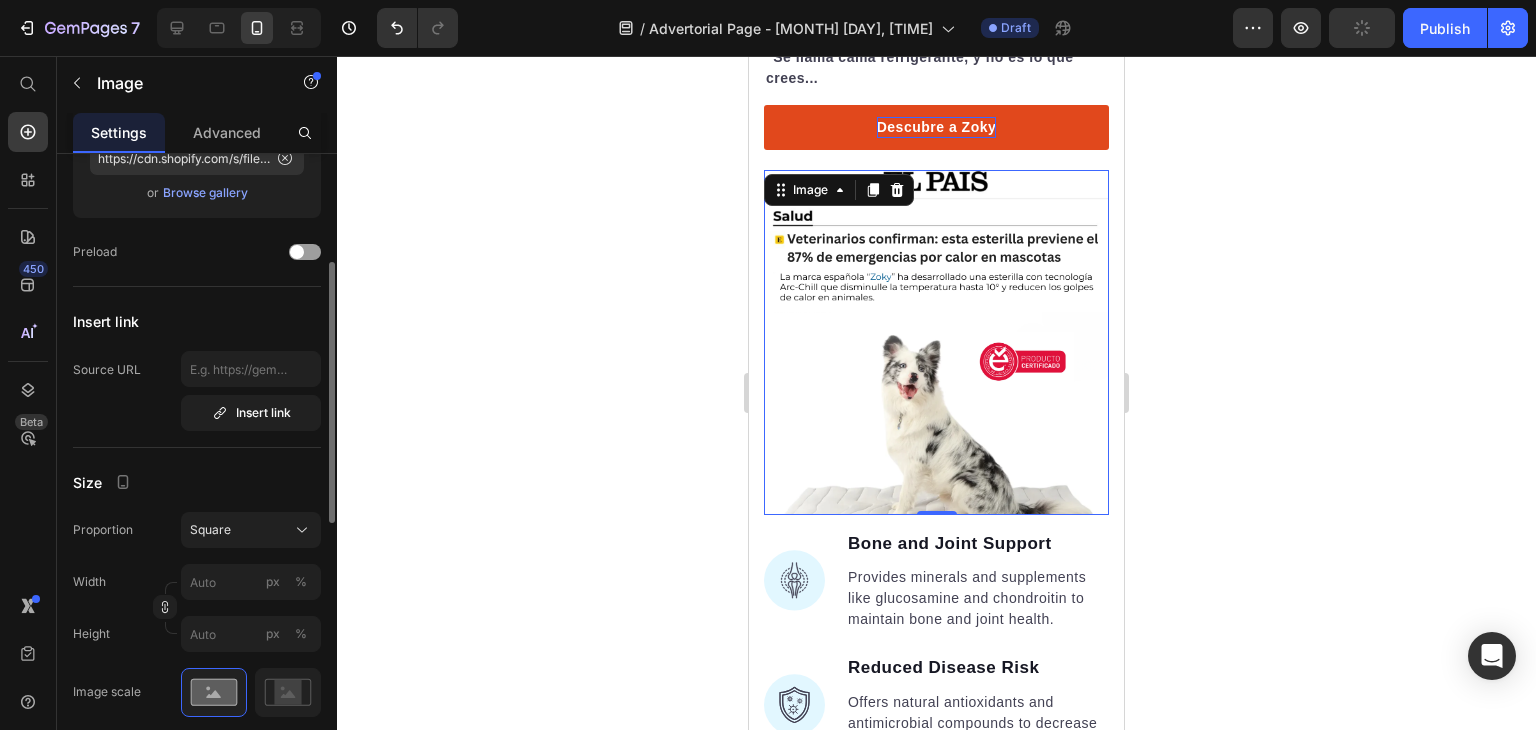 click 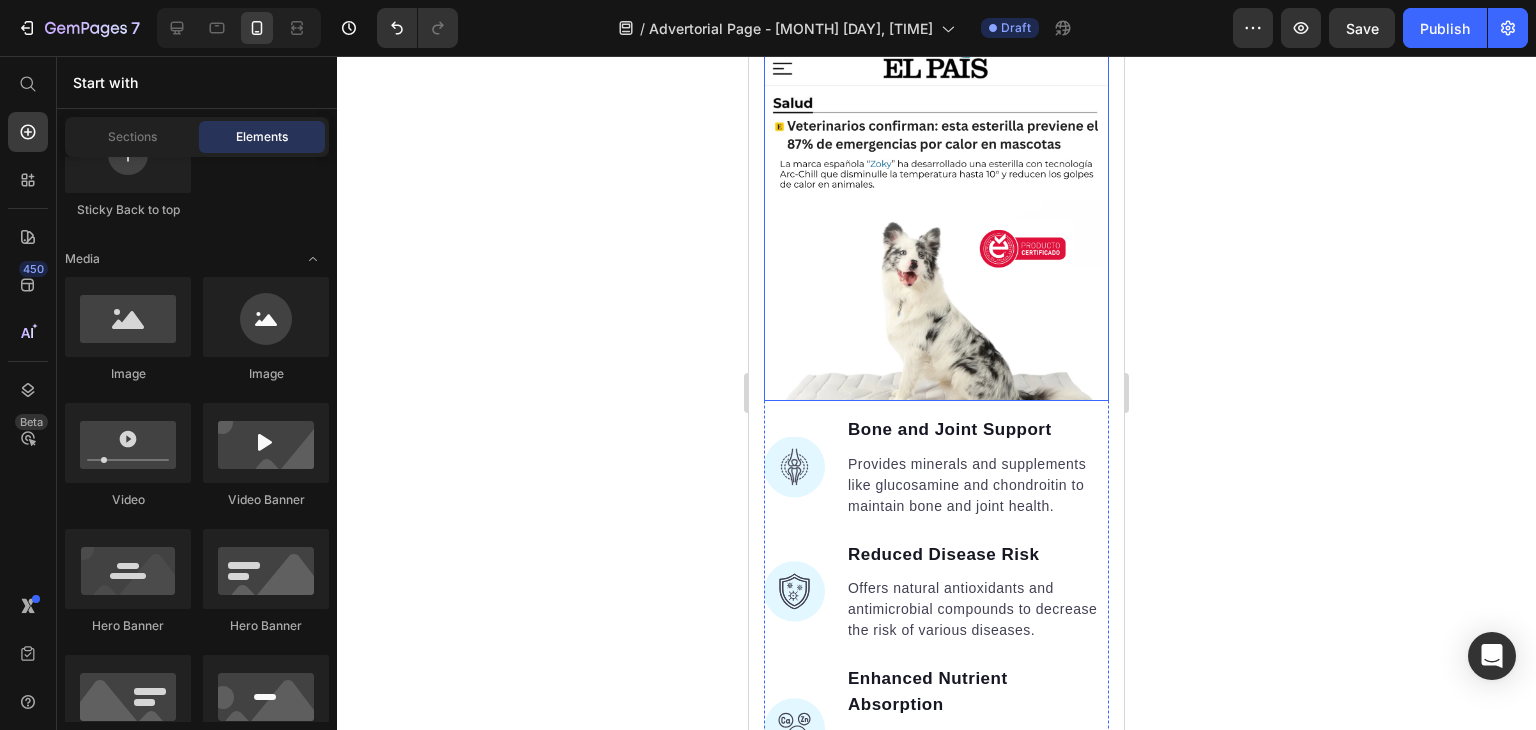 scroll, scrollTop: 3762, scrollLeft: 0, axis: vertical 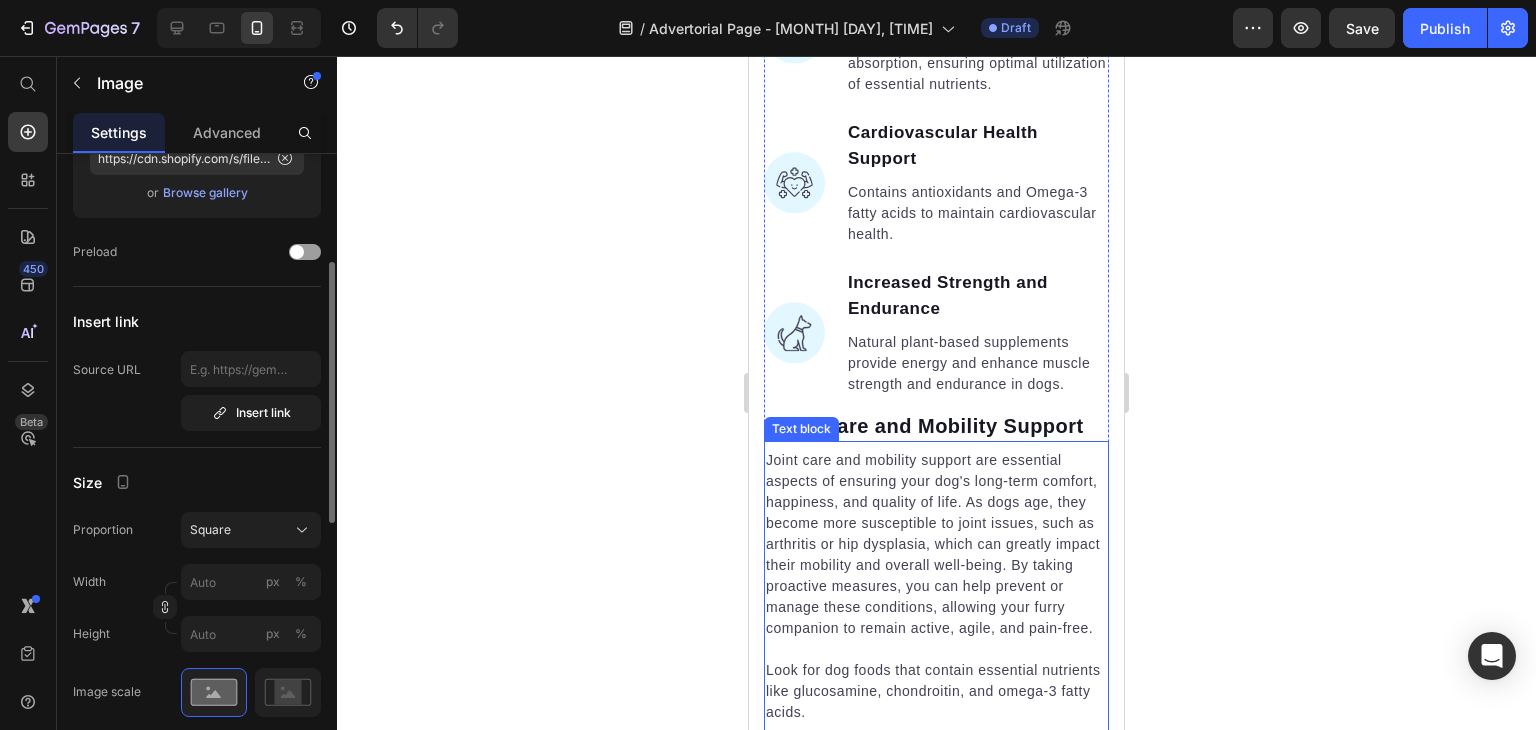 click on "Joint care and mobility support are essential aspects of ensuring your dog's long-term comfort, happiness, and quality of life. As dogs age, they become more susceptible to joint issues, such as arthritis or hip dysplasia, which can greatly impact their mobility and overall well-being. By taking proactive measures, you can help prevent or manage these conditions, allowing your furry companion to remain active, agile, and pain-free." at bounding box center (936, 544) 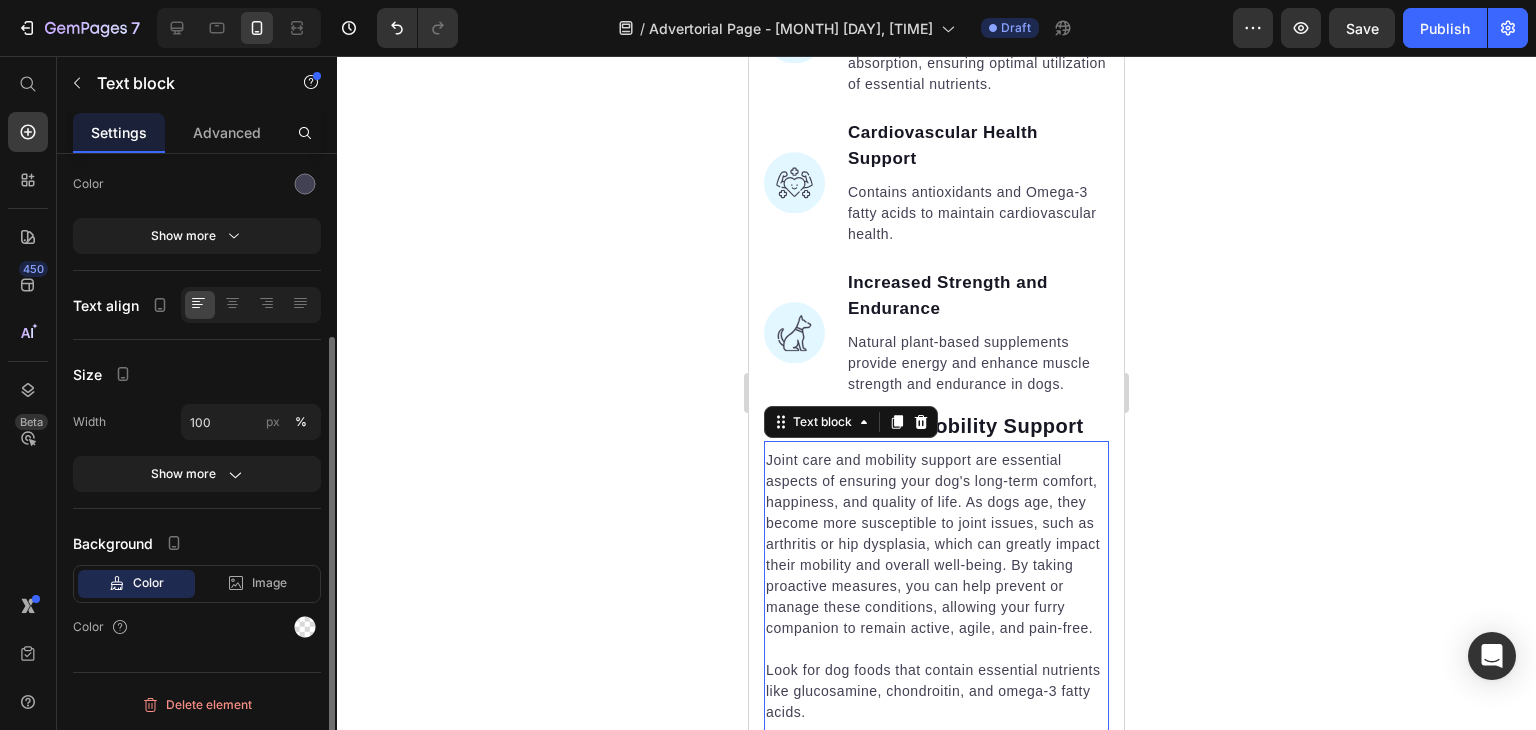 scroll, scrollTop: 0, scrollLeft: 0, axis: both 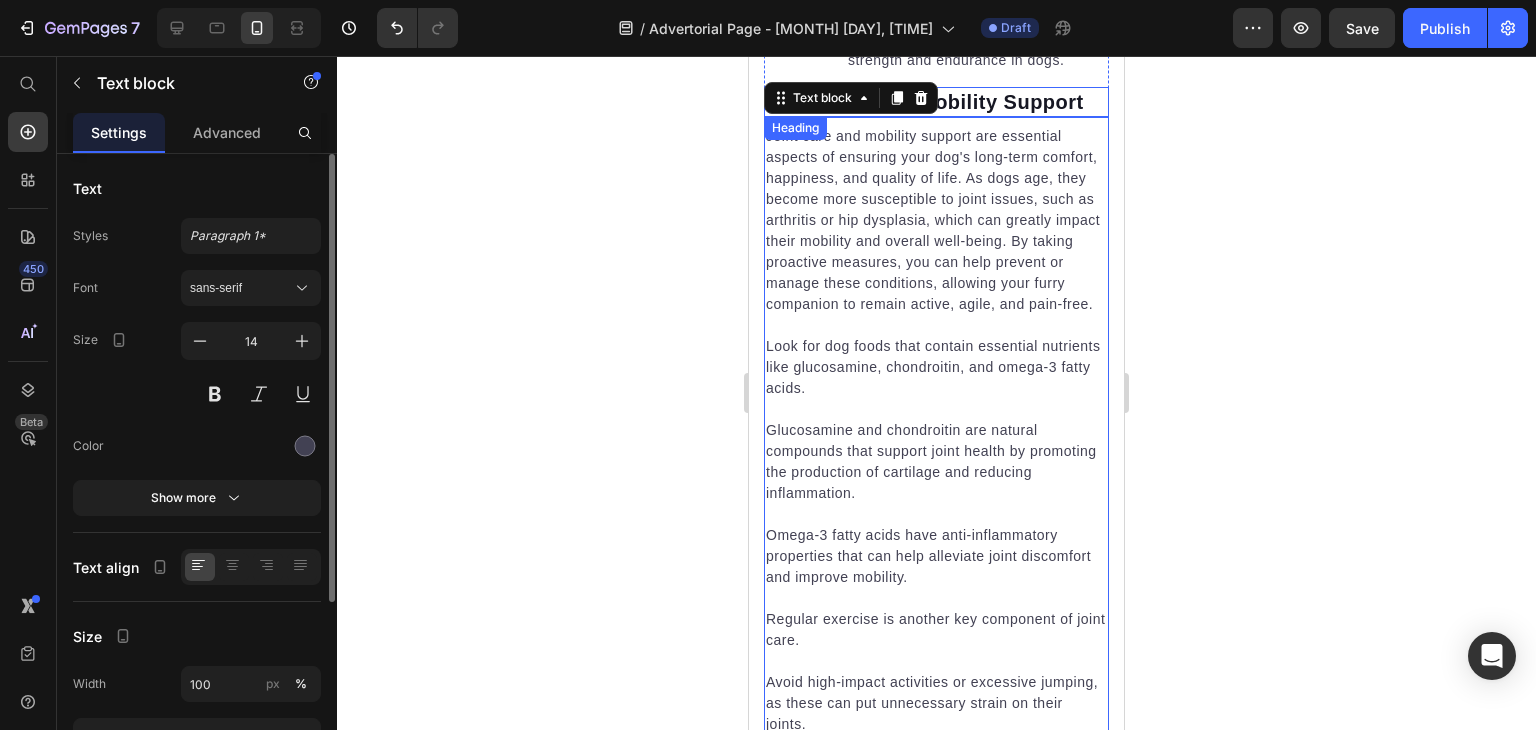 click on "Heading" at bounding box center (795, 128) 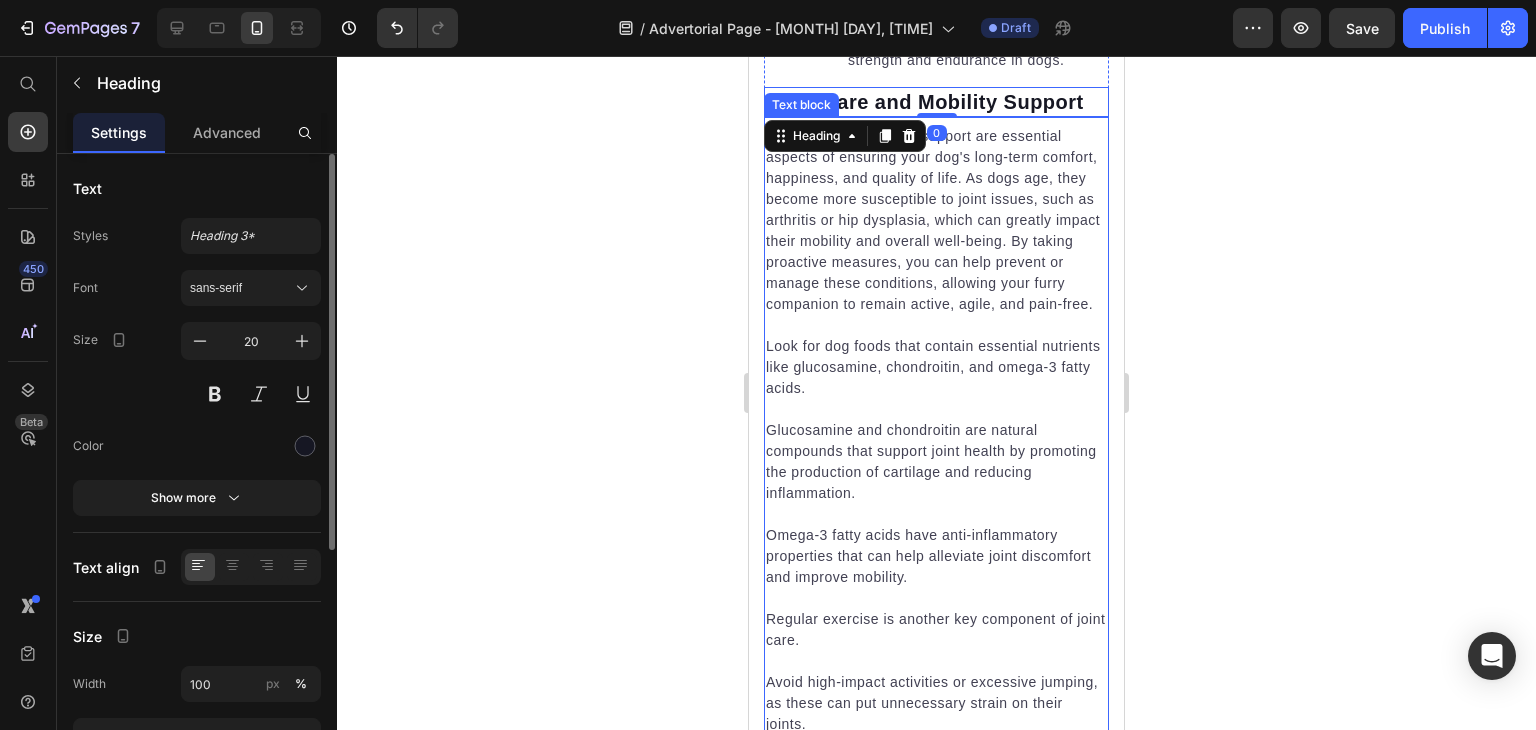 click on "Joint care and mobility support are essential aspects of ensuring your dog's long-term comfort, happiness, and quality of life. As dogs age, they become more susceptible to joint issues, such as arthritis or hip dysplasia, which can greatly impact their mobility and overall well-being. By taking proactive measures, you can help prevent or manage these conditions, allowing your furry companion to remain active, agile, and pain-free." at bounding box center [936, 220] 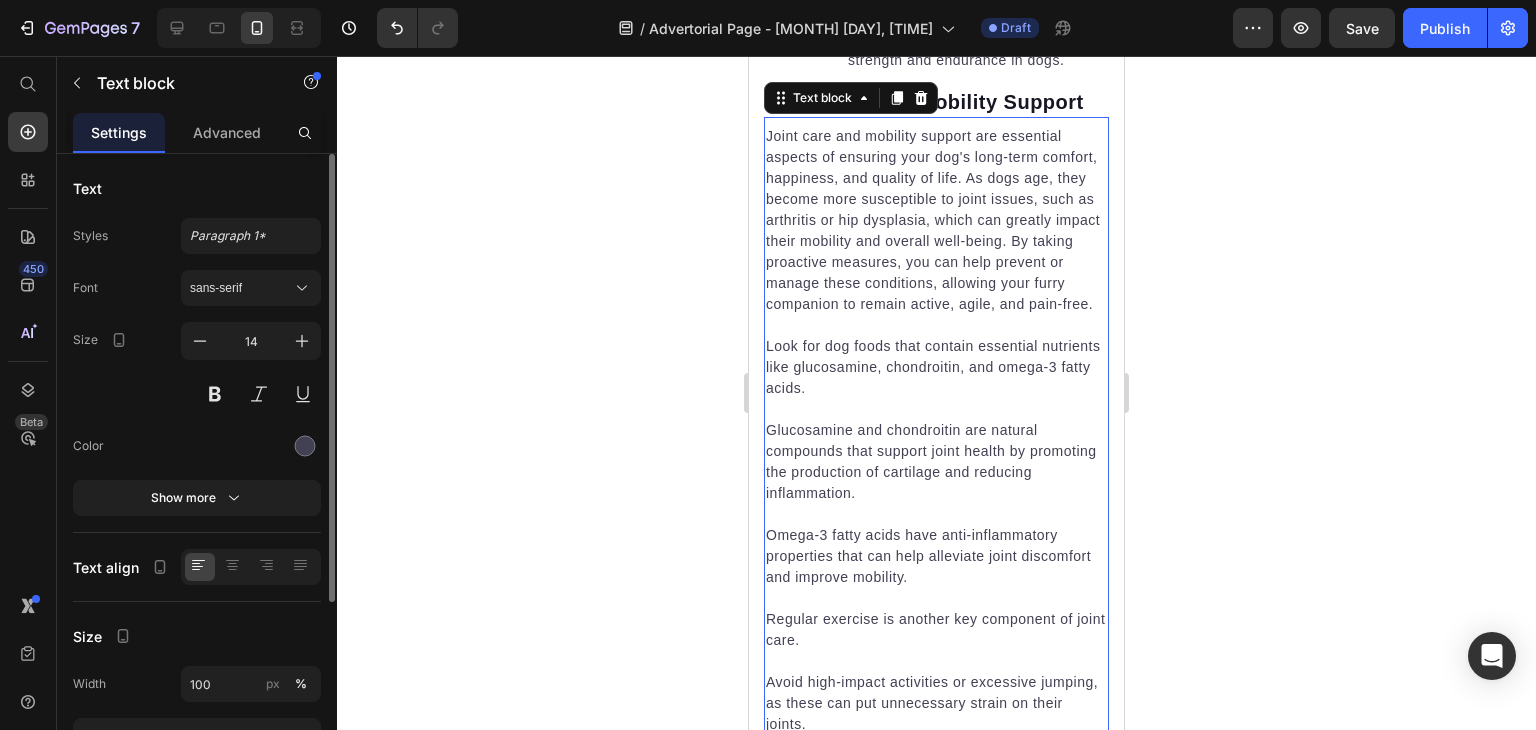 click on "Joint care and mobility support are essential aspects of ensuring your dog's long-term comfort, happiness, and quality of life. As dogs age, they become more susceptible to joint issues, such as arthritis or hip dysplasia, which can greatly impact their mobility and overall well-being. By taking proactive measures, you can help prevent or manage these conditions, allowing your furry companion to remain active, agile, and pain-free." at bounding box center (936, 220) 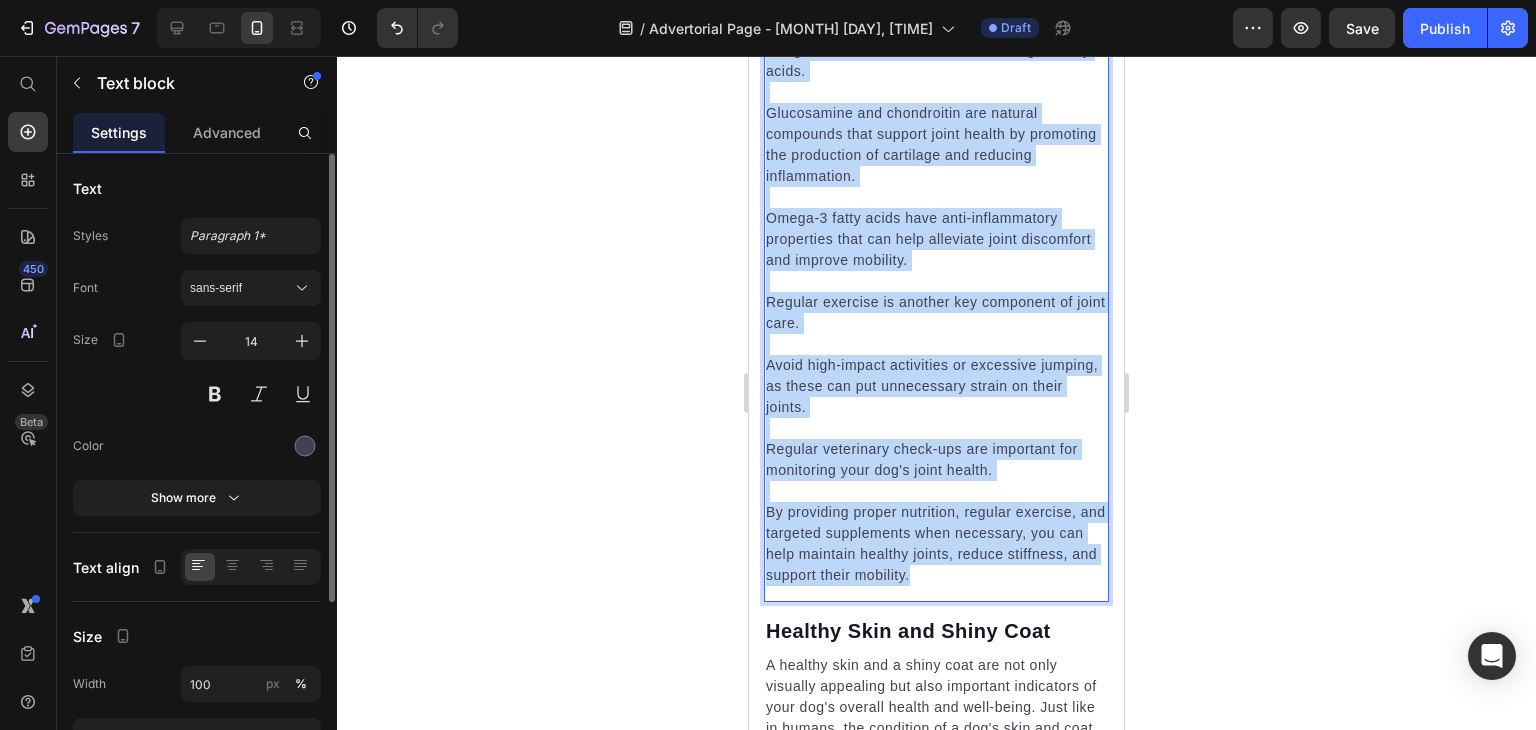 scroll, scrollTop: 5294, scrollLeft: 0, axis: vertical 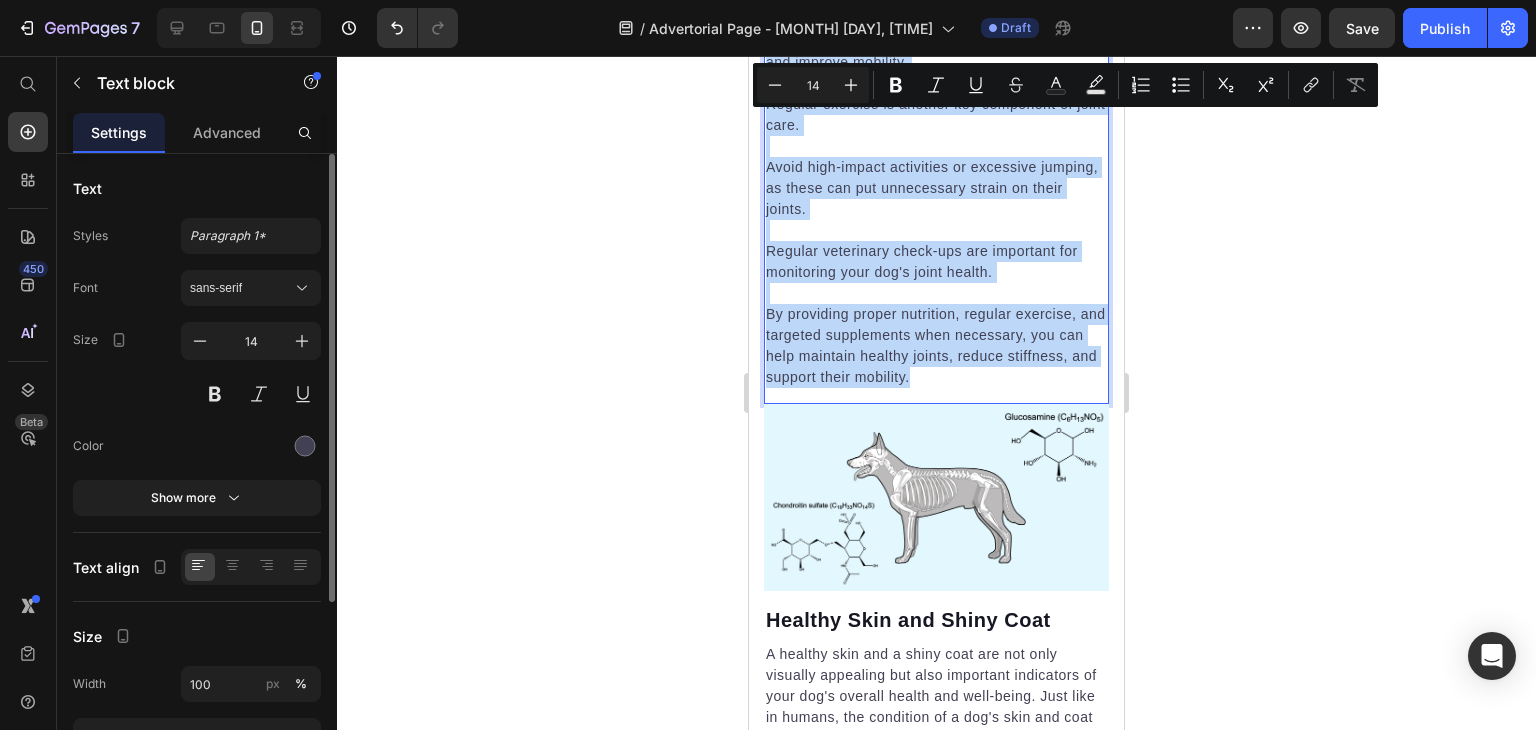 drag, startPoint x: 768, startPoint y: 153, endPoint x: 1051, endPoint y: 425, distance: 392.52133 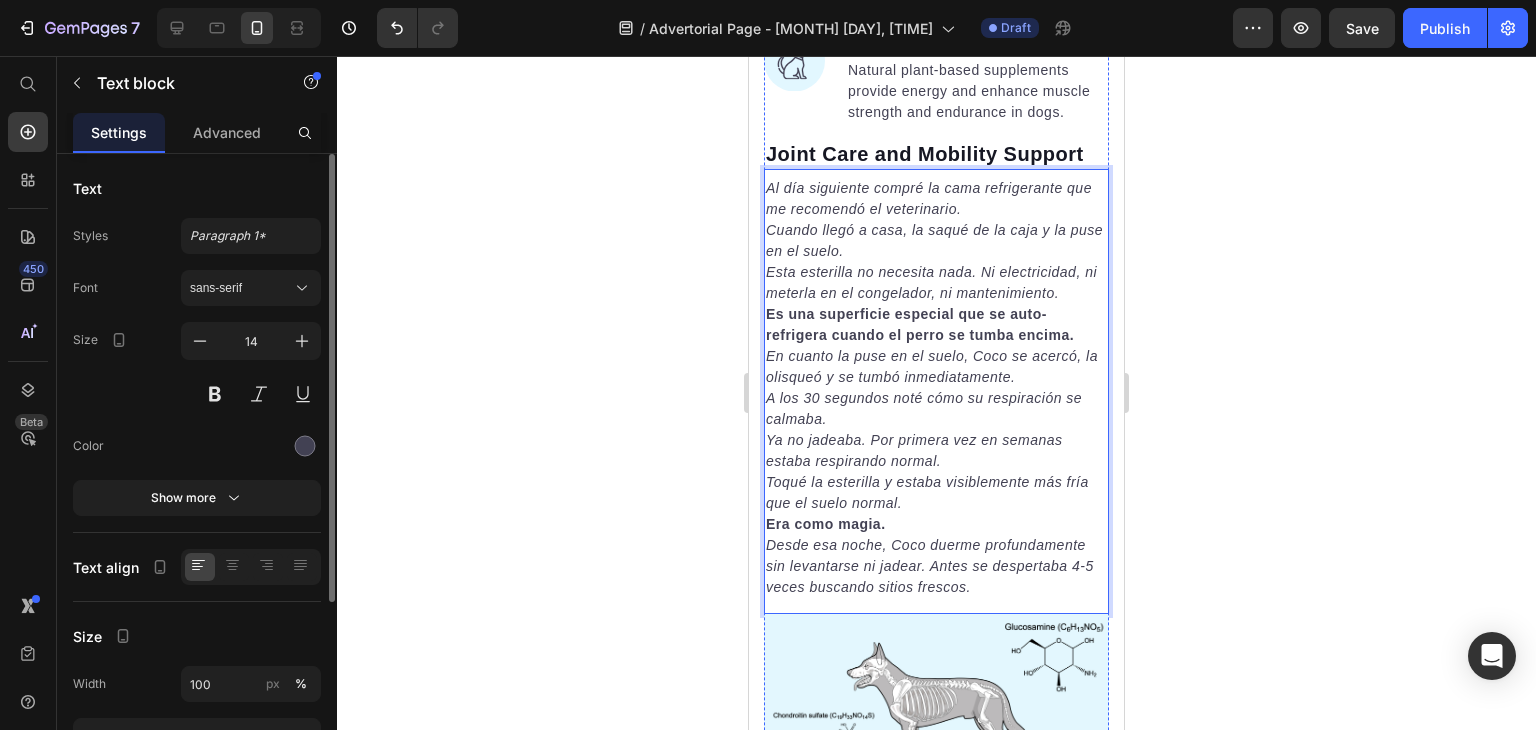 scroll, scrollTop: 4724, scrollLeft: 0, axis: vertical 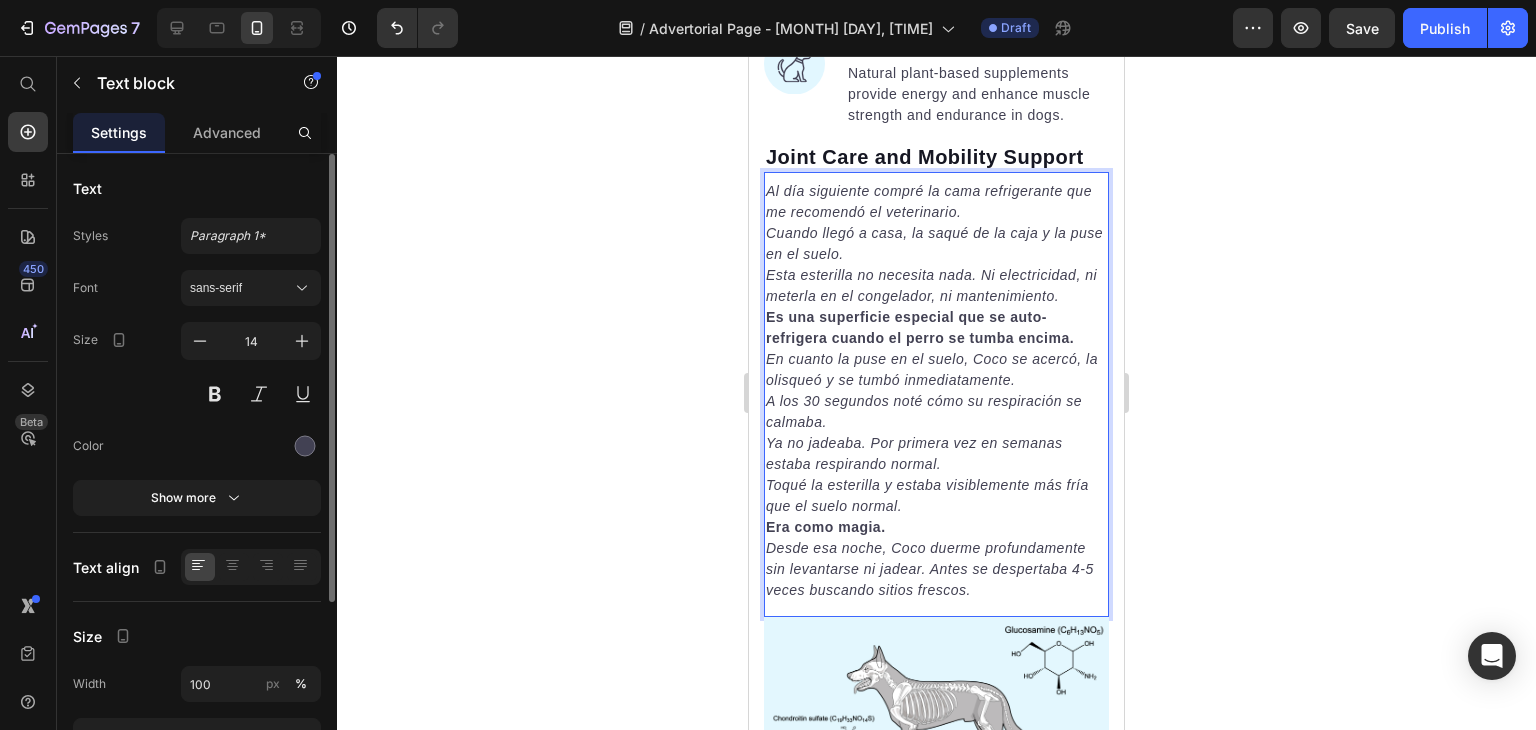 click on "Cuando llegó a casa, la saqué de la caja y la puse en el suelo." at bounding box center (936, 244) 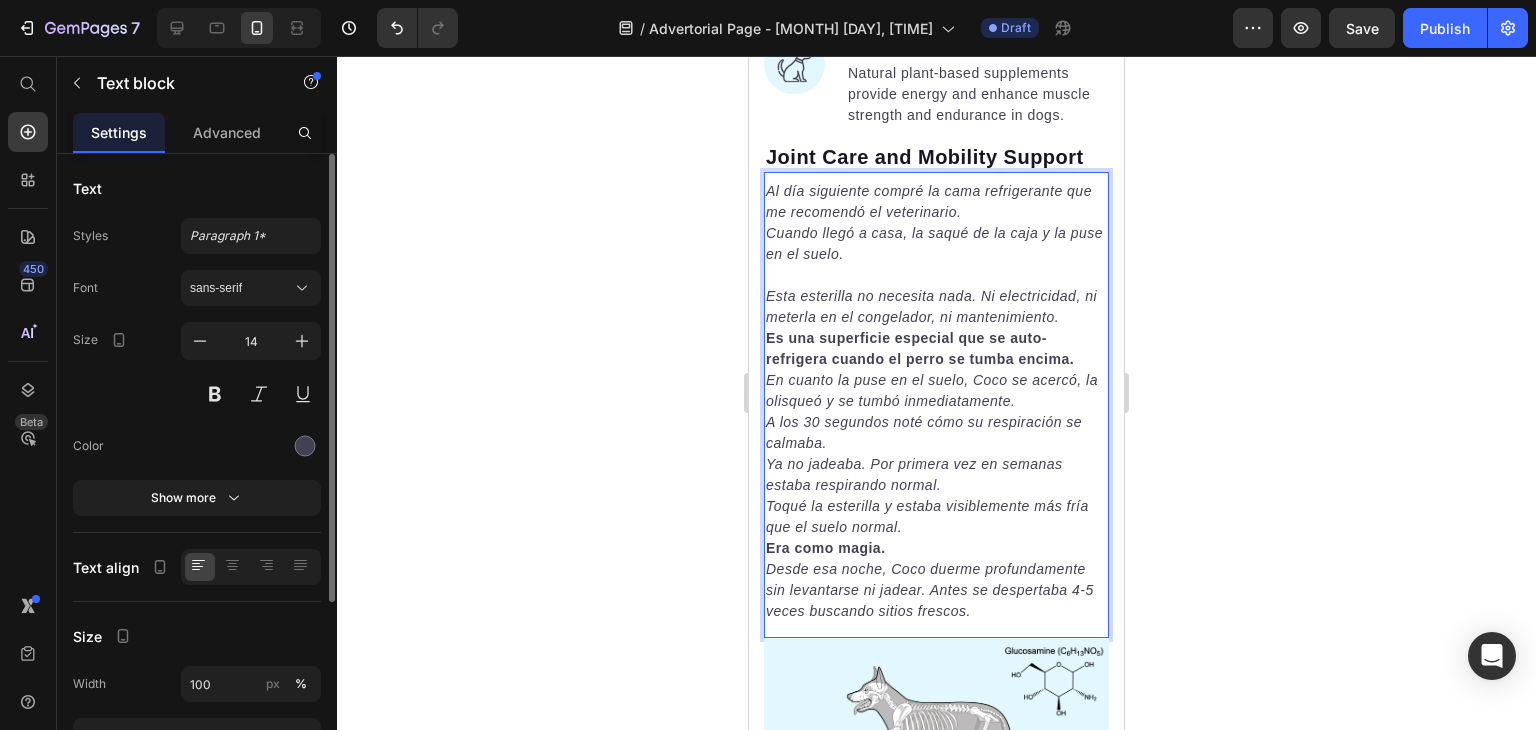 click on "Al día siguiente compré la cama refrigerante que me recomendó el veterinario." at bounding box center (936, 202) 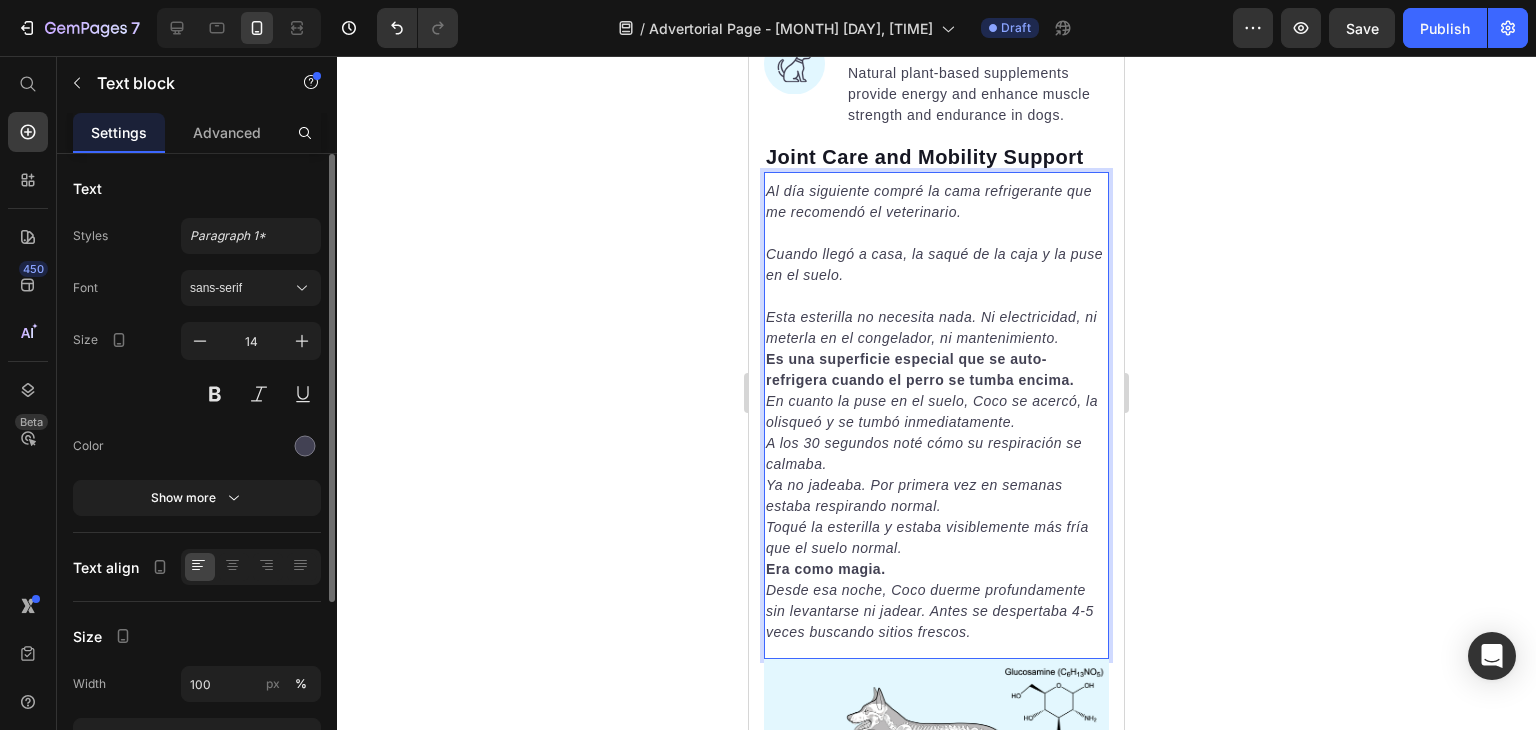 click on "Esta esterilla no necesita nada. Ni electricidad, ni meterla en el congelador, ni mantenimiento." at bounding box center (936, 328) 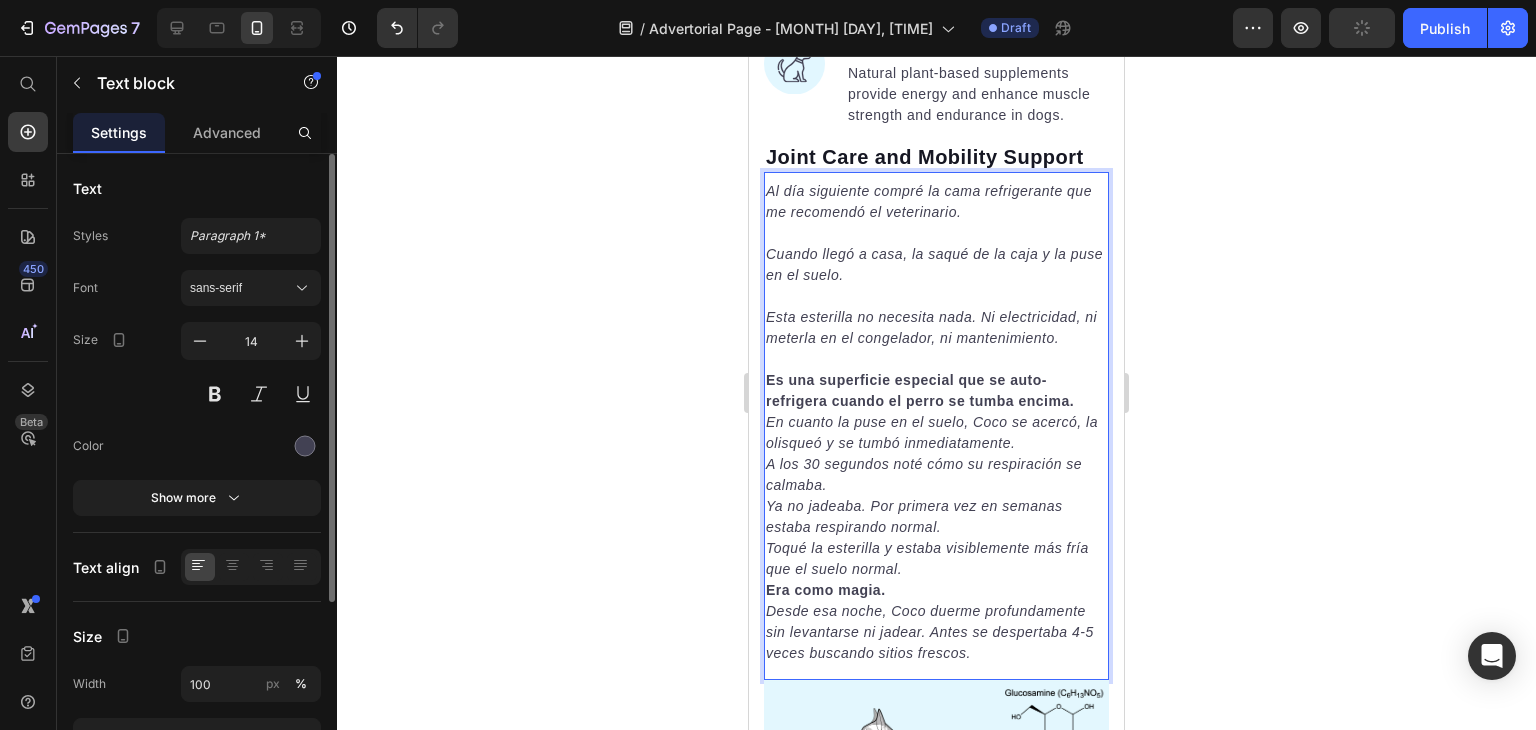 click on "Es una superficie especial que se auto-refrigera cuando el perro se tumba encima." at bounding box center [936, 391] 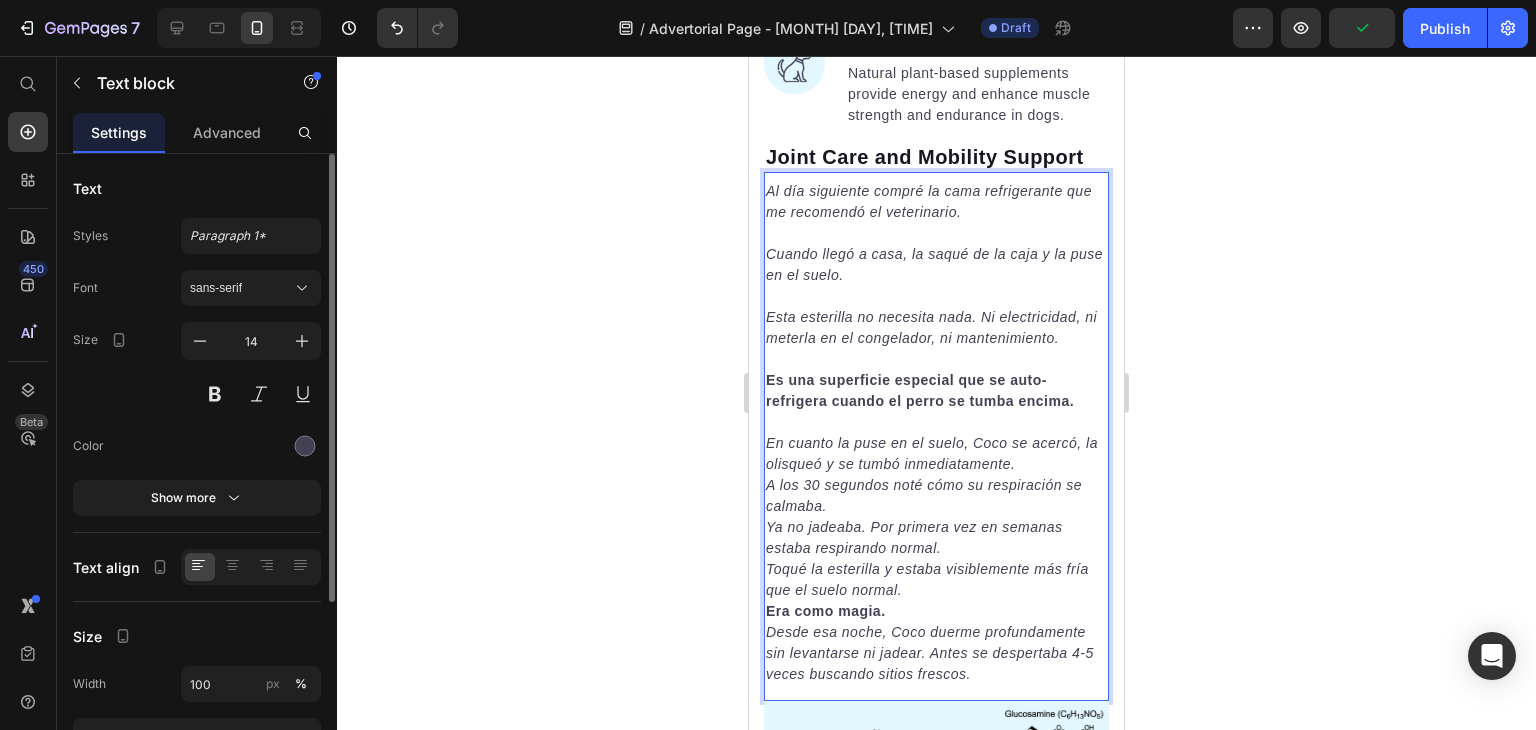 click on "A los 30 segundos noté cómo su respiración se calmaba." at bounding box center [936, 496] 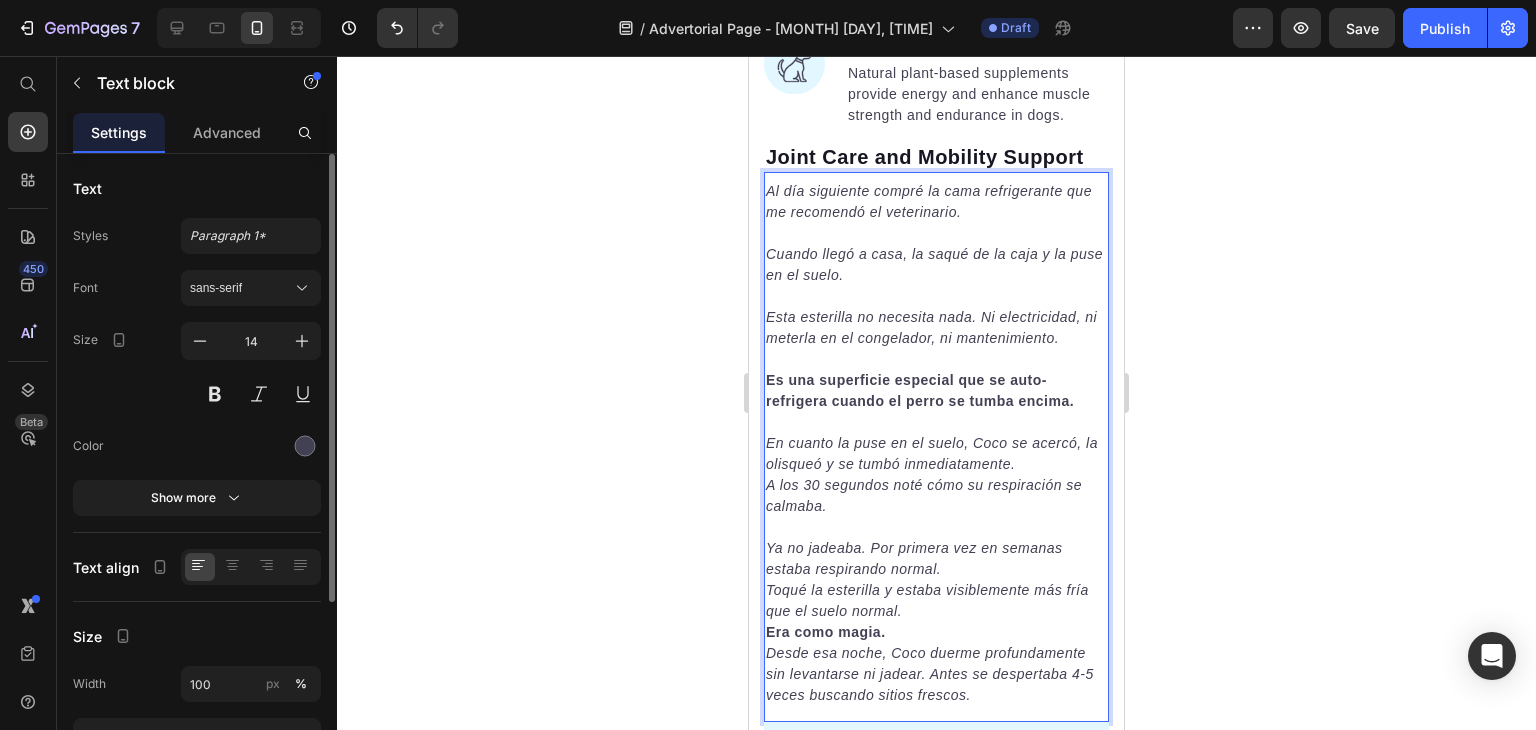 click on "Toqué la esterilla y estaba visiblemente más fría que el suelo normal." at bounding box center (936, 601) 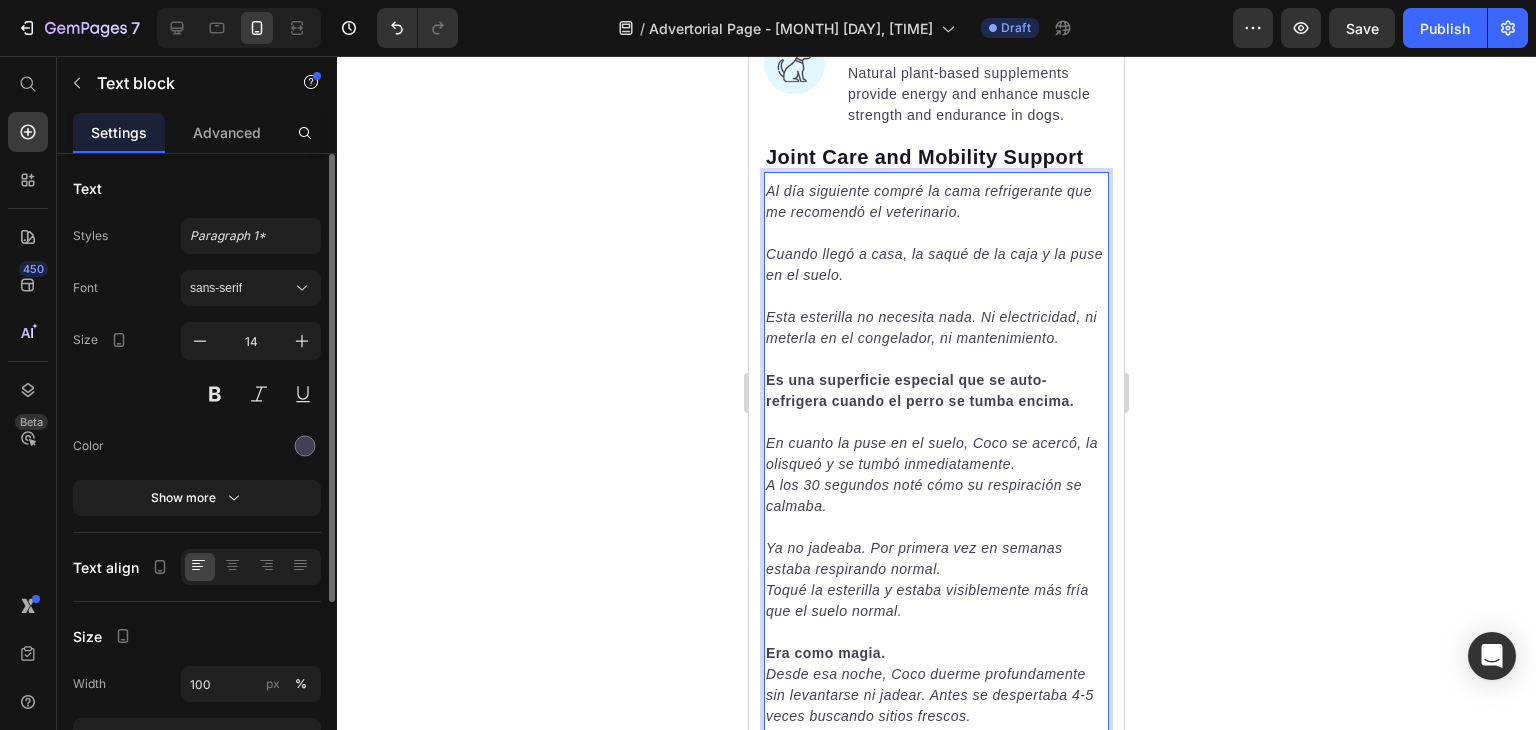 click at bounding box center (936, 632) 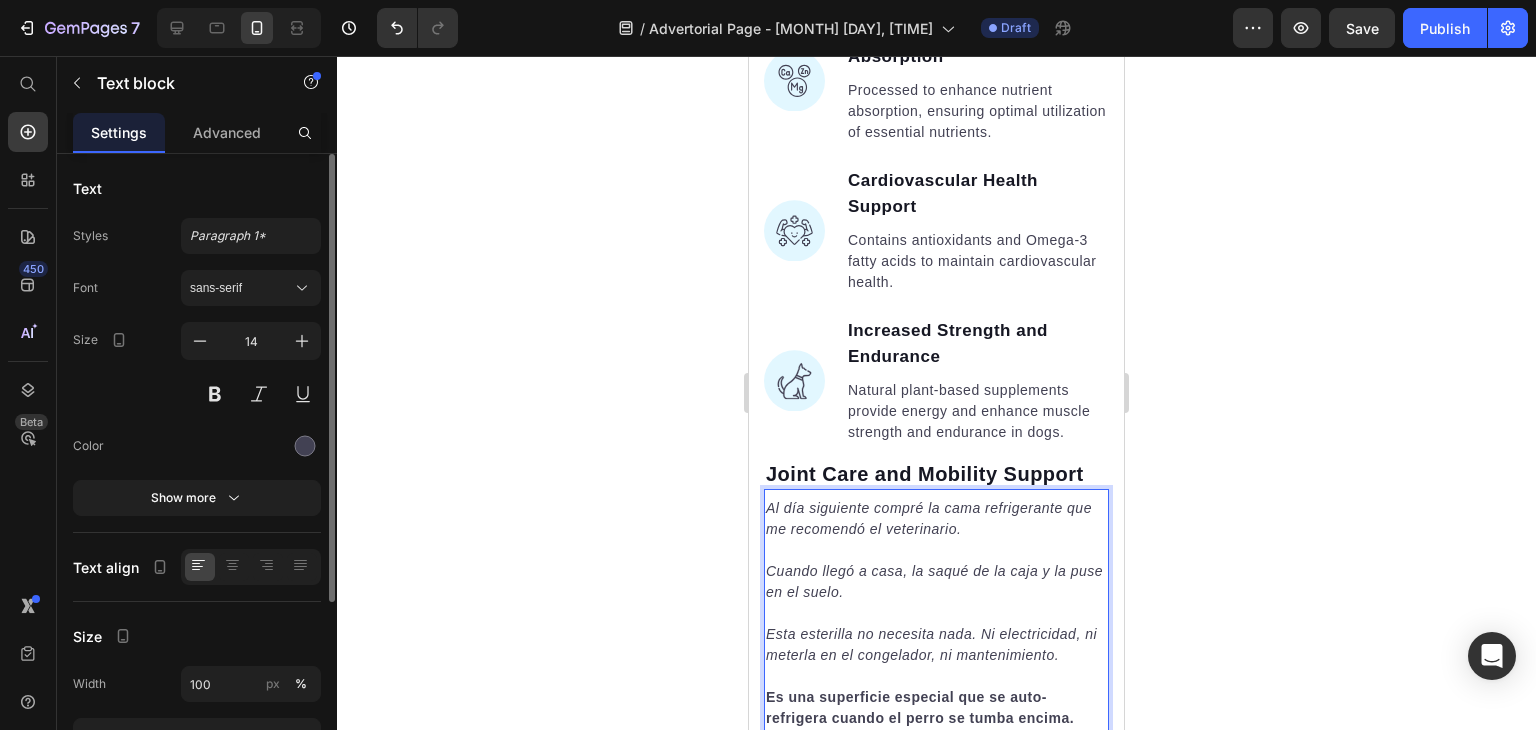 scroll, scrollTop: 4406, scrollLeft: 0, axis: vertical 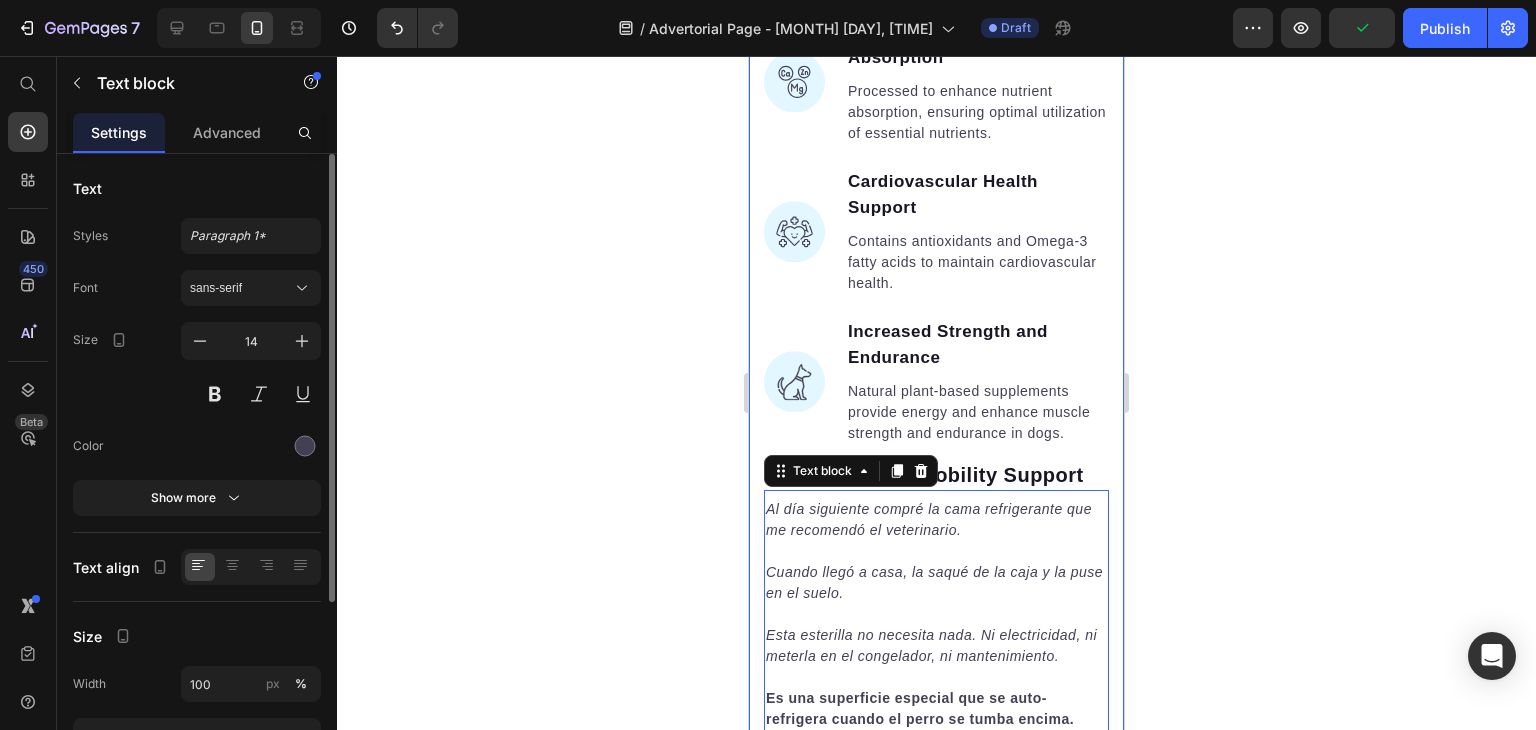click 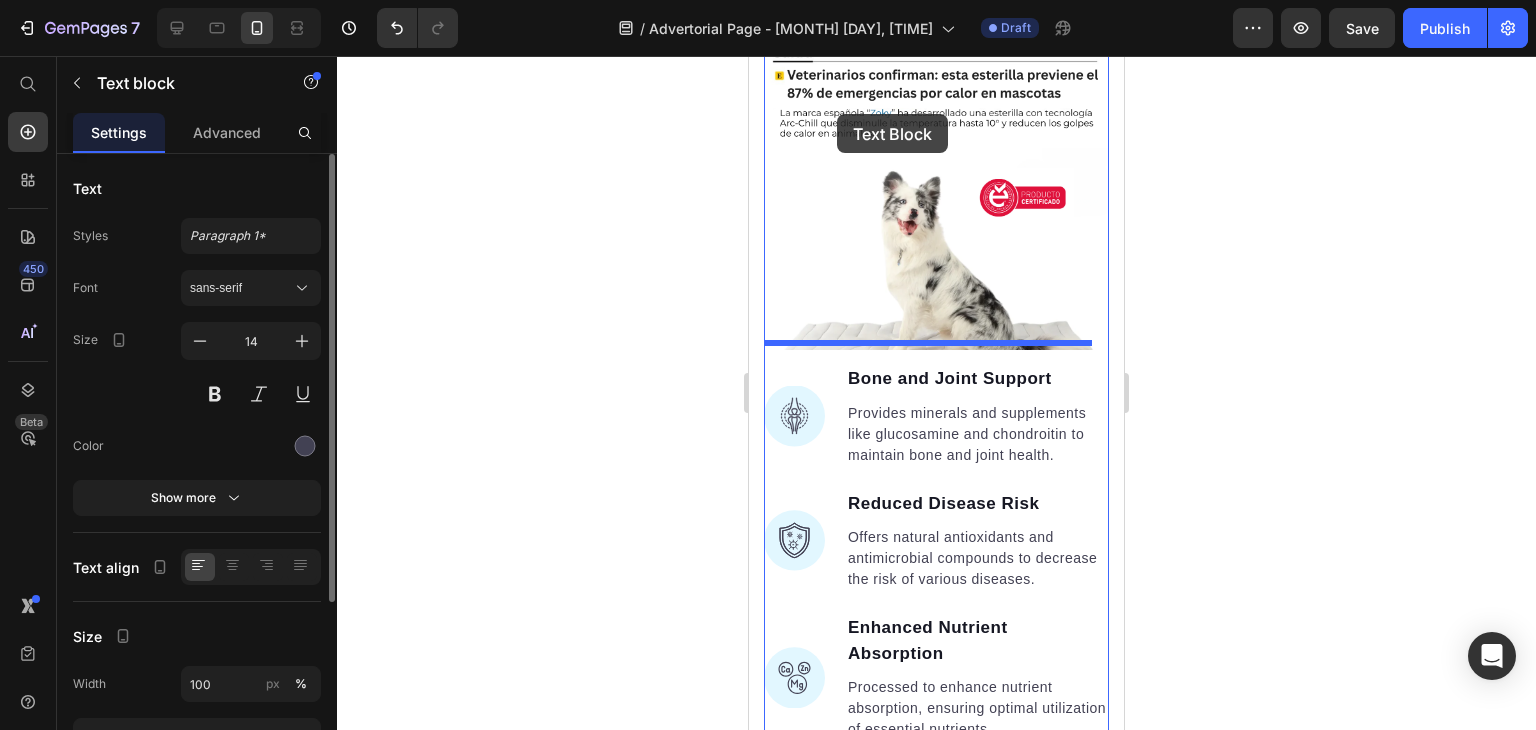 scroll, scrollTop: 3774, scrollLeft: 0, axis: vertical 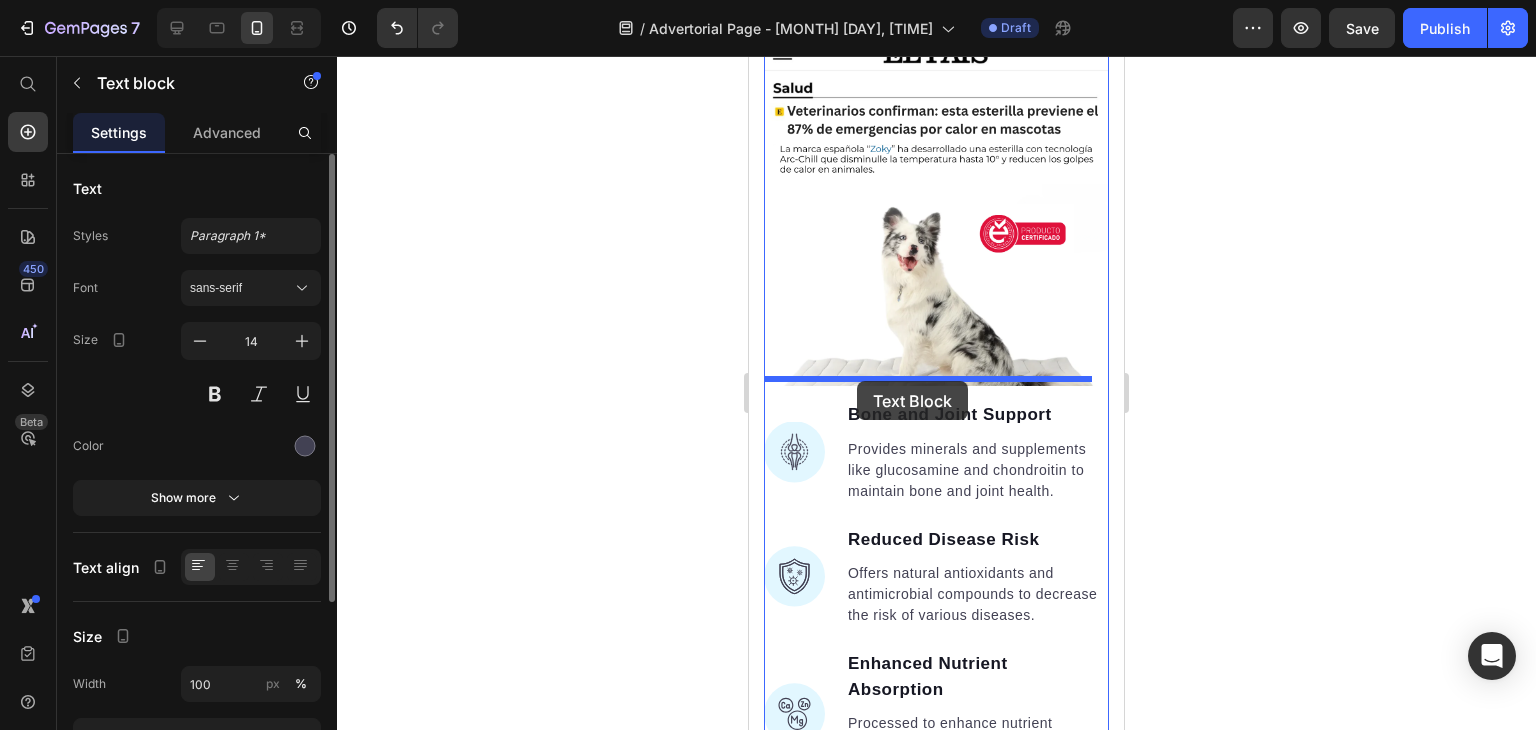 drag, startPoint x: 777, startPoint y: 495, endPoint x: 857, endPoint y: 381, distance: 139.26952 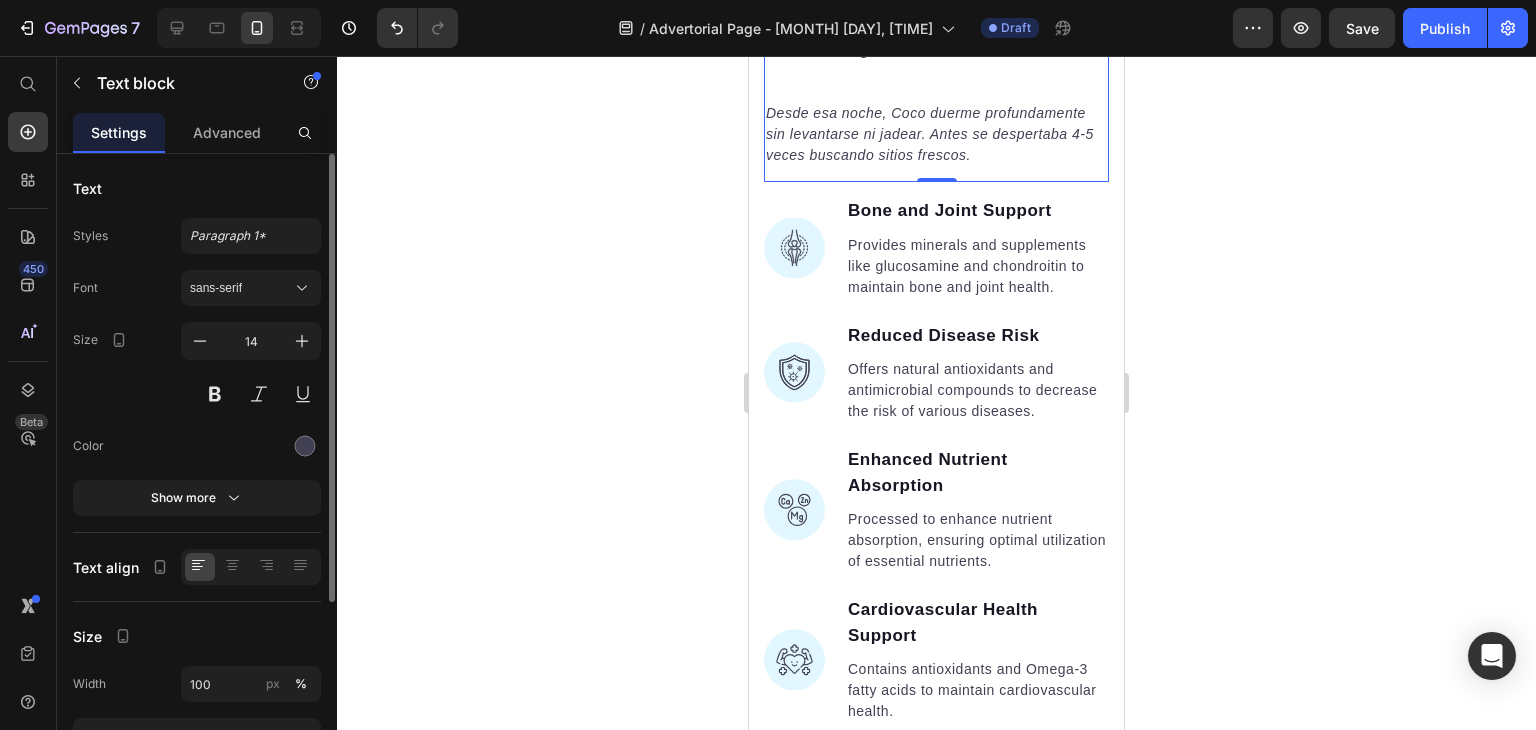 scroll, scrollTop: 4402, scrollLeft: 0, axis: vertical 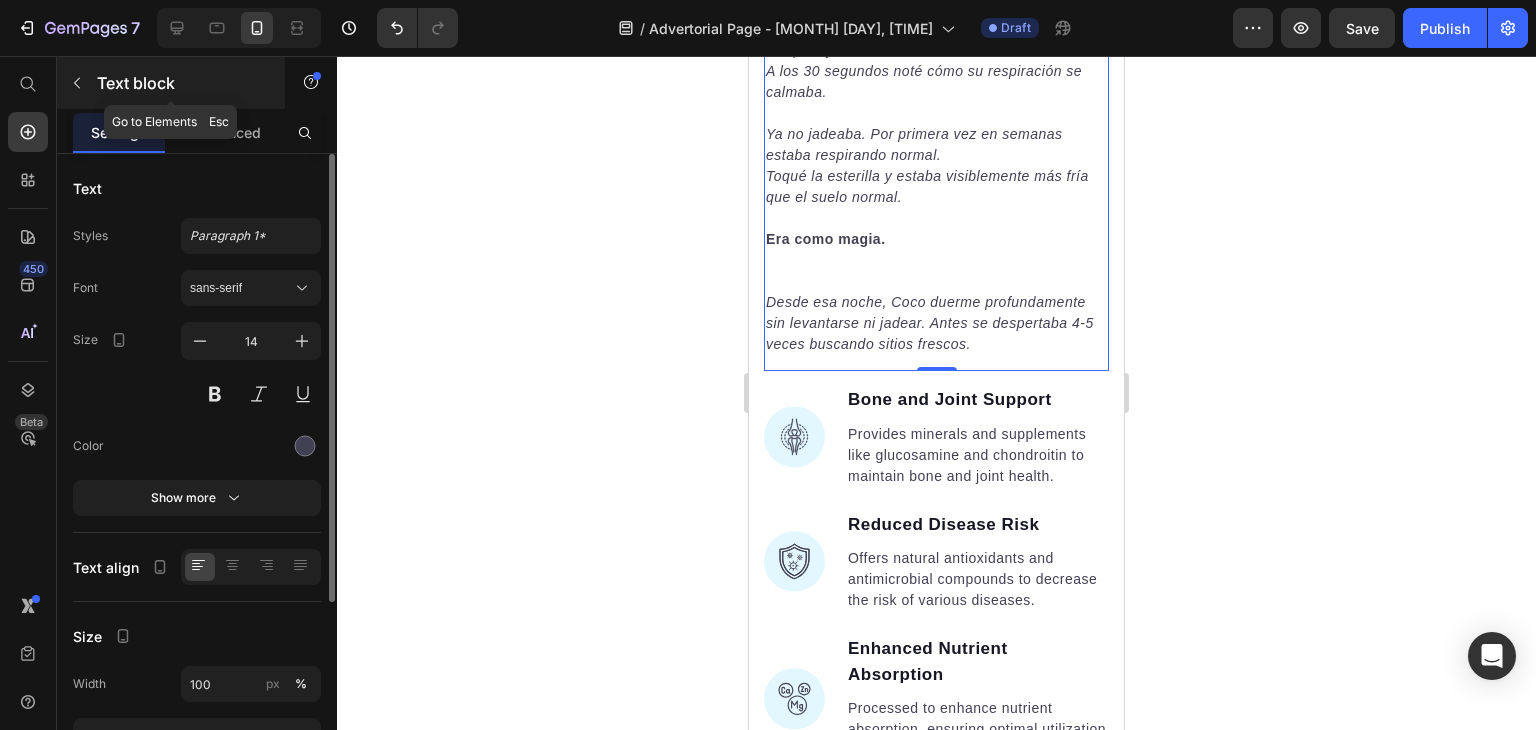click 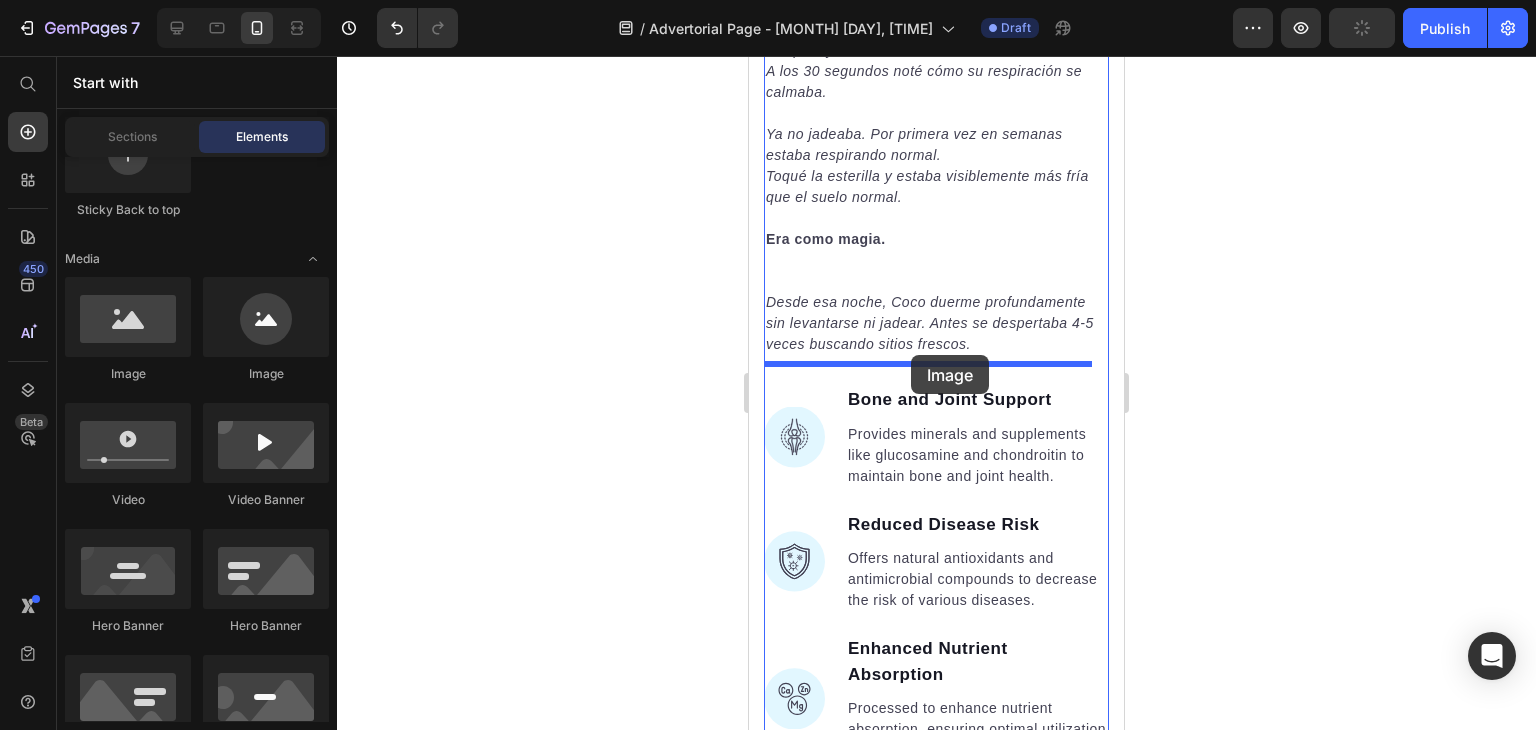 drag, startPoint x: 869, startPoint y: 401, endPoint x: 911, endPoint y: 355, distance: 62.289646 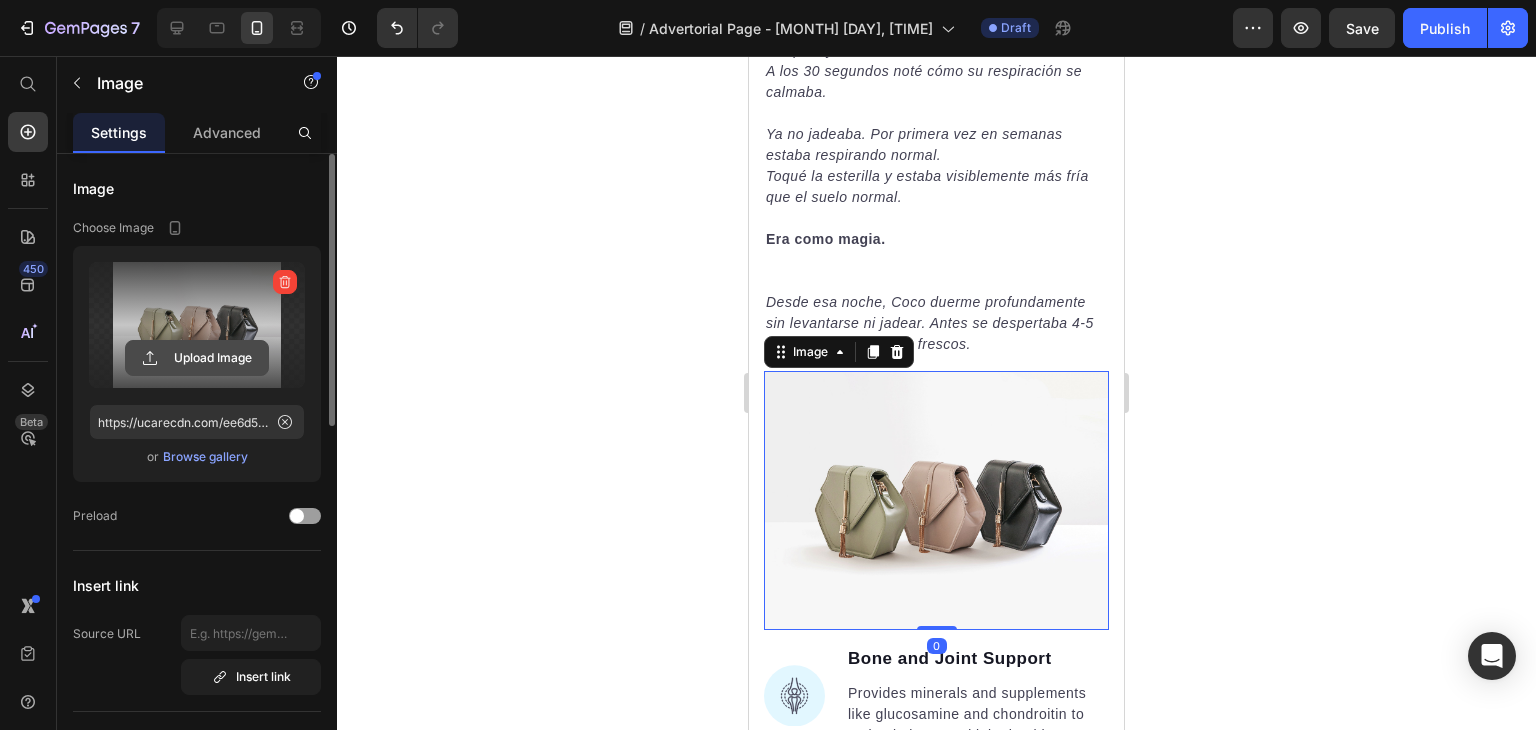 click 